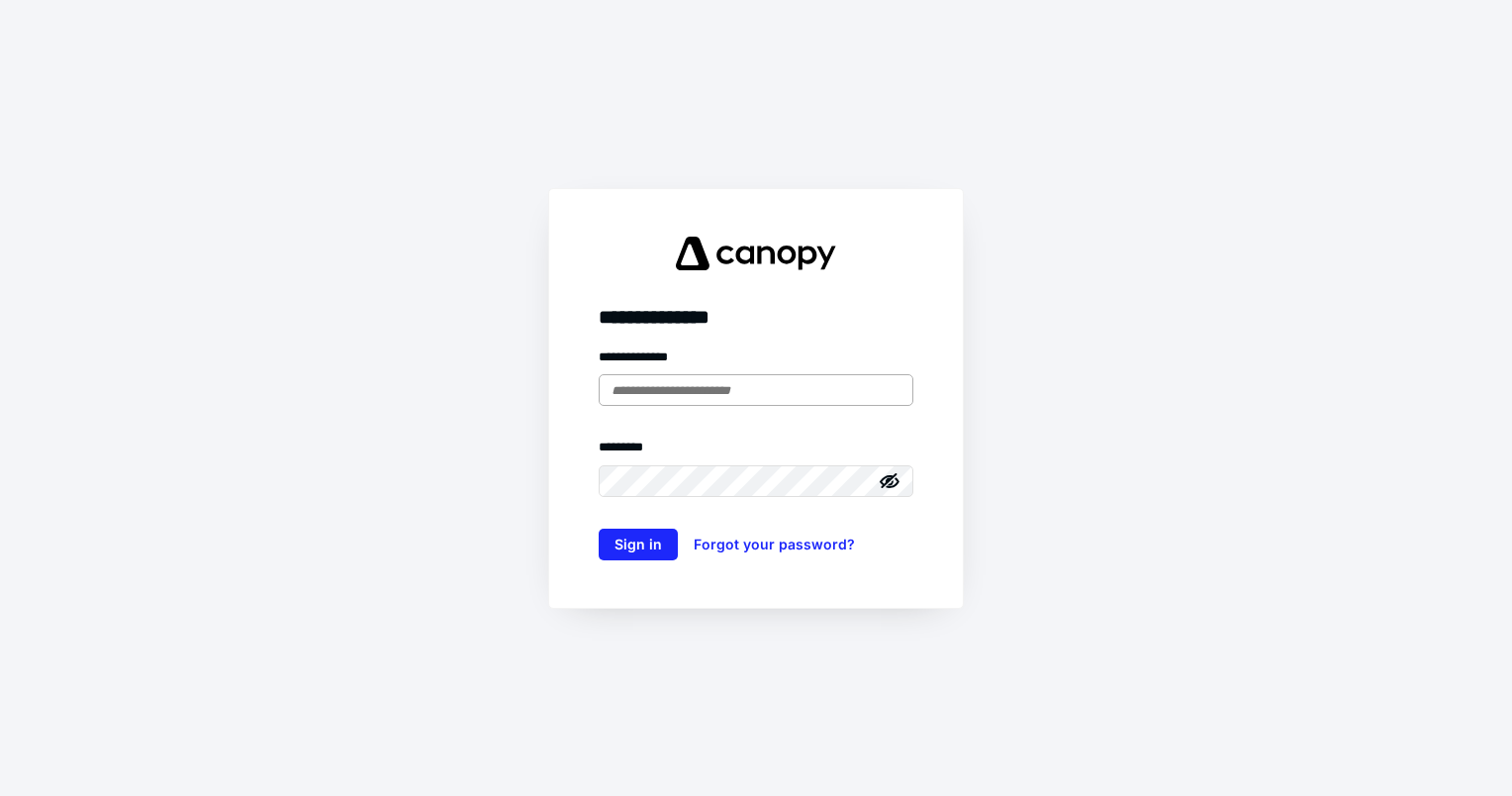 scroll, scrollTop: 0, scrollLeft: 0, axis: both 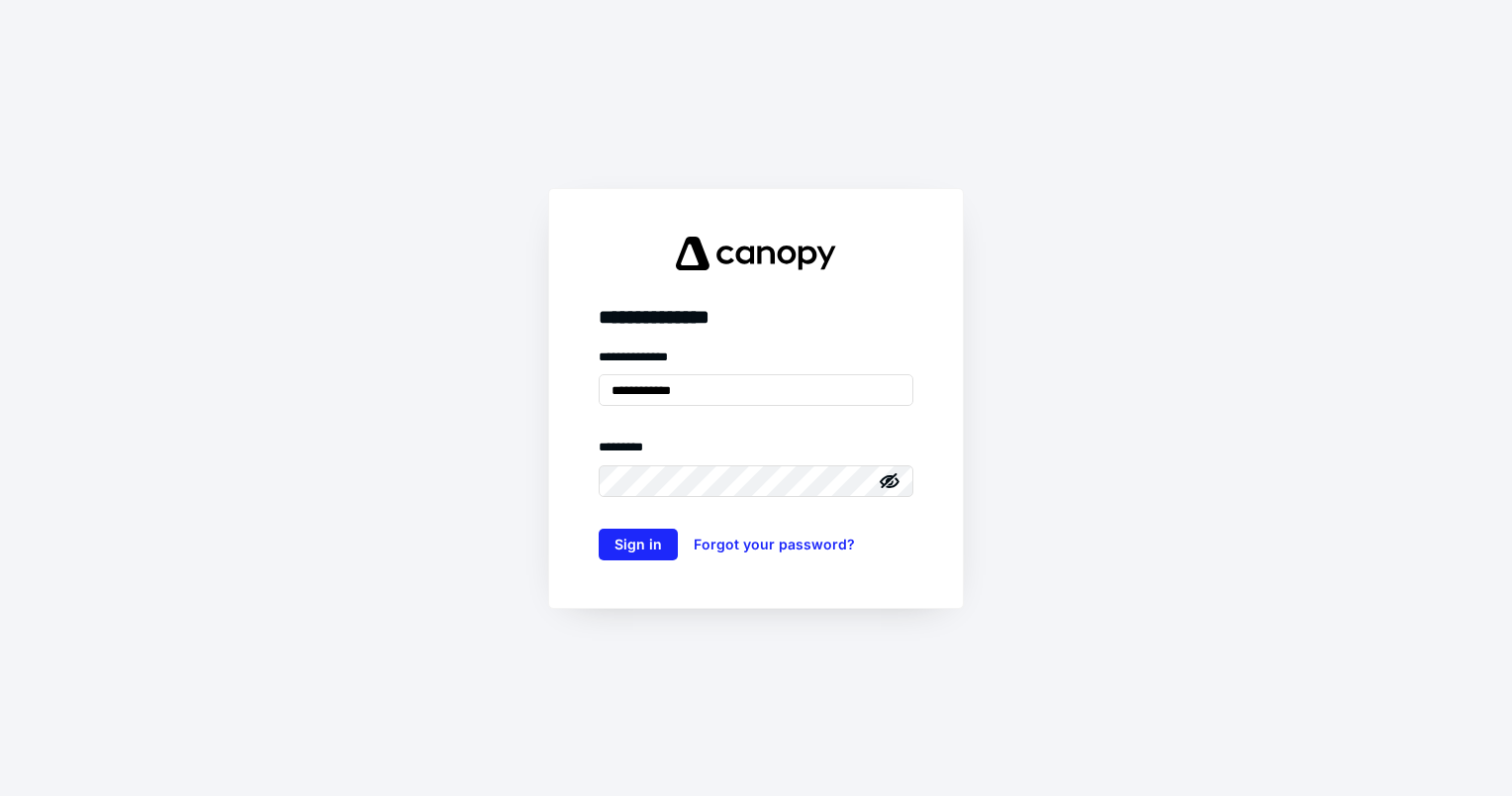 drag, startPoint x: 742, startPoint y: 399, endPoint x: 548, endPoint y: 384, distance: 194.57903 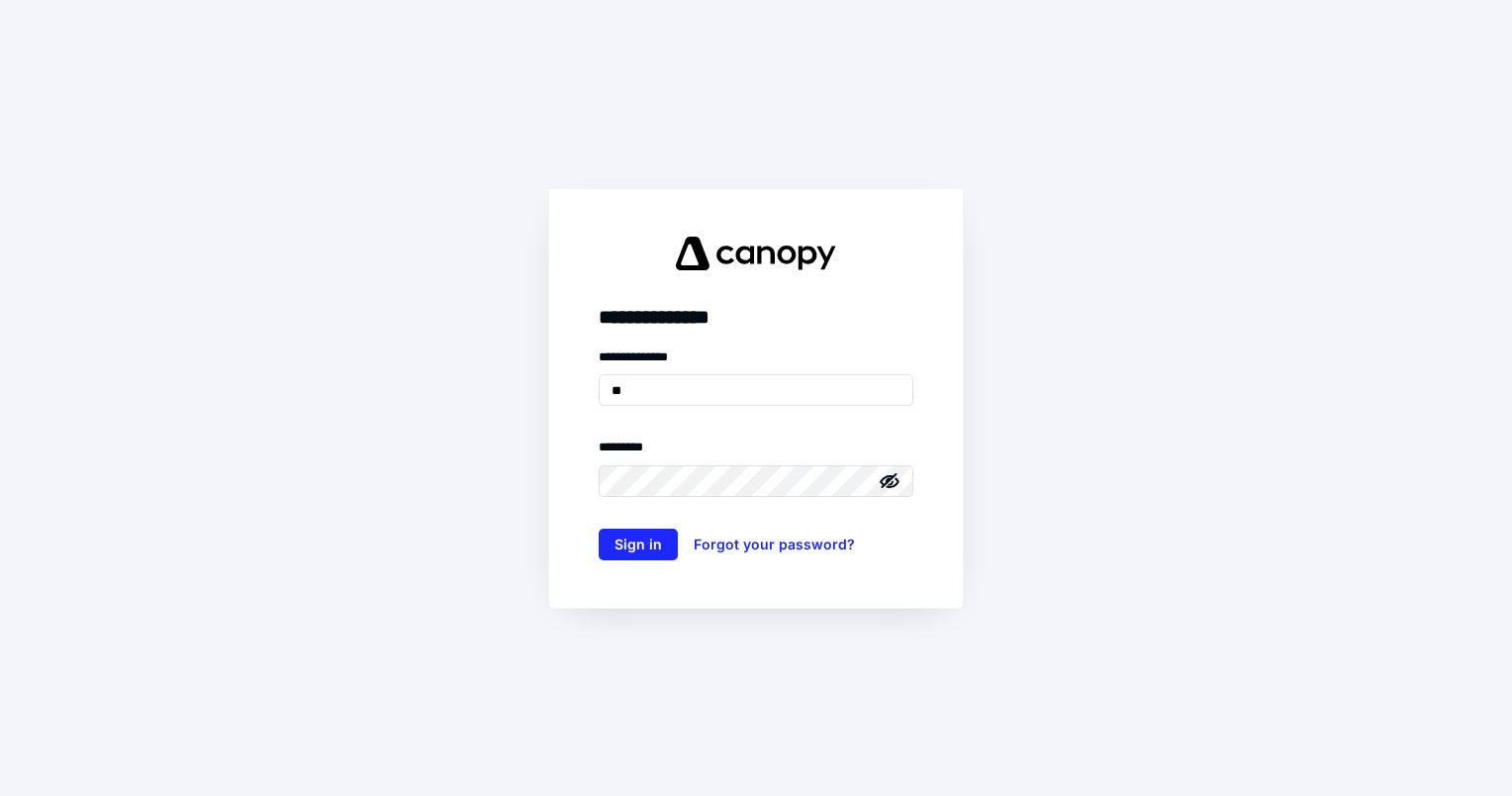 type on "**********" 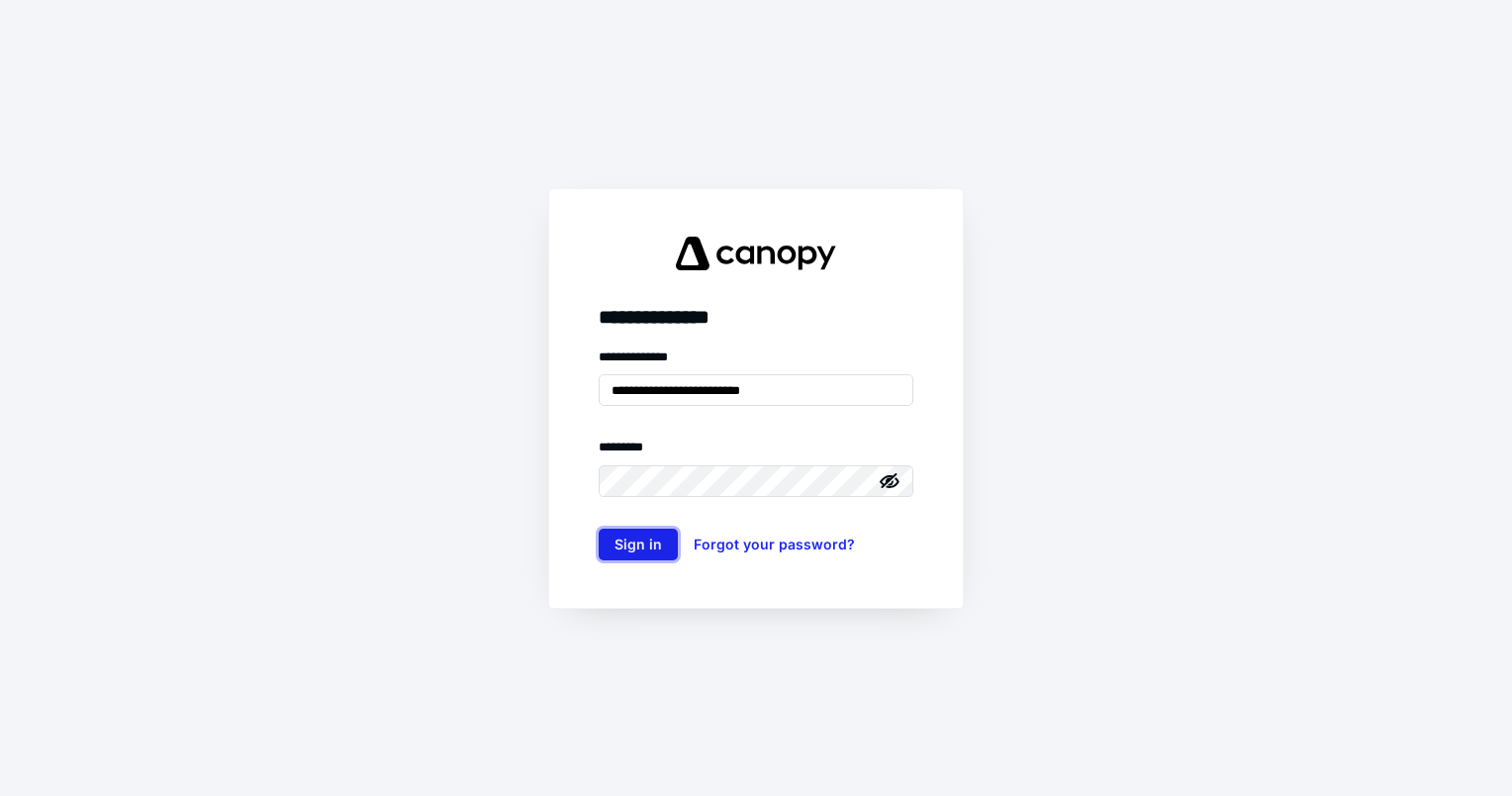 click on "Sign in" at bounding box center (638, 545) 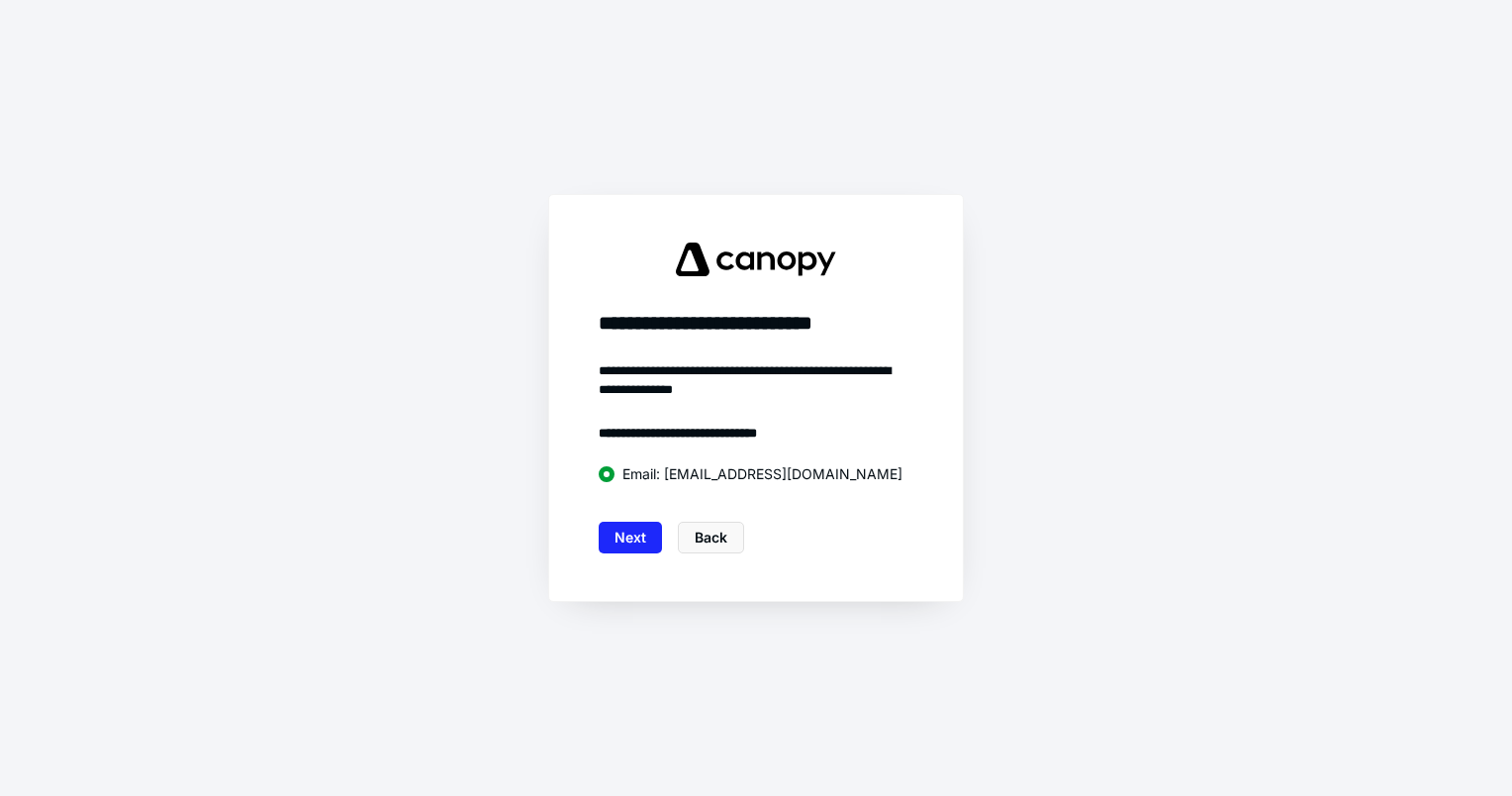 click on "**********" at bounding box center (756, 457) 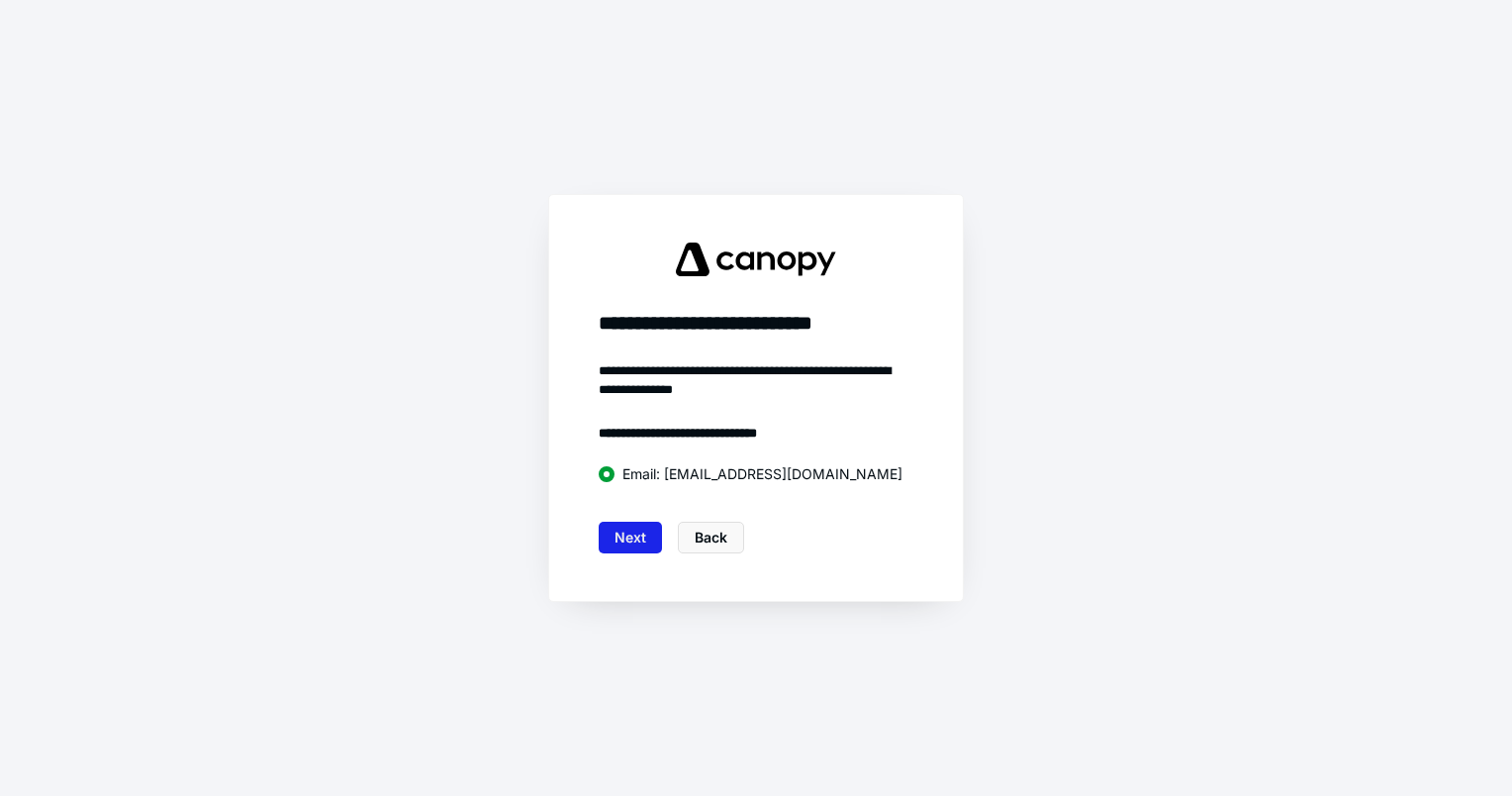 click on "Next" at bounding box center [630, 538] 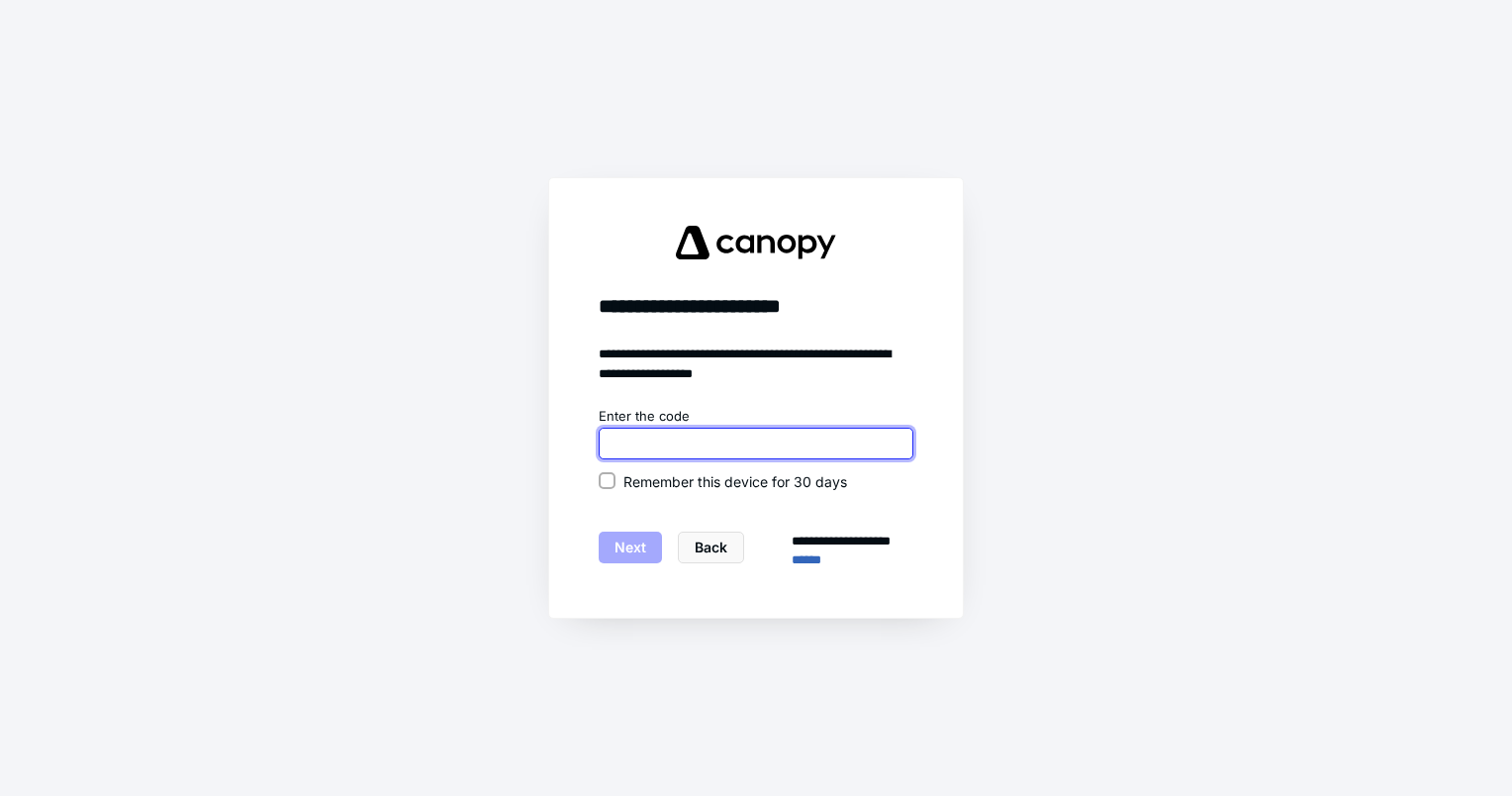 paste on "******" 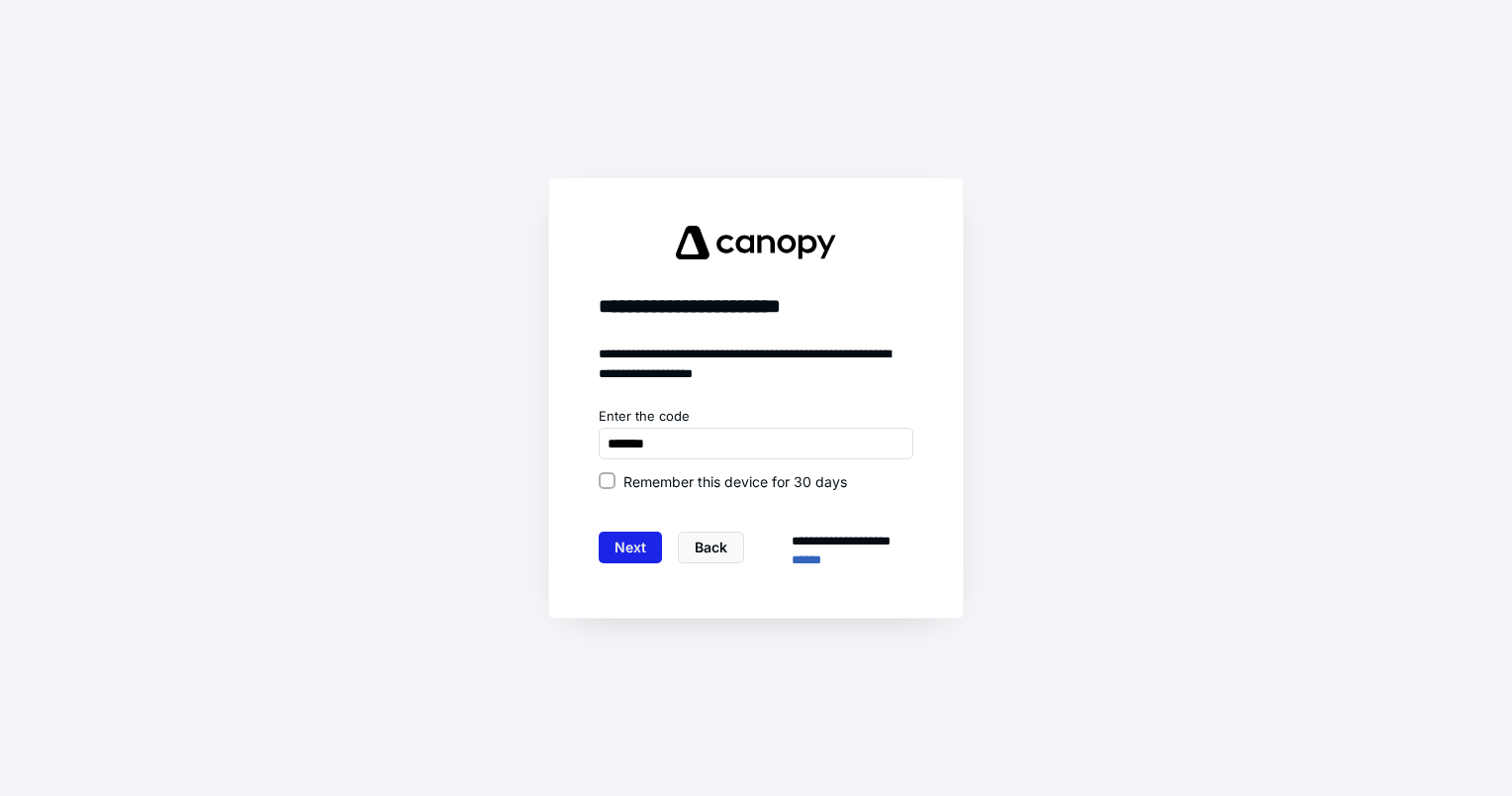type on "******" 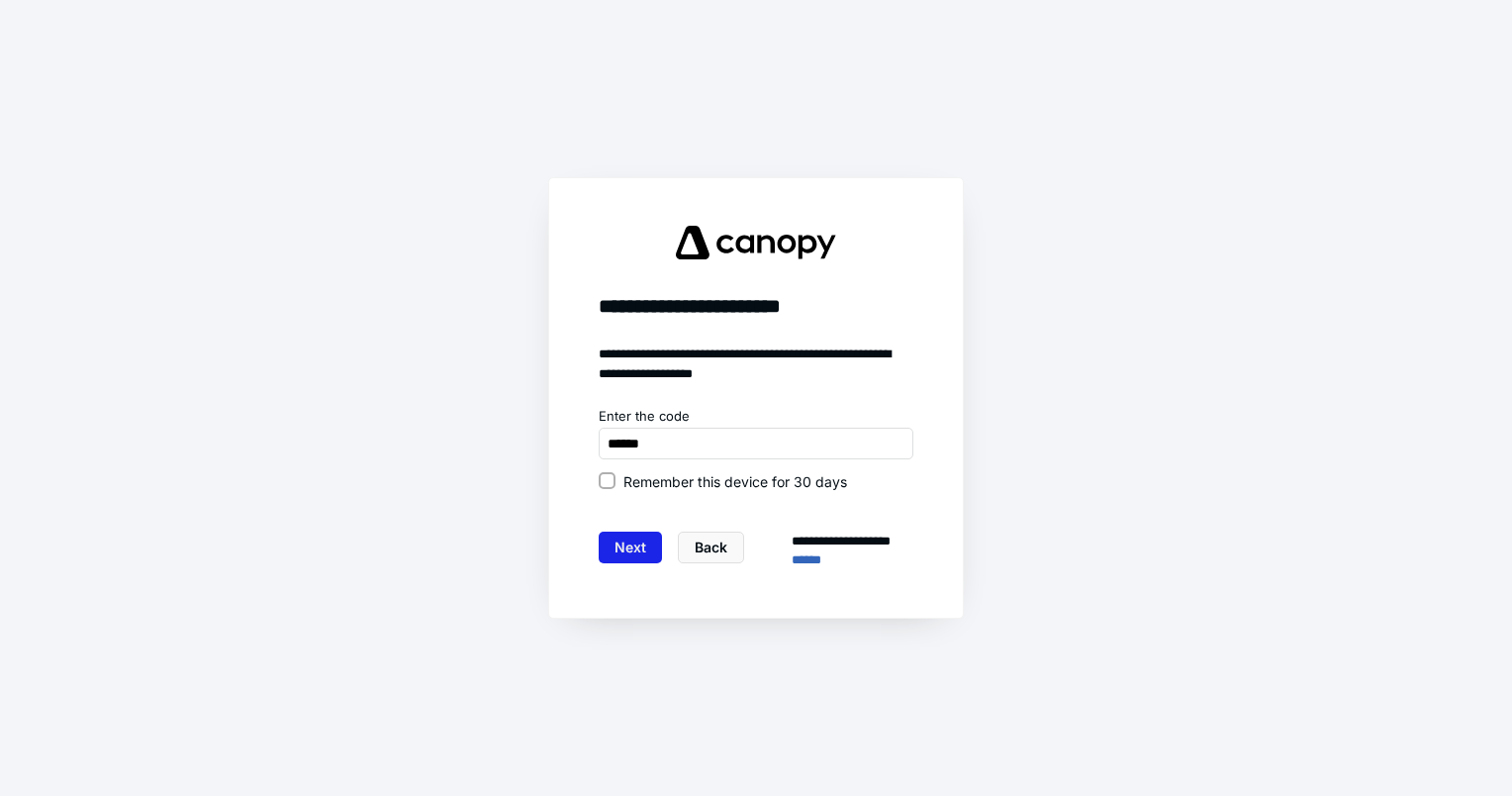 click on "Next" at bounding box center (630, 547) 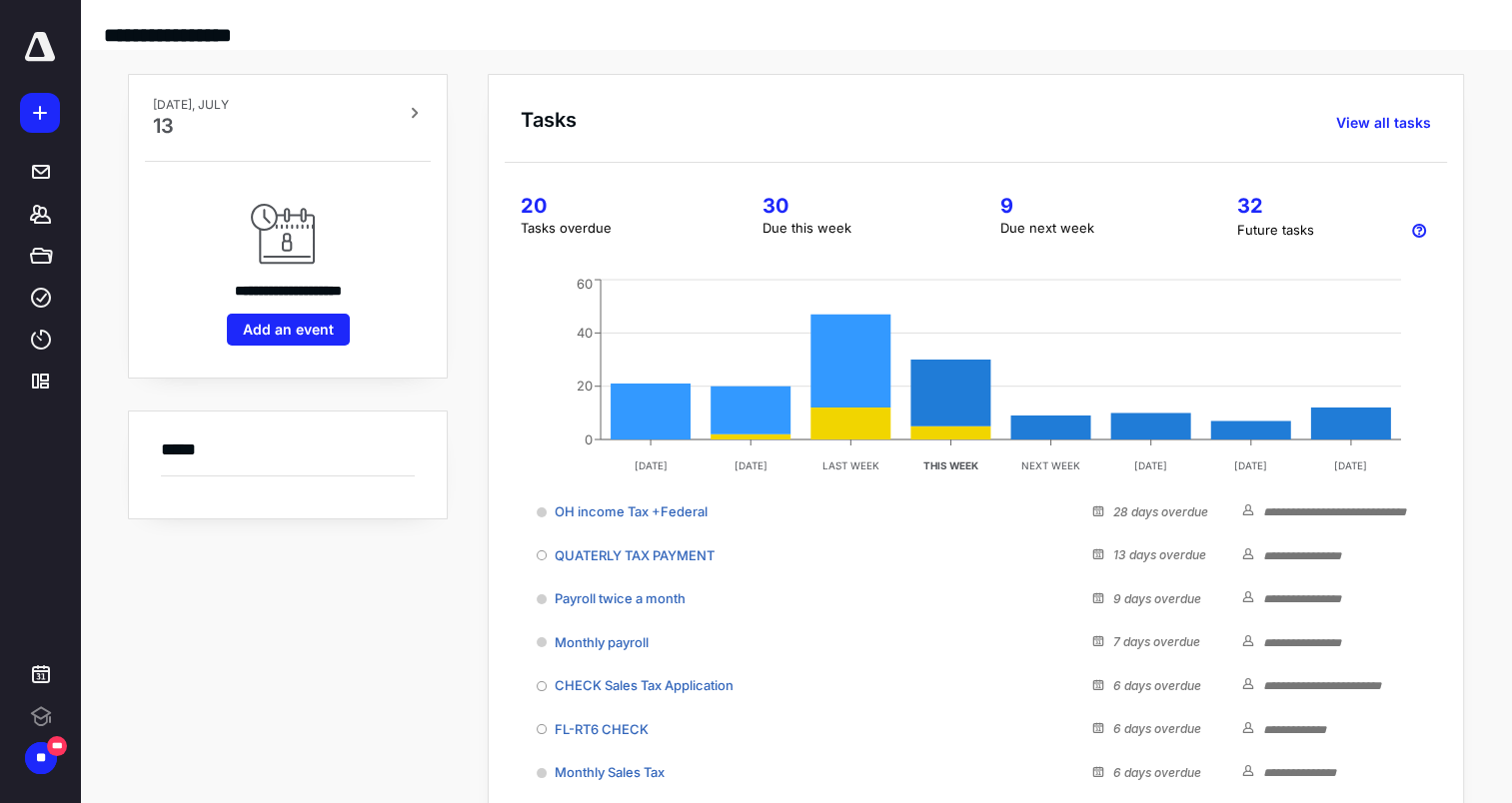 click on "20" at bounding box center [618, 206] 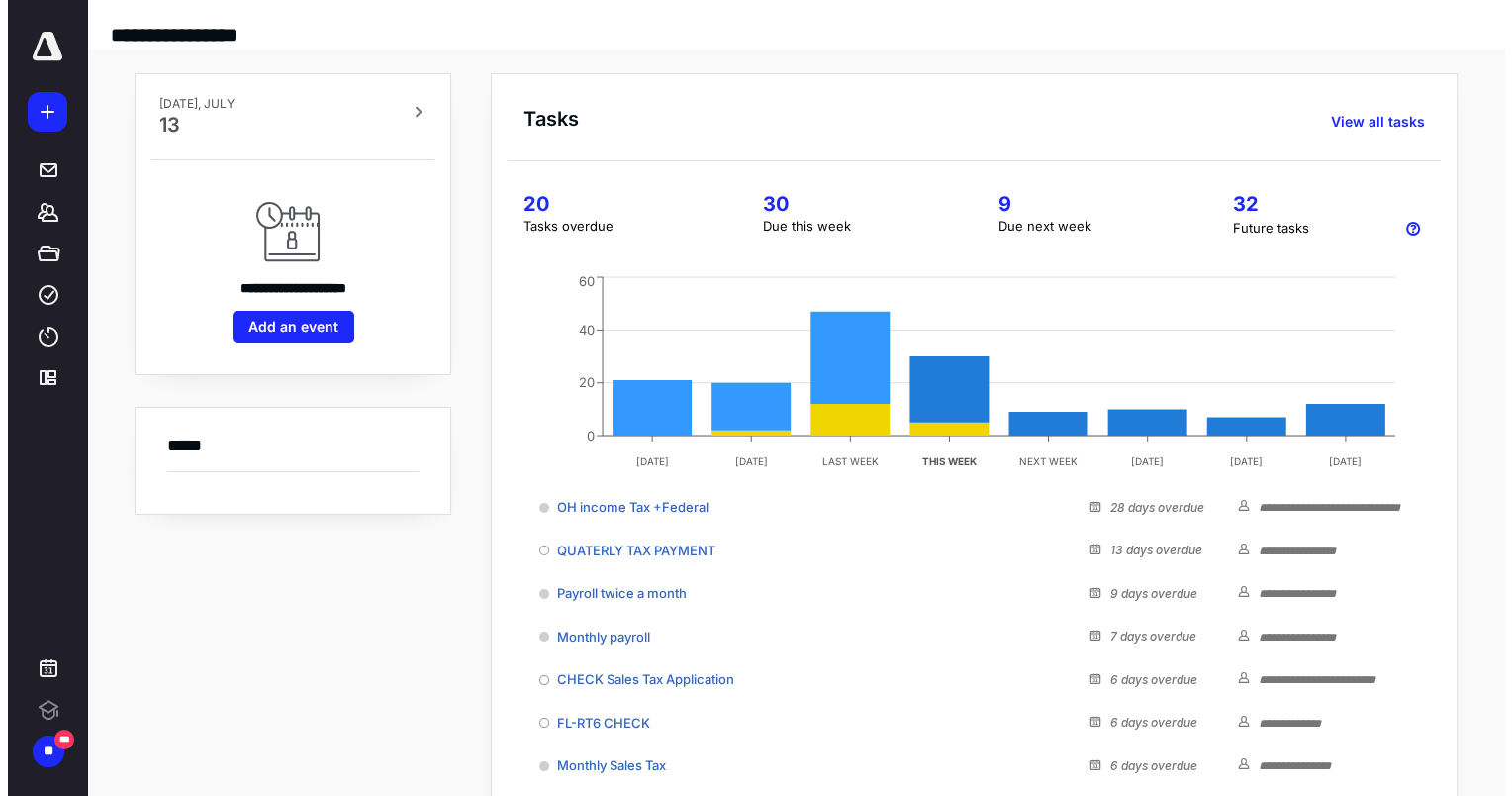 scroll, scrollTop: 0, scrollLeft: 0, axis: both 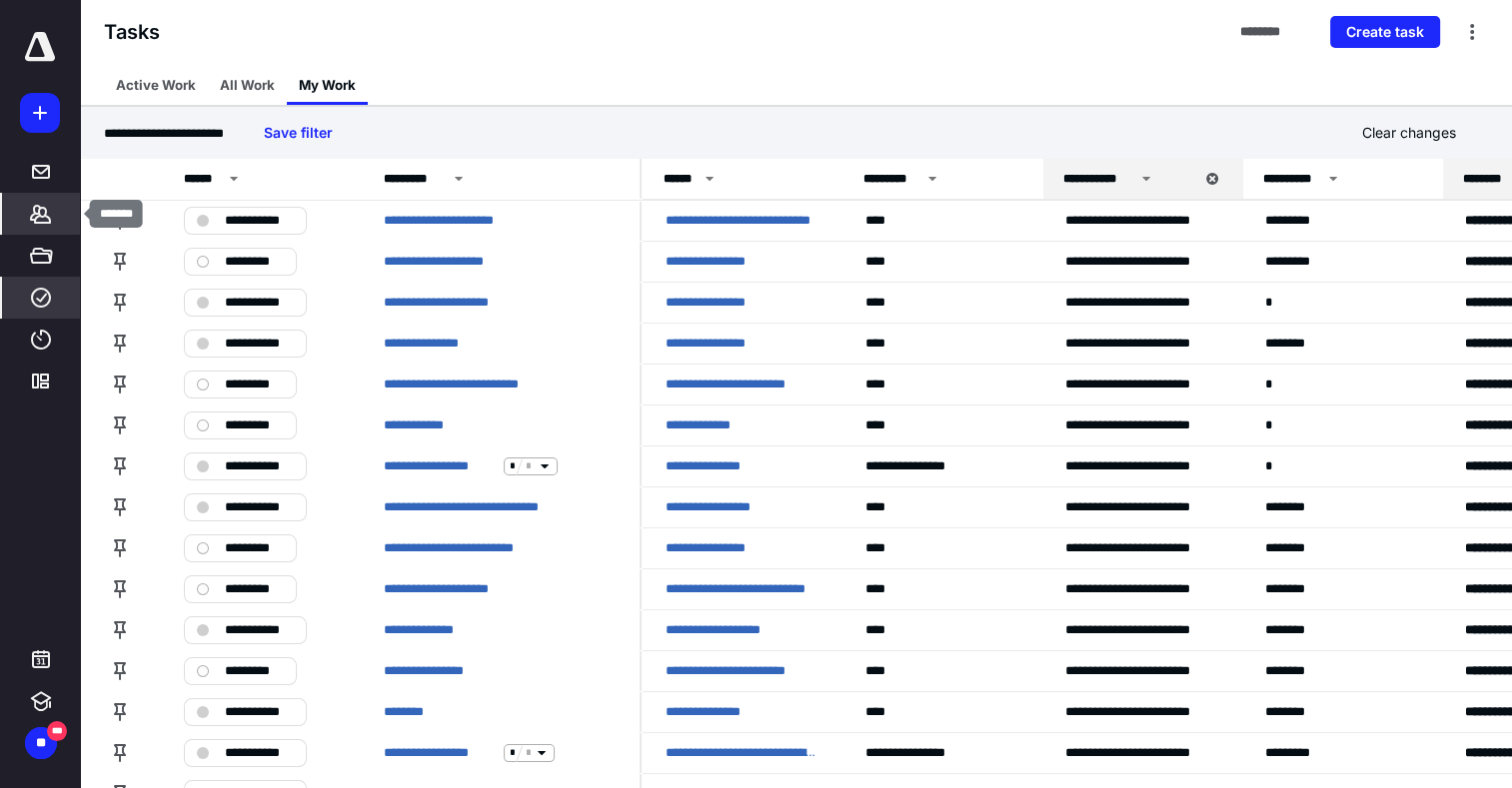 click 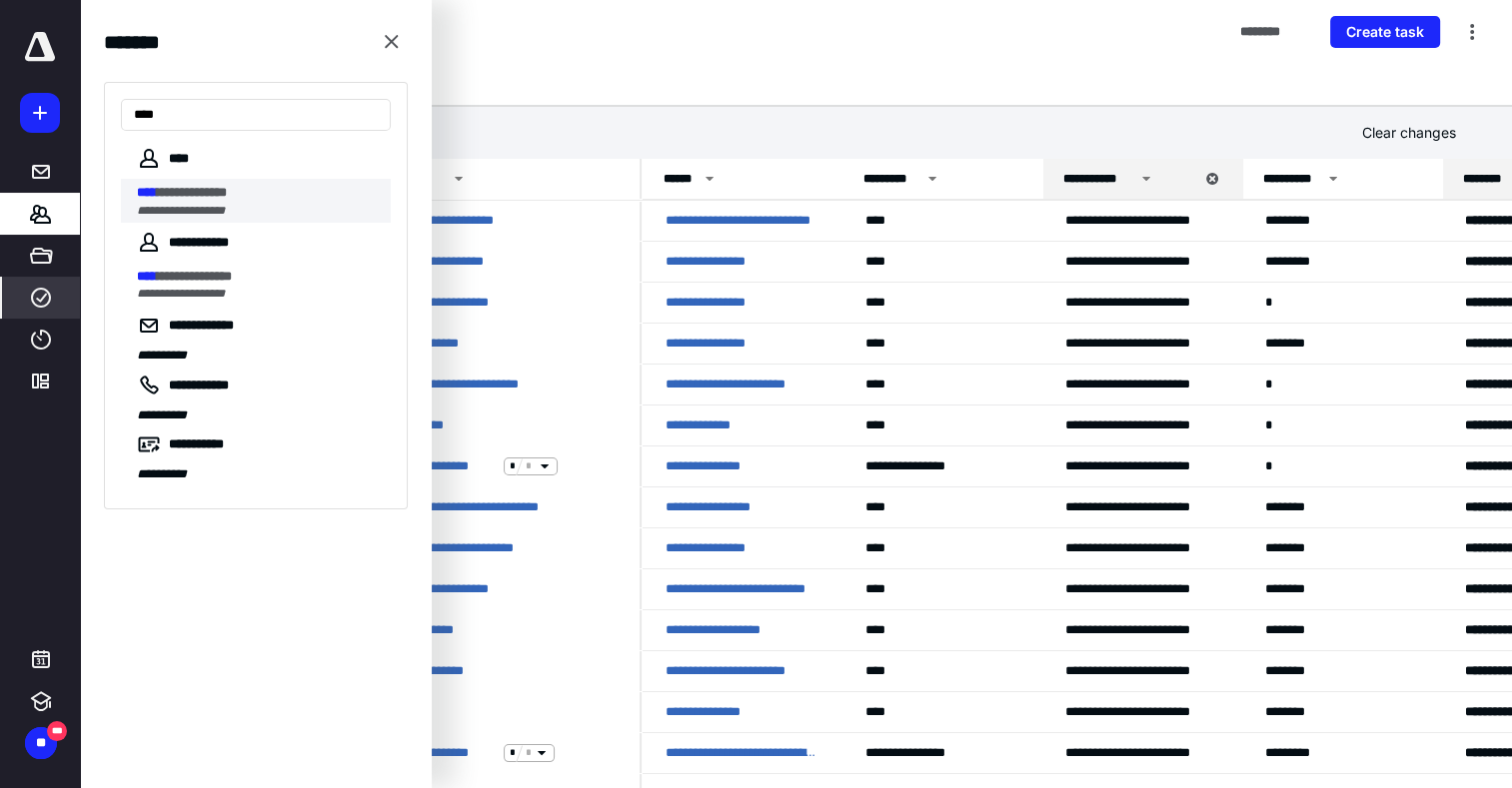 type on "****" 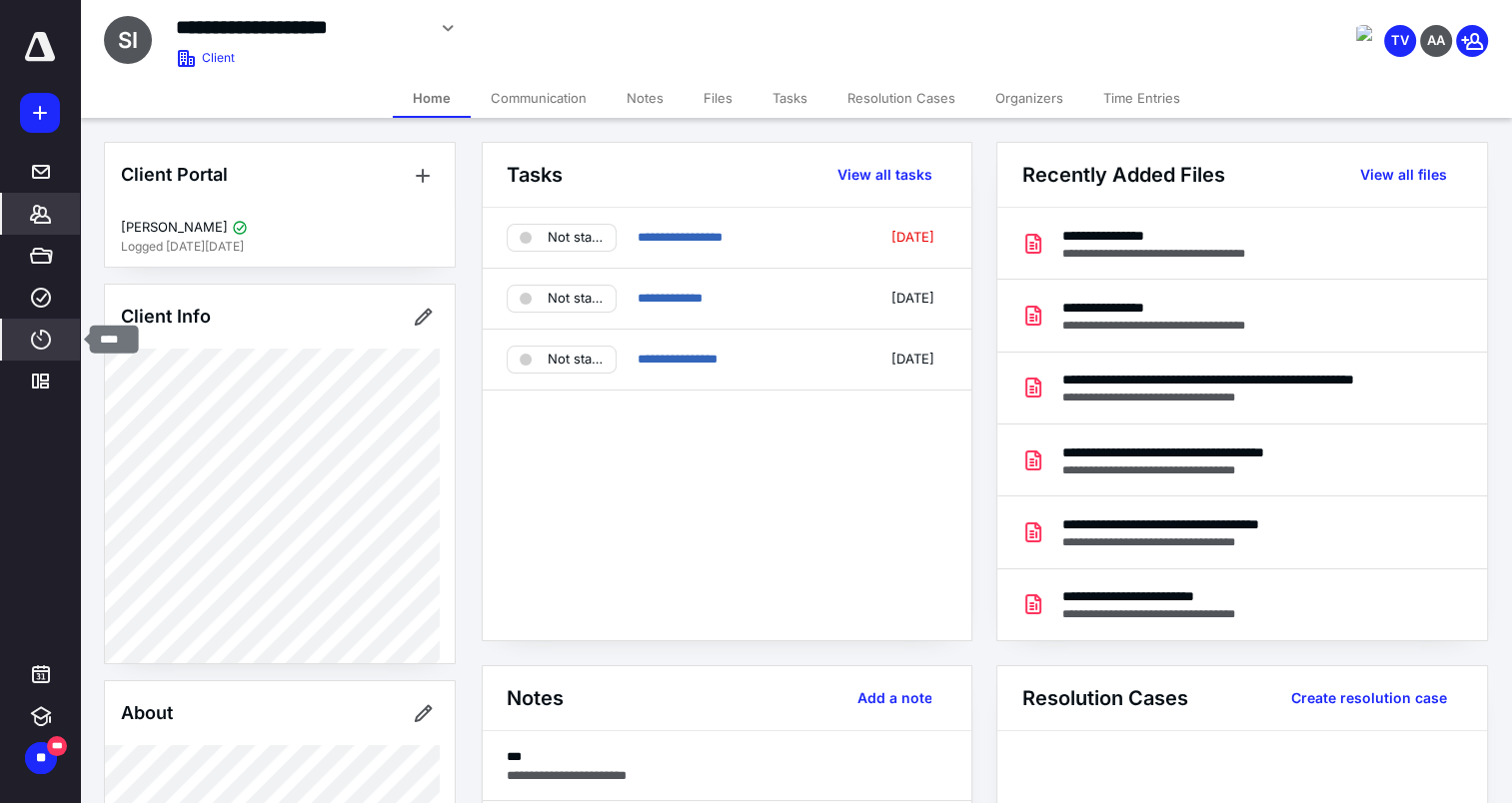 click 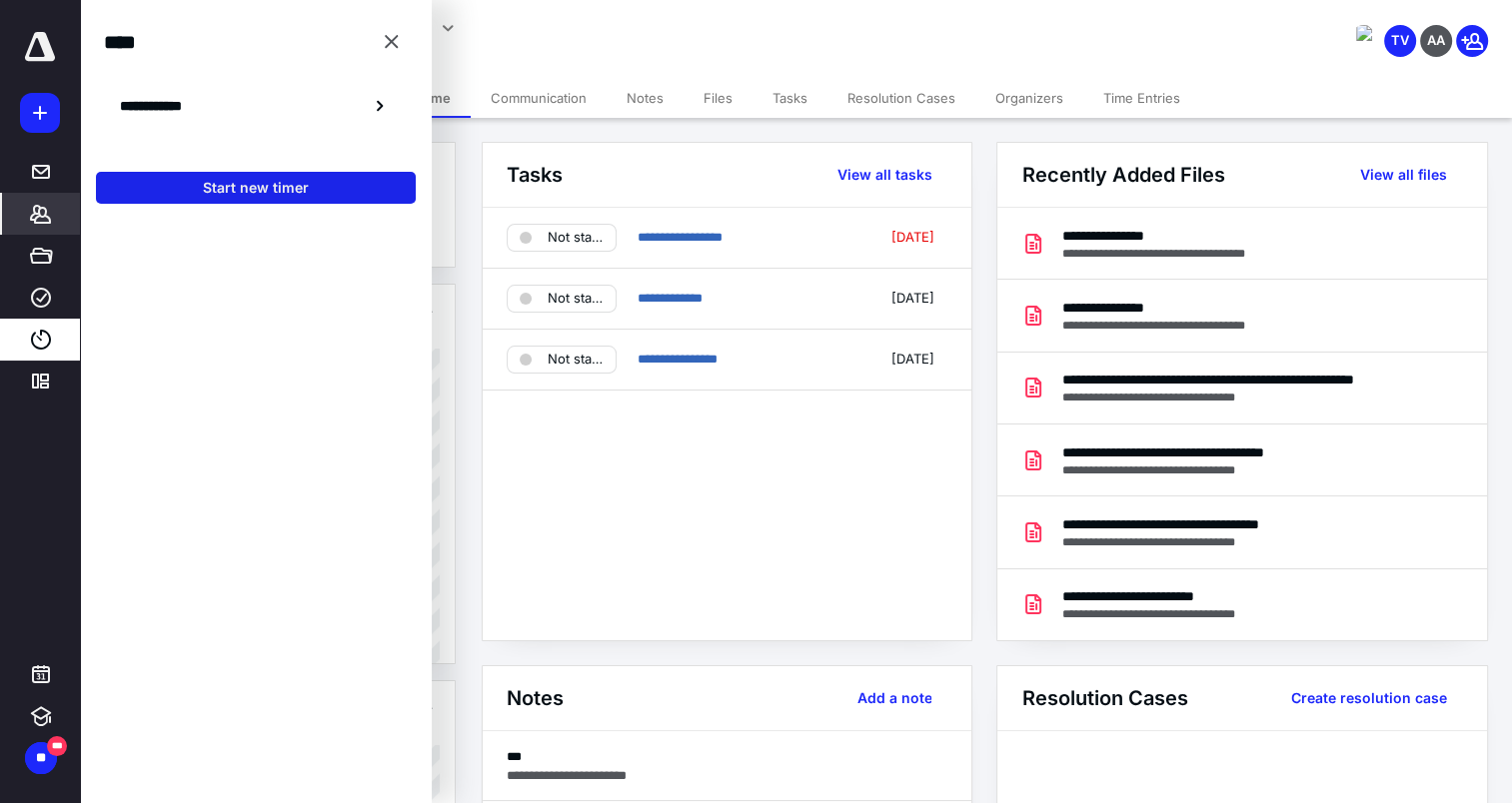 click on "Start new timer" at bounding box center [256, 188] 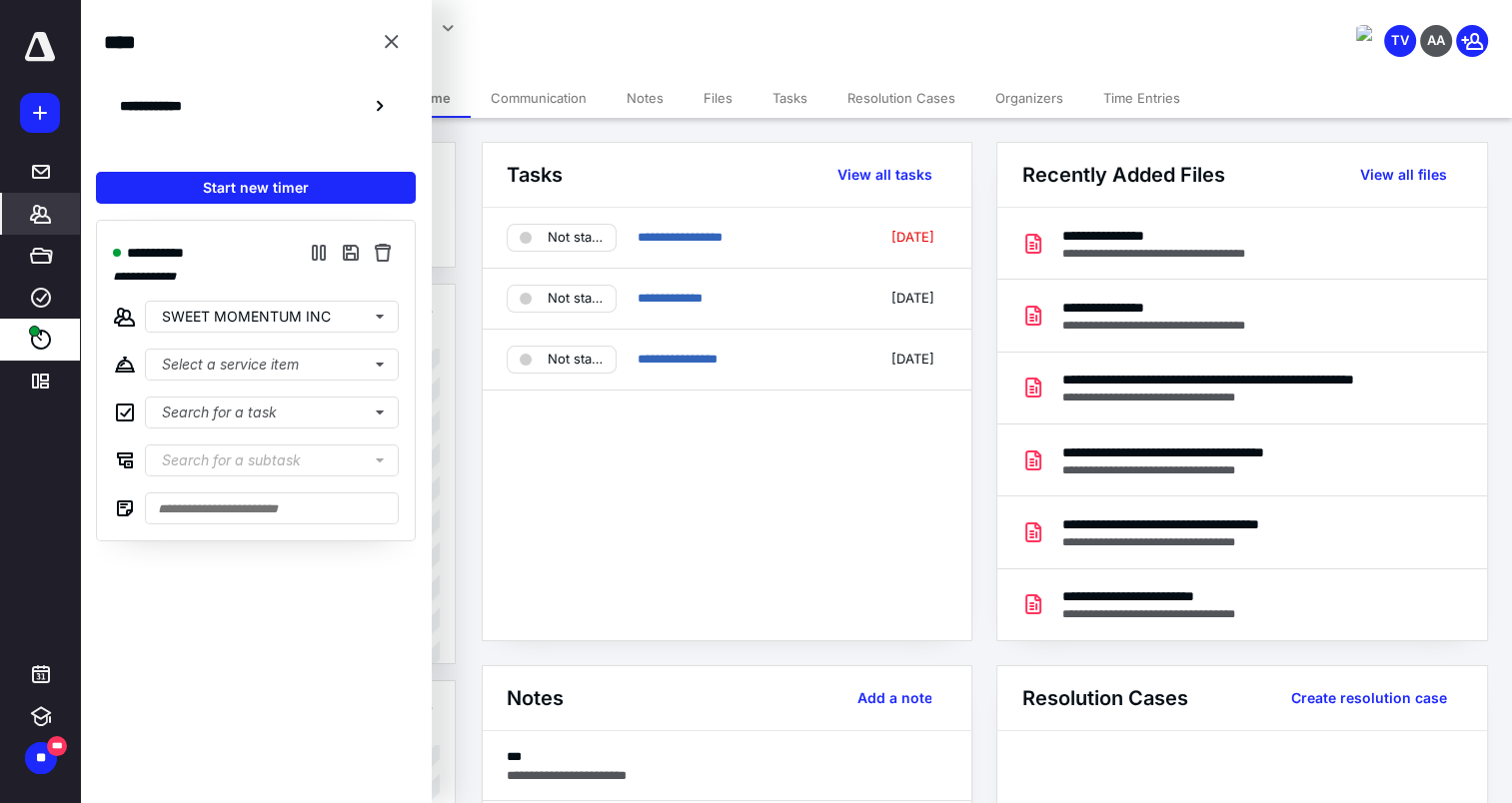 click on "**********" at bounding box center (598, 28) 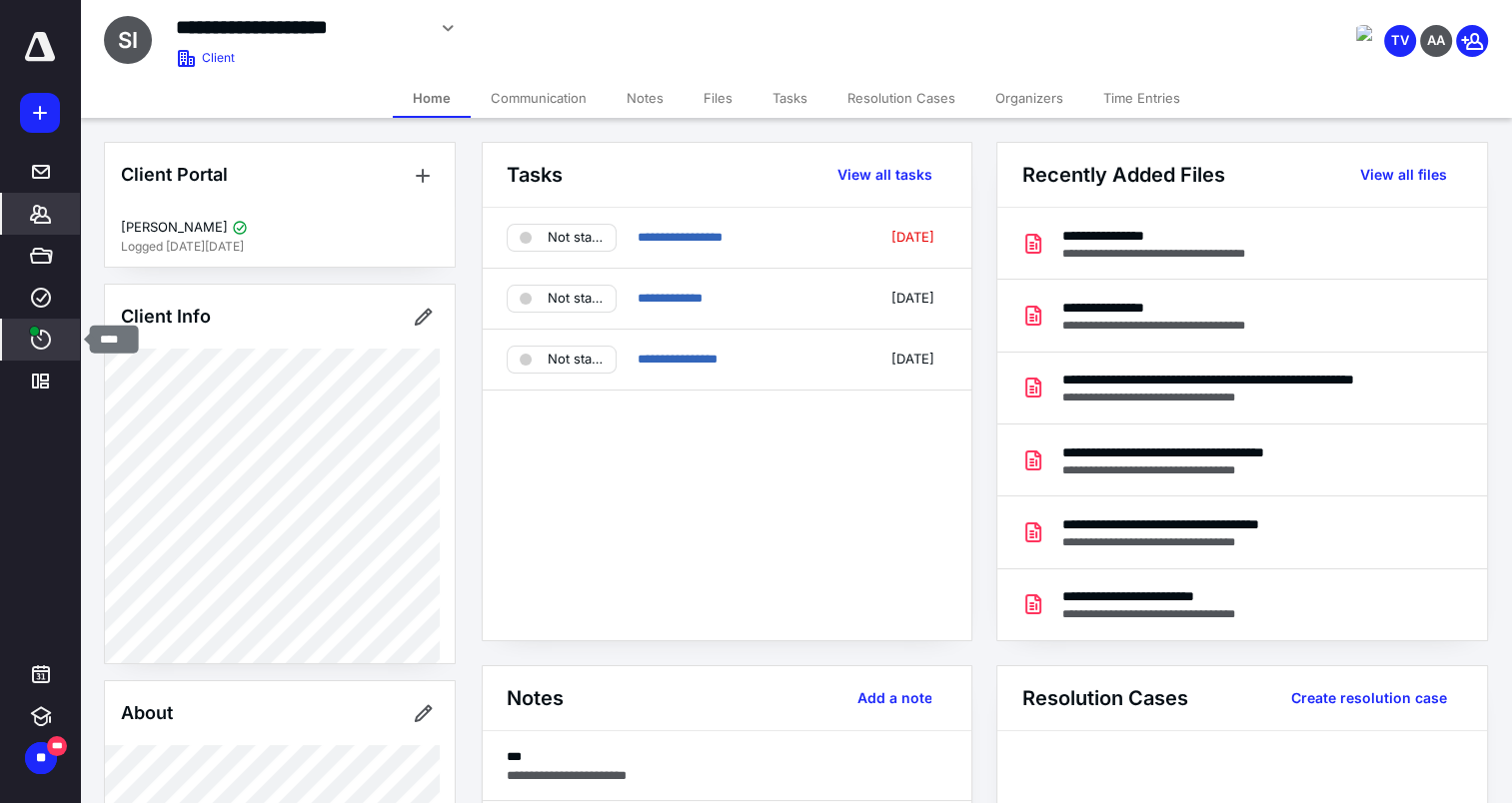 click on "****" at bounding box center (41, 340) 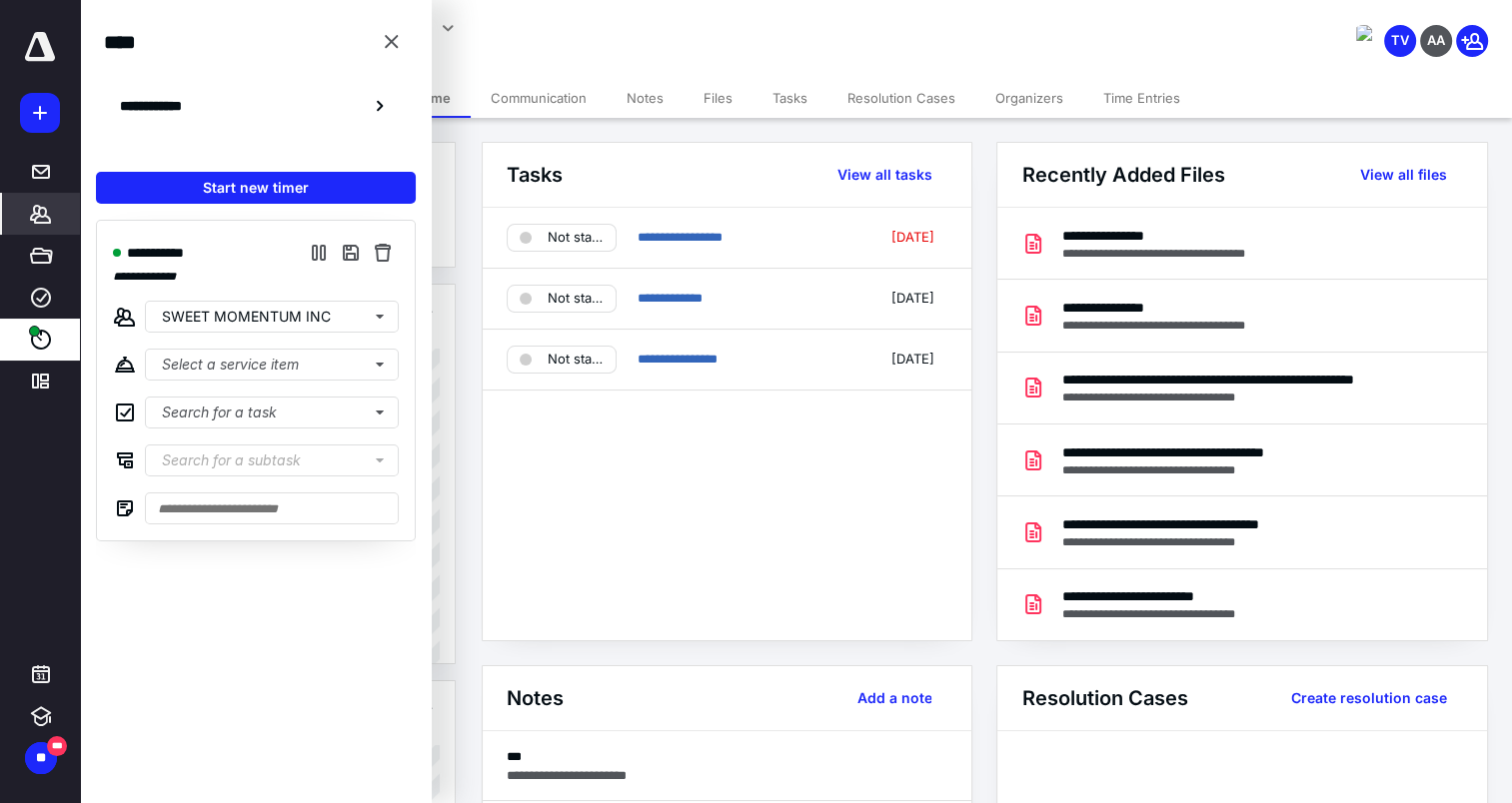 click on "Files" at bounding box center [718, 98] 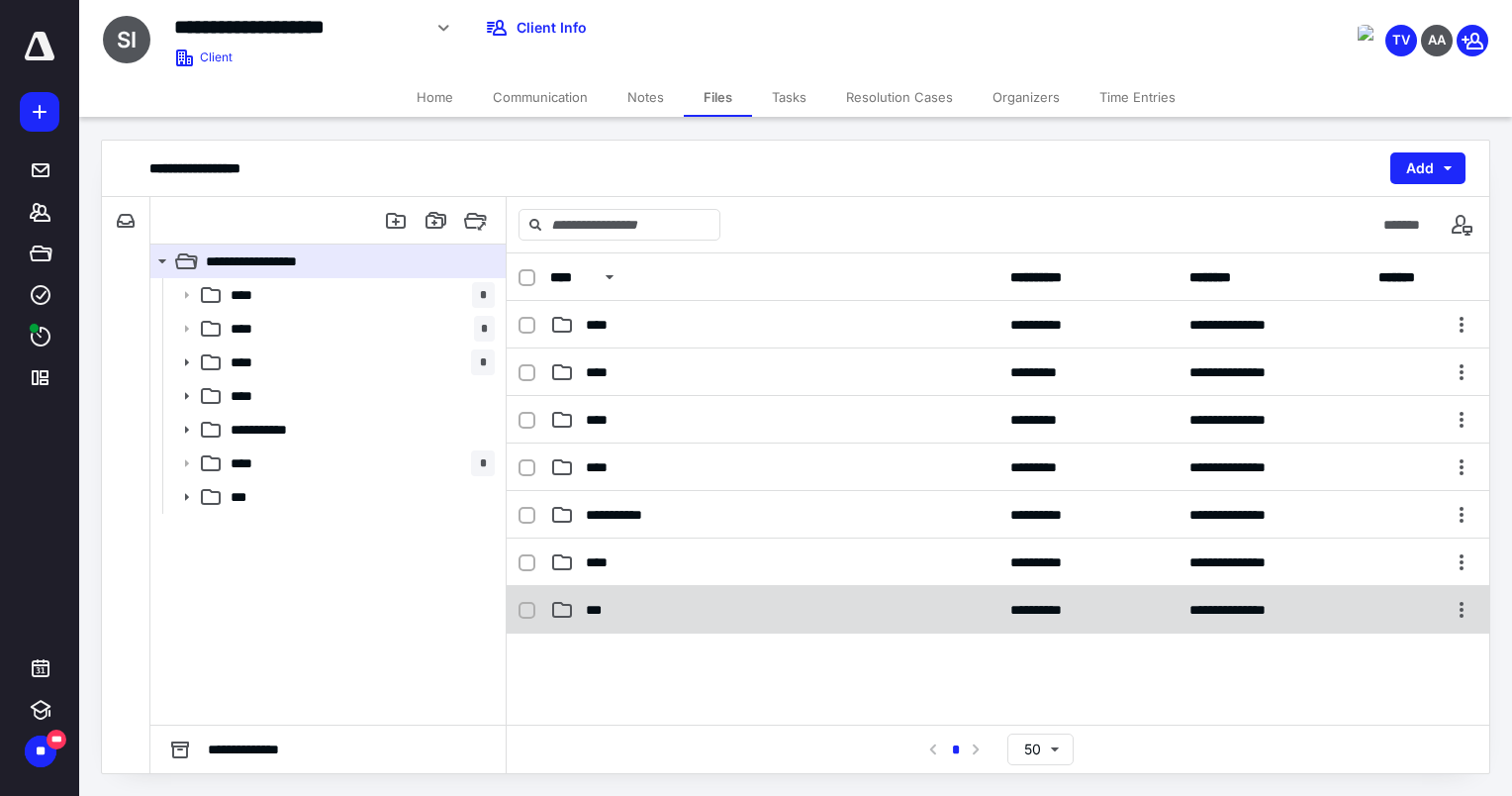 click on "***" at bounding box center (774, 610) 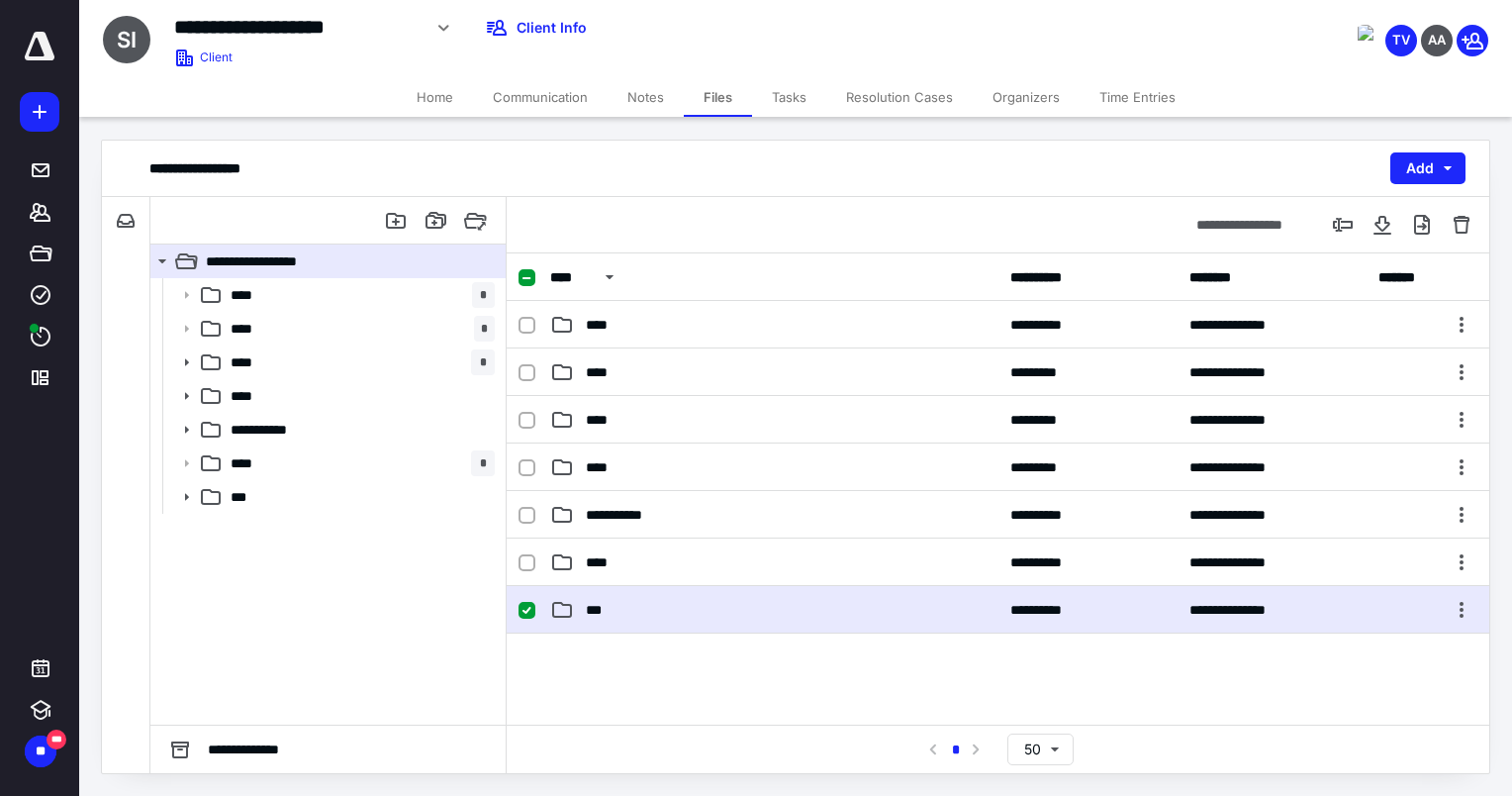 click on "***" at bounding box center [774, 610] 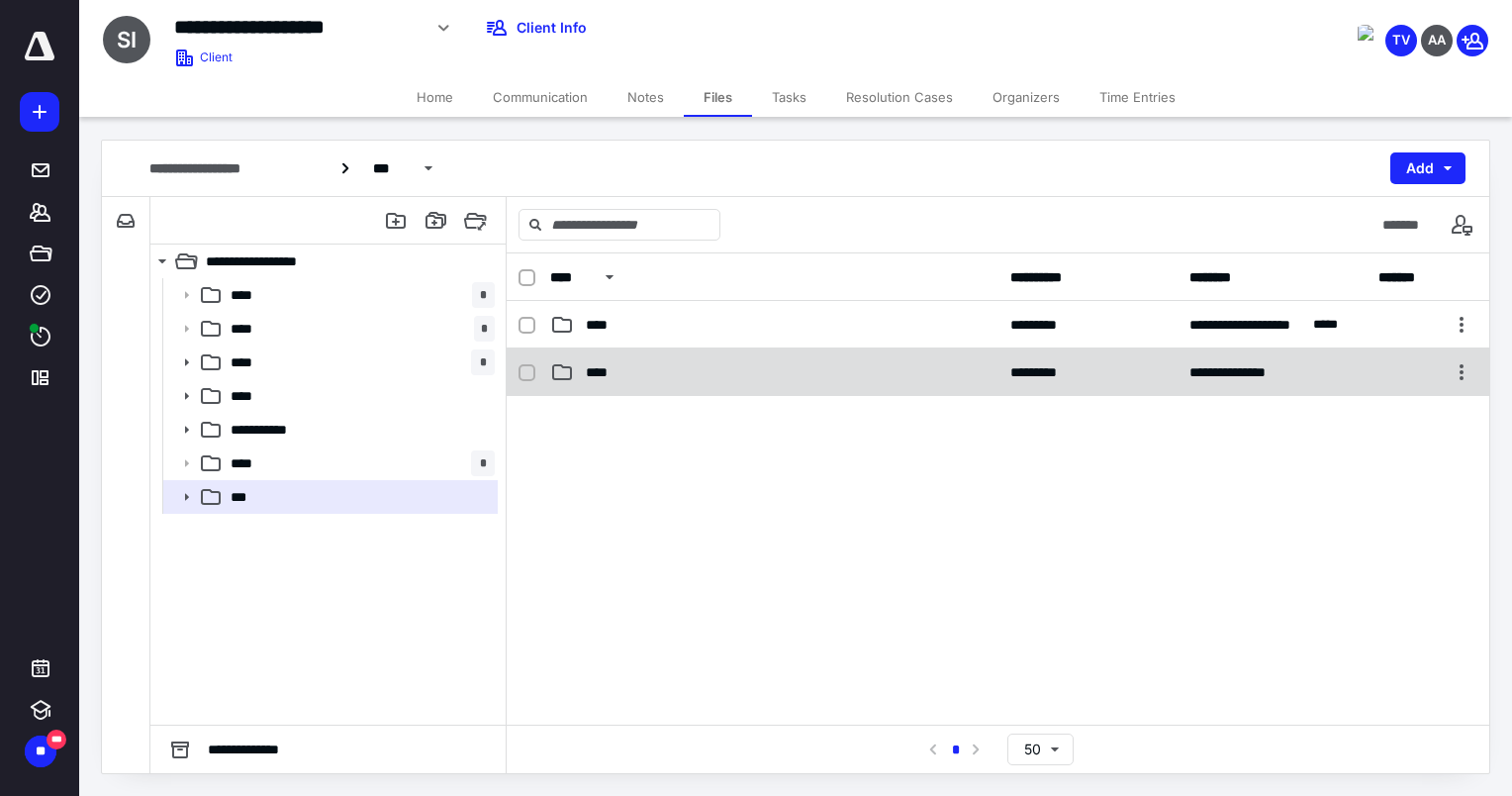 click on "****" at bounding box center [603, 372] 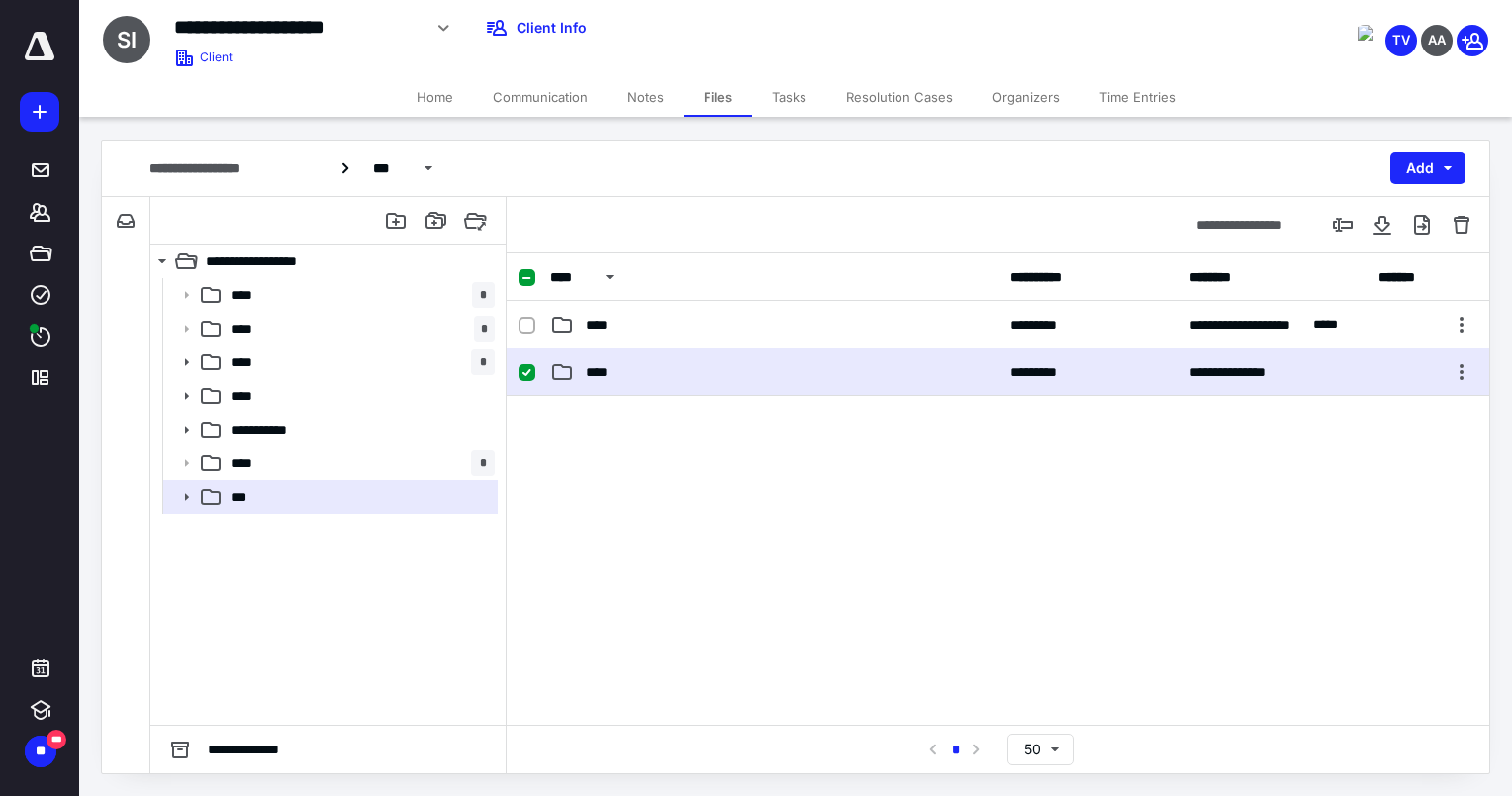 click on "****" at bounding box center [603, 372] 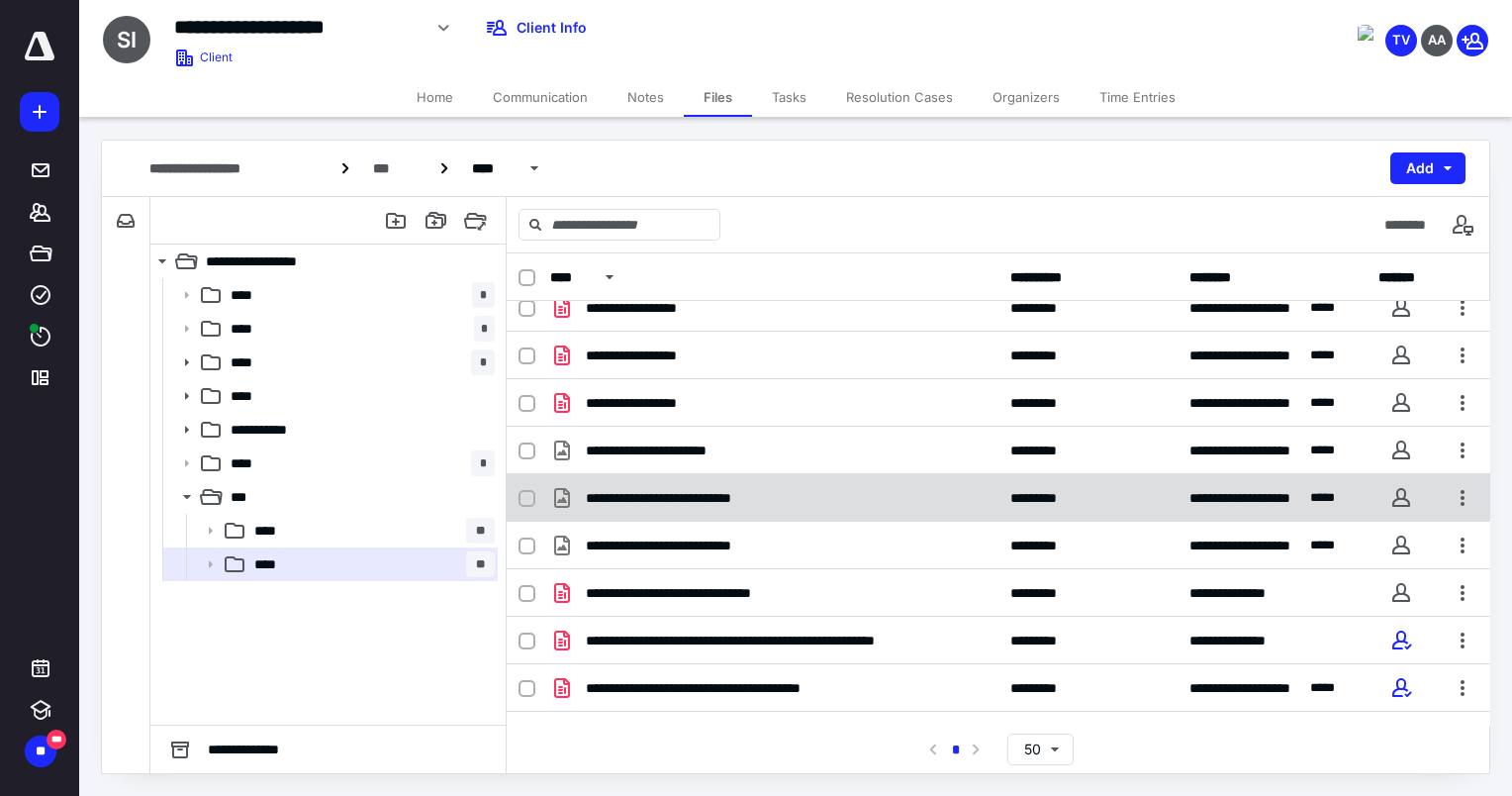 scroll, scrollTop: 99, scrollLeft: 0, axis: vertical 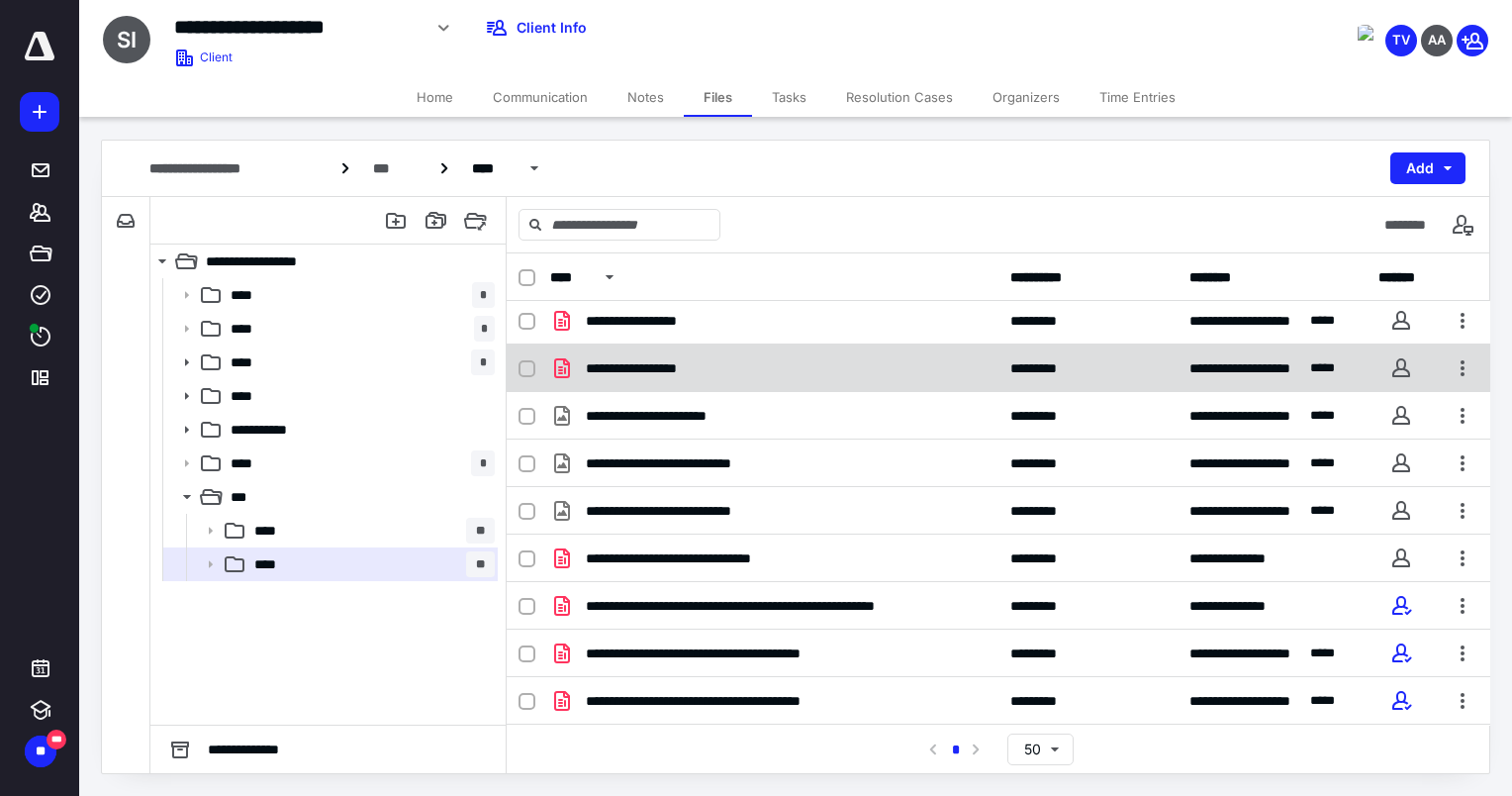 click on "**********" at bounding box center [998, 368] 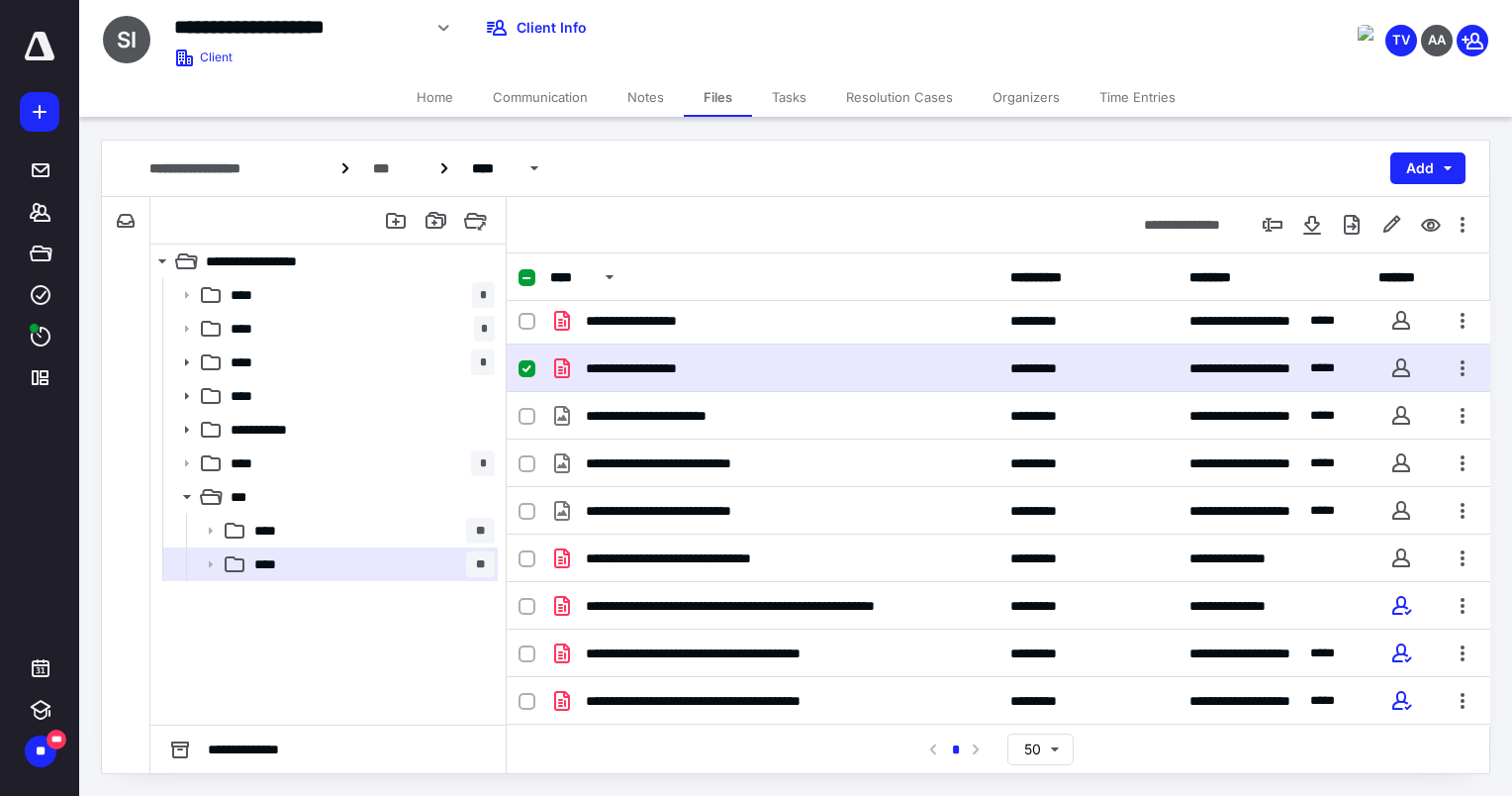 click on "**********" at bounding box center [998, 368] 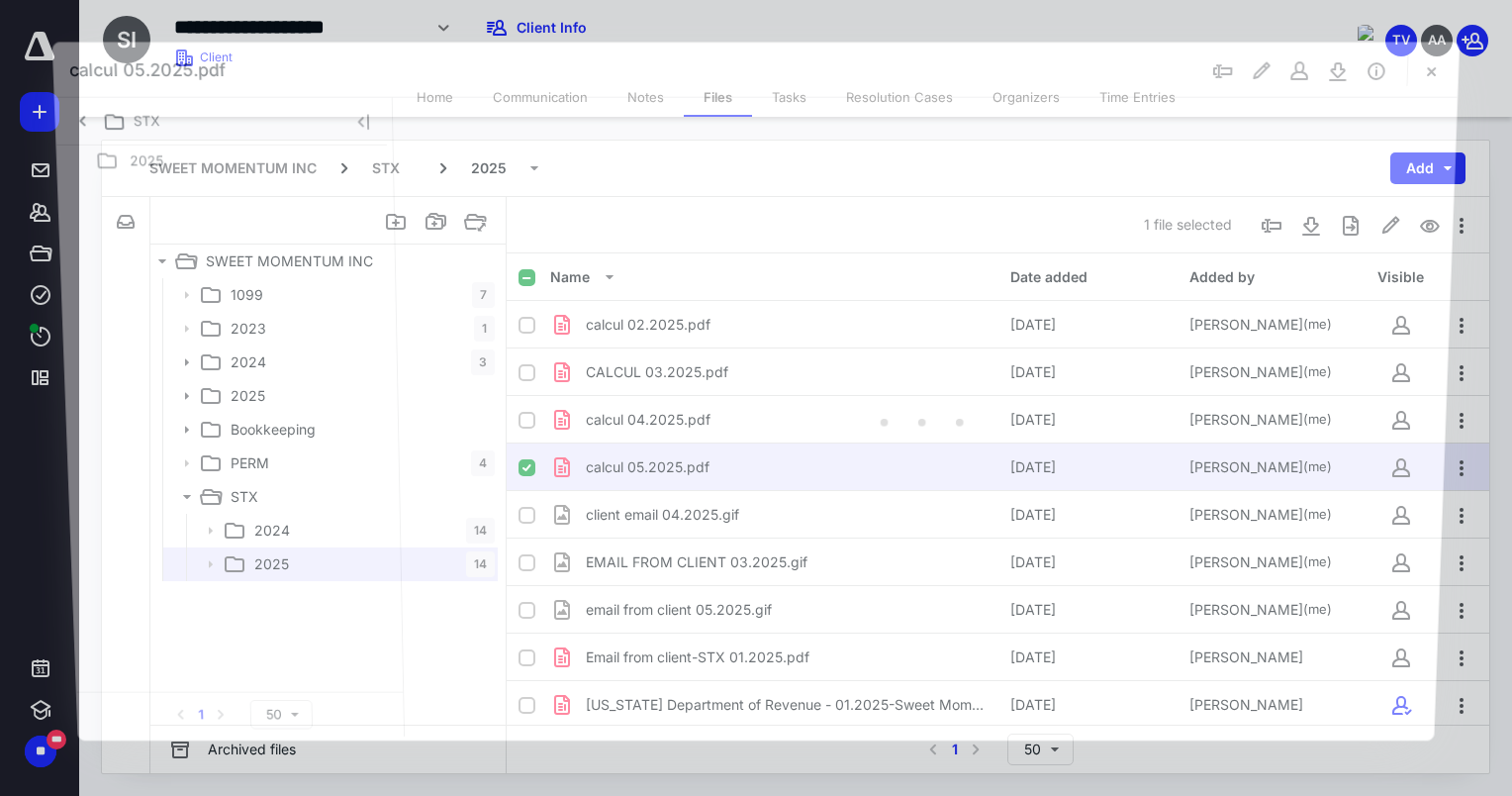 scroll, scrollTop: 99, scrollLeft: 0, axis: vertical 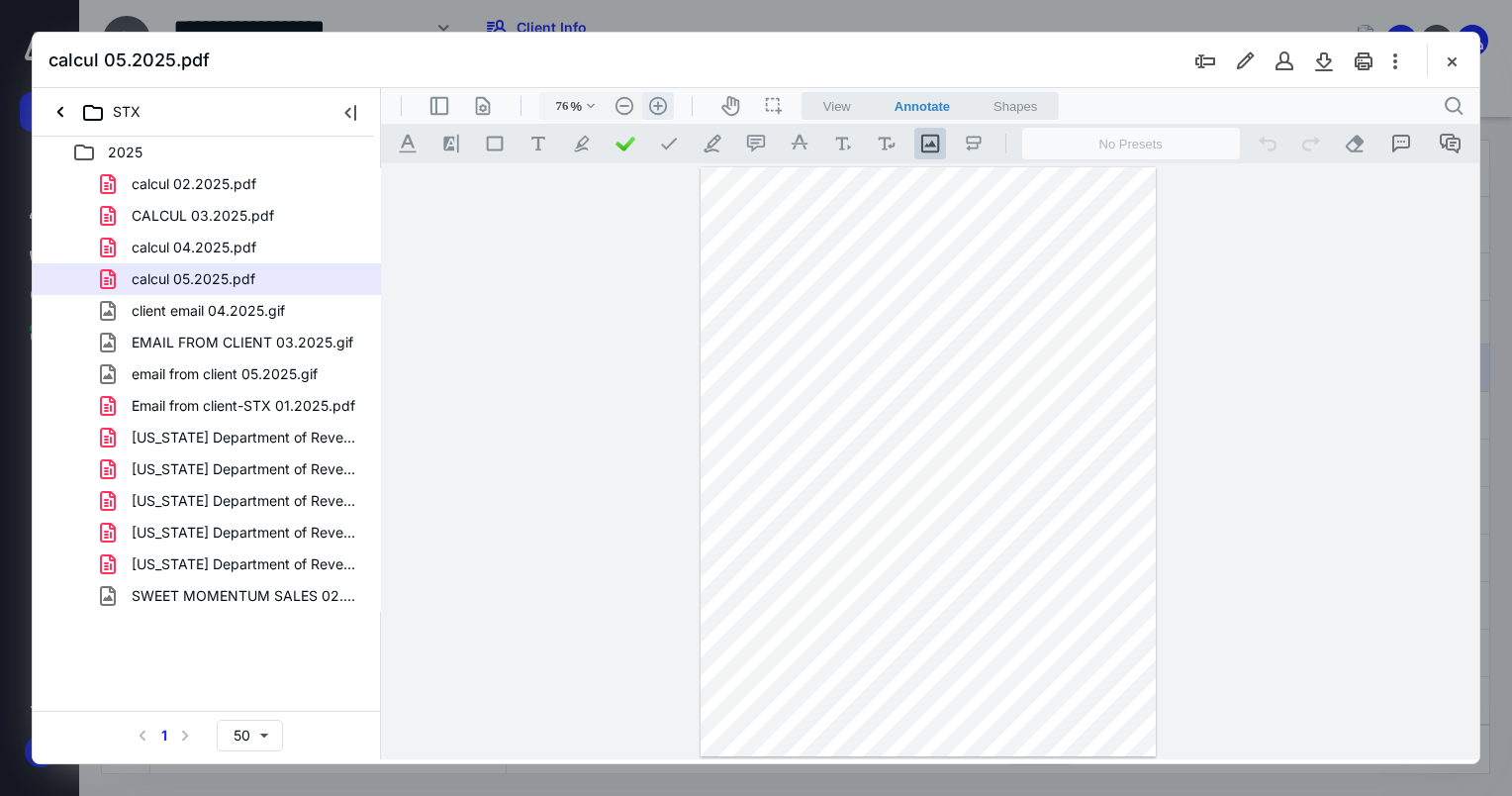 click on ".cls-1{fill:#abb0c4;} icon - header - zoom - in - line" at bounding box center (658, 106) 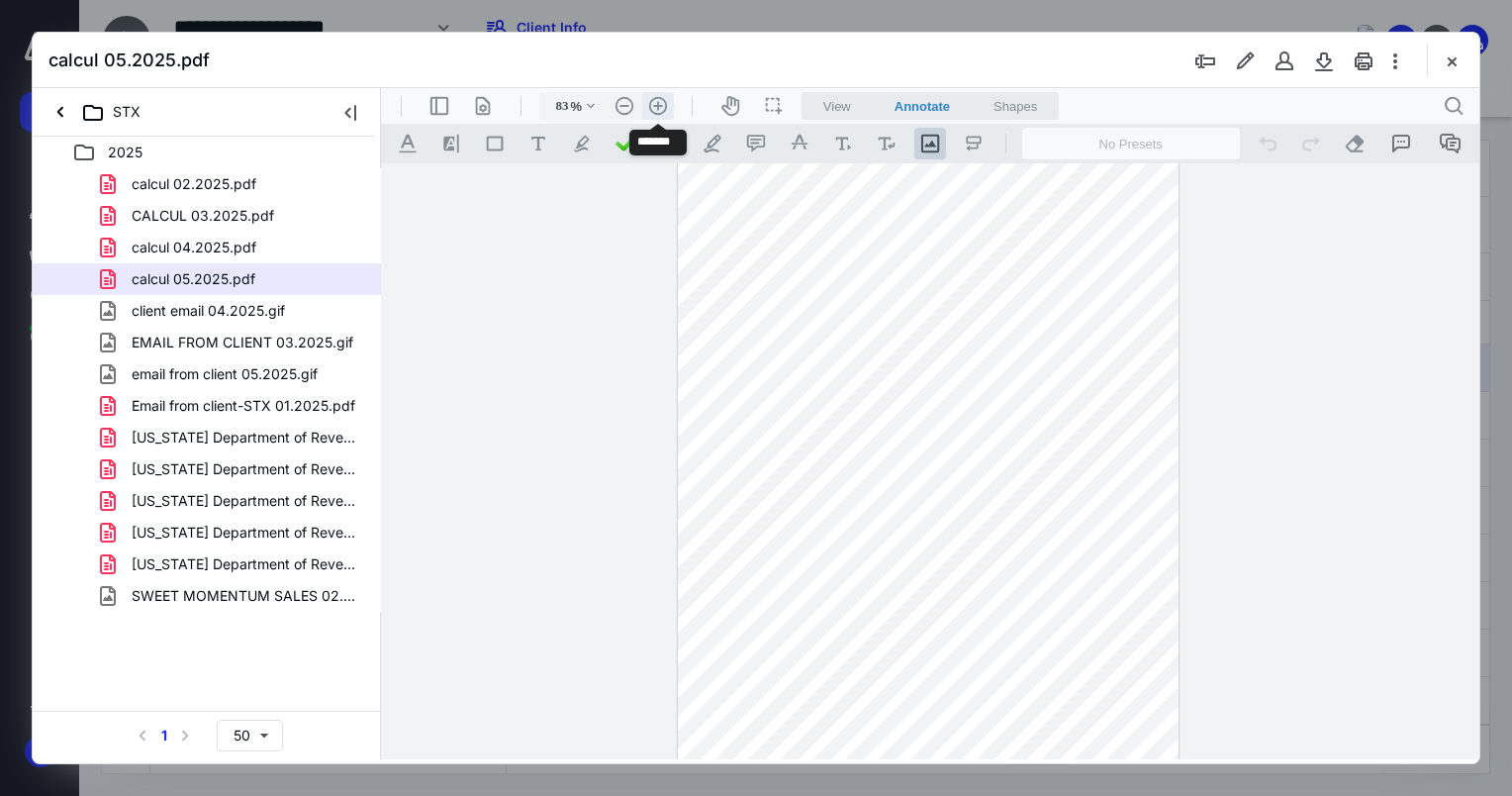 click on ".cls-1{fill:#abb0c4;} icon - header - zoom - in - line" at bounding box center (658, 106) 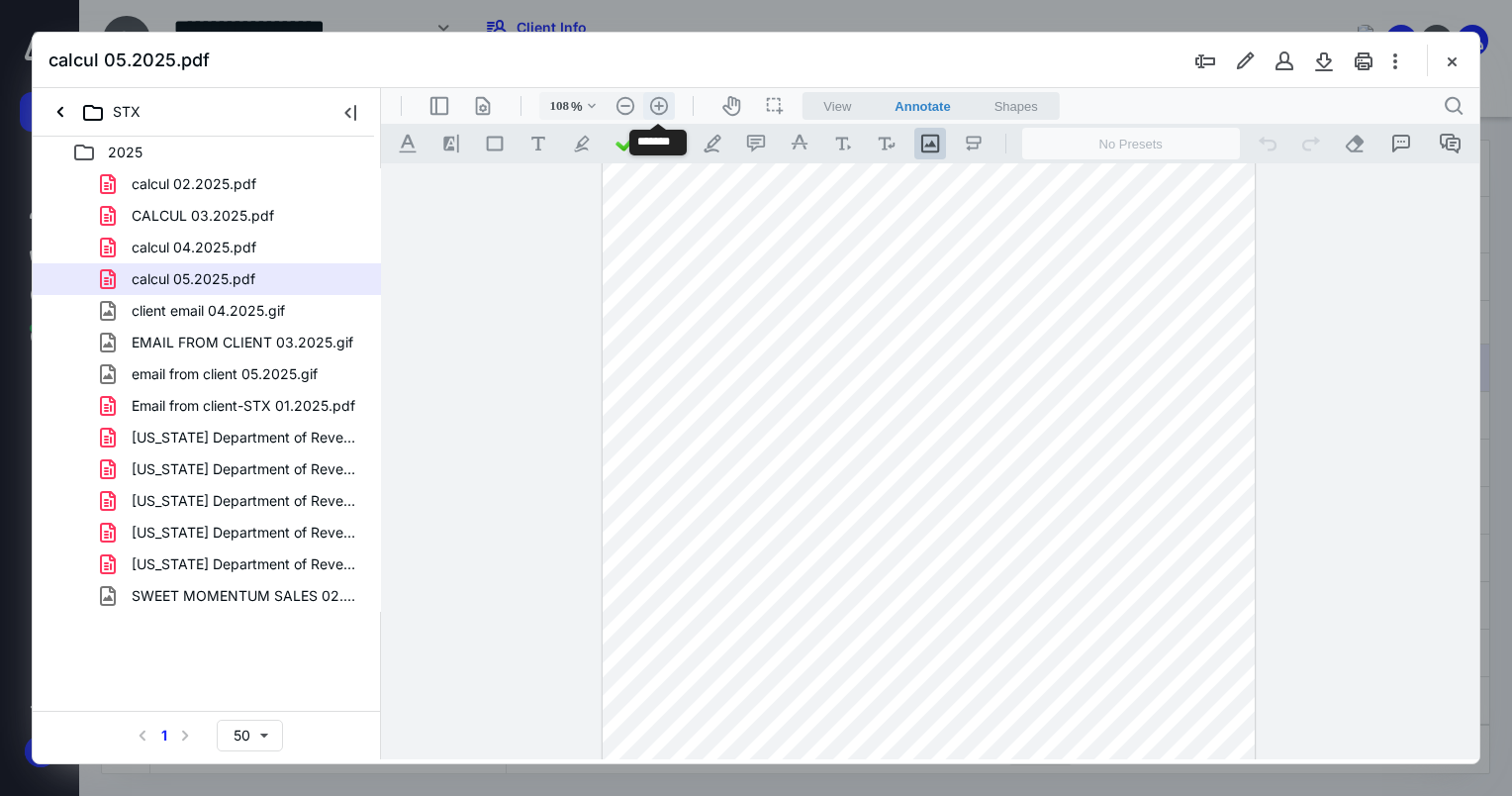 click on ".cls-1{fill:#abb0c4;} icon - header - zoom - in - line" at bounding box center (659, 106) 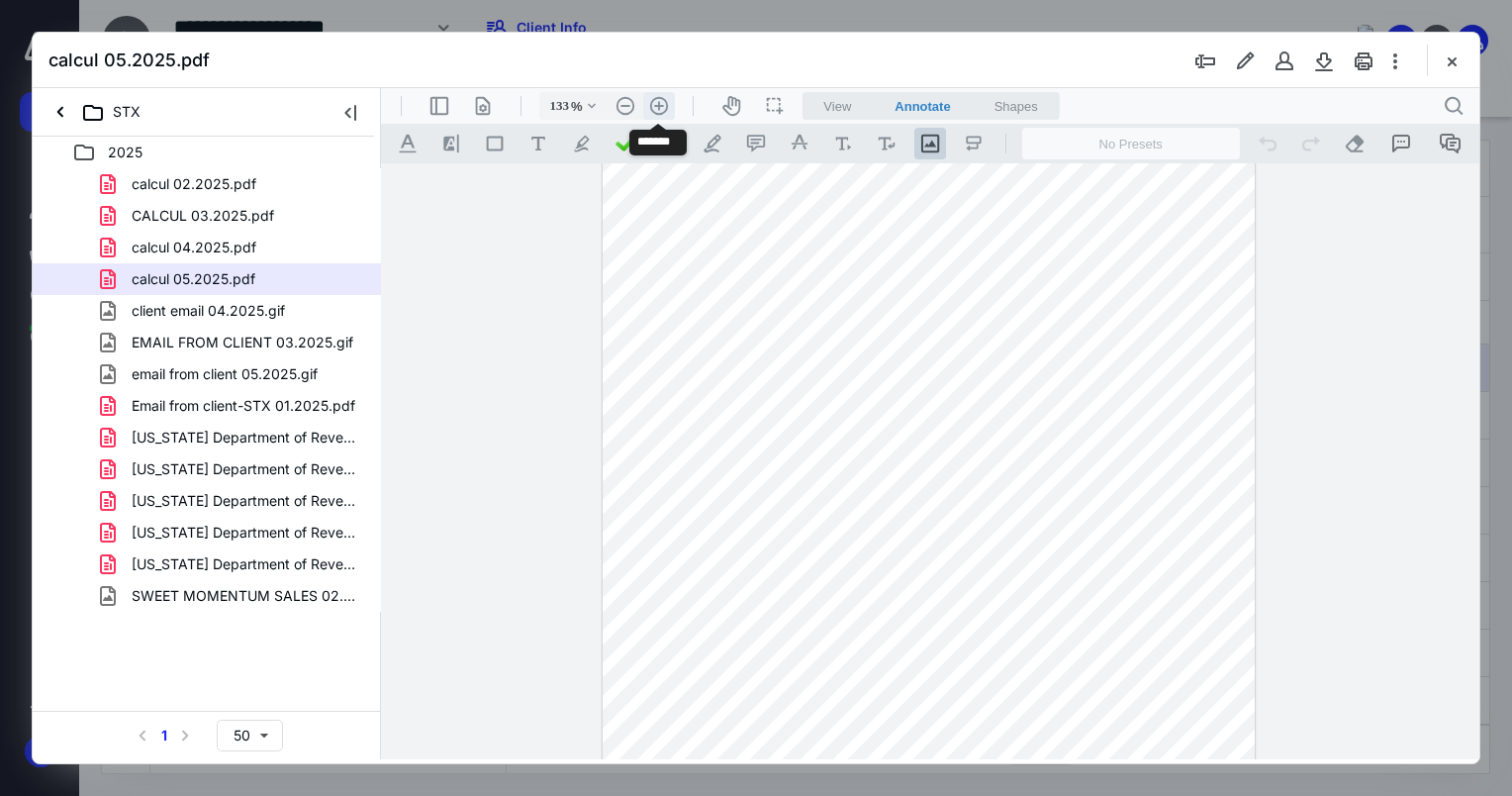 click on ".cls-1{fill:#abb0c4;} icon - header - zoom - in - line" at bounding box center (659, 106) 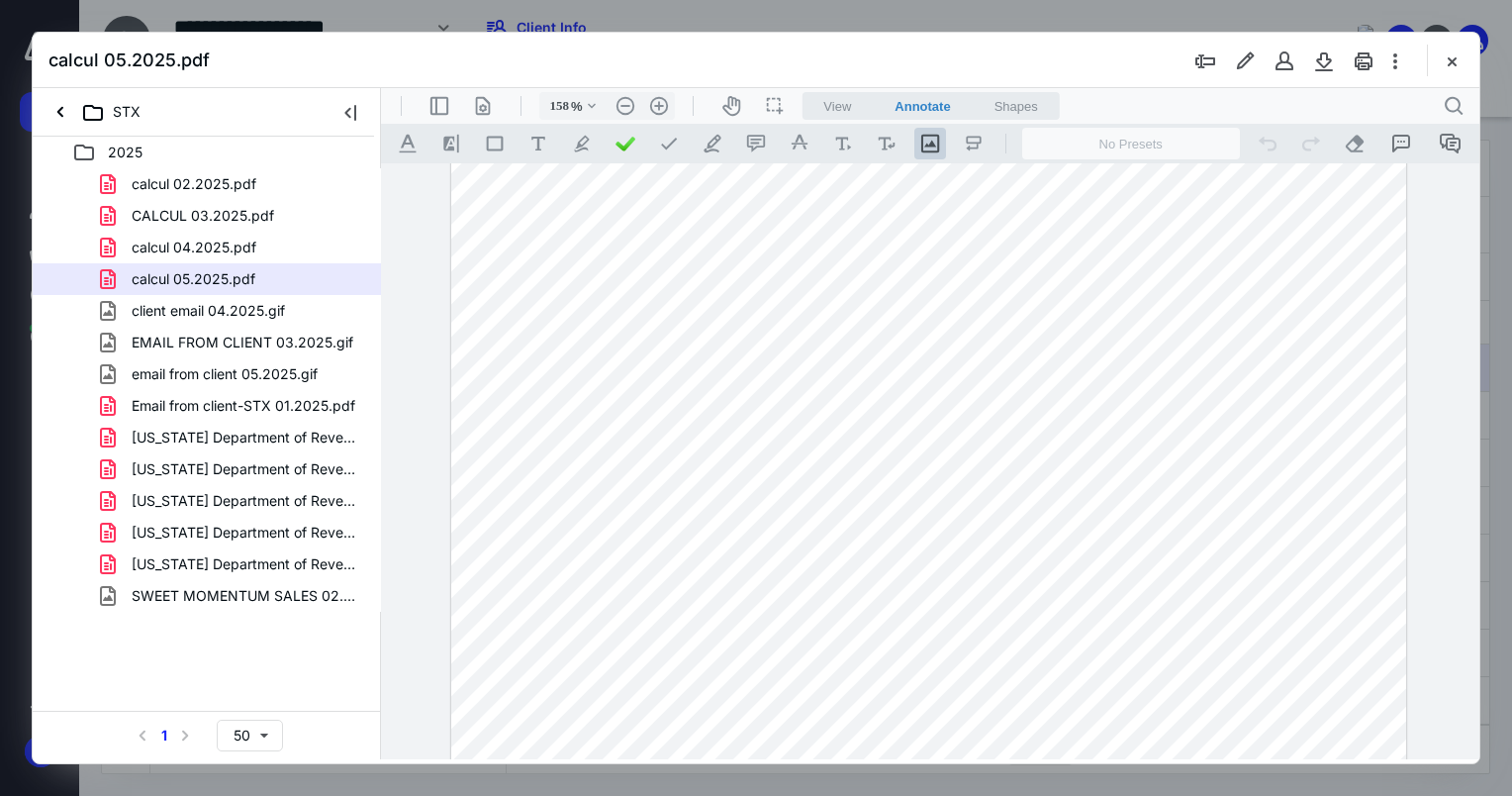 scroll, scrollTop: 0, scrollLeft: 0, axis: both 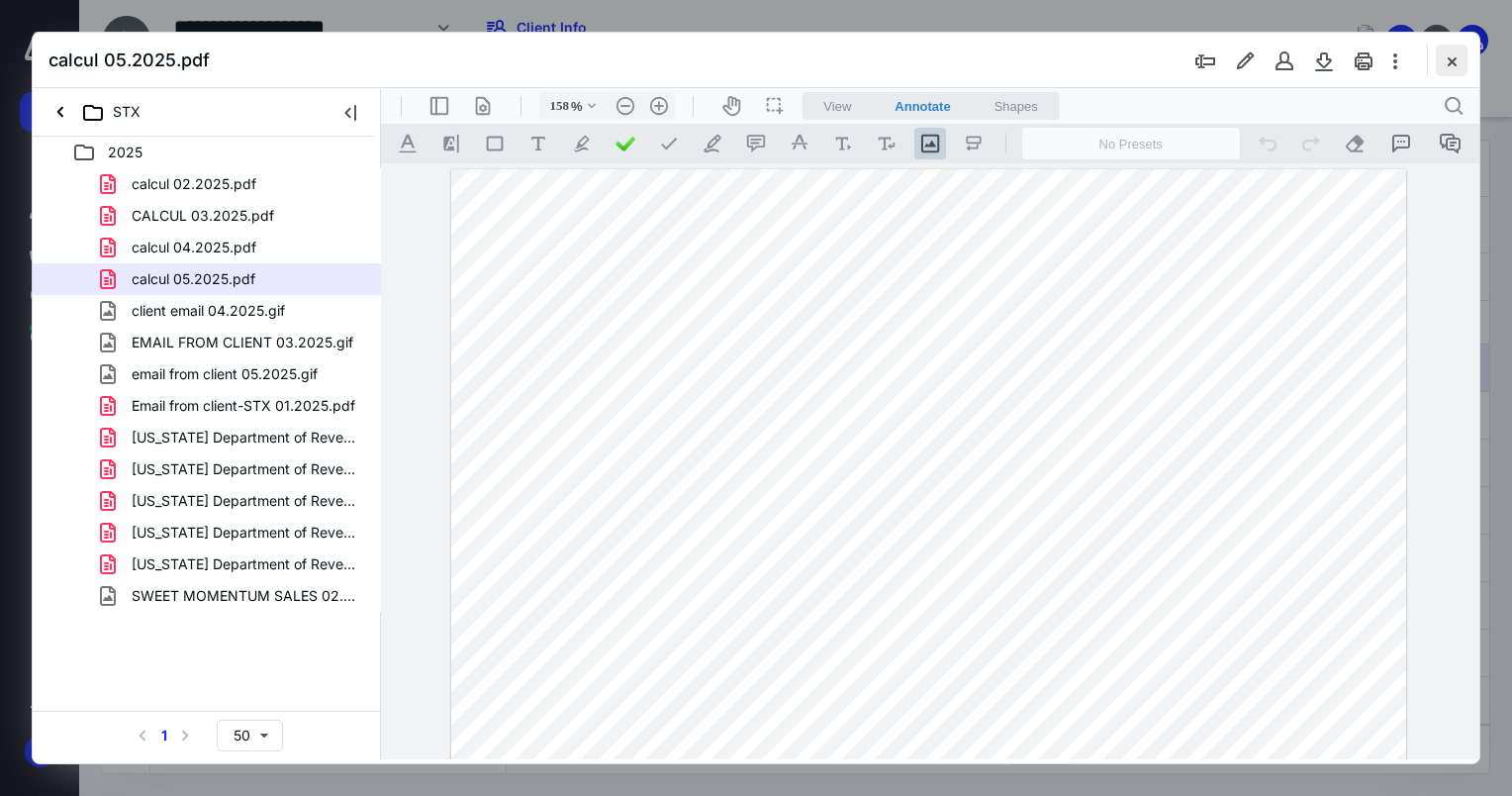 click at bounding box center [1452, 60] 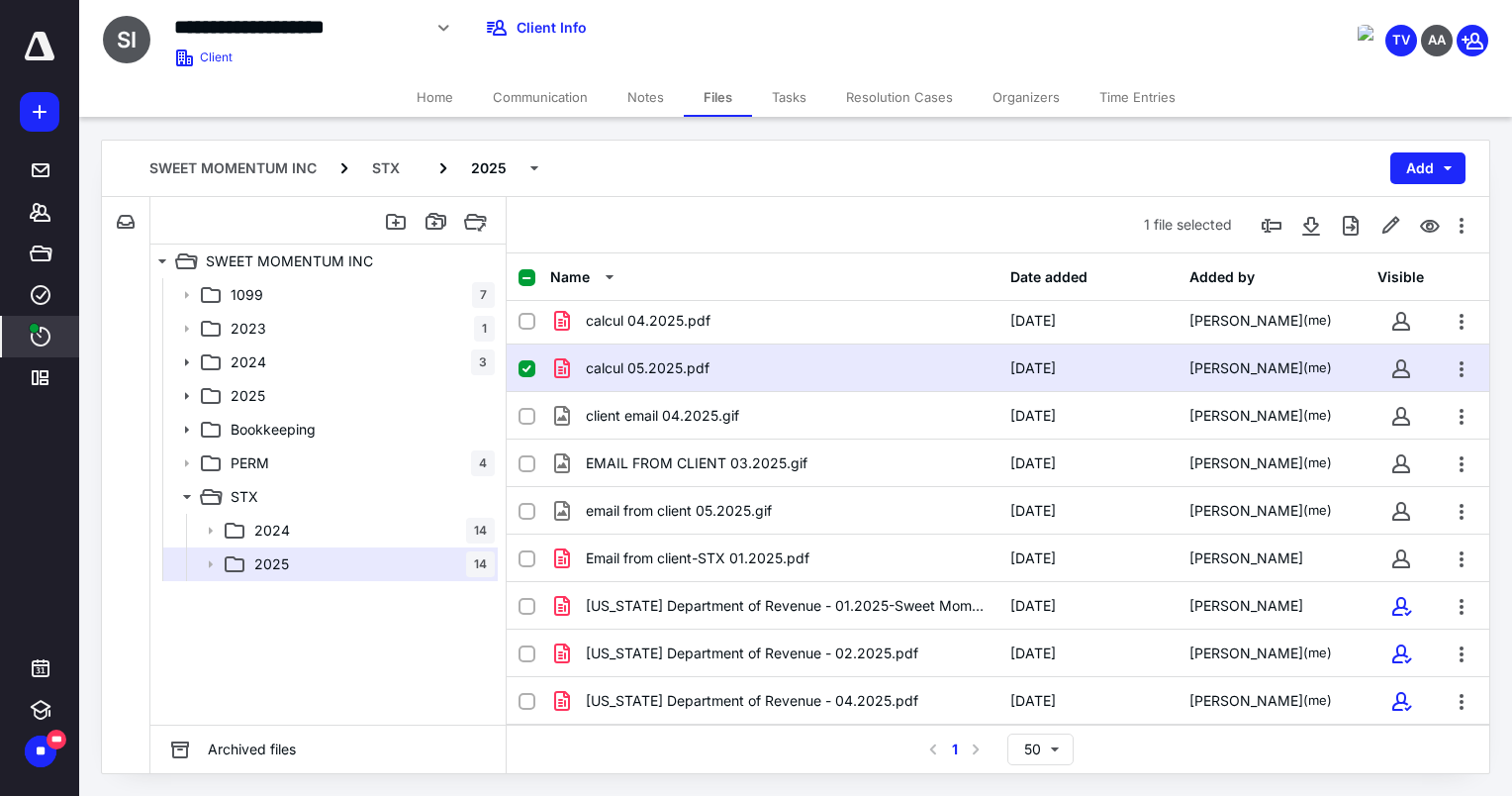 click 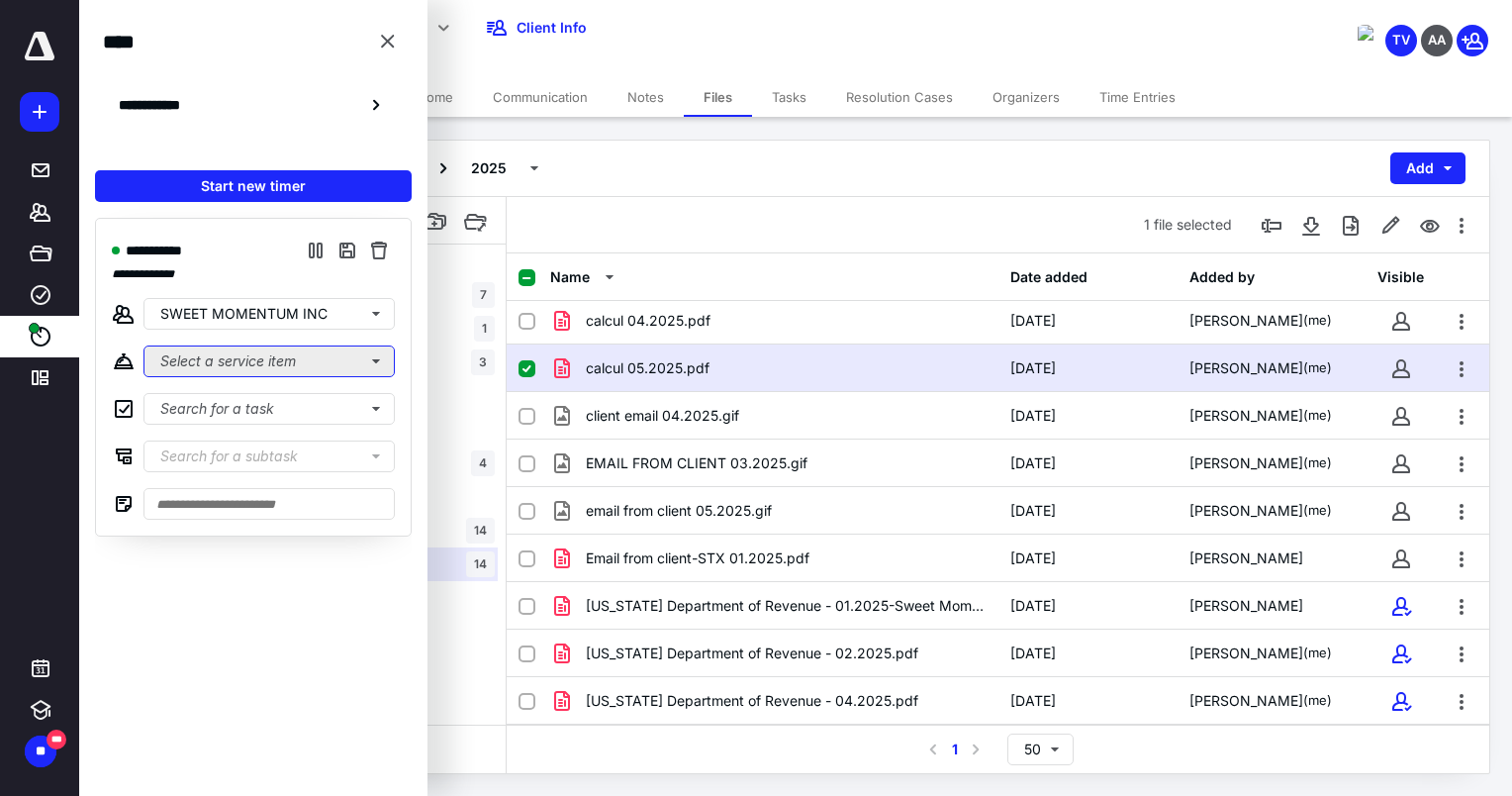 click on "Select a service item" at bounding box center [269, 361] 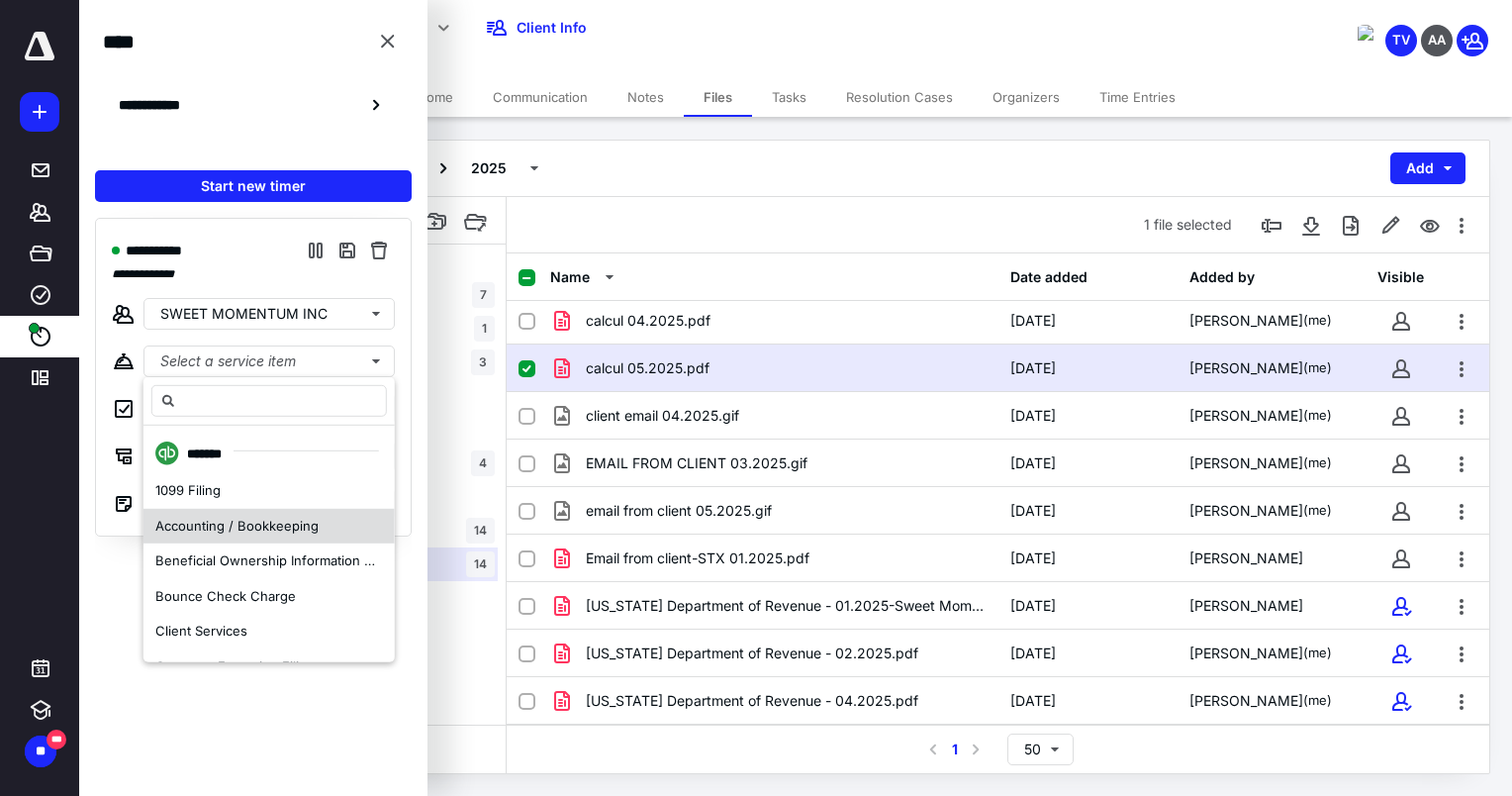 click on "Accounting / Bookkeeping" at bounding box center (236, 525) 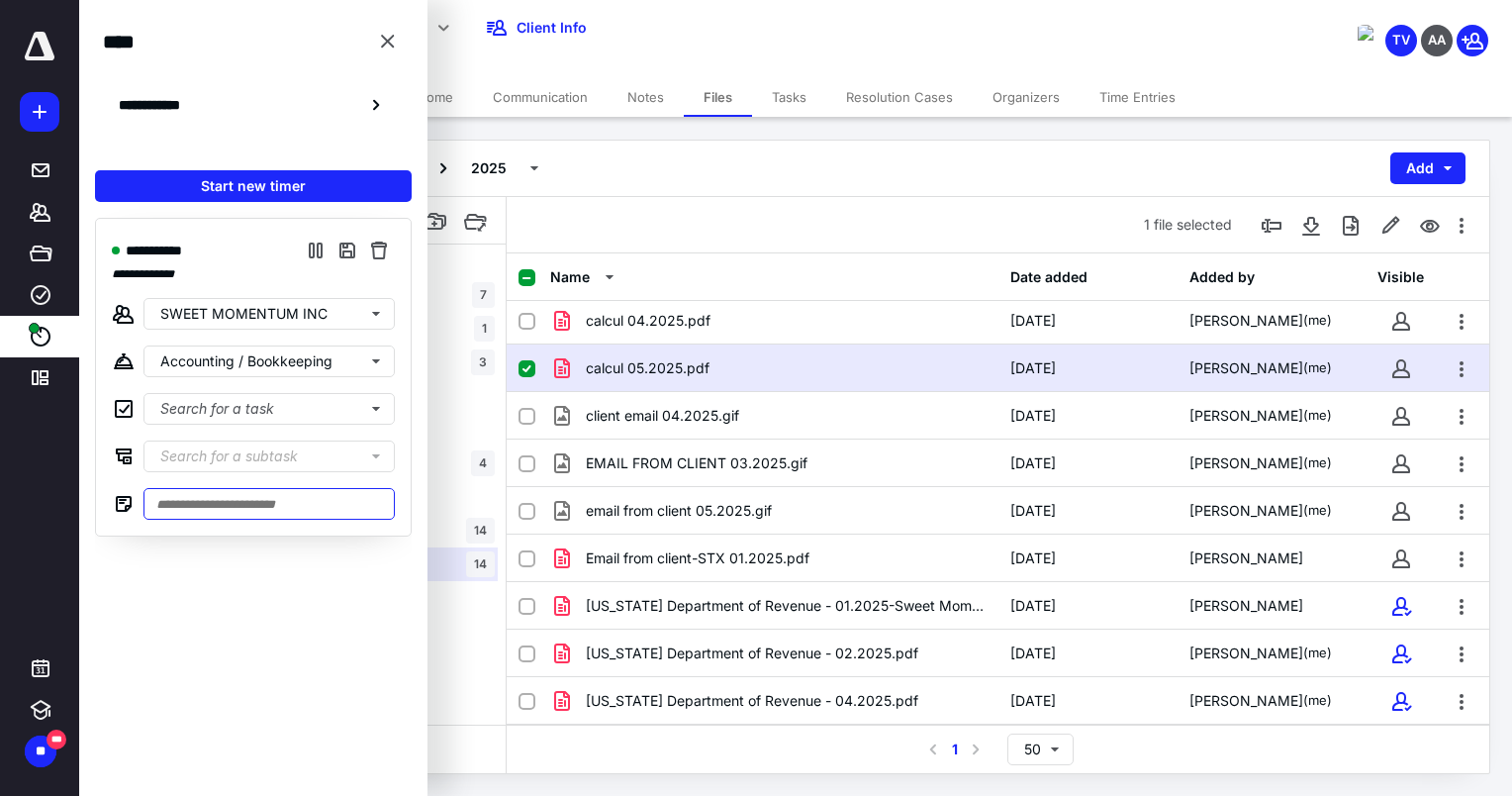 click at bounding box center (269, 504) 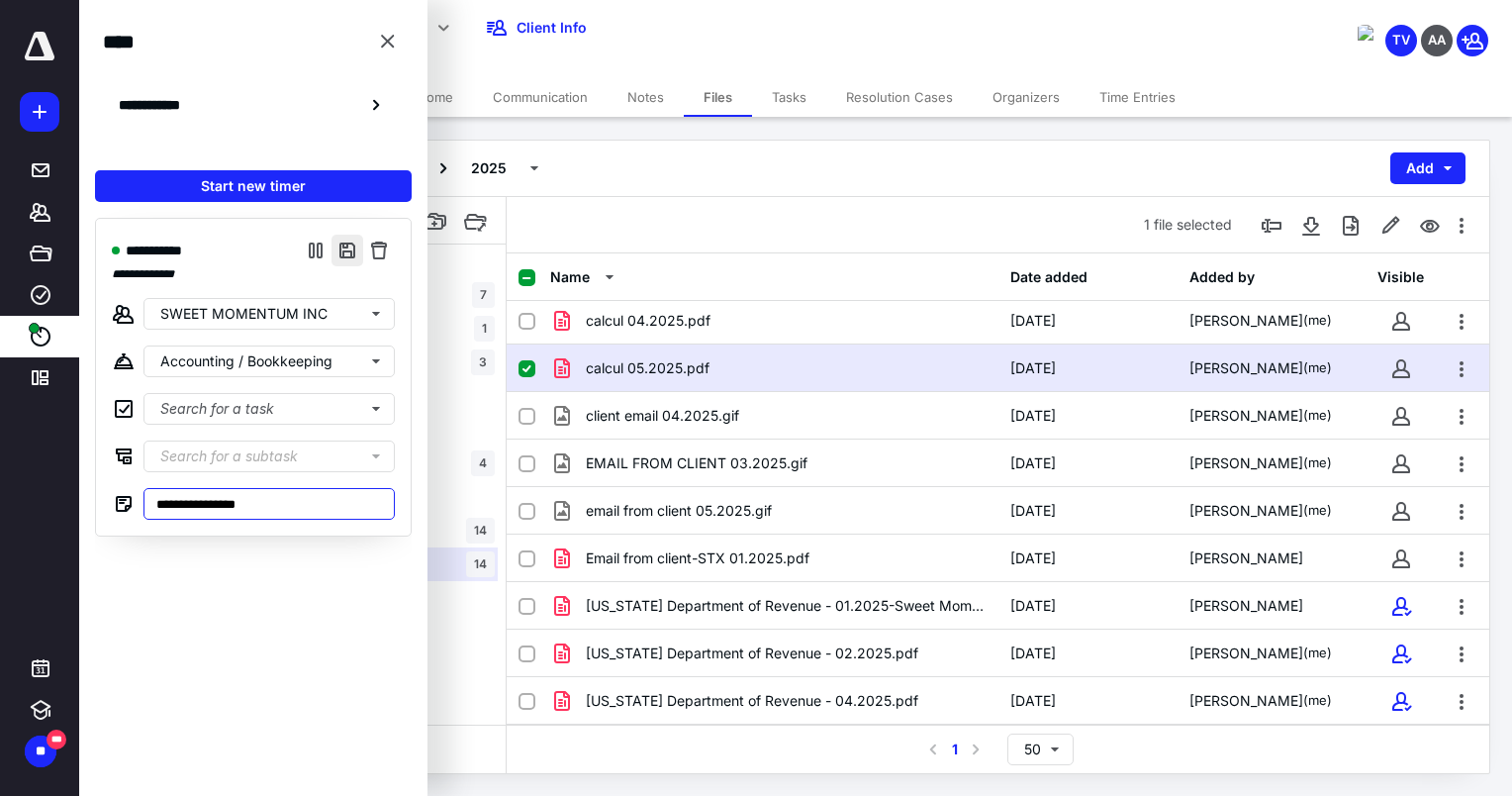 type on "**********" 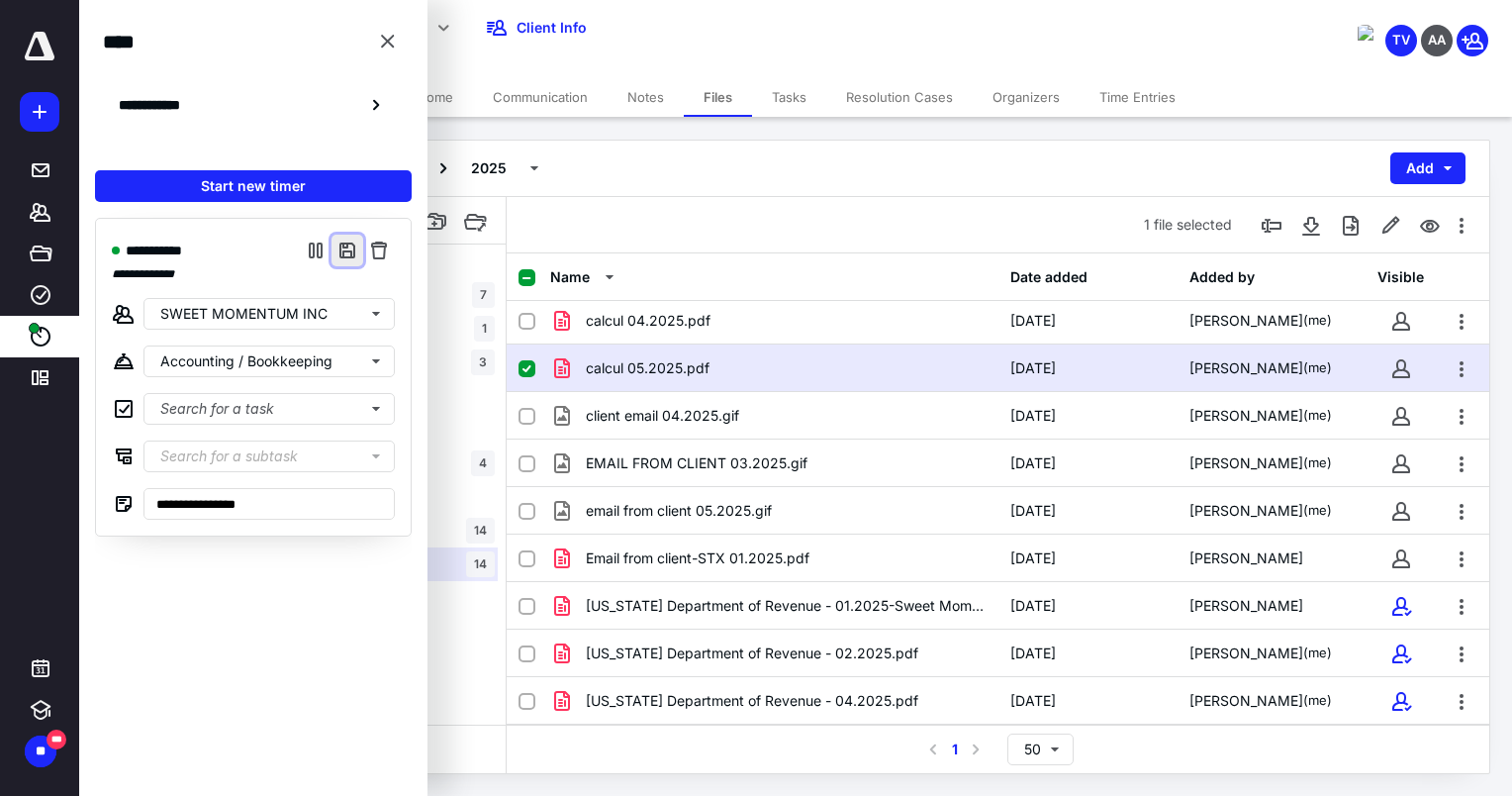 click at bounding box center [347, 250] 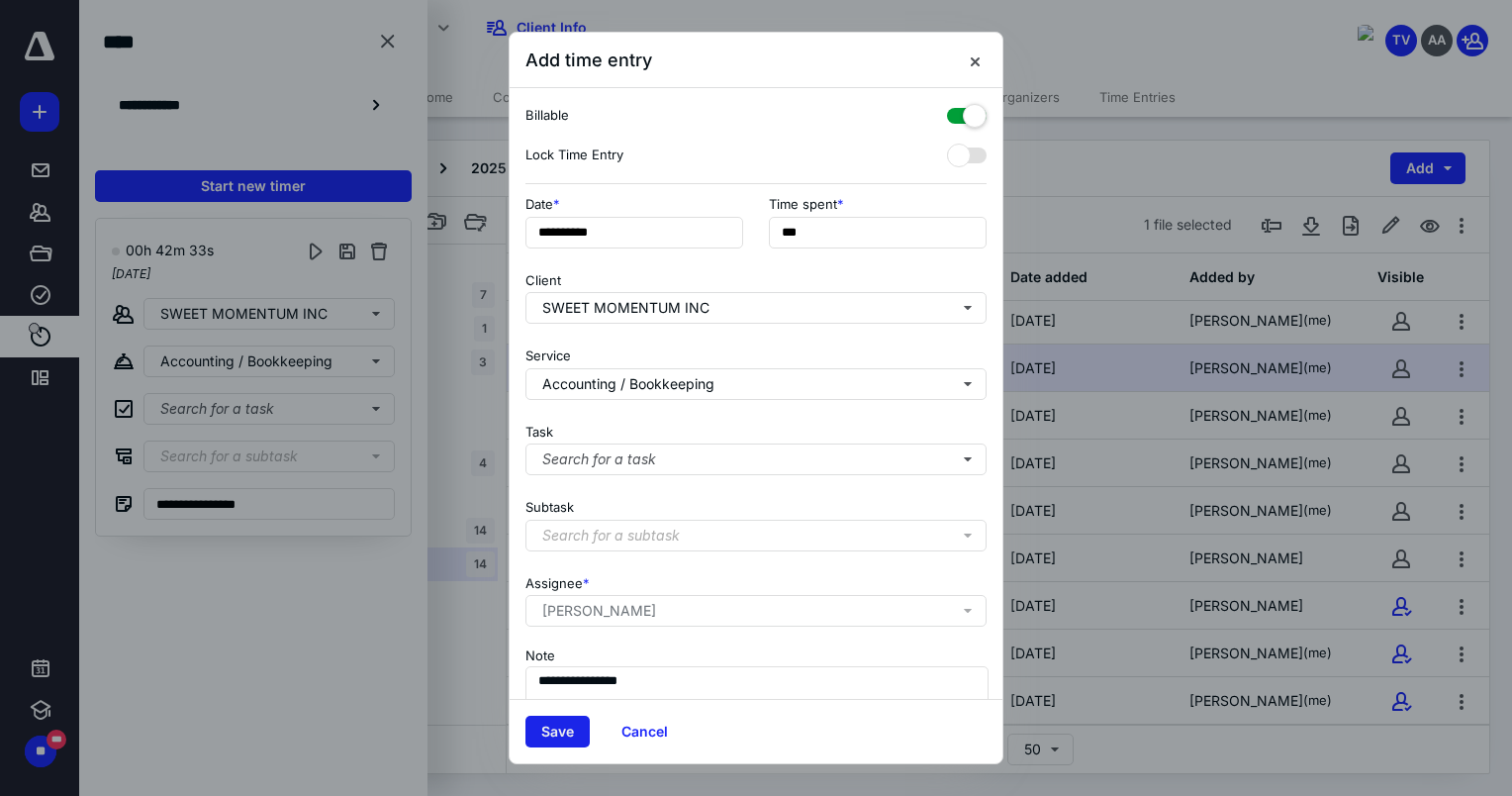 click on "Save" at bounding box center [557, 732] 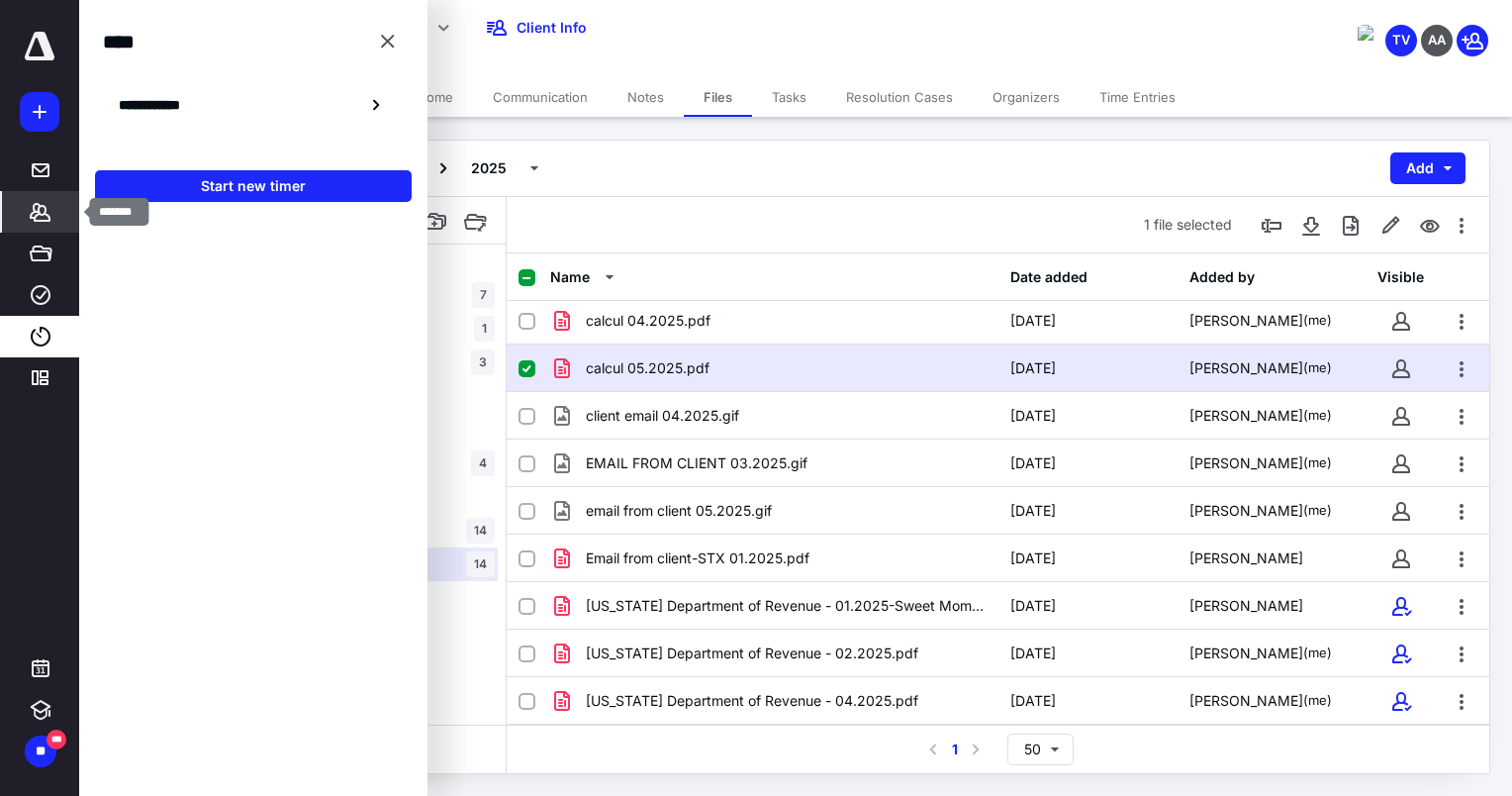 click 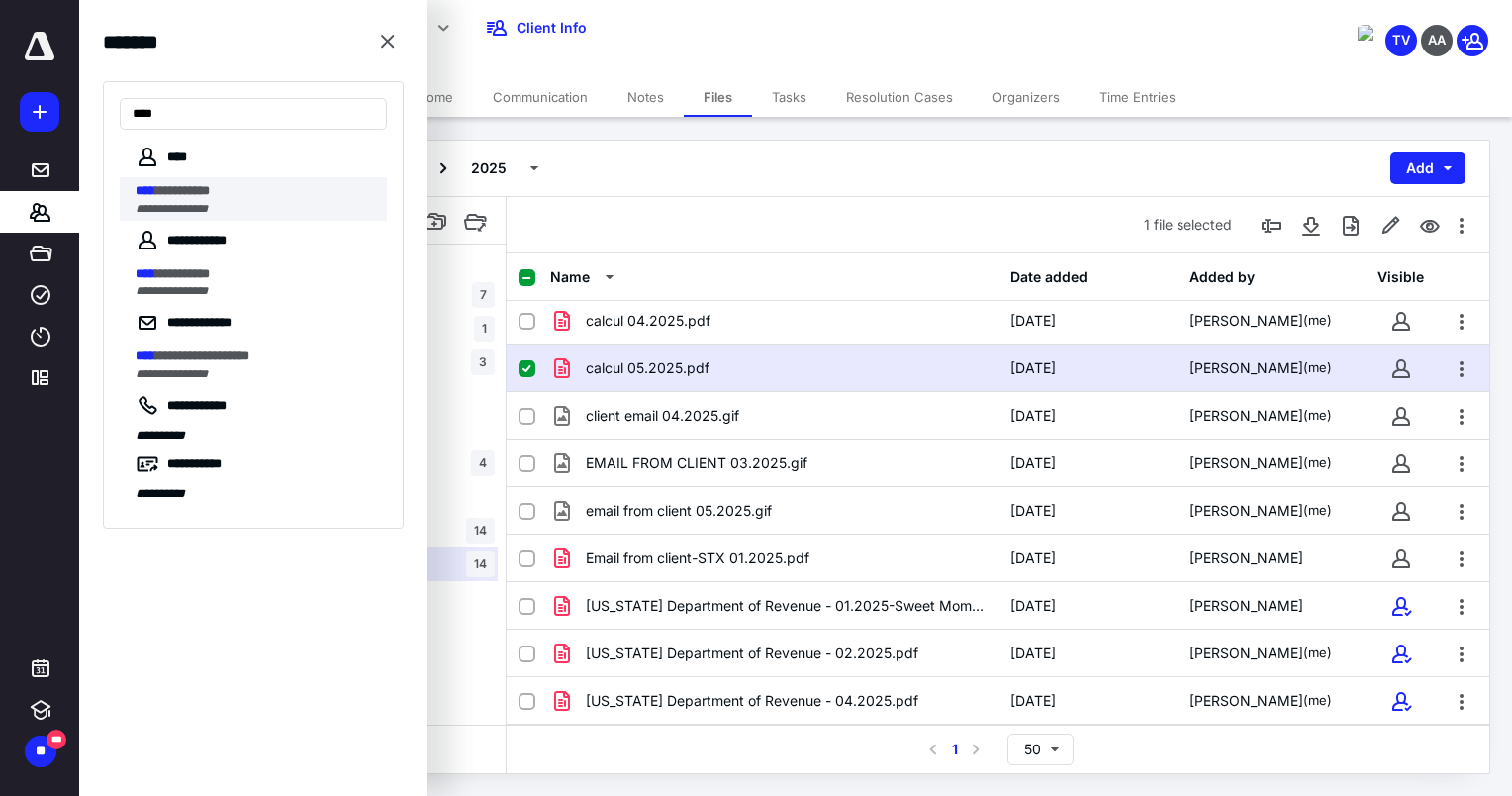 type on "****" 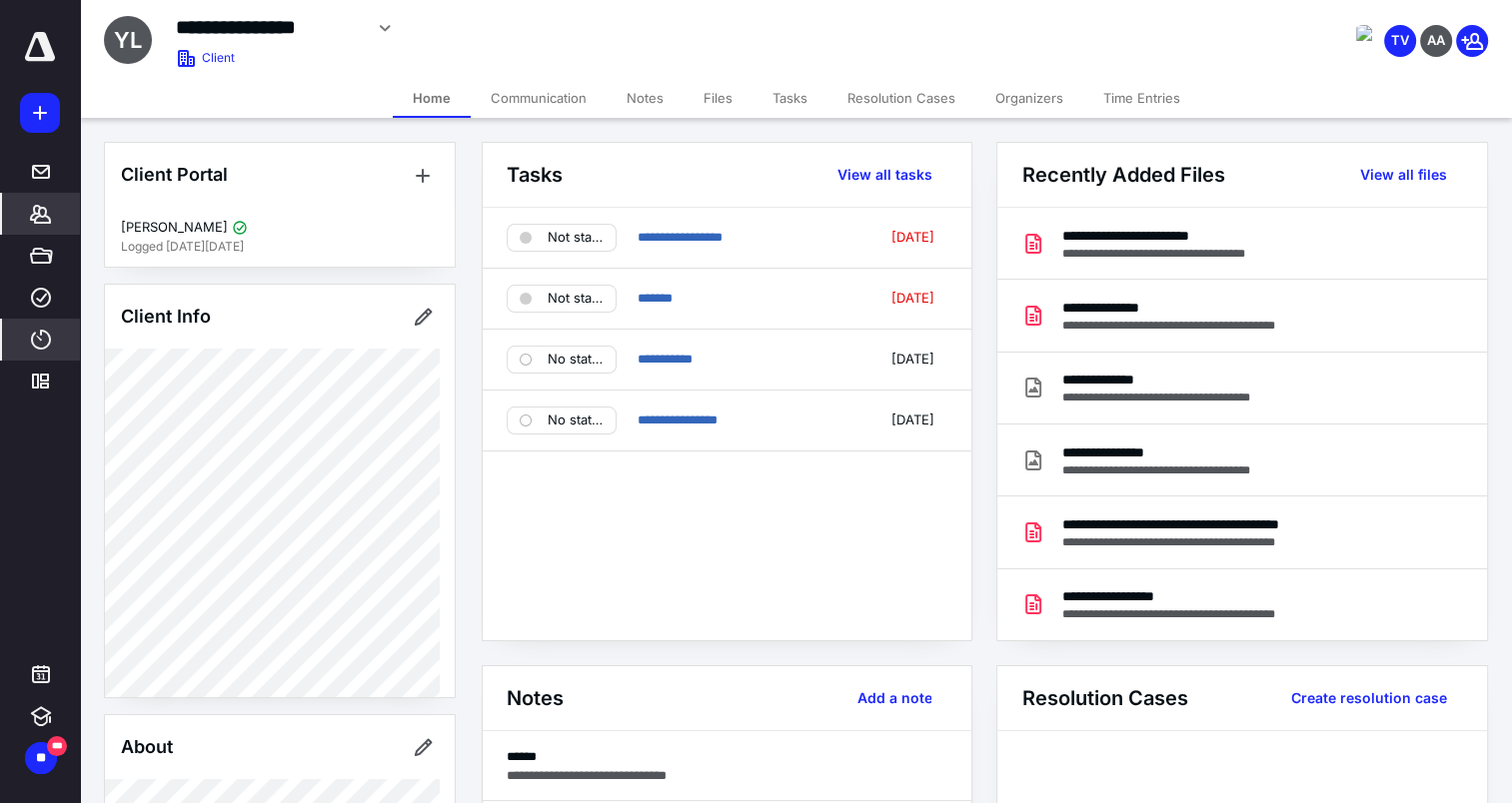 click 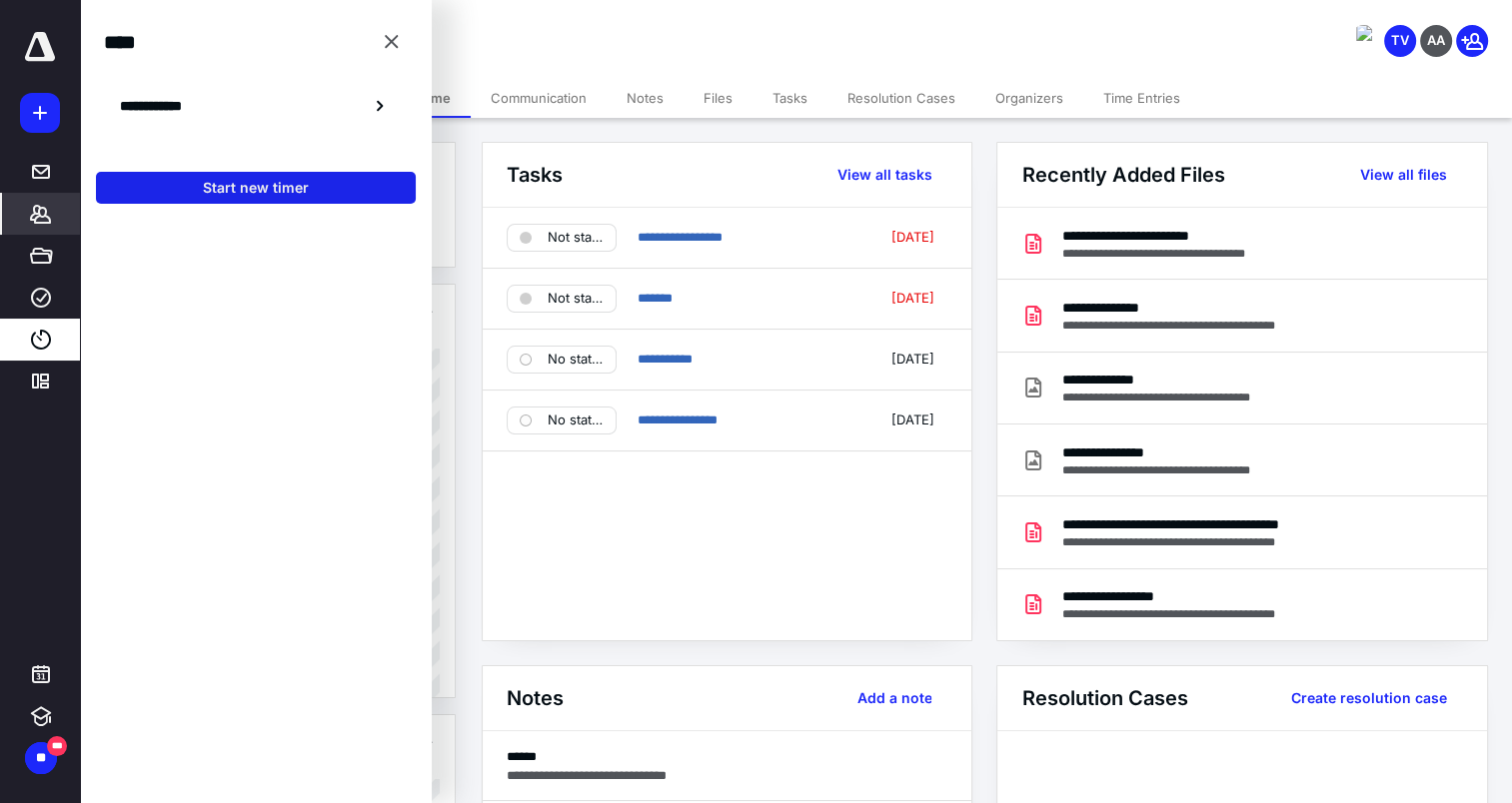 click on "Start new timer" at bounding box center (256, 188) 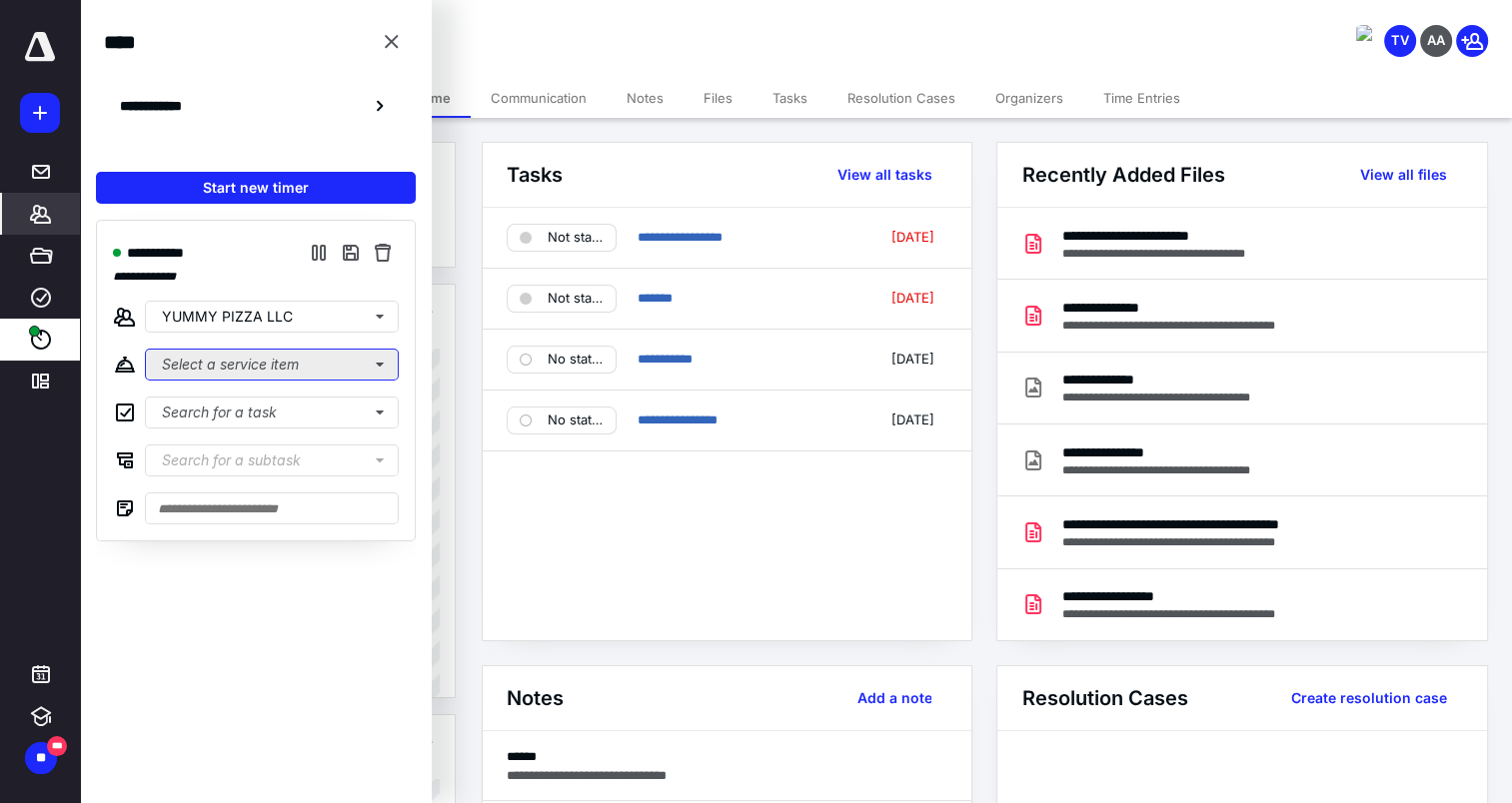 click on "Select a service item" at bounding box center [272, 365] 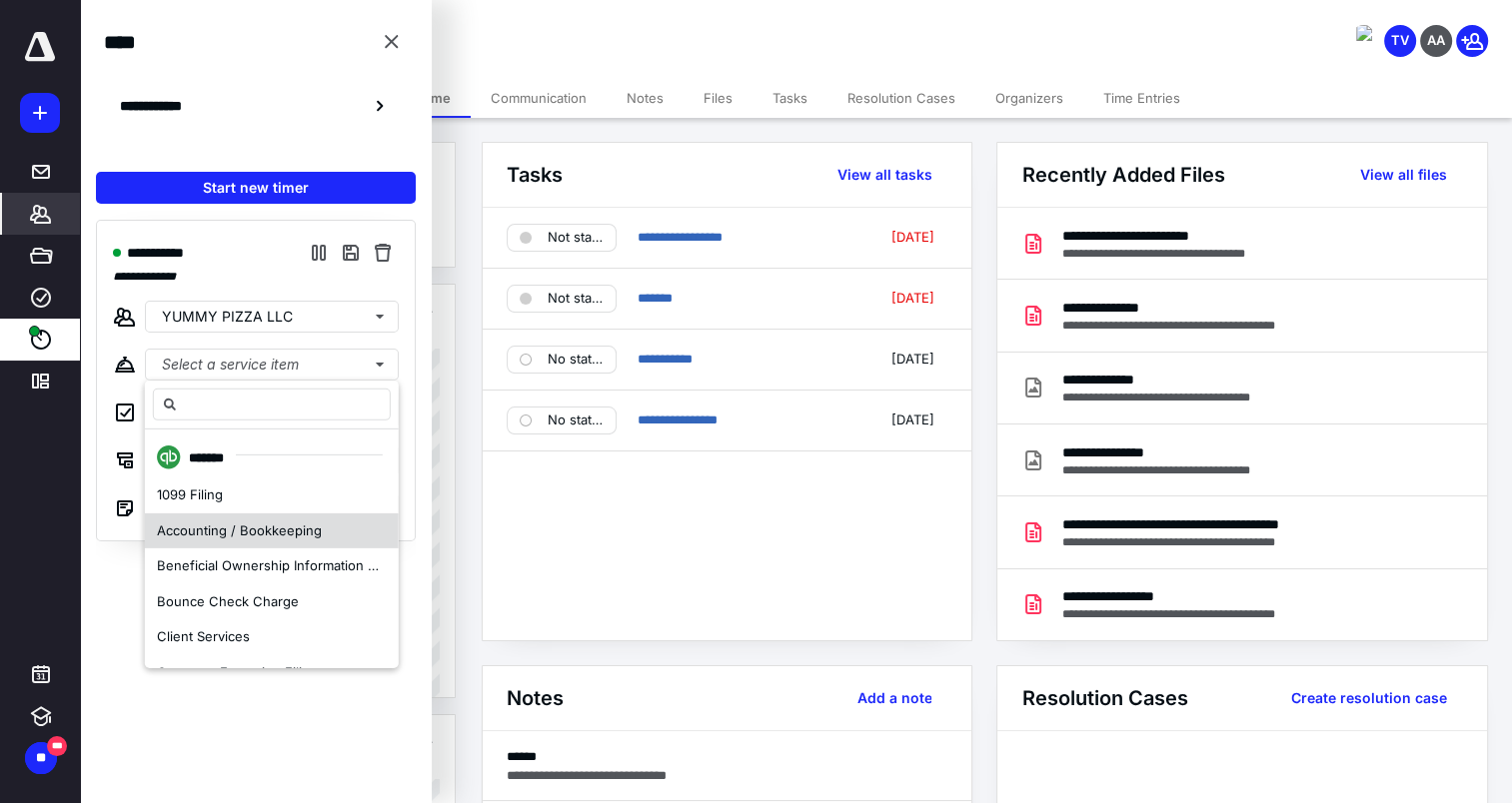 click on "Accounting / Bookkeeping" at bounding box center [239, 529] 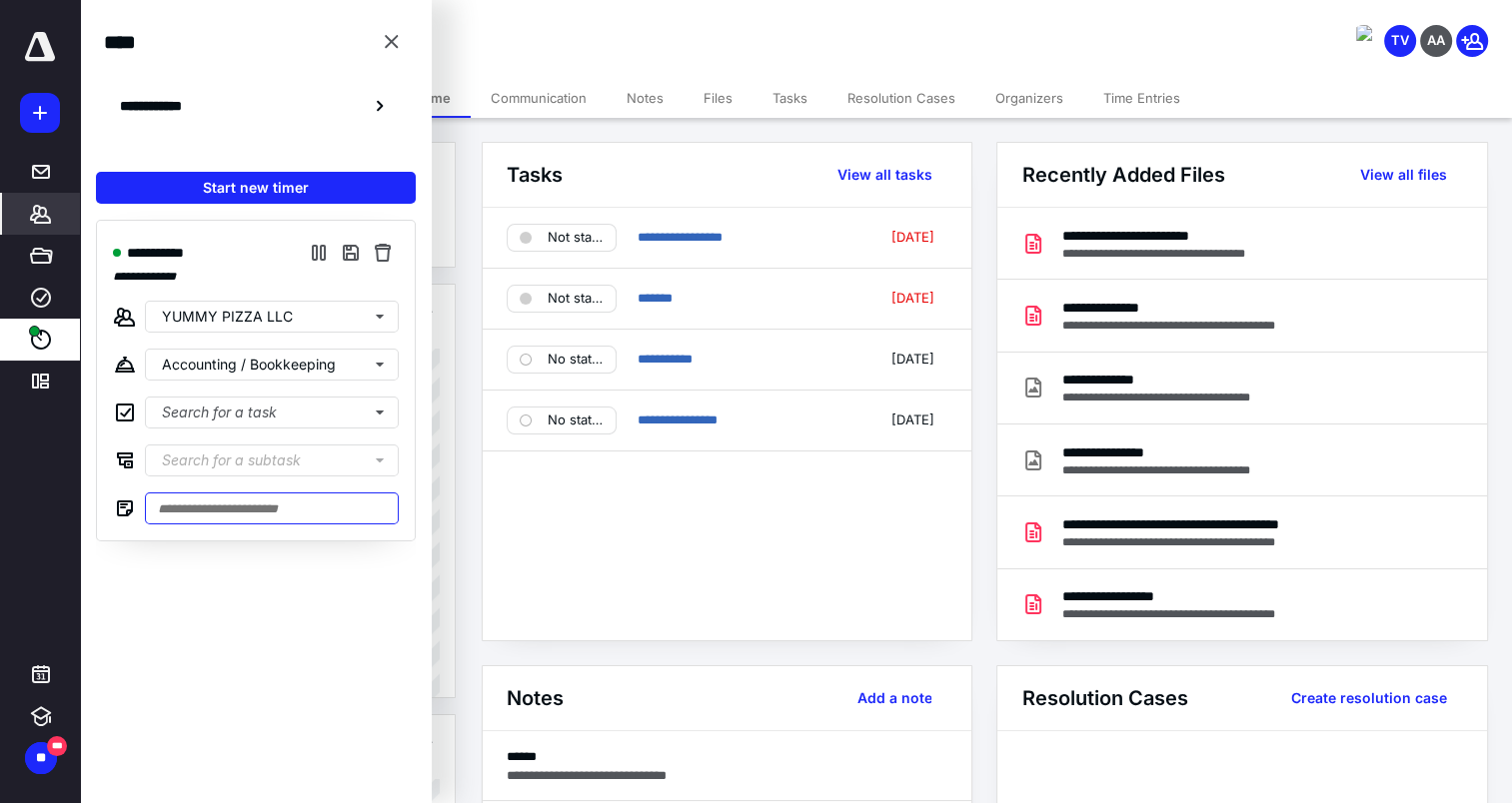 click at bounding box center (272, 508) 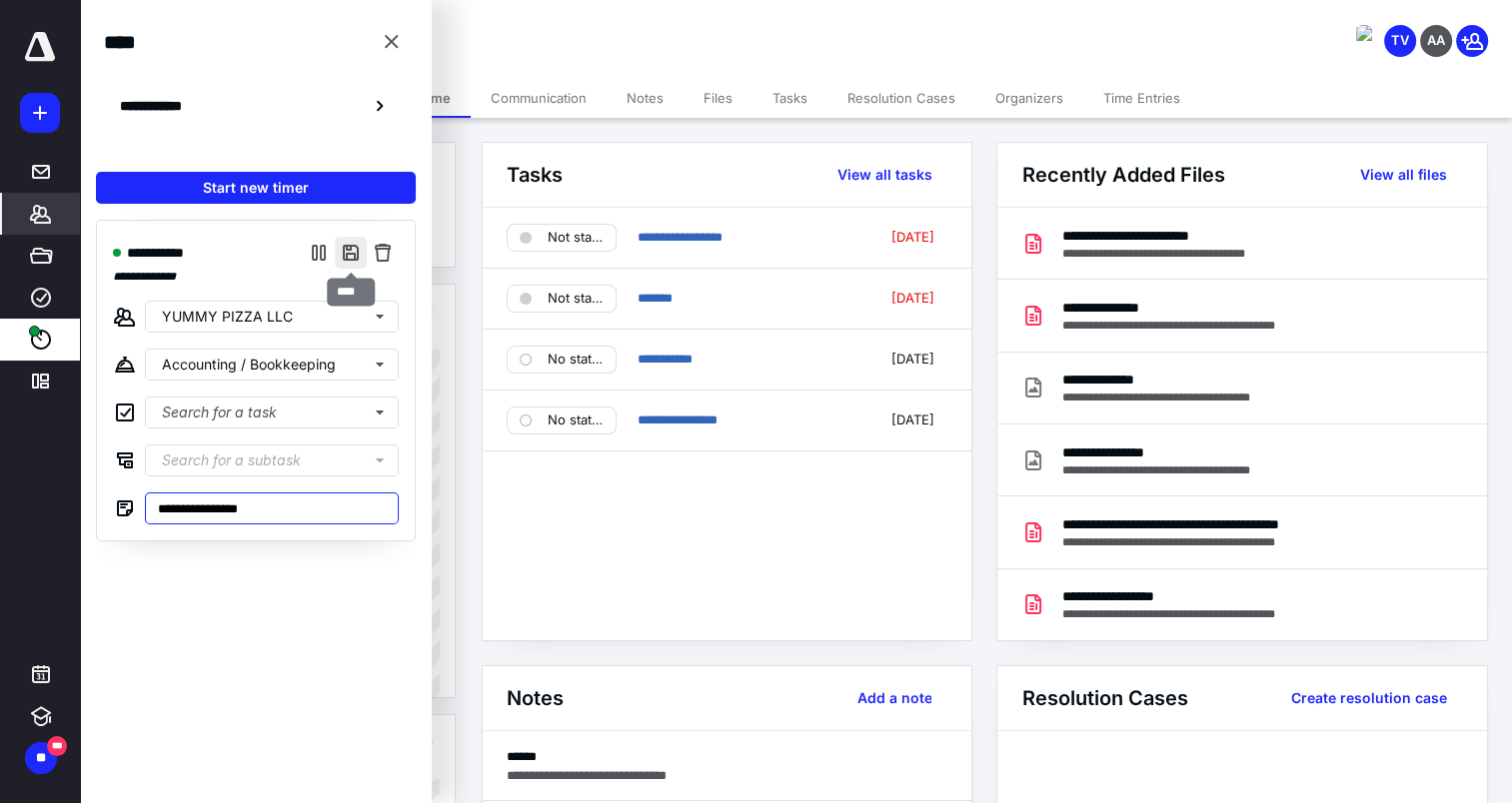 type on "**********" 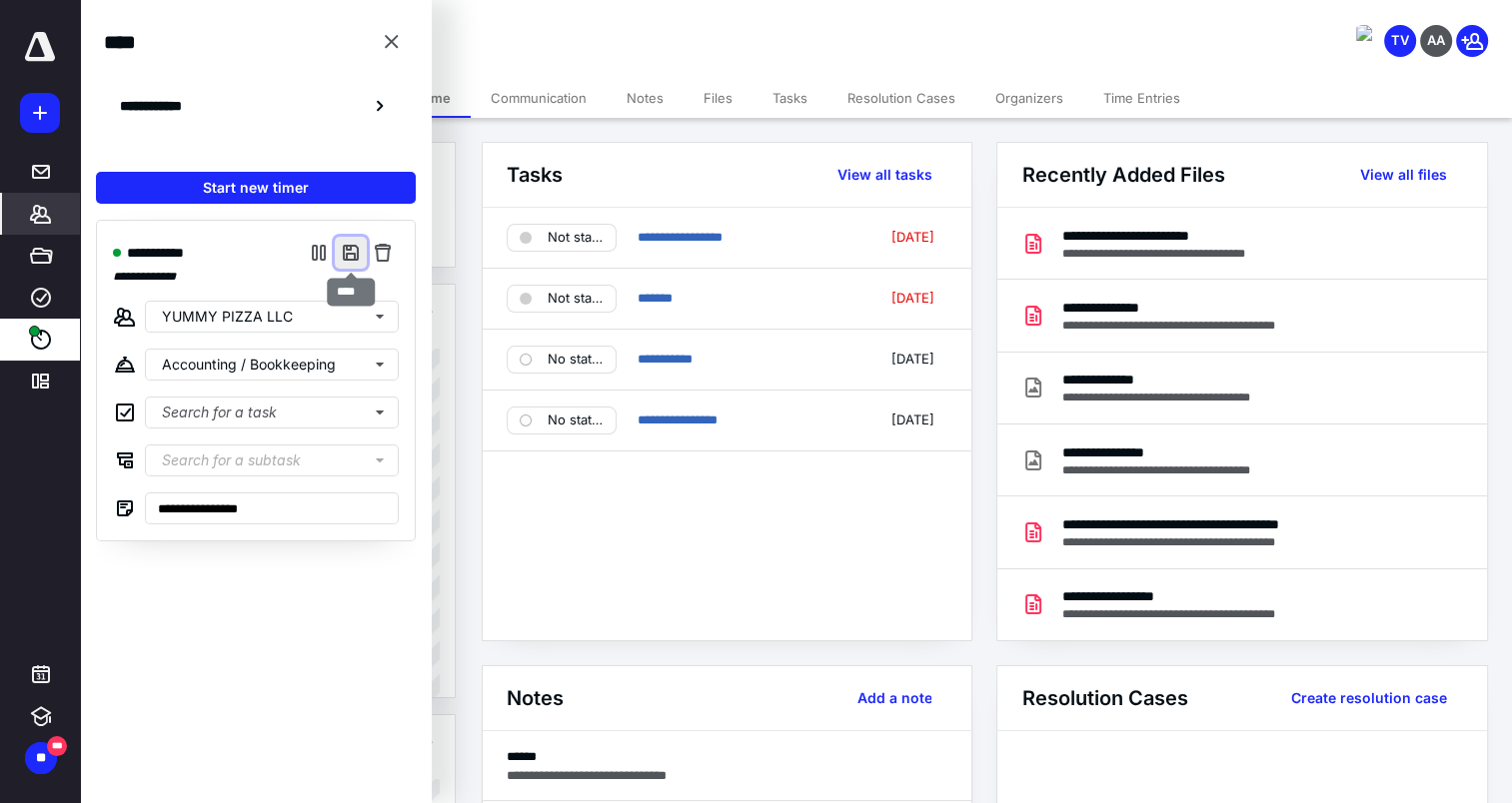 click at bounding box center (351, 253) 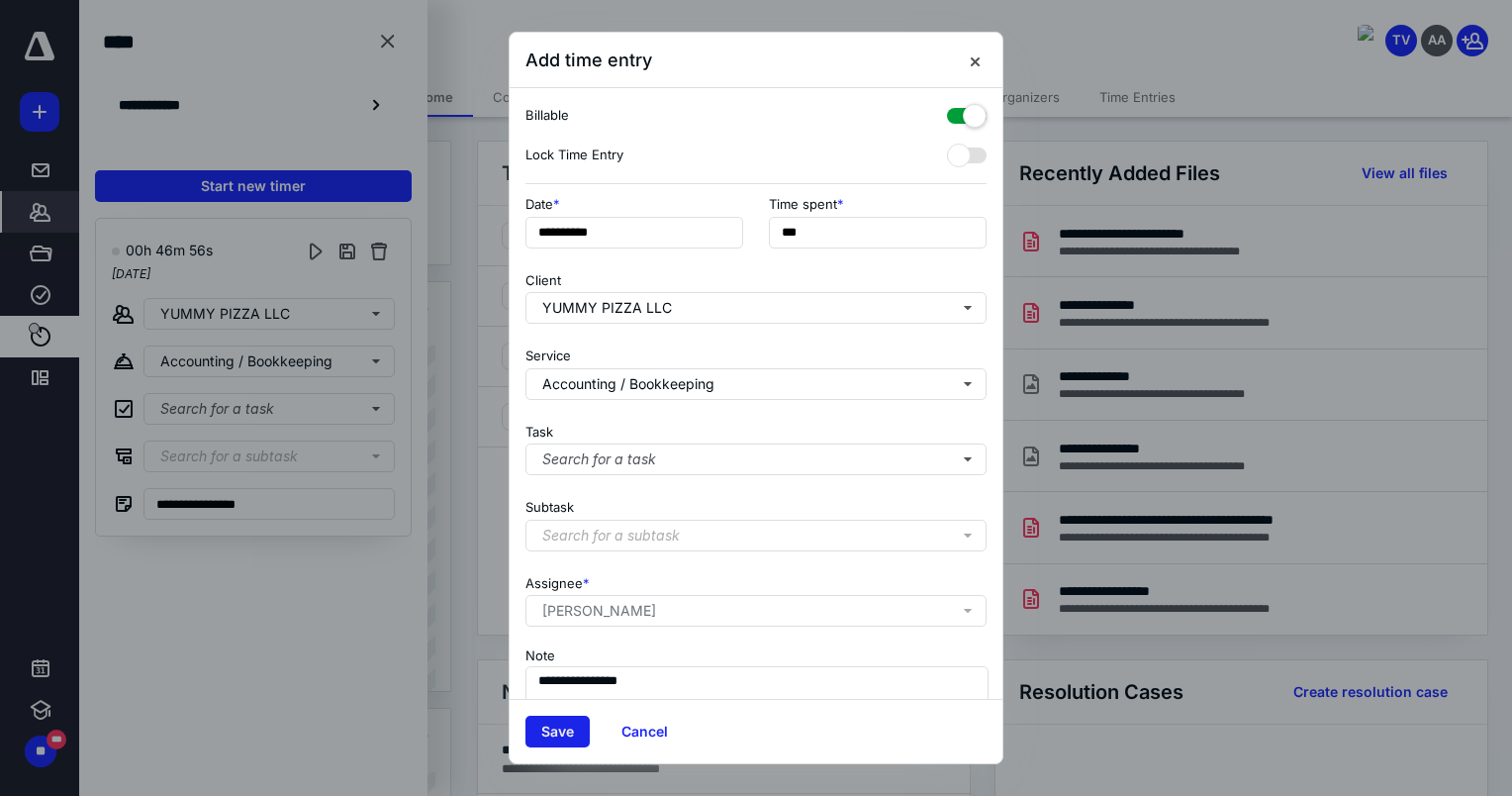 click on "Save" at bounding box center [557, 732] 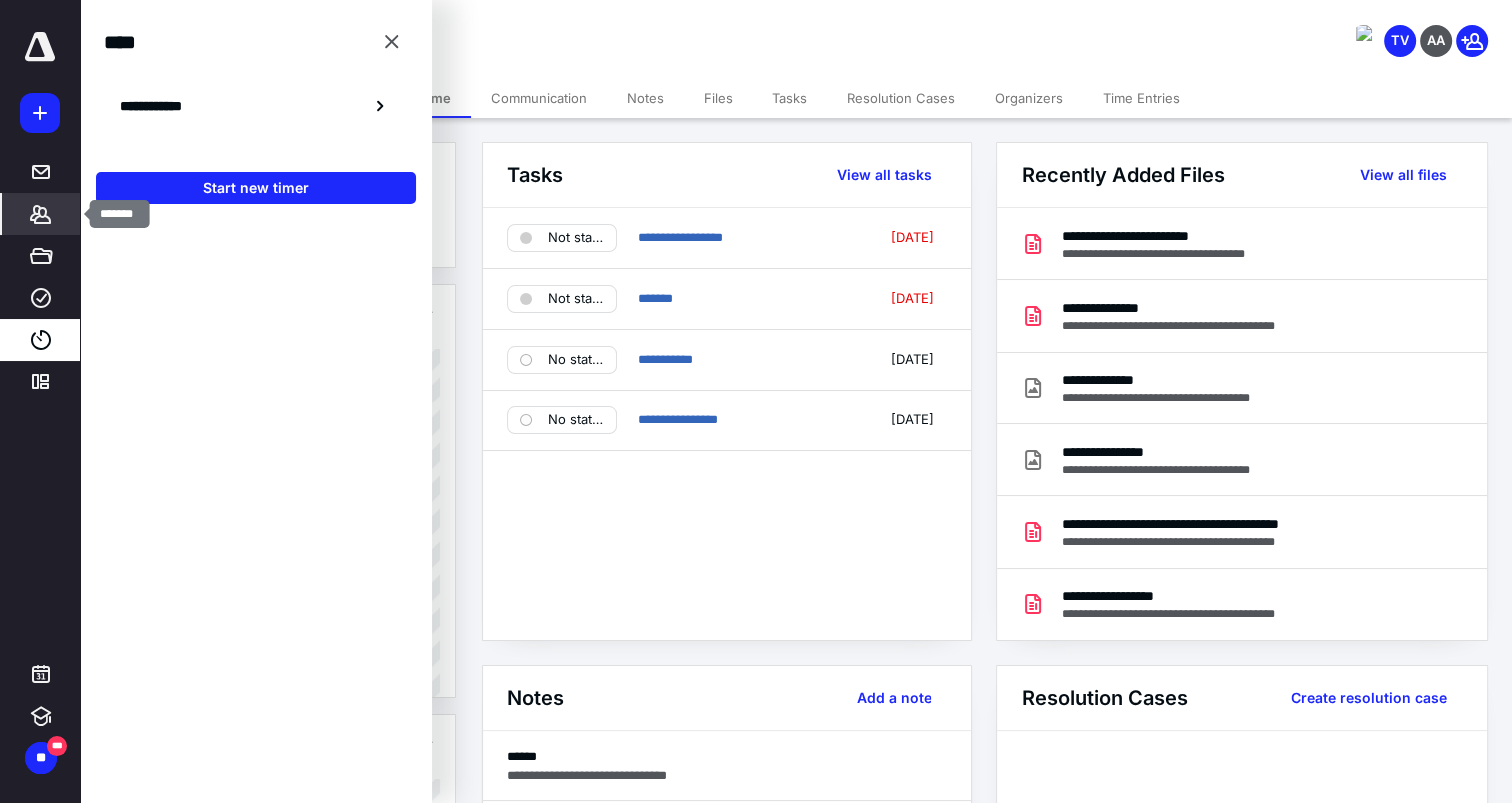 click 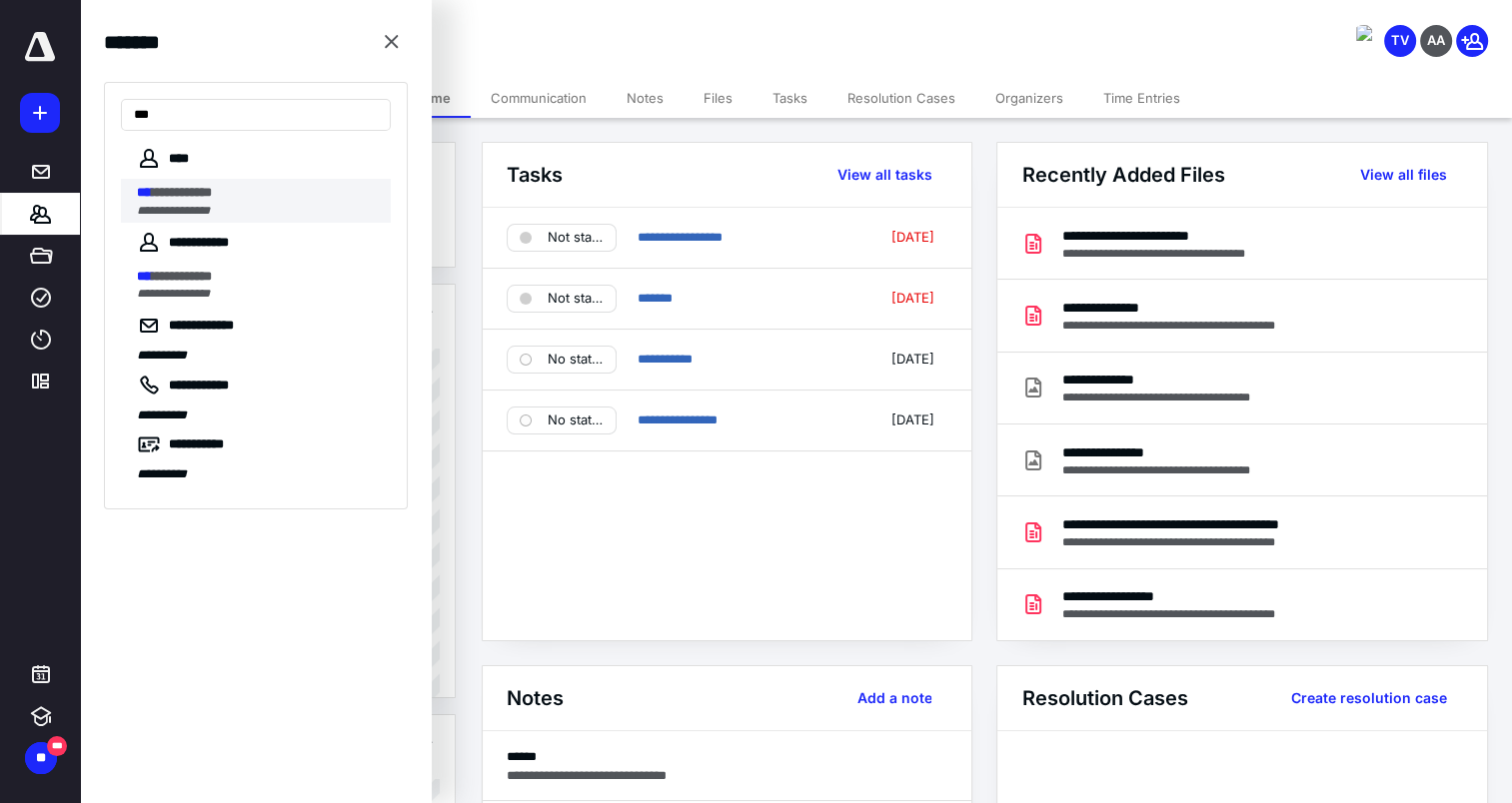 type on "***" 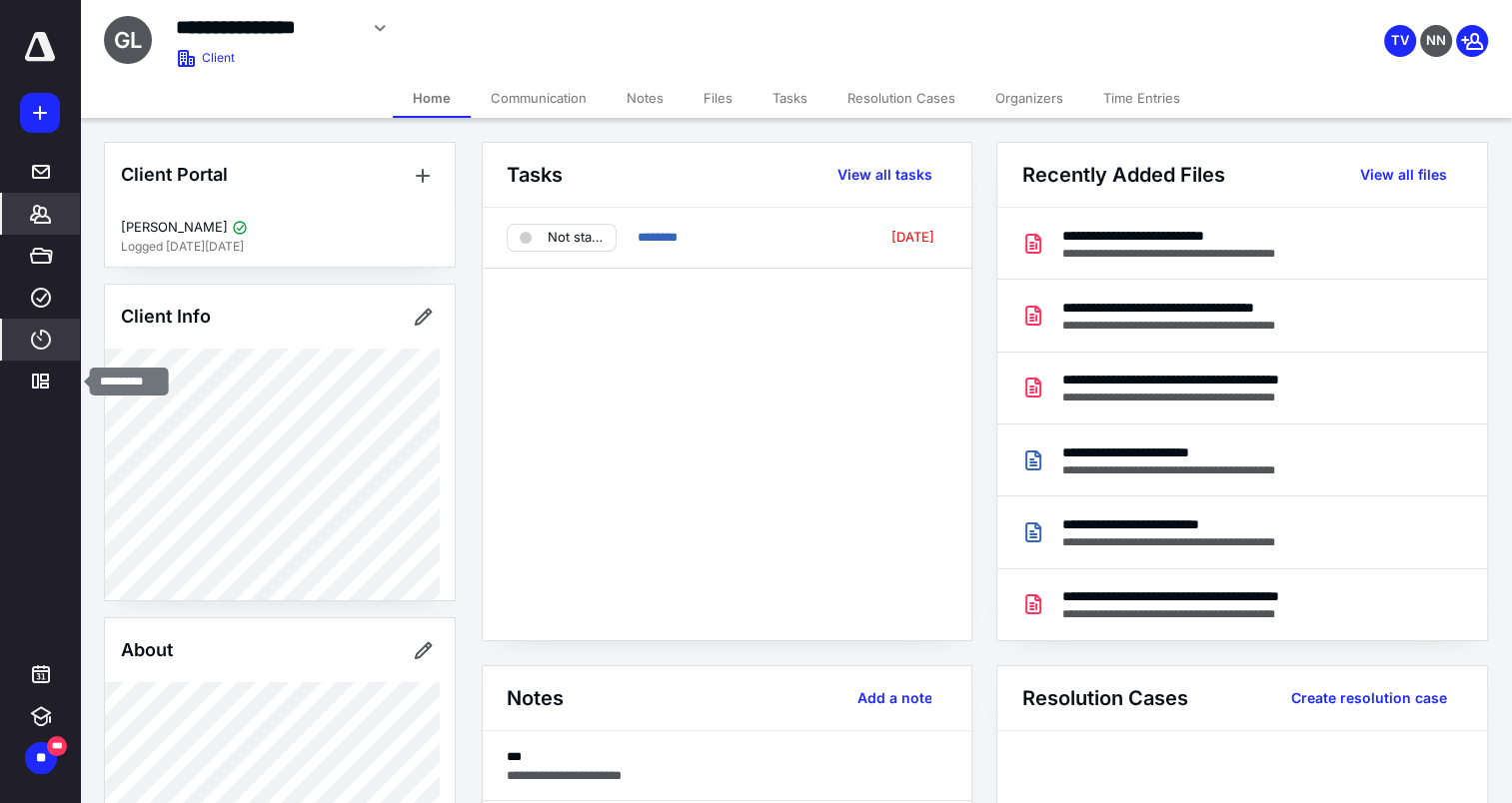 click 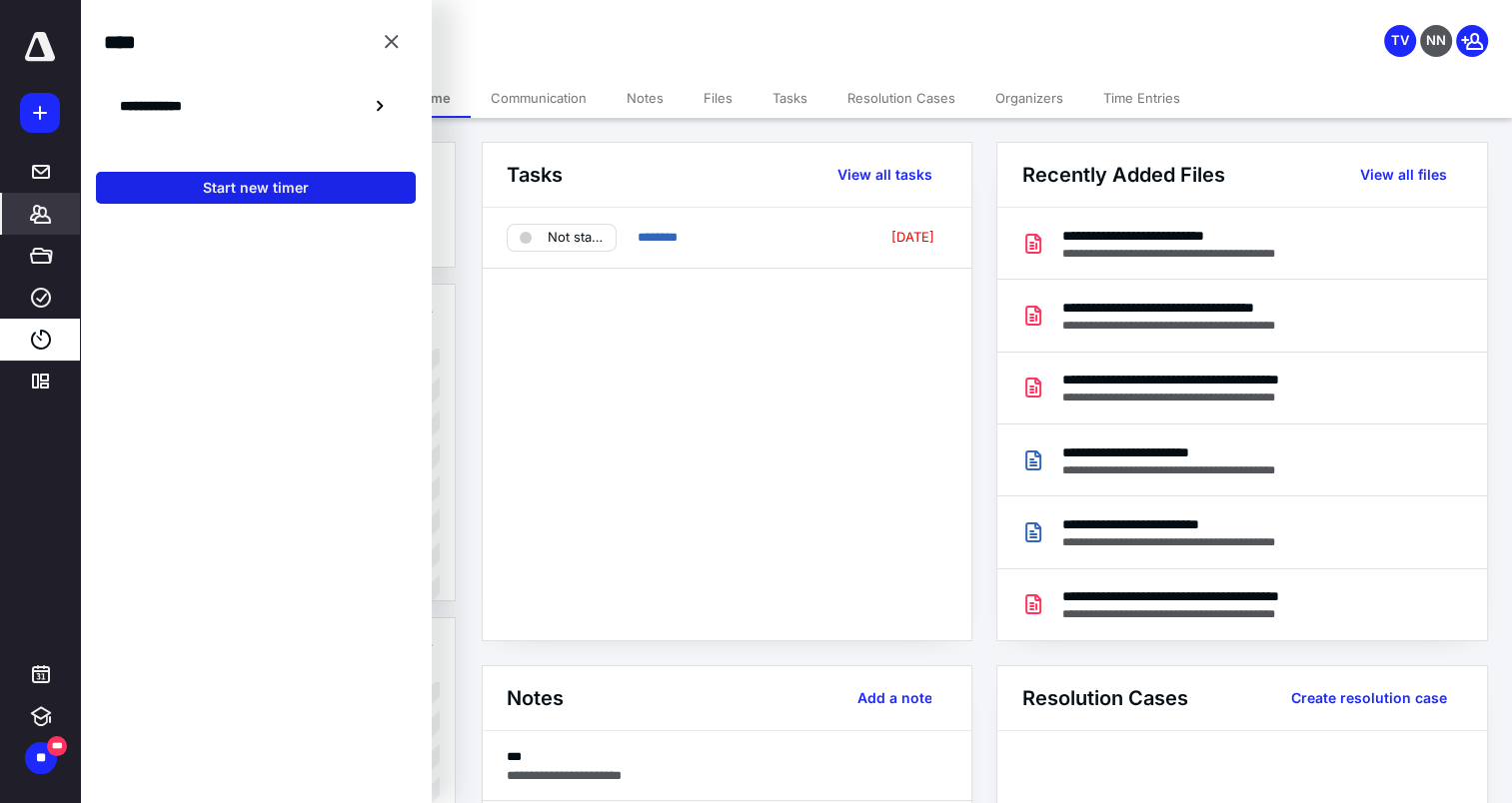 click on "Start new timer" at bounding box center (256, 188) 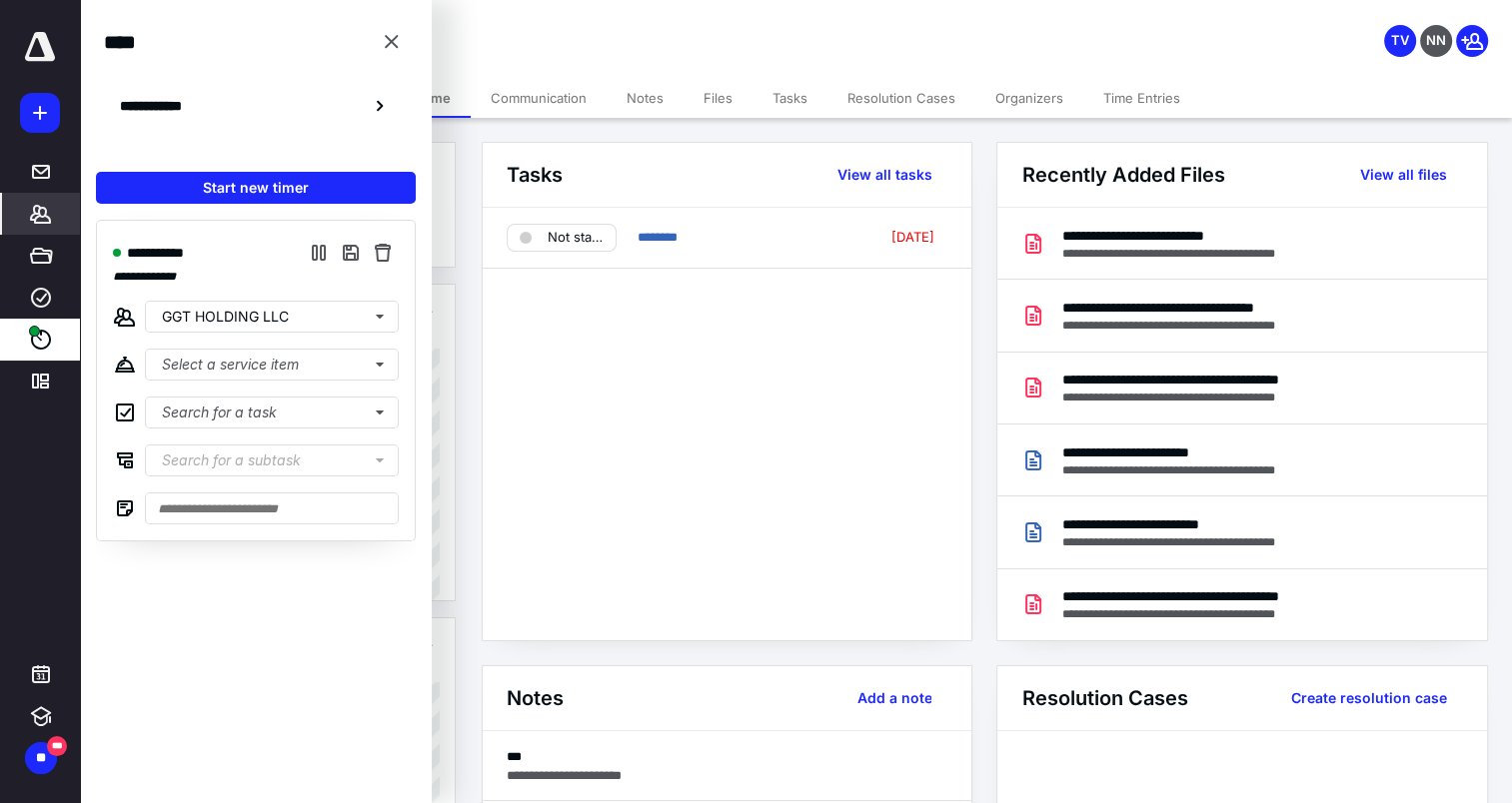 click on "Files" at bounding box center [718, 98] 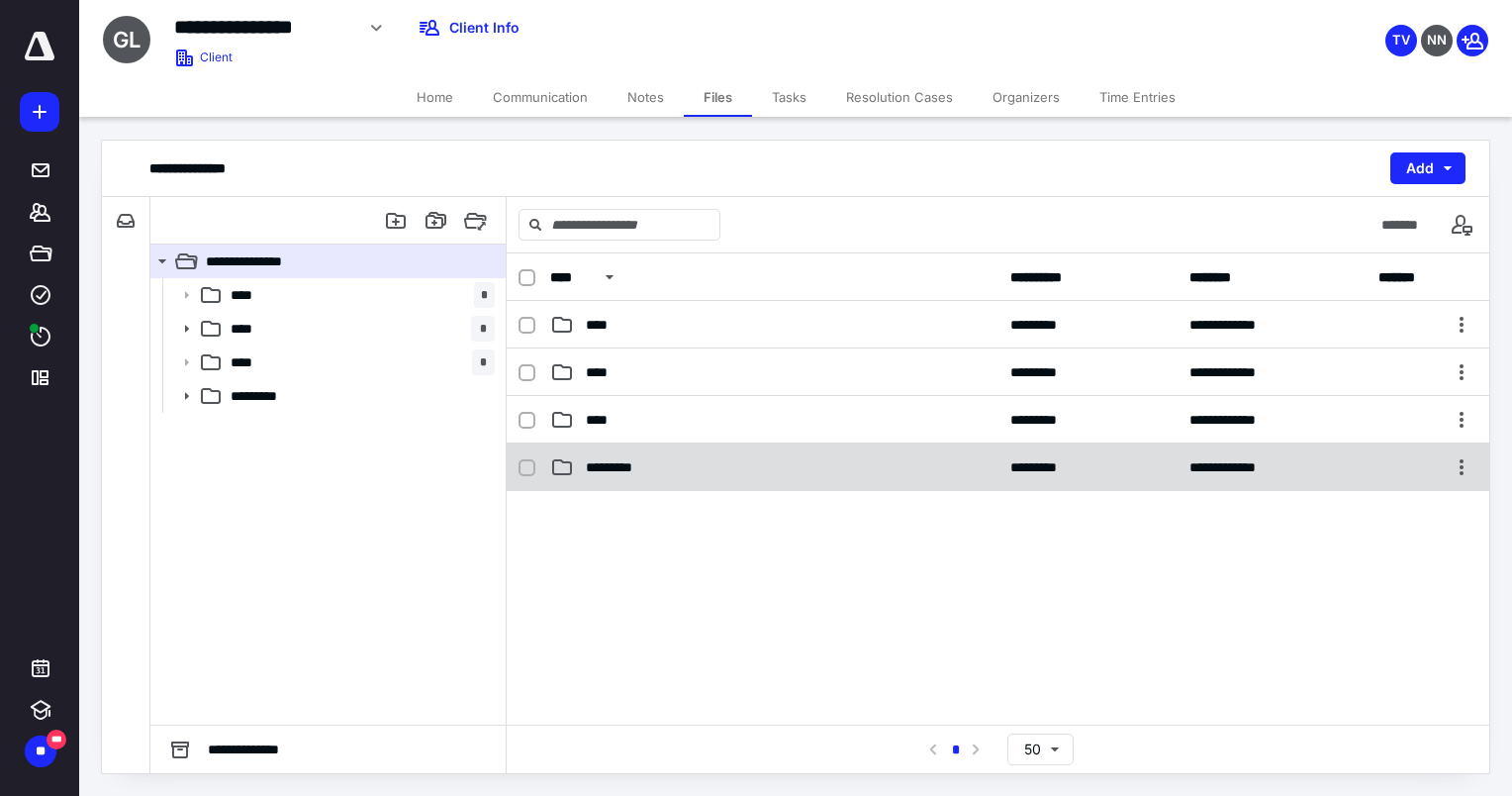 click on "*********" at bounding box center [774, 467] 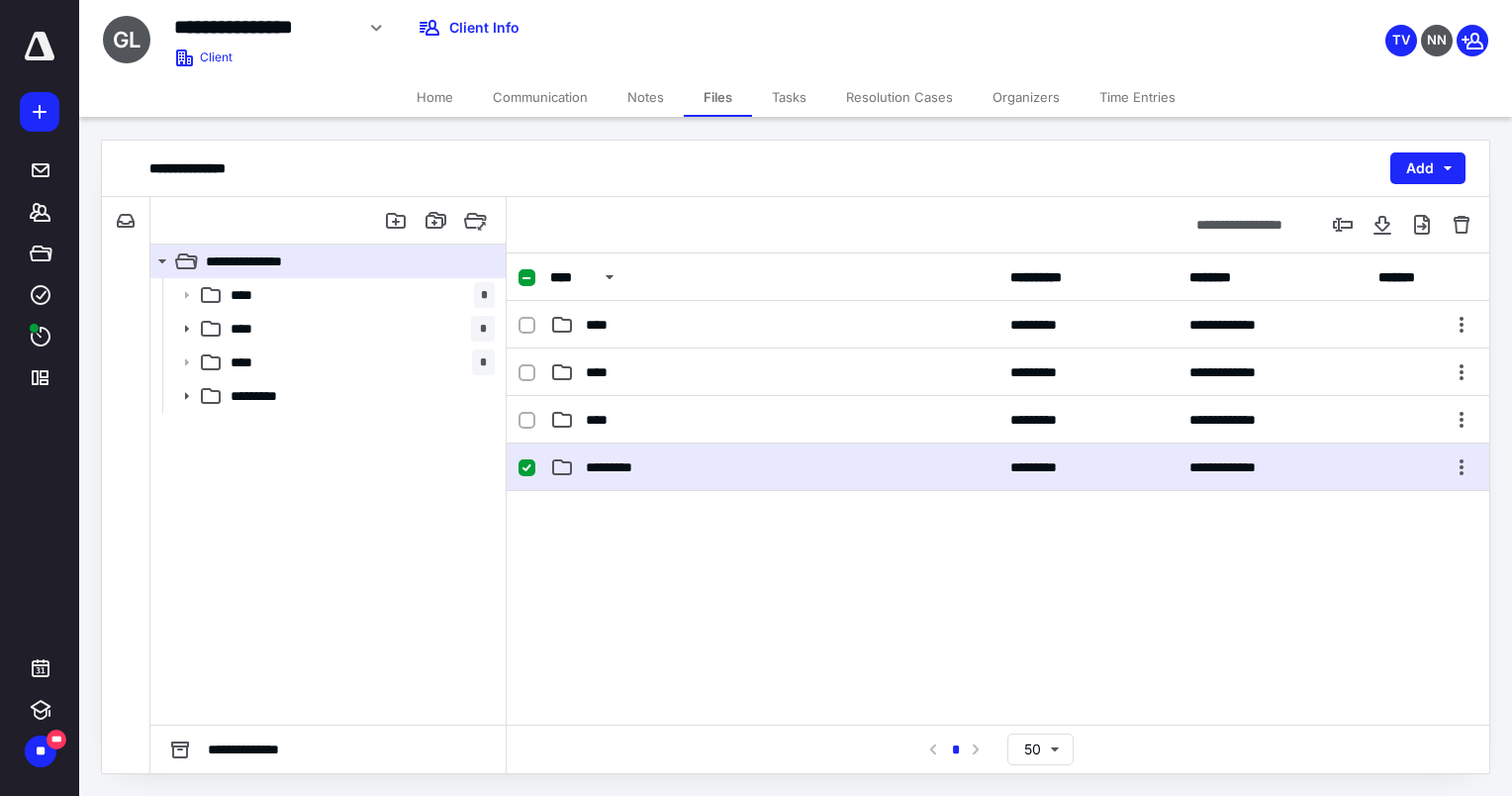 click on "*********" at bounding box center [774, 467] 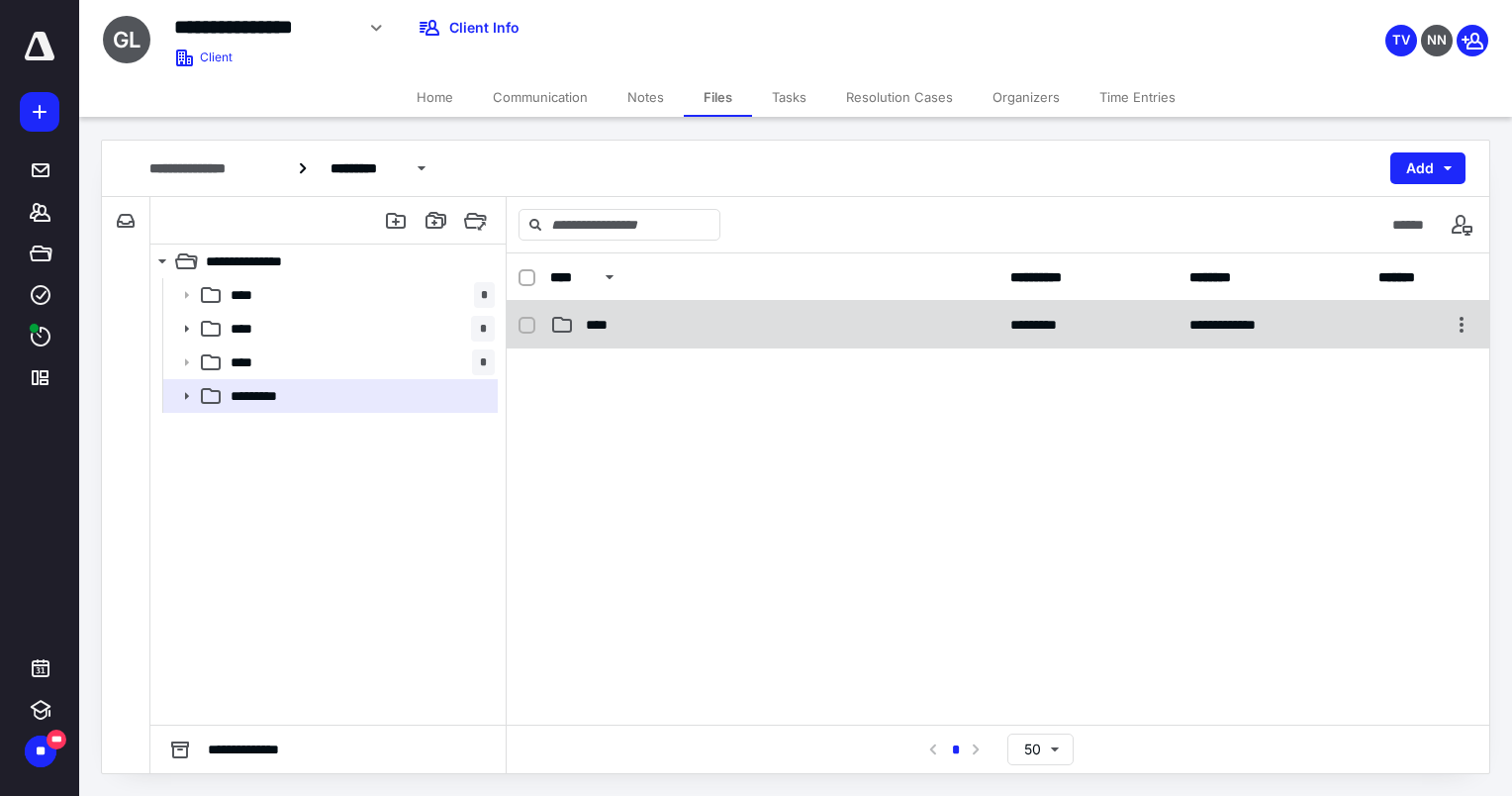 click on "****" at bounding box center (603, 325) 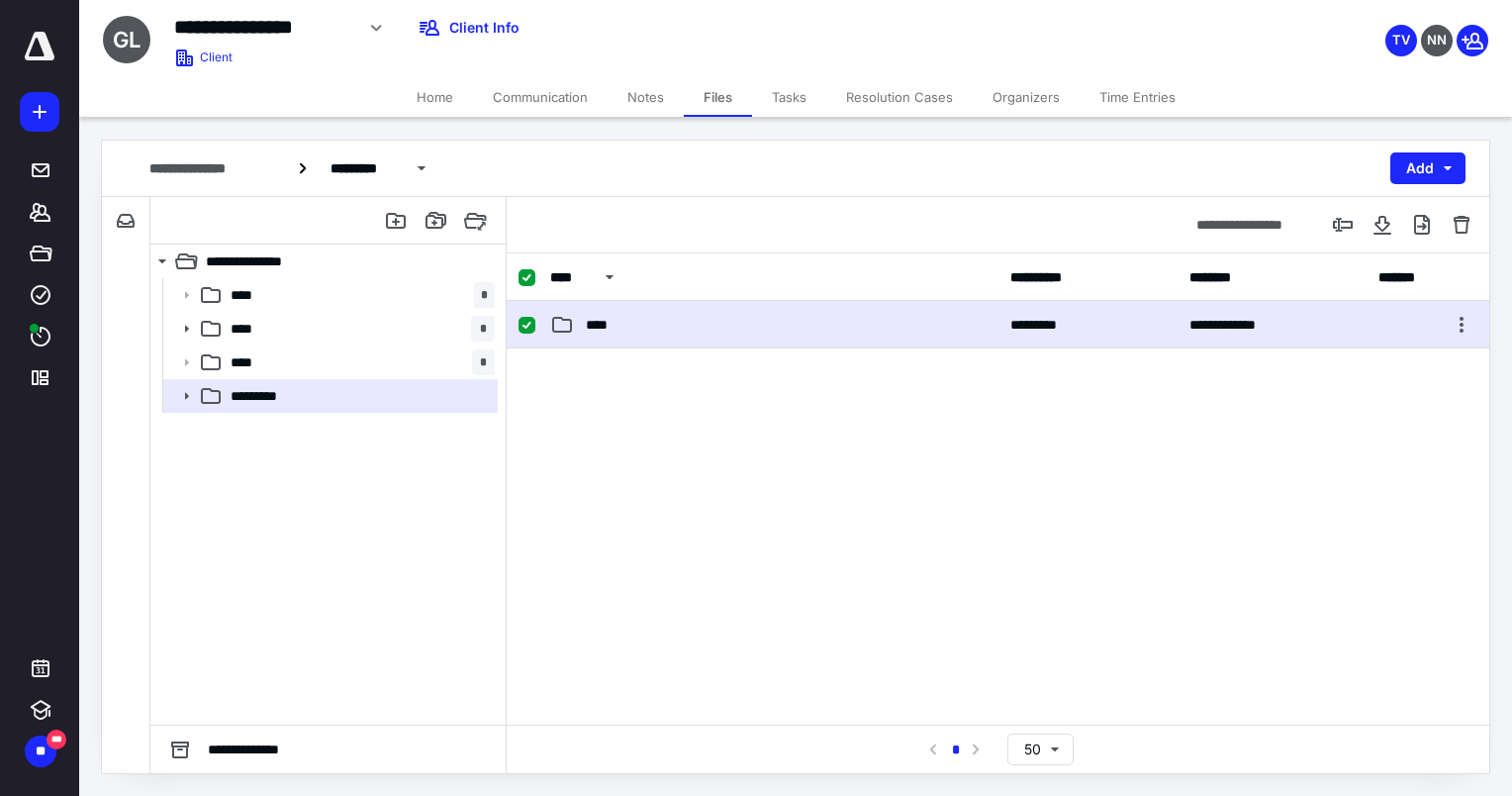 click on "****" at bounding box center [603, 325] 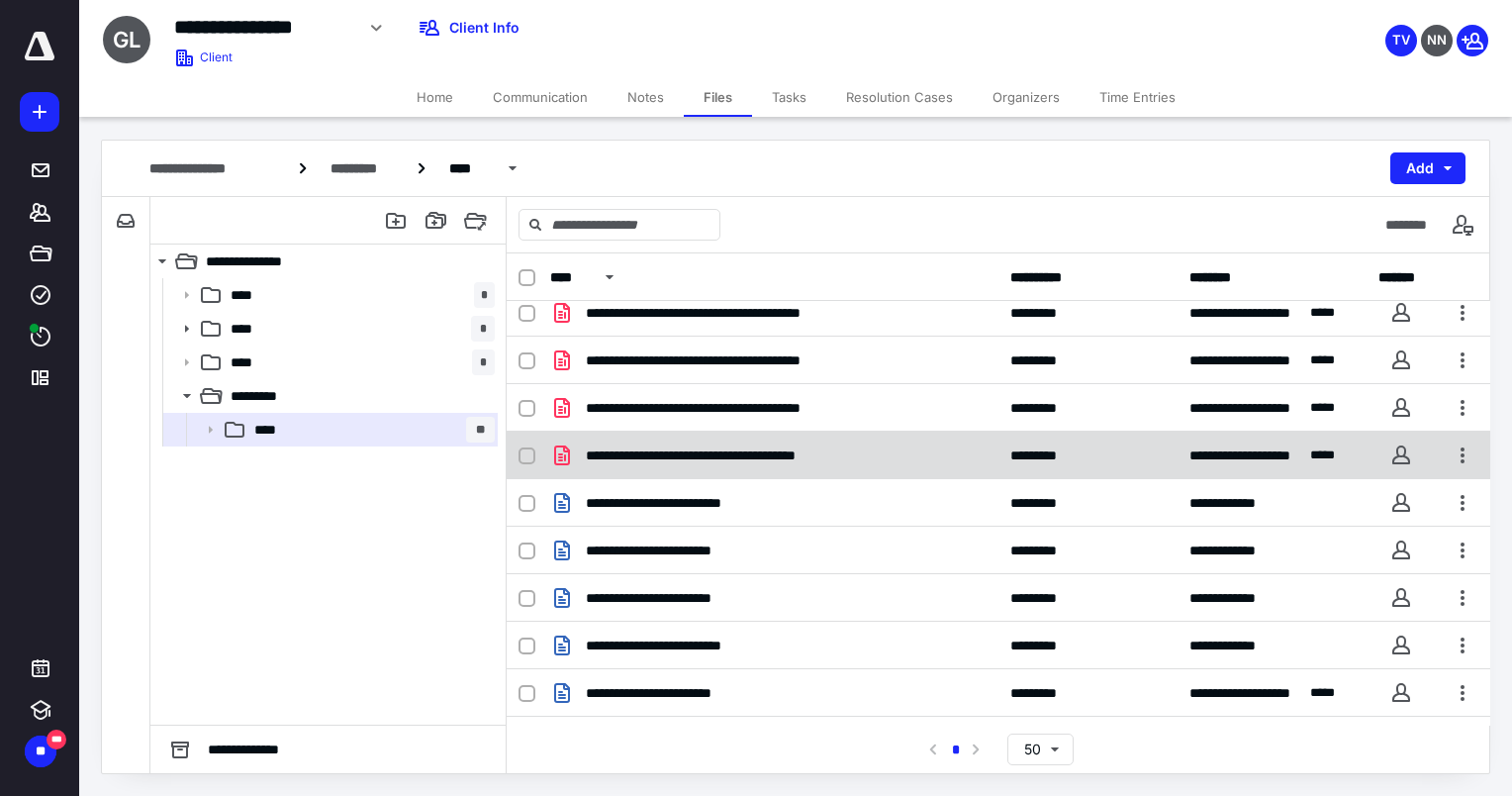 scroll, scrollTop: 44, scrollLeft: 0, axis: vertical 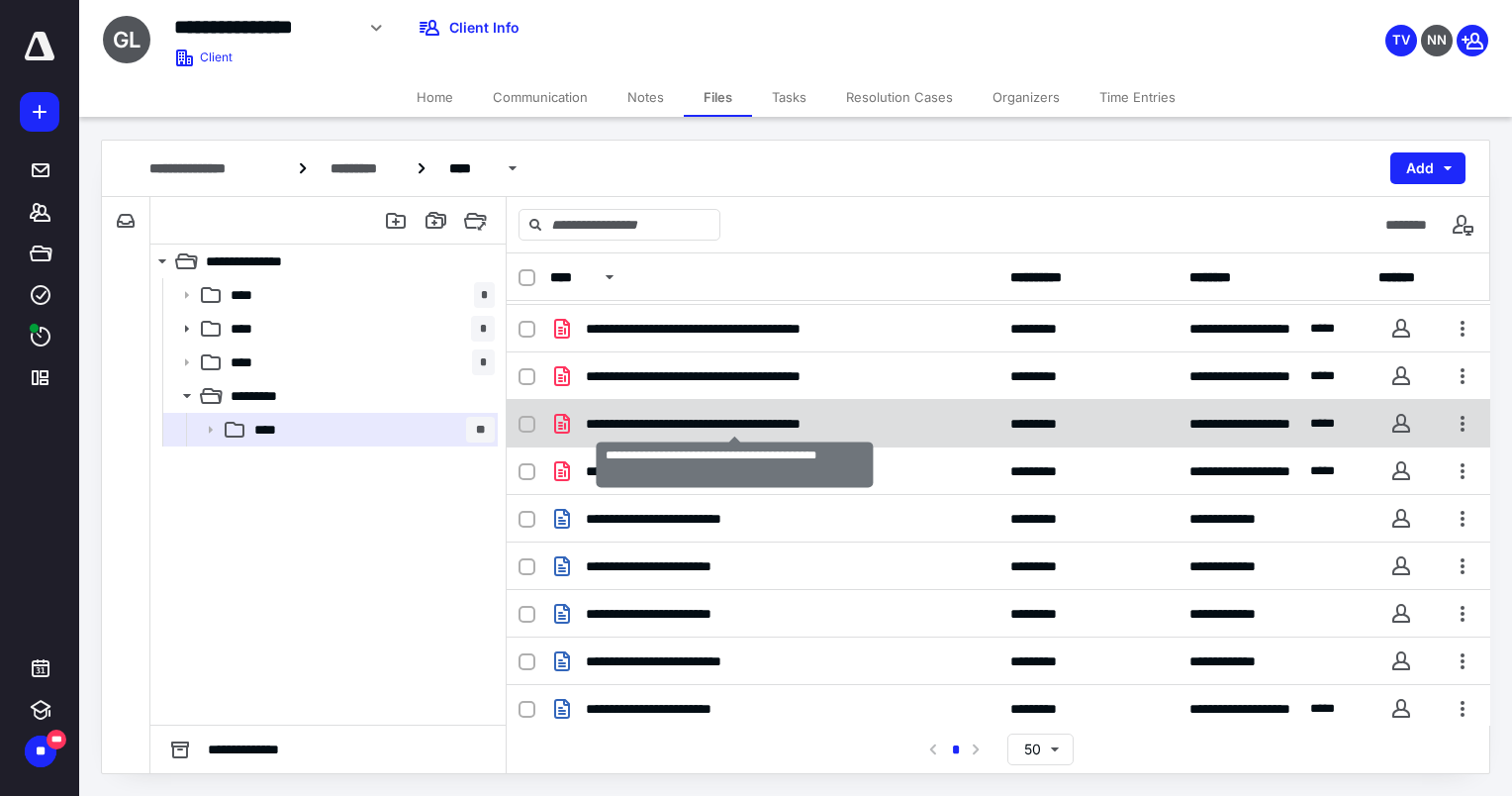 click on "**********" at bounding box center [734, 424] 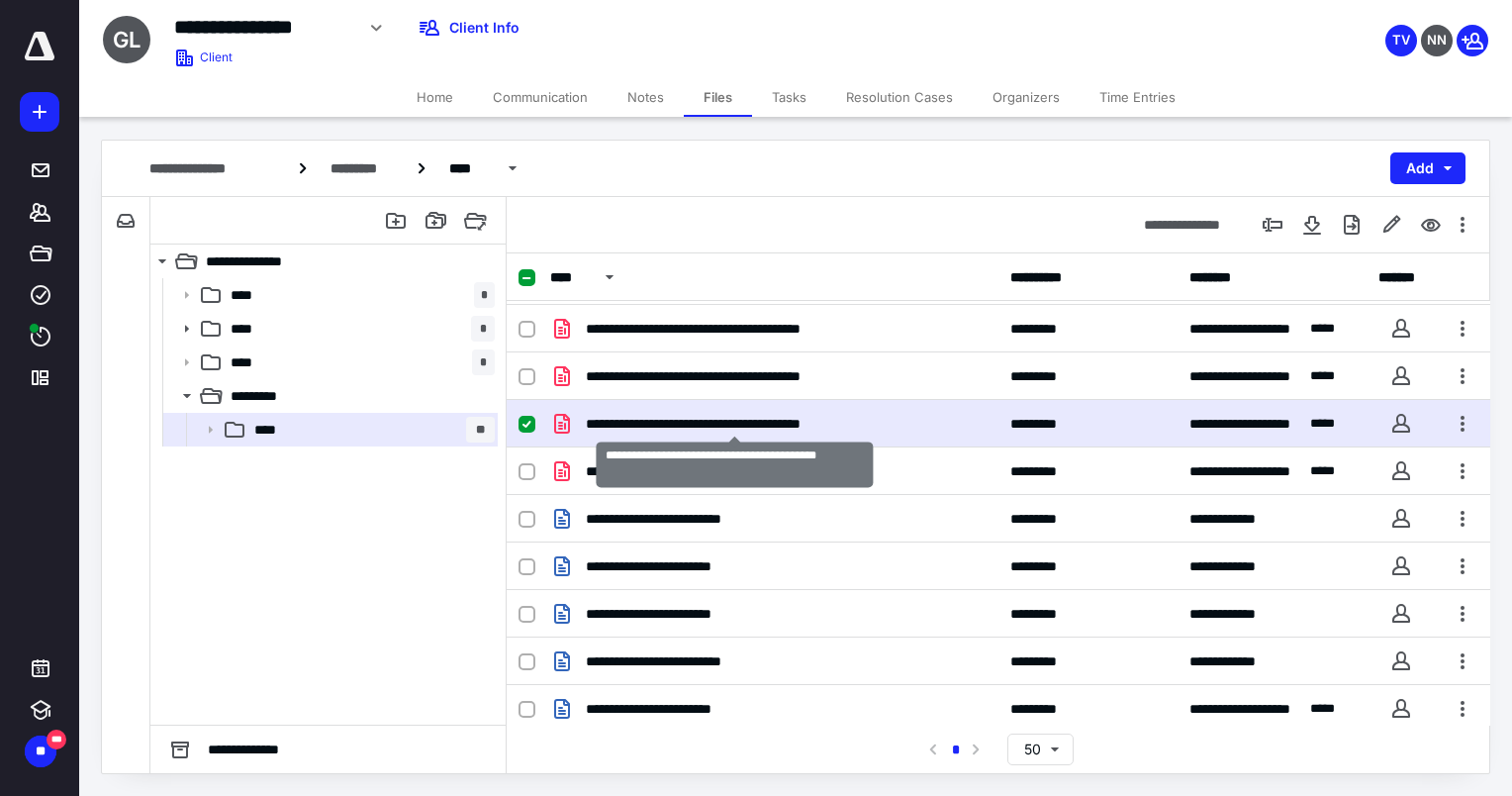 click on "**********" at bounding box center (734, 424) 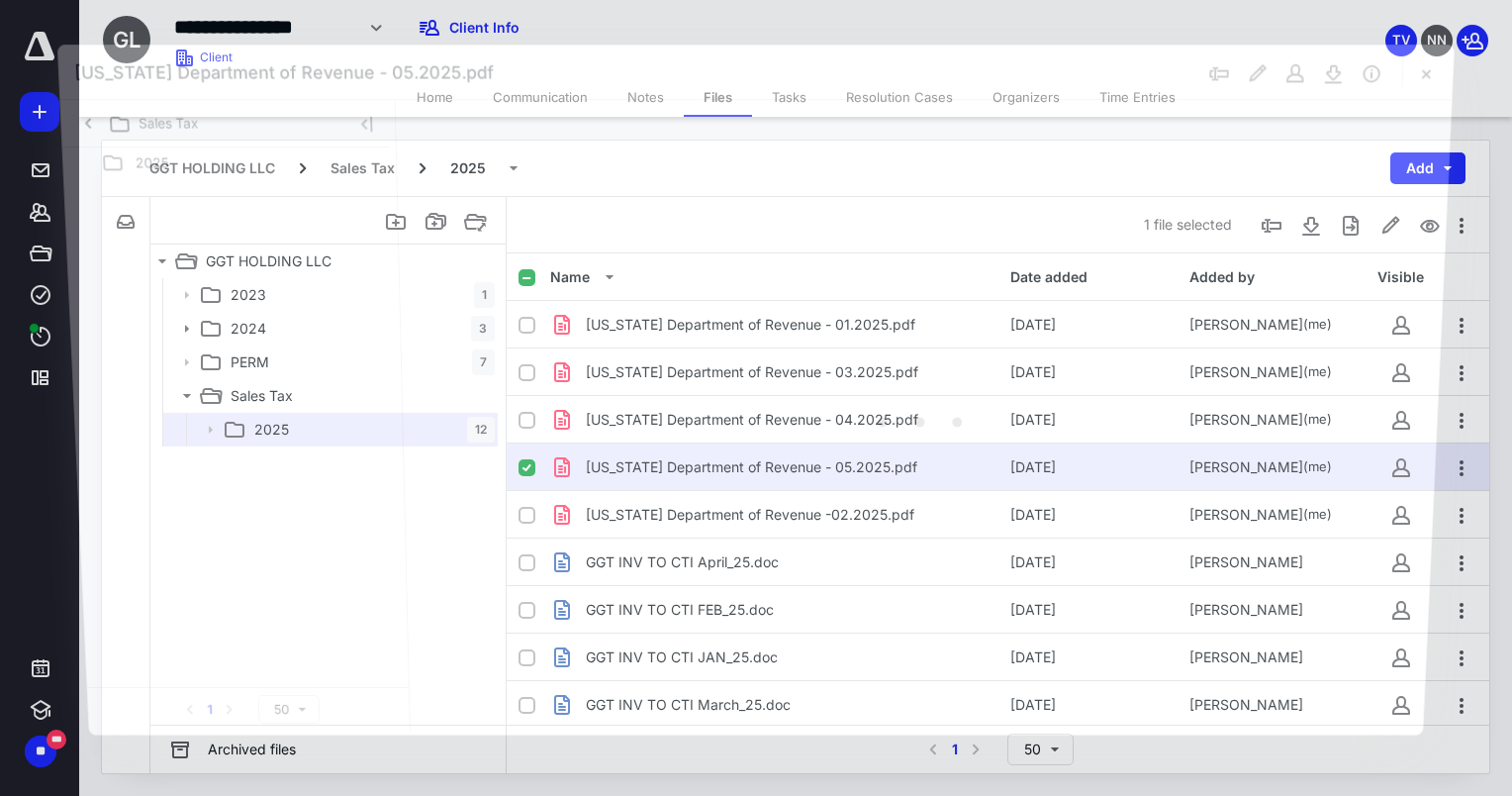 scroll, scrollTop: 44, scrollLeft: 0, axis: vertical 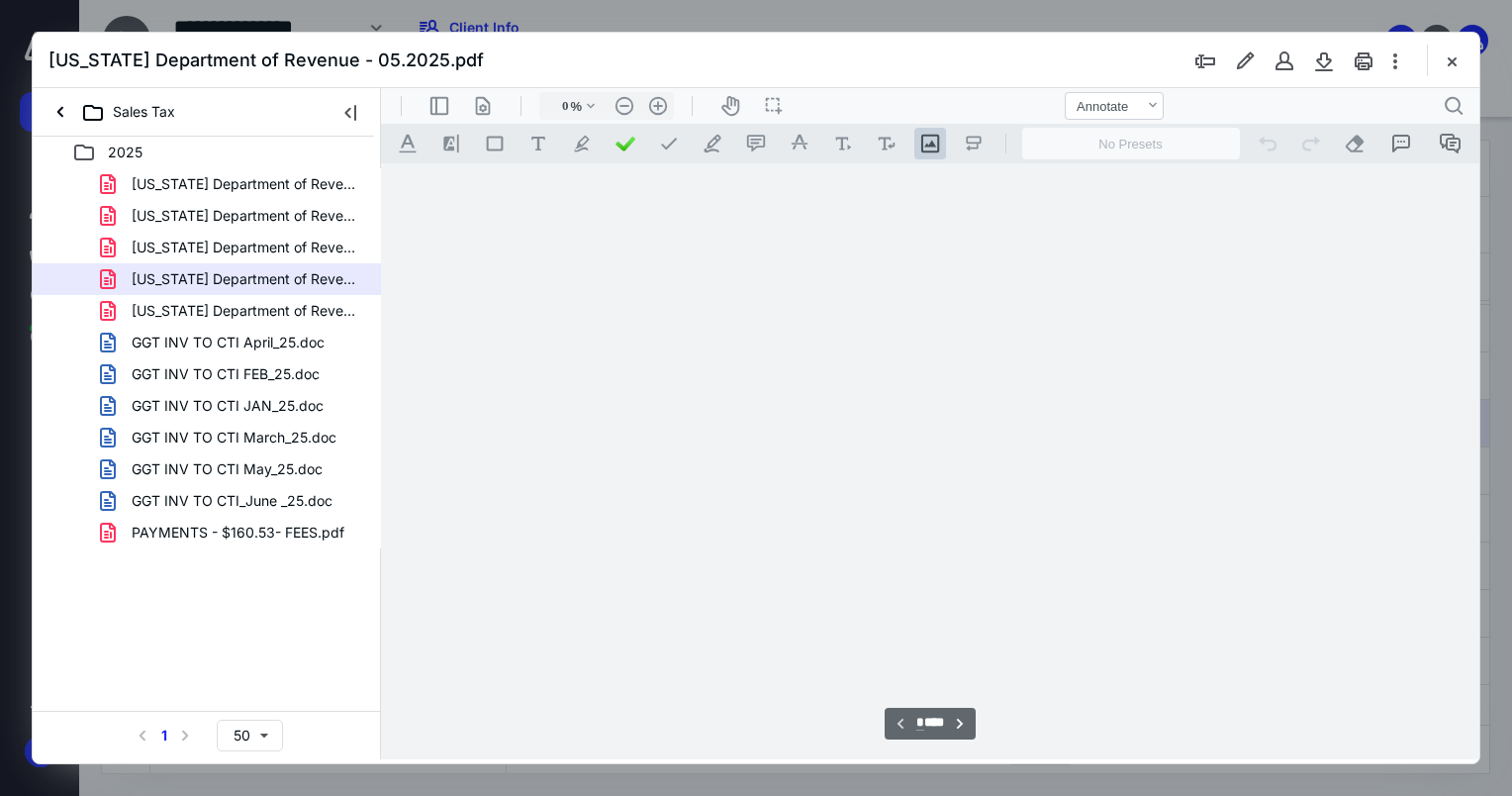 type on "76" 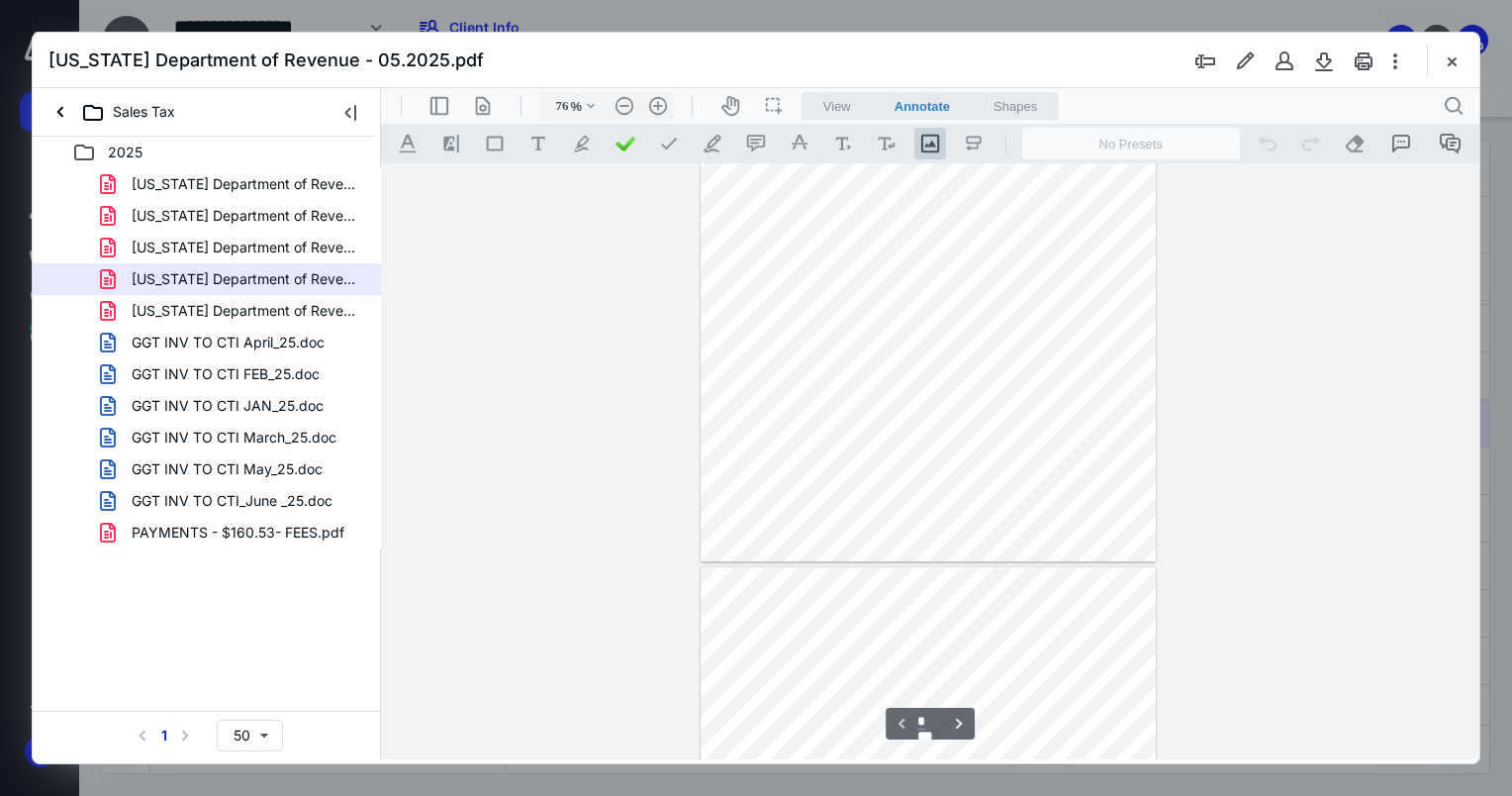 scroll, scrollTop: 276, scrollLeft: 0, axis: vertical 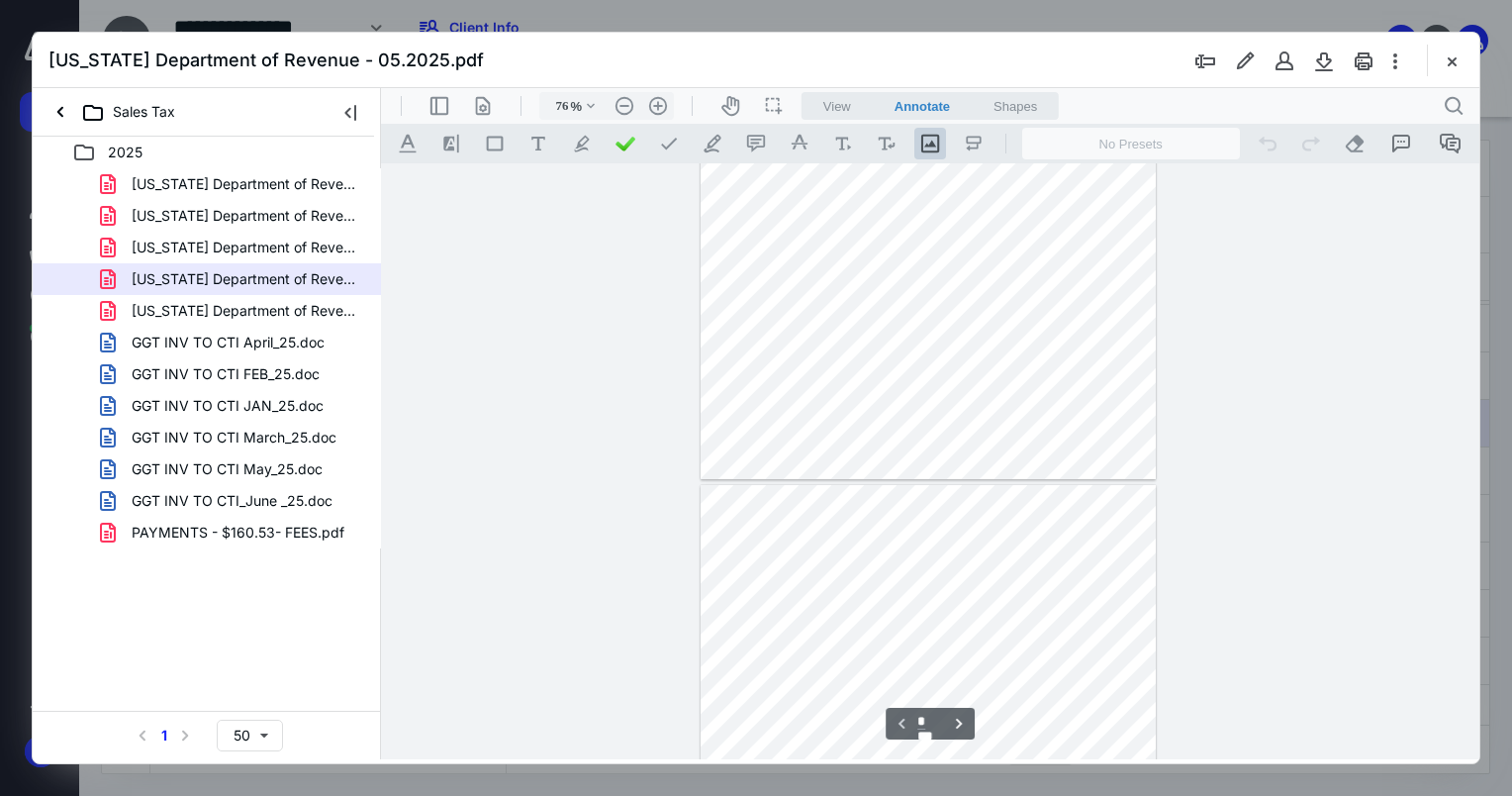 drag, startPoint x: 1452, startPoint y: 54, endPoint x: 1441, endPoint y: 64, distance: 14.866069 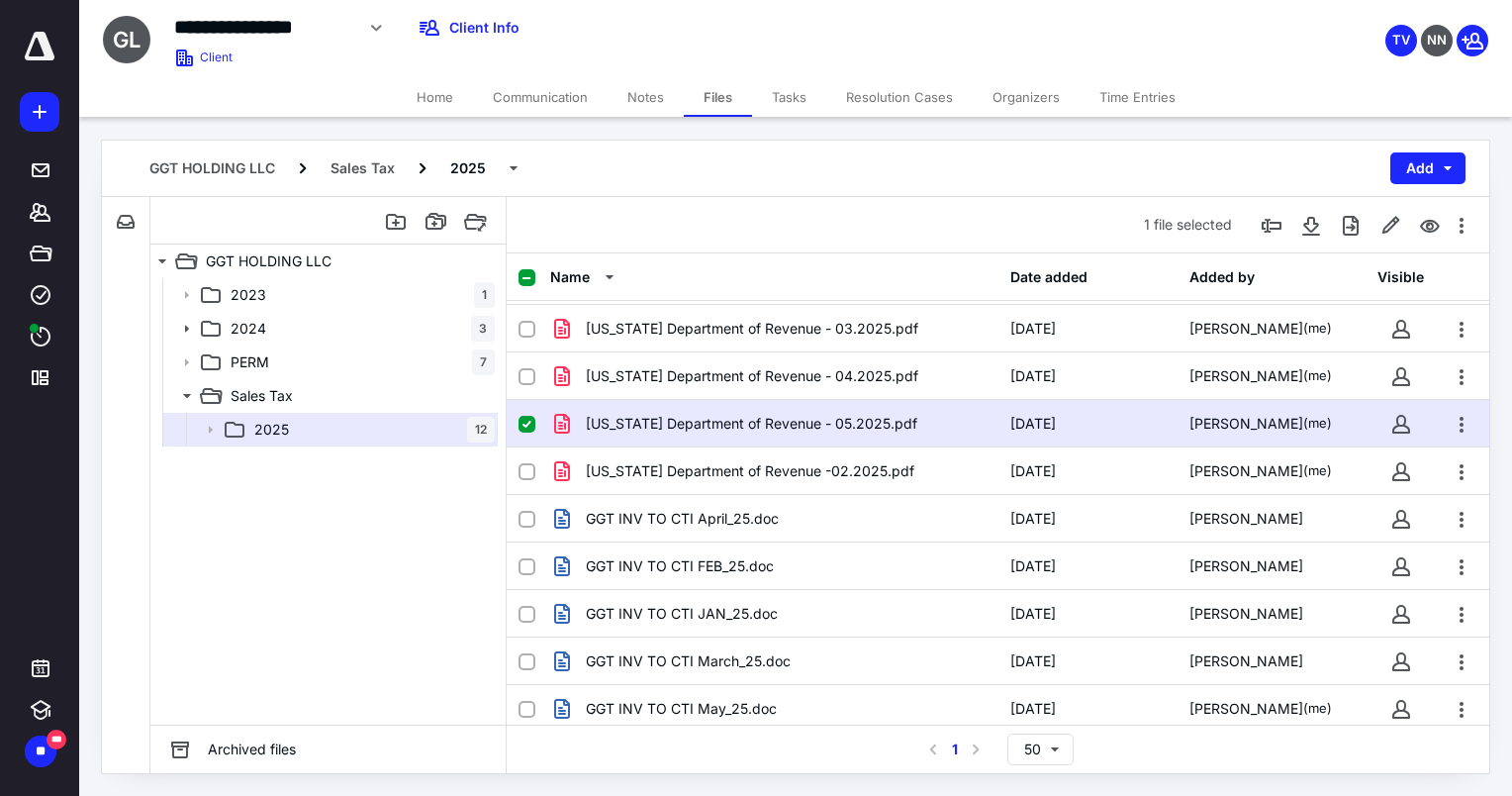 click on "Home" at bounding box center [434, 97] 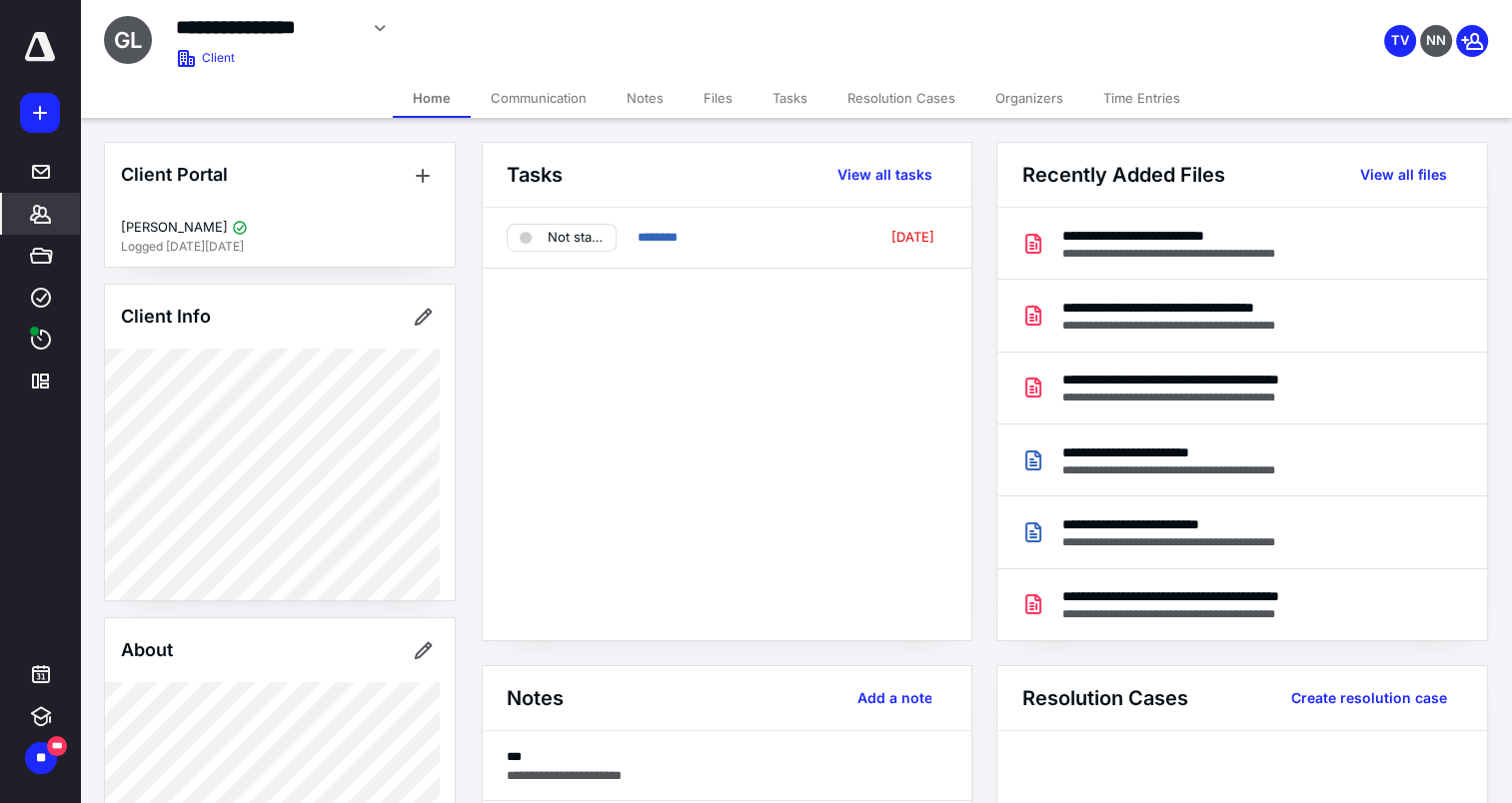 click on "Notes" at bounding box center (645, 98) 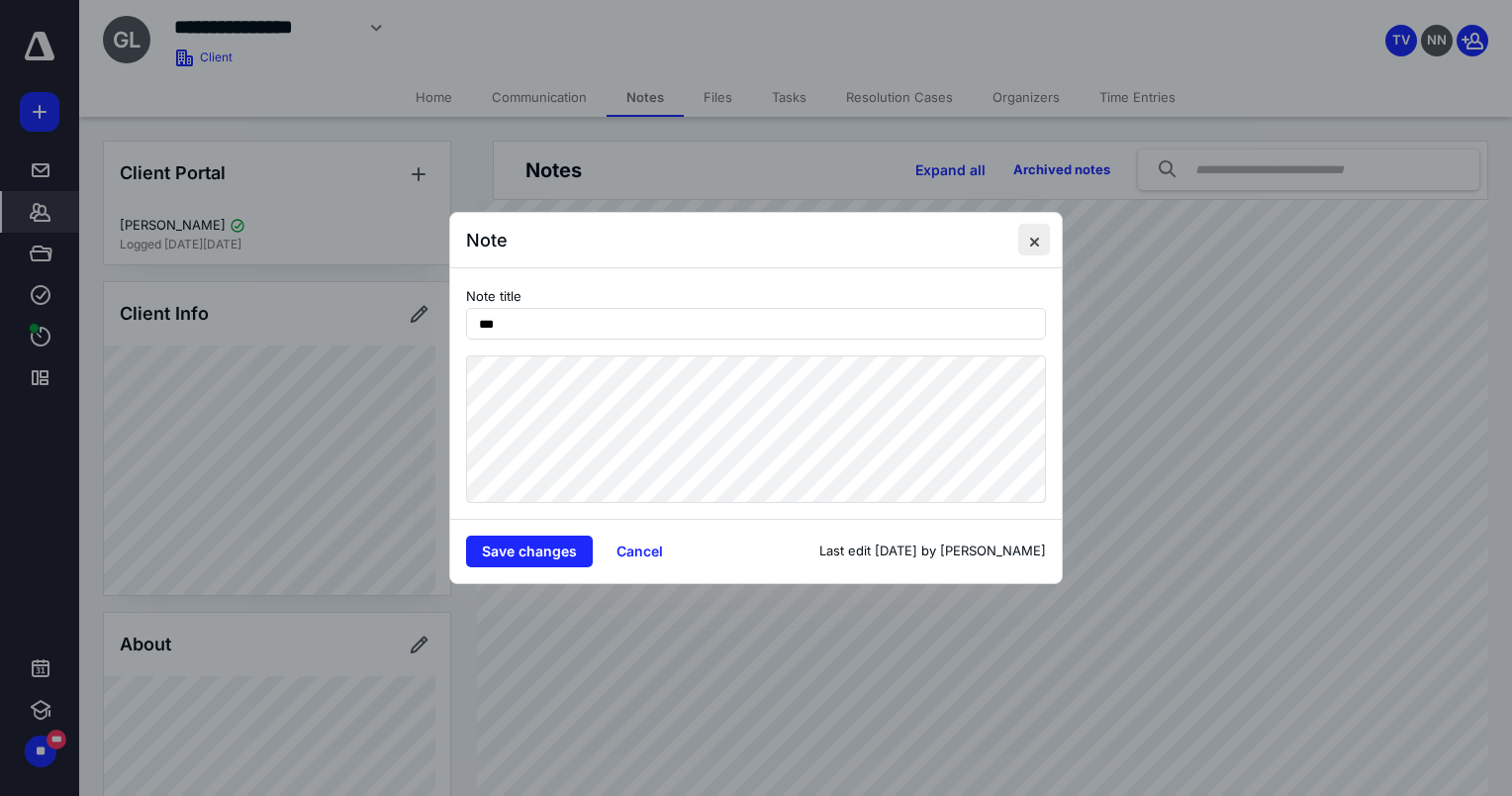 click at bounding box center (1034, 240) 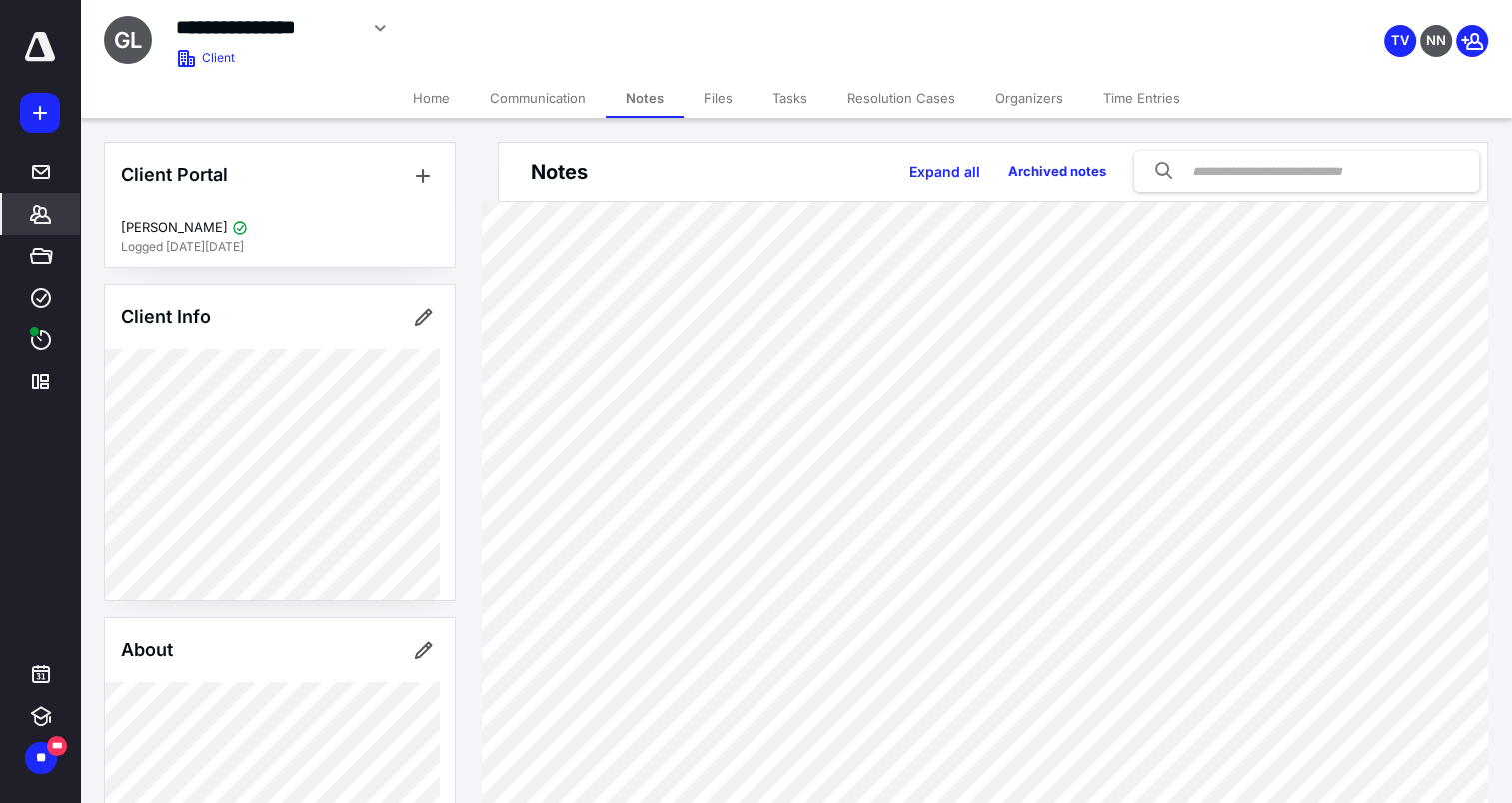 click on "Files" at bounding box center (718, 98) 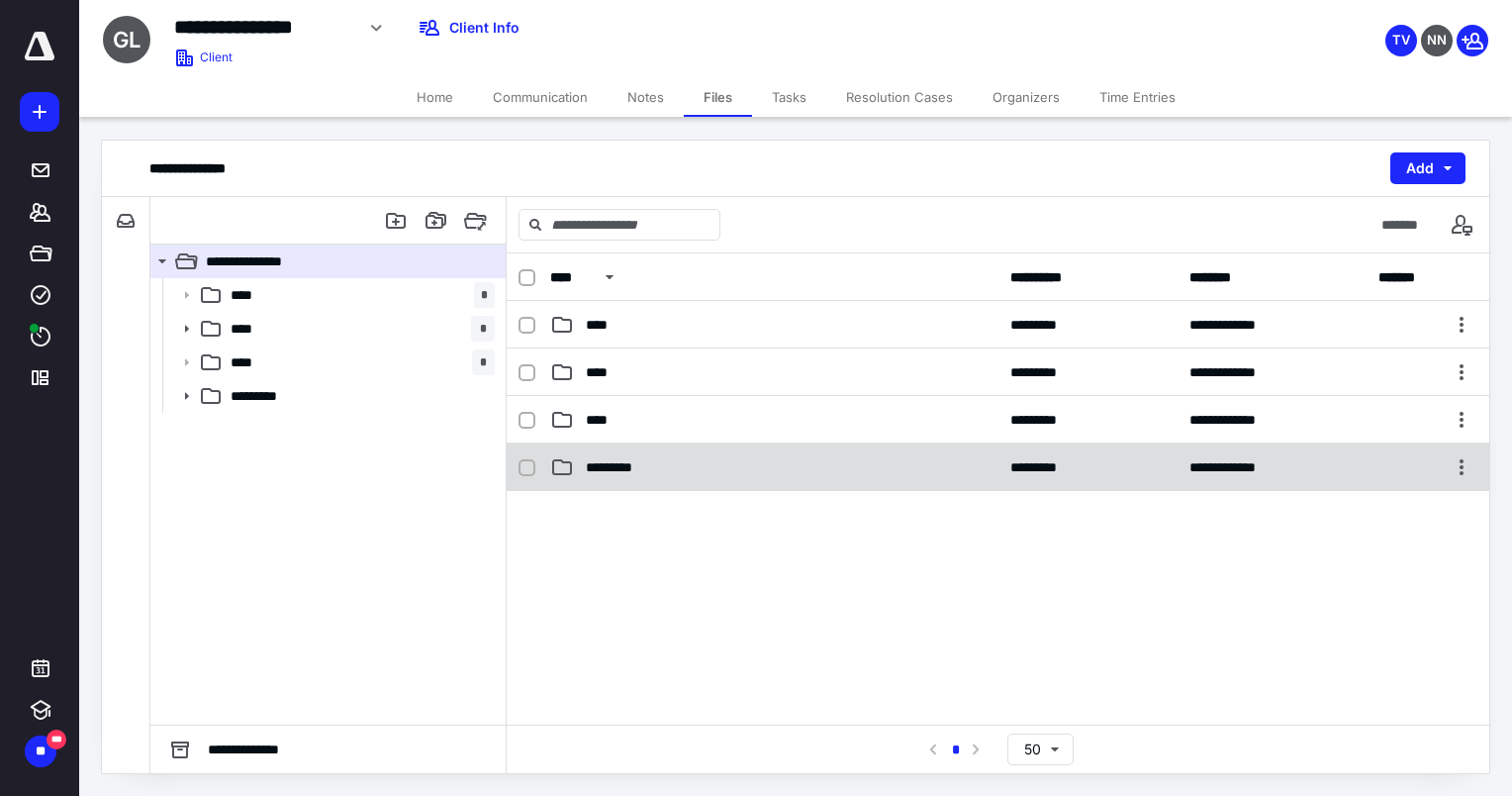 click on "*********" at bounding box center (774, 467) 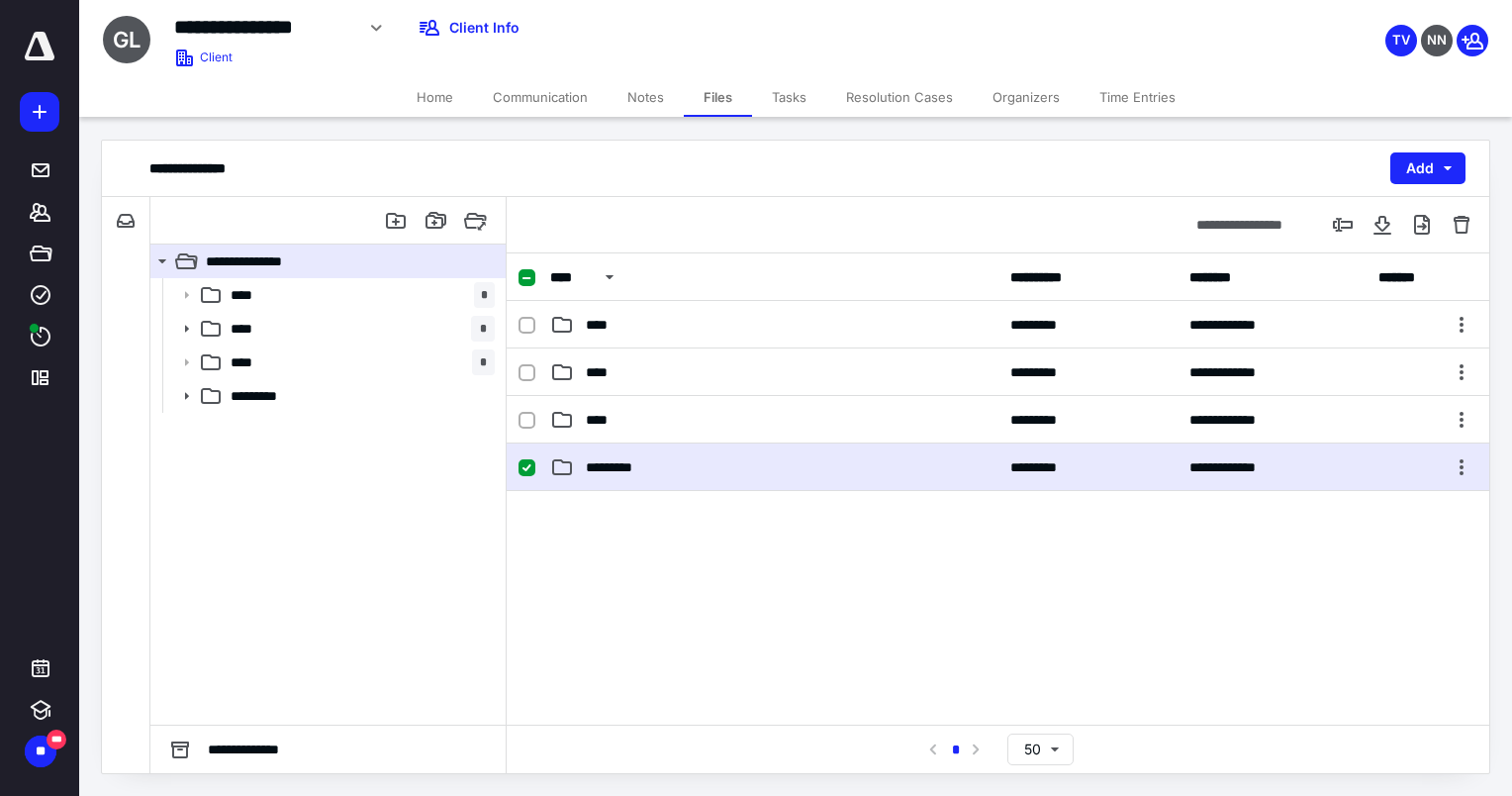 click on "*********" at bounding box center [774, 467] 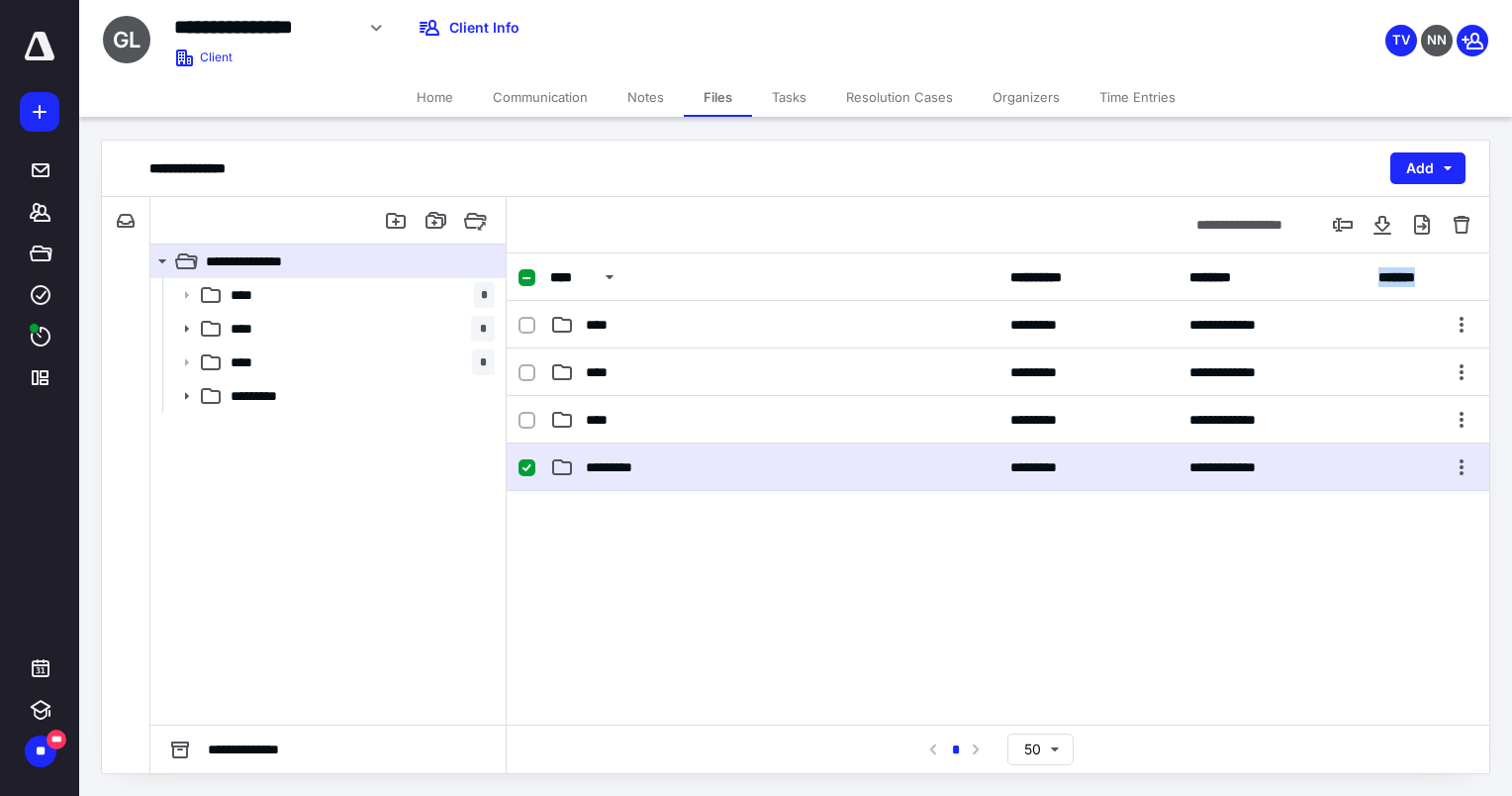 click on "**********" at bounding box center [997, 489] 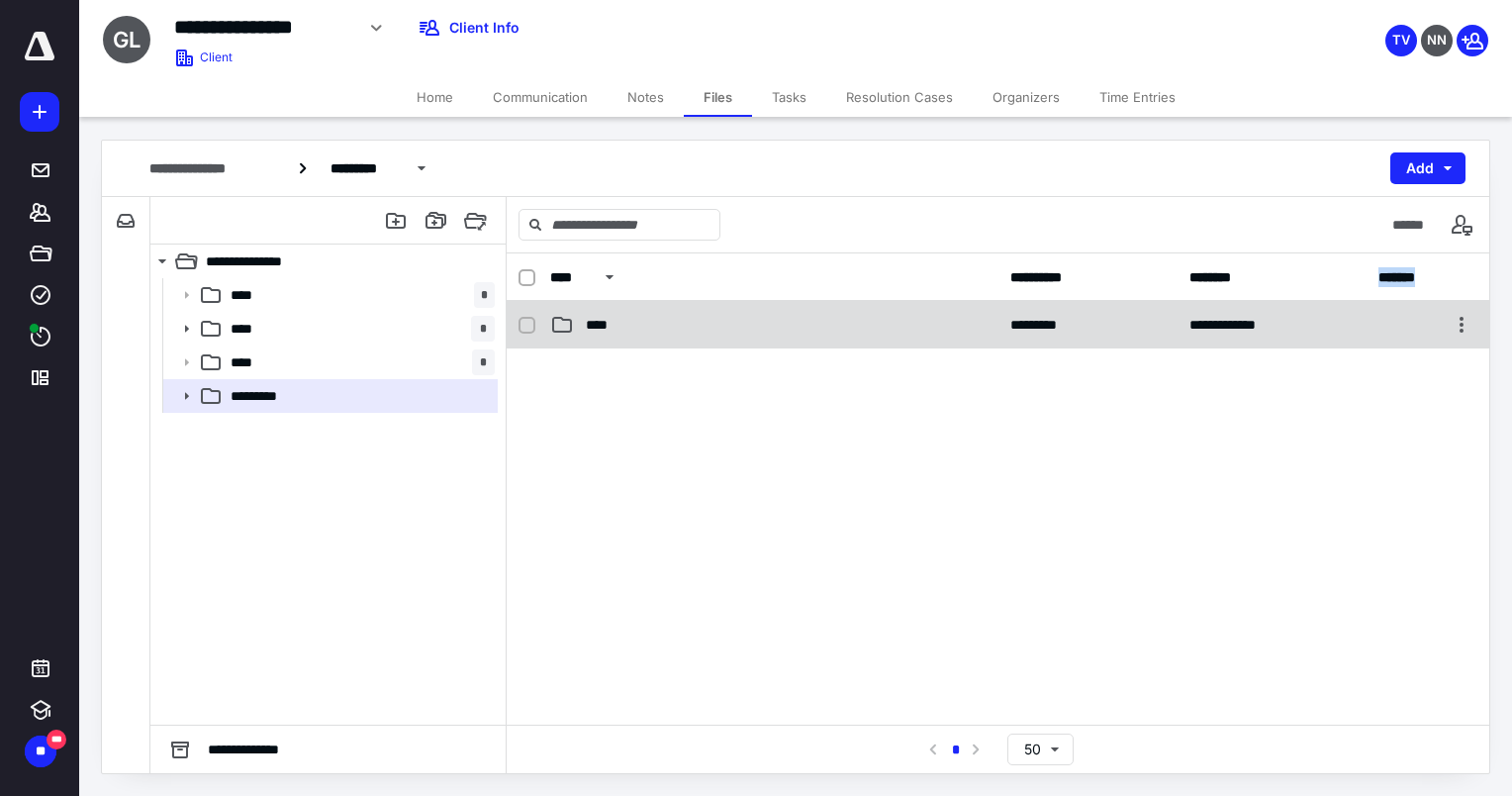drag, startPoint x: 705, startPoint y: 461, endPoint x: 645, endPoint y: 340, distance: 135.05925 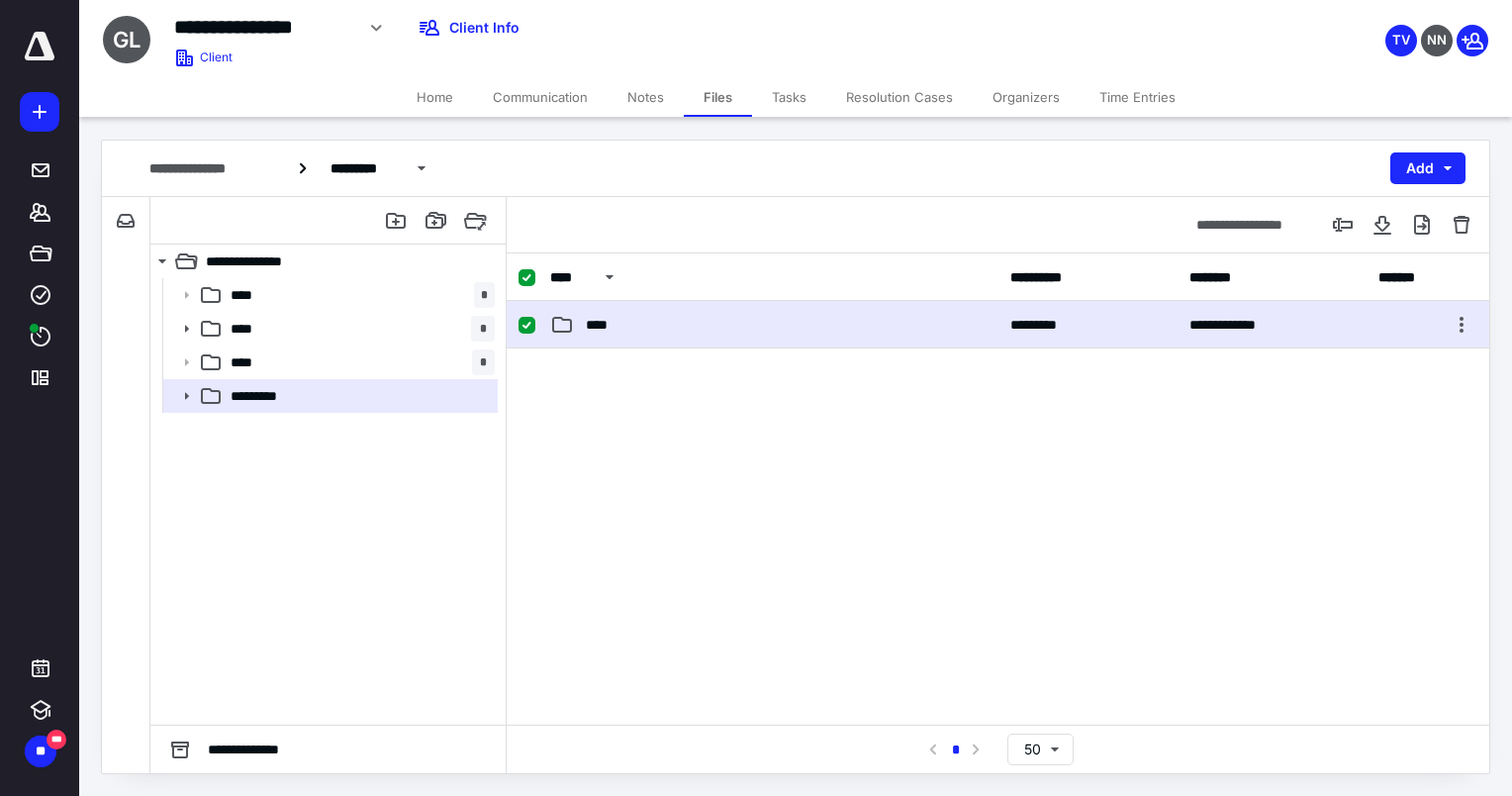 click on "**********" at bounding box center [997, 325] 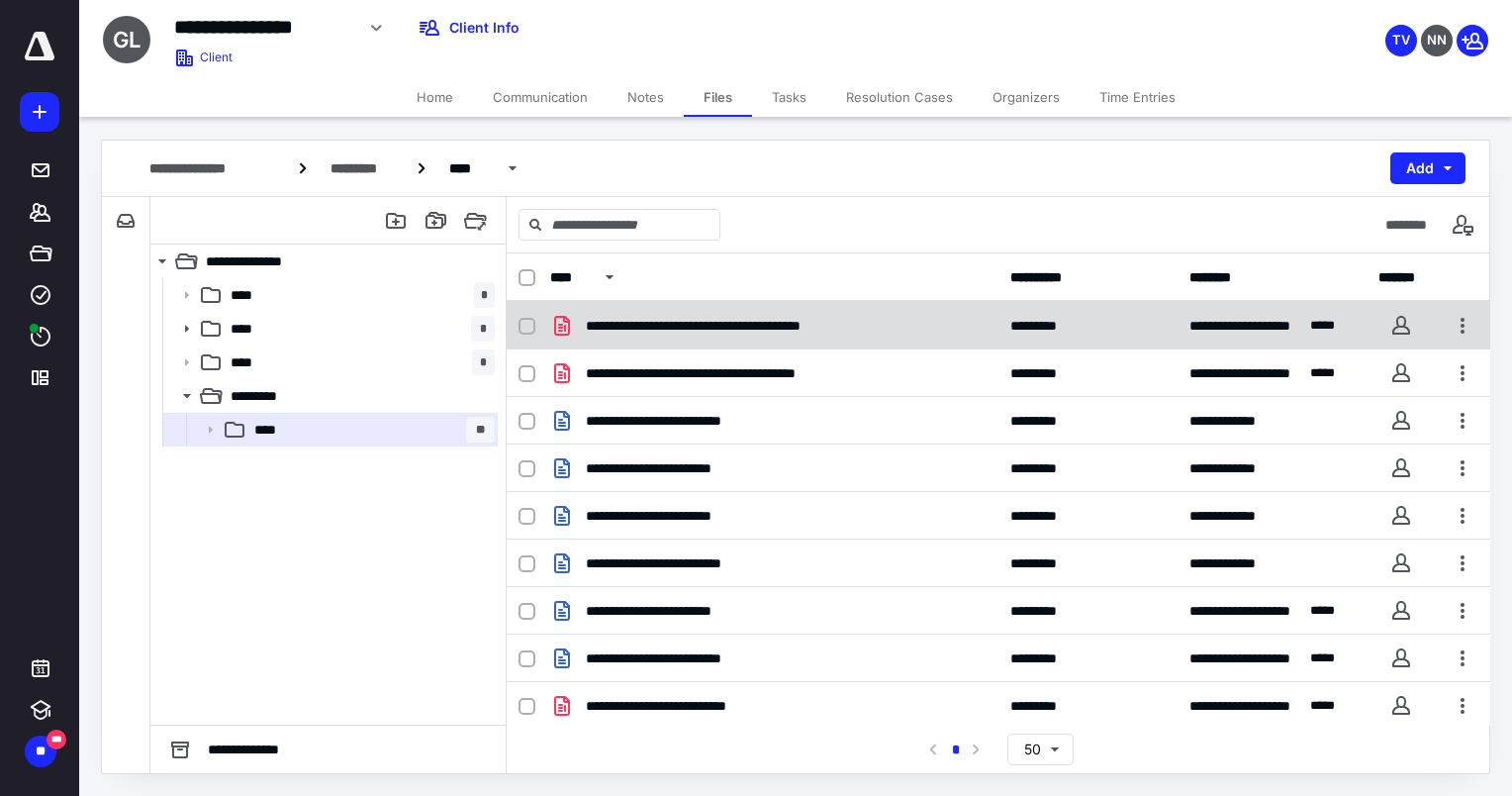 scroll, scrollTop: 143, scrollLeft: 0, axis: vertical 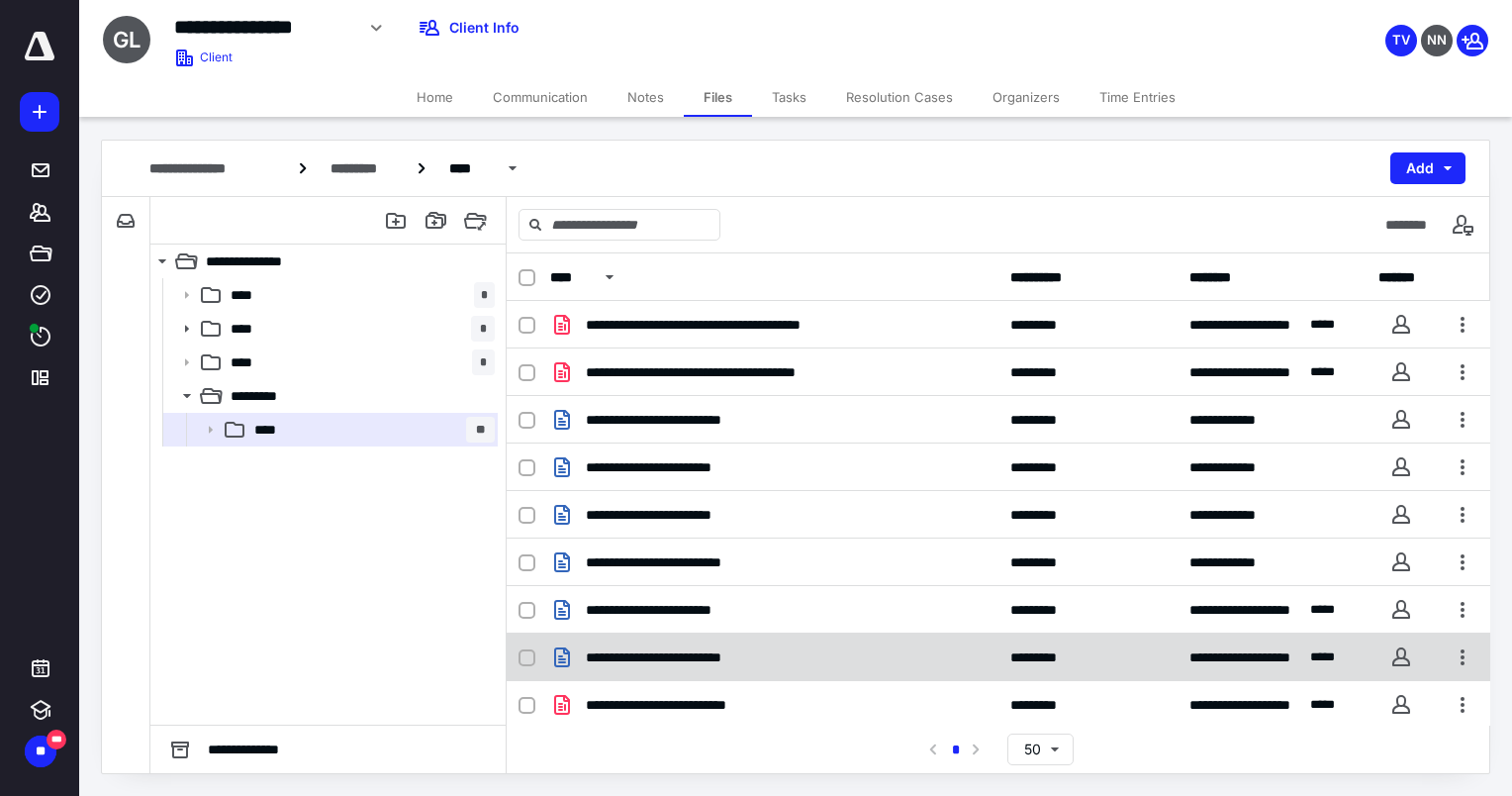 click on "**********" at bounding box center (998, 657) 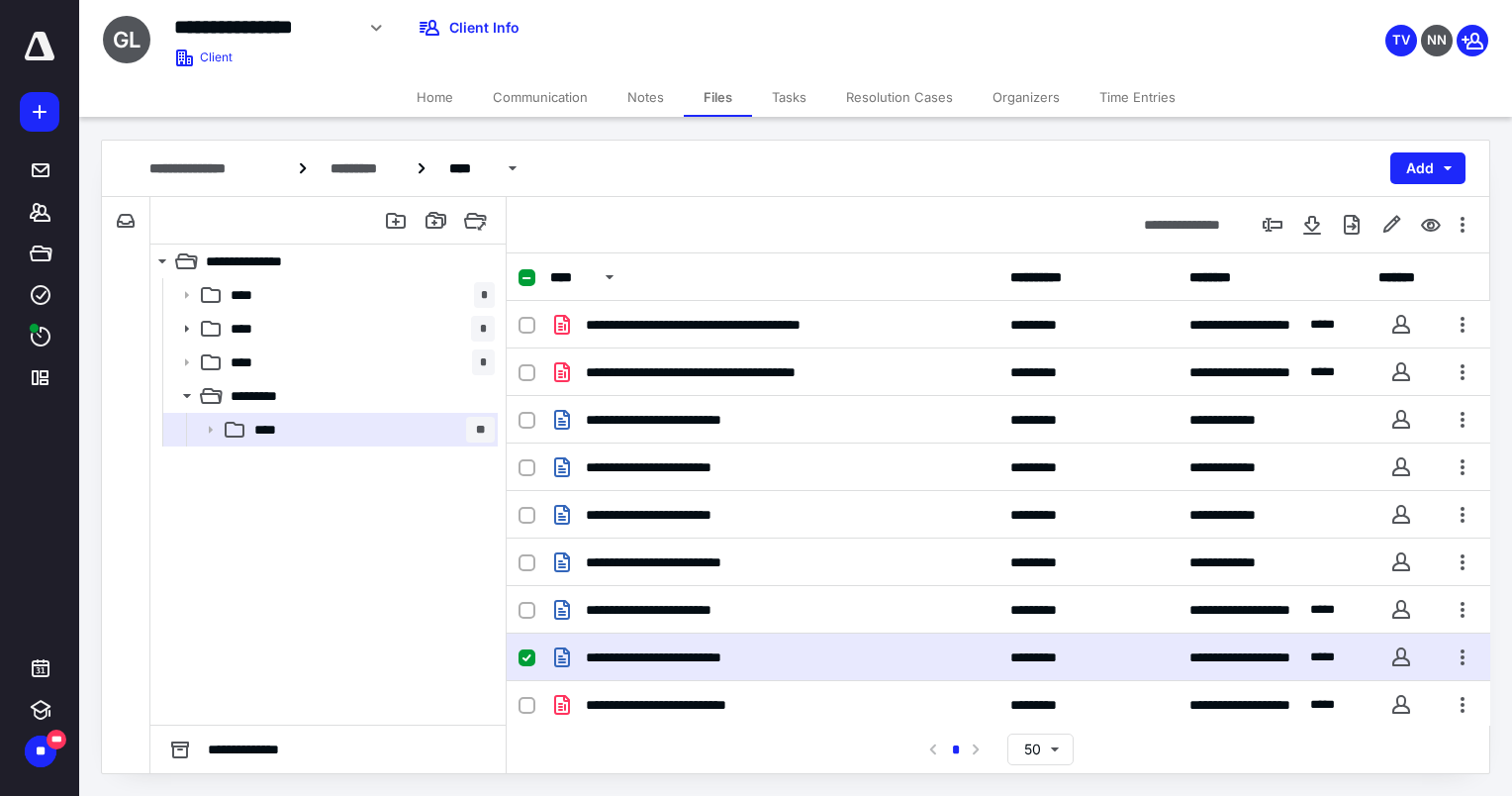 click on "**********" at bounding box center [998, 657] 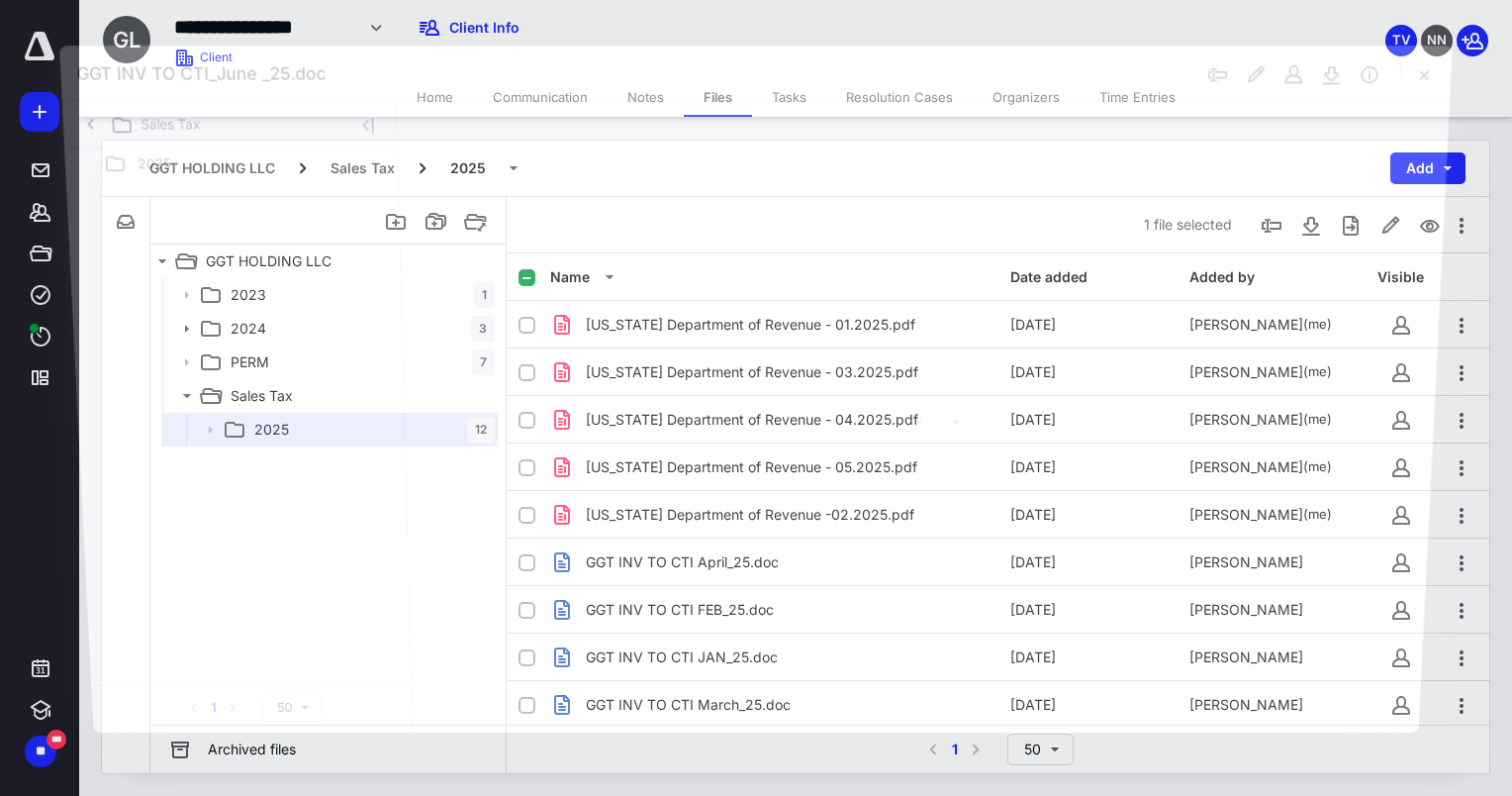 scroll, scrollTop: 143, scrollLeft: 0, axis: vertical 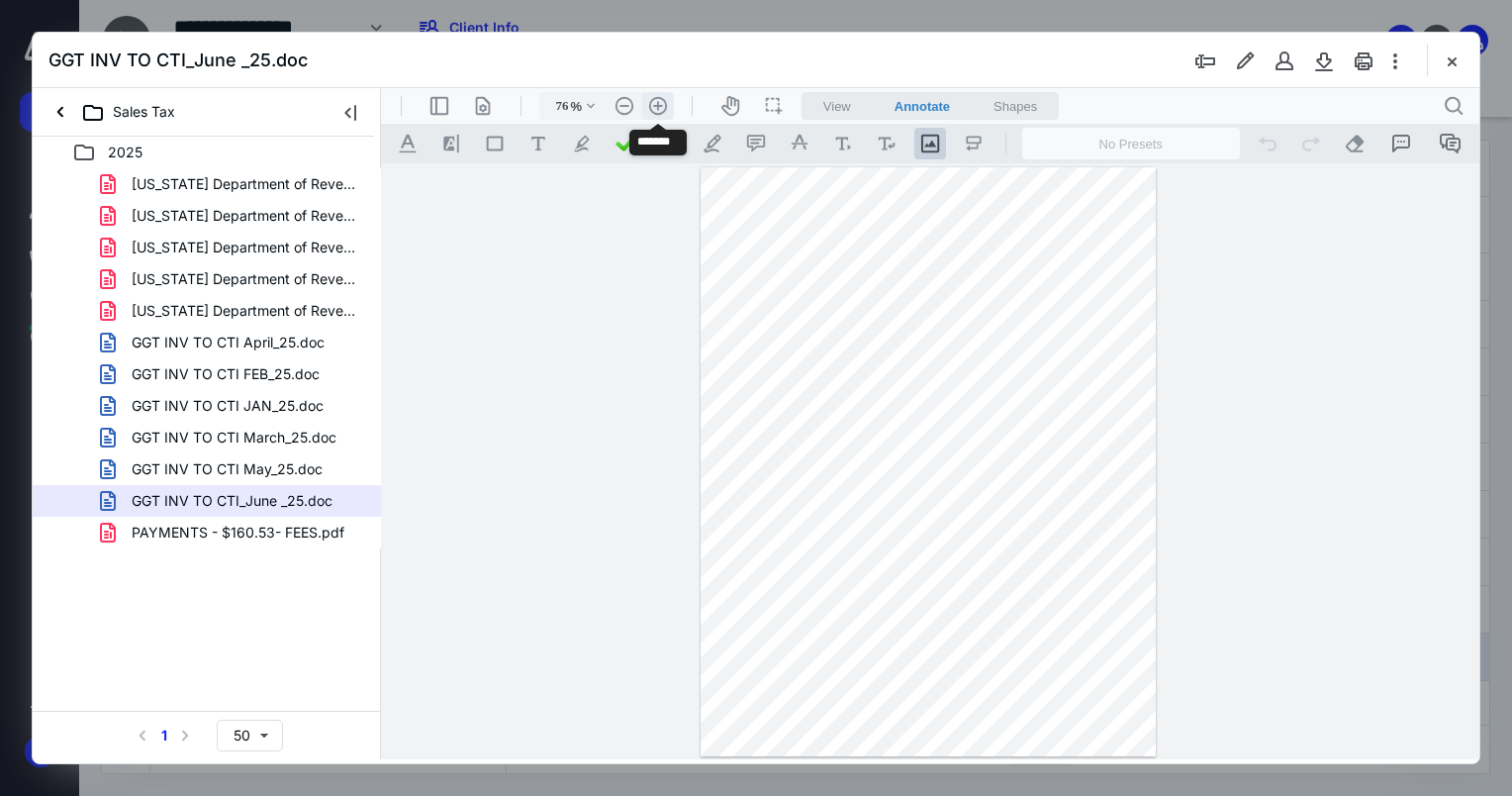 click on ".cls-1{fill:#abb0c4;} icon - header - zoom - in - line" at bounding box center (658, 106) 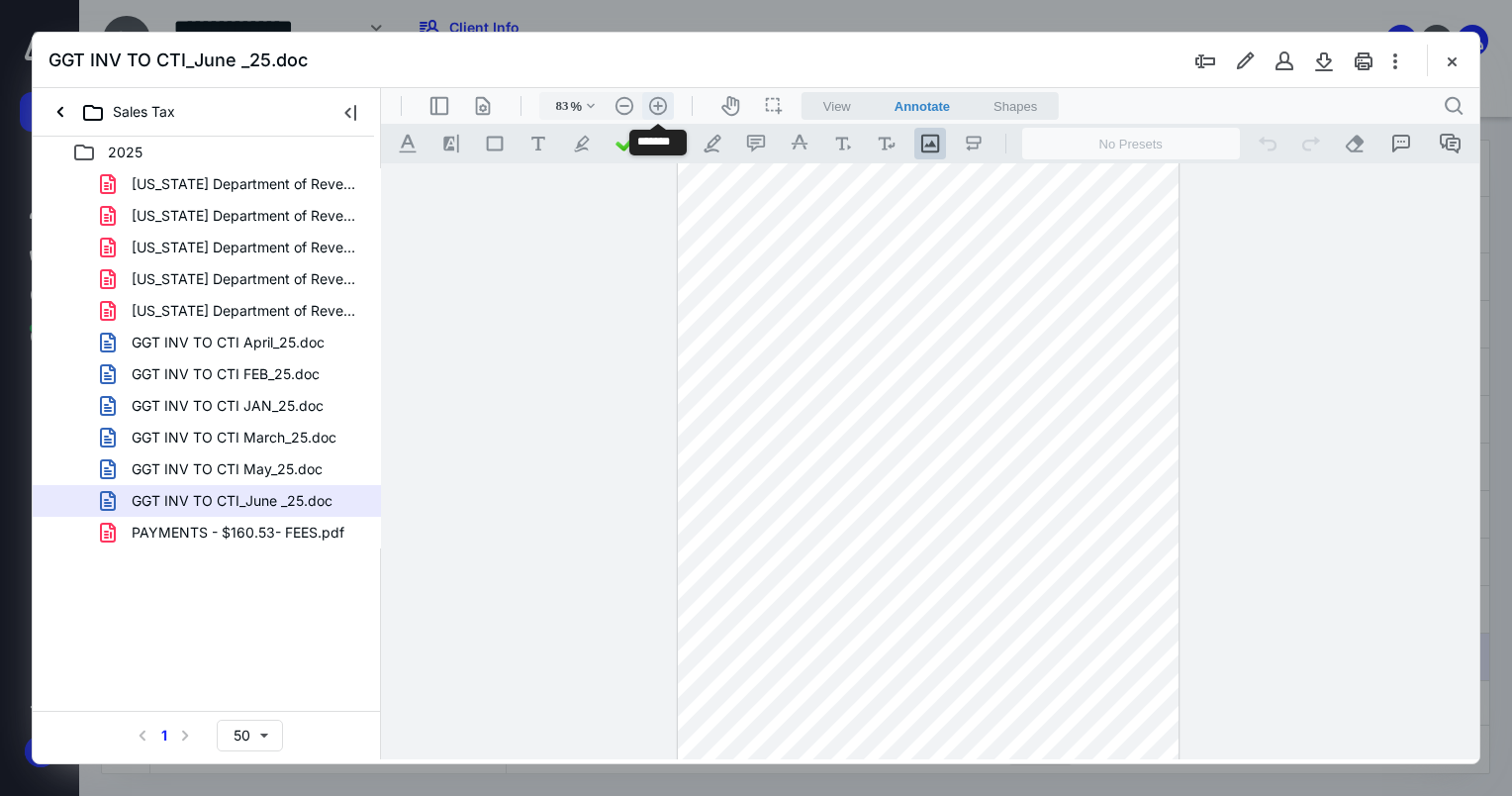 click on ".cls-1{fill:#abb0c4;} icon - header - zoom - in - line" at bounding box center [658, 106] 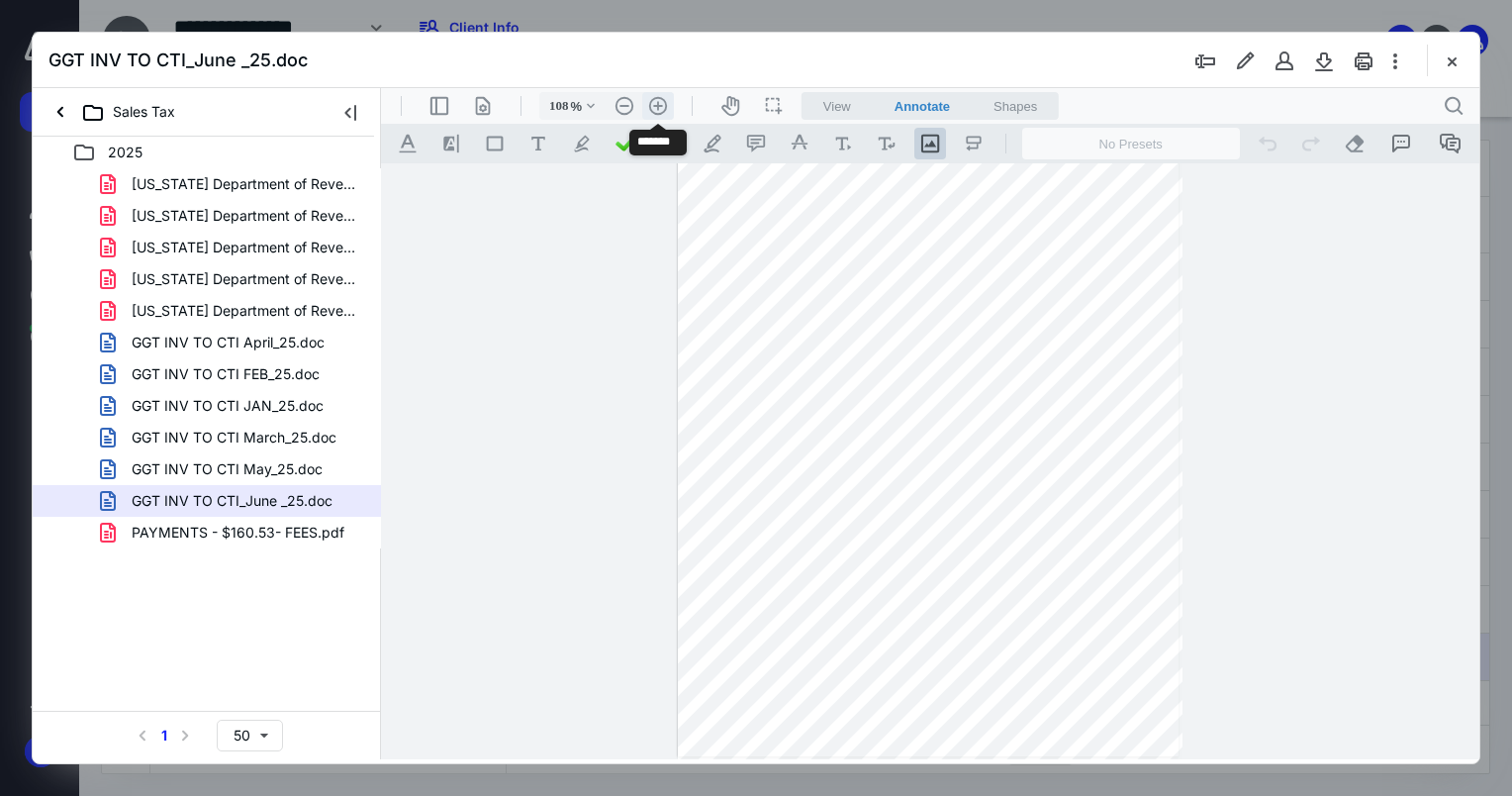 click on ".cls-1{fill:#abb0c4;} icon - header - zoom - in - line" at bounding box center [658, 106] 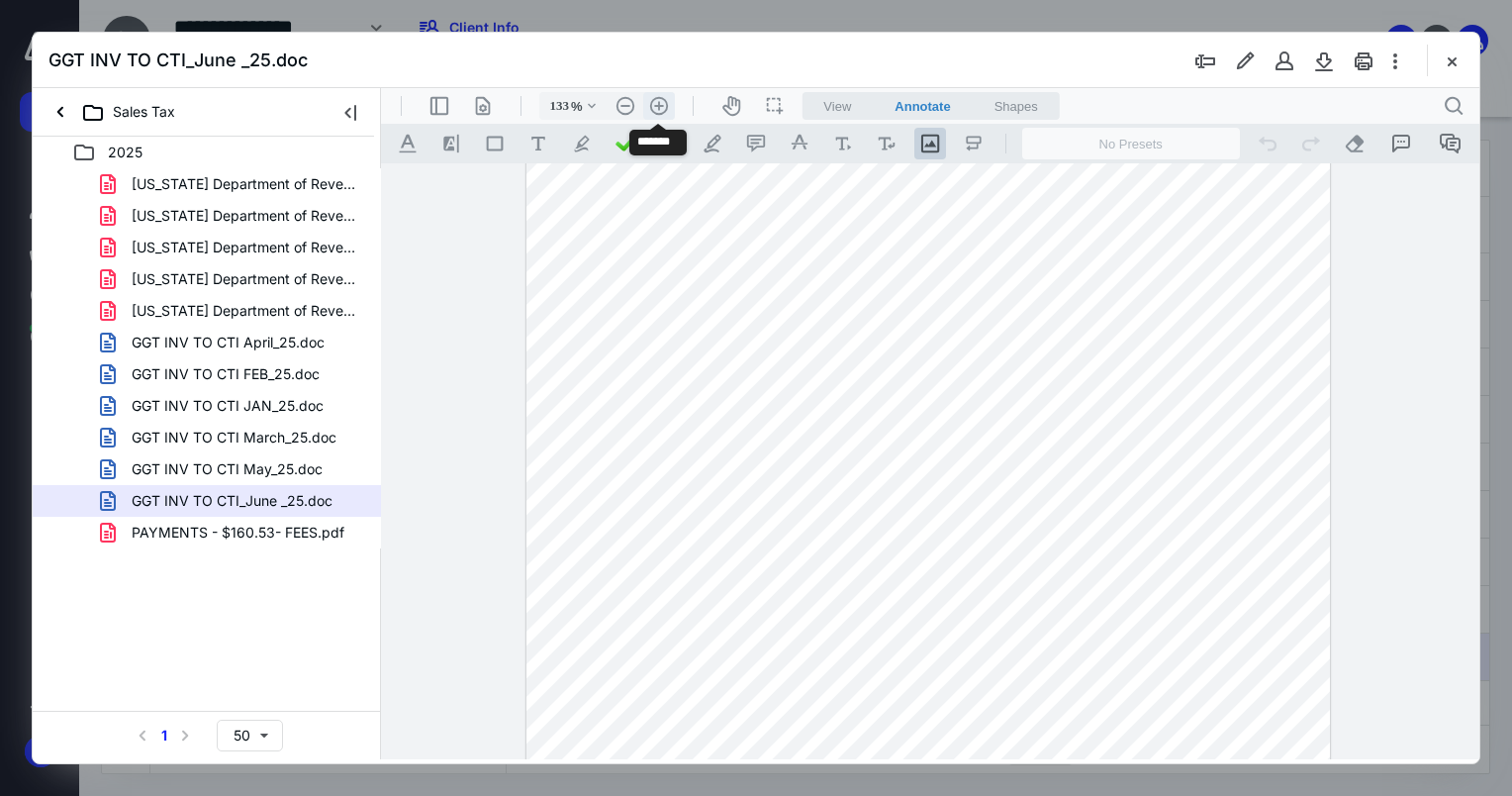 scroll, scrollTop: 197, scrollLeft: 0, axis: vertical 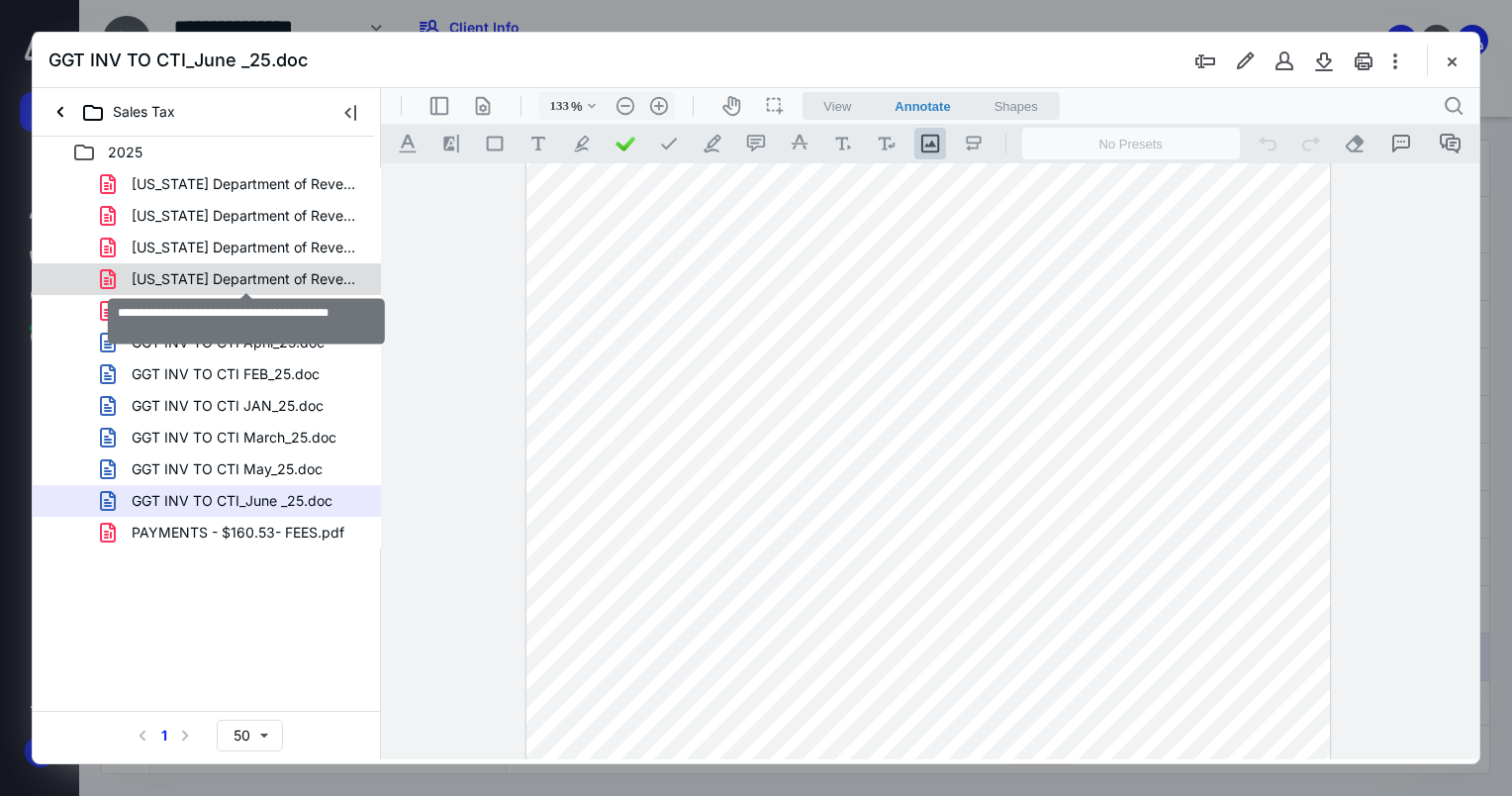 click on "[US_STATE] Department of Revenue - 05.2025.pdf" at bounding box center [235, 279] 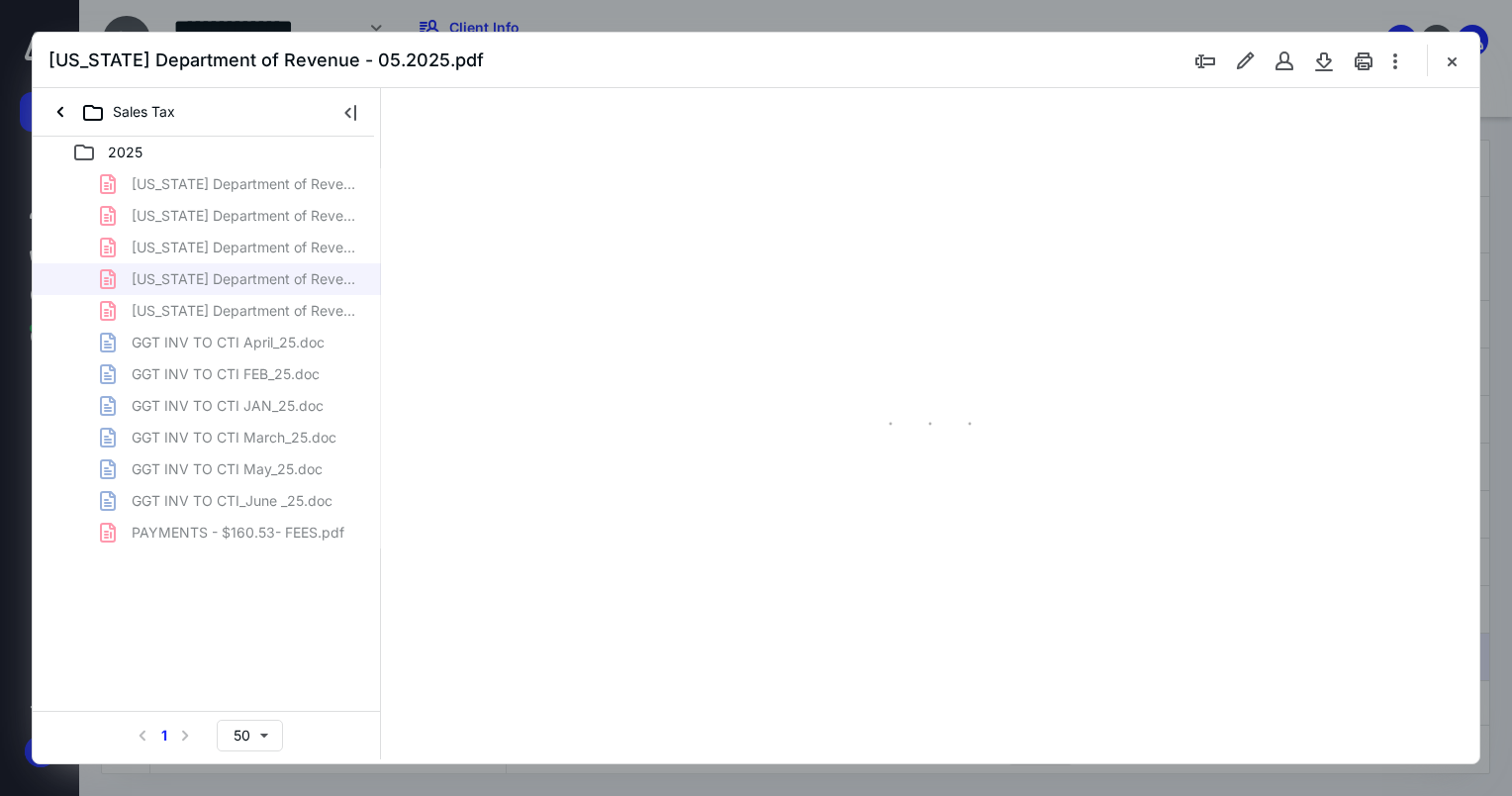 scroll, scrollTop: 0, scrollLeft: 0, axis: both 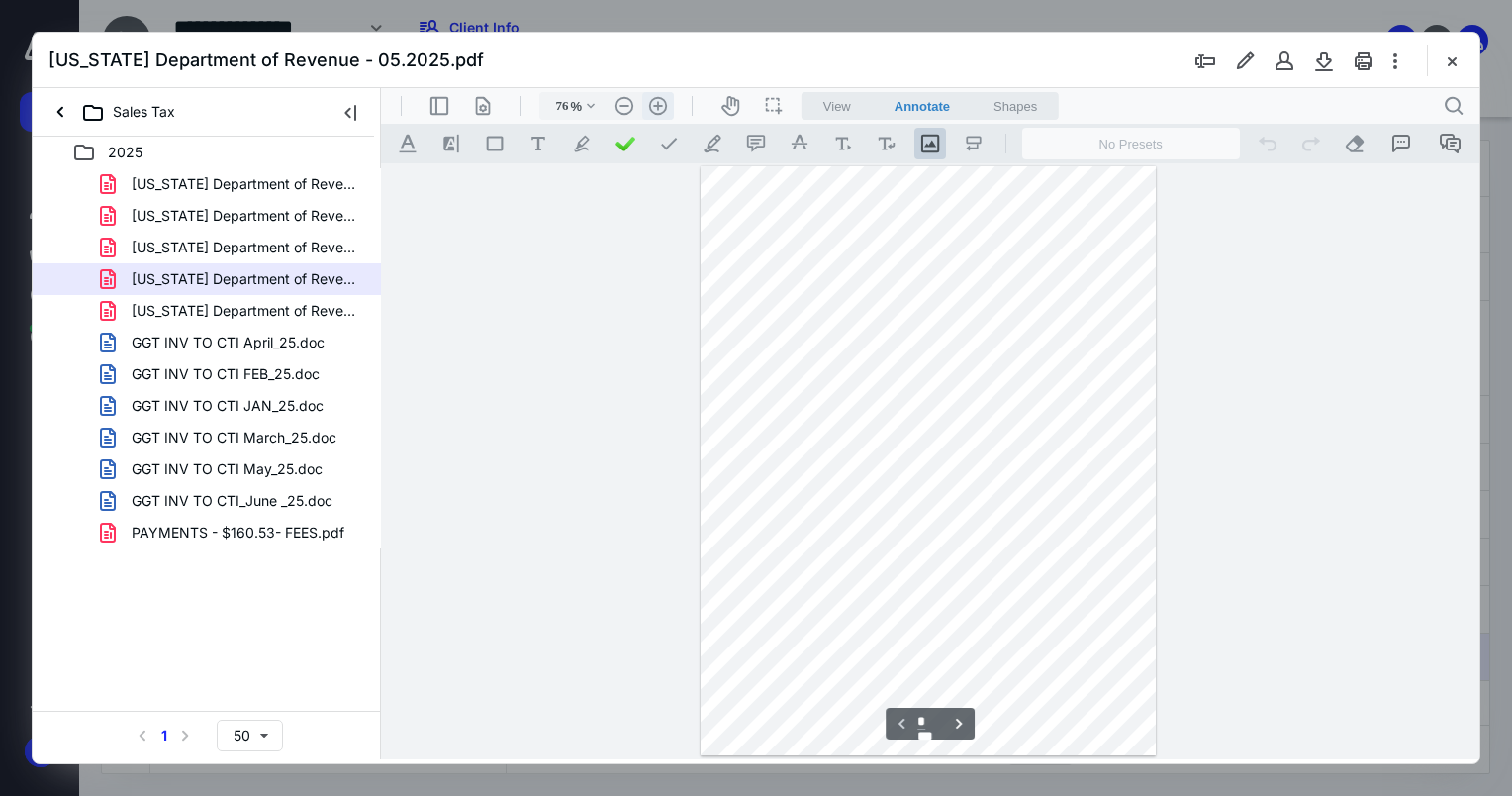 click on ".cls-1{fill:#abb0c4;} icon - header - zoom - in - line" at bounding box center [658, 106] 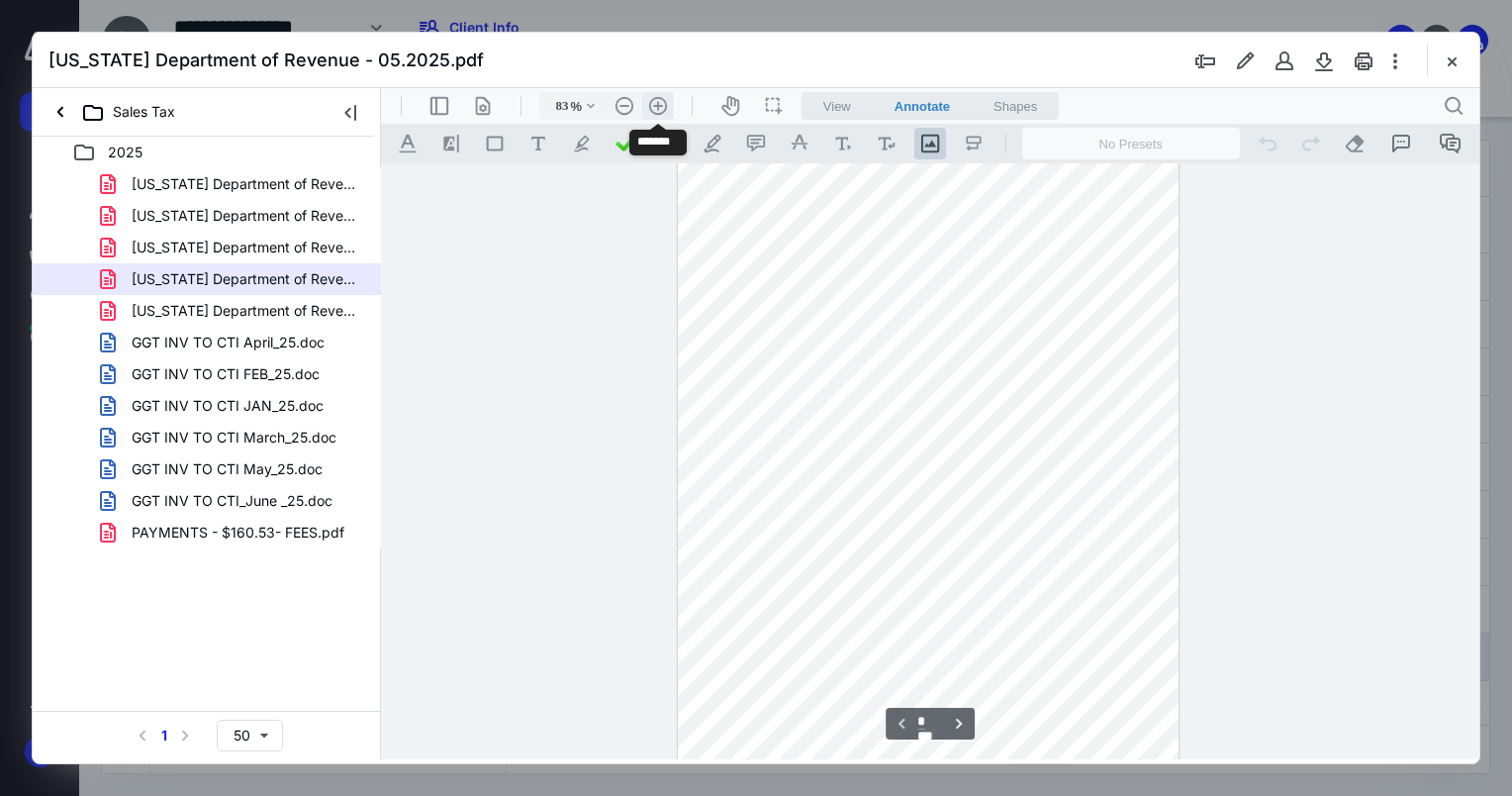 click on ".cls-1{fill:#abb0c4;} icon - header - zoom - in - line" at bounding box center (658, 106) 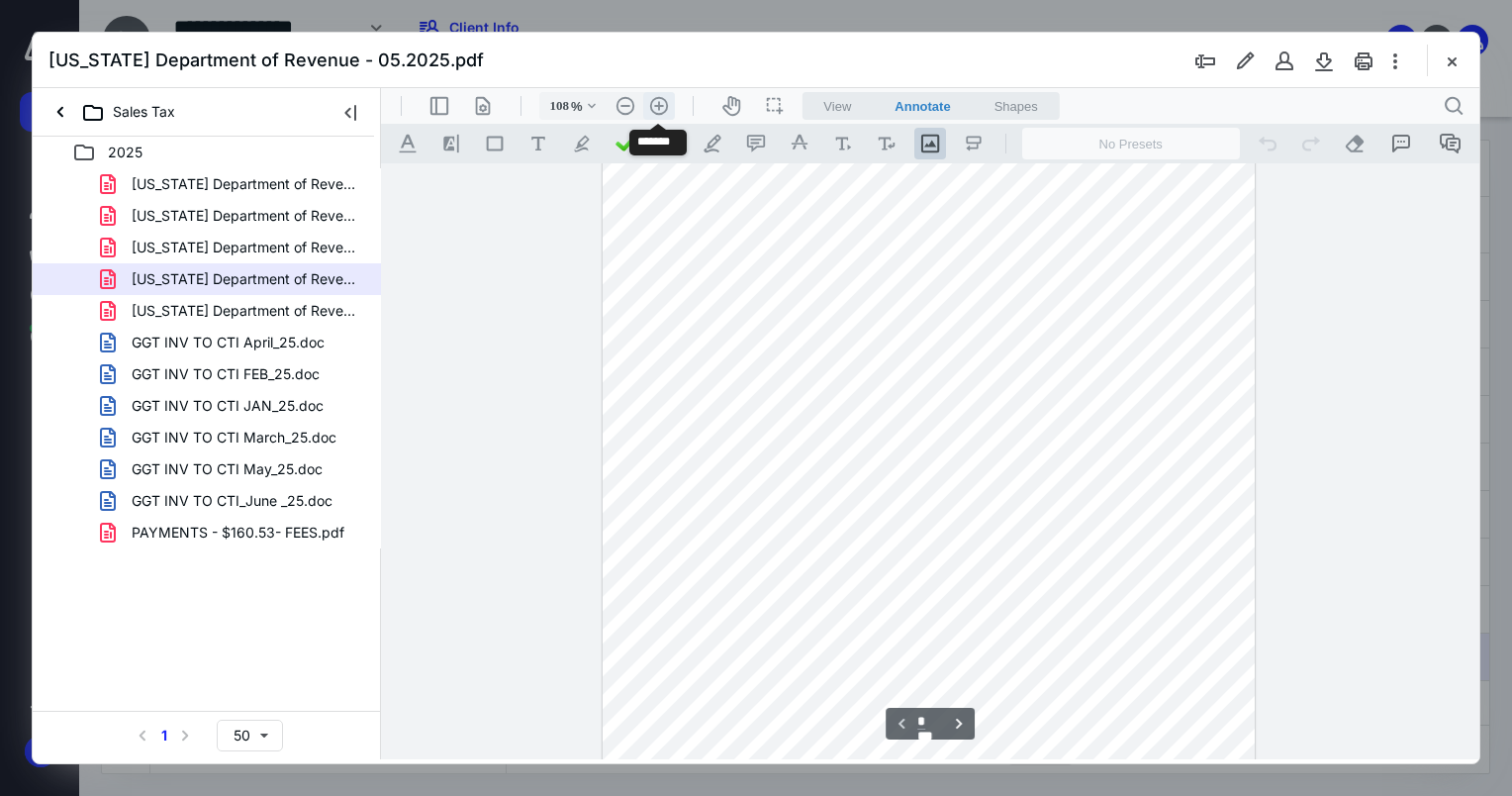 click on ".cls-1{fill:#abb0c4;} icon - header - zoom - in - line" at bounding box center [659, 106] 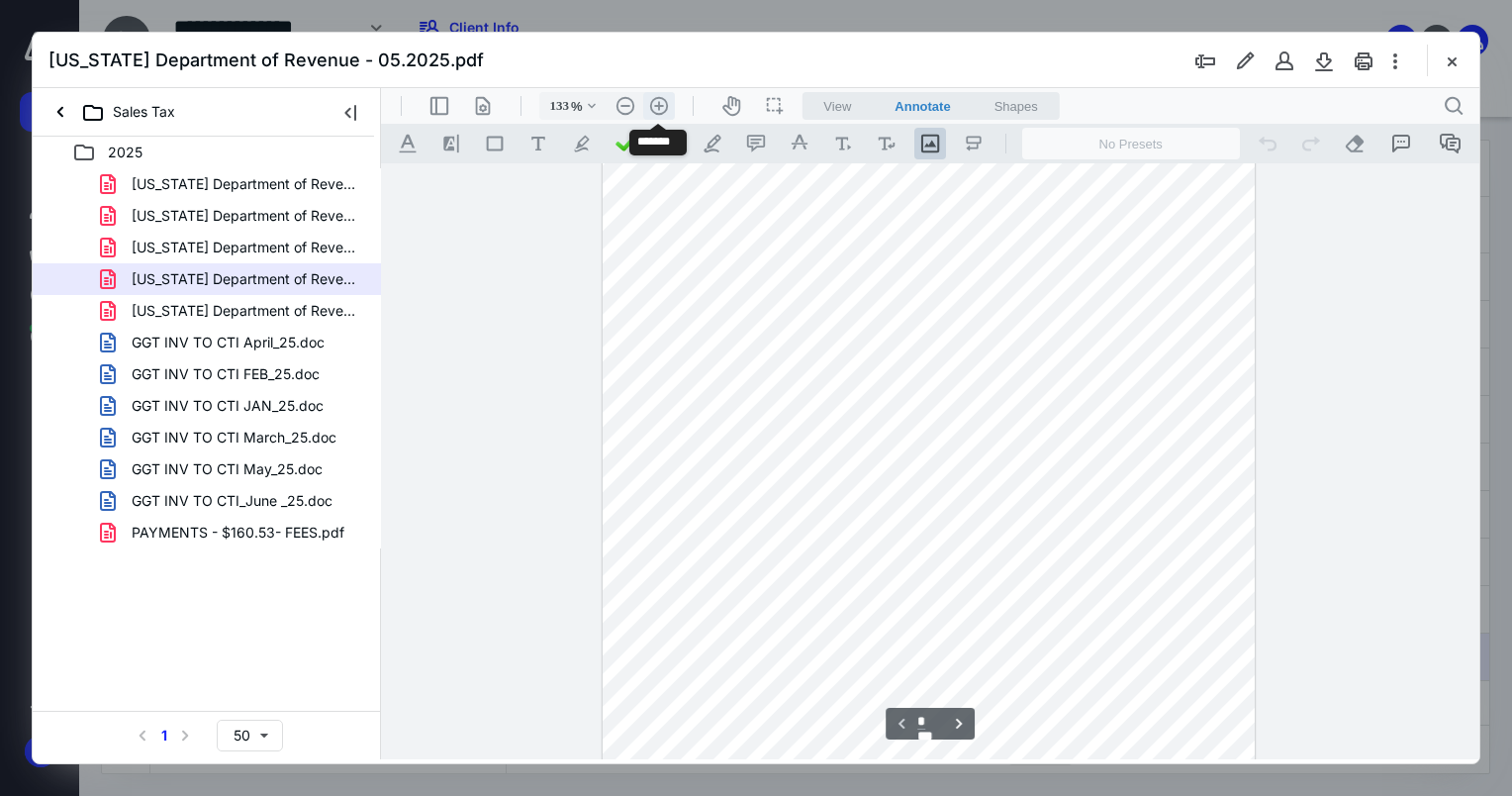 click on ".cls-1{fill:#abb0c4;} icon - header - zoom - in - line" at bounding box center [659, 106] 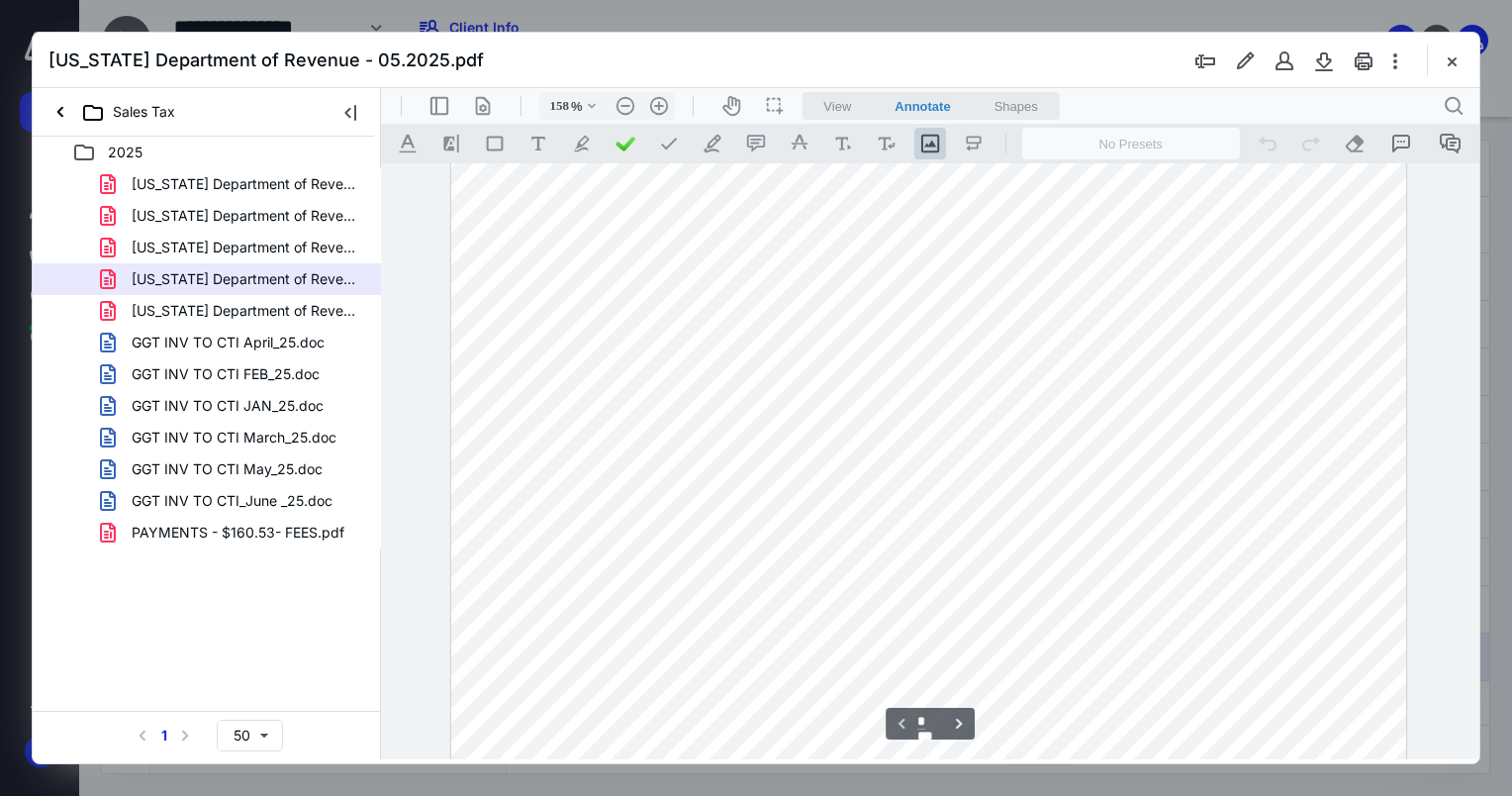 scroll, scrollTop: 483, scrollLeft: 0, axis: vertical 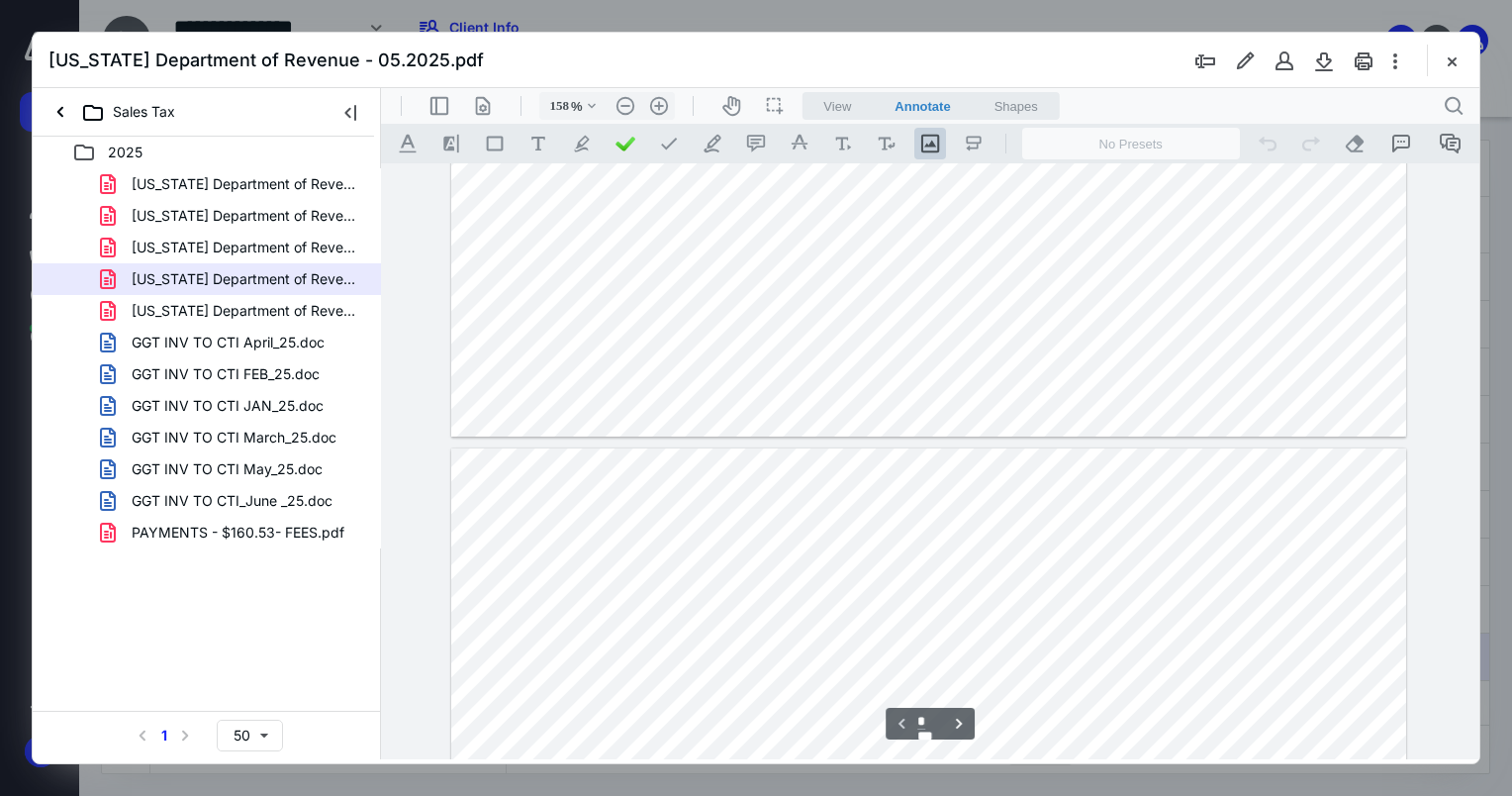 type on "*" 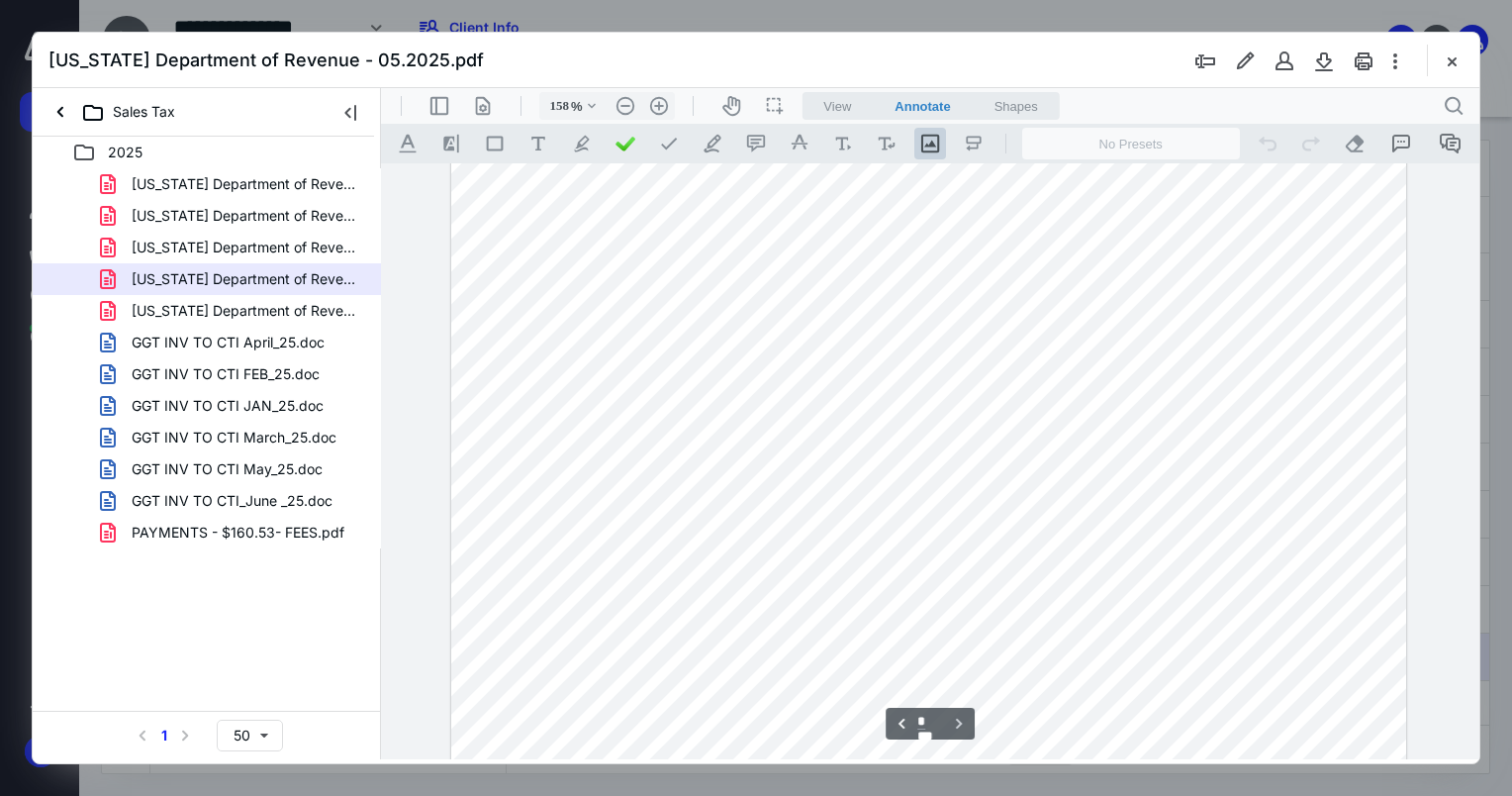 scroll, scrollTop: 1572, scrollLeft: 0, axis: vertical 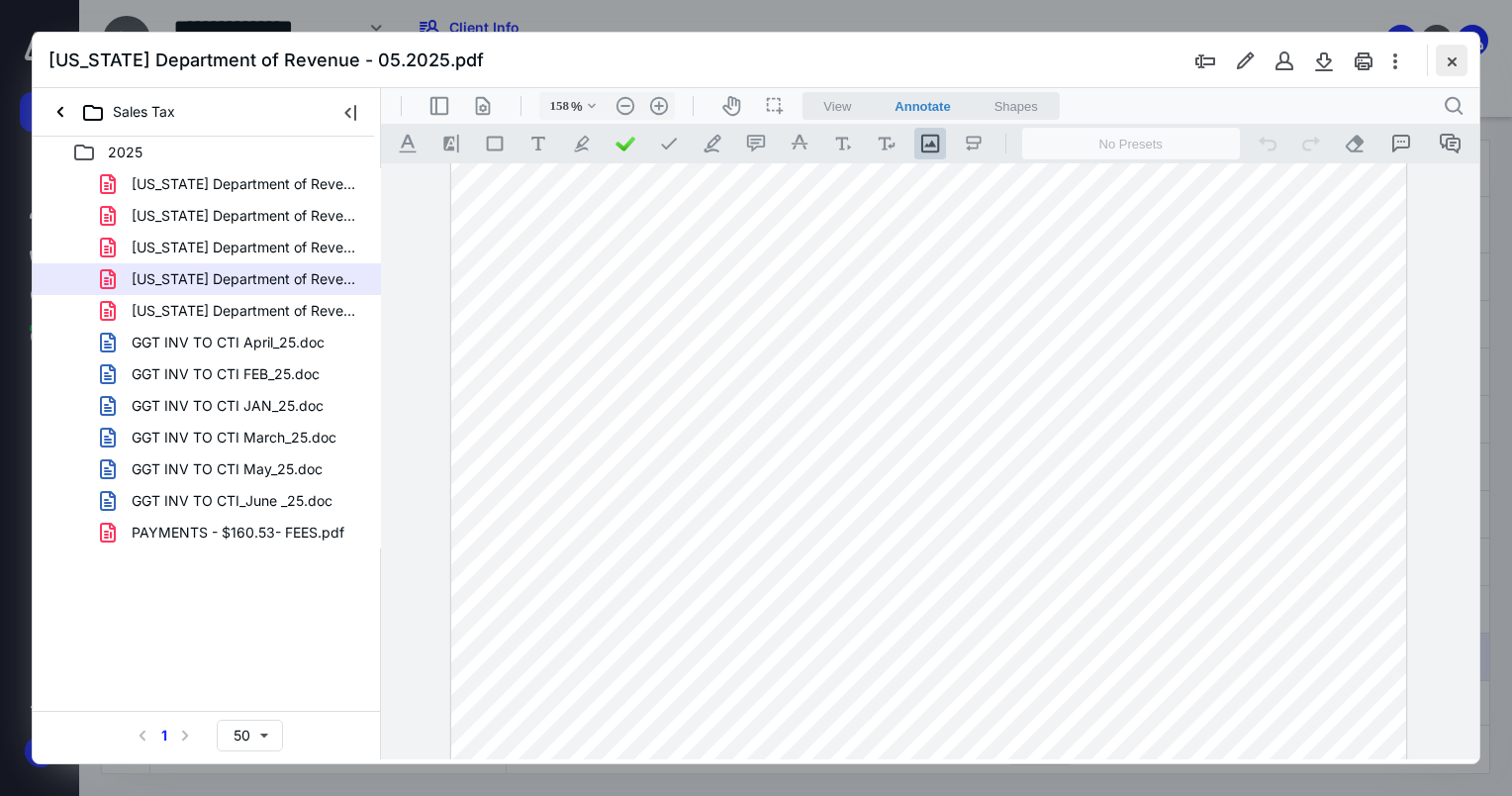 click at bounding box center [1452, 60] 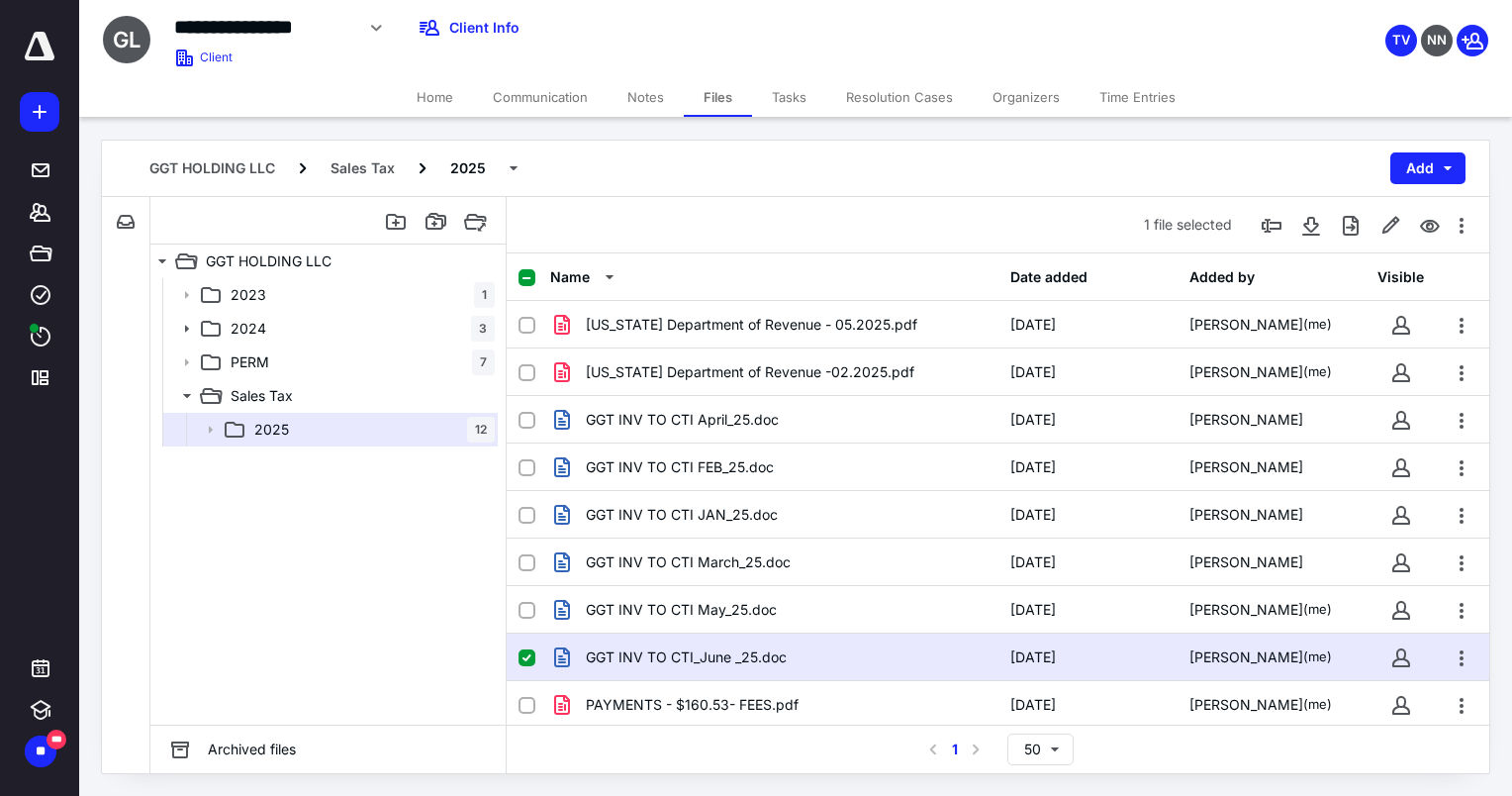 click on "Home" at bounding box center (434, 97) 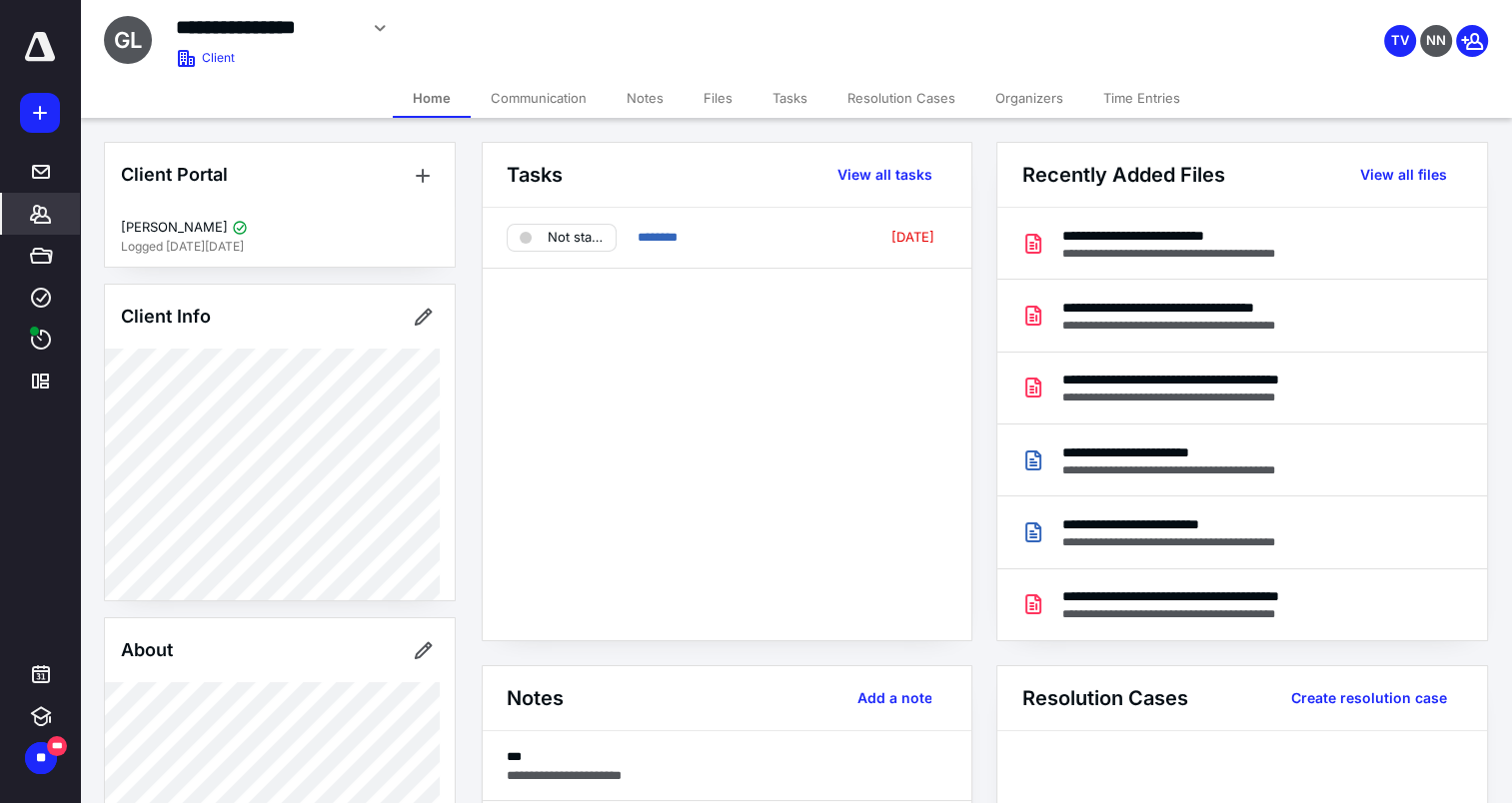 click on "Tasks" at bounding box center (789, 98) 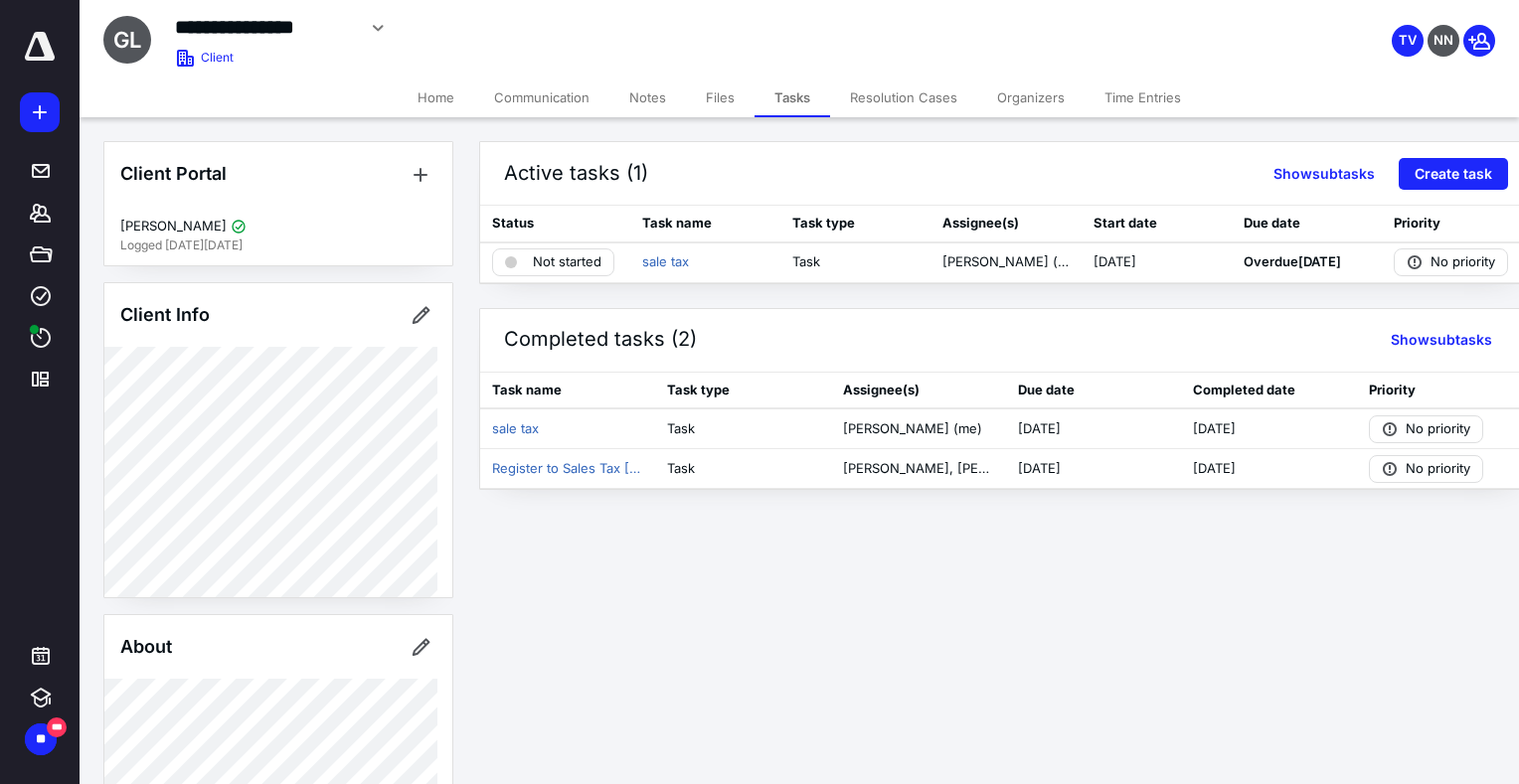 click on "Files" at bounding box center [720, 97] 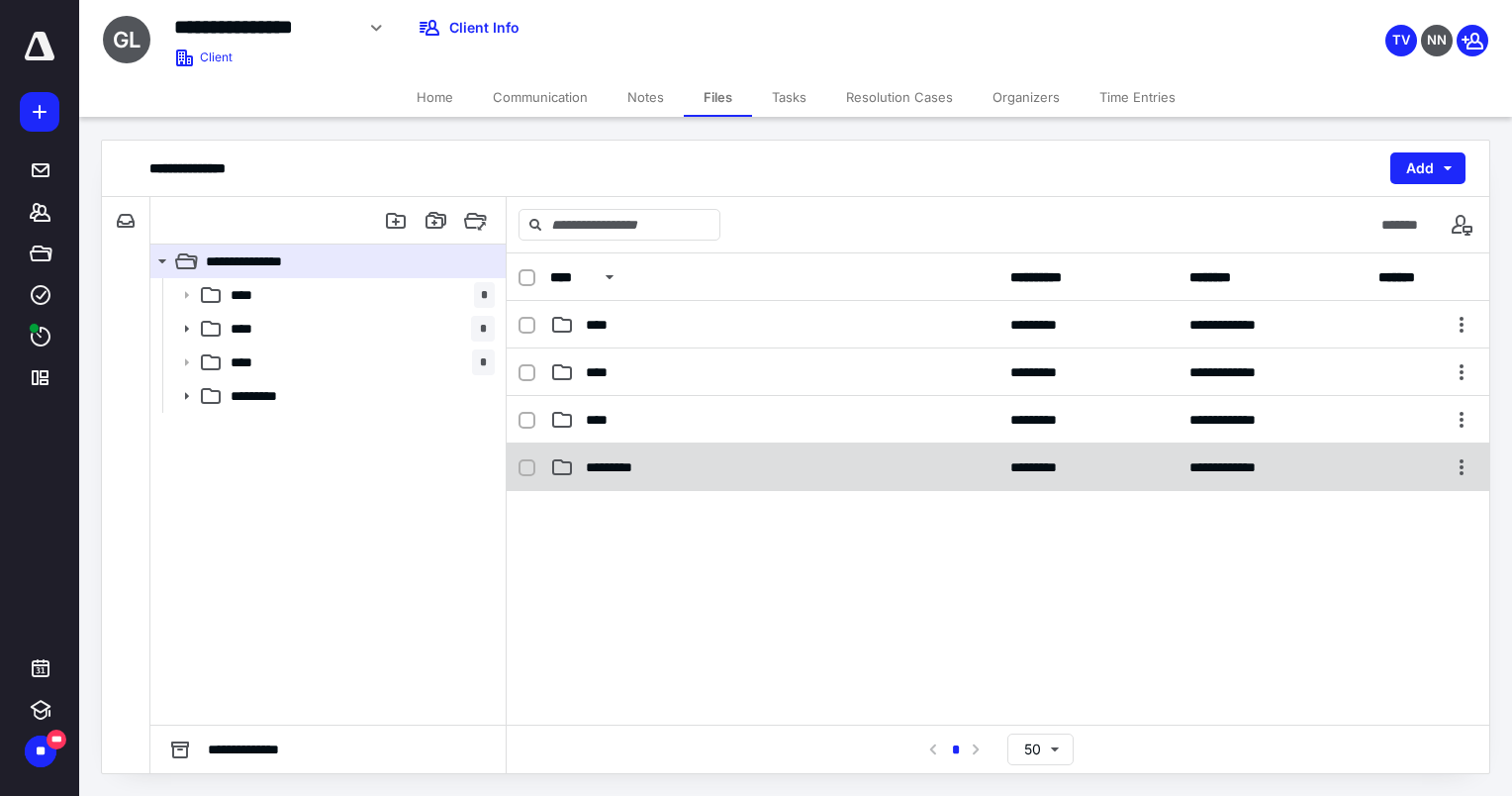 click on "*********" at bounding box center [1045, 467] 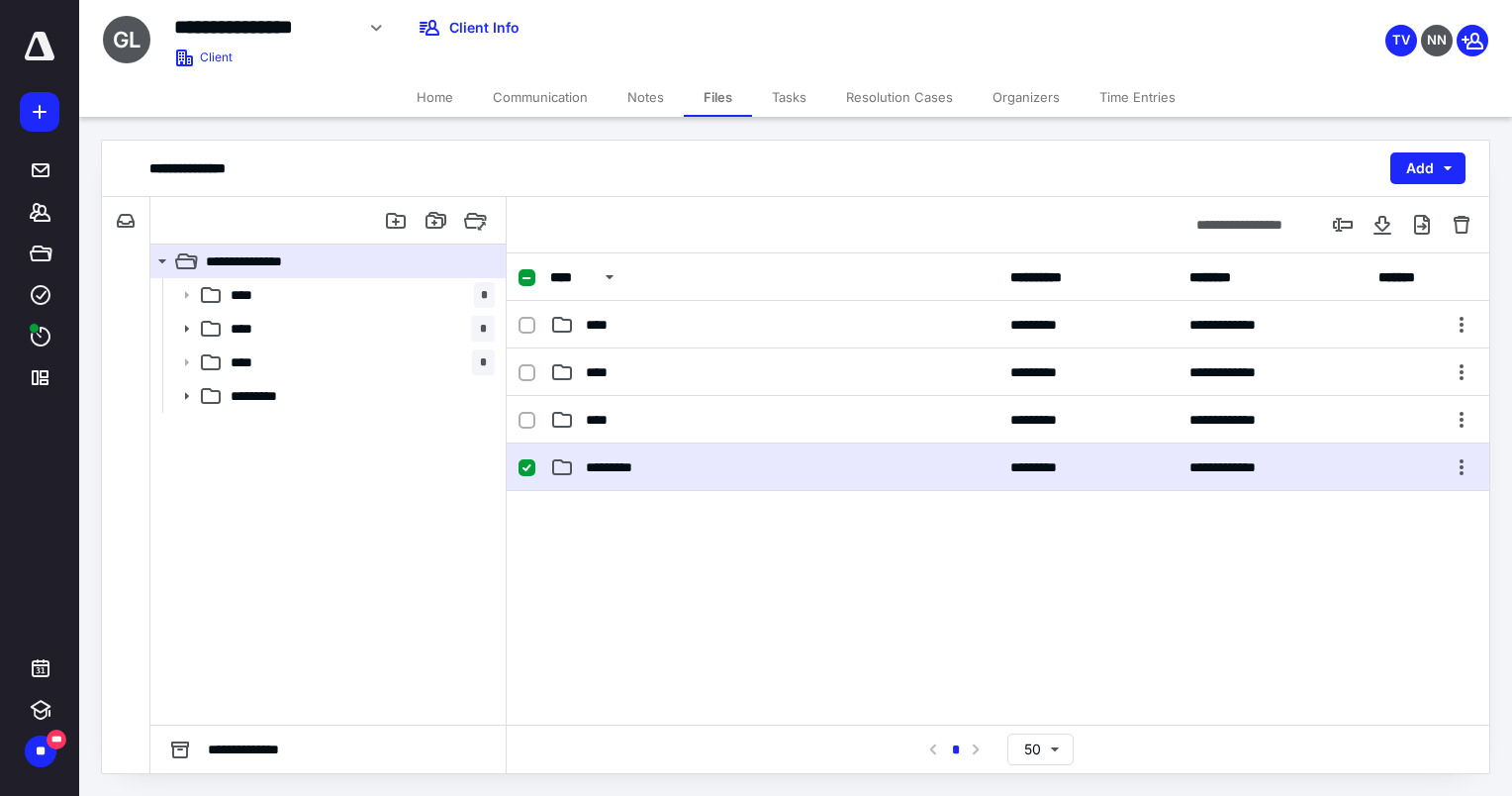 click on "*********" at bounding box center [1045, 467] 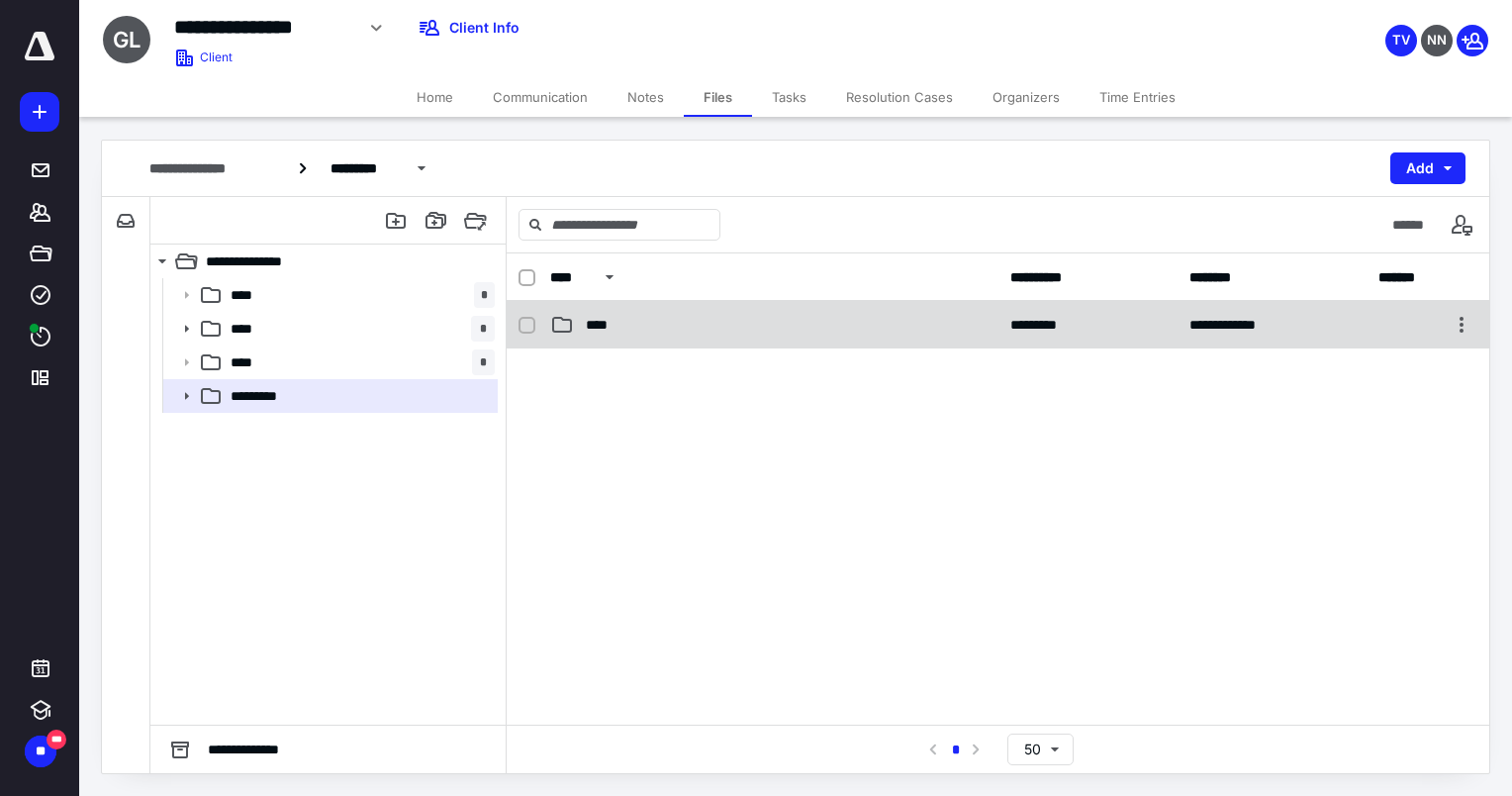 click on "****" at bounding box center [774, 325] 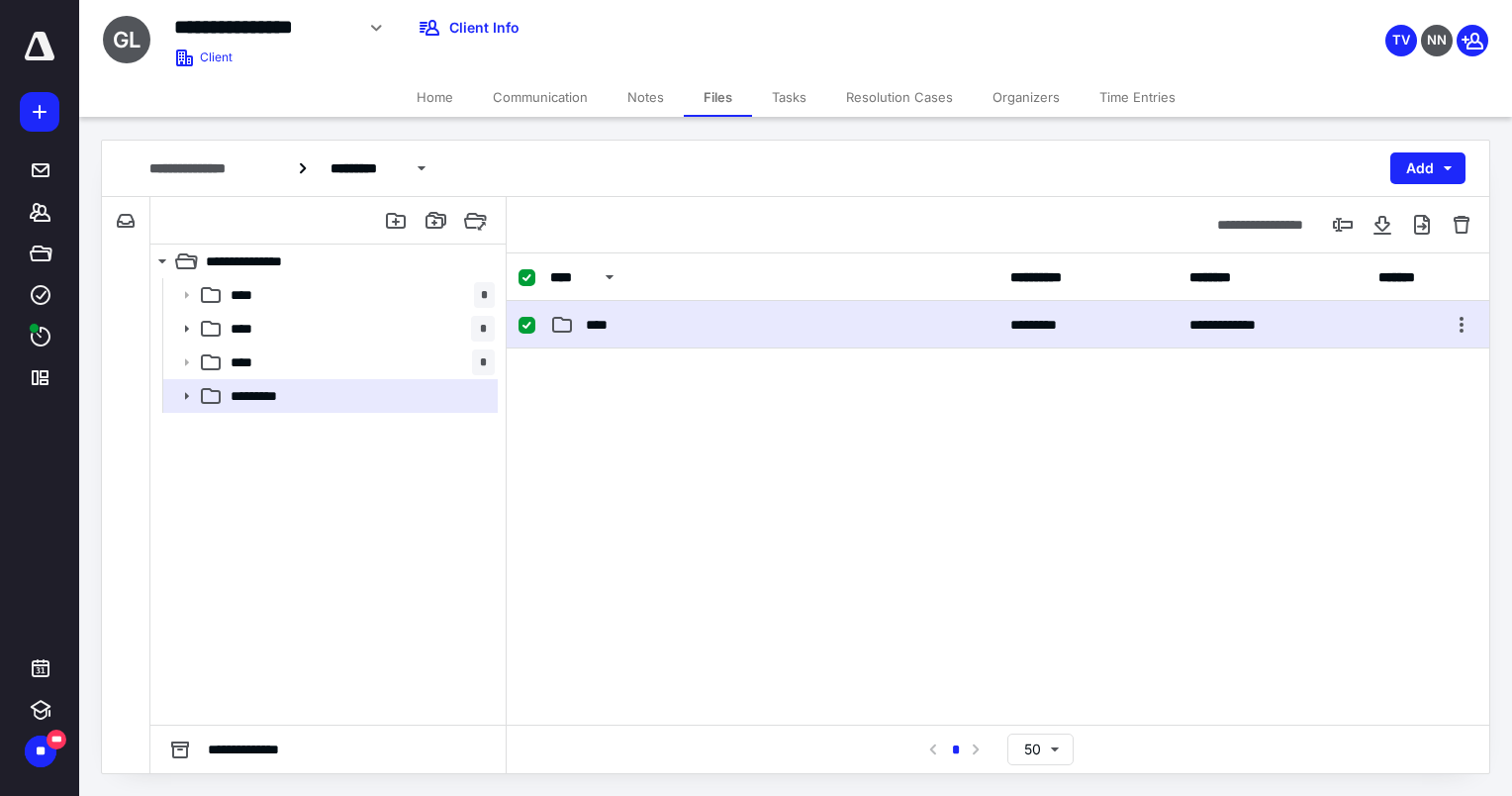 click on "****" at bounding box center [774, 325] 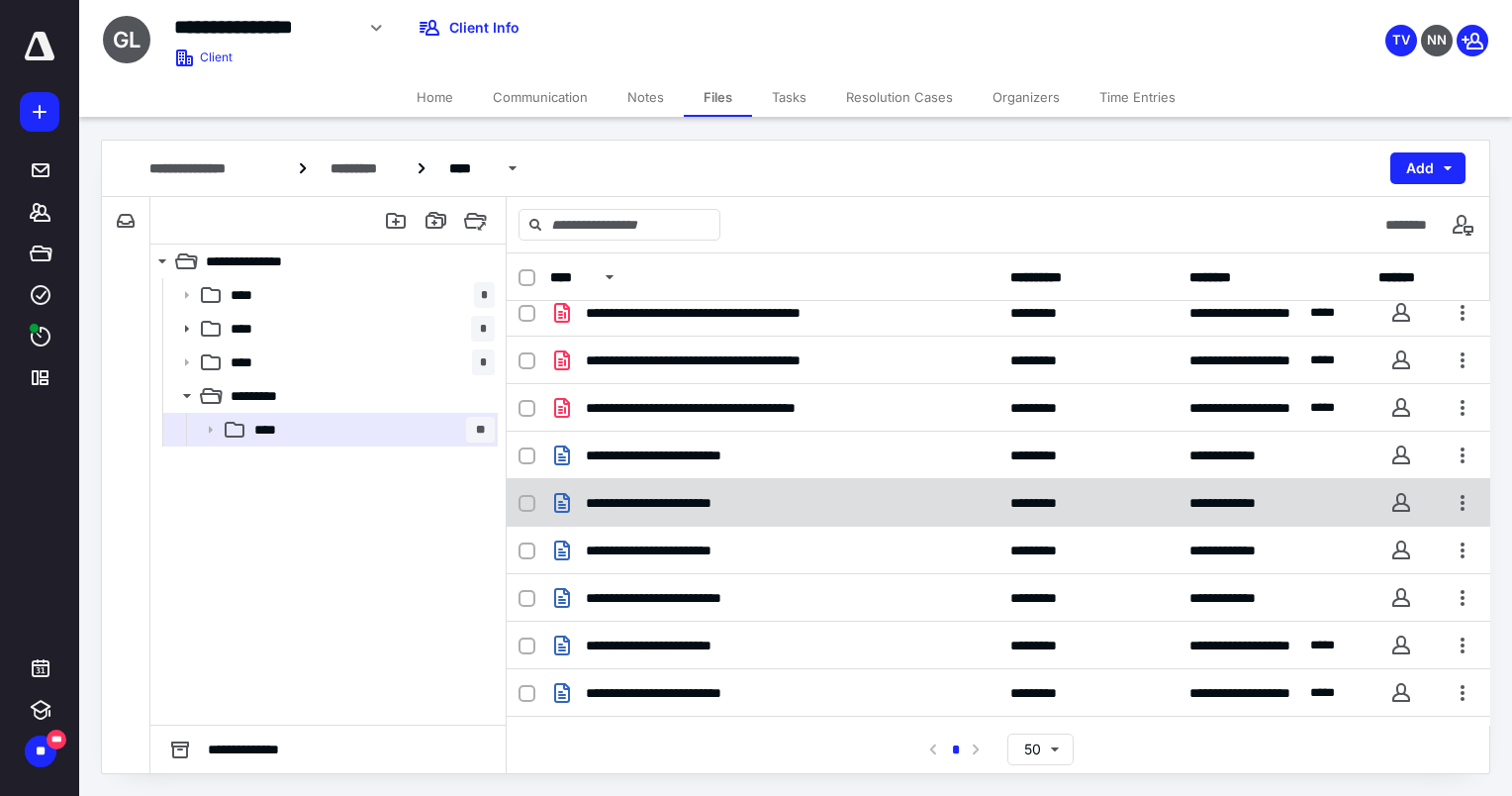 scroll, scrollTop: 143, scrollLeft: 0, axis: vertical 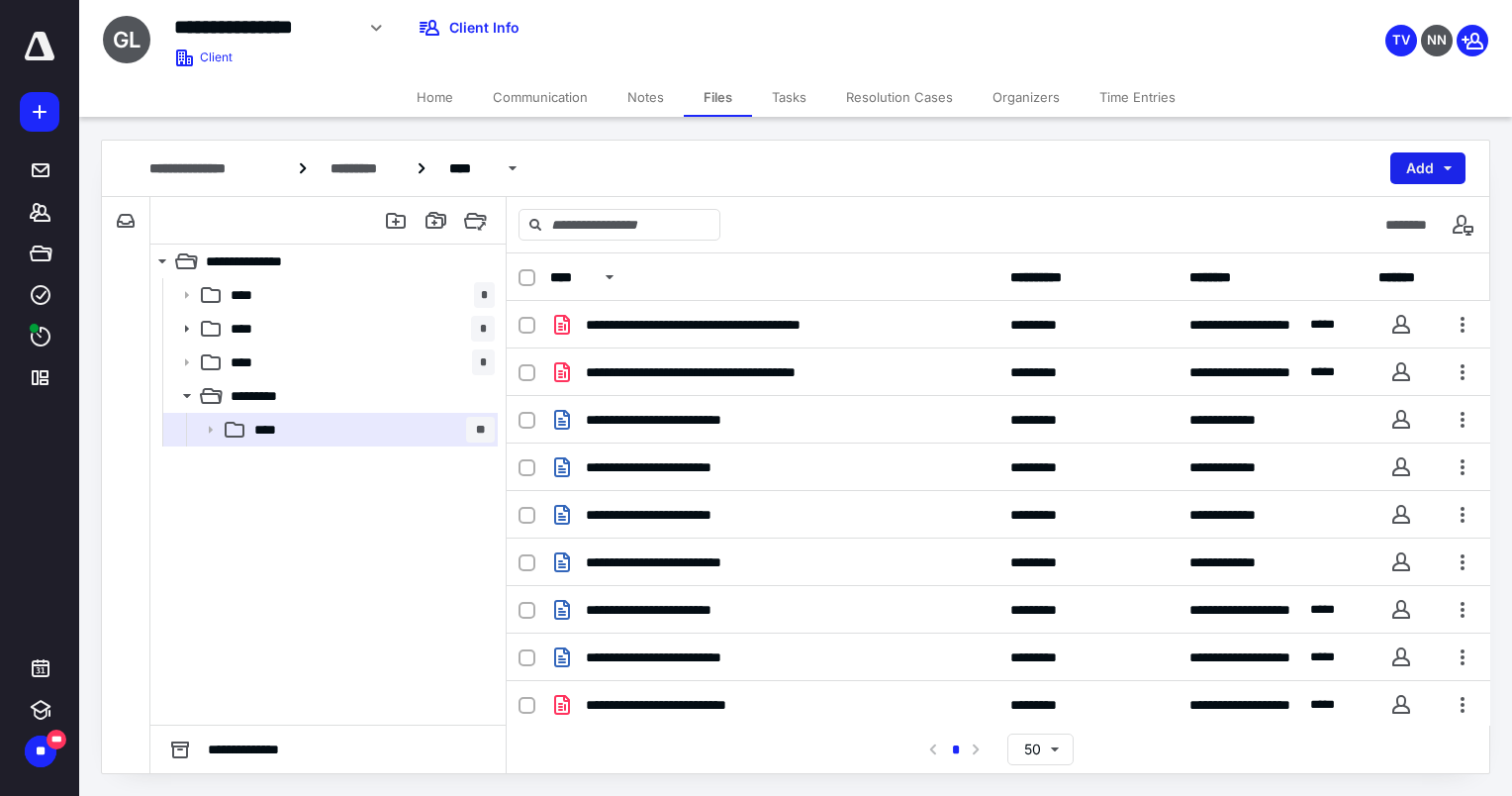 click on "Add" at bounding box center (1428, 168) 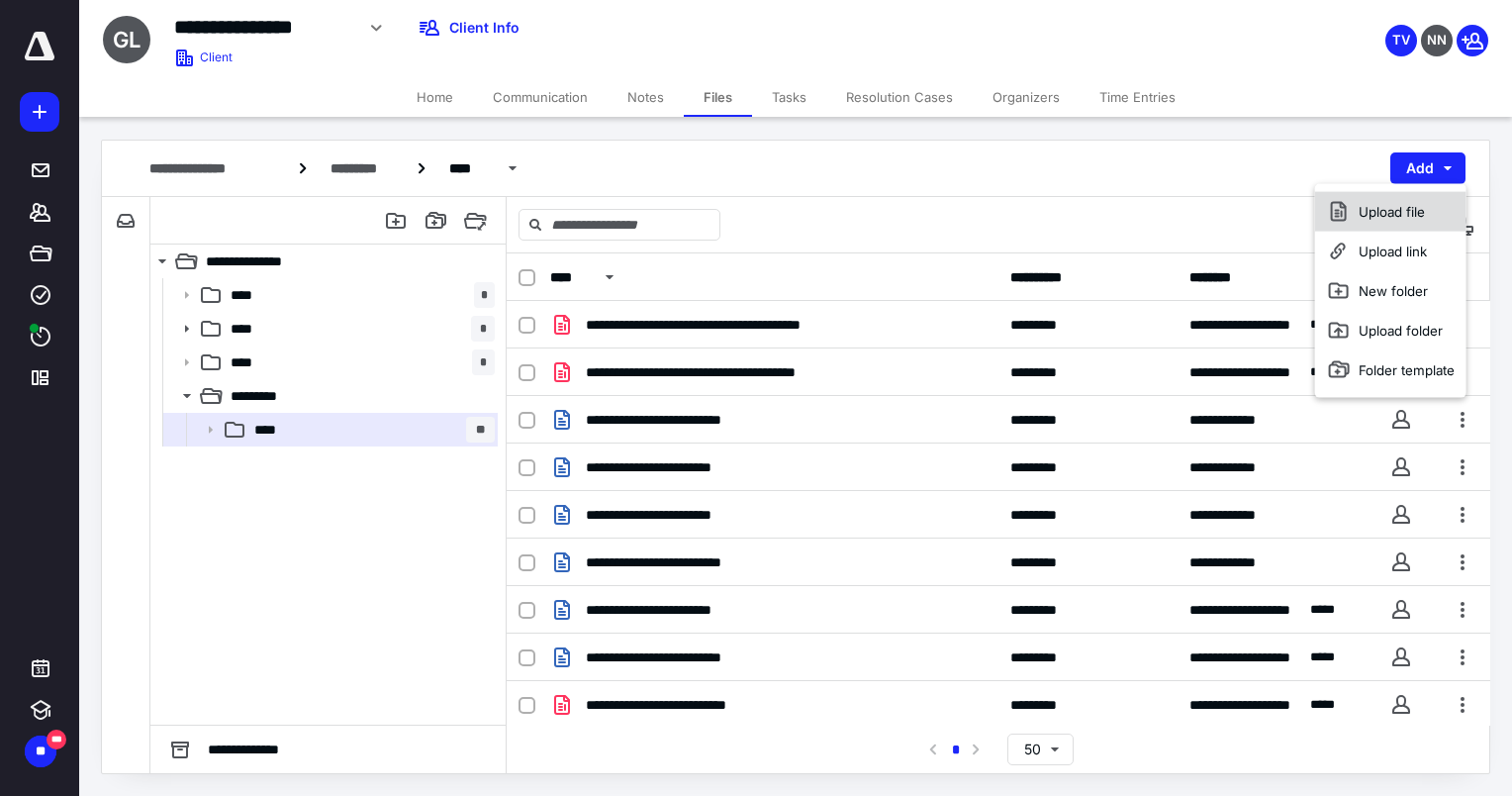 click on "Upload file" at bounding box center (1390, 212) 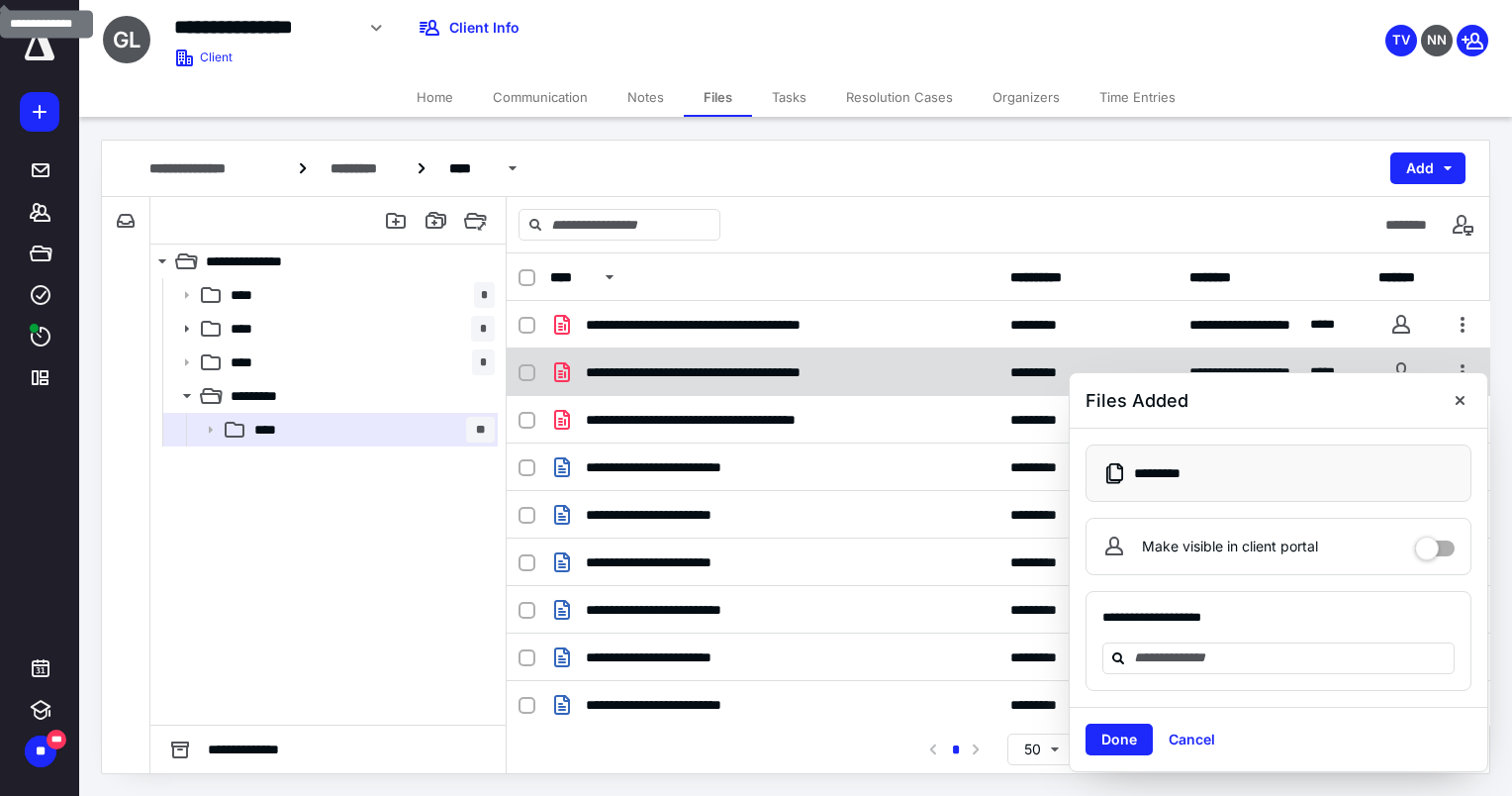 click on "**********" at bounding box center (735, 372) 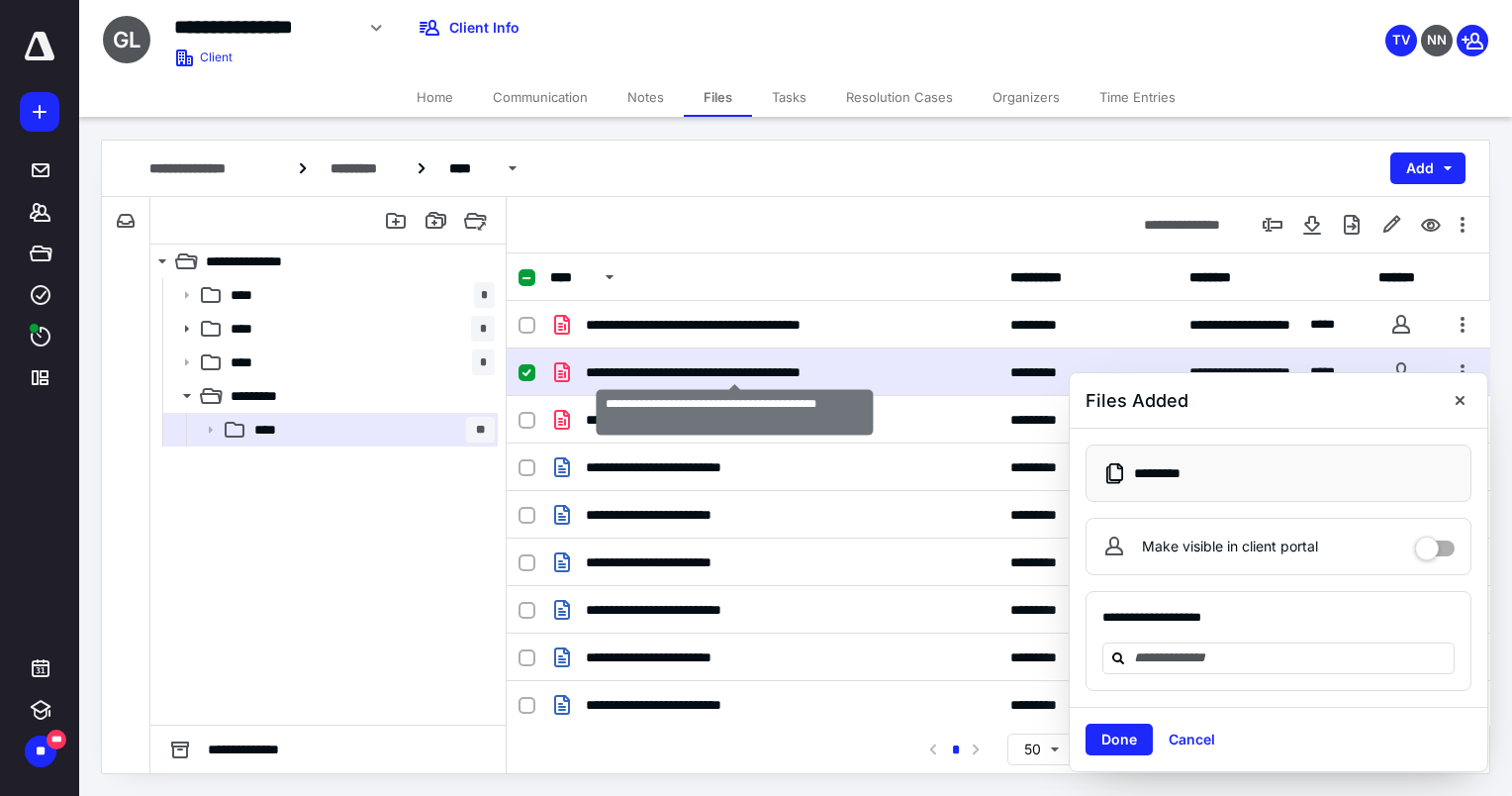click on "**********" at bounding box center [735, 372] 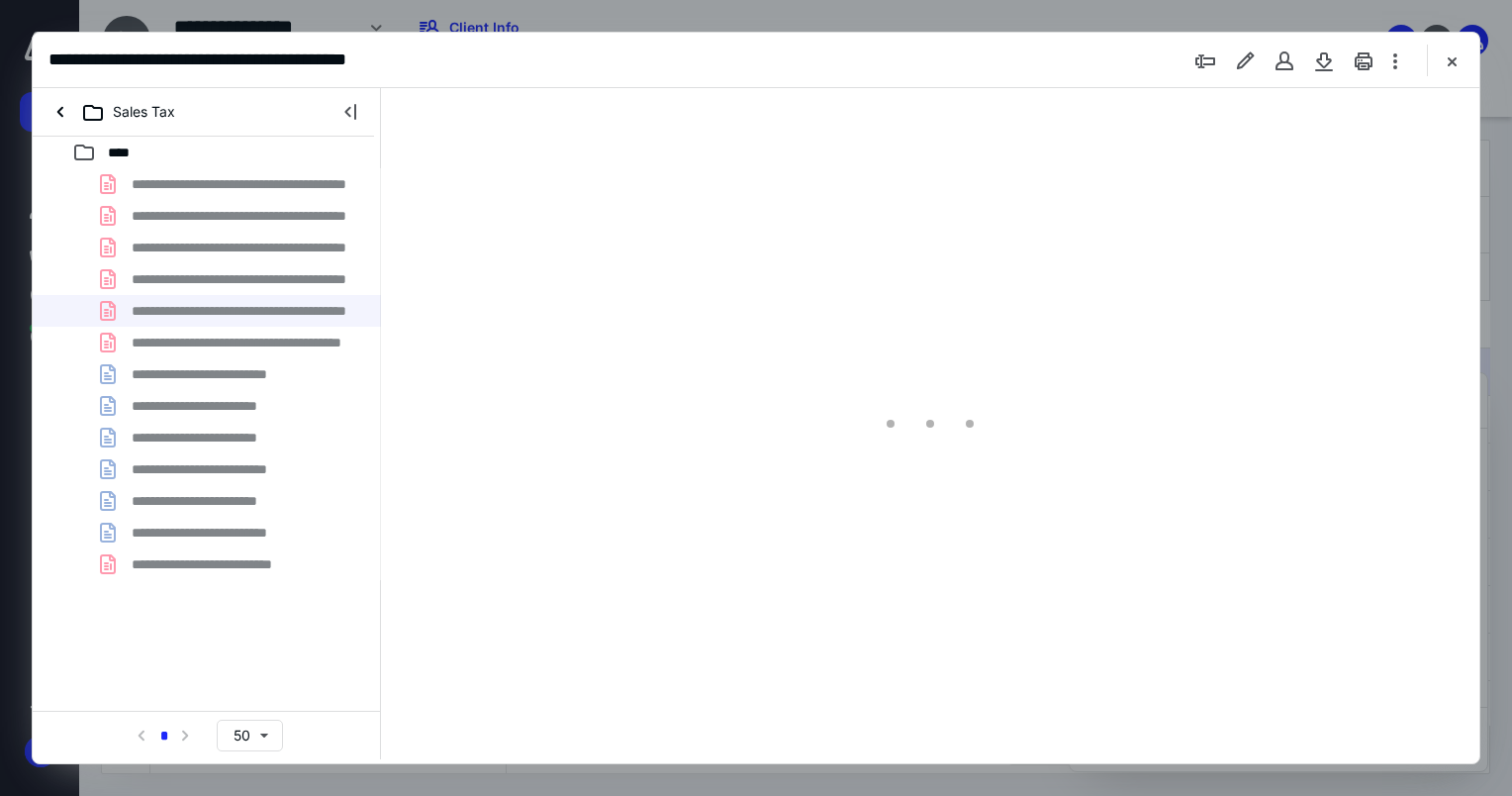 scroll, scrollTop: 0, scrollLeft: 0, axis: both 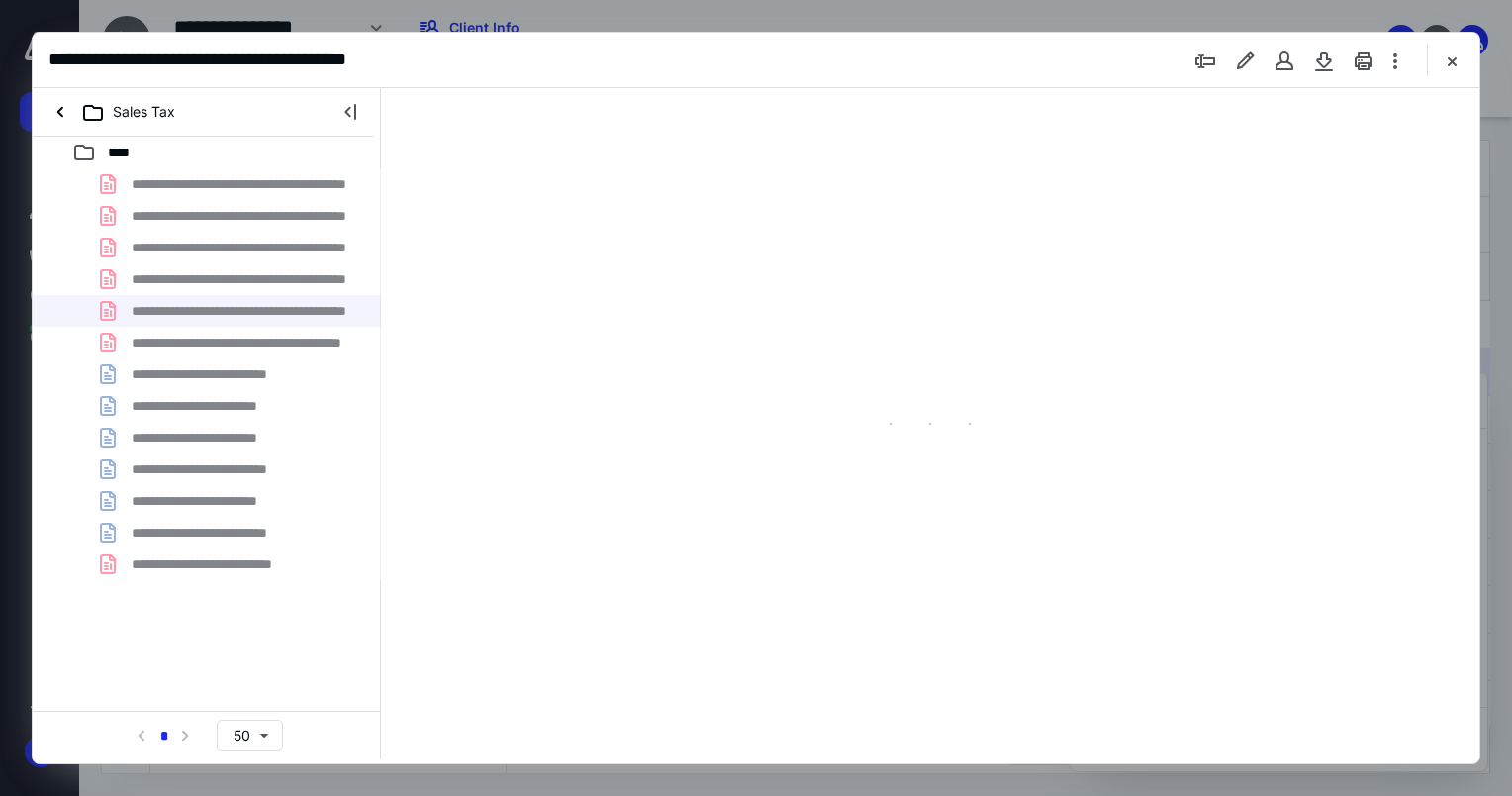type on "76" 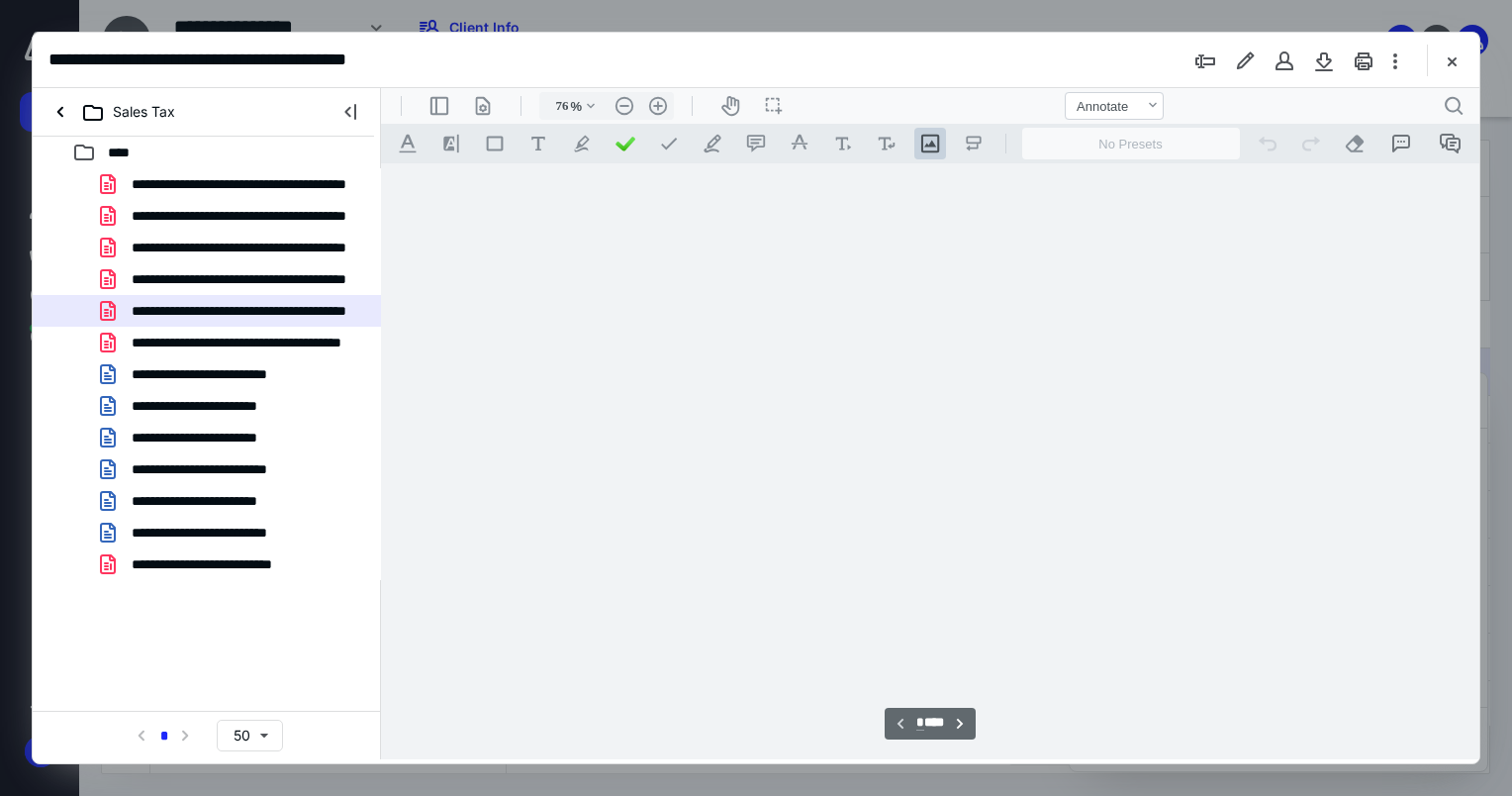 scroll, scrollTop: 78, scrollLeft: 0, axis: vertical 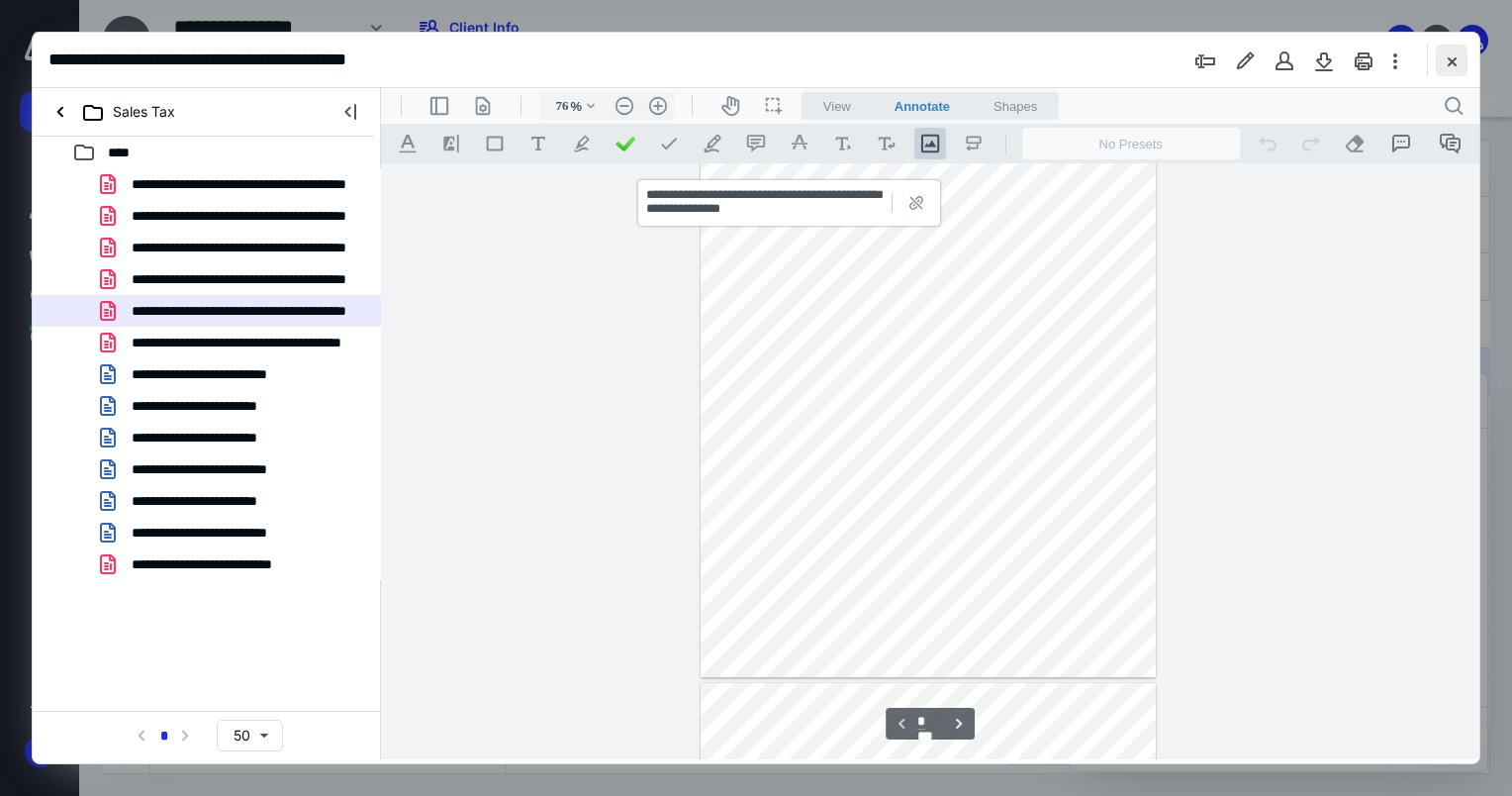 click at bounding box center (1452, 60) 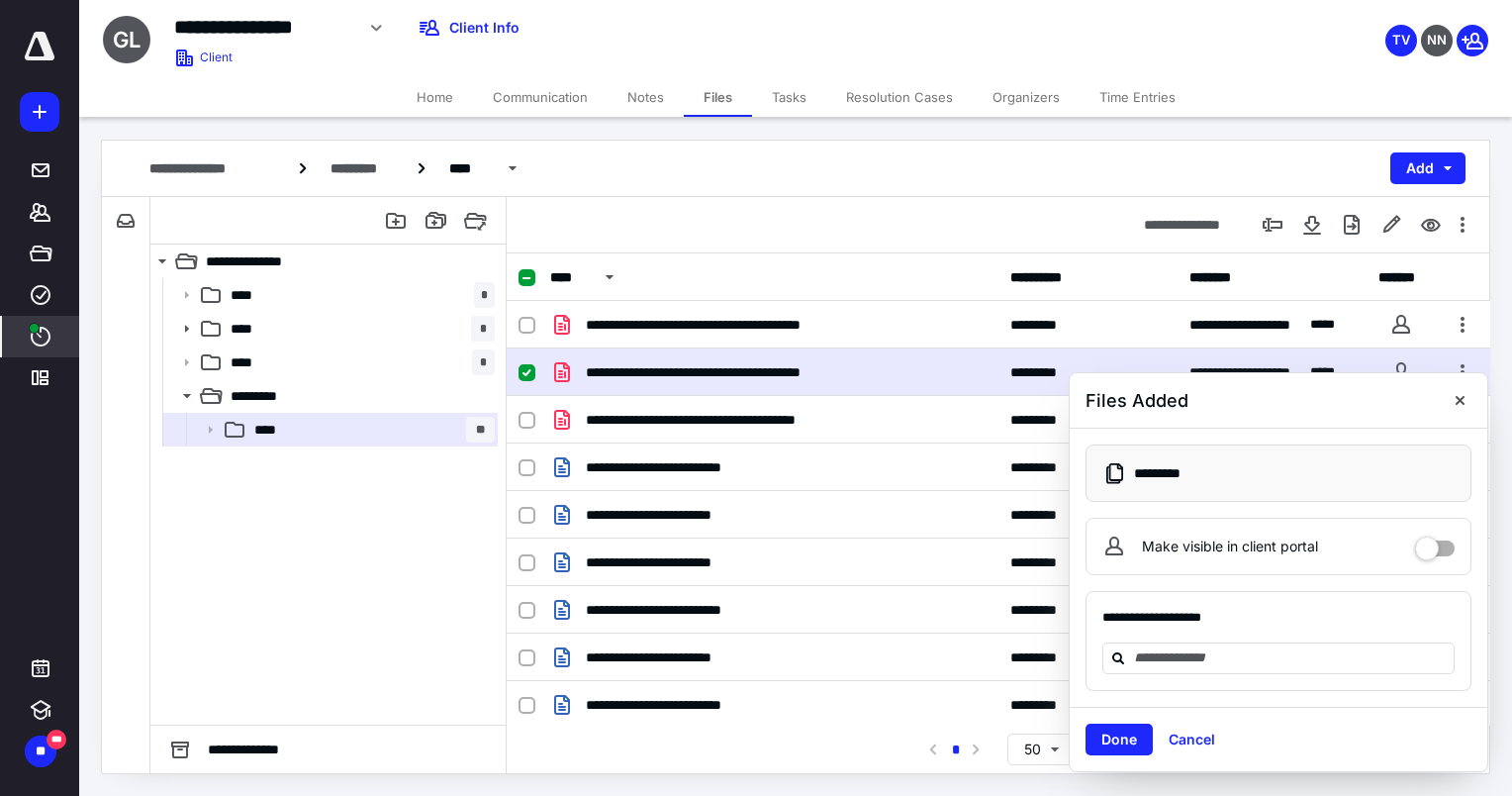 click on "****" at bounding box center (41, 337) 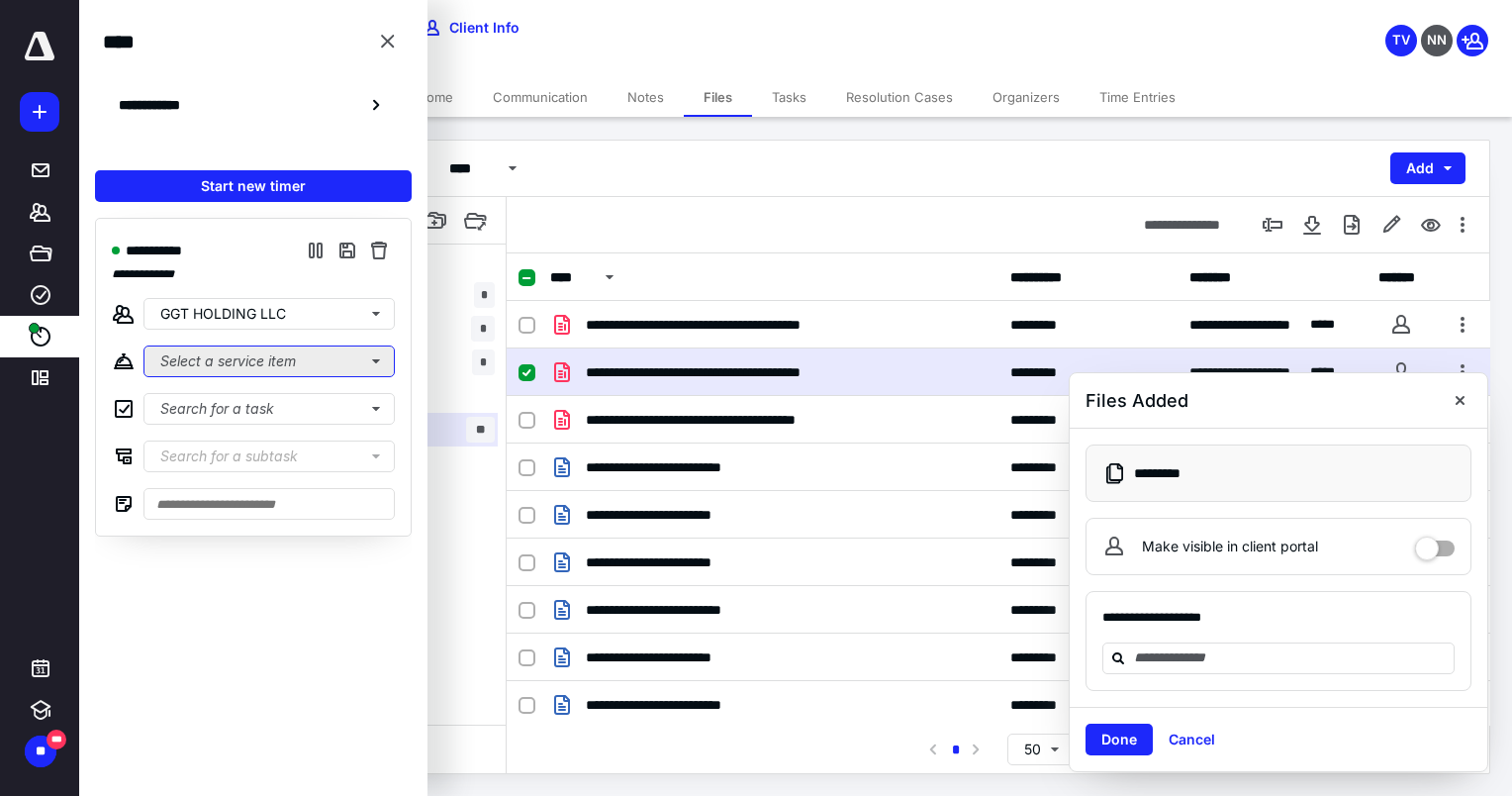 click on "Select a service item" at bounding box center (269, 361) 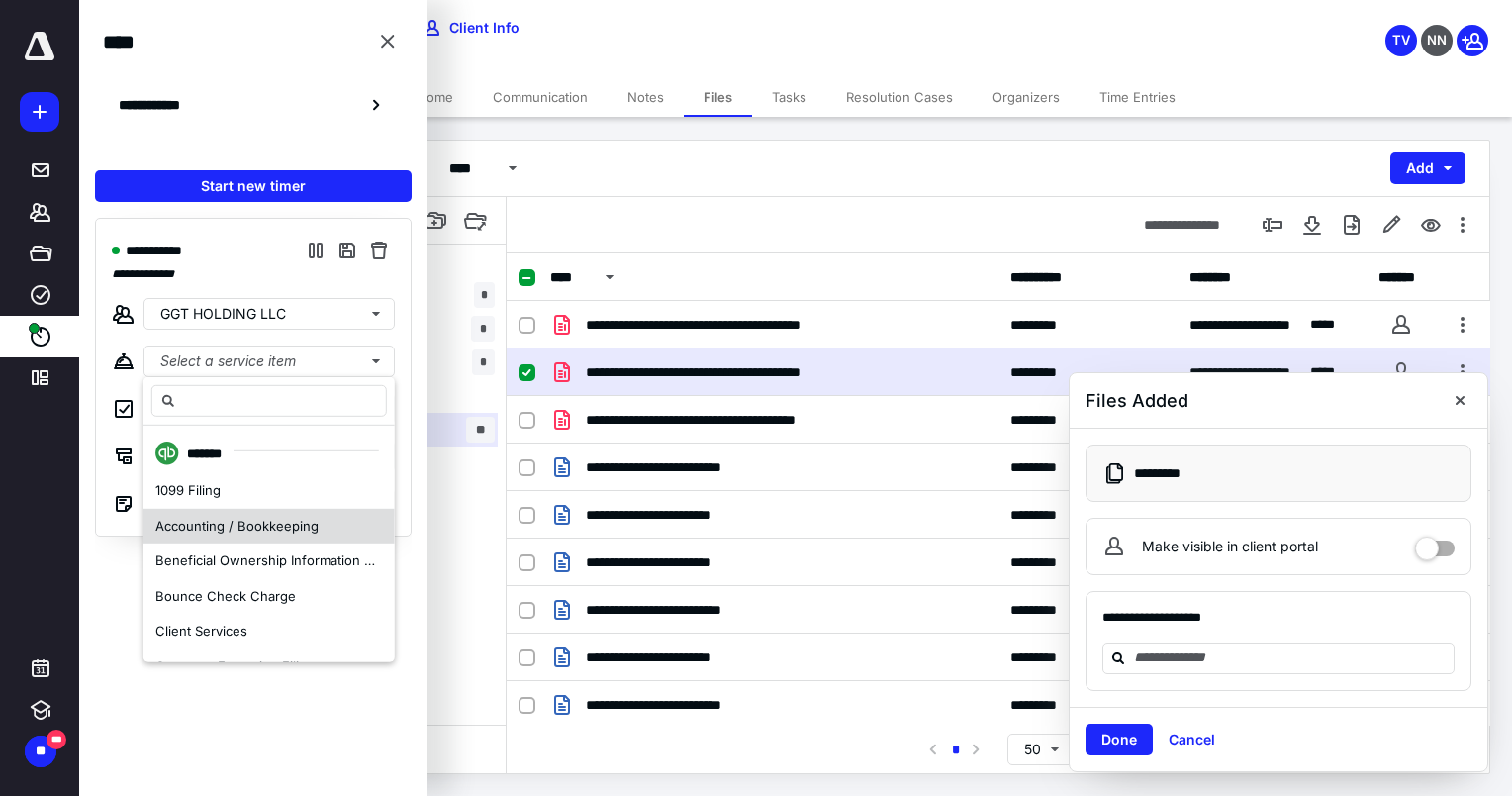 click on "Accounting / Bookkeeping" at bounding box center (236, 526) 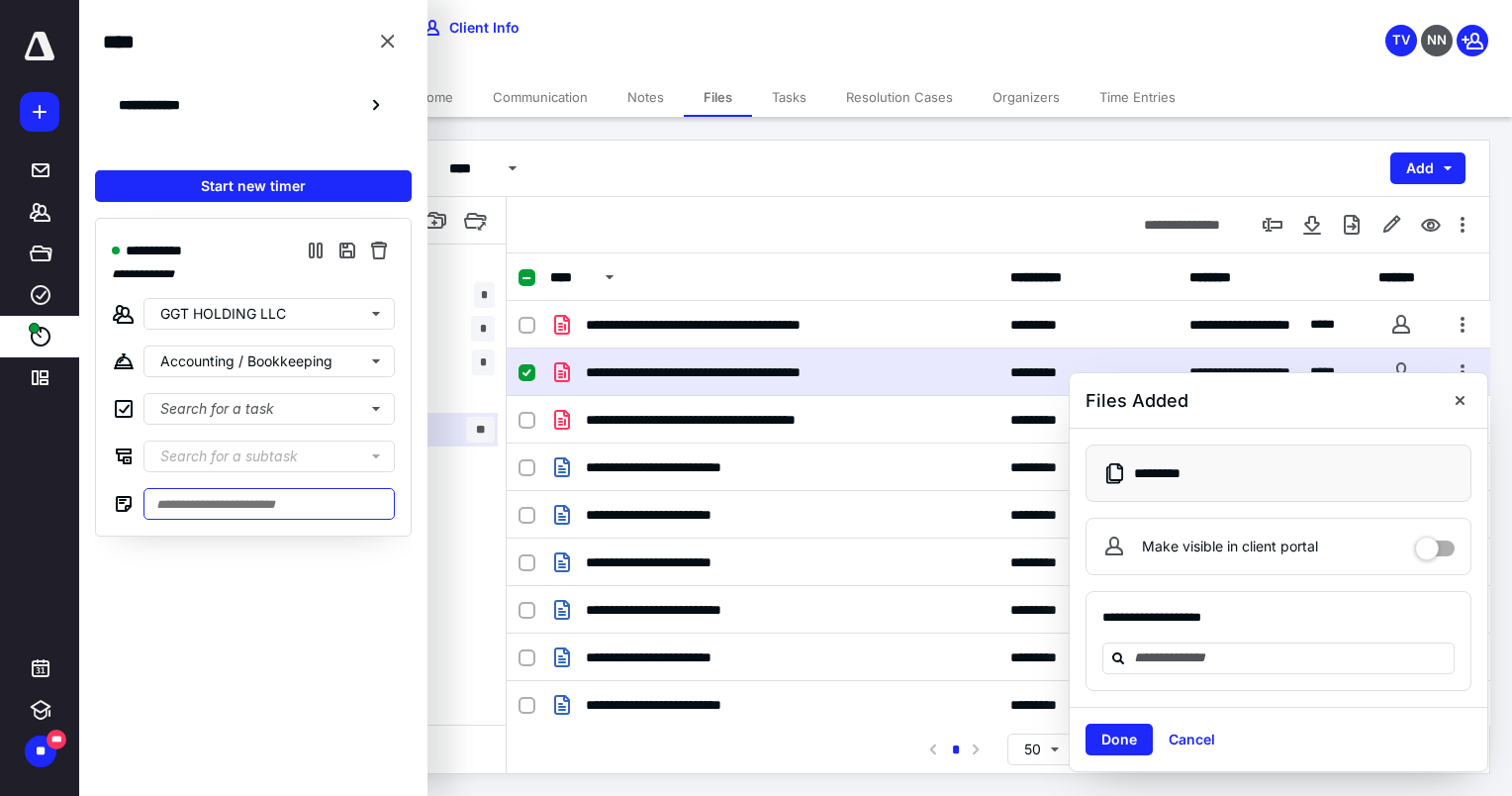 click at bounding box center [269, 504] 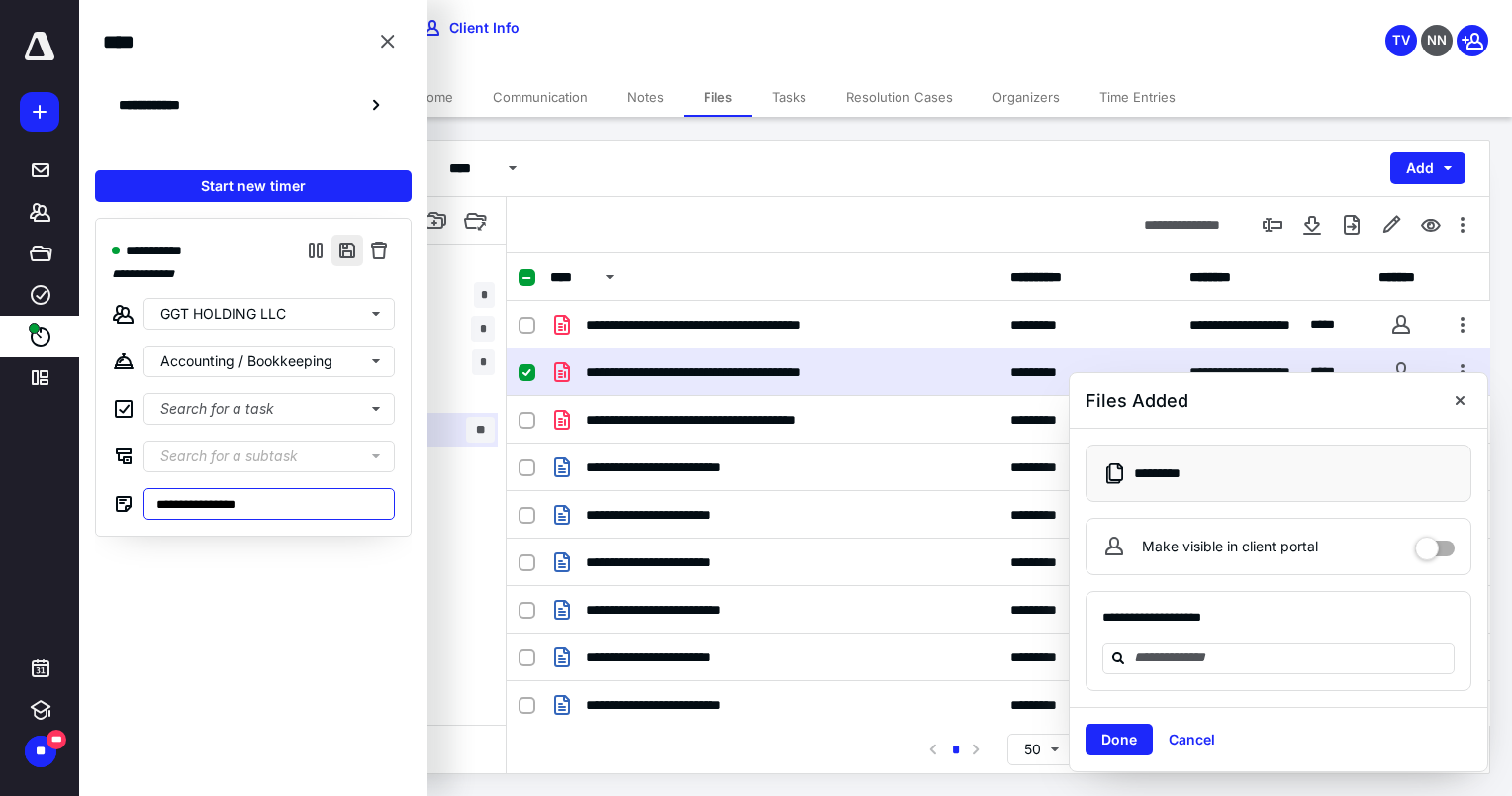type on "**********" 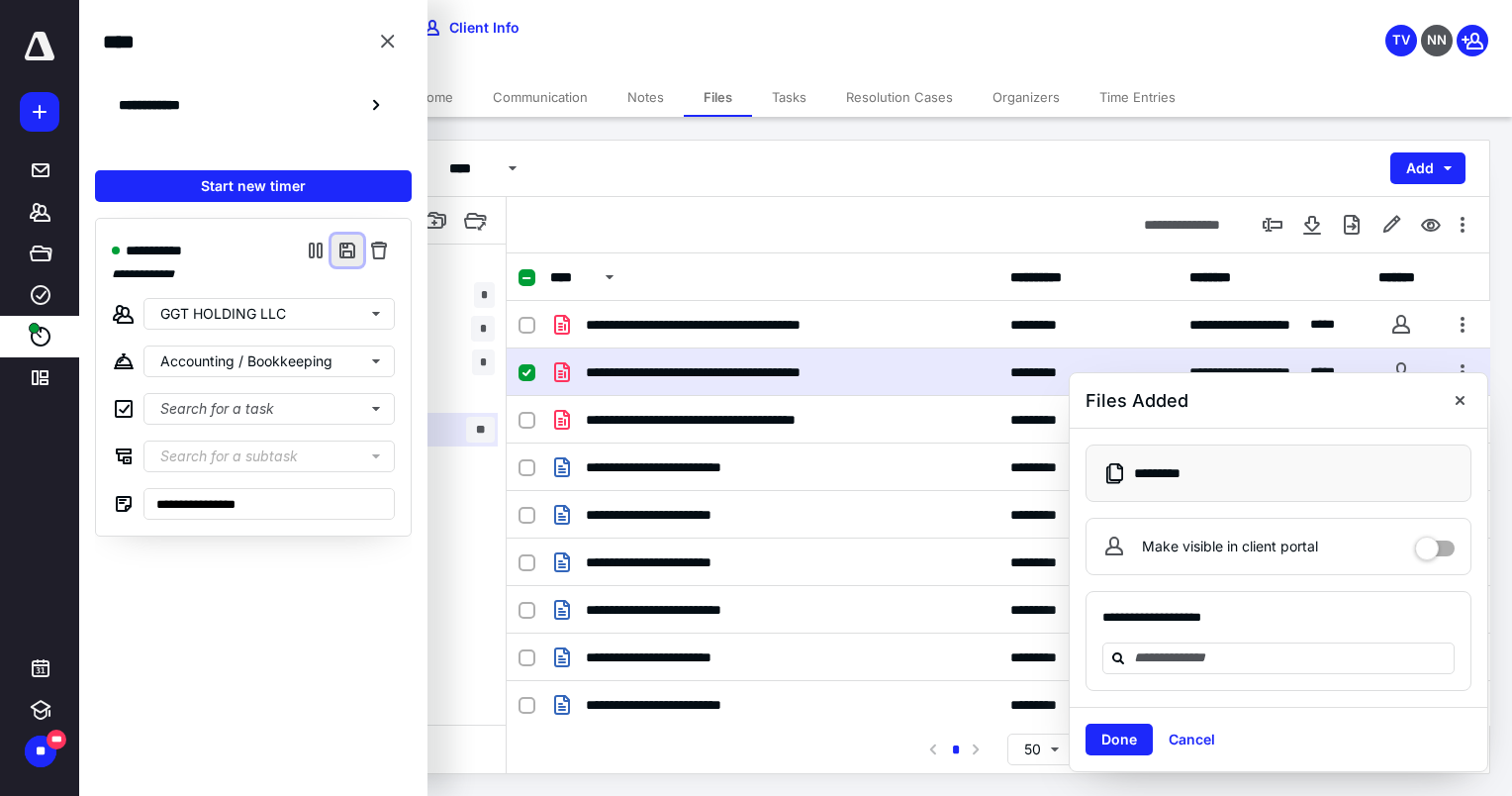 click at bounding box center (347, 250) 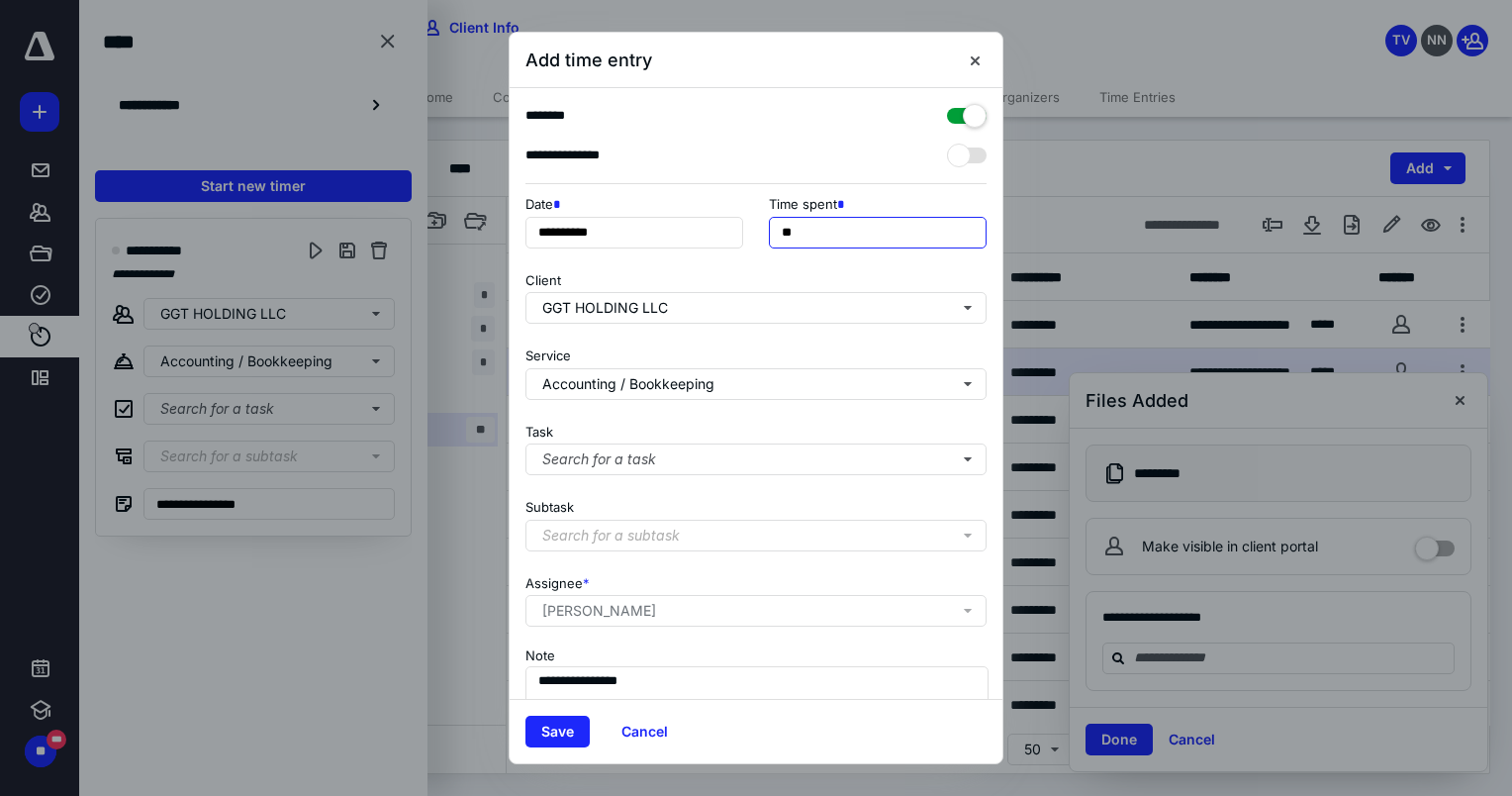 click on "**" at bounding box center (878, 233) 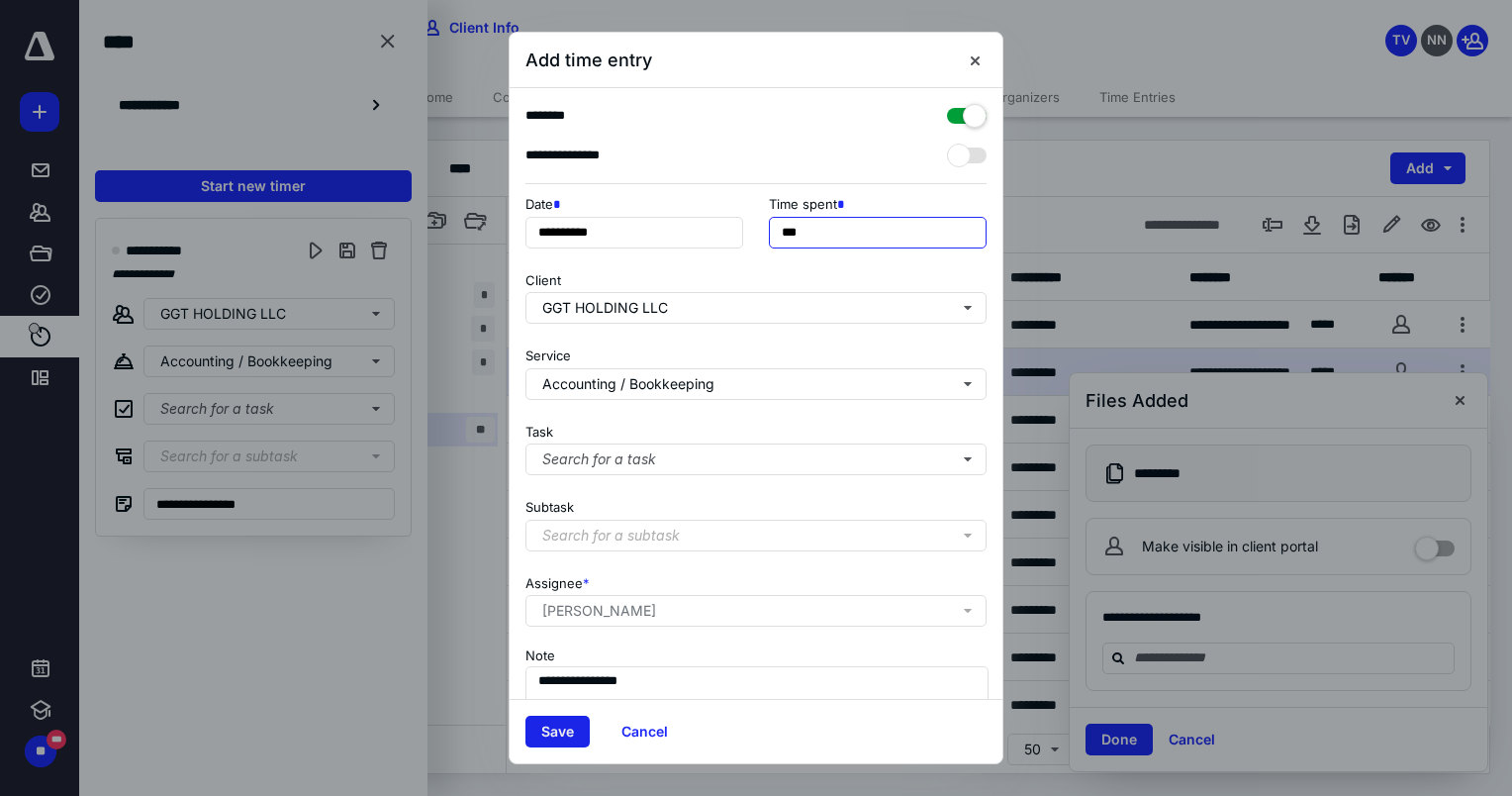 type on "***" 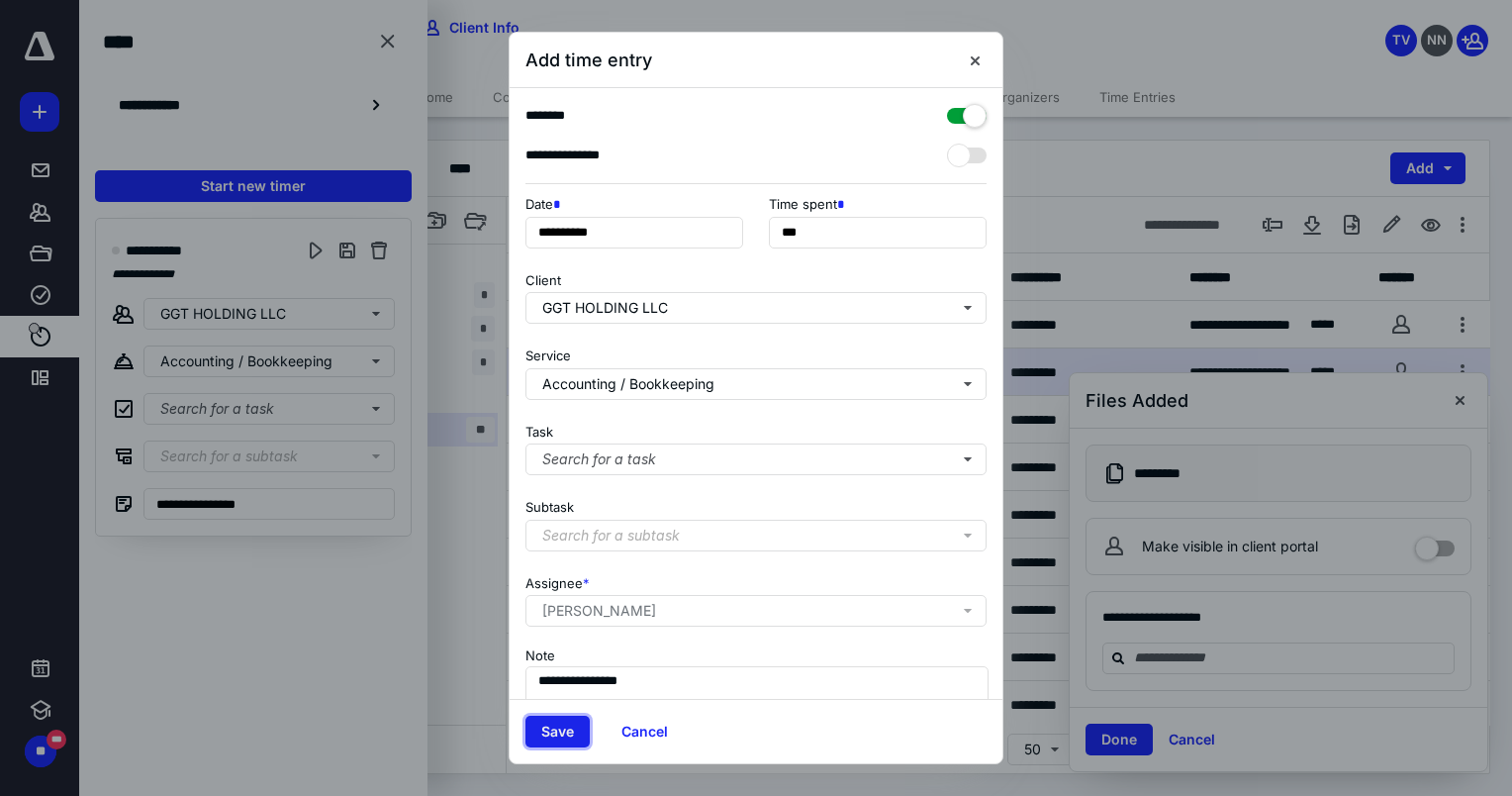 click on "Save" at bounding box center [557, 732] 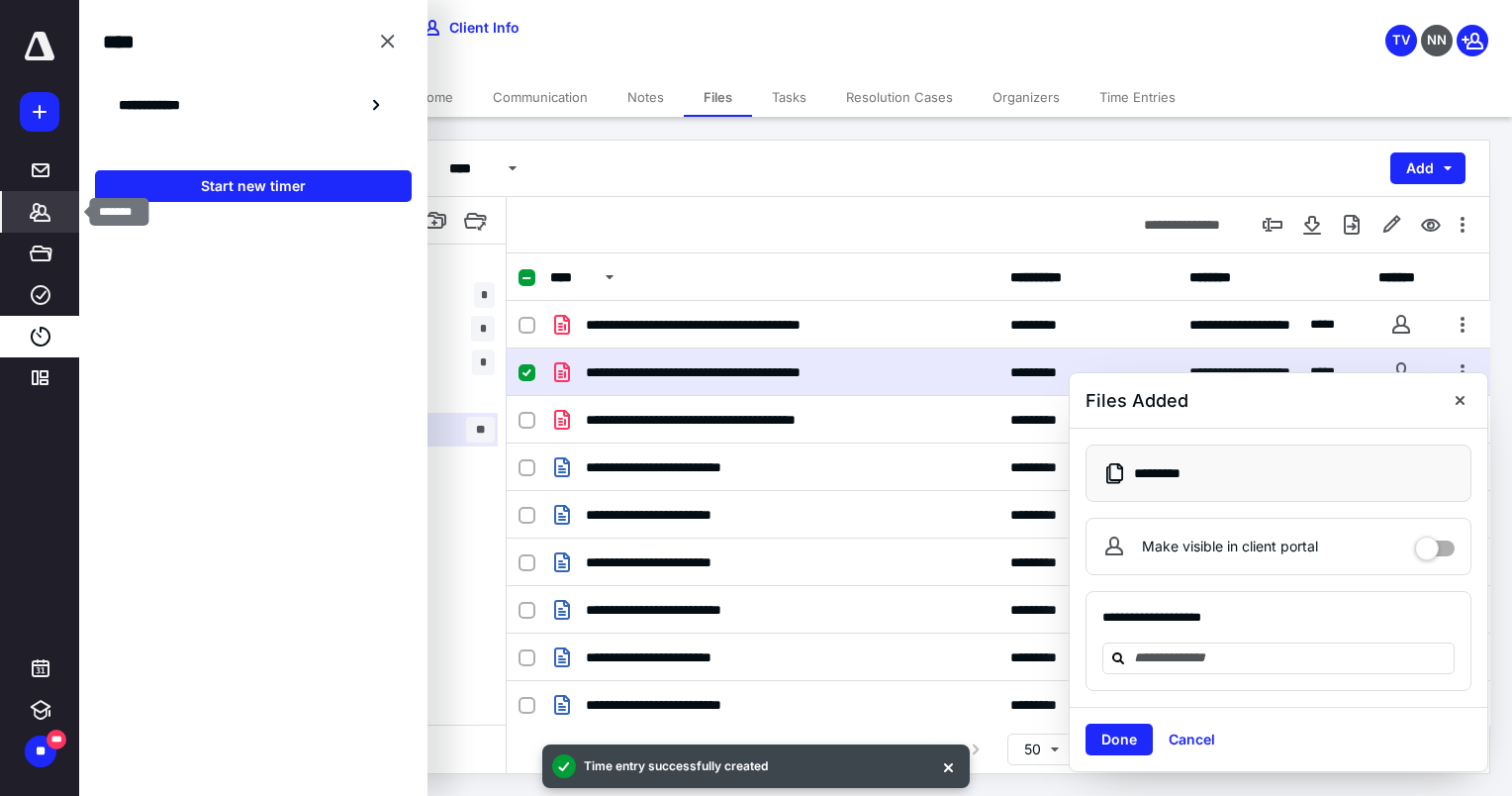 click 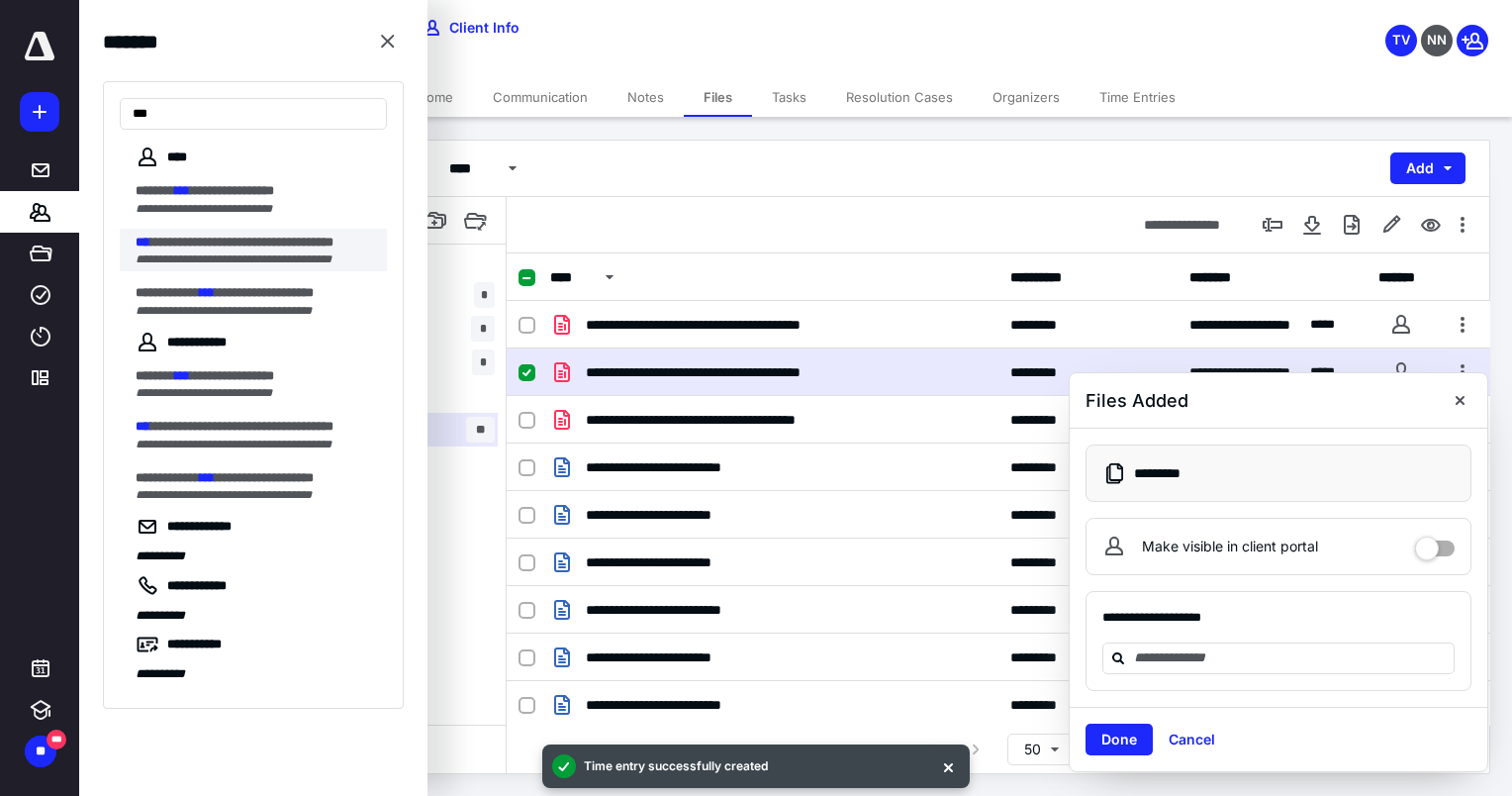 type on "***" 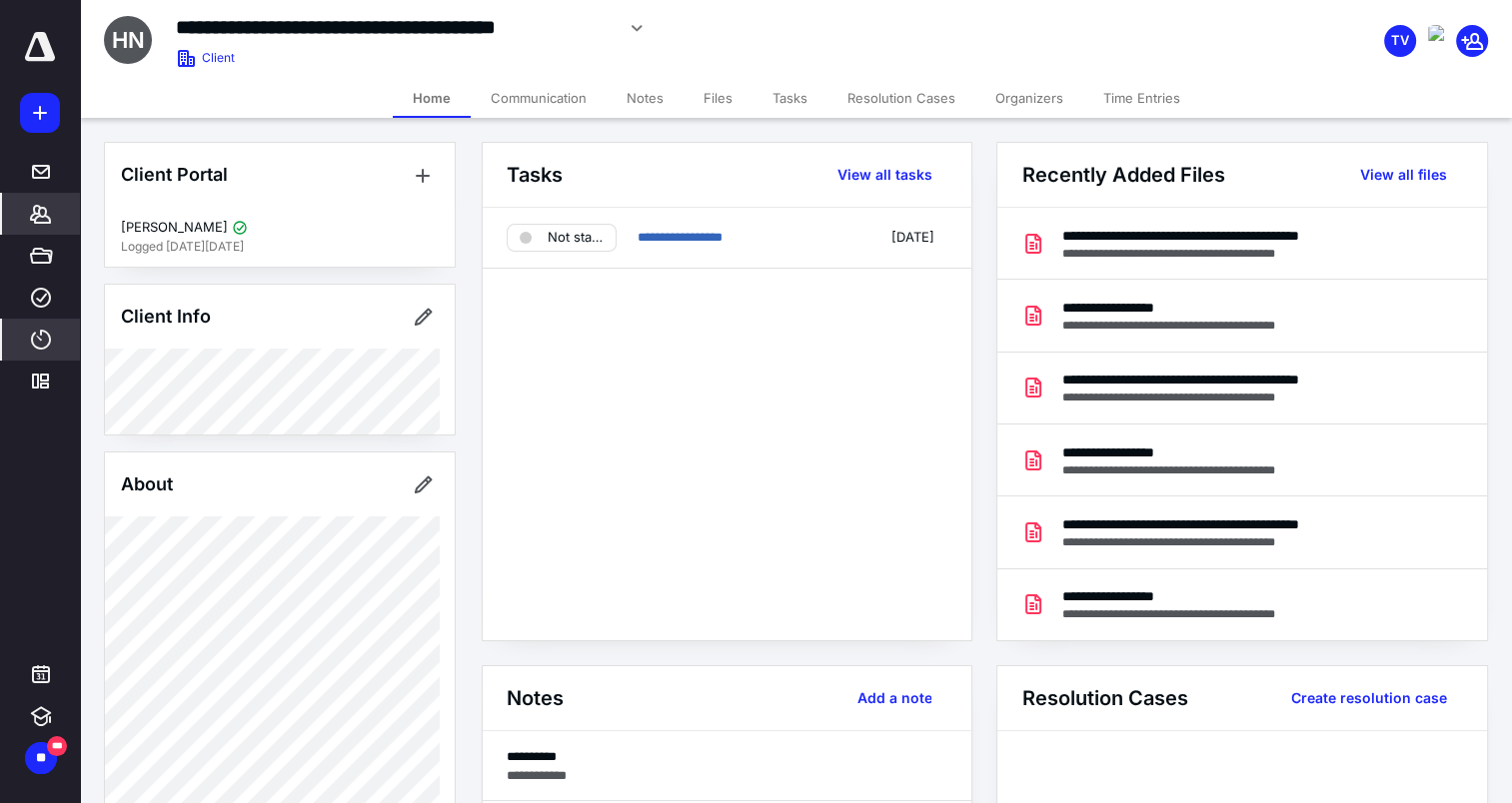 click 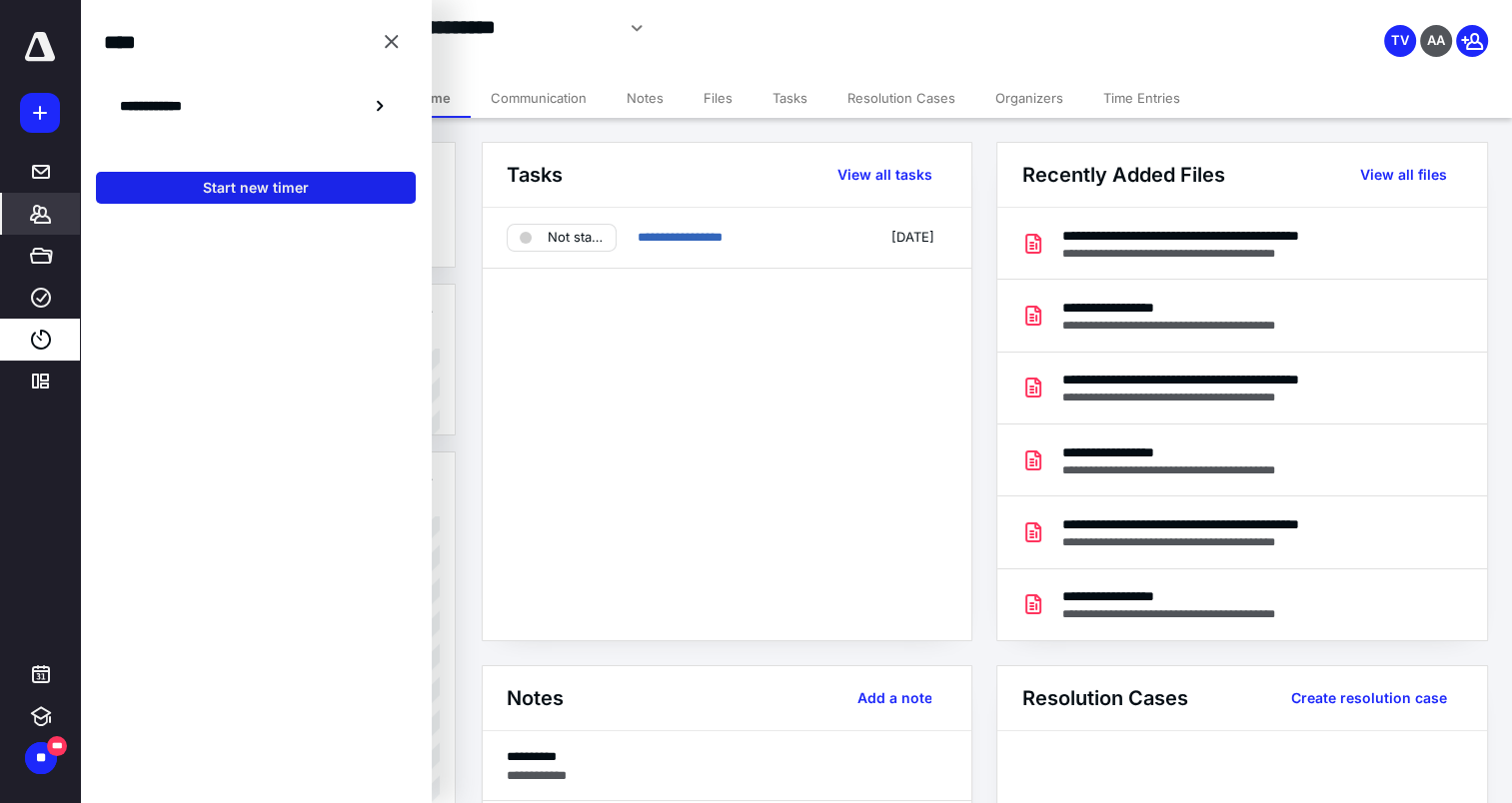 click on "Start new timer" at bounding box center [256, 188] 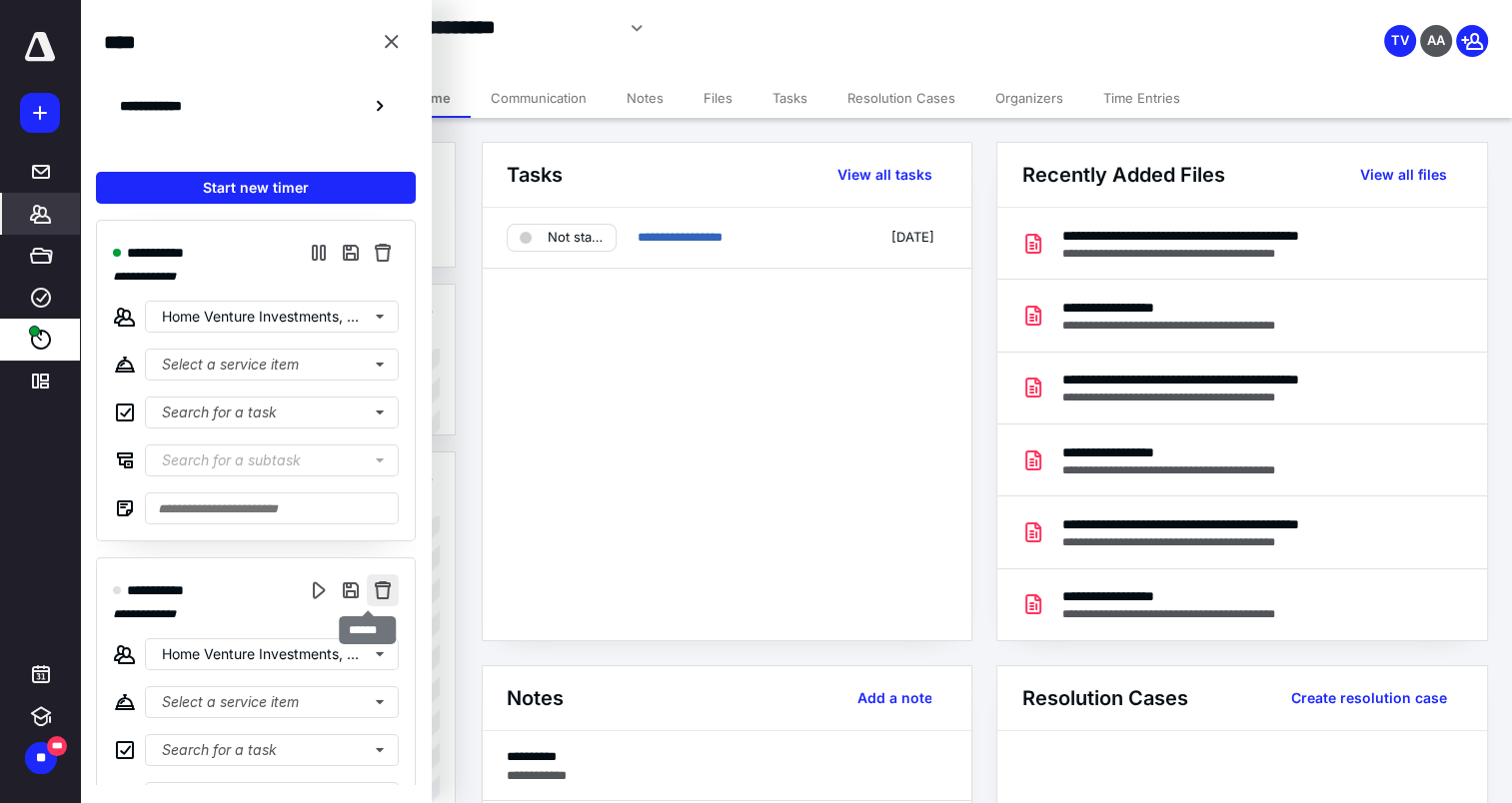 click at bounding box center (383, 590) 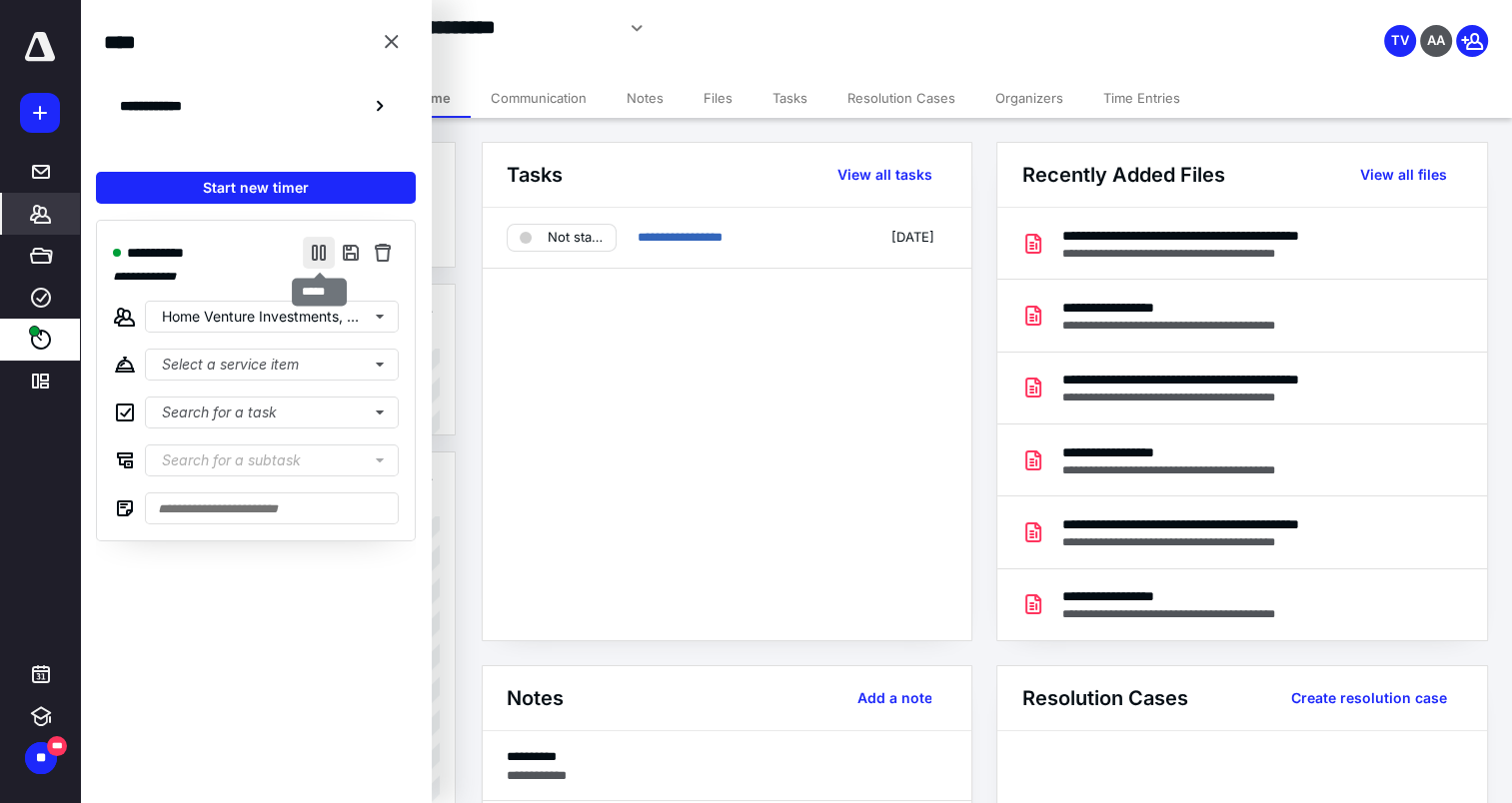 click at bounding box center (319, 253) 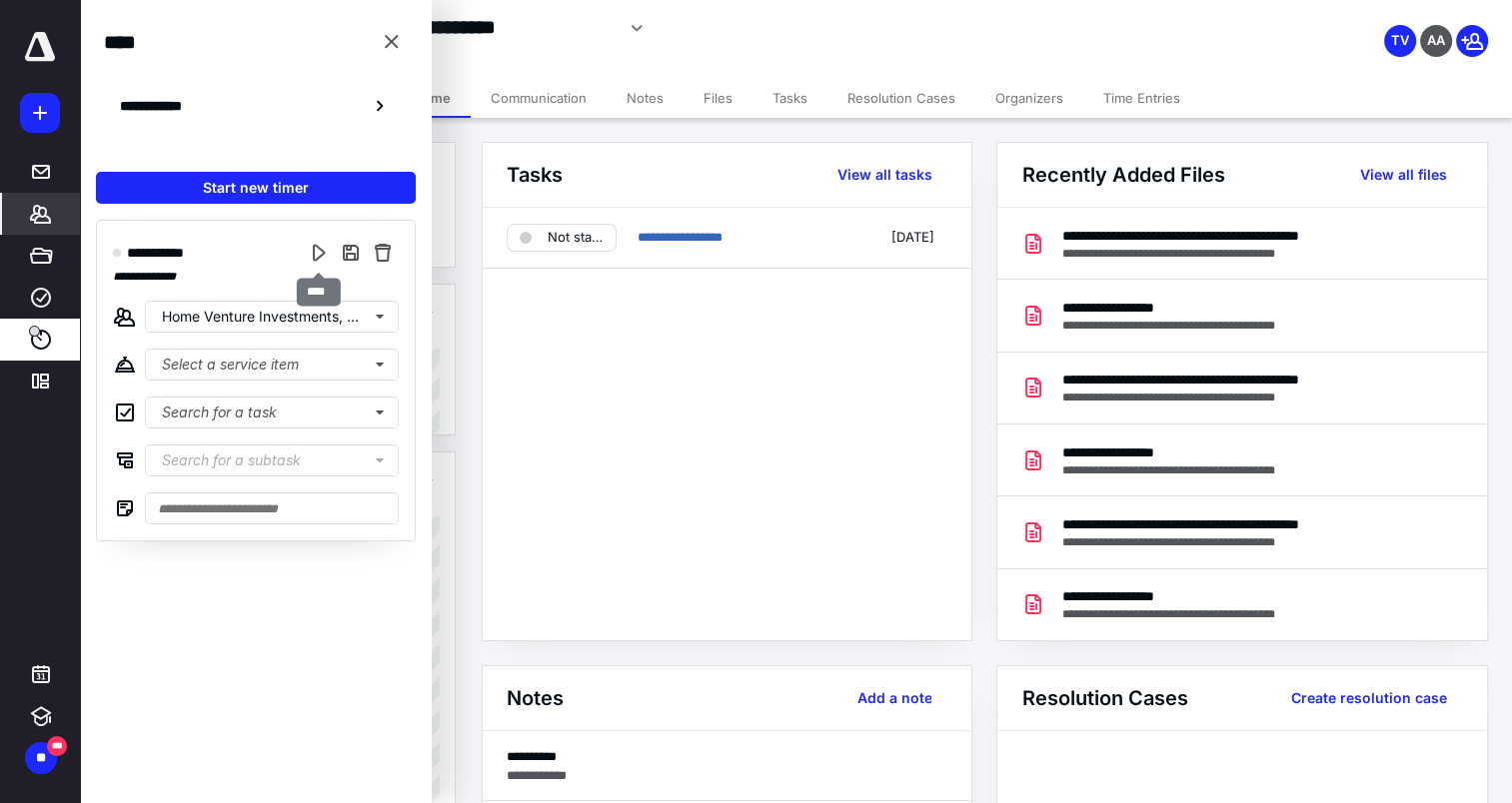 drag, startPoint x: 322, startPoint y: 262, endPoint x: 306, endPoint y: 268, distance: 17.088007 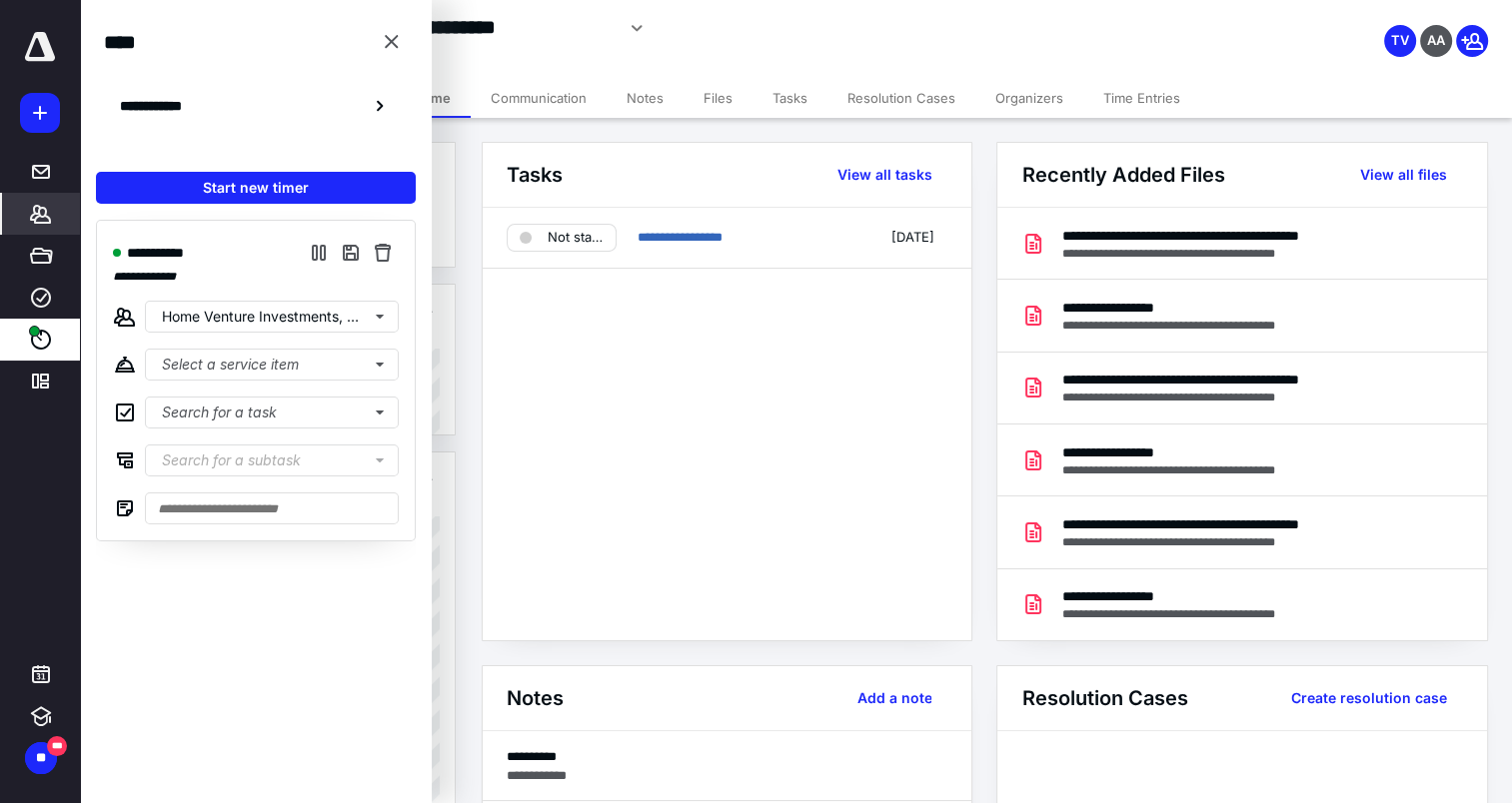 click on "**********" at bounding box center [727, 423] 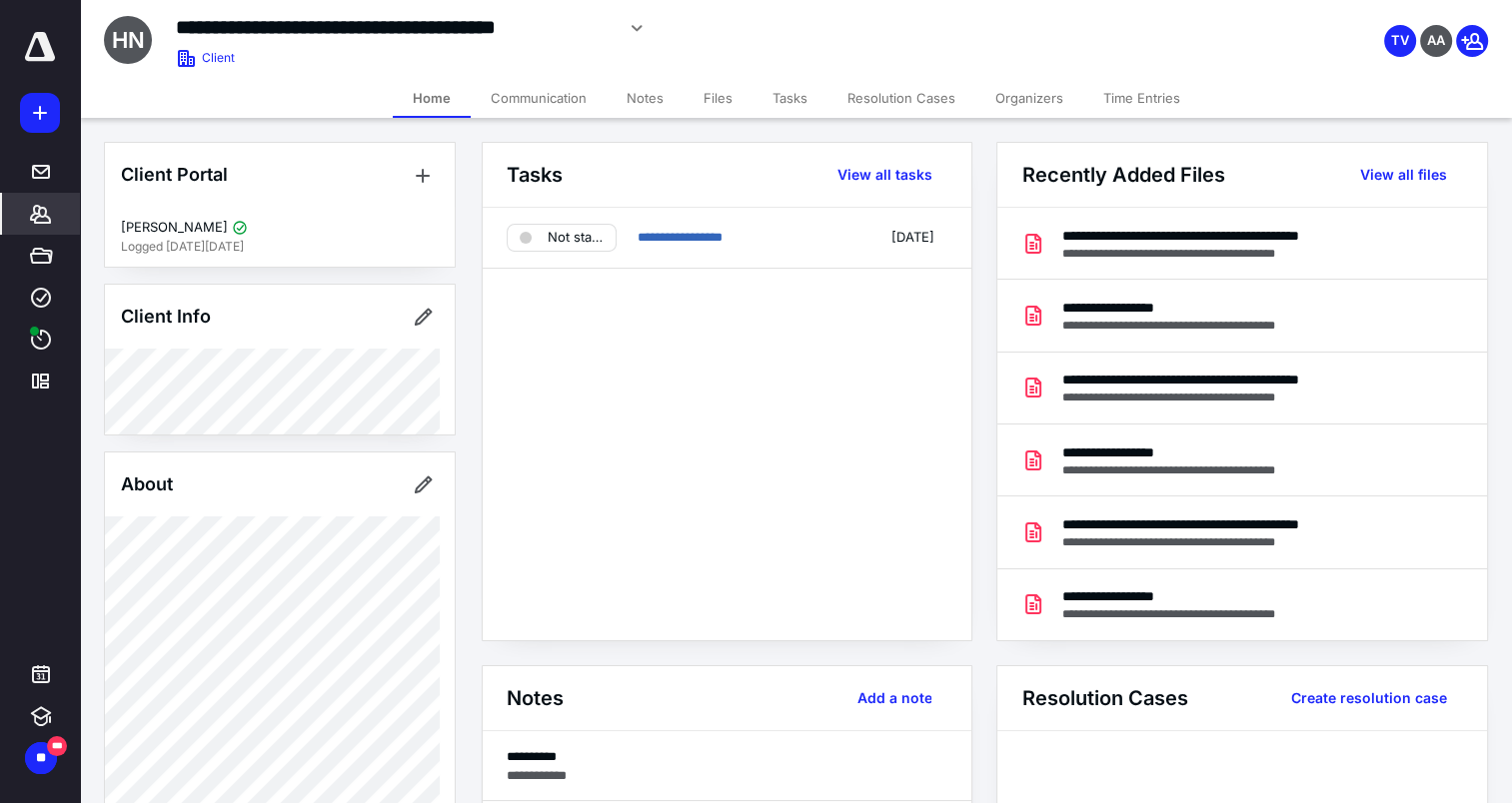 click on "Notes" at bounding box center [645, 98] 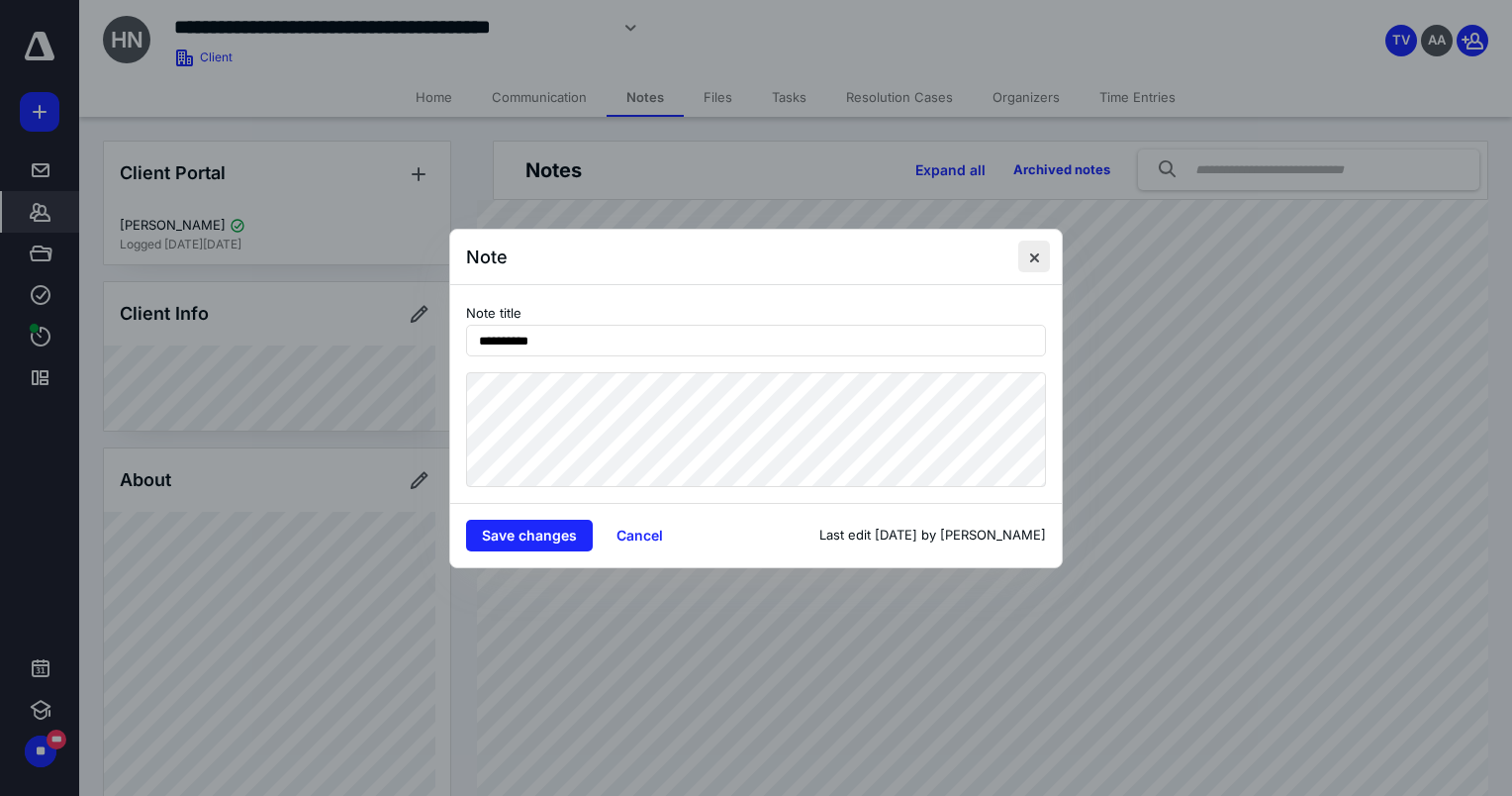 click at bounding box center (1034, 256) 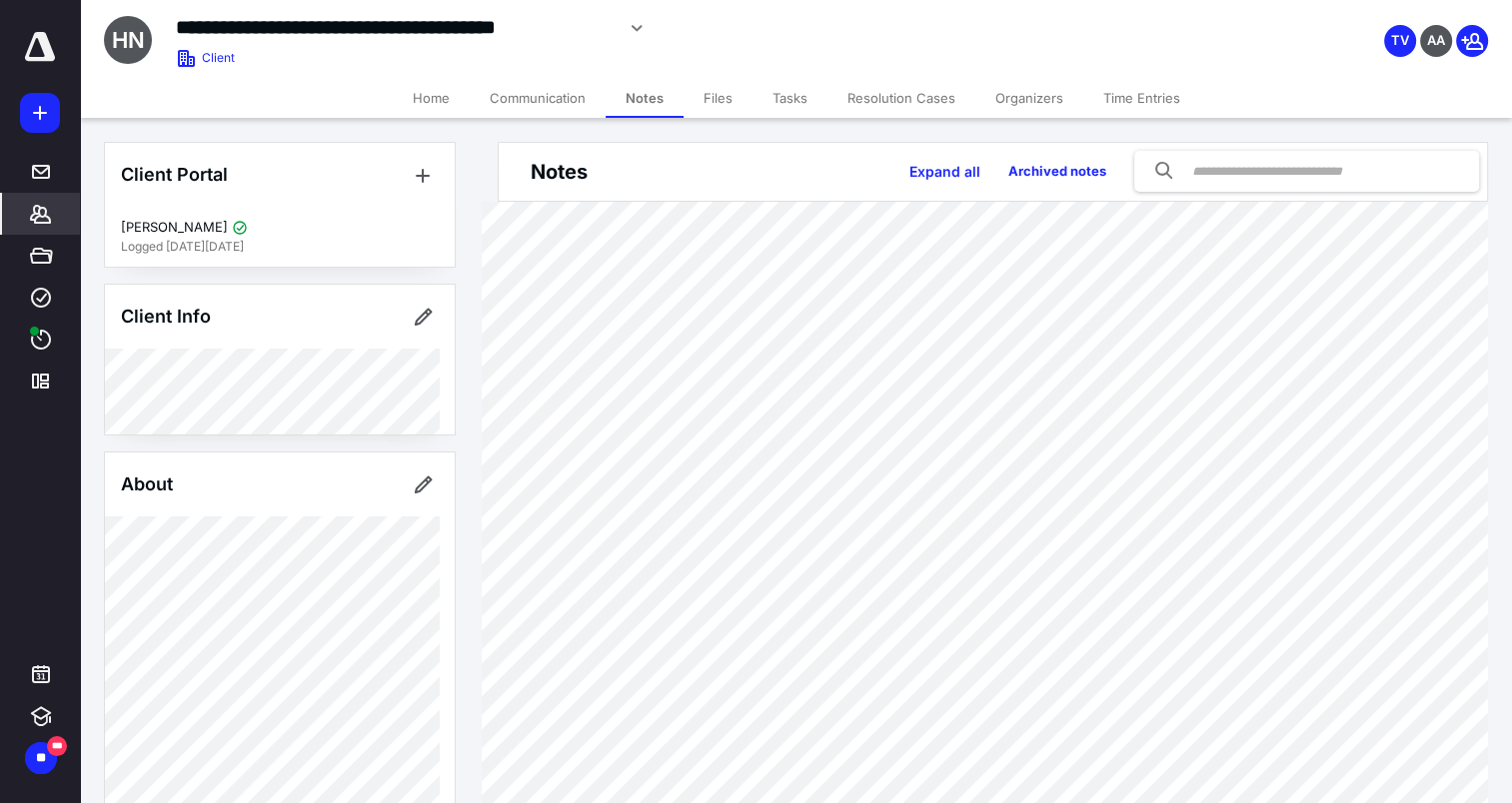click on "Files" at bounding box center [718, 98] 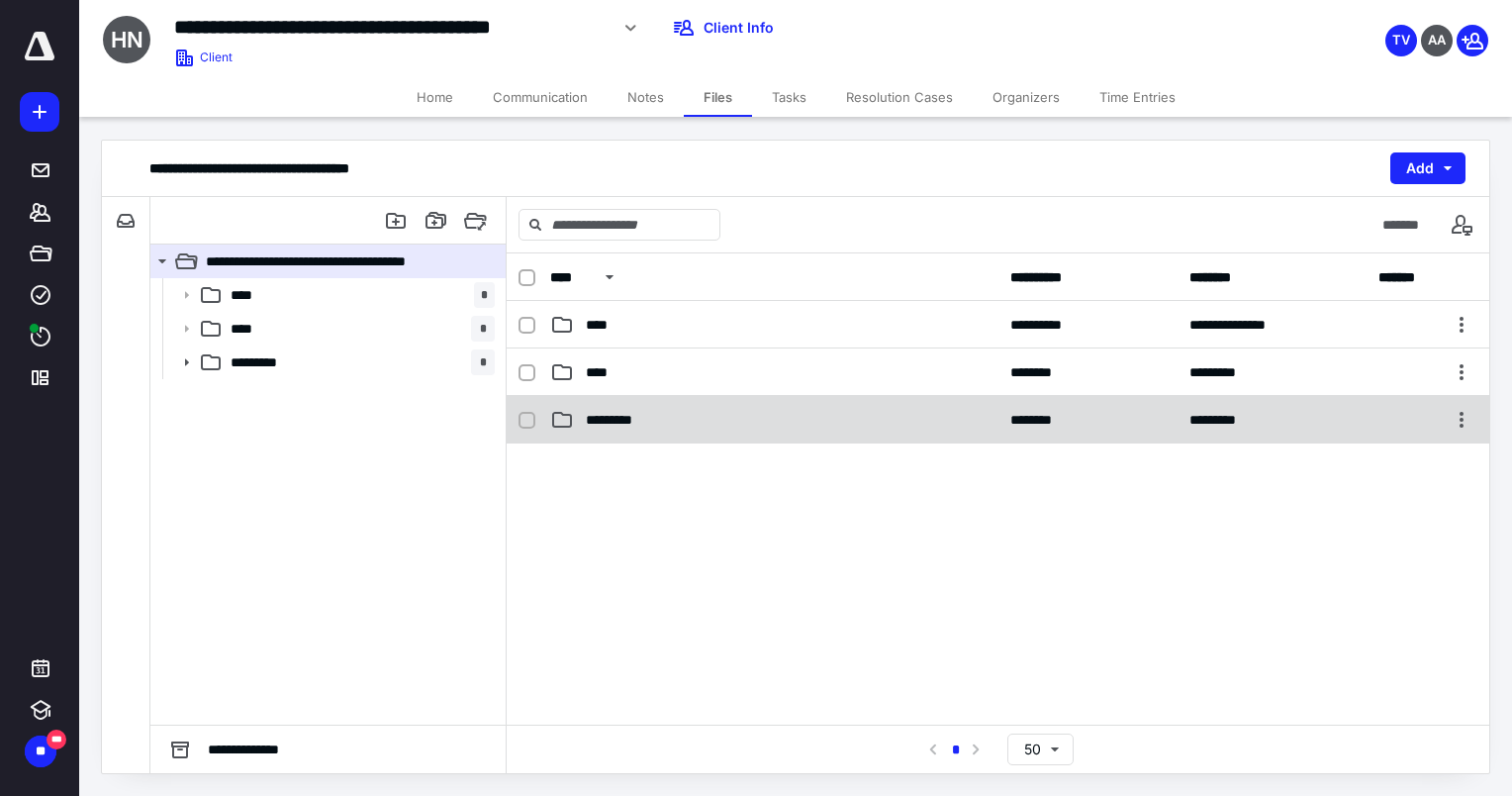 click on "********" at bounding box center [1087, 420] 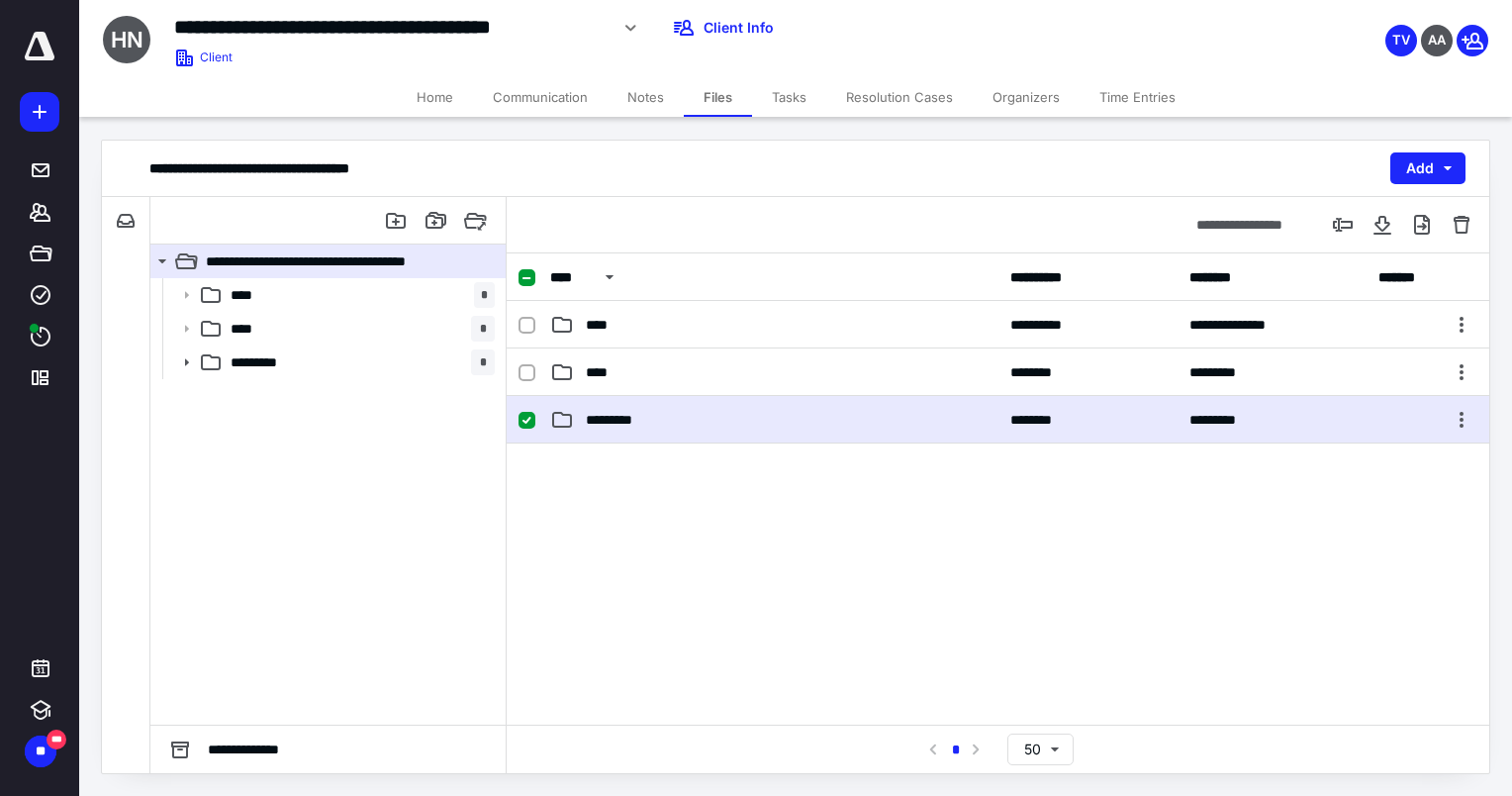 click on "********" at bounding box center [1087, 420] 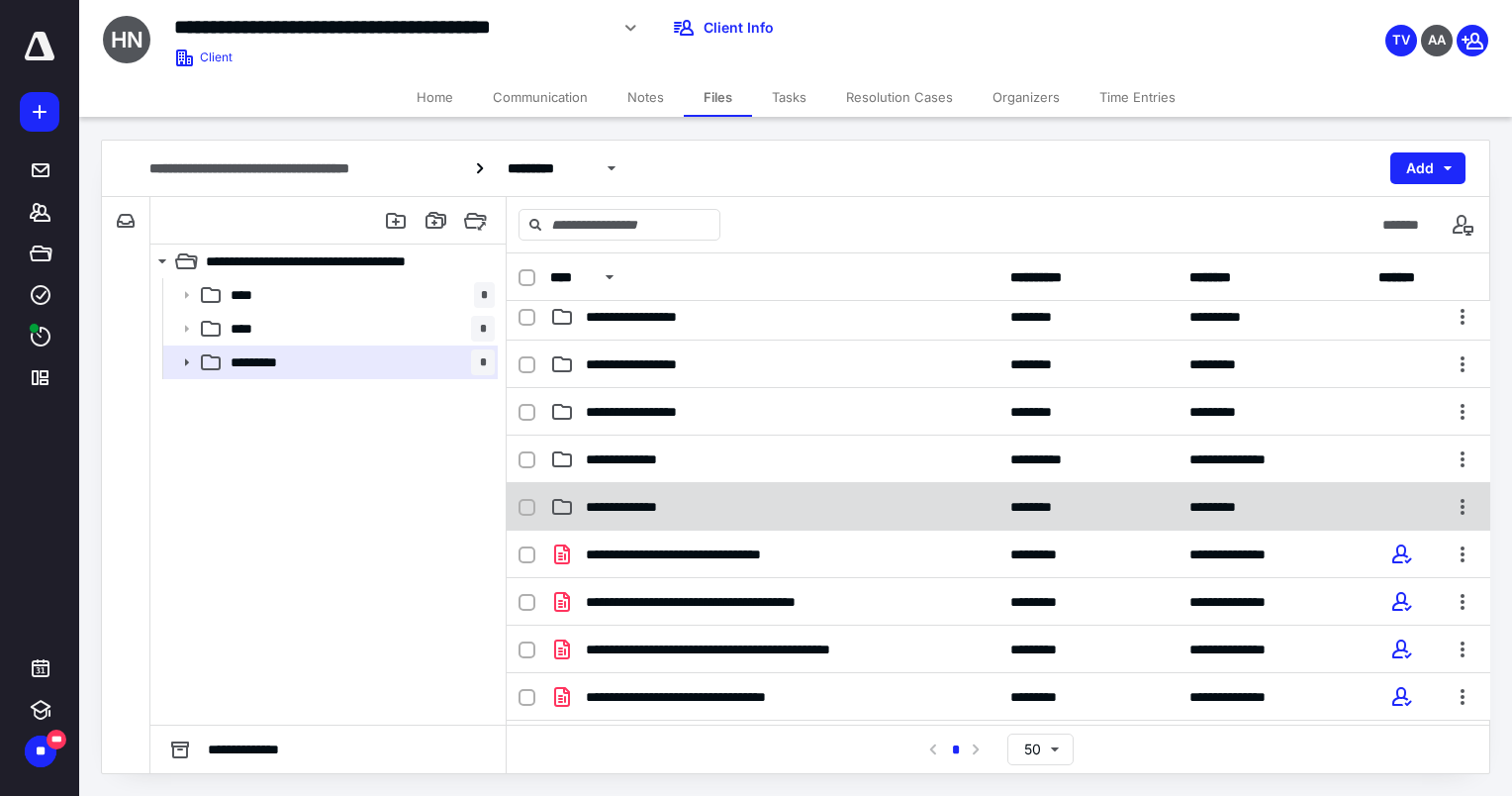 scroll, scrollTop: 0, scrollLeft: 0, axis: both 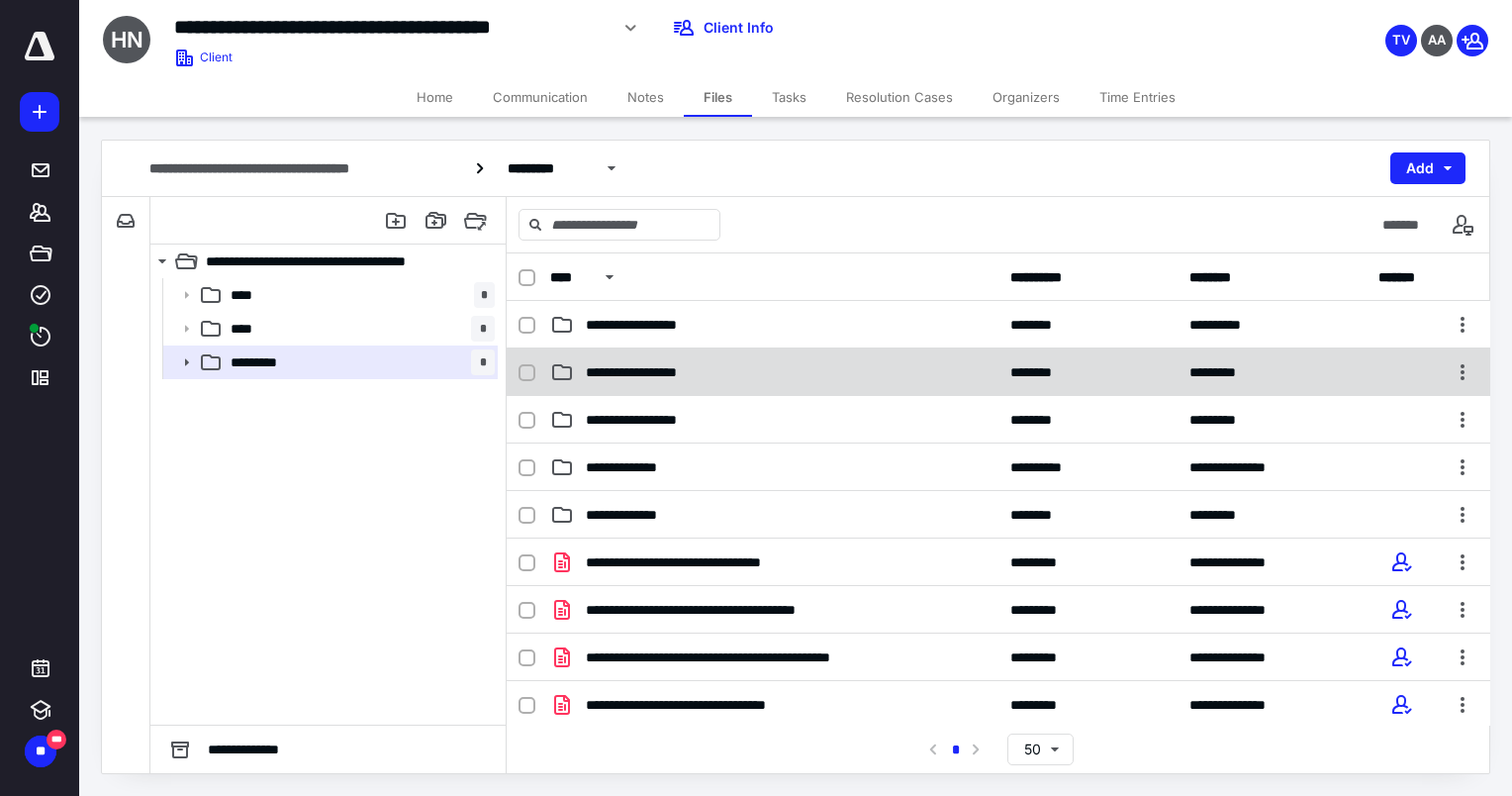click on "**********" at bounding box center (774, 372) 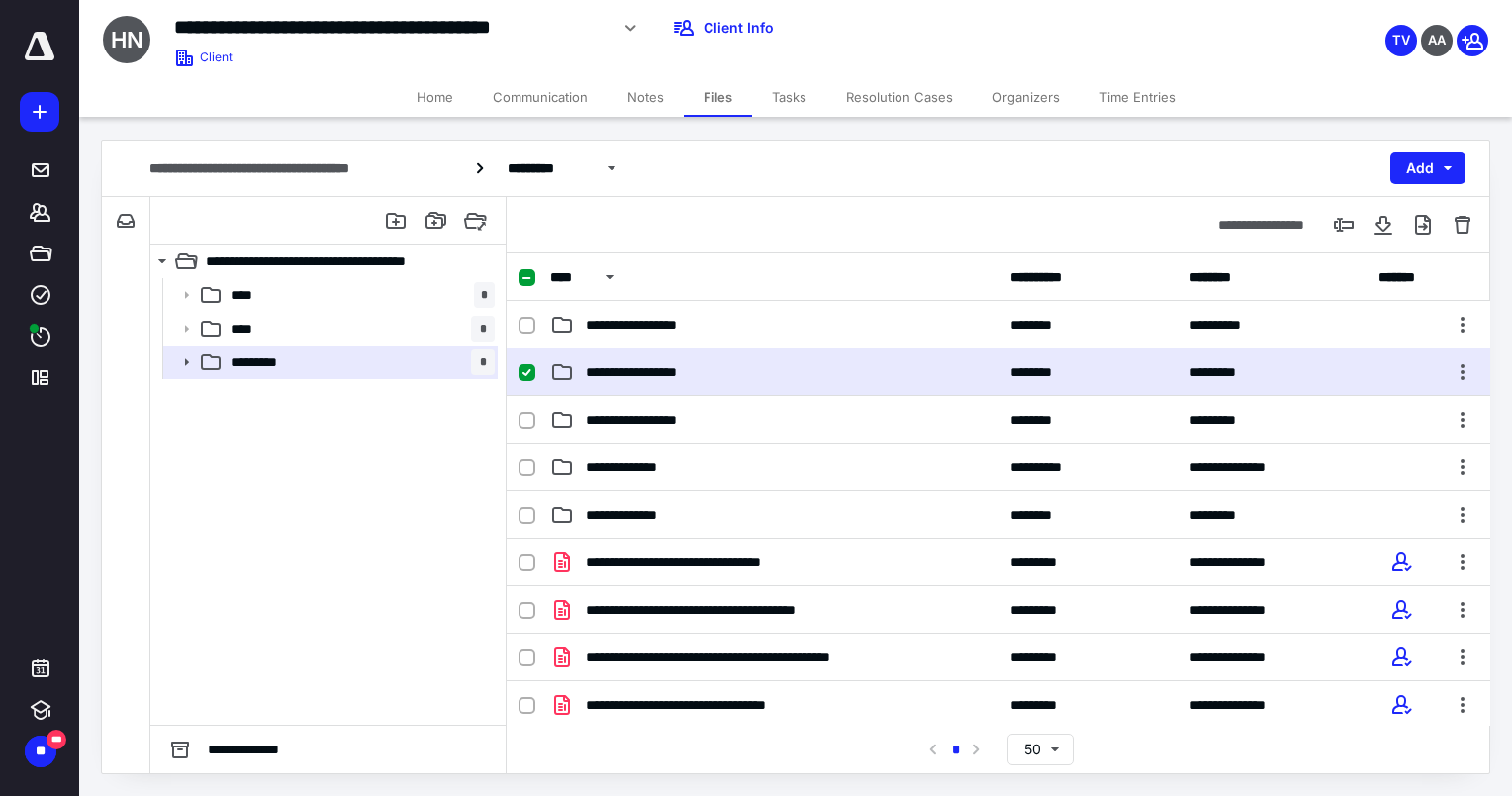 checkbox on "true" 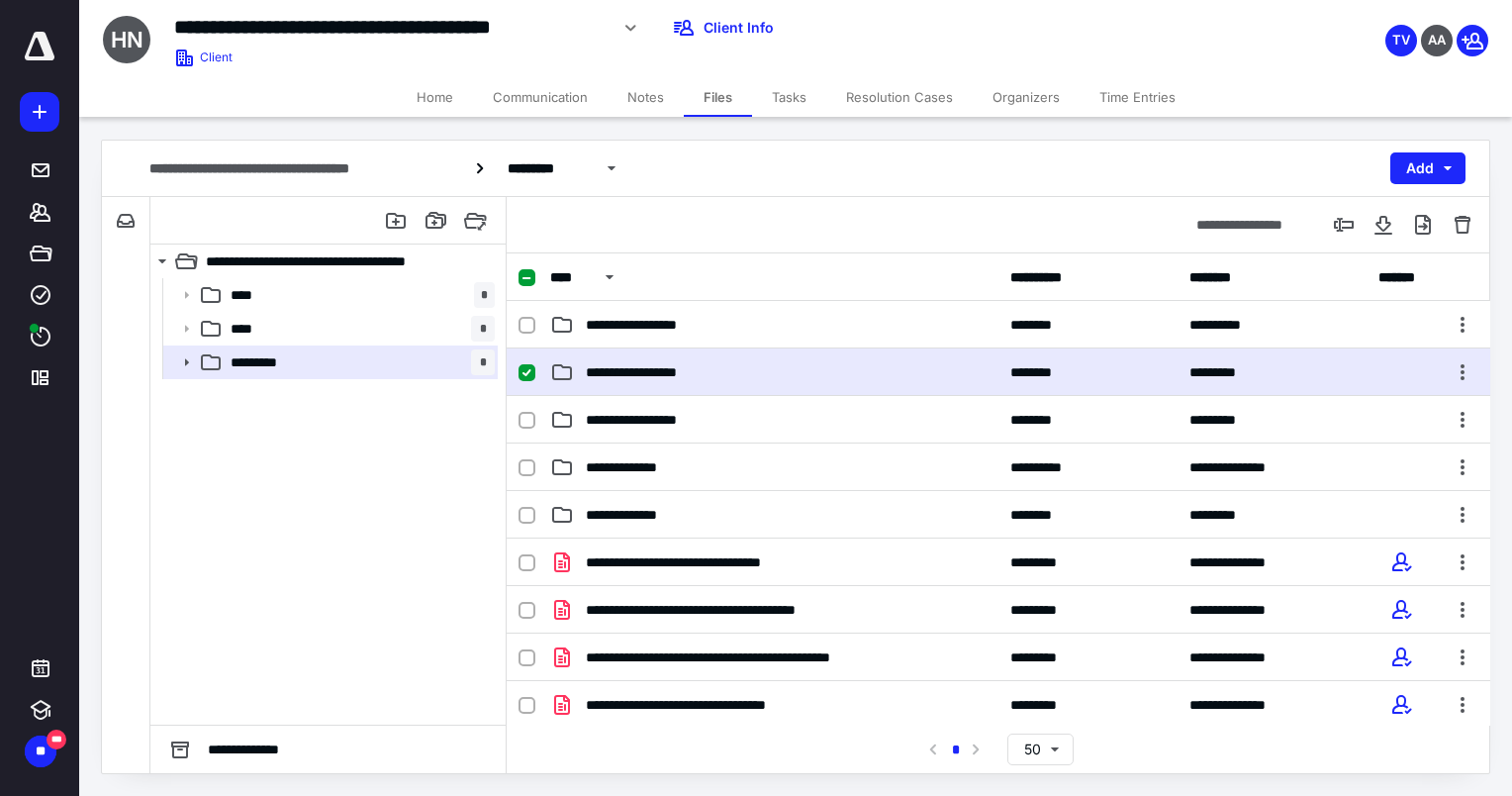 click on "**********" at bounding box center [774, 372] 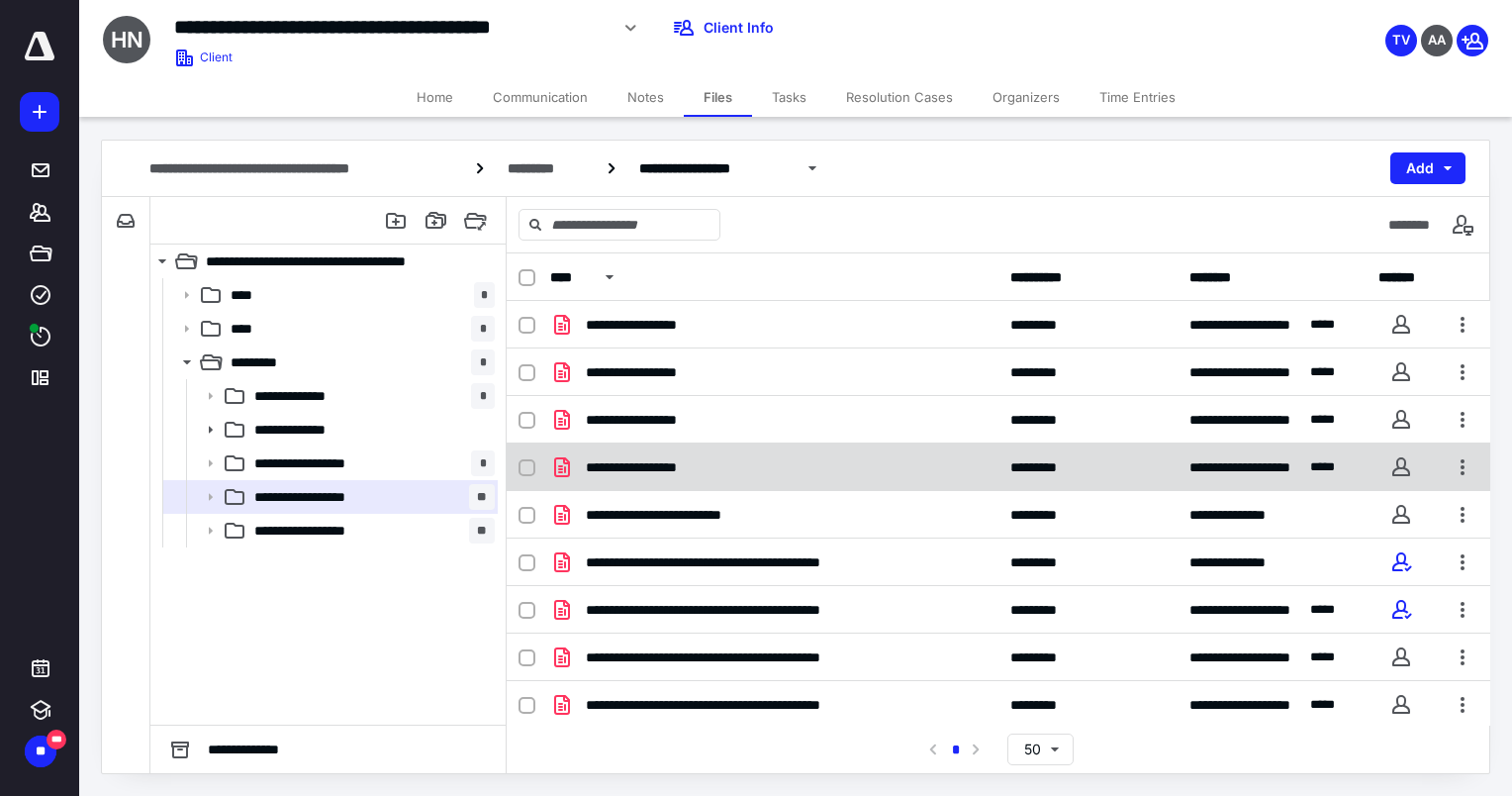 scroll, scrollTop: 95, scrollLeft: 0, axis: vertical 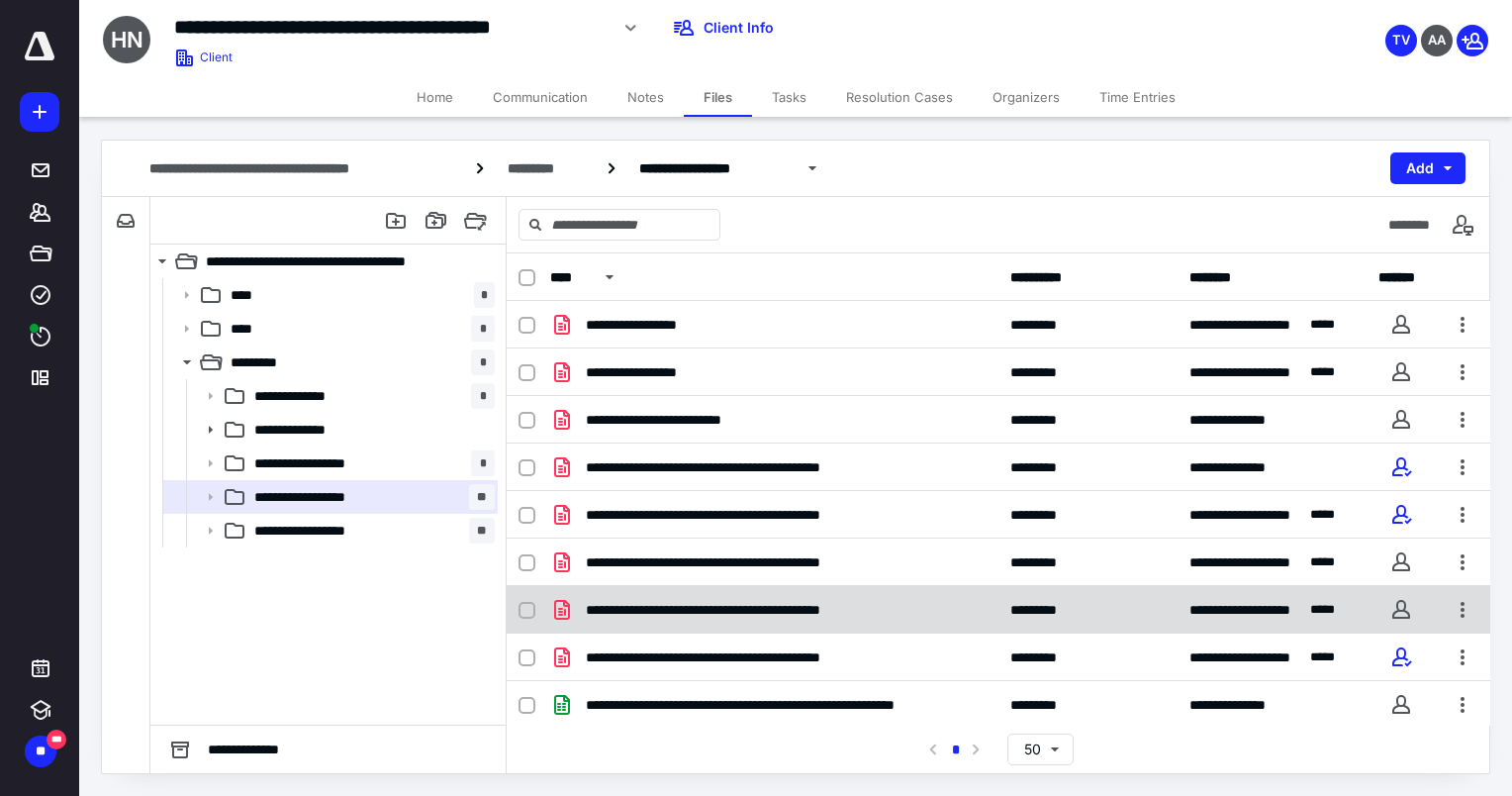 click on "**********" at bounding box center (774, 610) 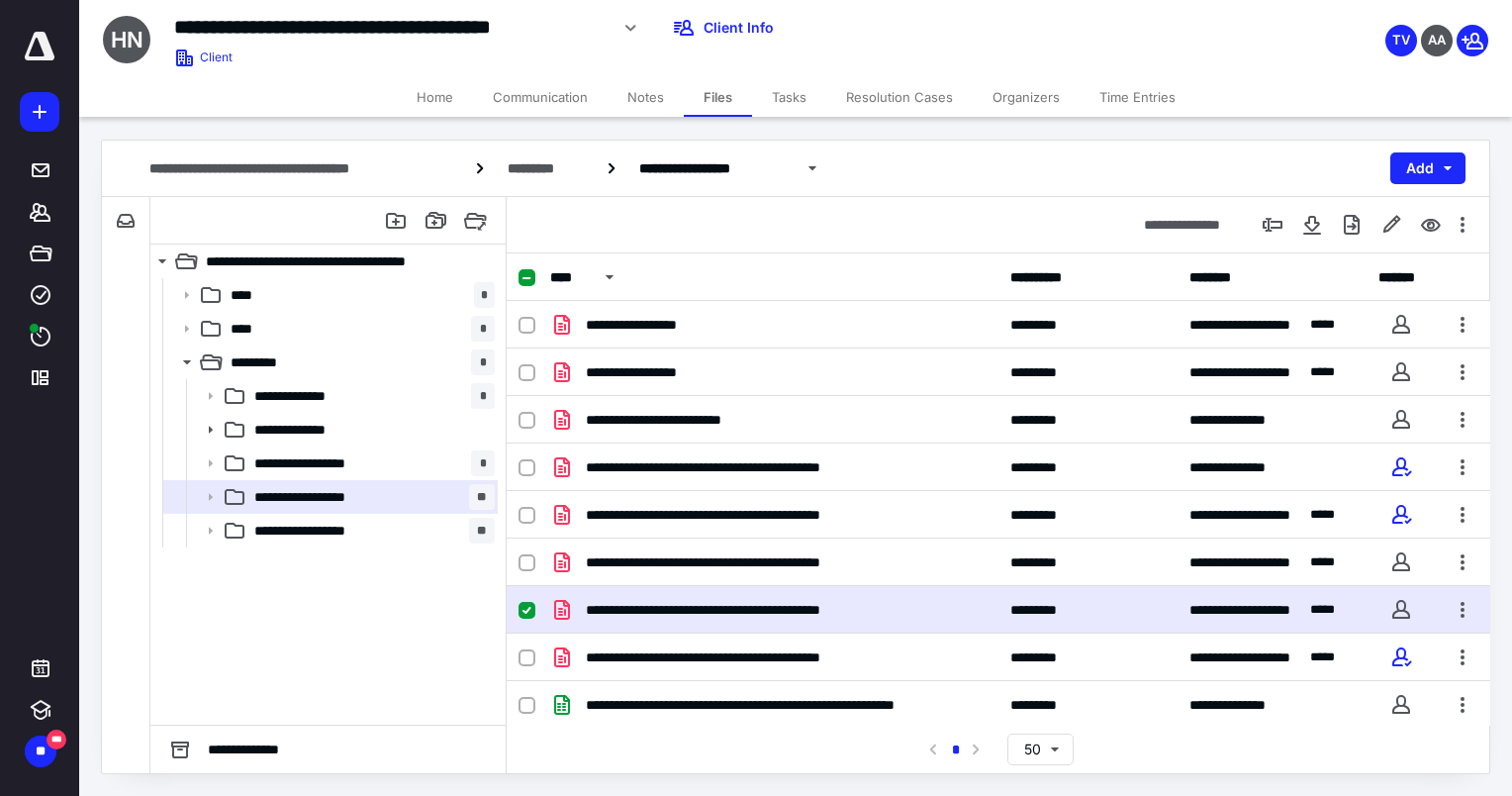 click on "**********" at bounding box center (774, 610) 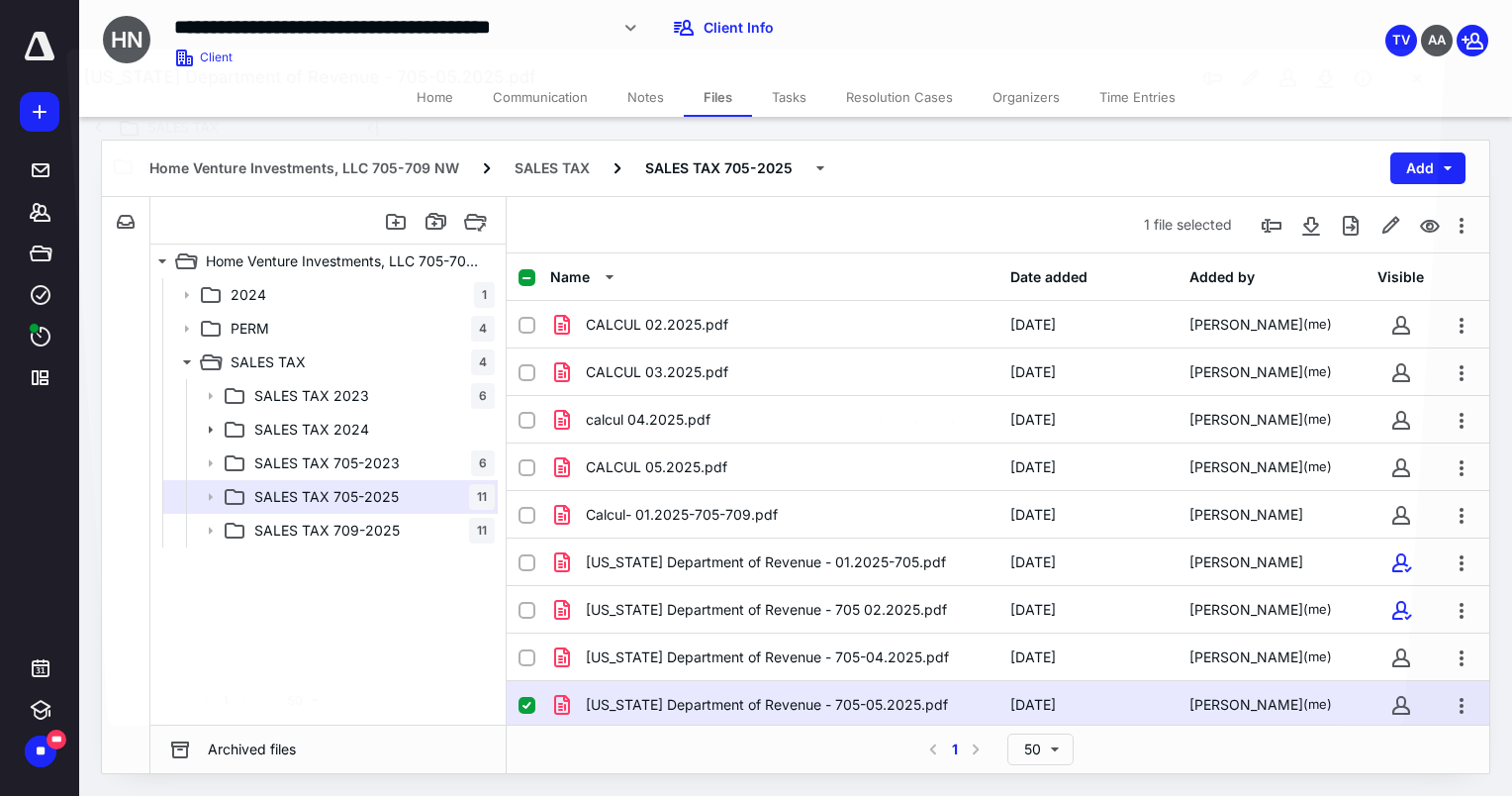 scroll, scrollTop: 95, scrollLeft: 0, axis: vertical 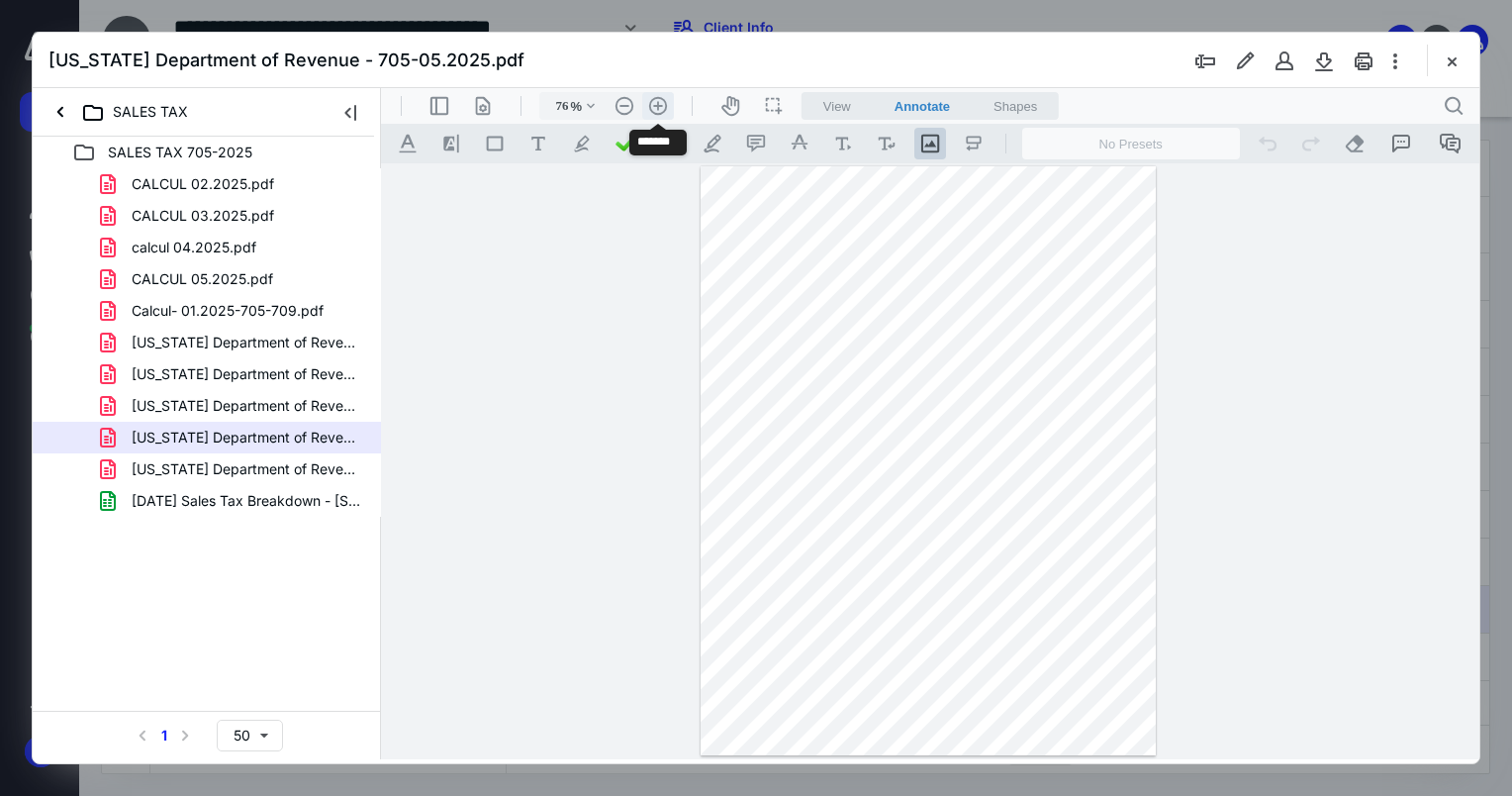 click on ".cls-1{fill:#abb0c4;} icon - header - zoom - in - line" at bounding box center [658, 106] 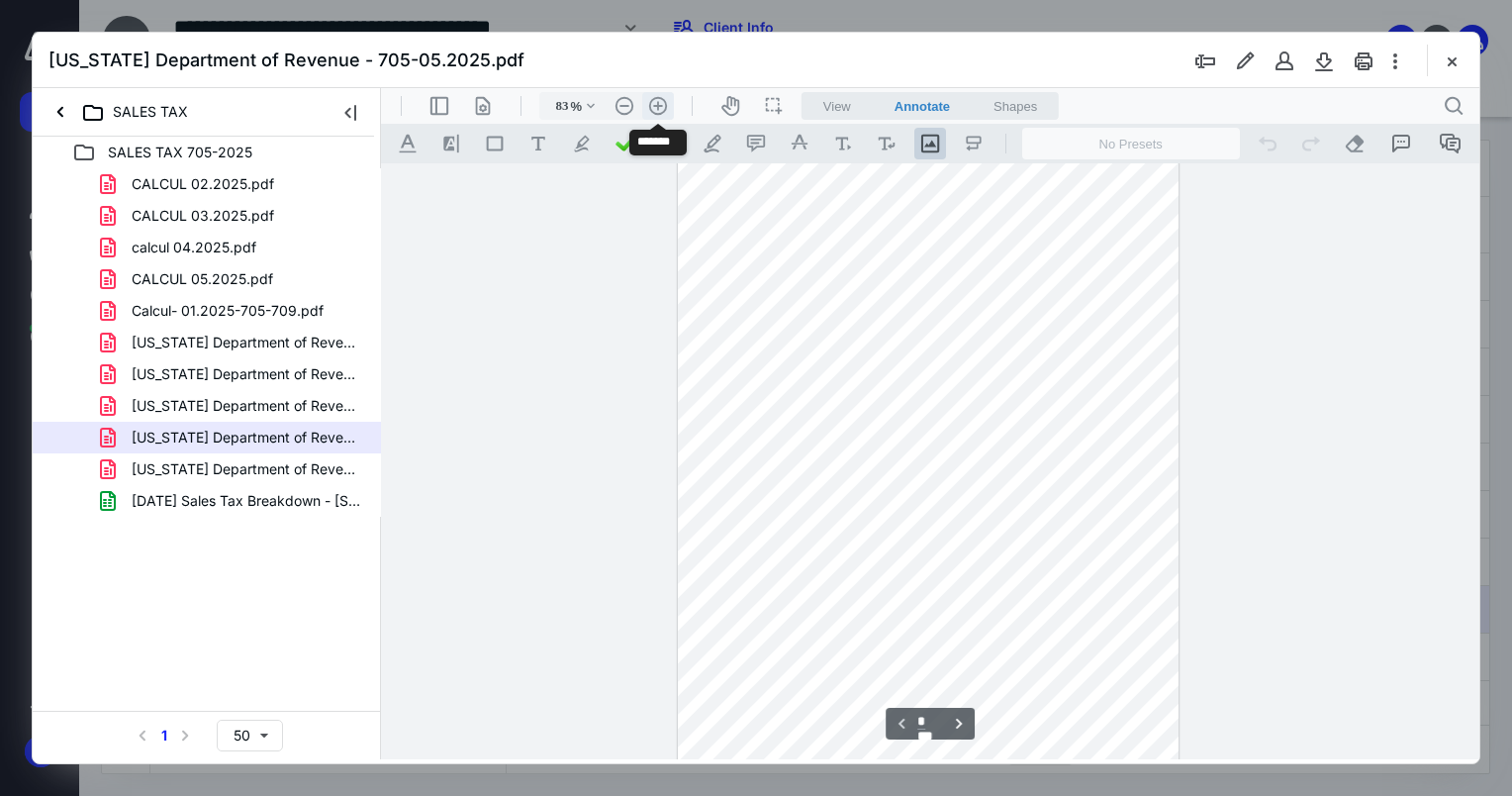 click on ".cls-1{fill:#abb0c4;} icon - header - zoom - in - line" at bounding box center (658, 106) 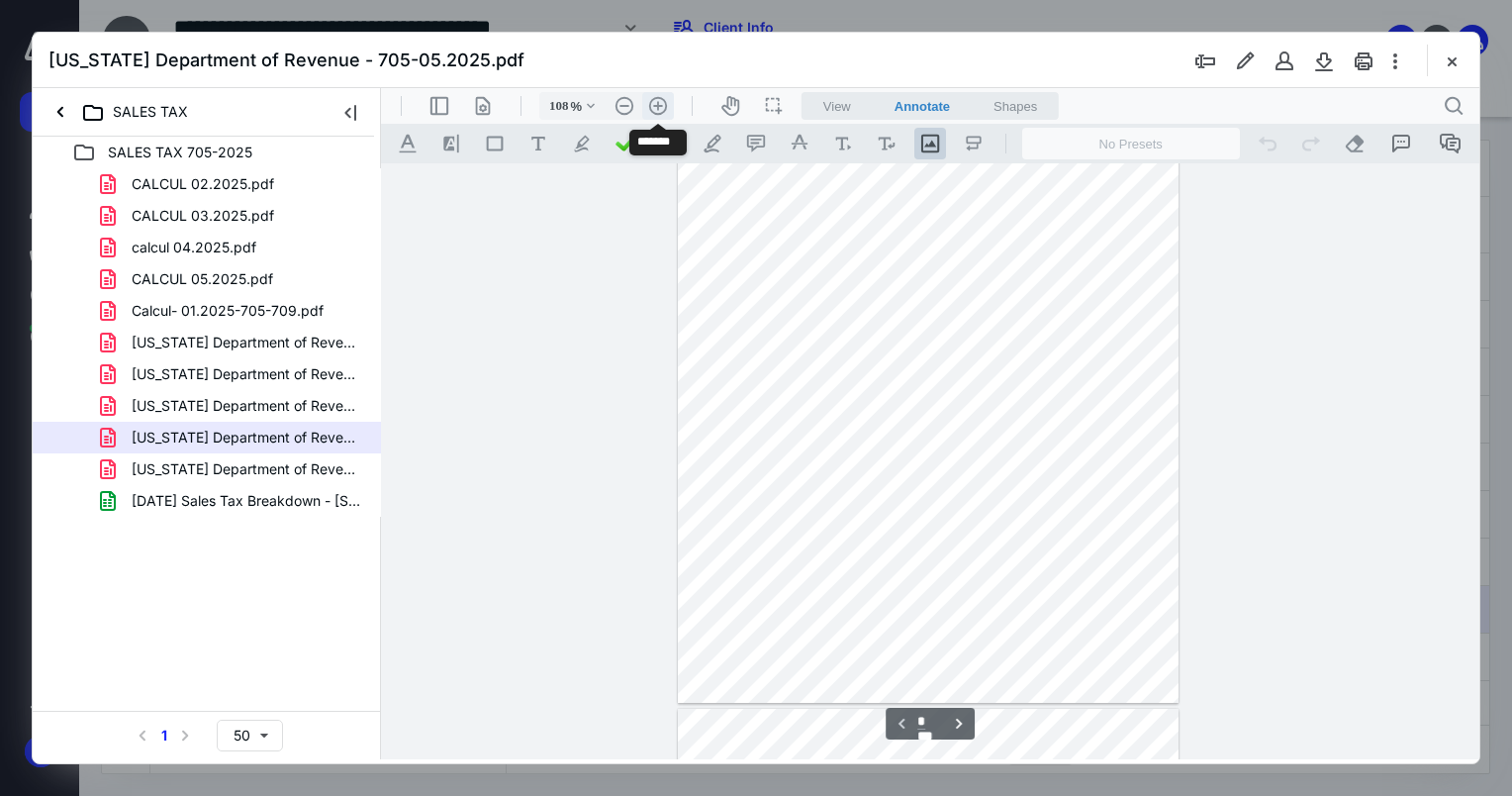 click on ".cls-1{fill:#abb0c4;} icon - header - zoom - in - line" at bounding box center (658, 106) 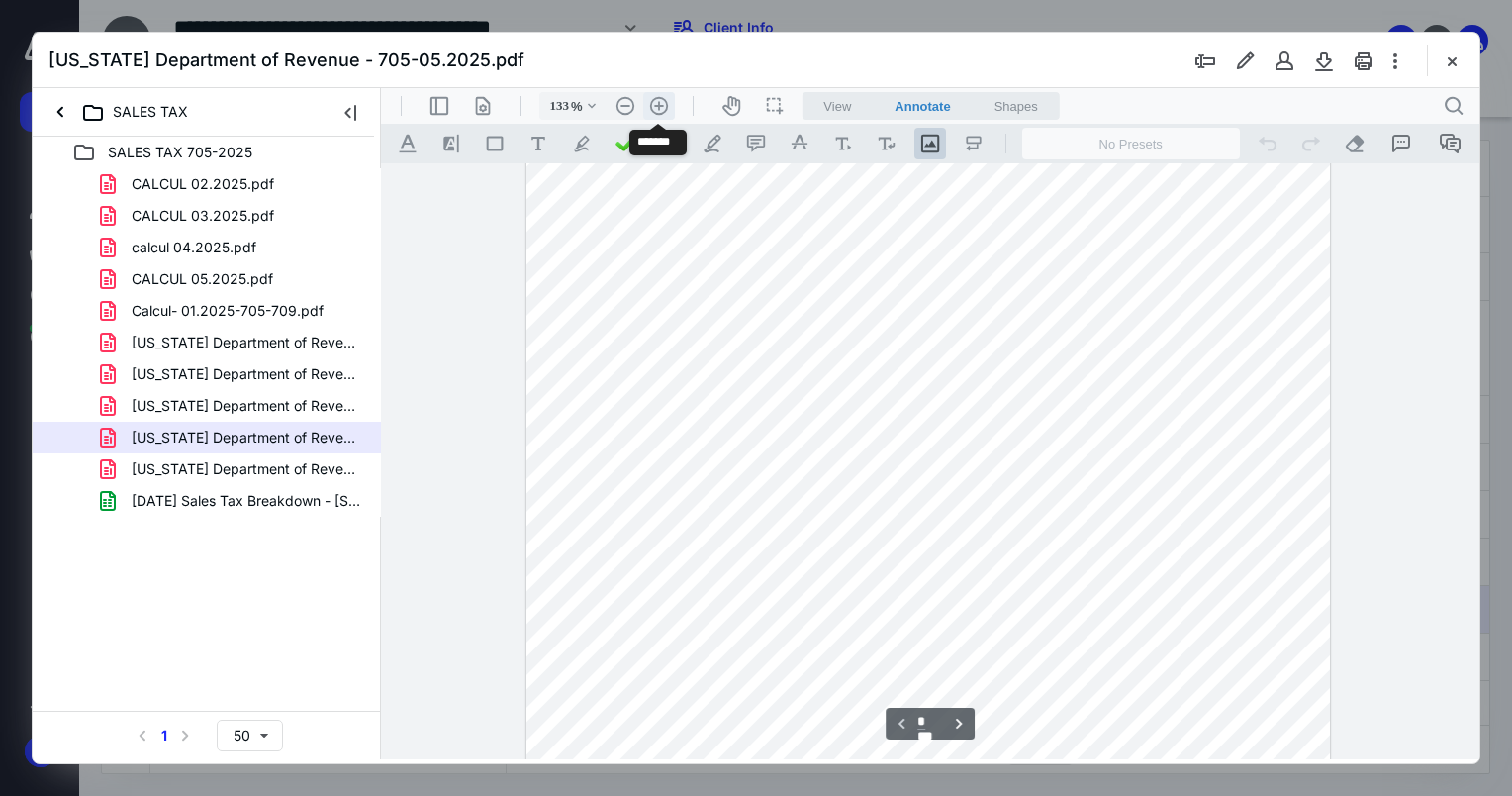 click on ".cls-1{fill:#abb0c4;} icon - header - zoom - in - line" at bounding box center [659, 106] 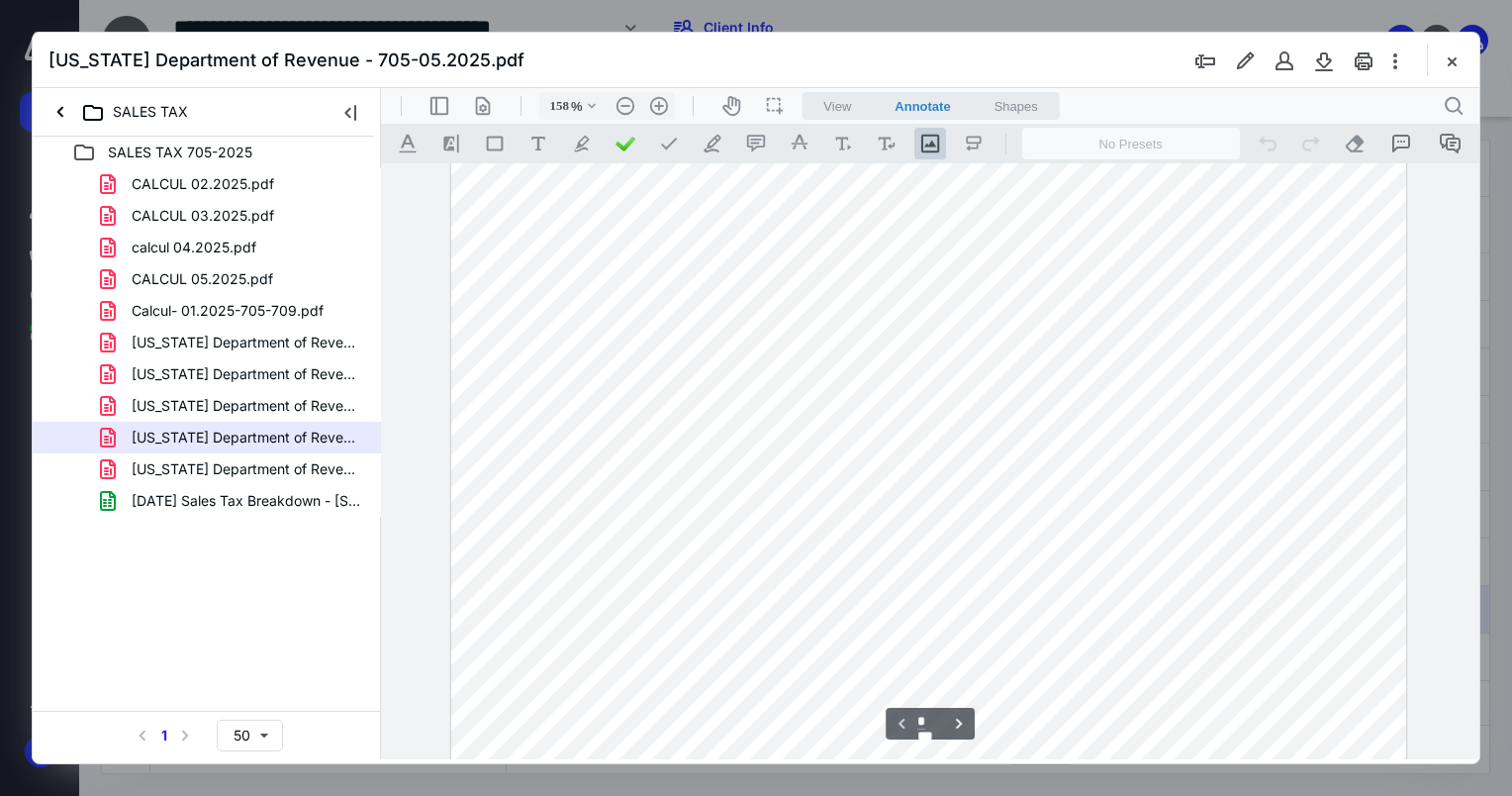 scroll, scrollTop: 681, scrollLeft: 0, axis: vertical 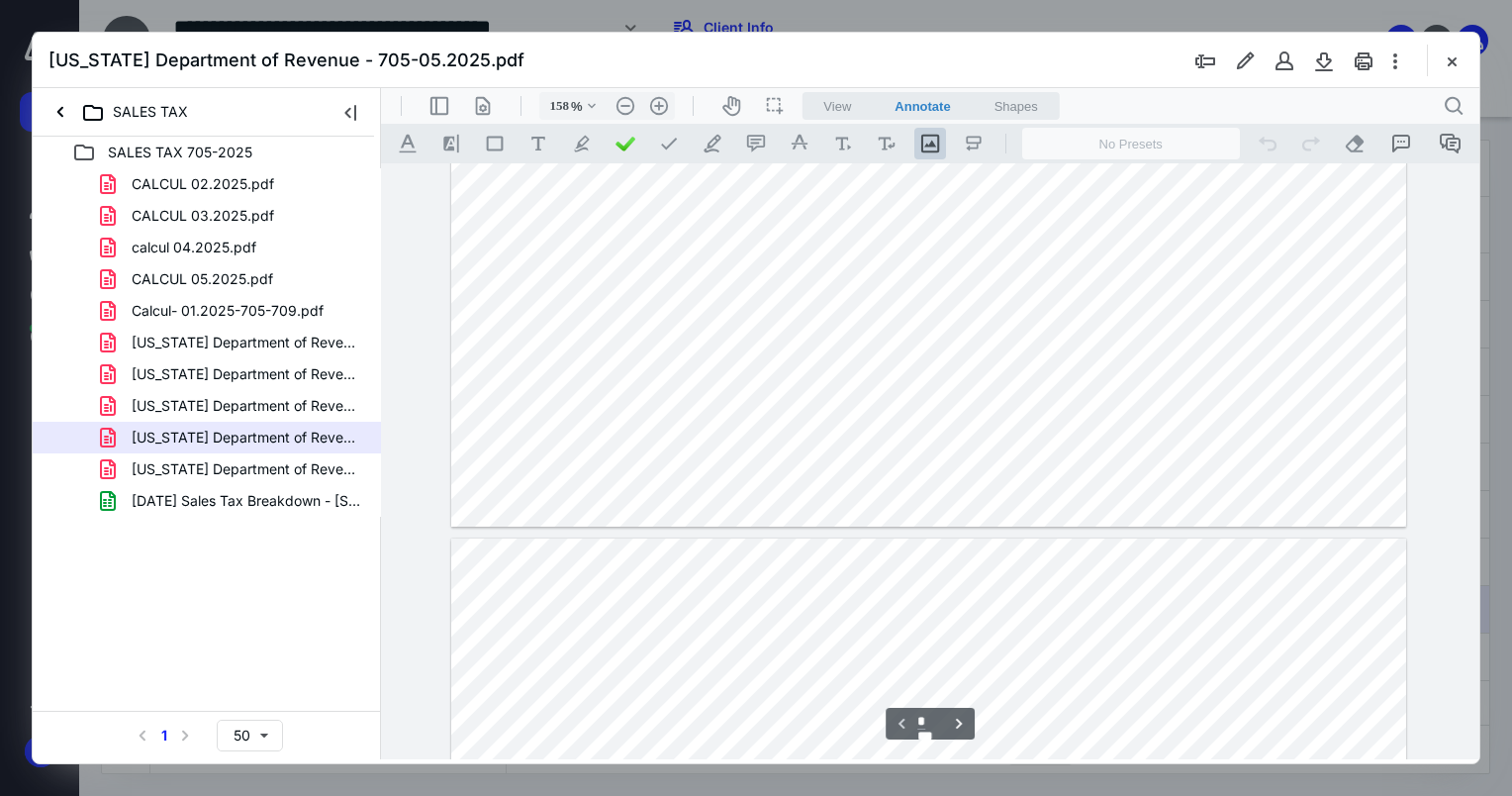 type on "*" 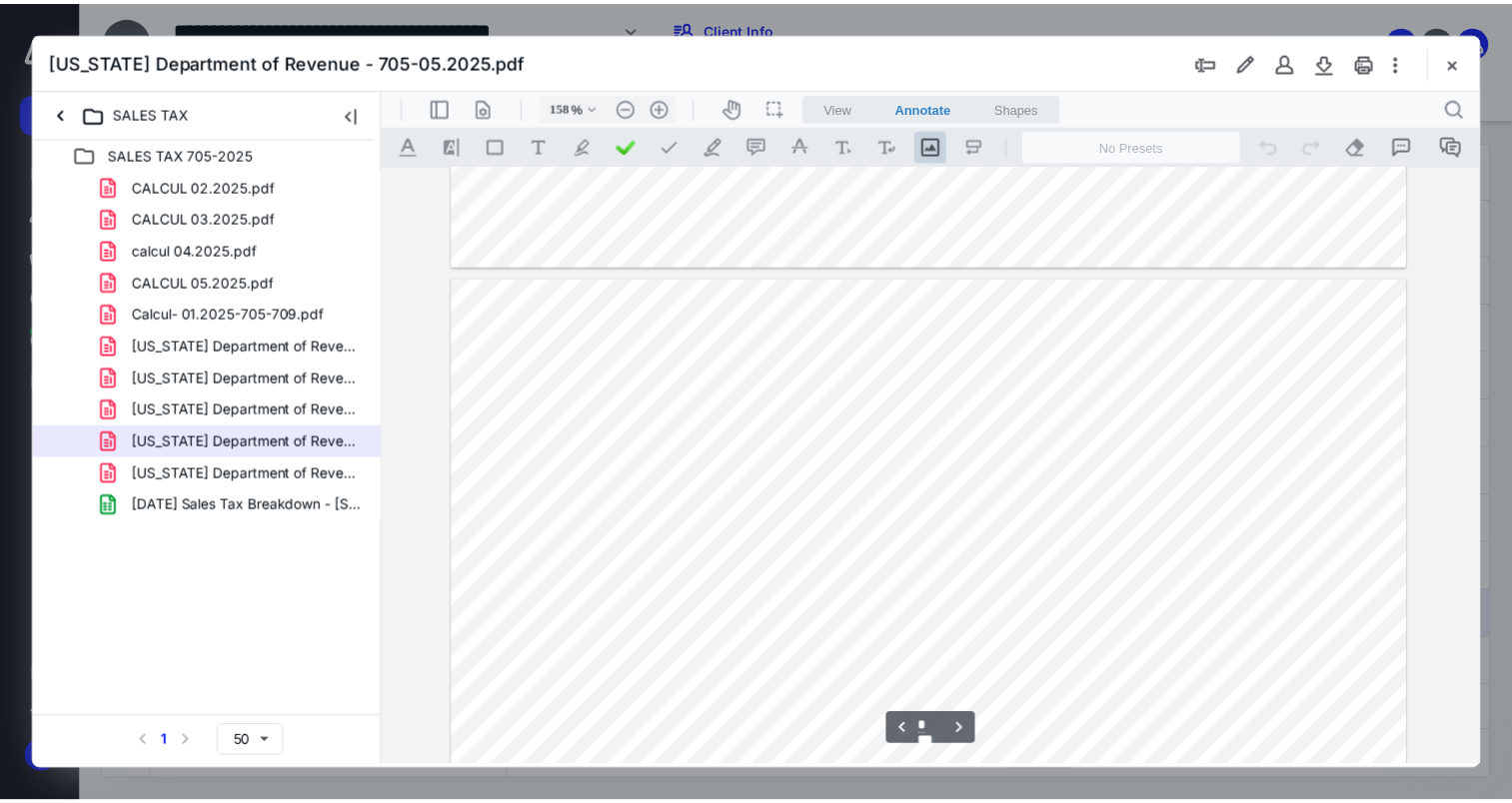 scroll, scrollTop: 1187, scrollLeft: 0, axis: vertical 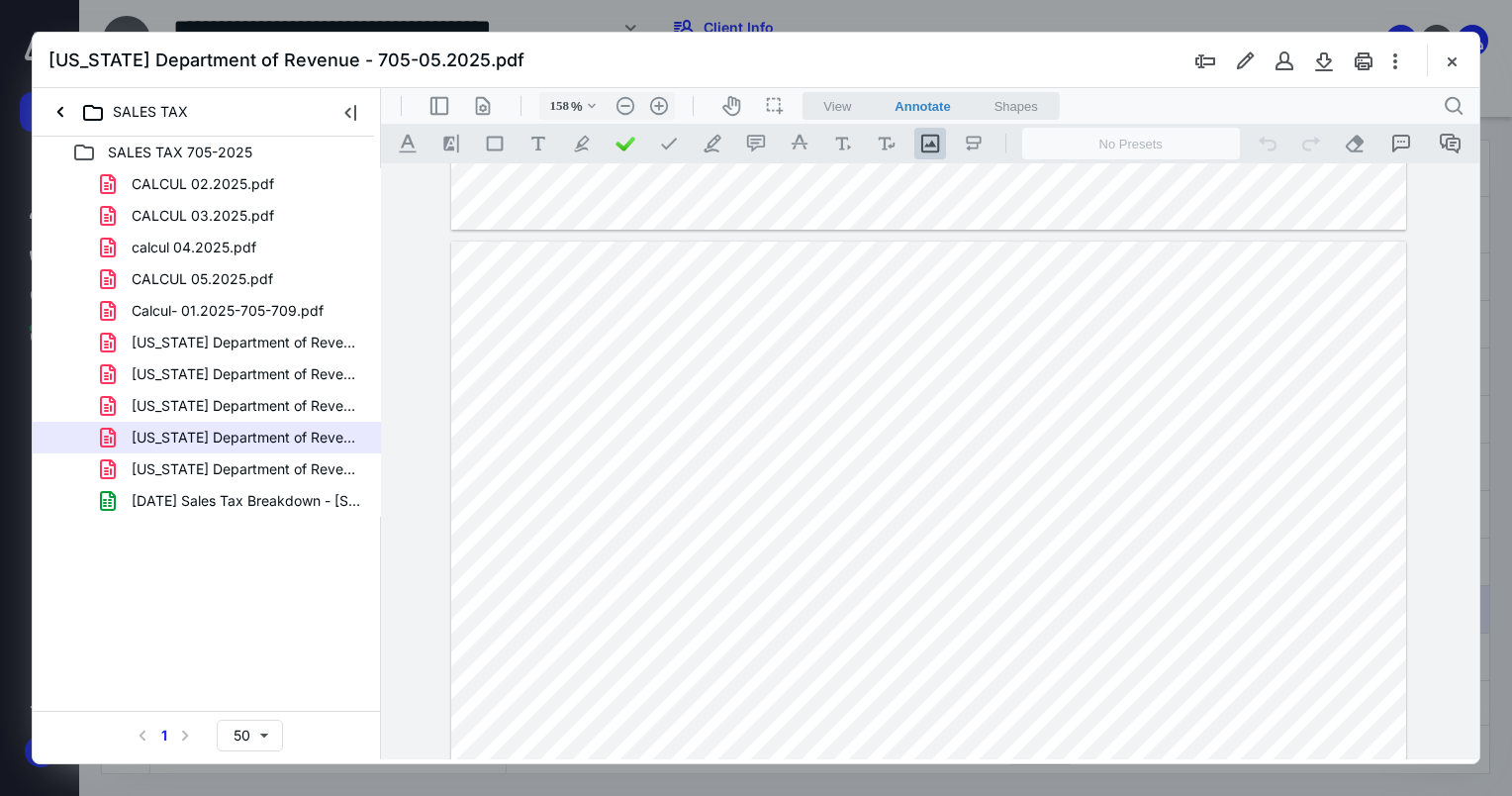 click at bounding box center (1452, 60) 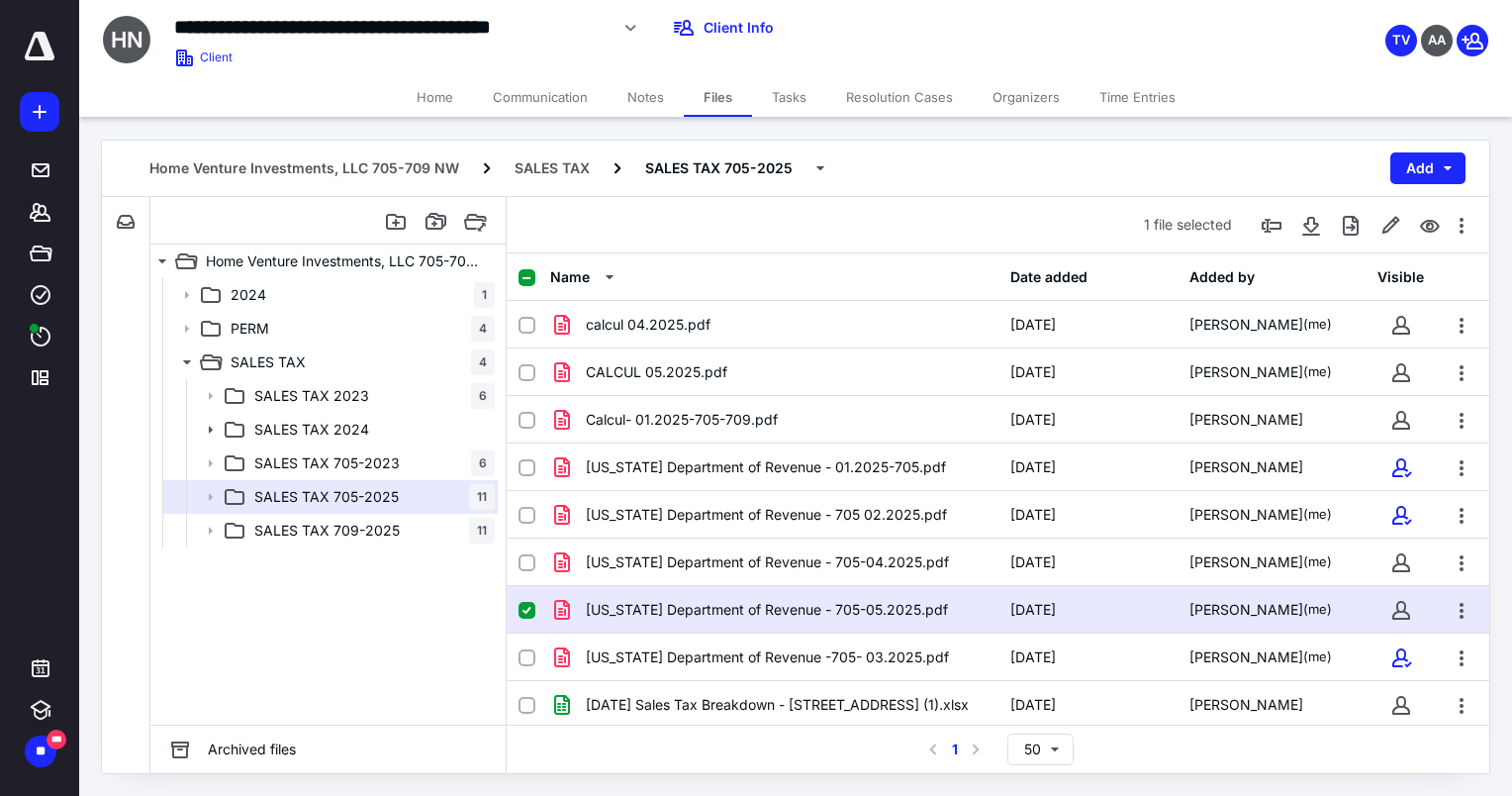 click on "Home" at bounding box center [434, 97] 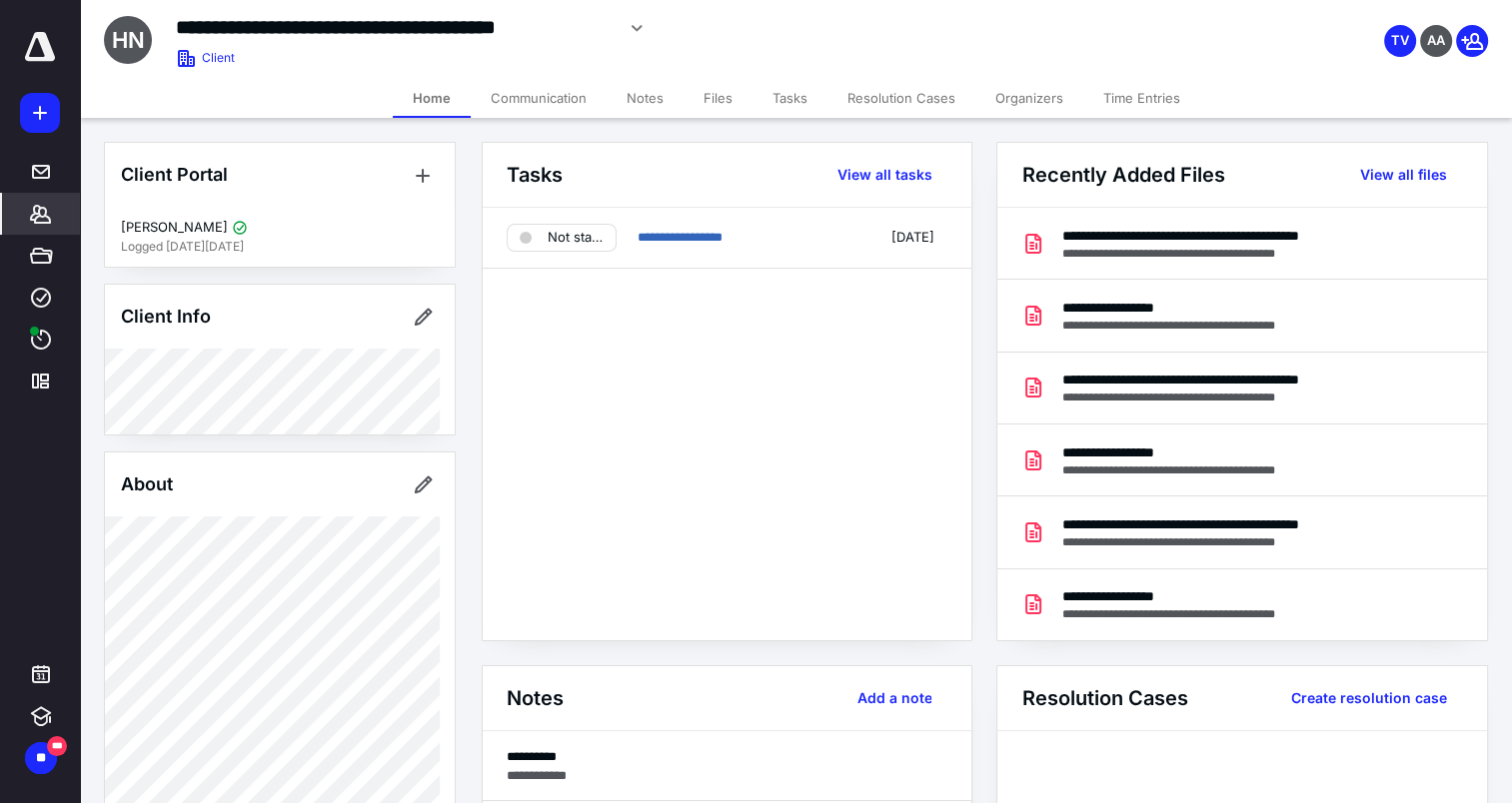 click on "Notes" at bounding box center [645, 98] 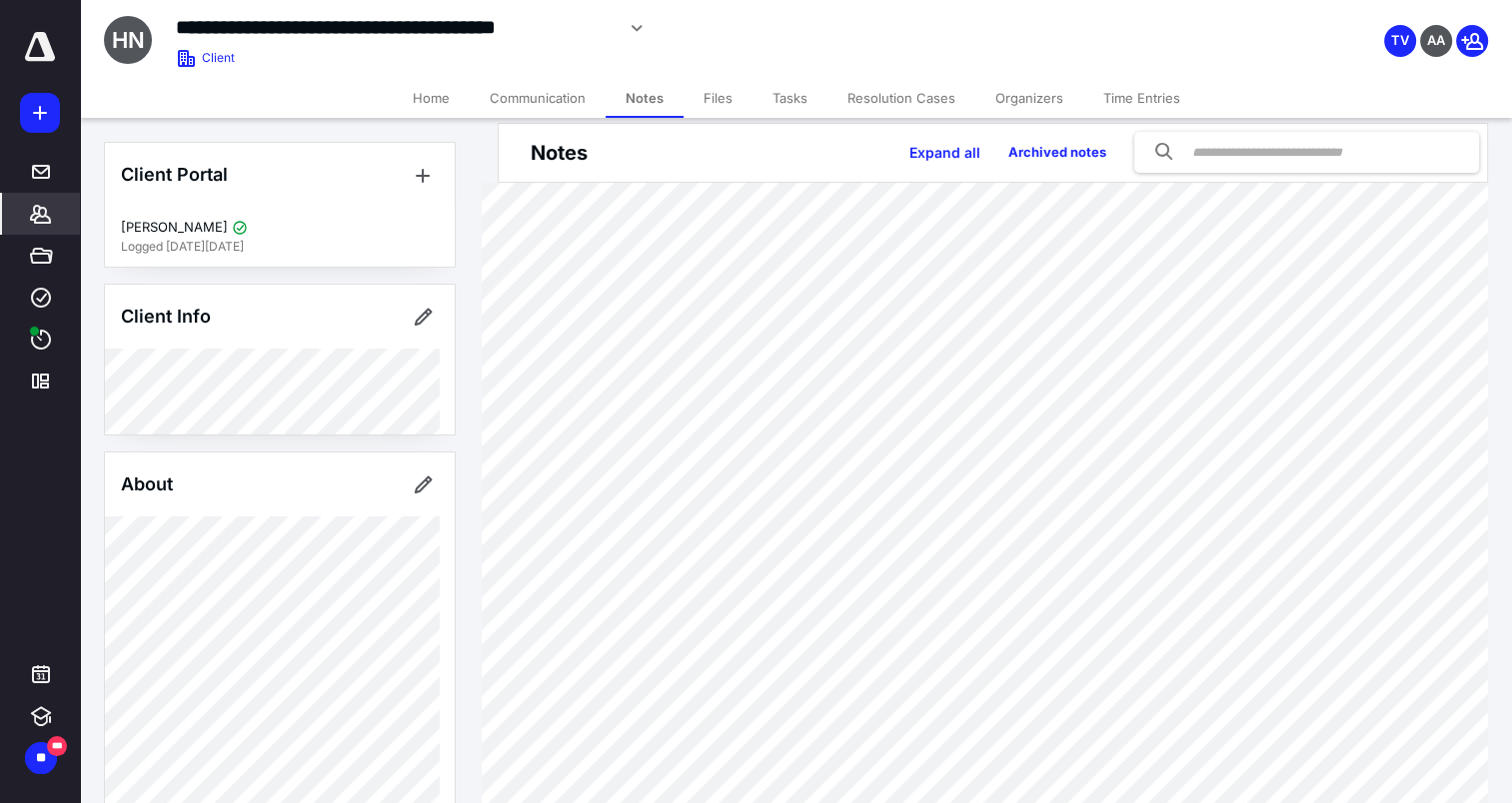 scroll, scrollTop: 7, scrollLeft: 0, axis: vertical 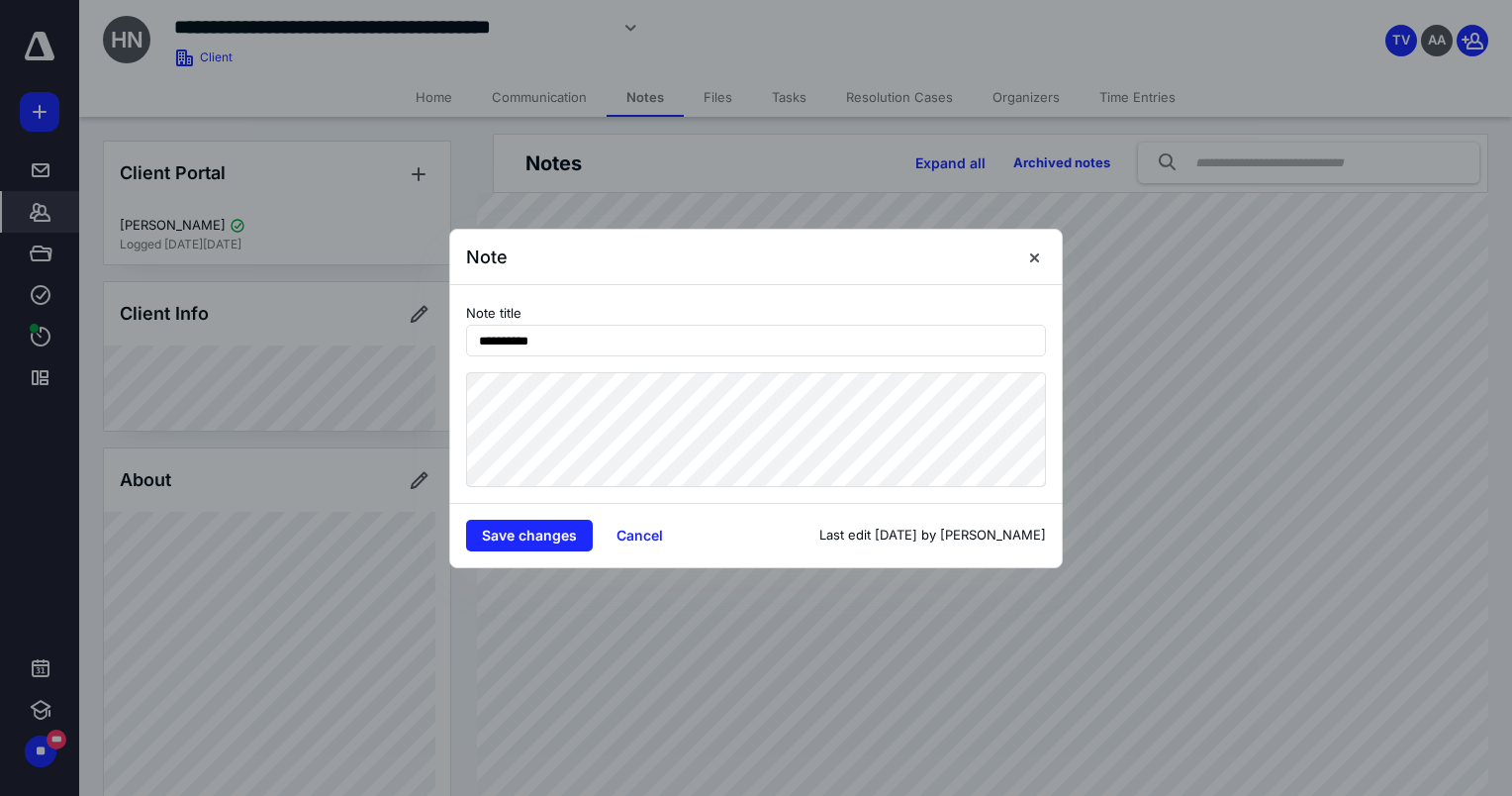 click on "**********" at bounding box center [756, 394] 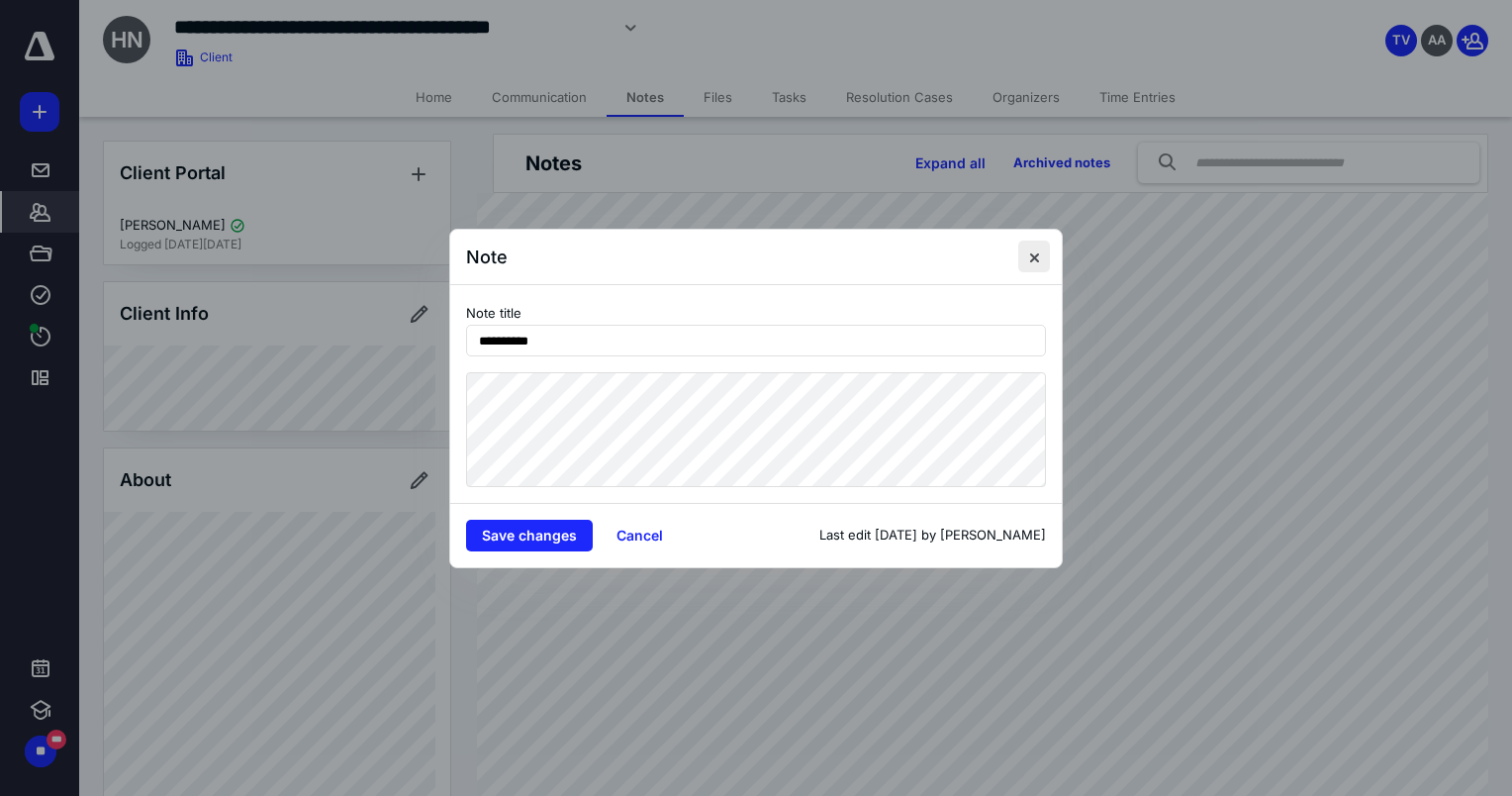 click at bounding box center (1034, 256) 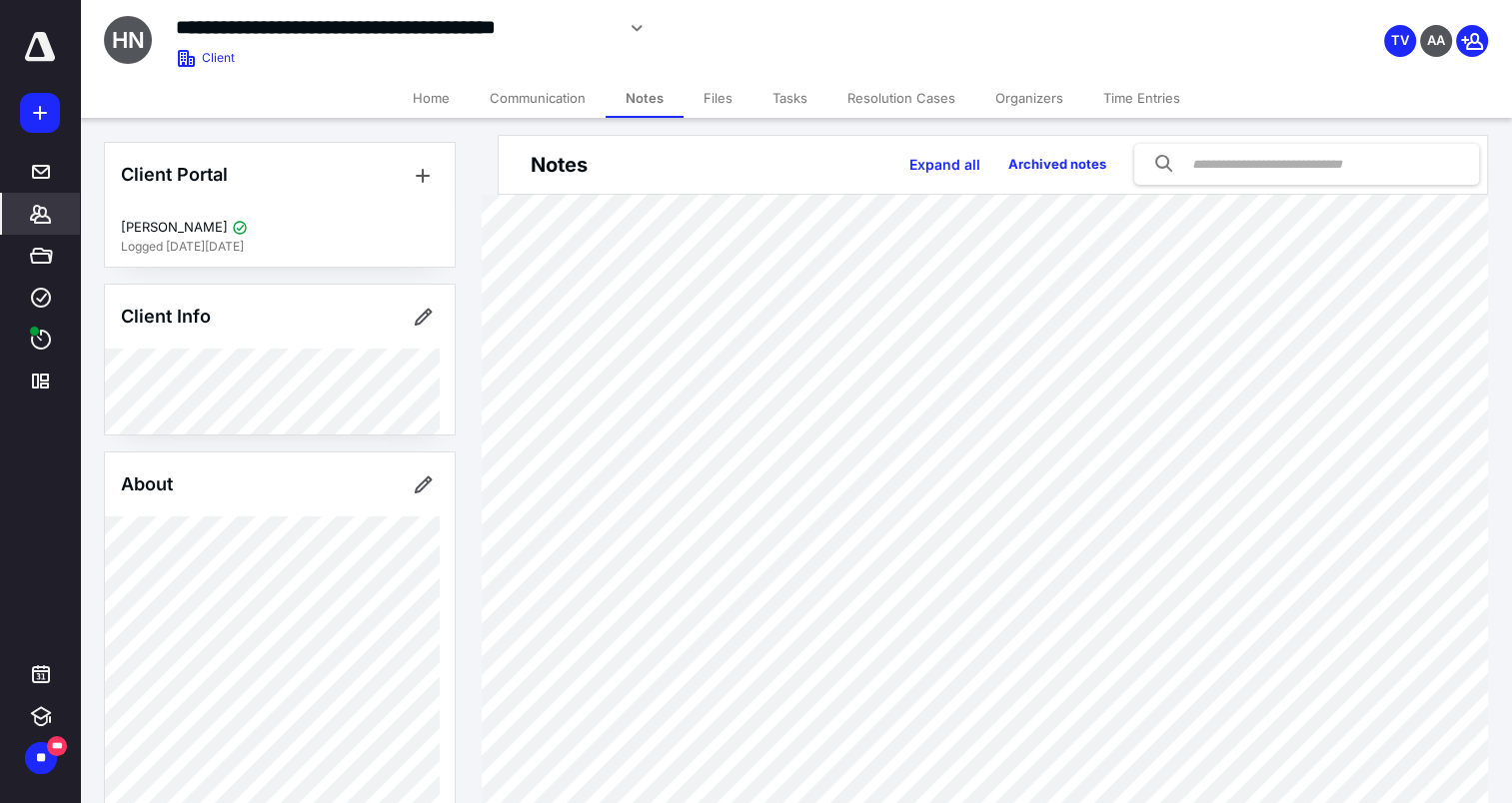 click on "Files" at bounding box center [718, 98] 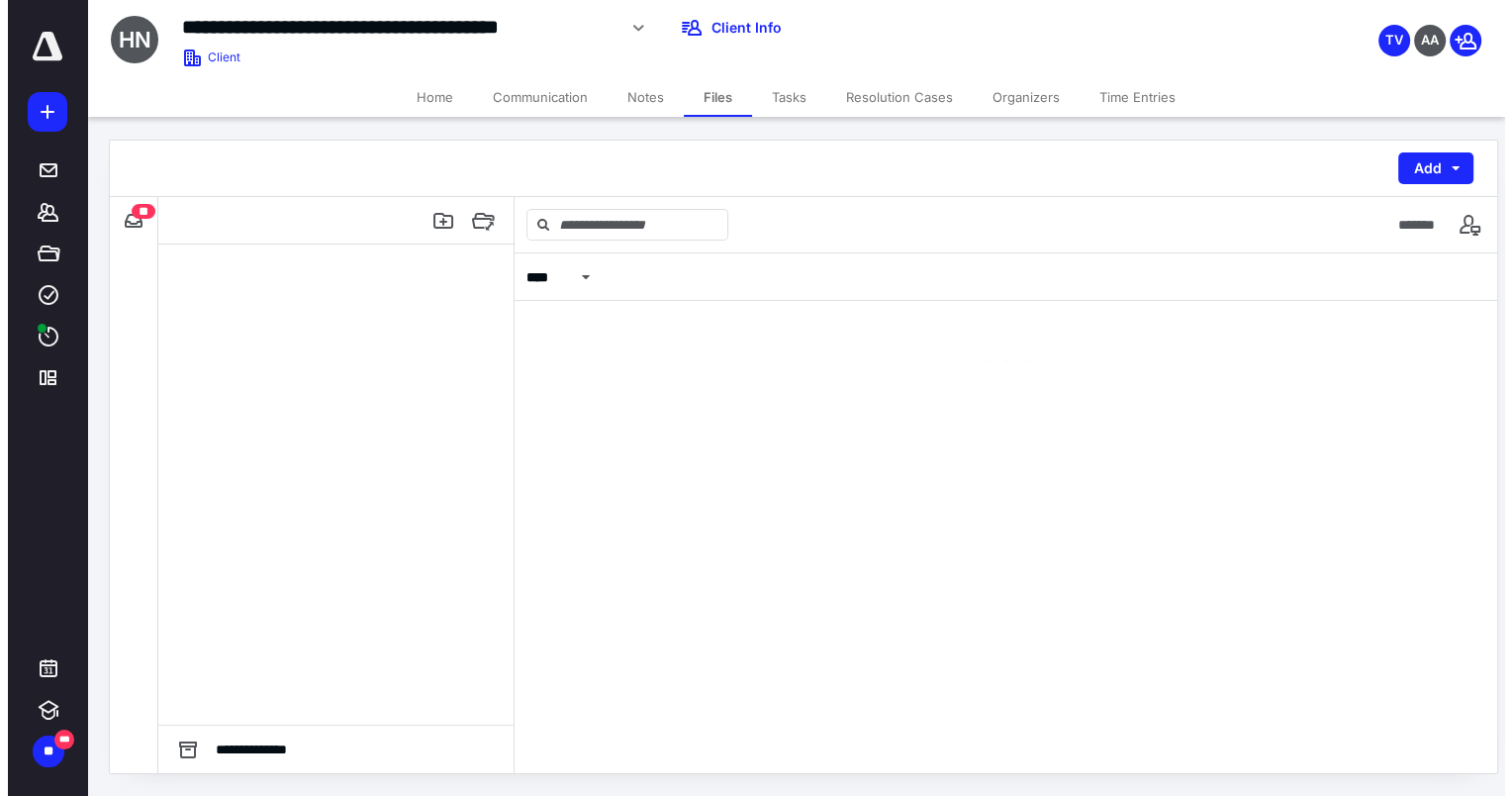 scroll, scrollTop: 0, scrollLeft: 0, axis: both 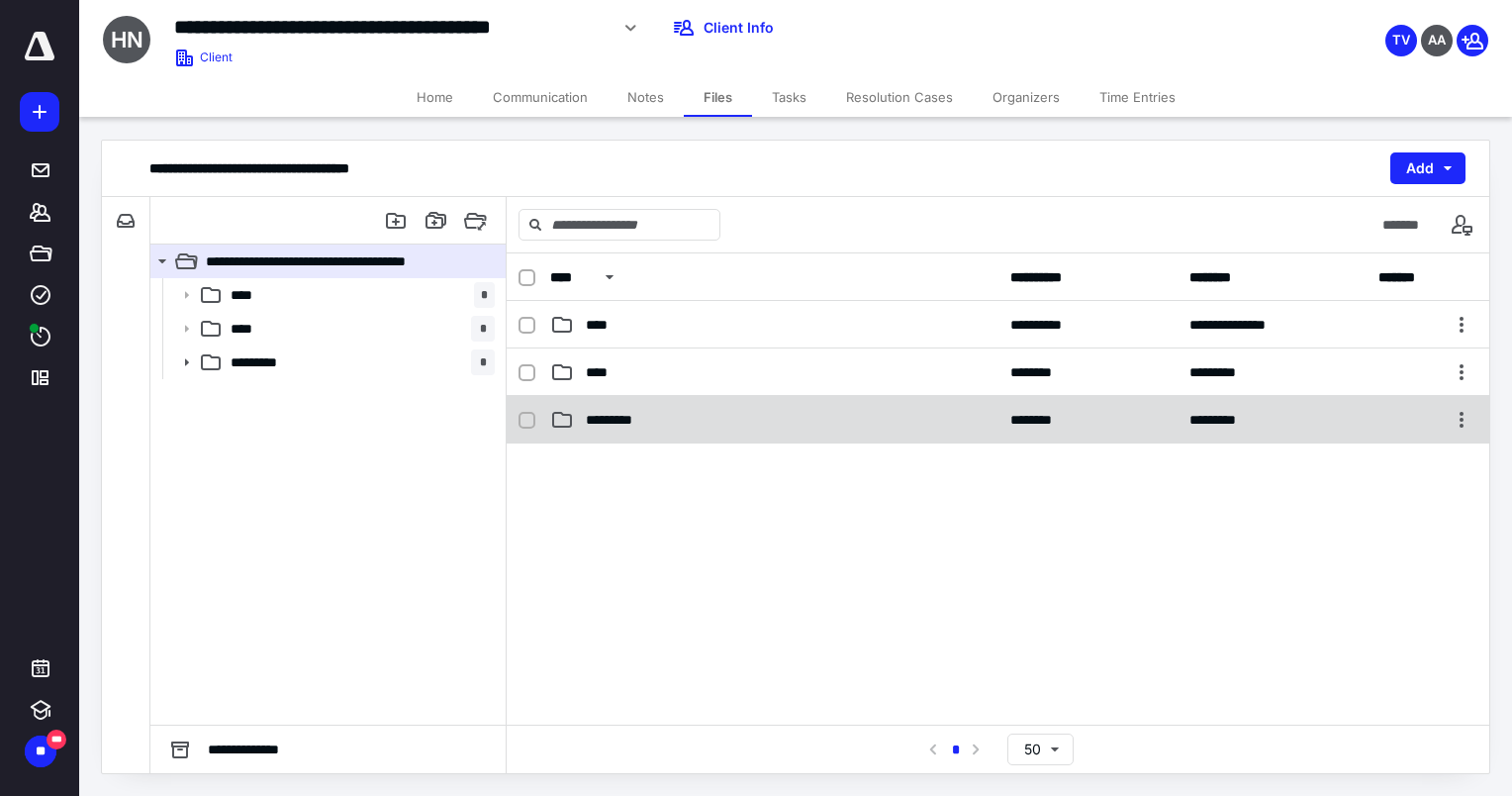 click on "*********" at bounding box center (622, 420) 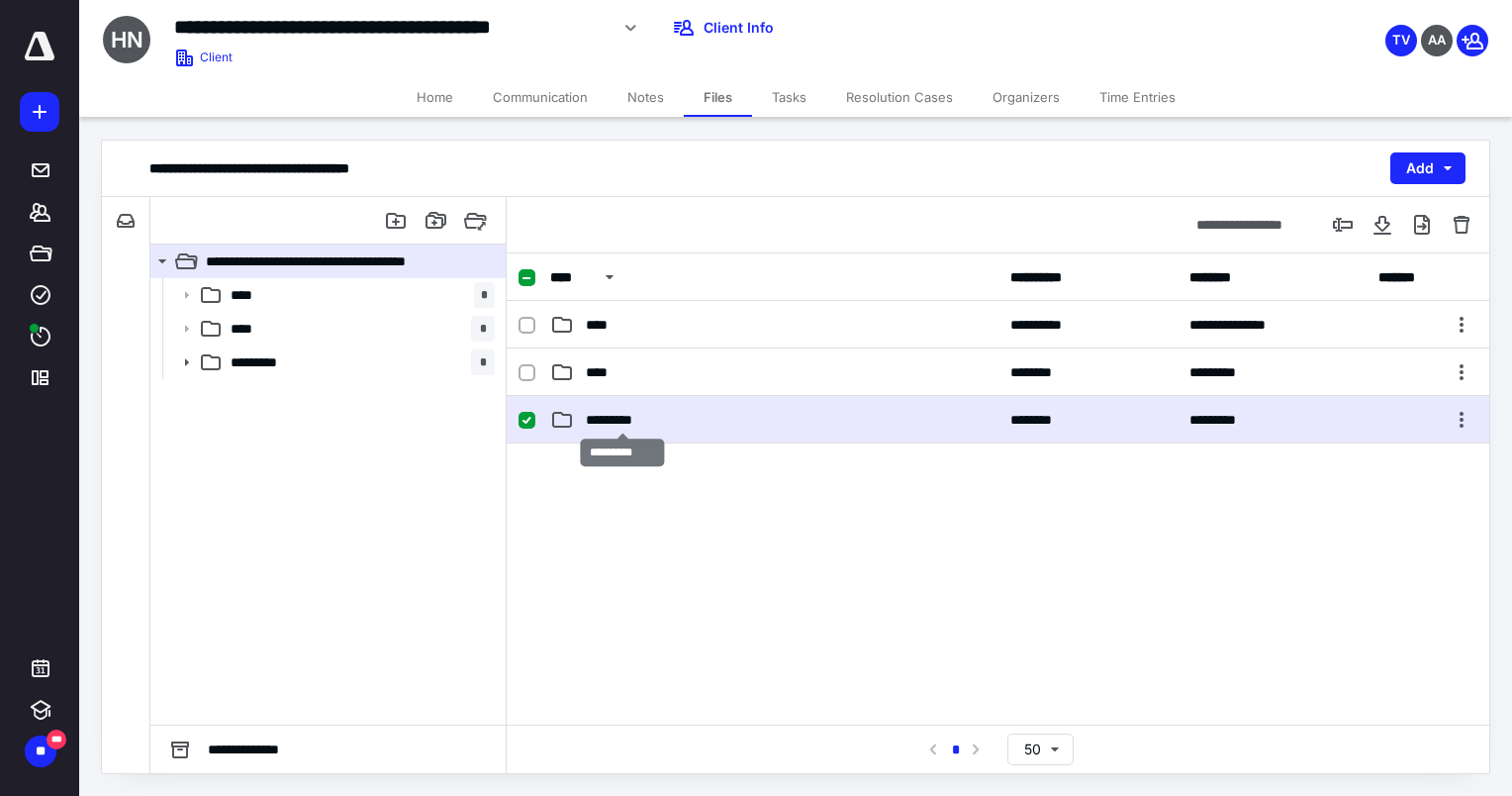 click on "*********" at bounding box center [622, 420] 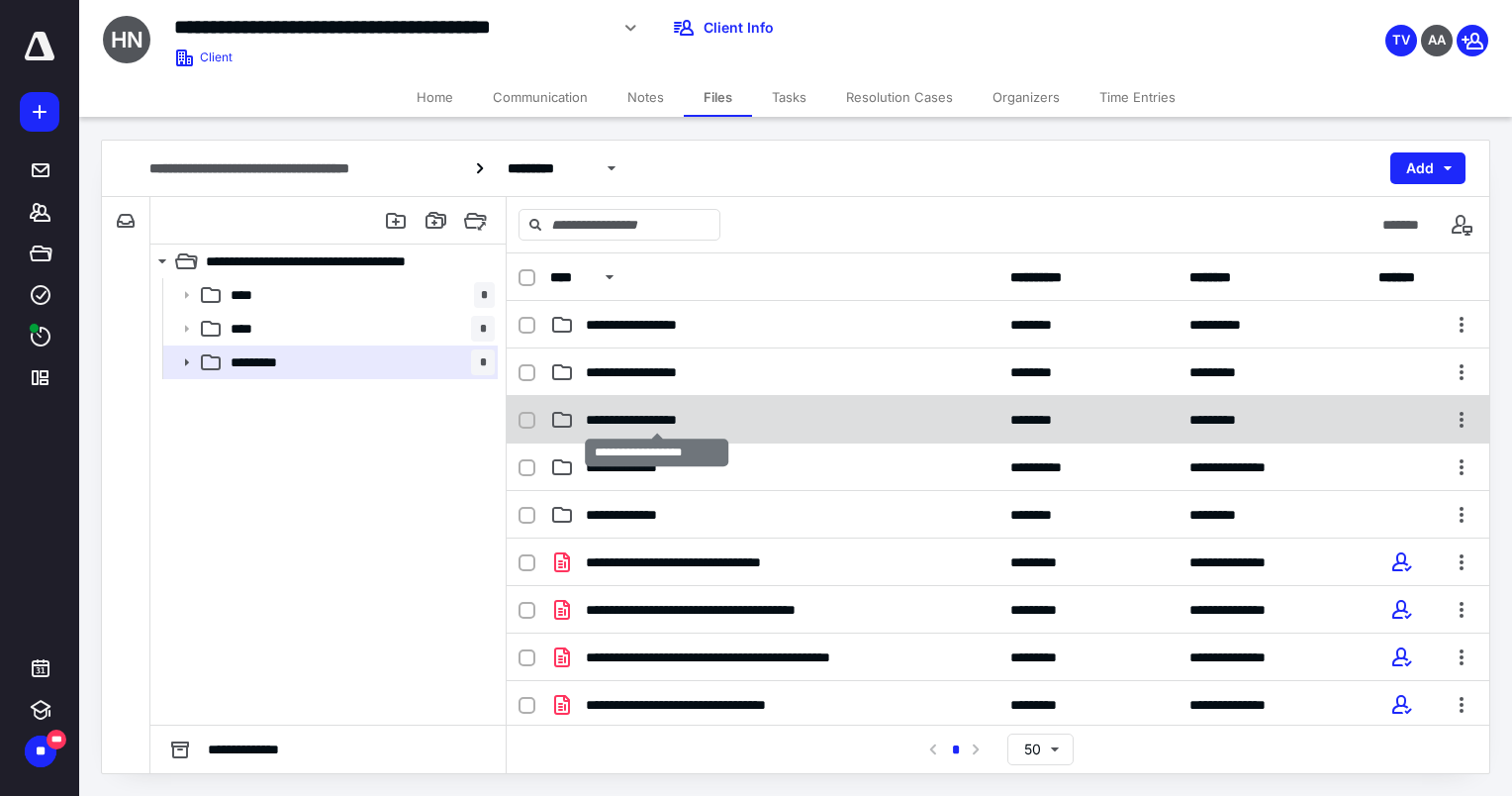 click on "**********" at bounding box center (657, 420) 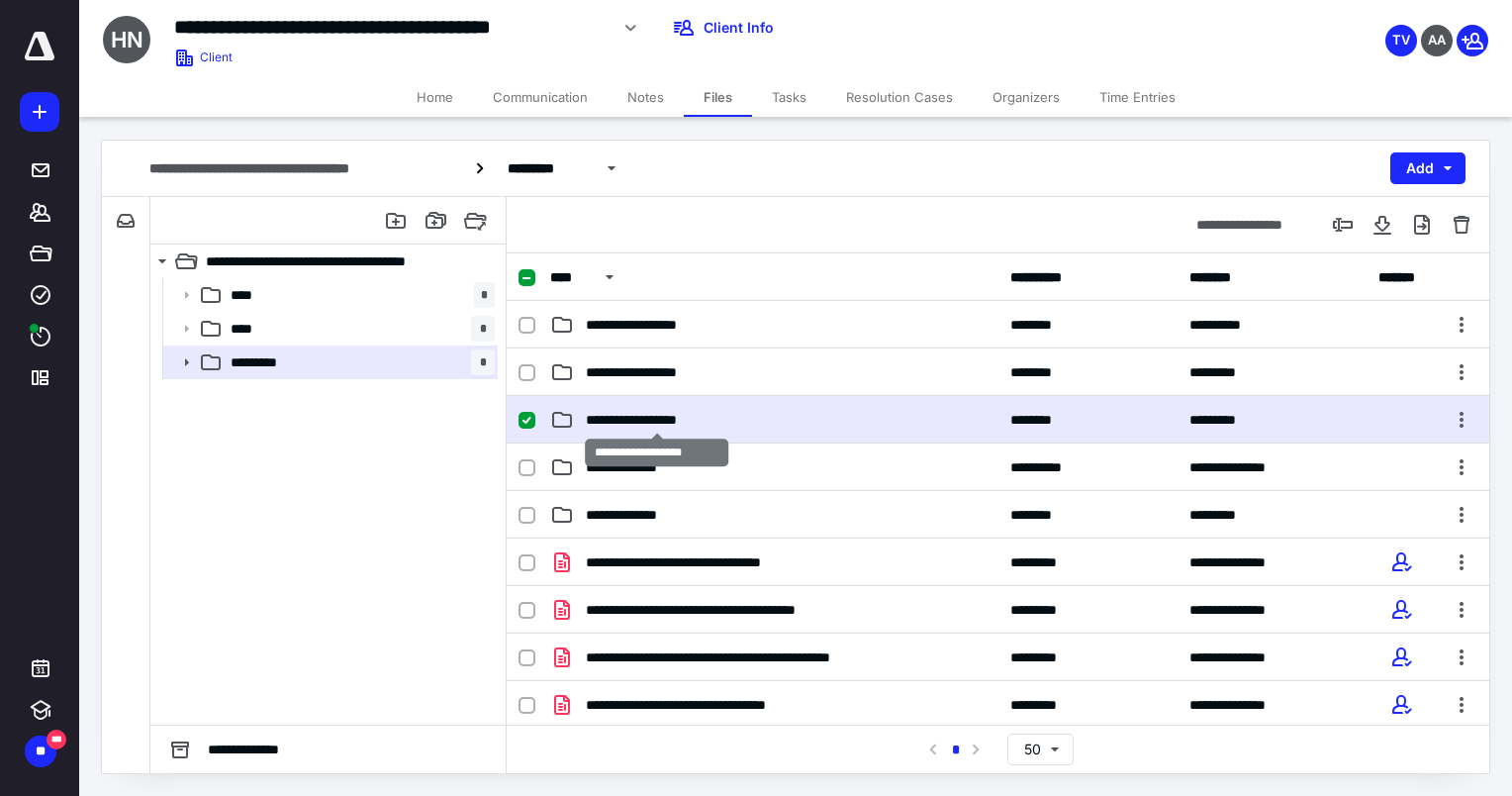 click on "**********" at bounding box center [657, 420] 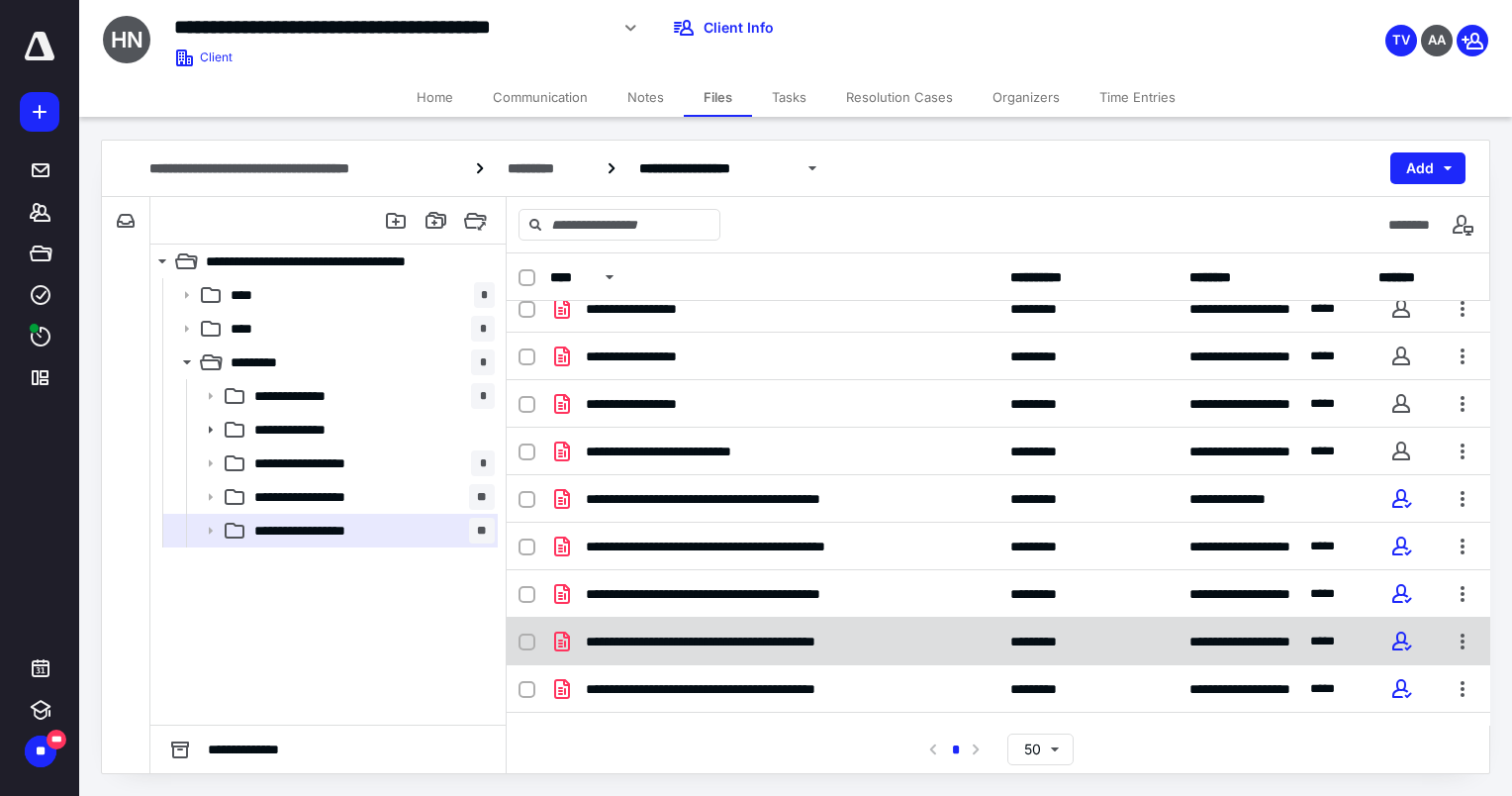 scroll, scrollTop: 95, scrollLeft: 0, axis: vertical 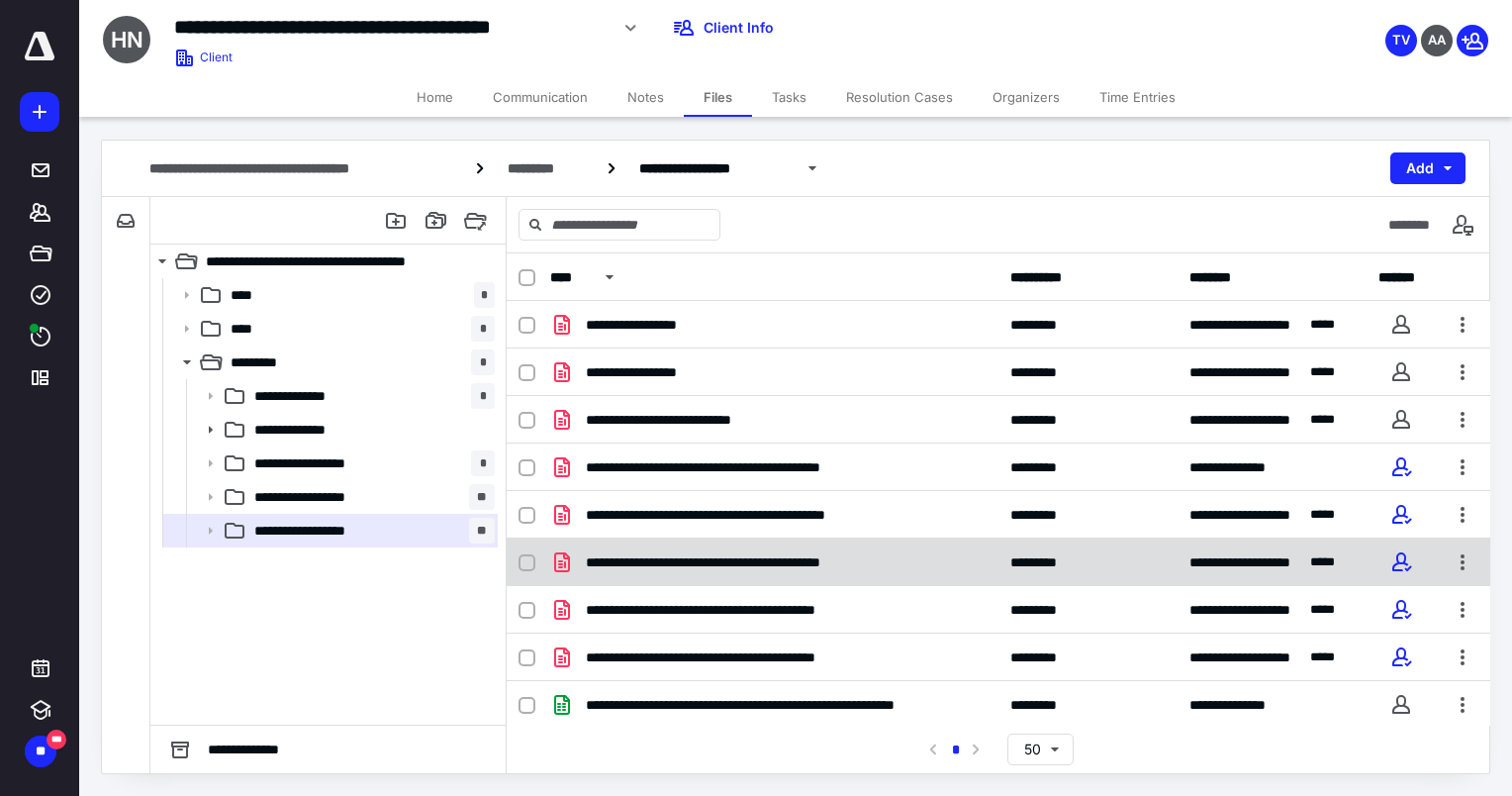 click on "**********" at bounding box center (750, 562) 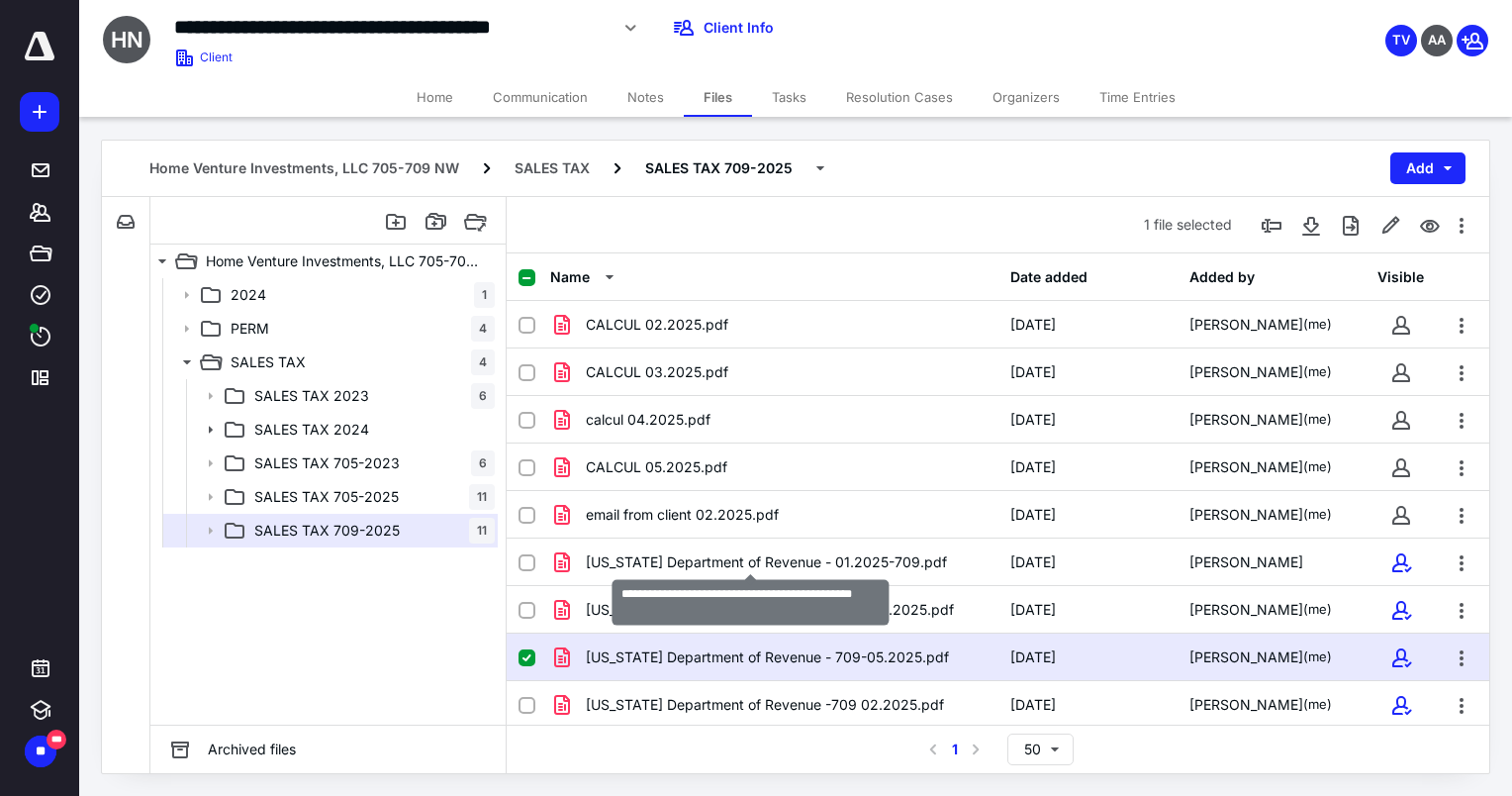 scroll, scrollTop: 95, scrollLeft: 0, axis: vertical 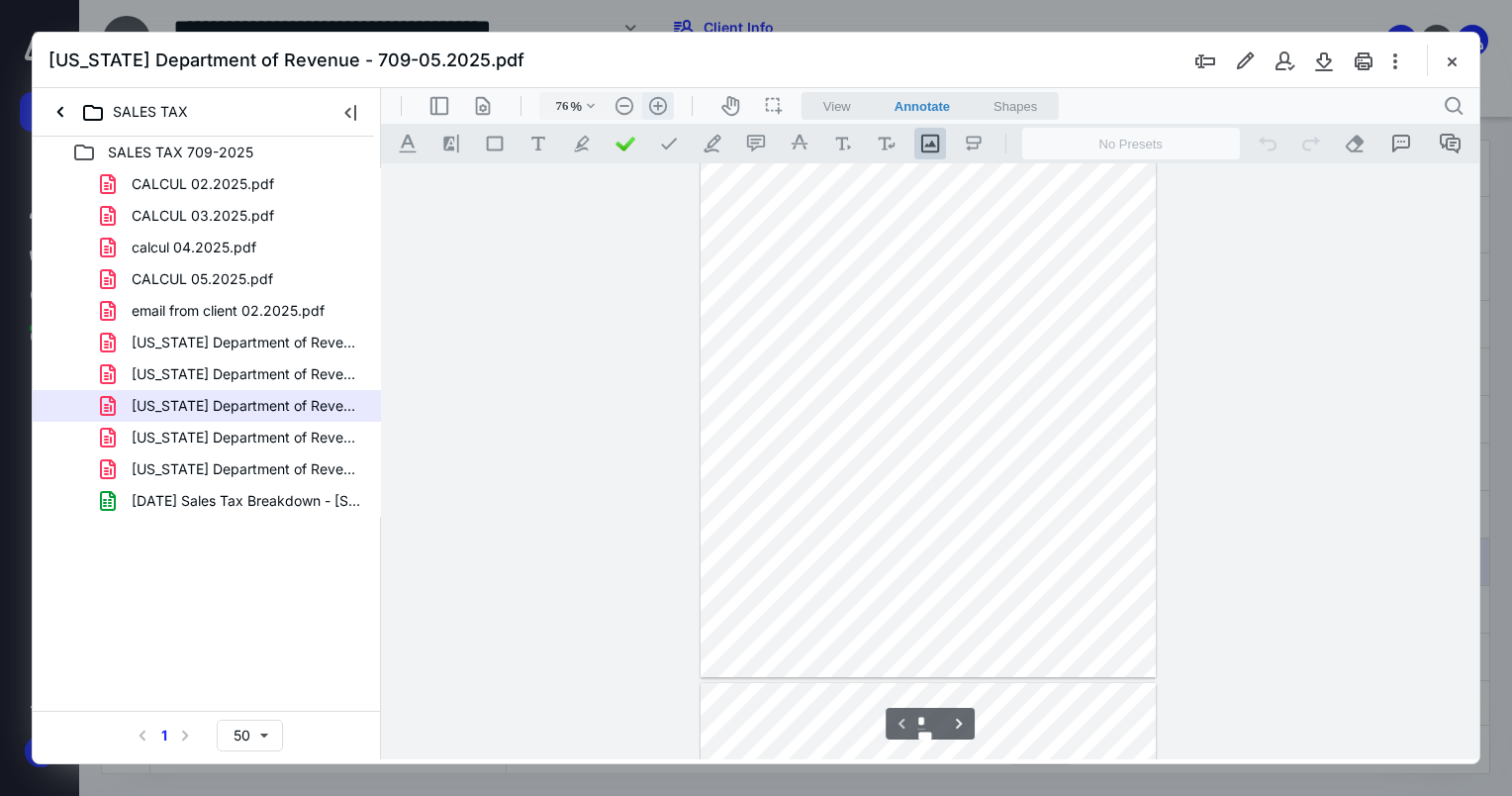 click on ".cls-1{fill:#abb0c4;} icon - header - zoom - in - line" at bounding box center (658, 106) 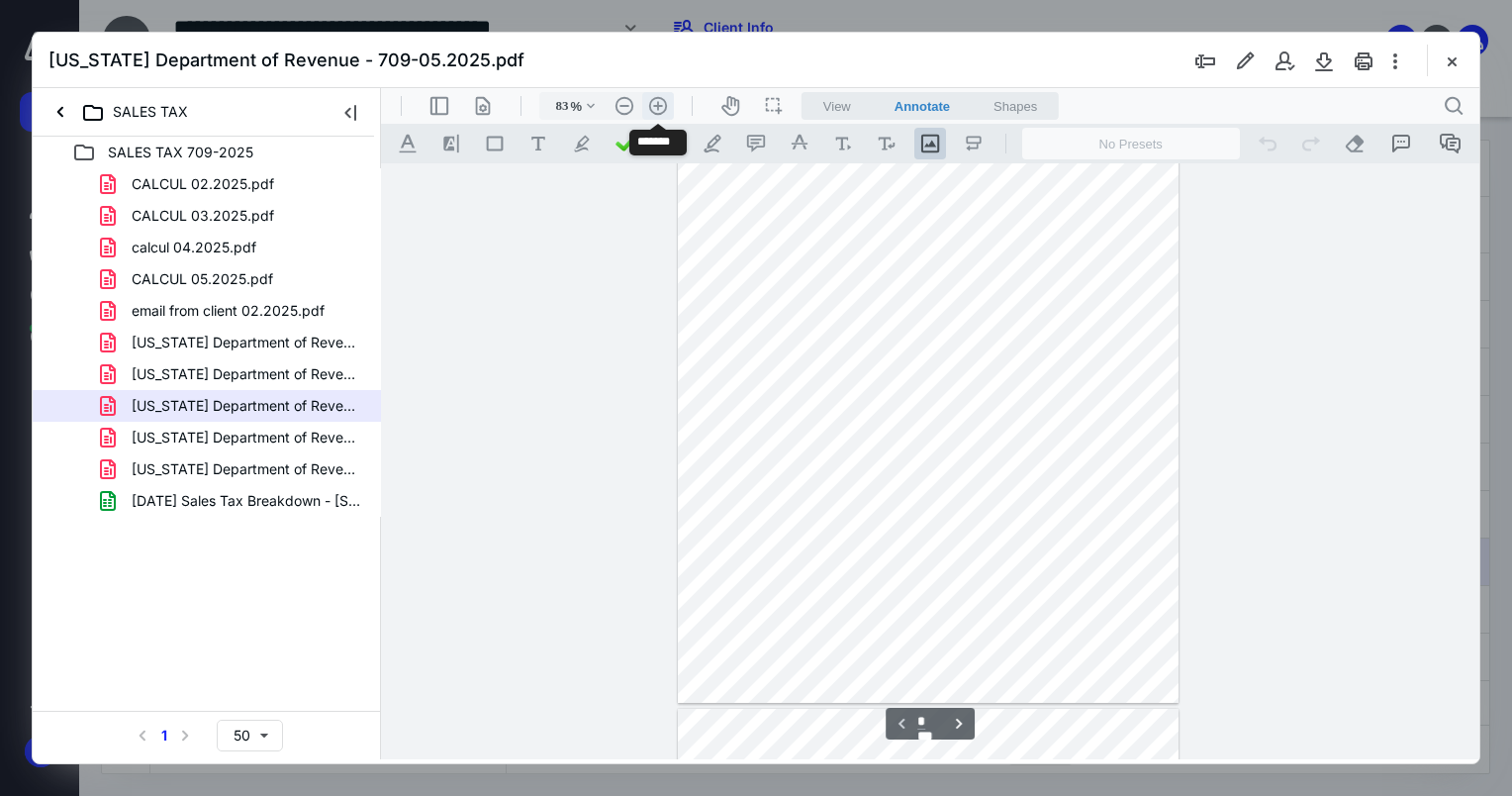 click on ".cls-1{fill:#abb0c4;} icon - header - zoom - in - line" at bounding box center (658, 106) 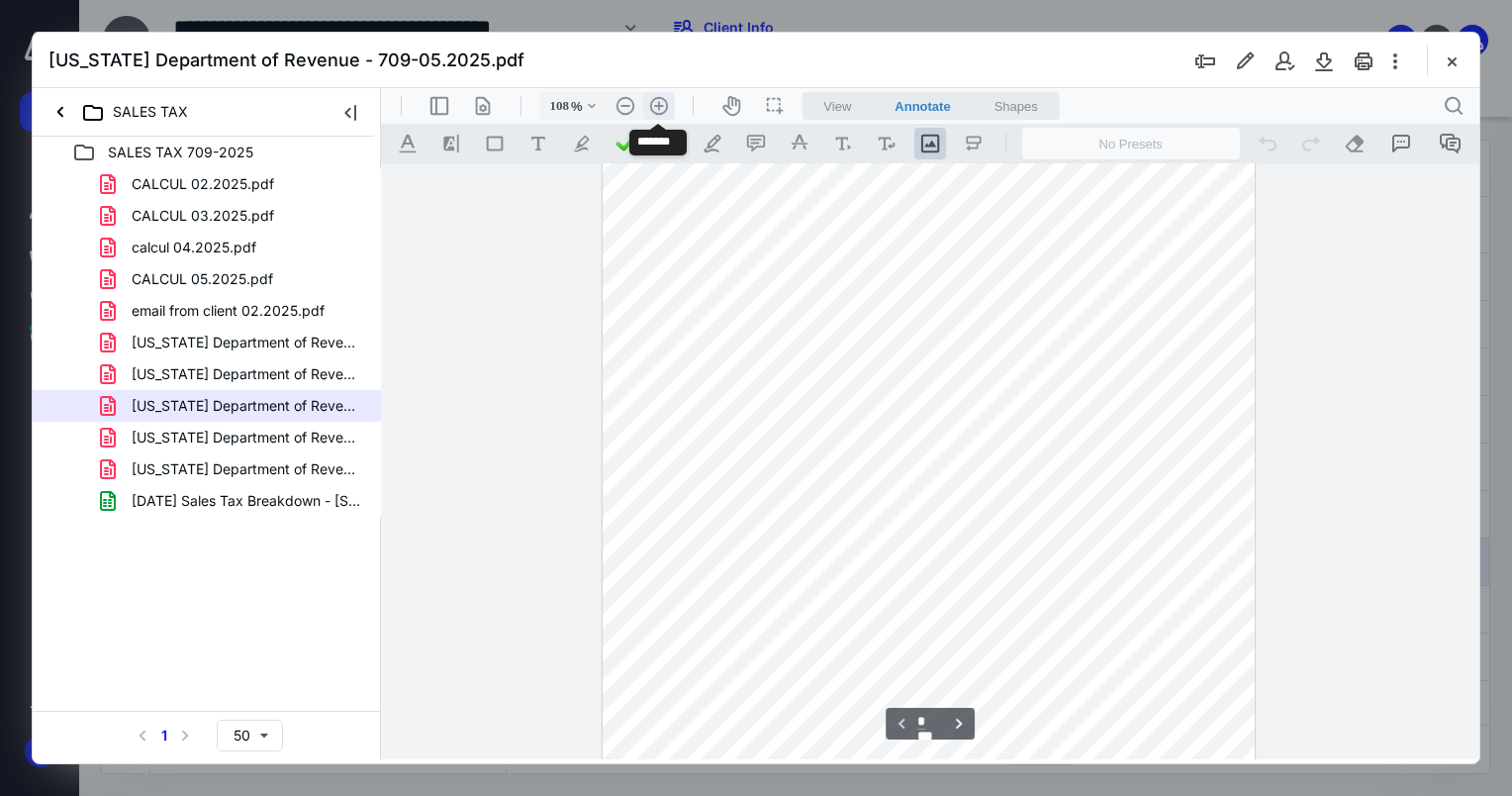 click on ".cls-1{fill:#abb0c4;} icon - header - zoom - in - line" at bounding box center [659, 106] 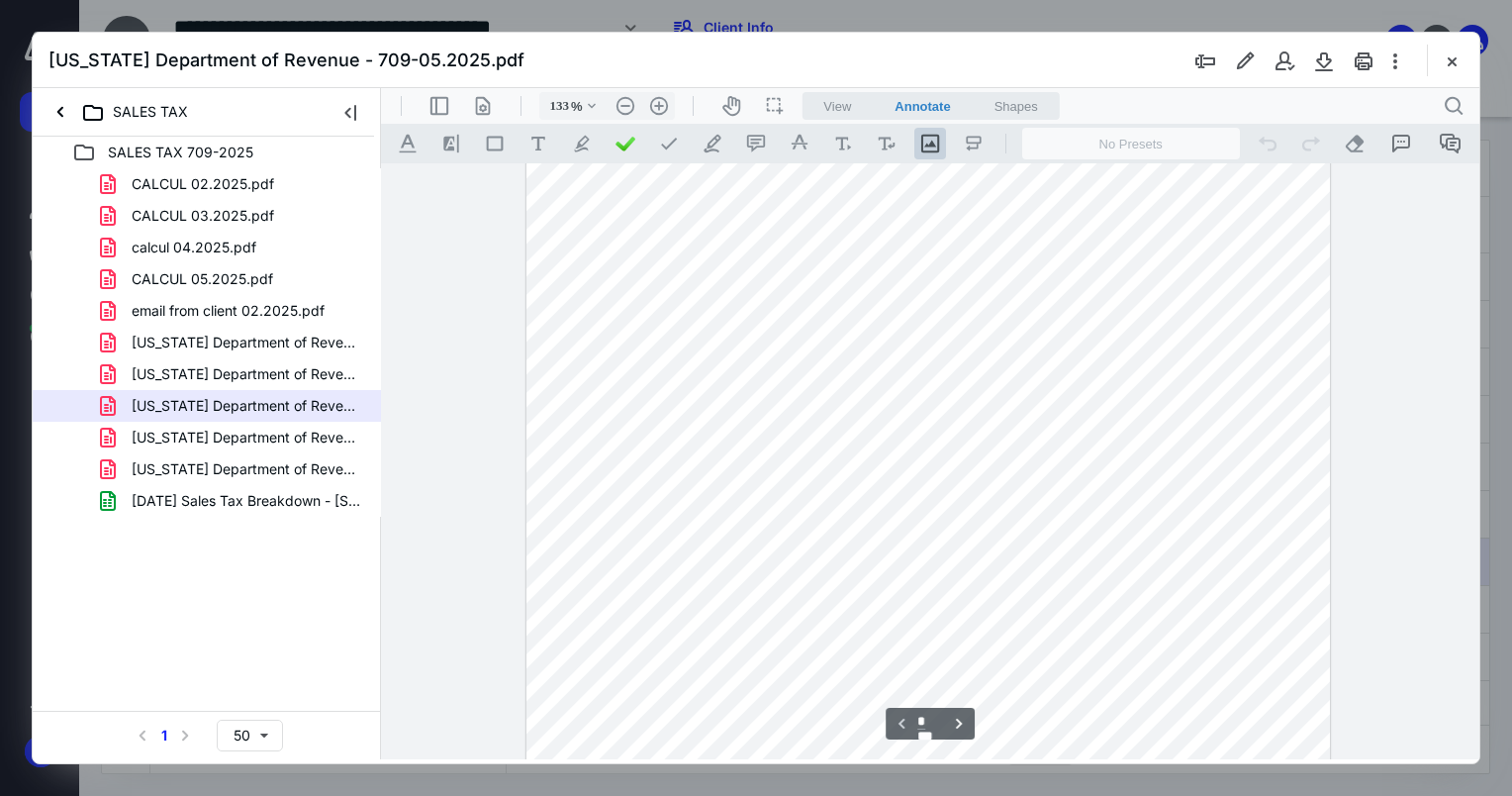 scroll, scrollTop: 337, scrollLeft: 0, axis: vertical 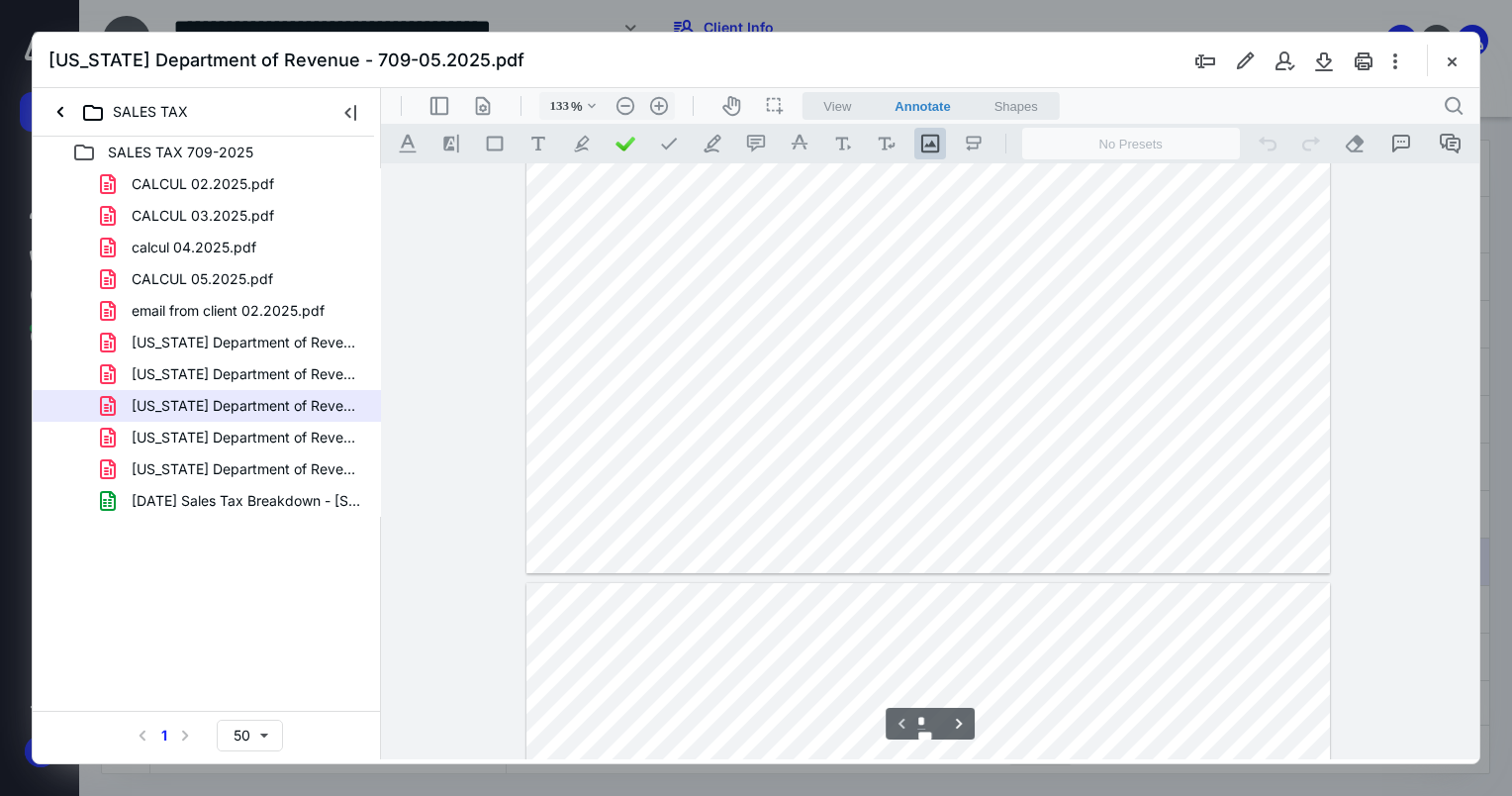 type on "*" 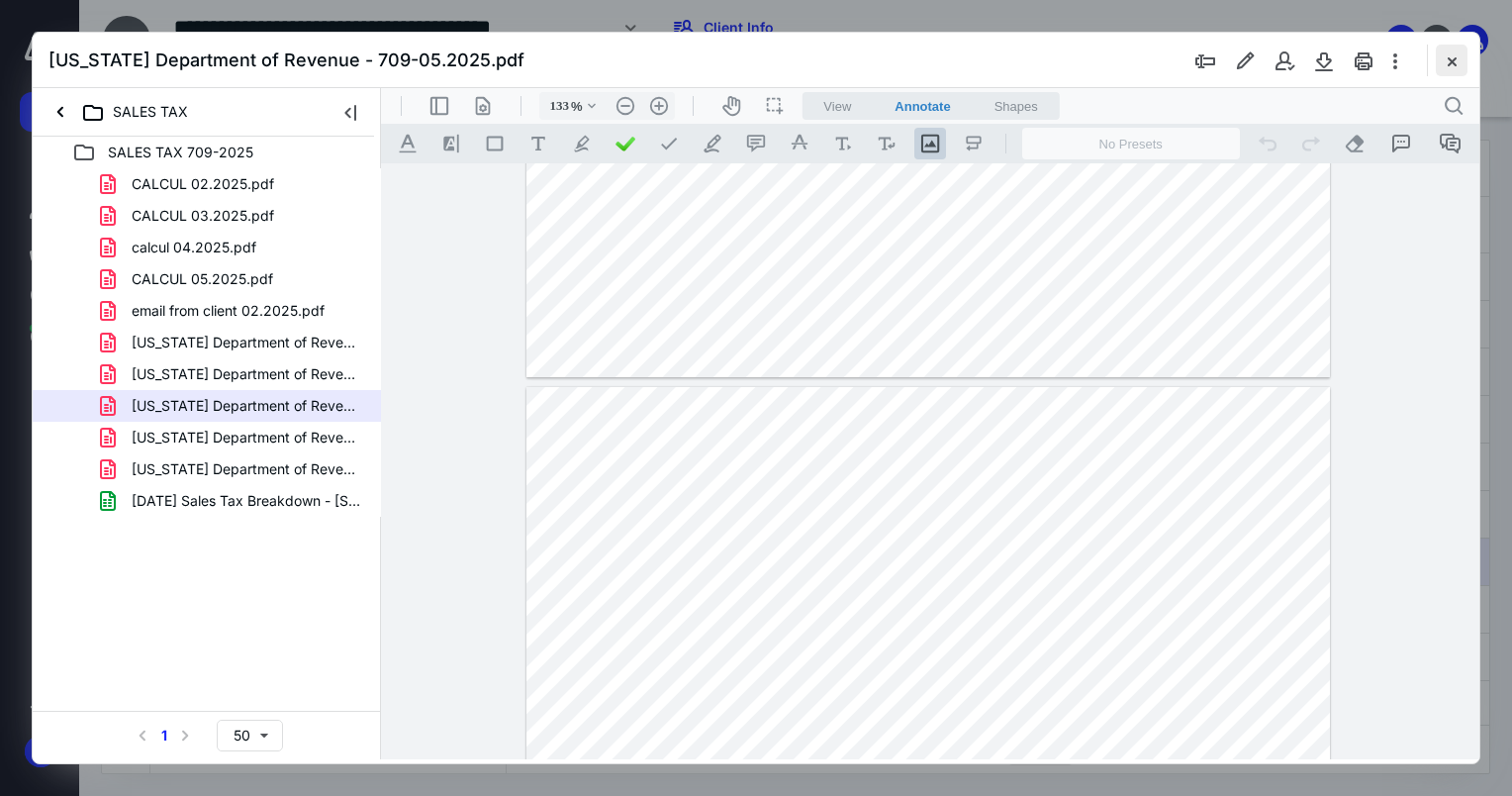 click on "[US_STATE] Department of Revenue - 709-05.2025.pdf" at bounding box center (756, 60) 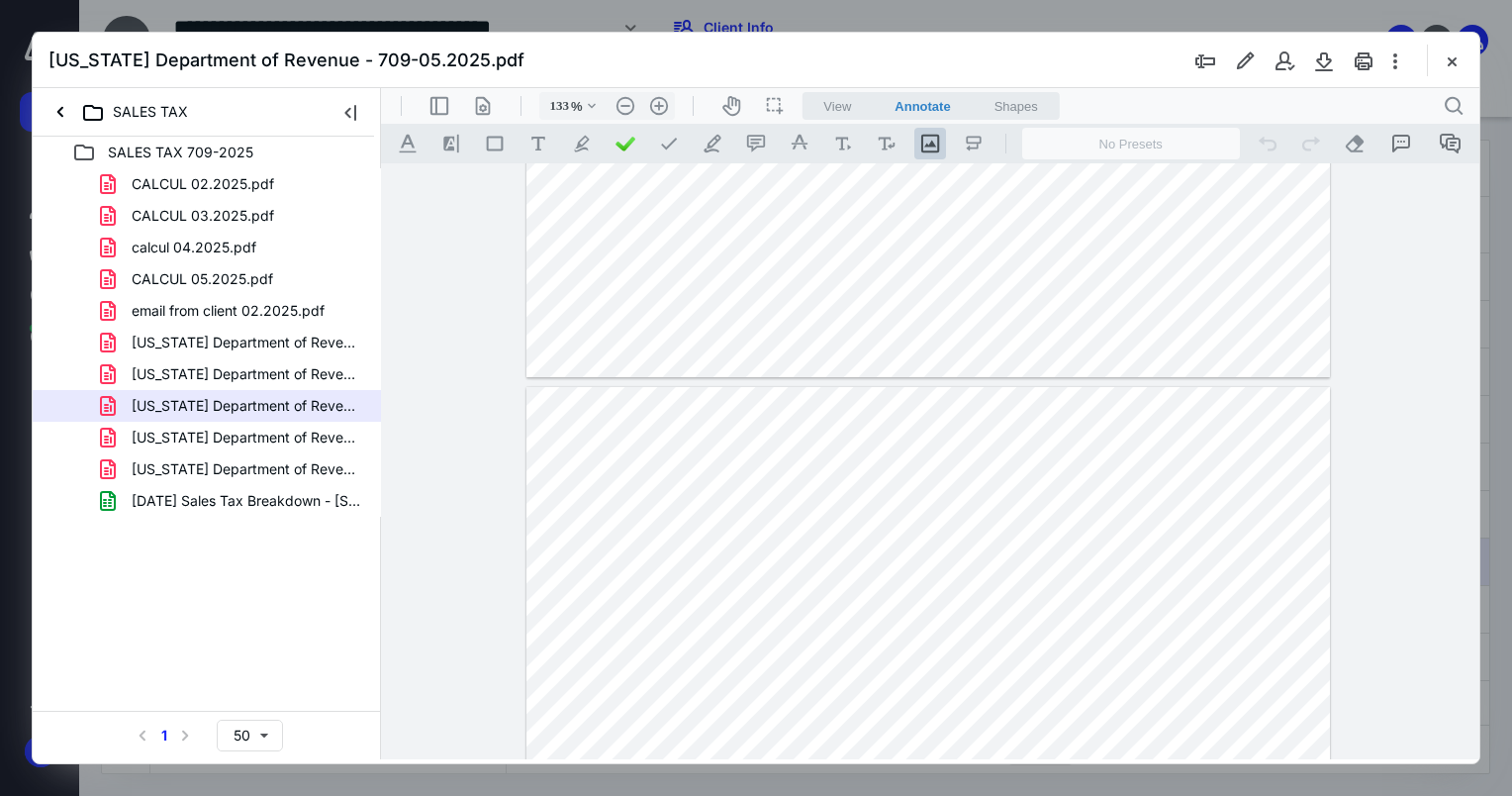 click at bounding box center [1324, 60] 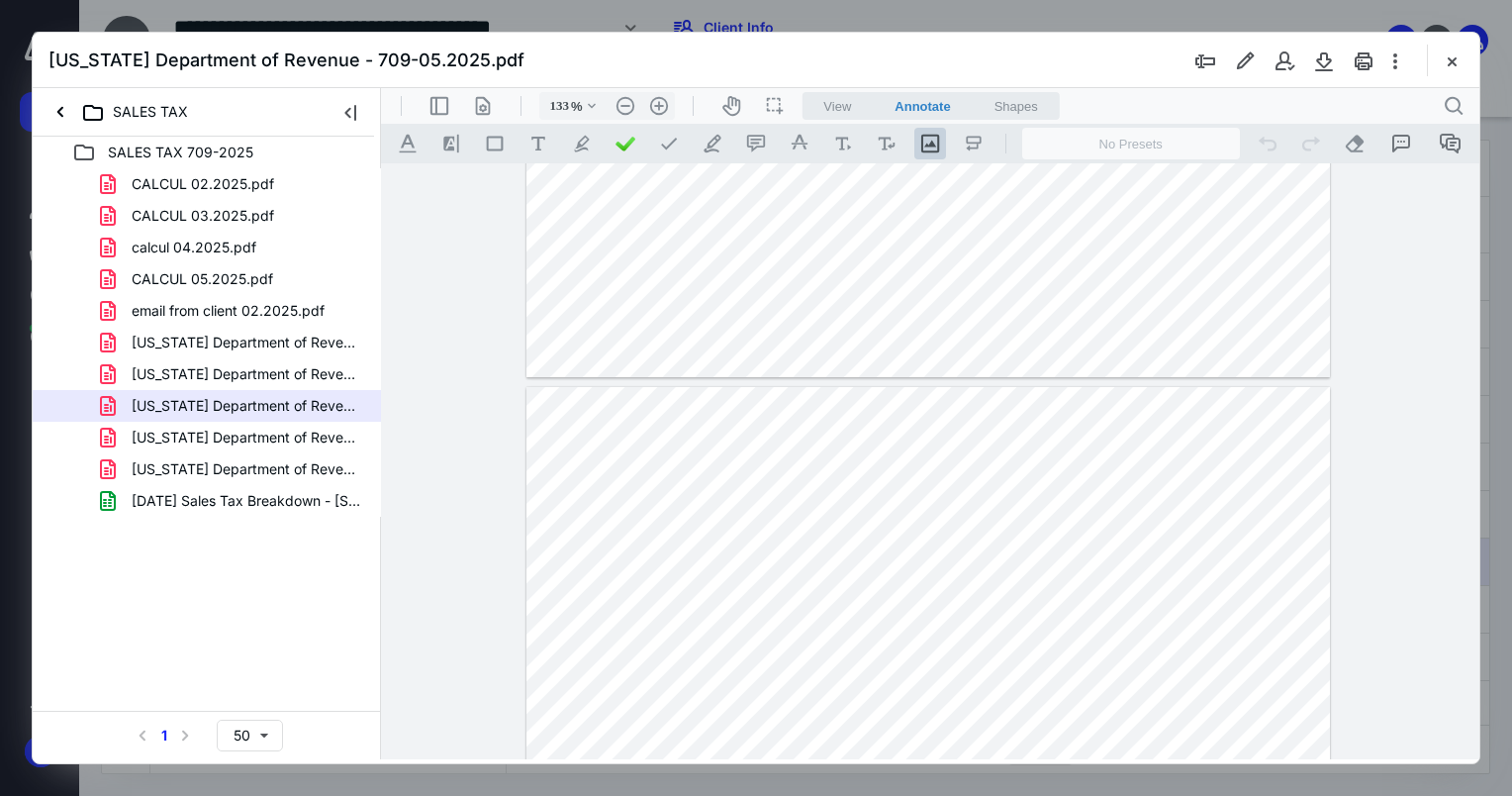 click at bounding box center (1452, 60) 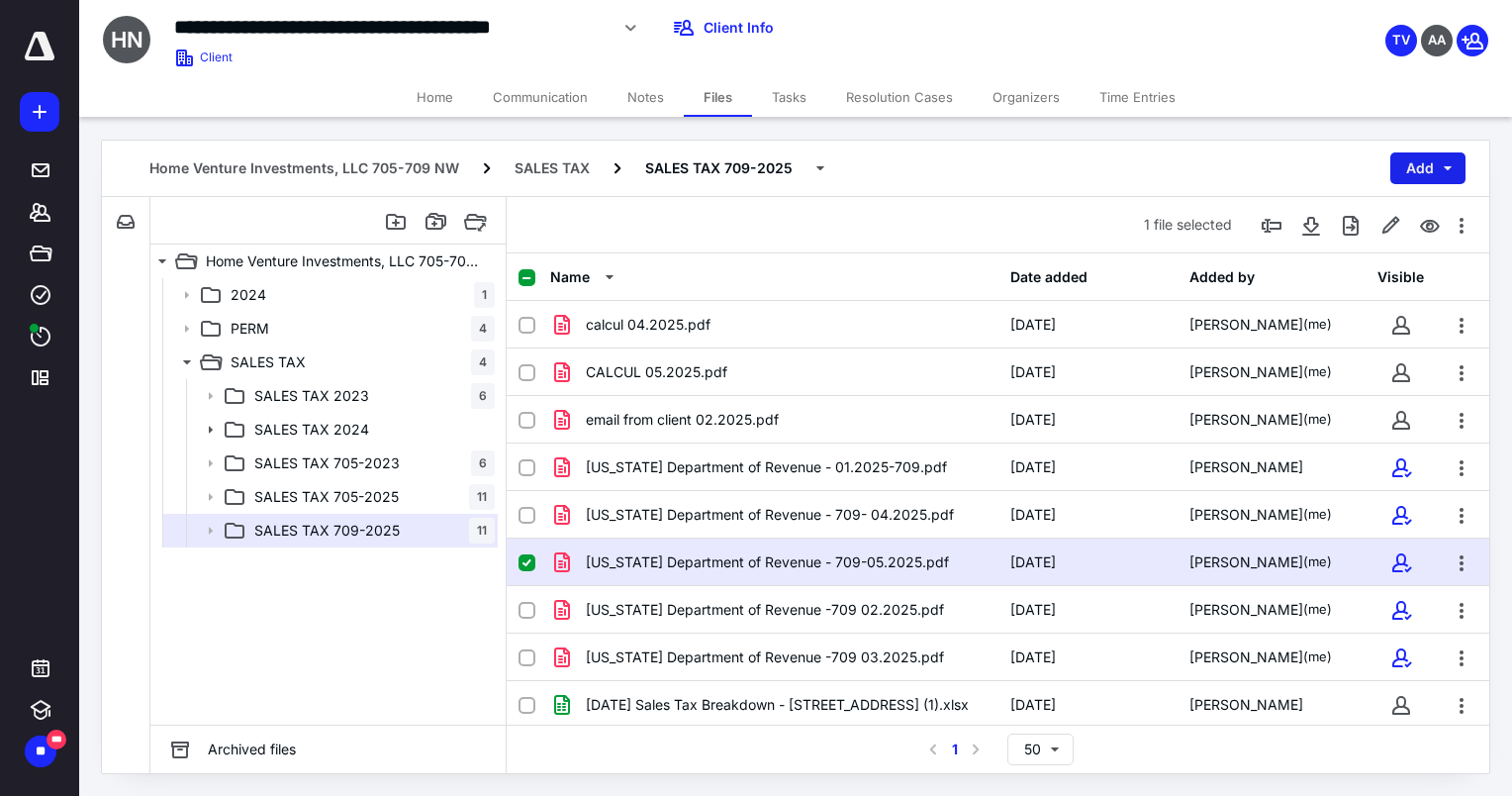 click on "Add" at bounding box center (1428, 168) 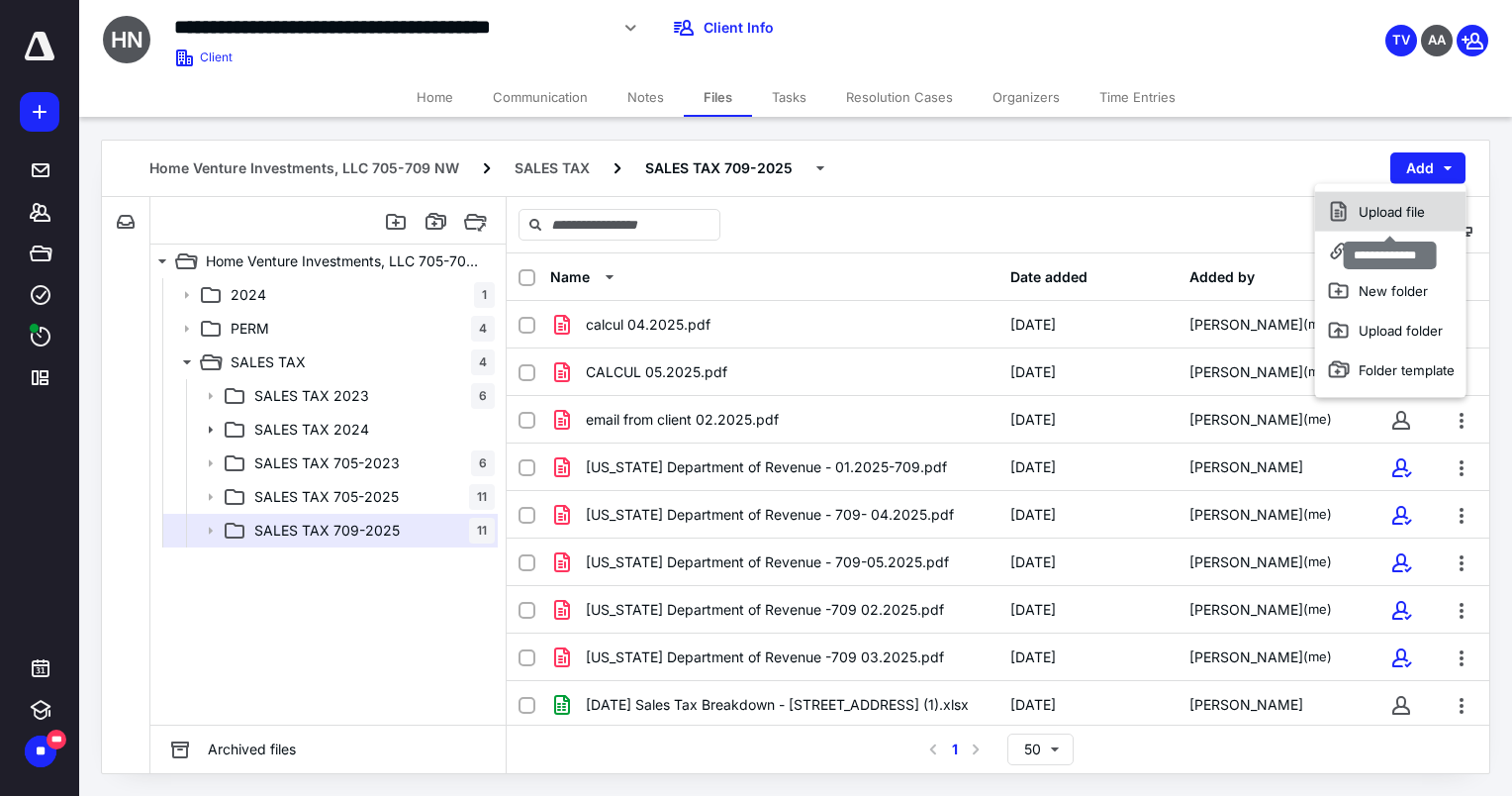 click on "Upload file" at bounding box center (1390, 212) 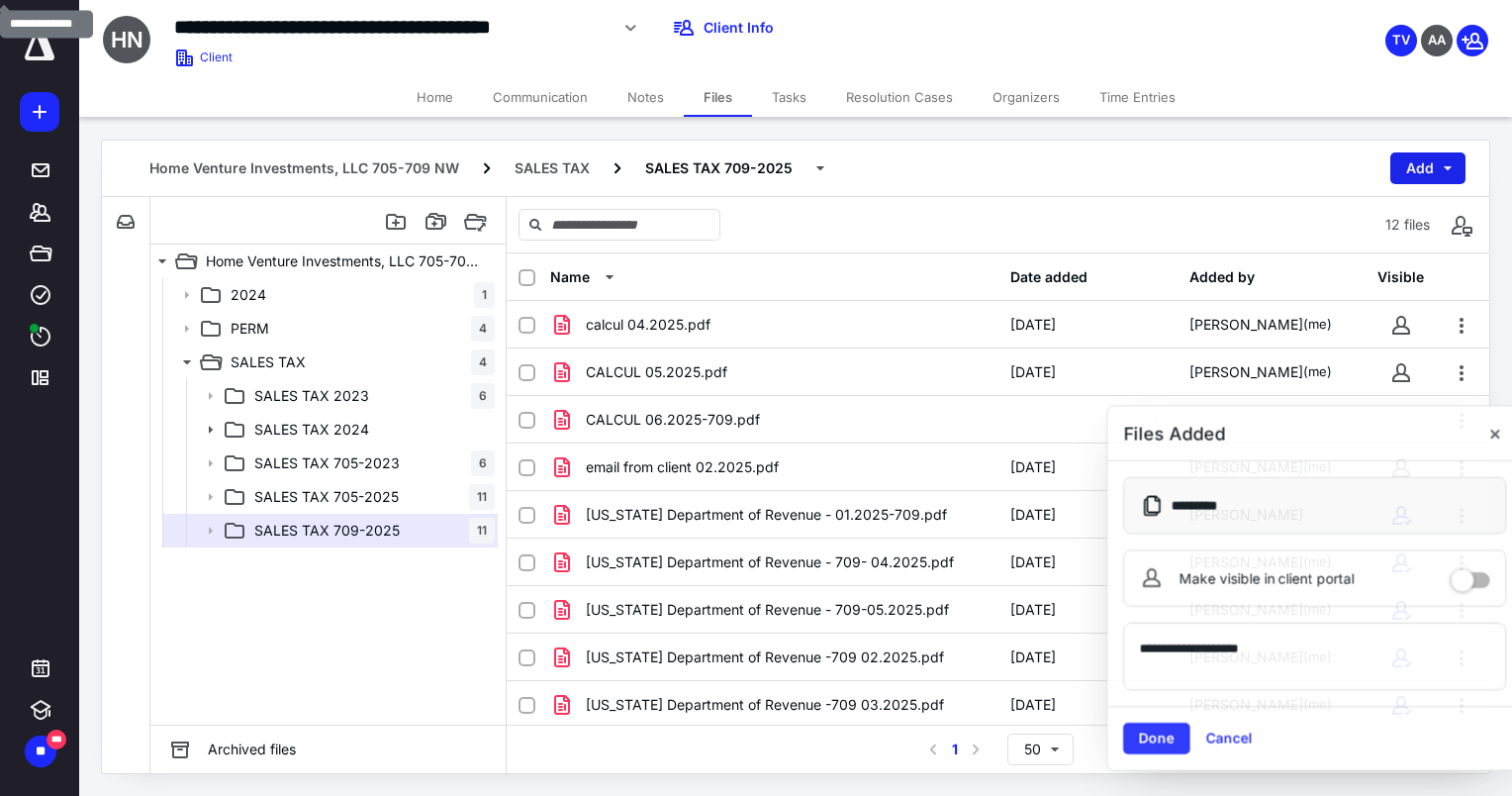 click on "Add" at bounding box center [1428, 168] 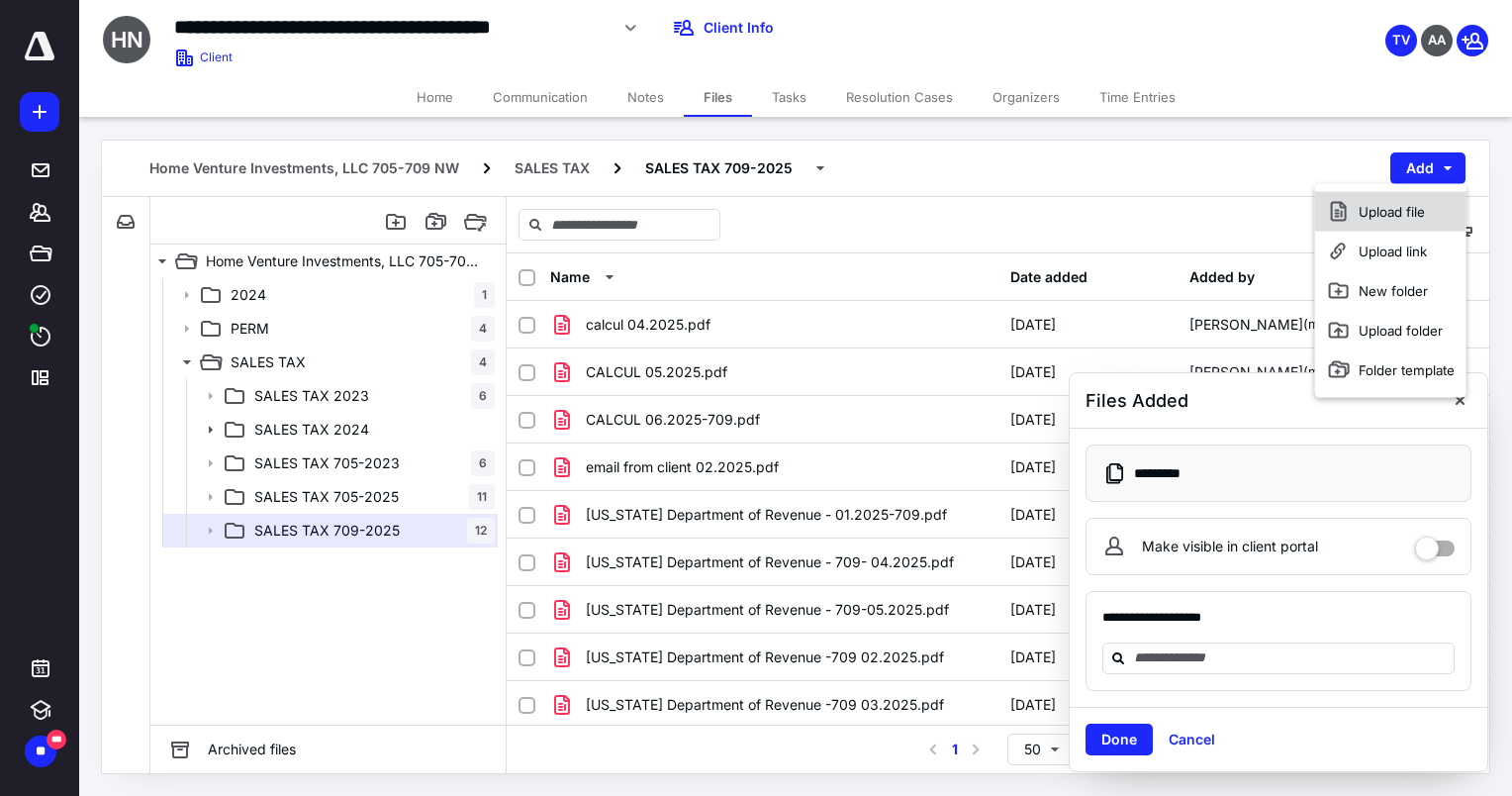 click on "Upload file" at bounding box center [1390, 212] 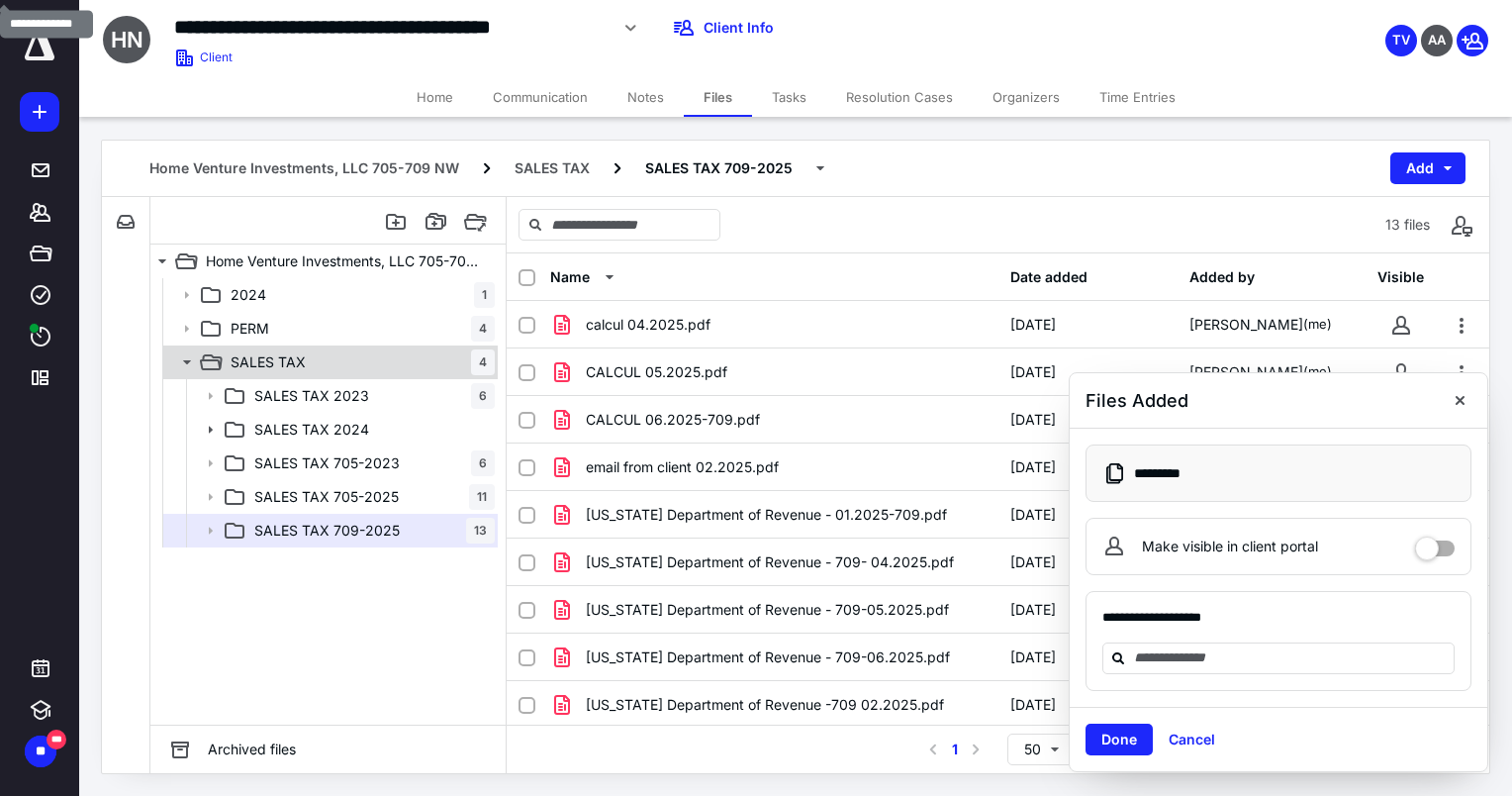 click on "SALES TAX" at bounding box center [268, 362] 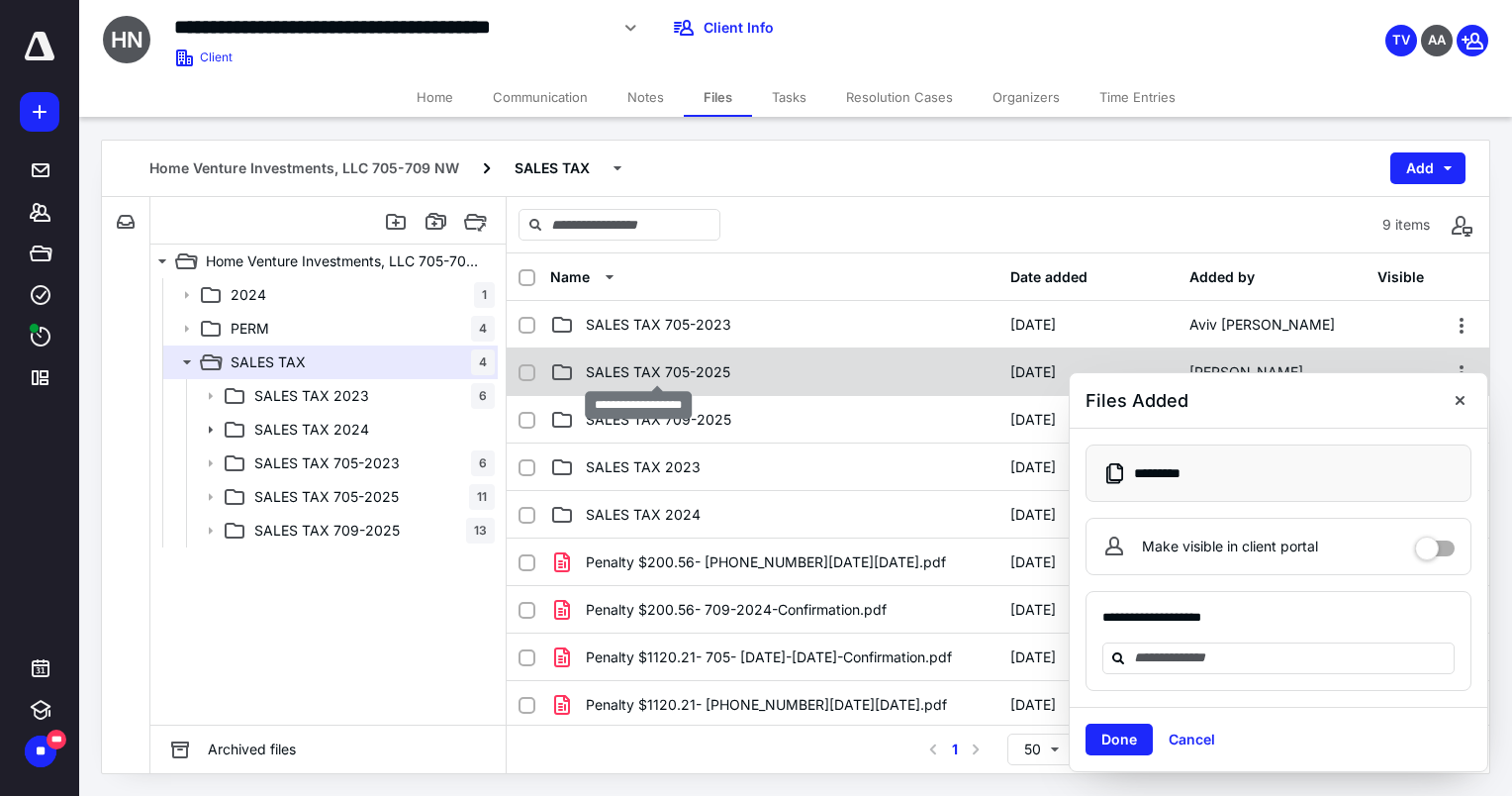 click on "SALES TAX 705-2025" at bounding box center (658, 372) 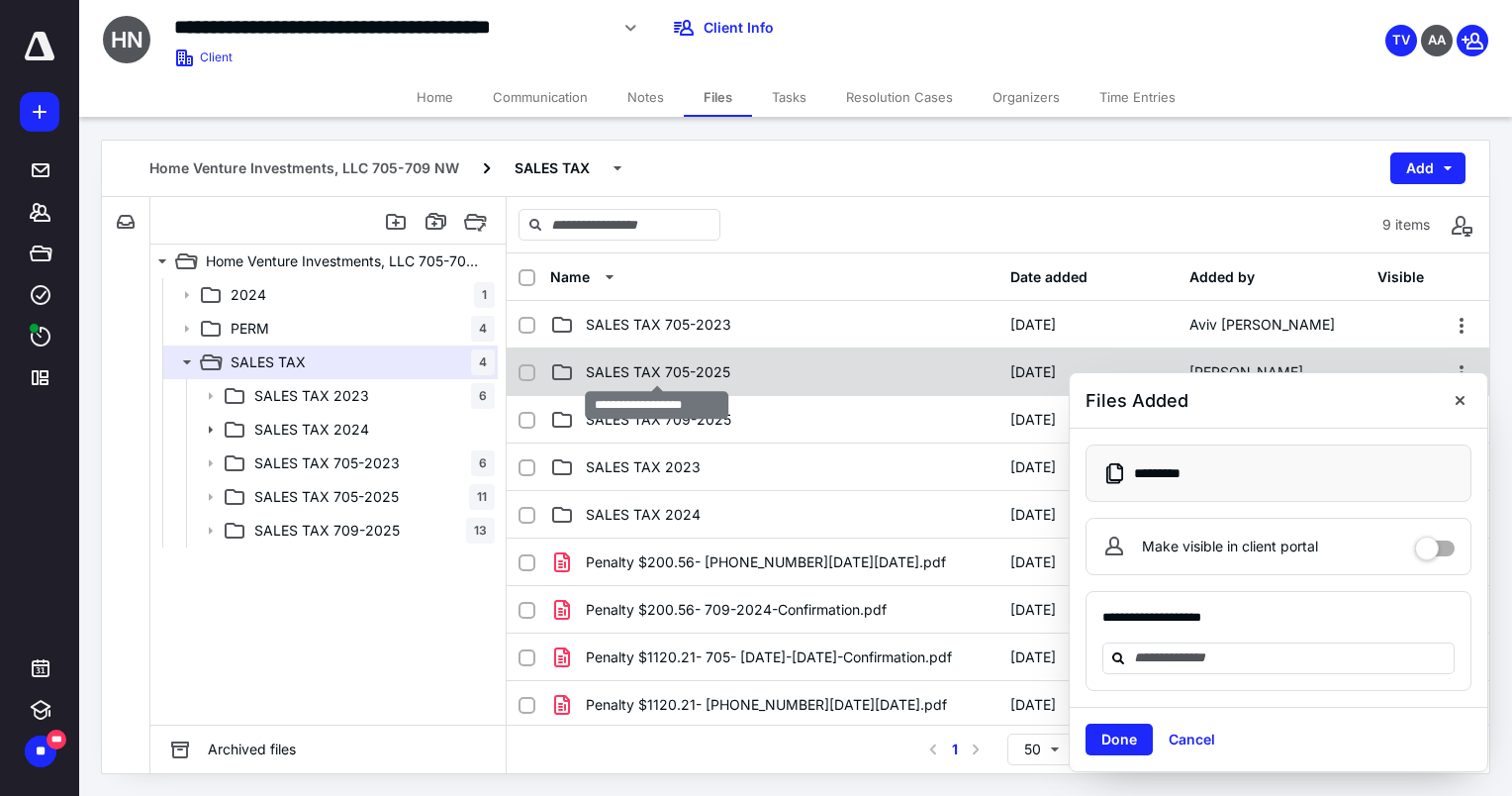 click on "SALES TAX 705-2025" at bounding box center (658, 372) 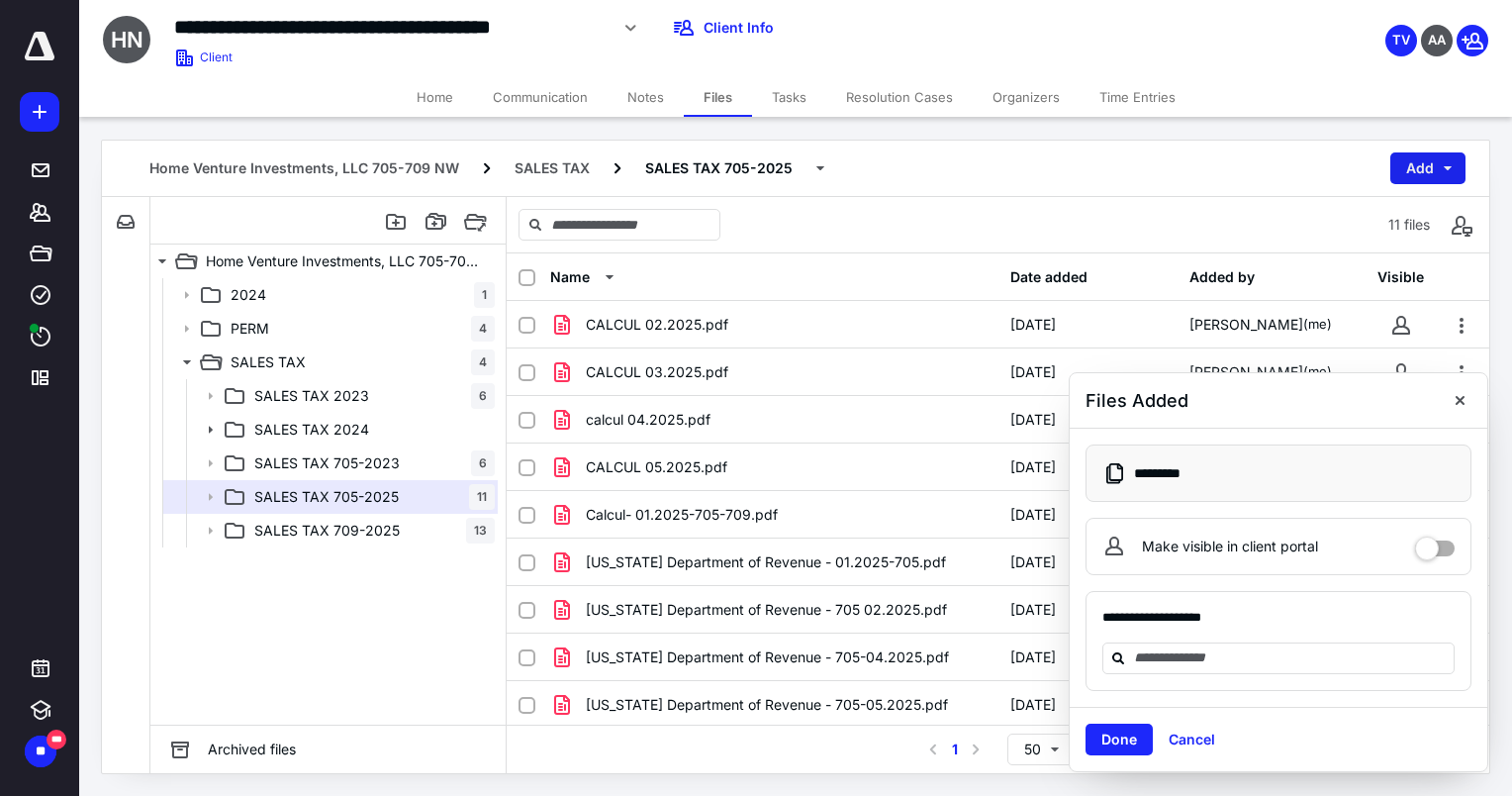 click on "Add" at bounding box center [1428, 168] 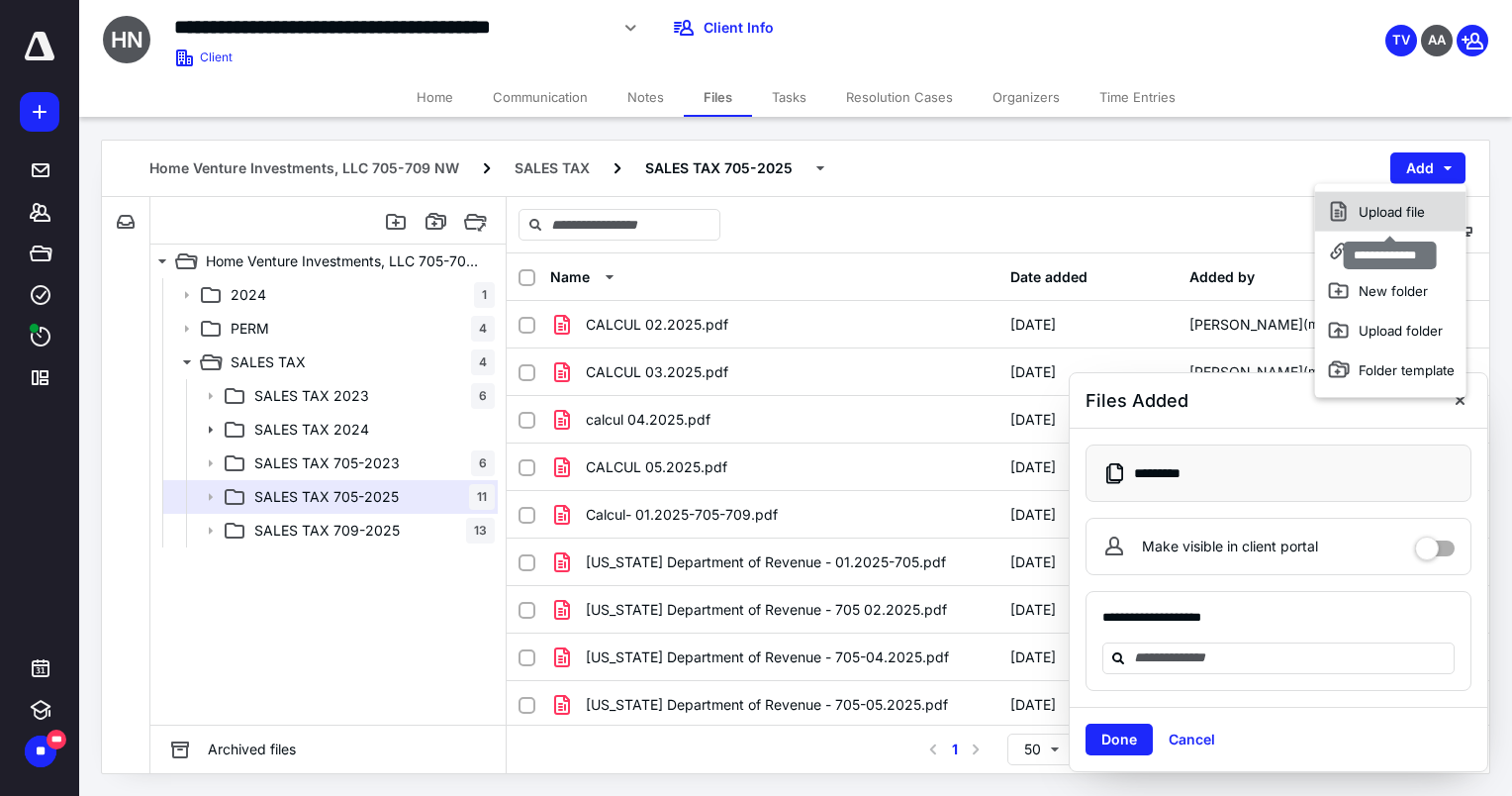 click on "Upload file" at bounding box center (1390, 212) 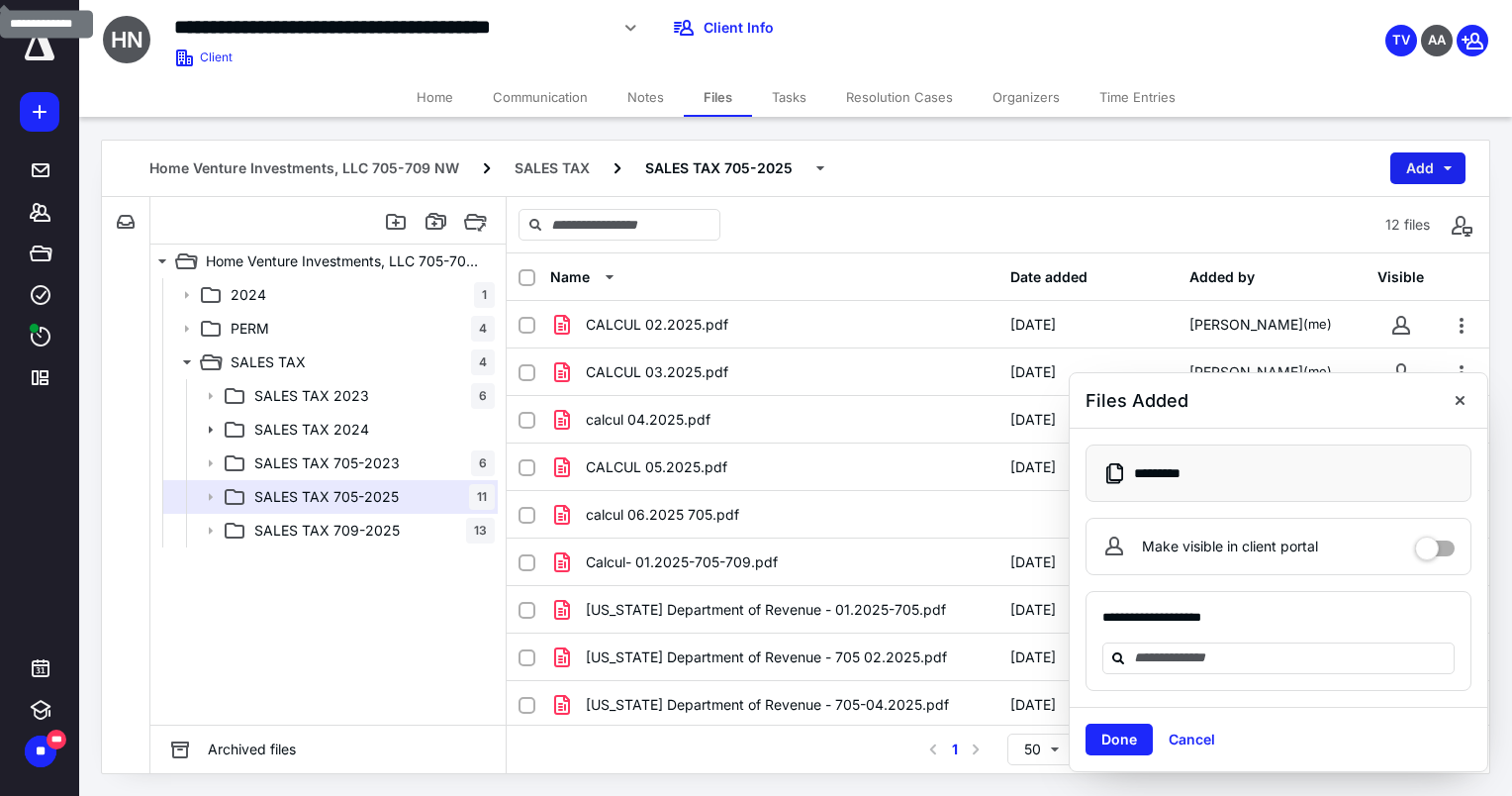 click on "Add" at bounding box center [1428, 168] 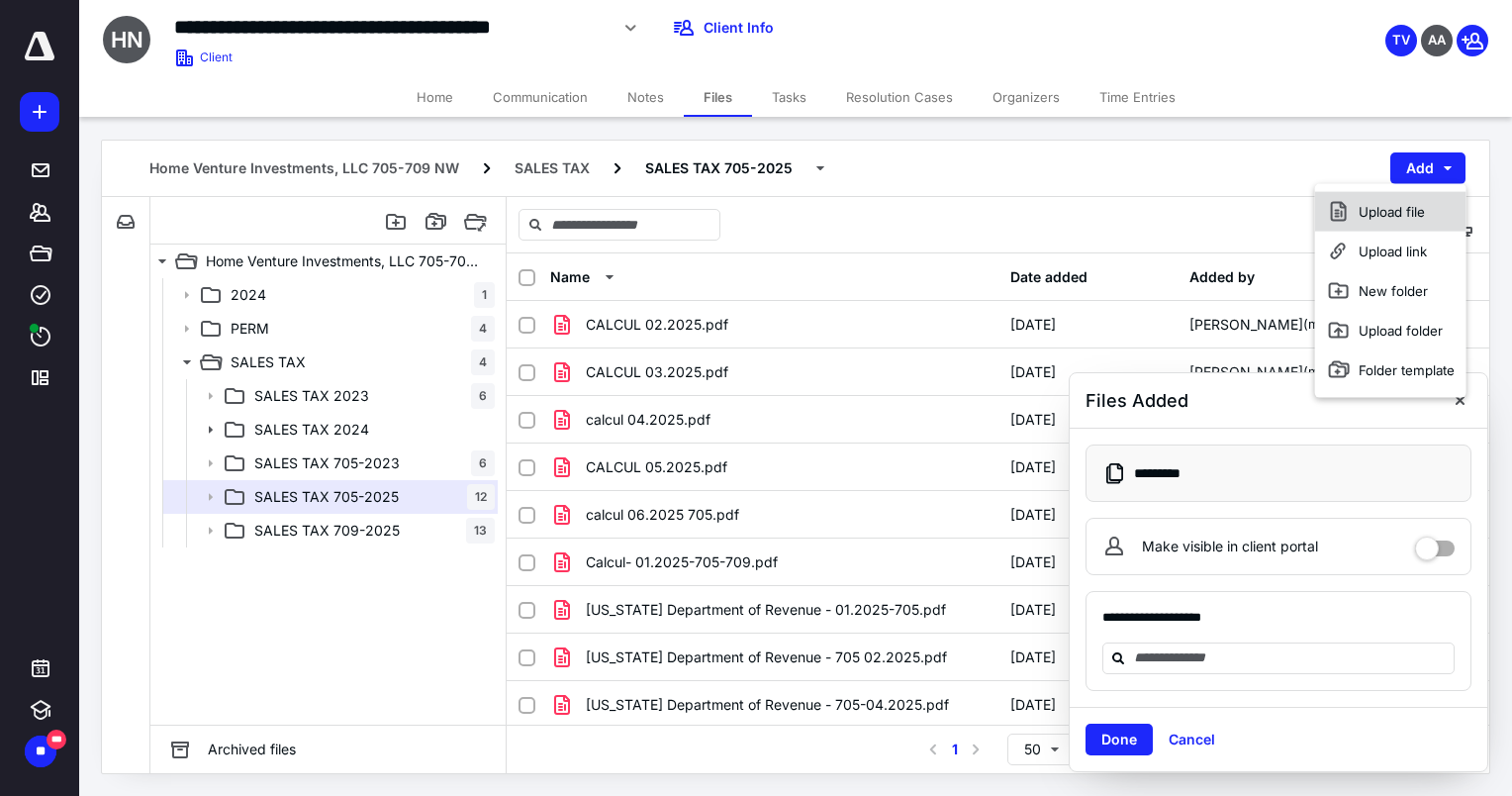 click on "Upload file" at bounding box center (1390, 212) 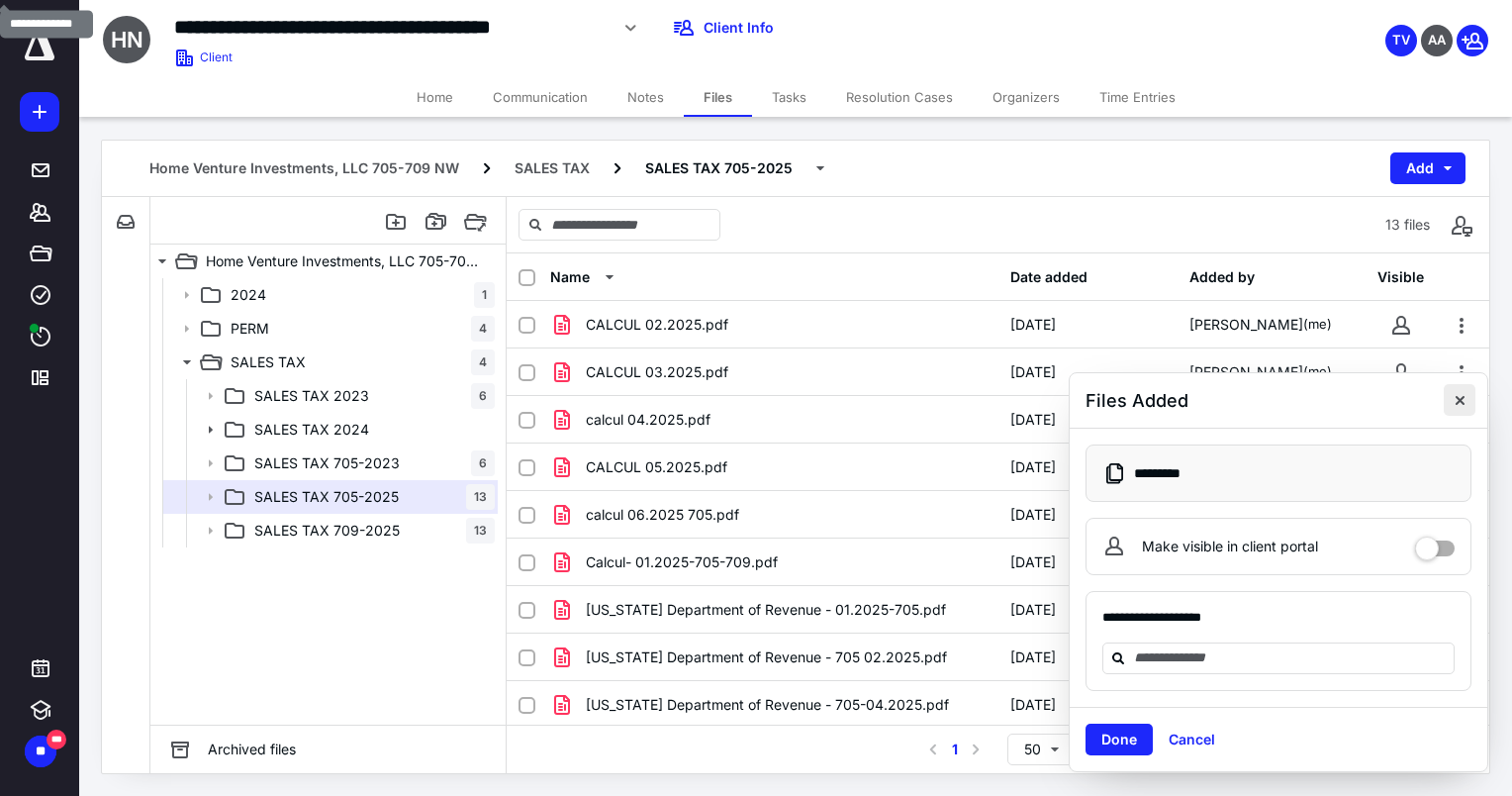 click at bounding box center (1460, 400) 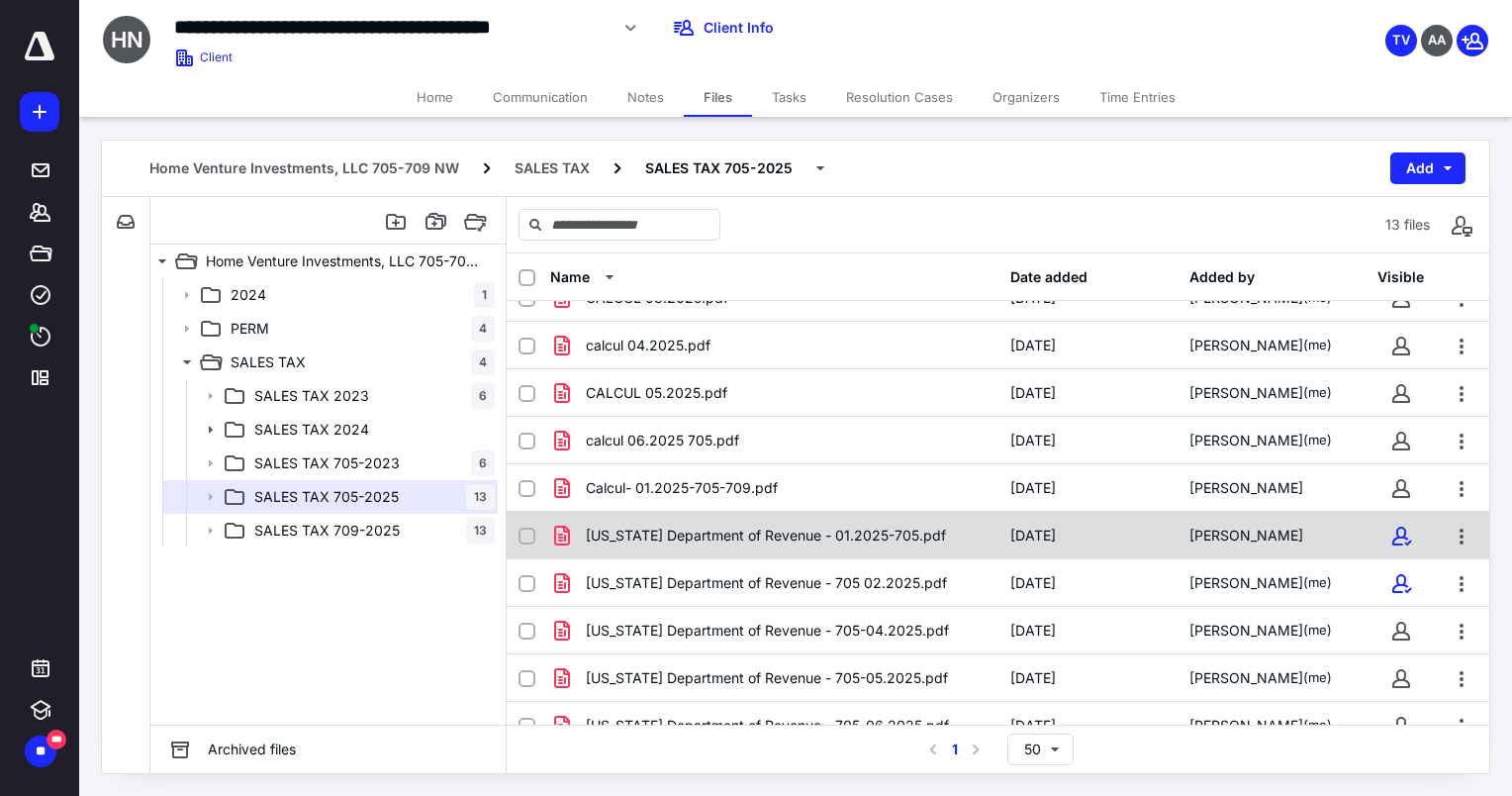 scroll, scrollTop: 190, scrollLeft: 0, axis: vertical 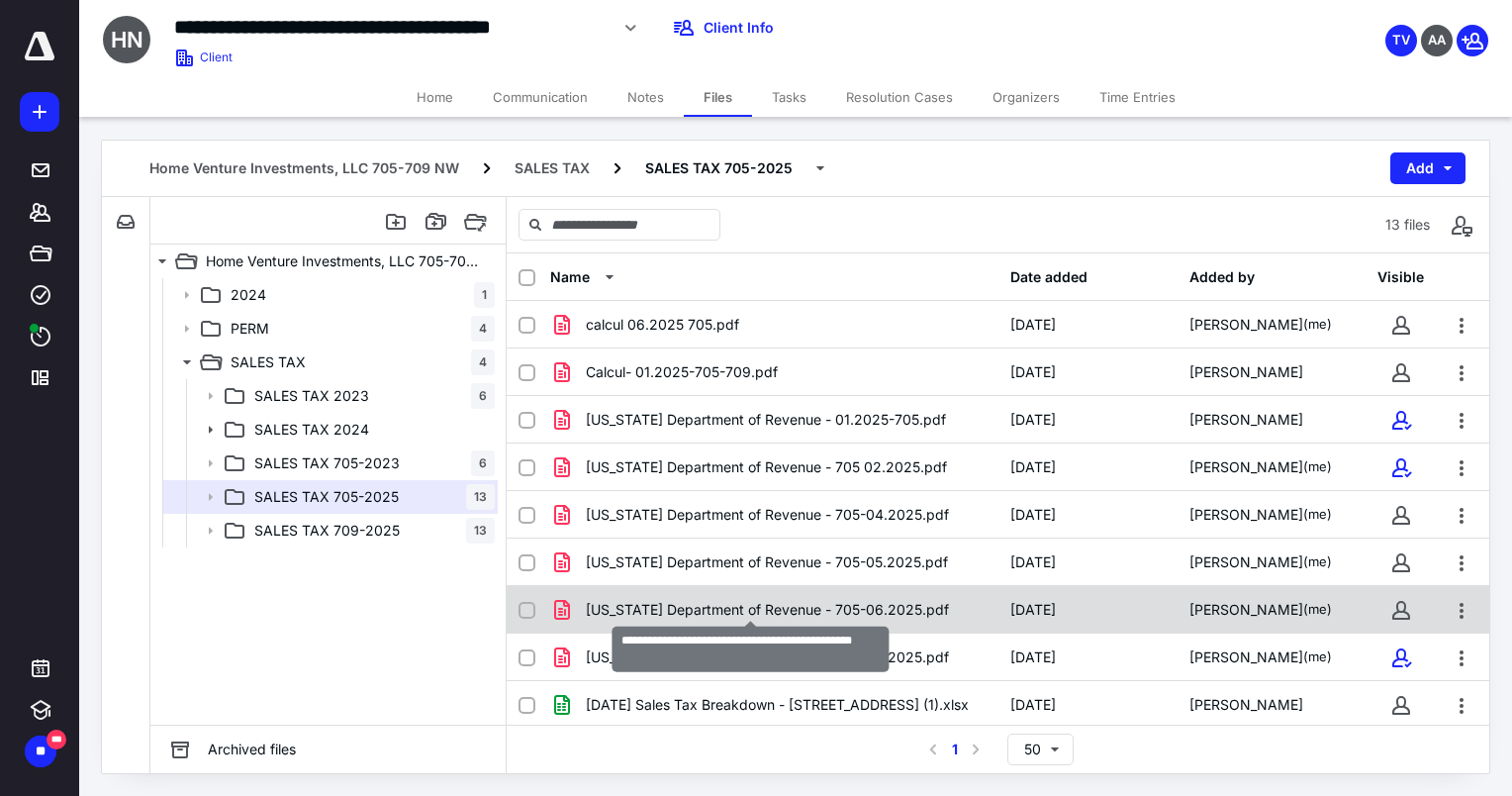 click on "[US_STATE] Department of Revenue - 705-06.2025.pdf" at bounding box center [767, 610] 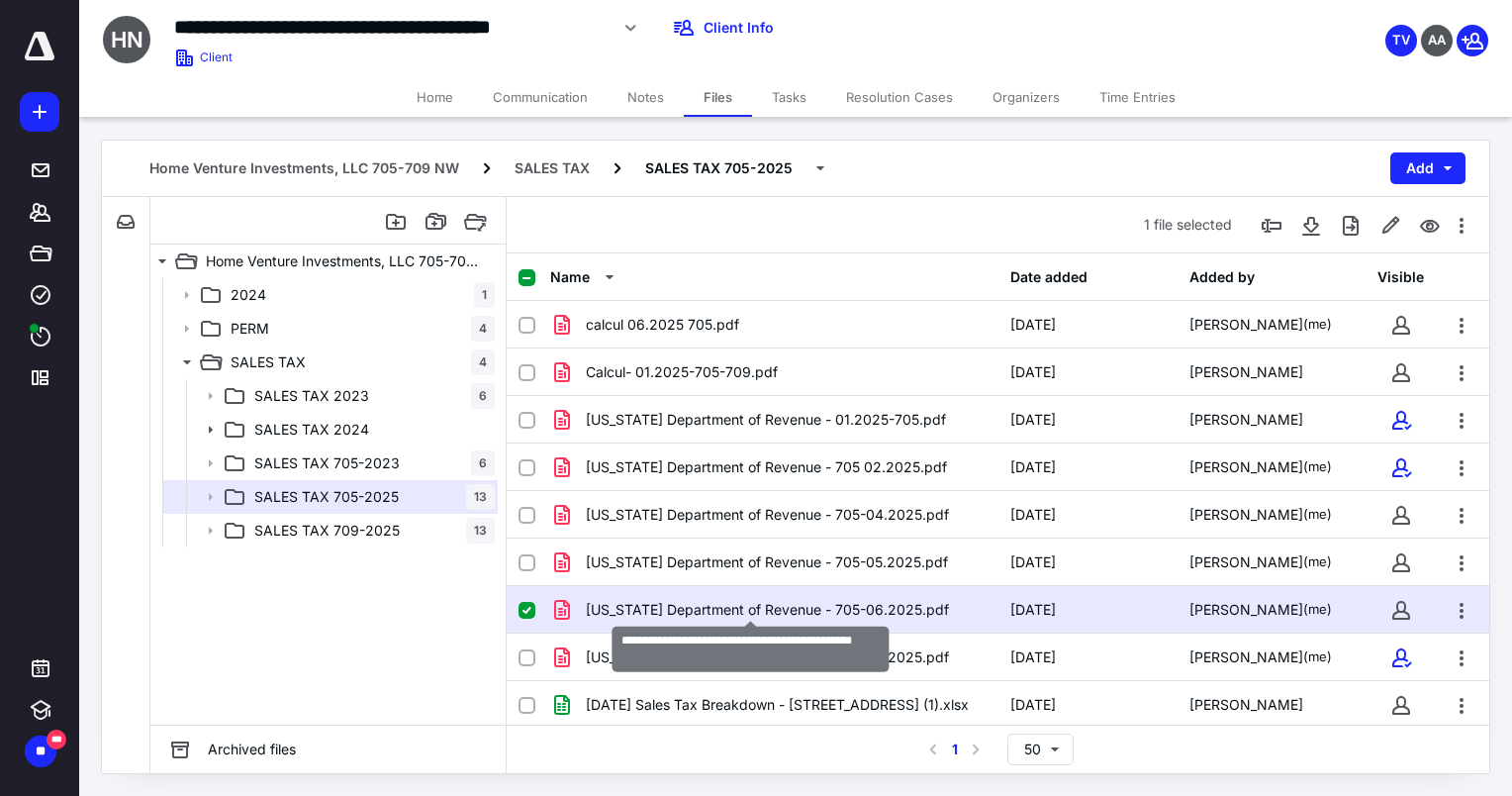 click on "[US_STATE] Department of Revenue - 705-06.2025.pdf" at bounding box center (767, 610) 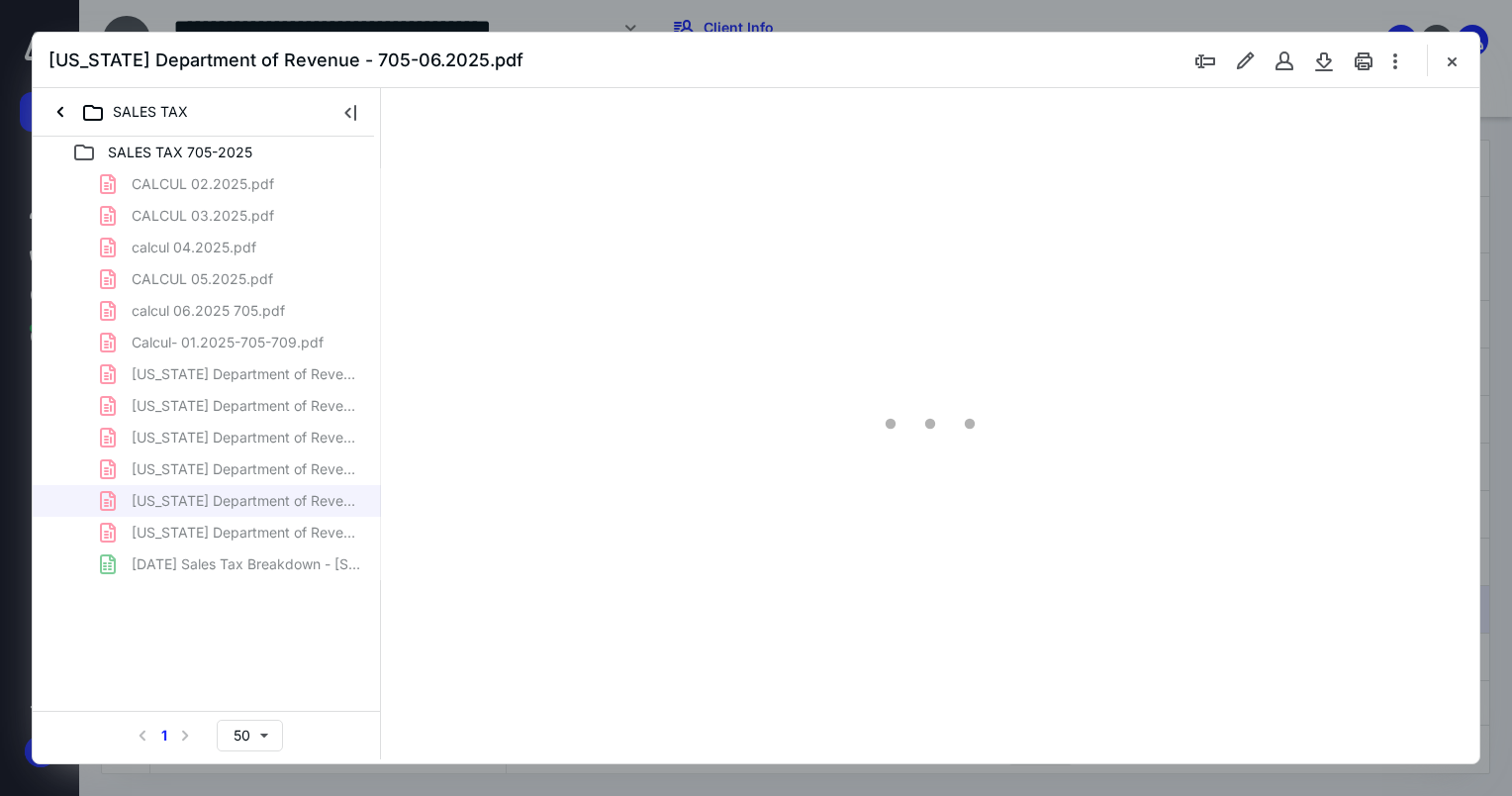scroll, scrollTop: 0, scrollLeft: 0, axis: both 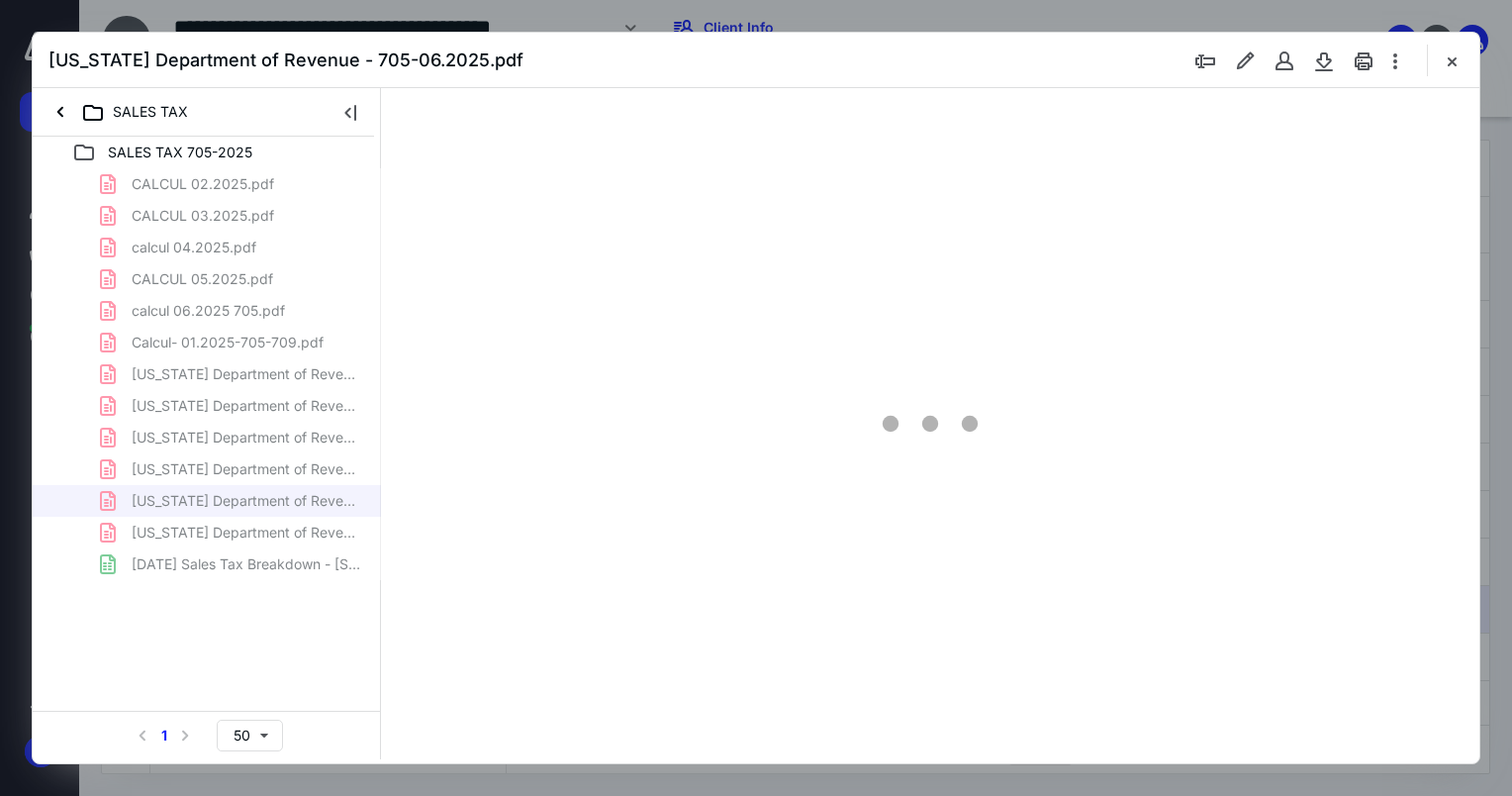 type on "76" 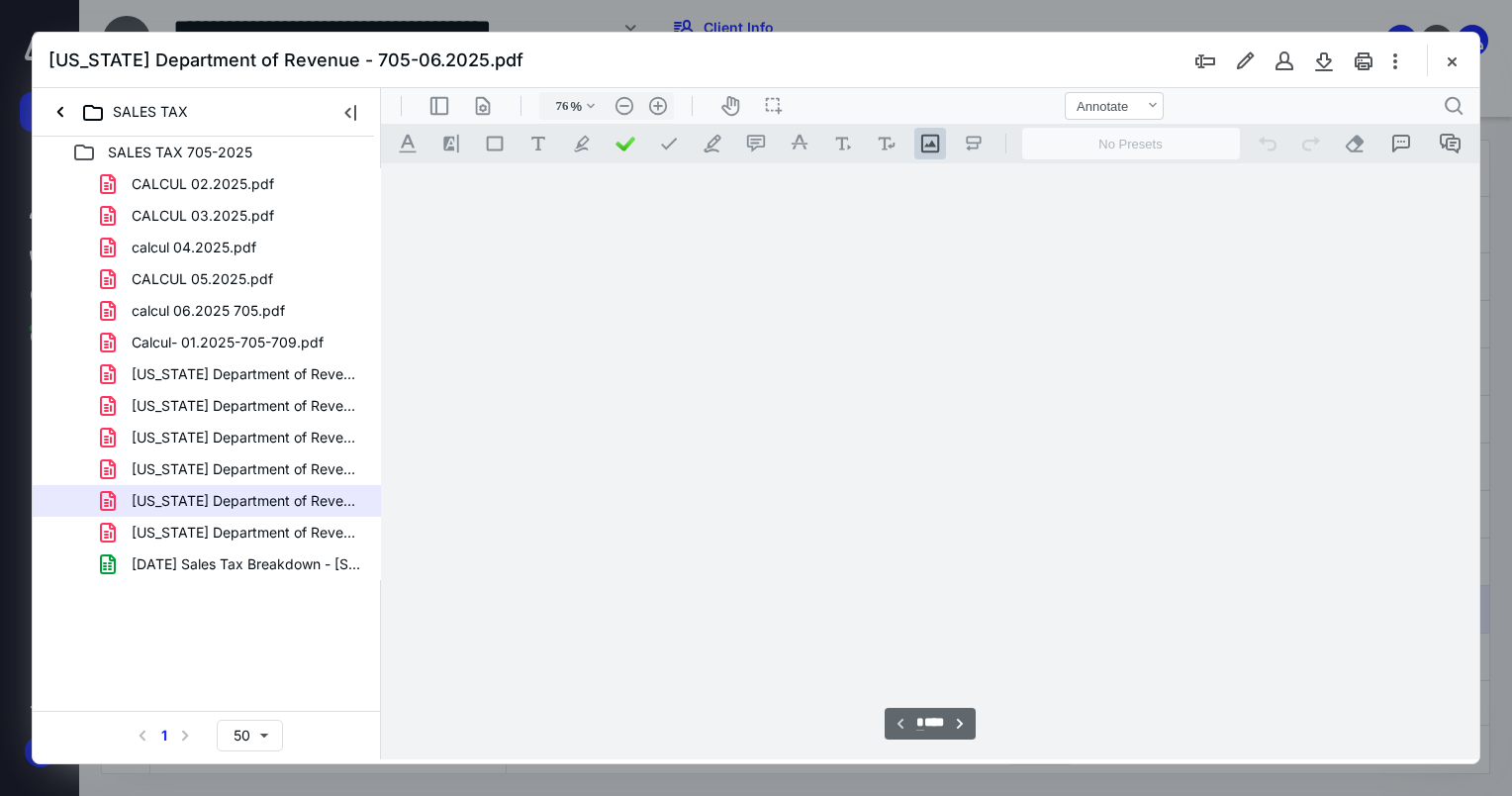 scroll, scrollTop: 78, scrollLeft: 0, axis: vertical 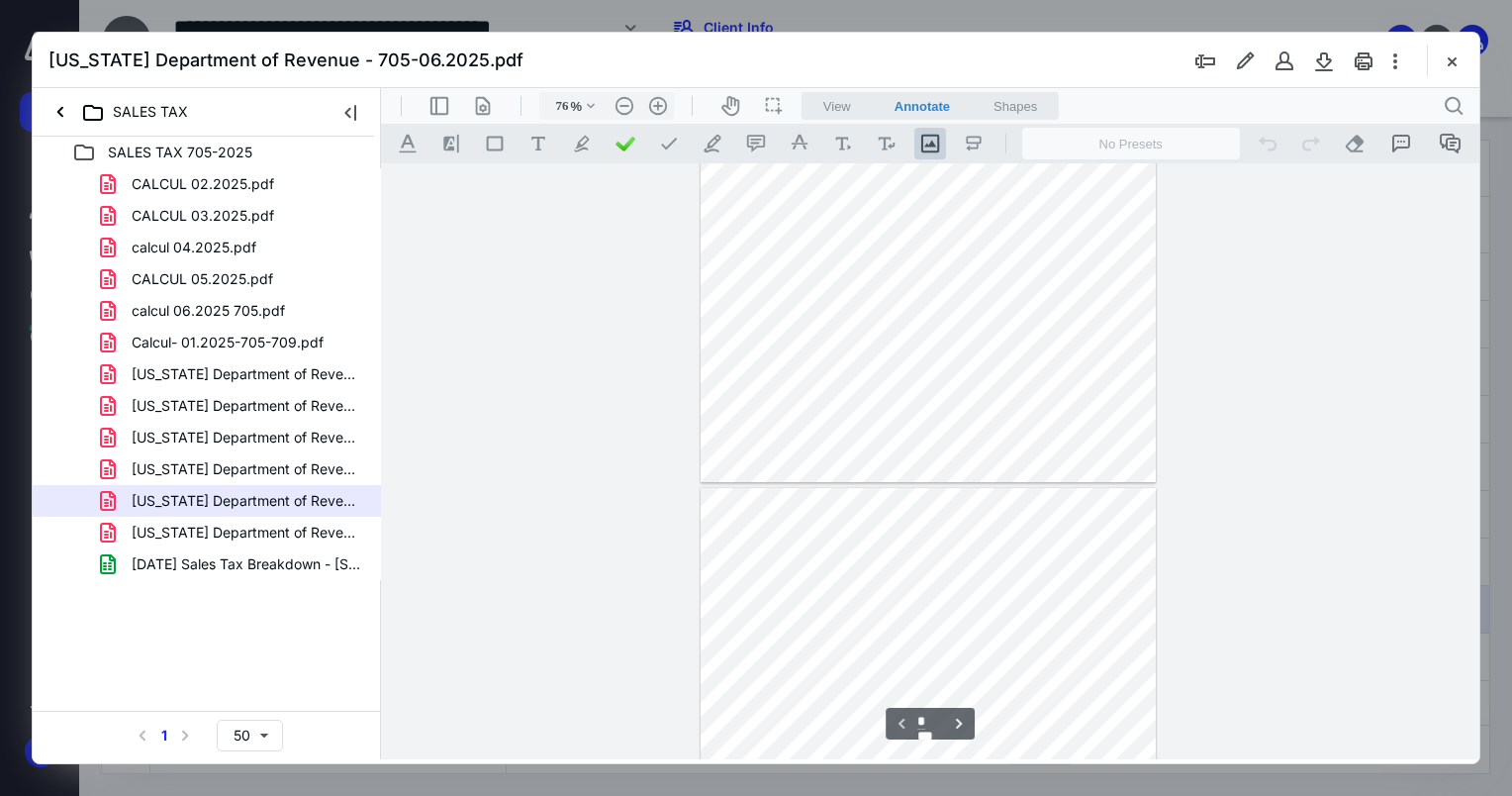 type on "*" 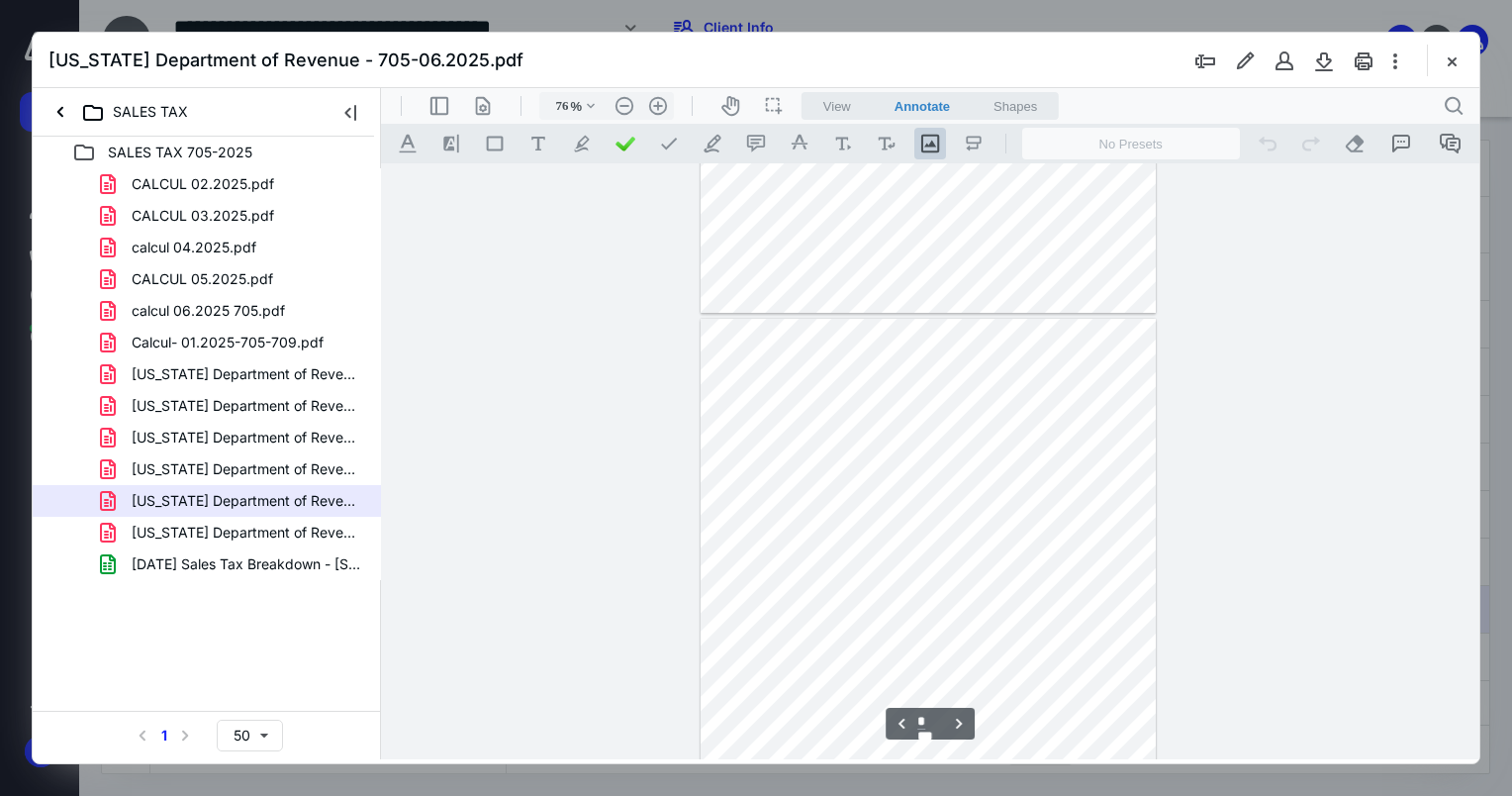 scroll, scrollTop: 474, scrollLeft: 0, axis: vertical 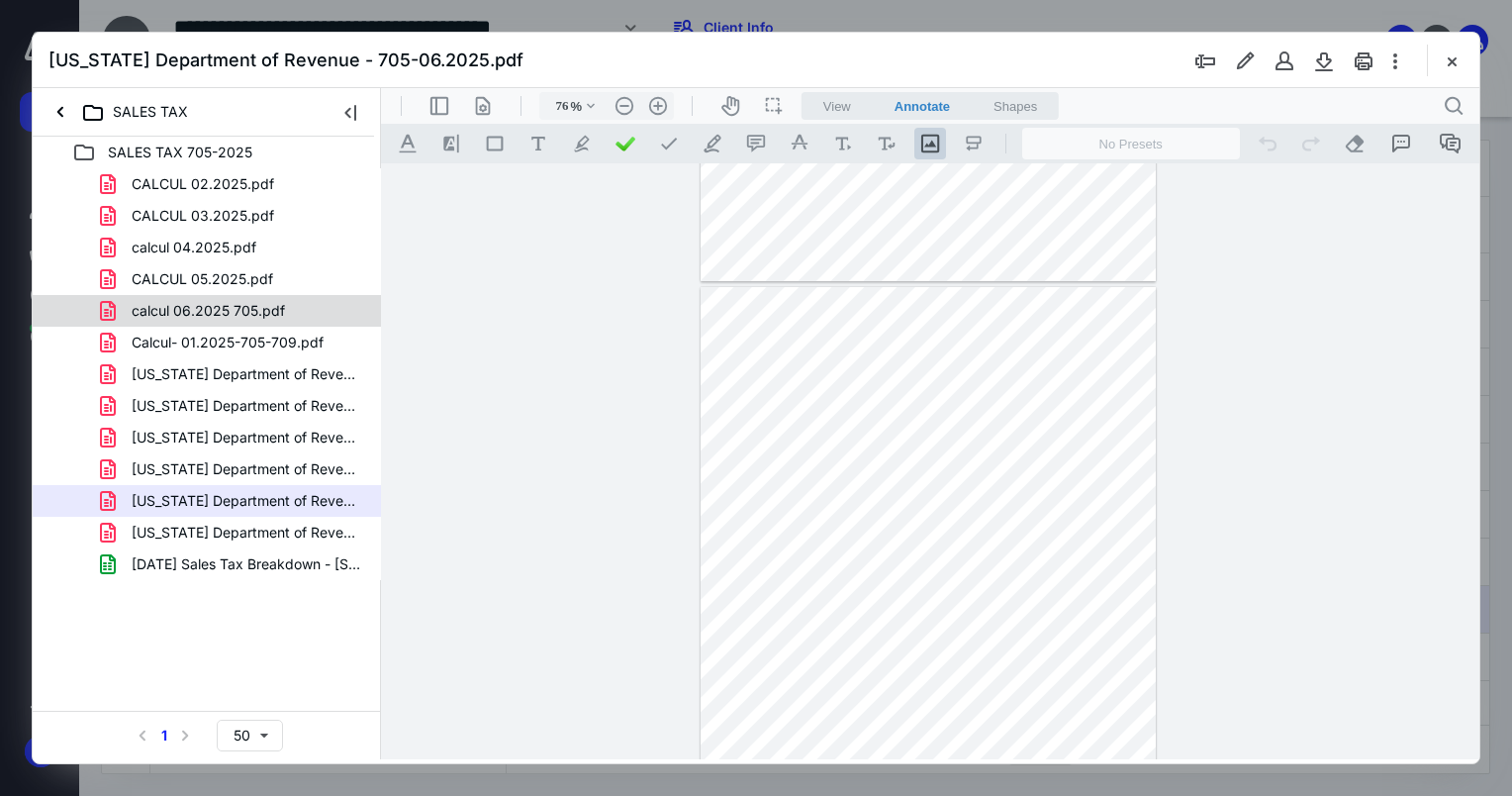 click on "calcul 06.2025 705.pdf" at bounding box center [208, 311] 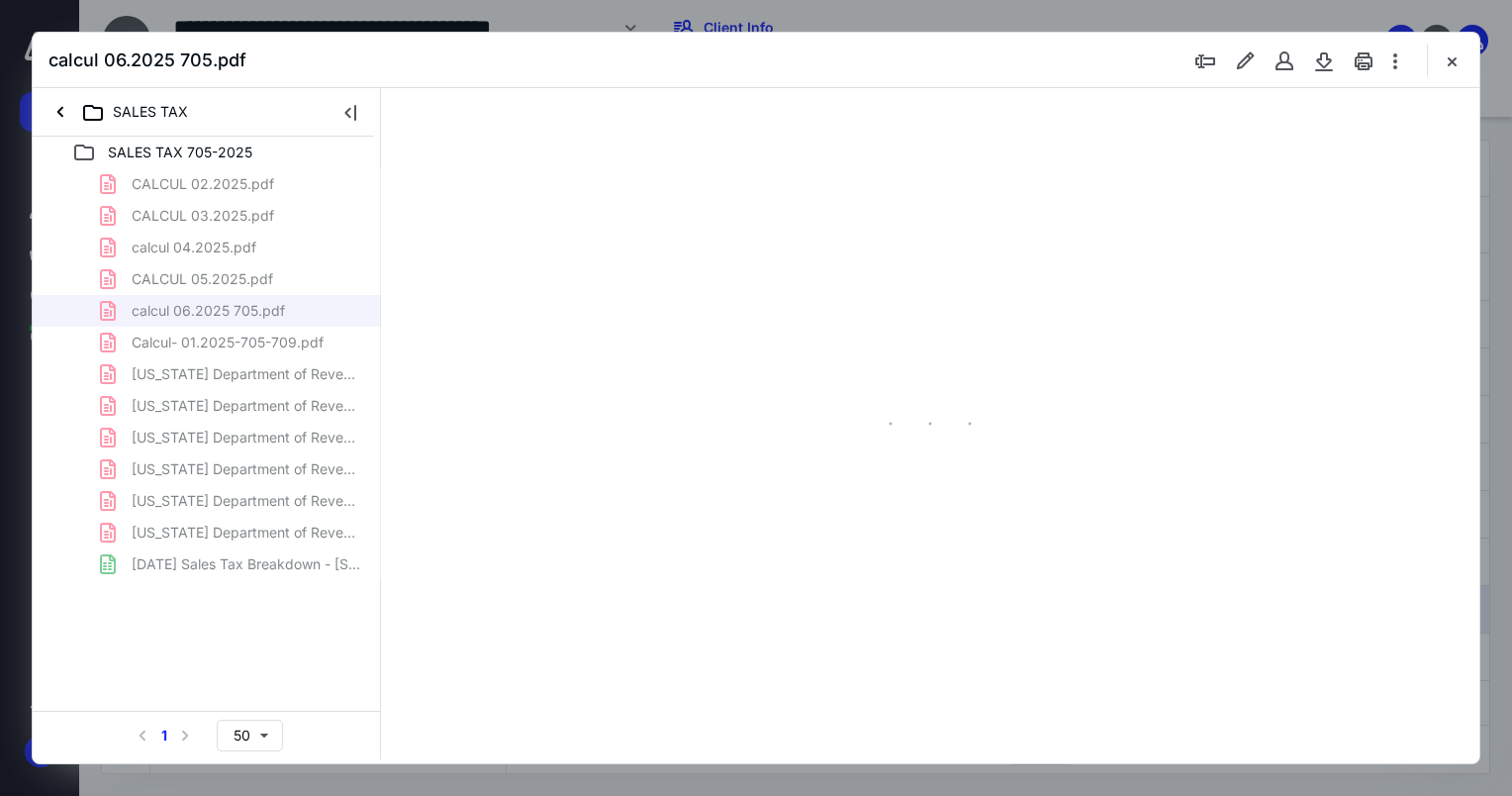 scroll, scrollTop: 0, scrollLeft: 0, axis: both 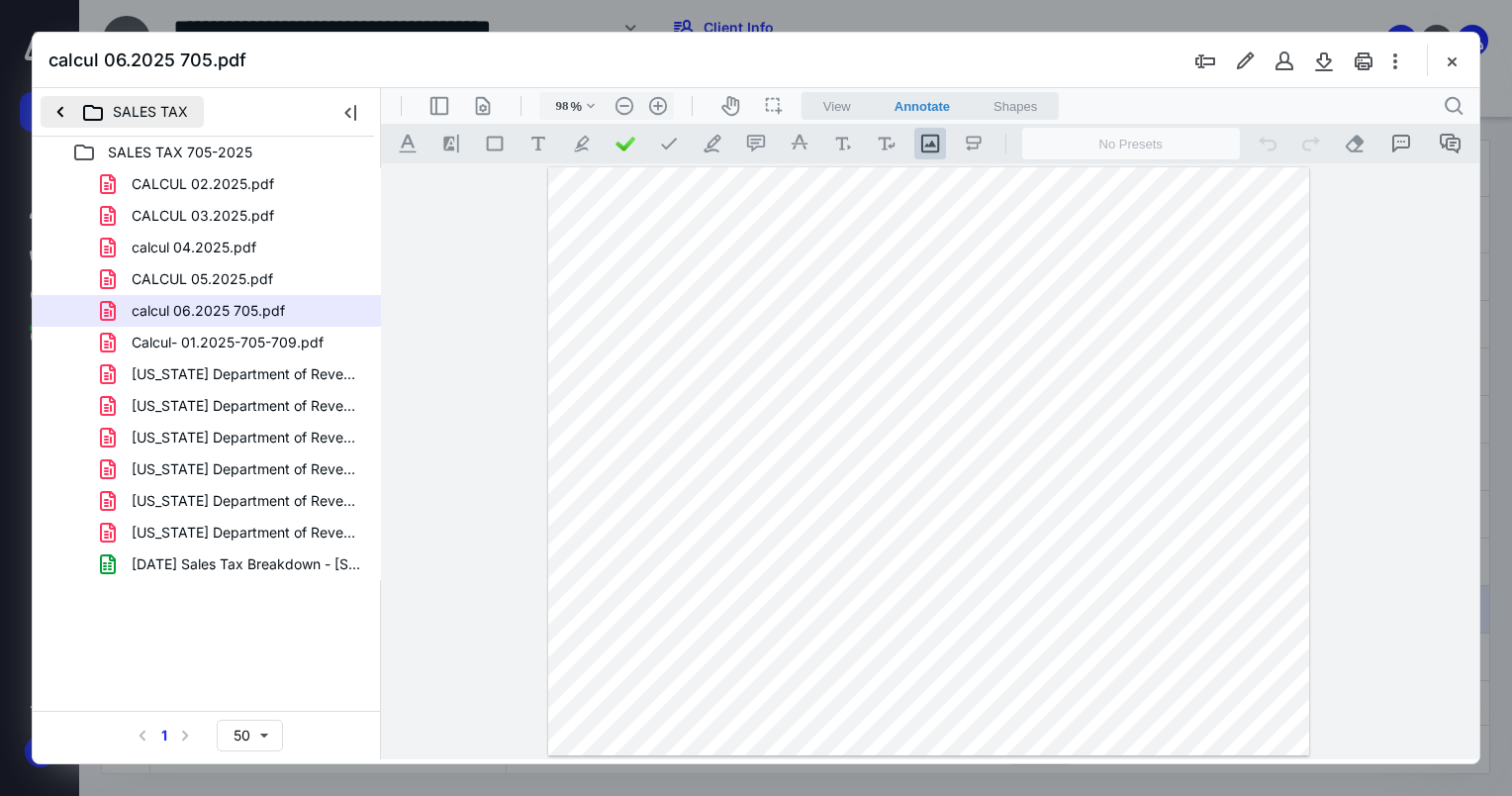 click on "SALES TAX" at bounding box center [122, 112] 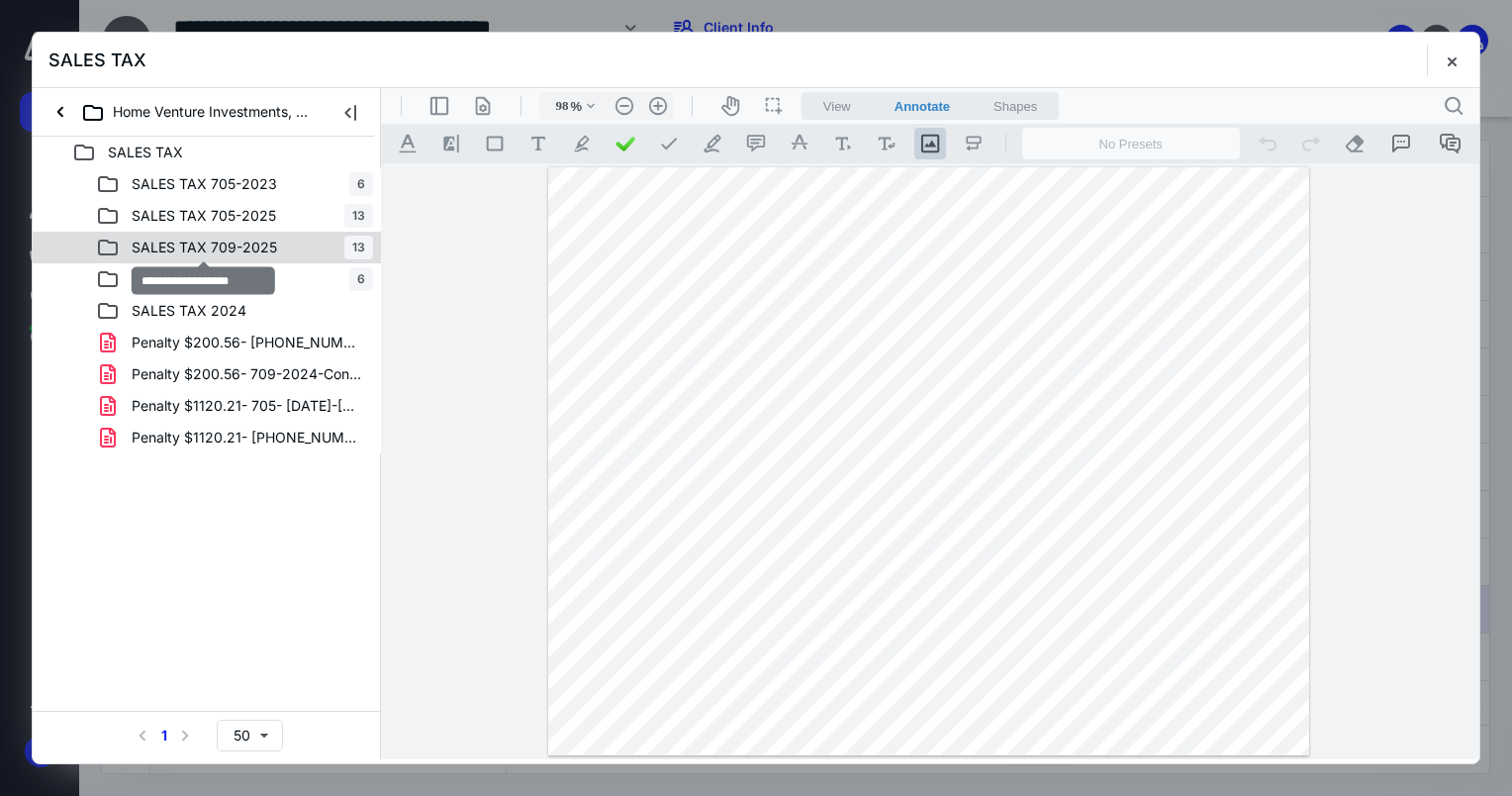 click on "SALES TAX 709-2025" at bounding box center (204, 248) 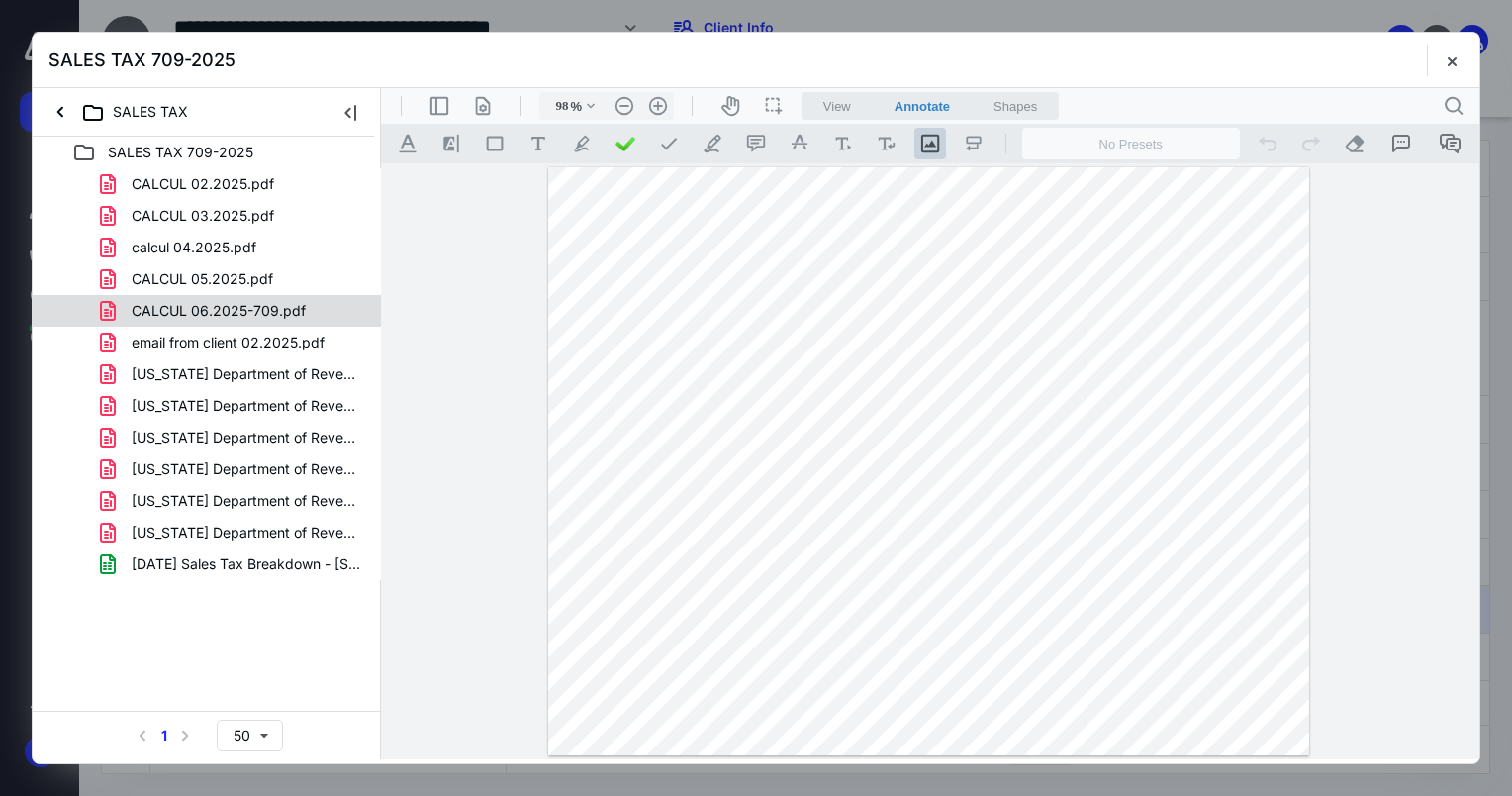 click on "CALCUL 06.2025-709.pdf" at bounding box center [219, 311] 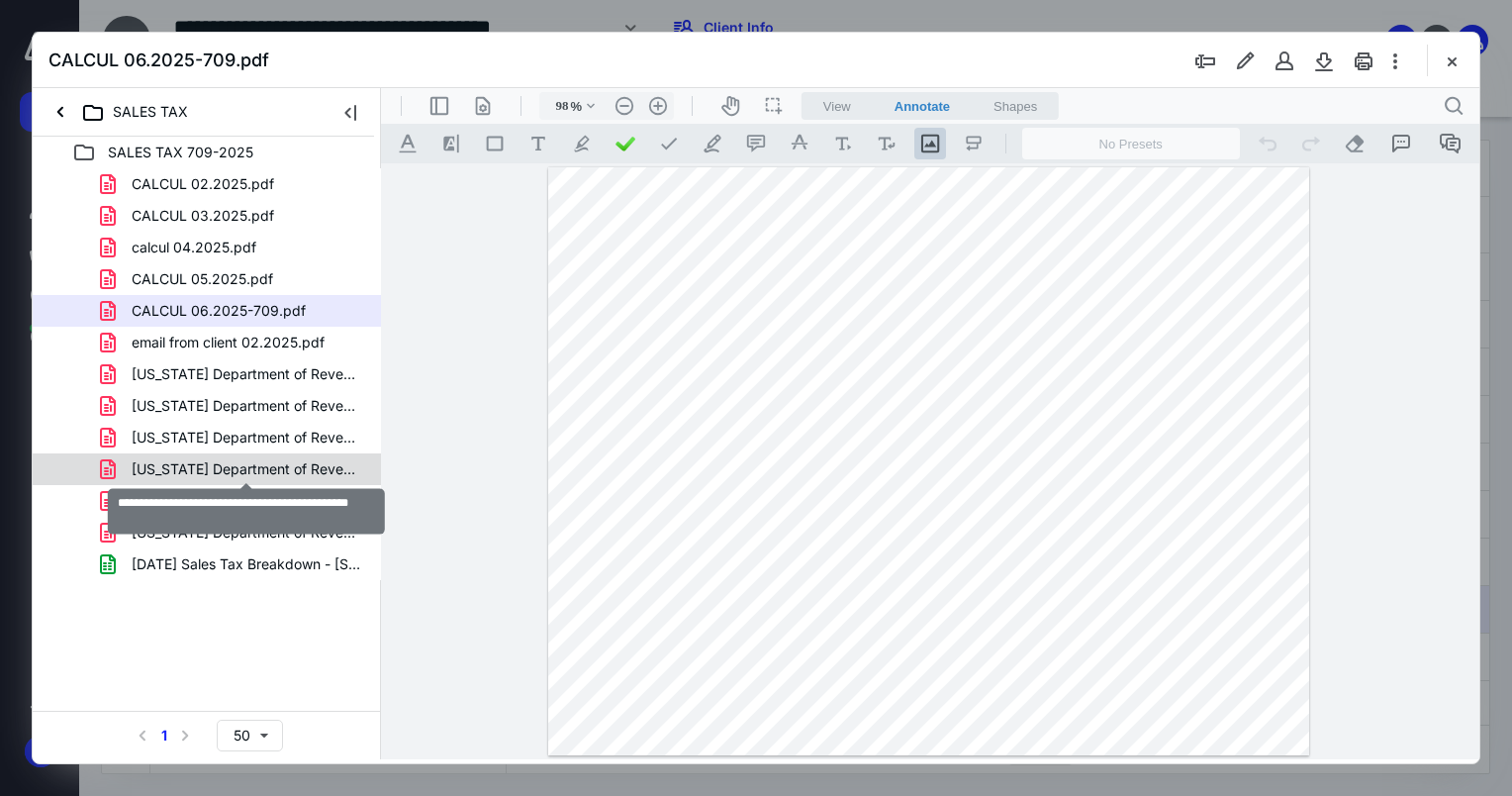 click on "[US_STATE] Department of Revenue - 709-06.2025.pdf" at bounding box center [246, 469] 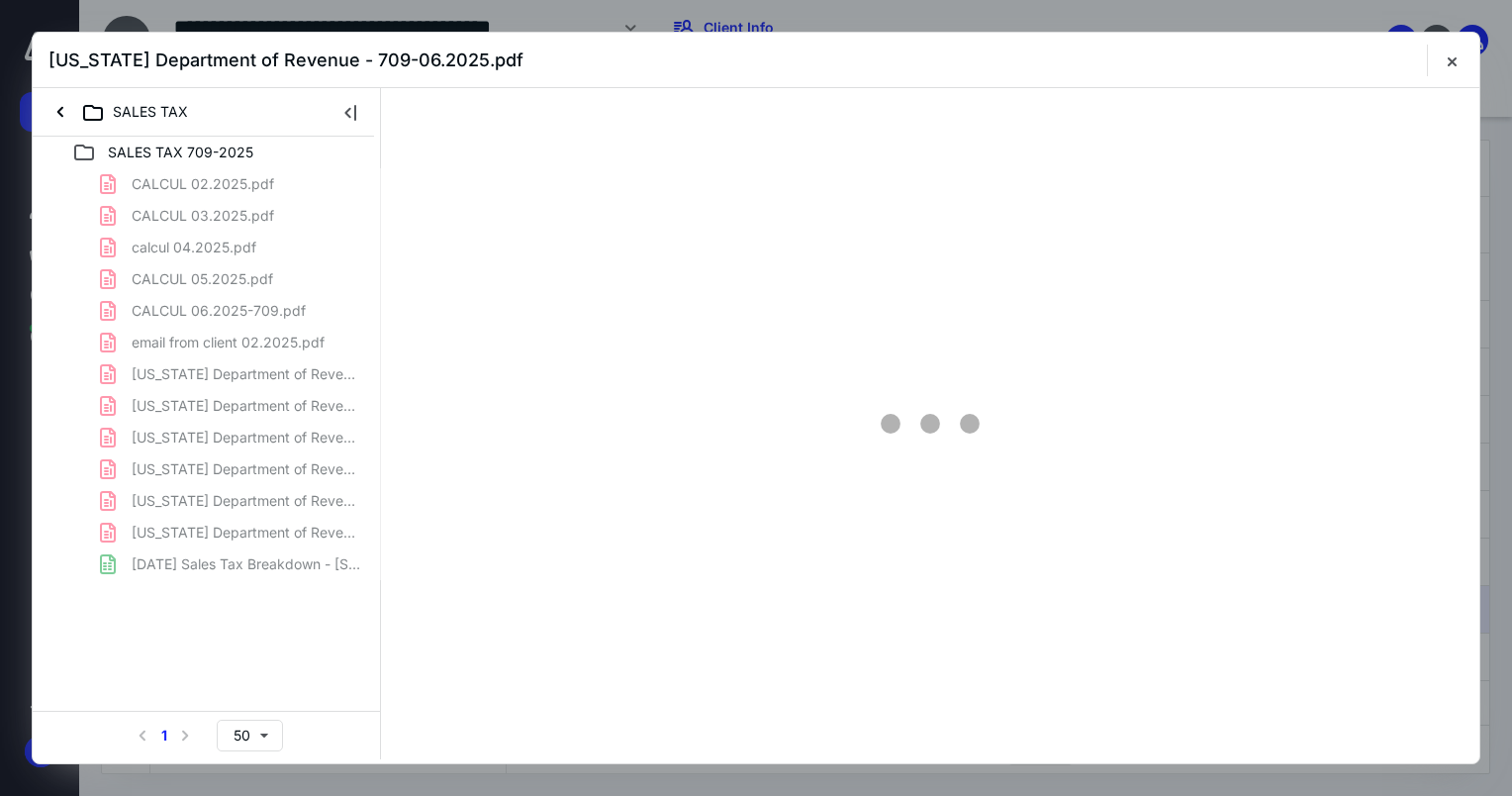 click on "CALCUL 02.2025.pdf CALCUL 03.2025.pdf calcul 04.2025.pdf CALCUL 05.2025.pdf CALCUL 06.2025-709.pdf email from client 02.2025.pdf [US_STATE] Department of Revenue - 01.2025-709.pdf [US_STATE] Department of Revenue - 709- 04.2025.pdf [US_STATE] Department of Revenue - 709-05.2025.pdf [US_STATE] Department of Revenue - 709-06.2025.pdf [US_STATE] Department of Revenue -709 02.2025.pdf [US_STATE] Department of Revenue -709 03.2025.pdf [DATE] Sales Tax Breakdown - [STREET_ADDRESS] (1).xlsx" at bounding box center (207, 374) 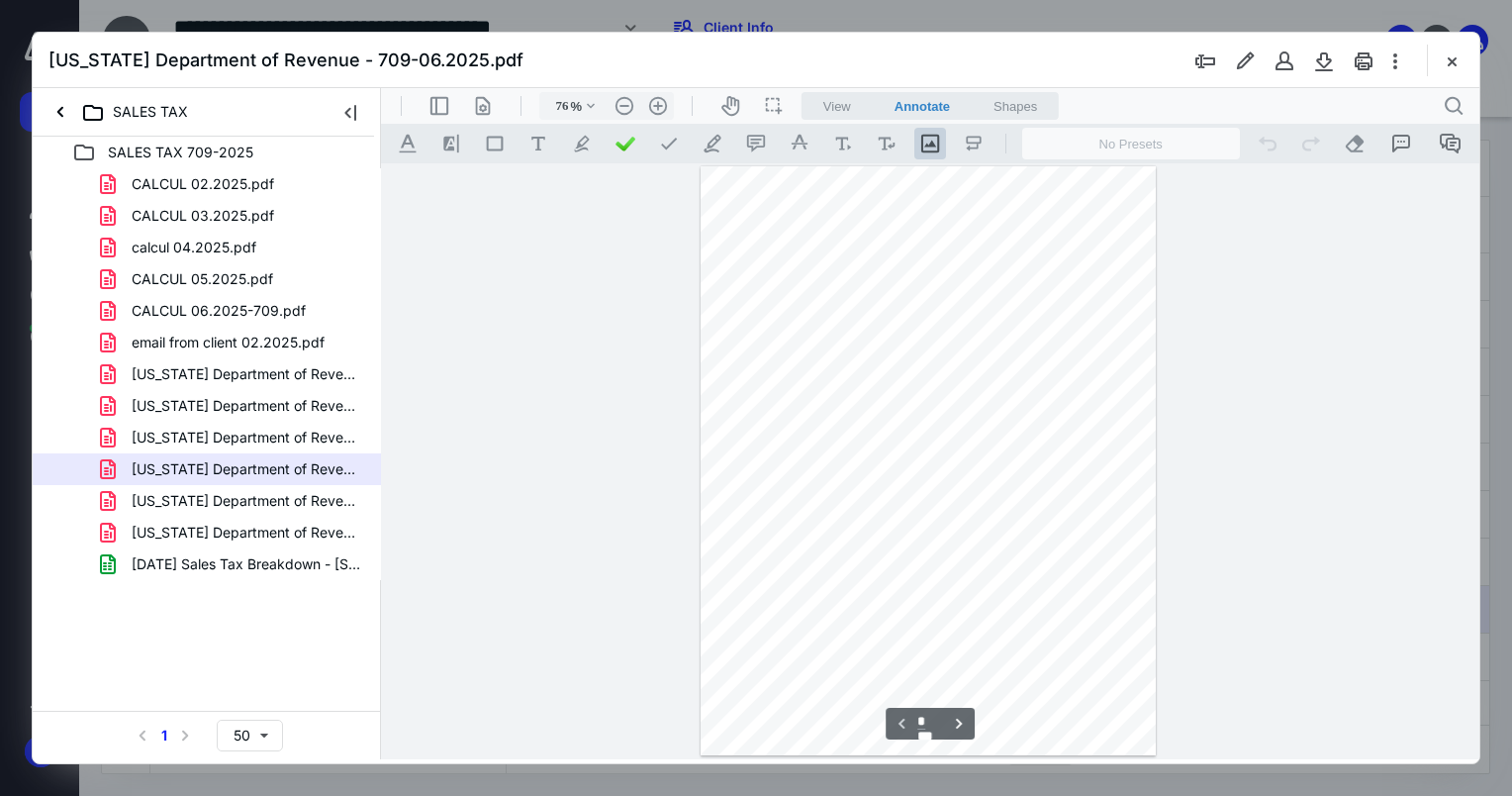 scroll, scrollTop: 78, scrollLeft: 0, axis: vertical 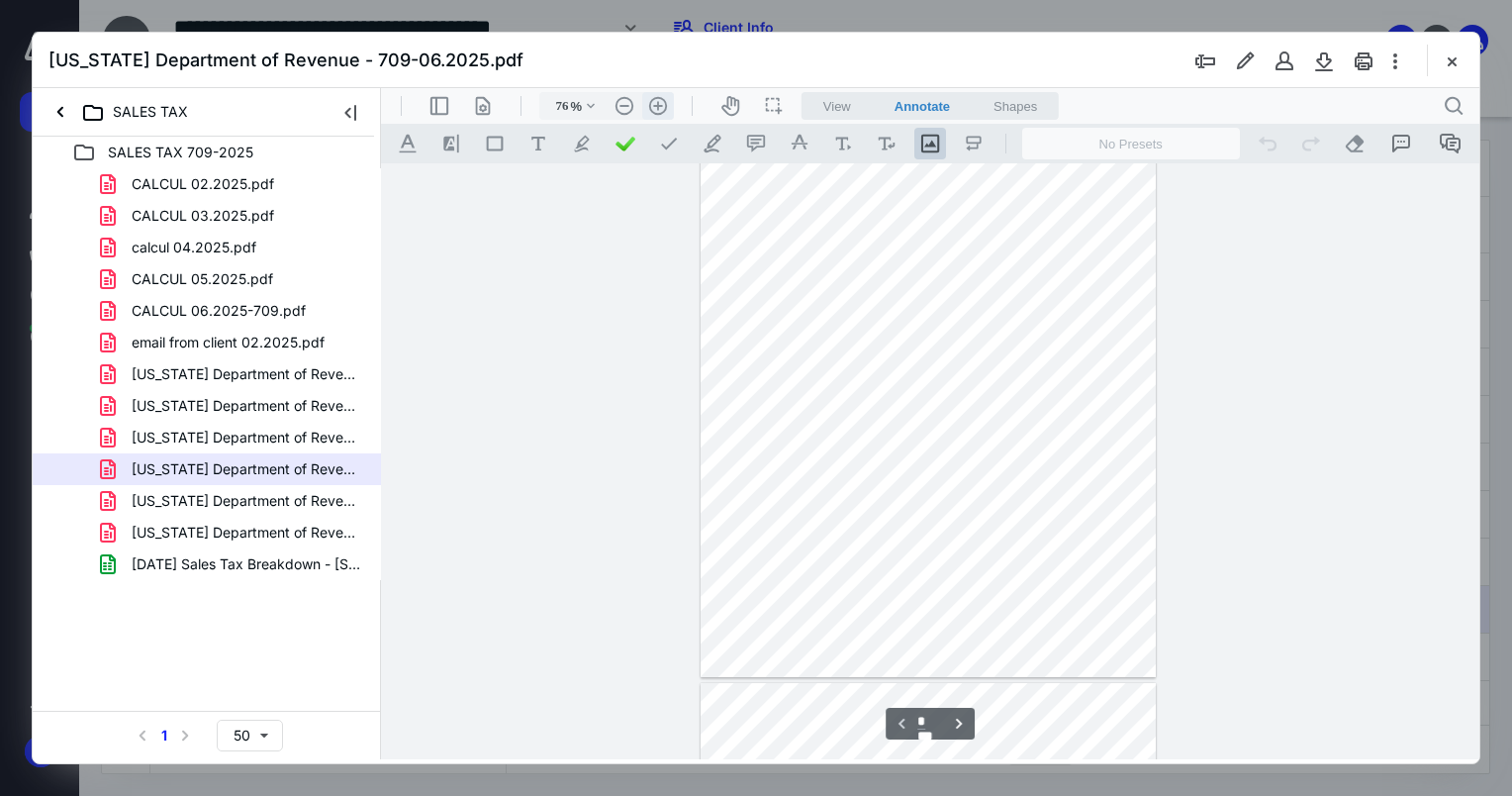 click on ".cls-1{fill:#abb0c4;} icon - header - zoom - in - line" at bounding box center (658, 106) 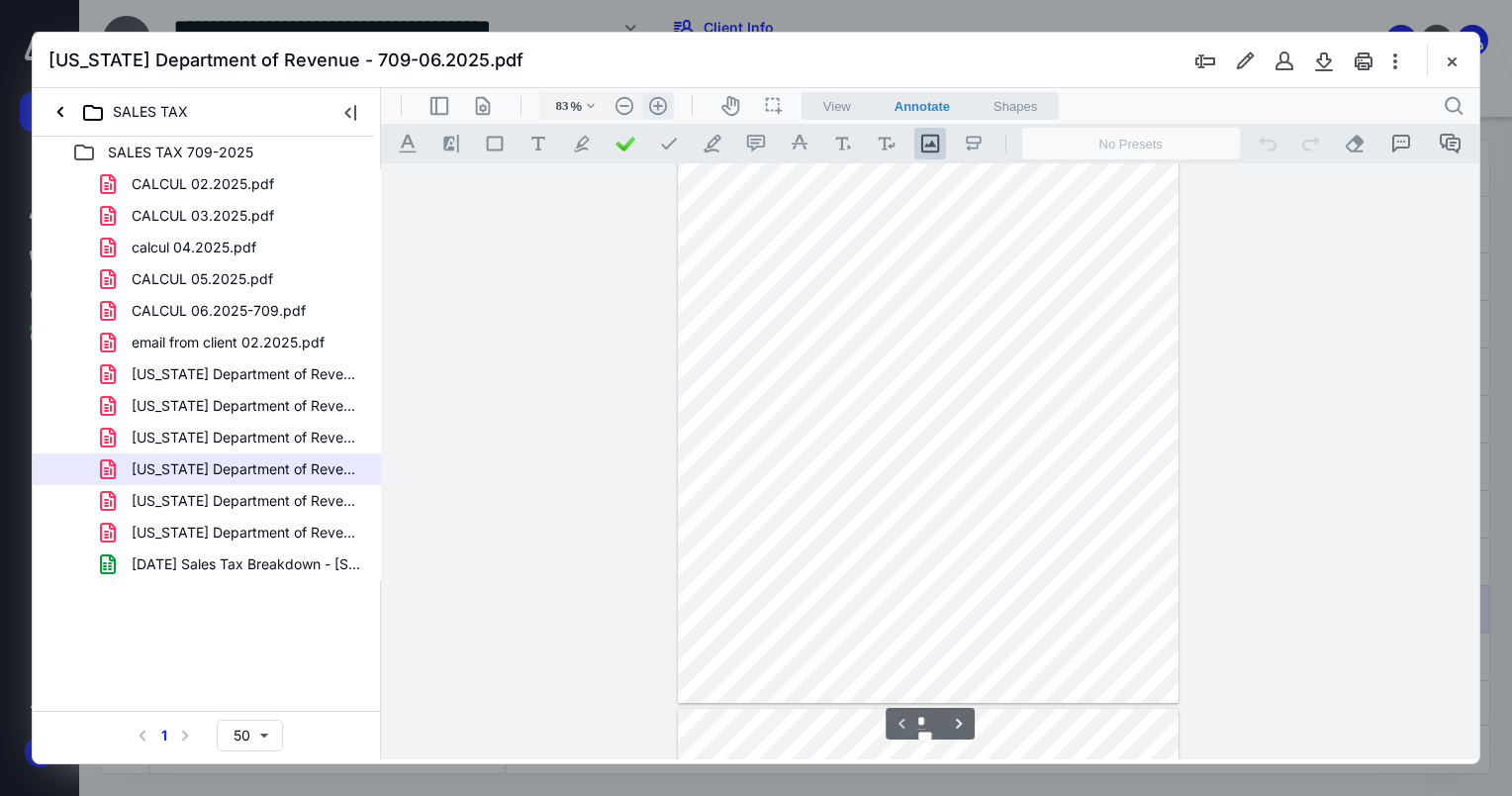 click on ".cls-1{fill:#abb0c4;} icon - header - zoom - in - line" at bounding box center [658, 106] 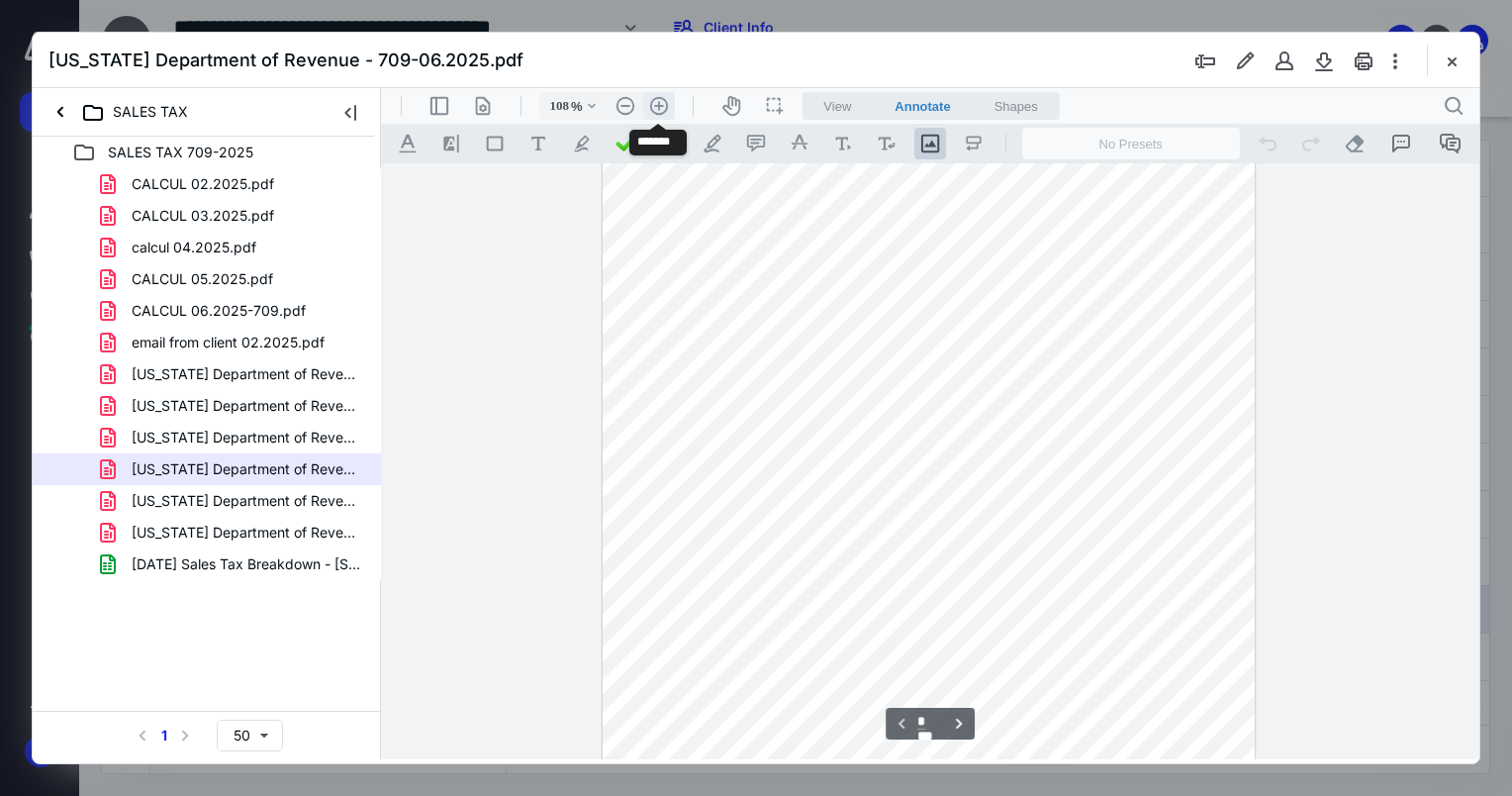 click on ".cls-1{fill:#abb0c4;} icon - header - zoom - in - line" at bounding box center [659, 106] 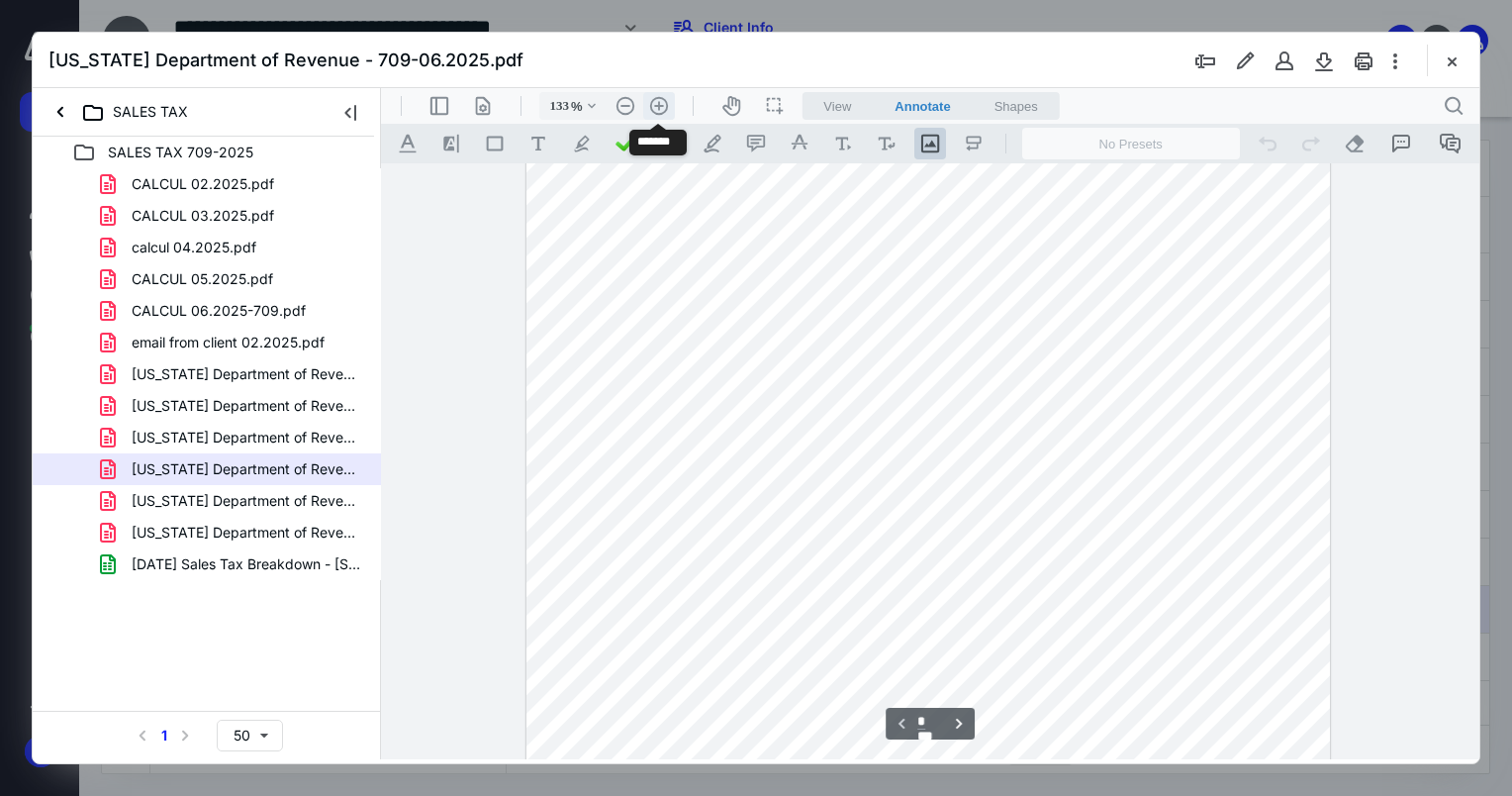 scroll, scrollTop: 337, scrollLeft: 0, axis: vertical 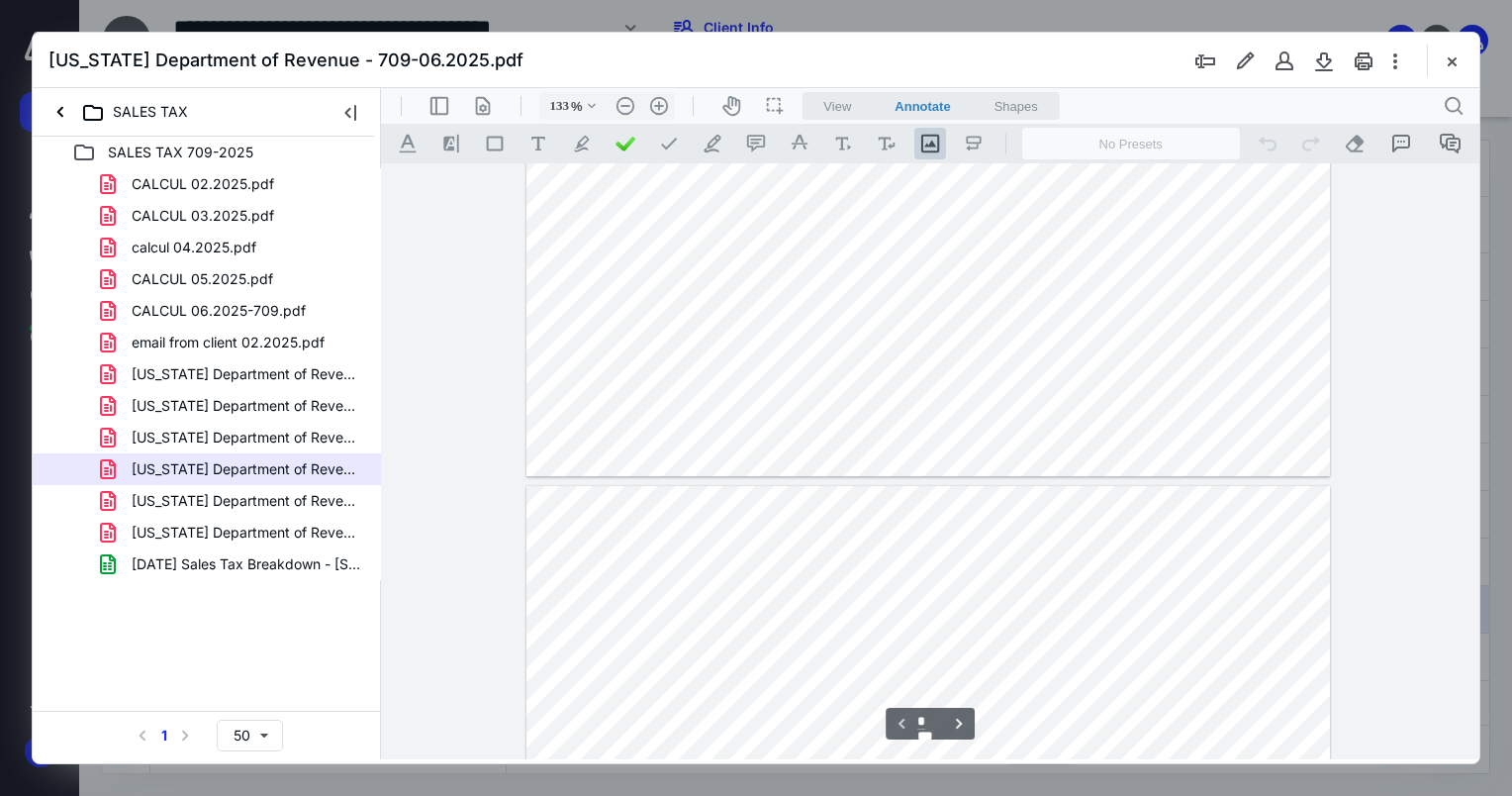type on "*" 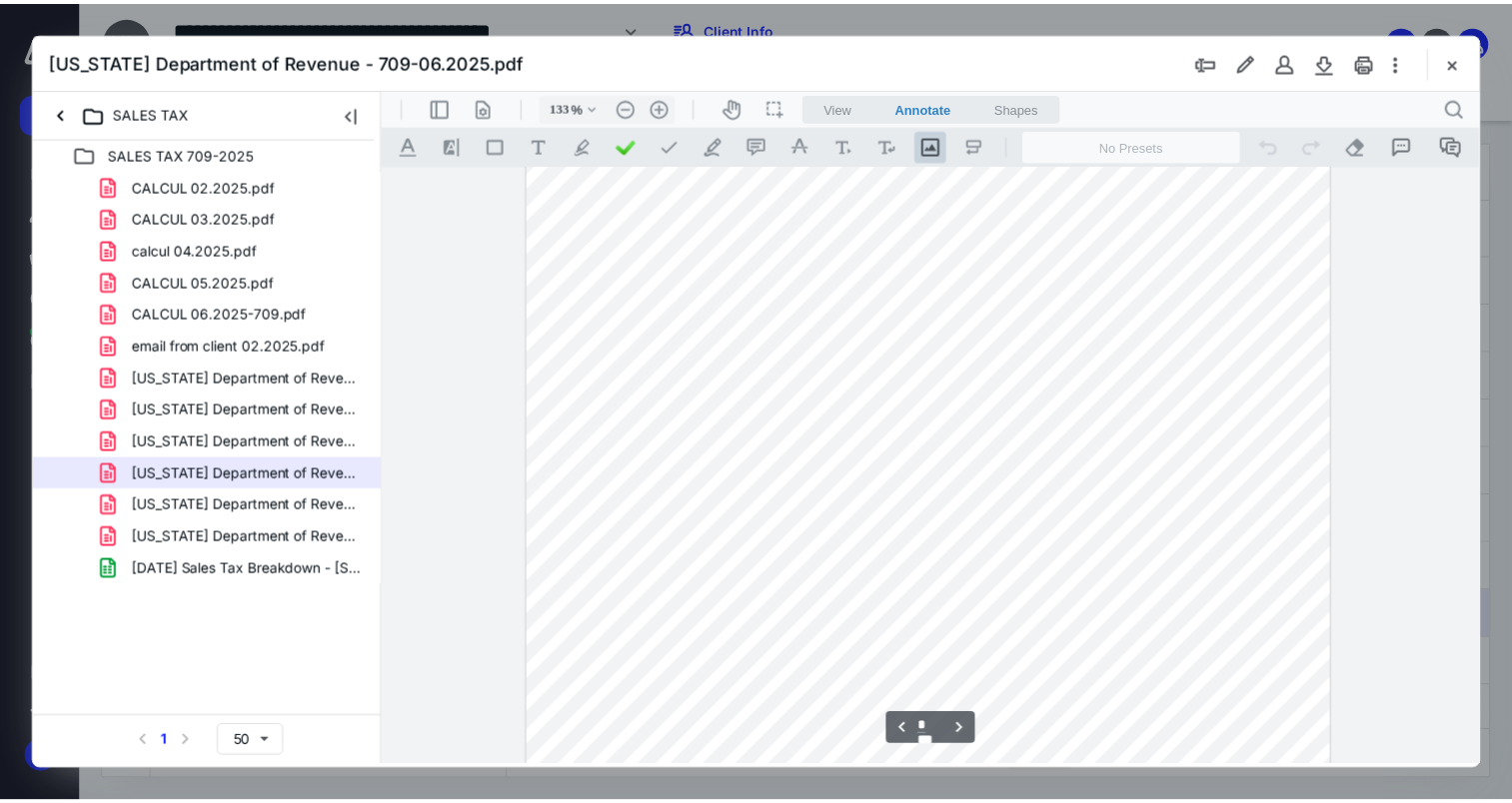 scroll, scrollTop: 1238, scrollLeft: 0, axis: vertical 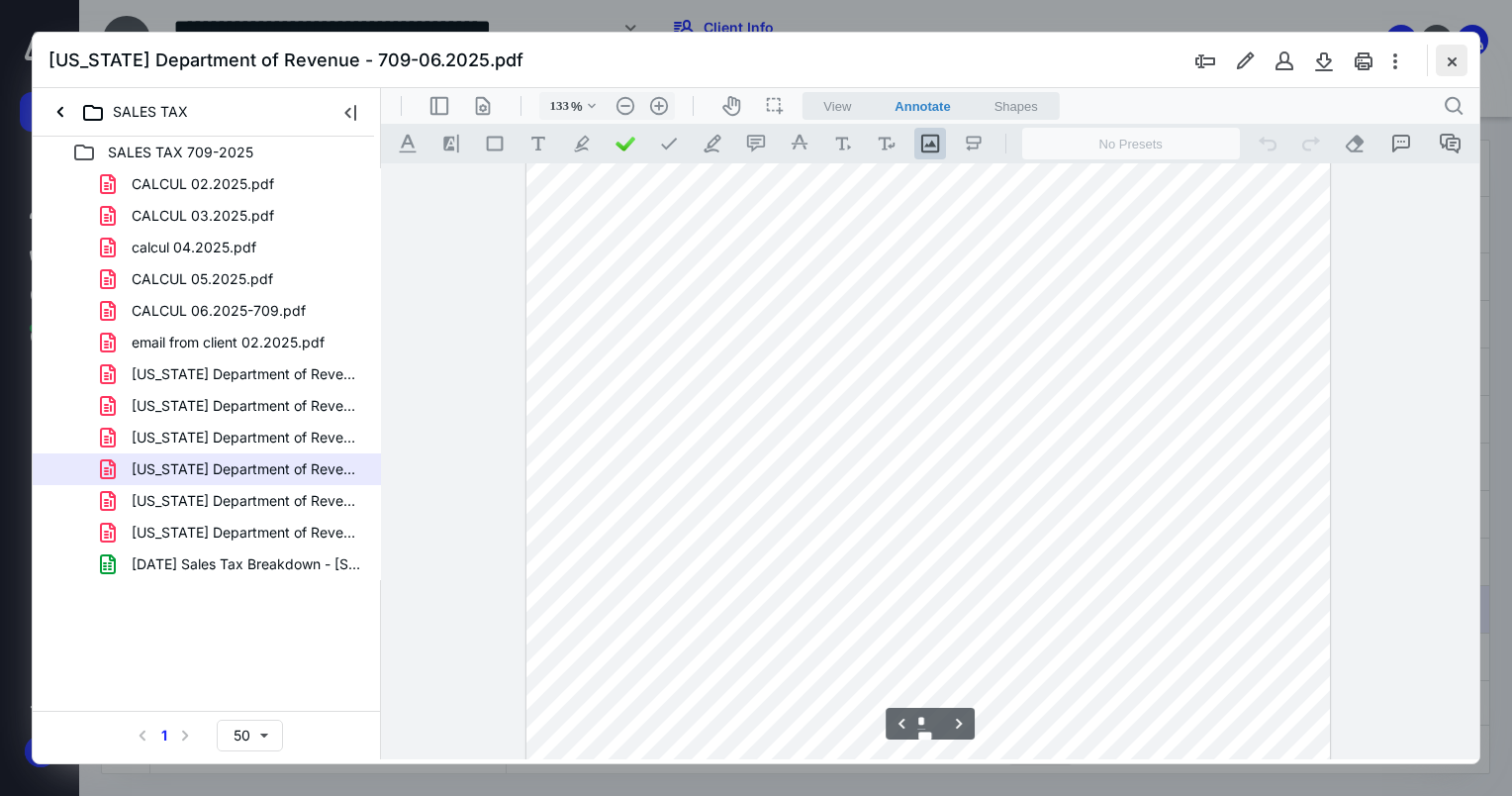 click at bounding box center [1452, 60] 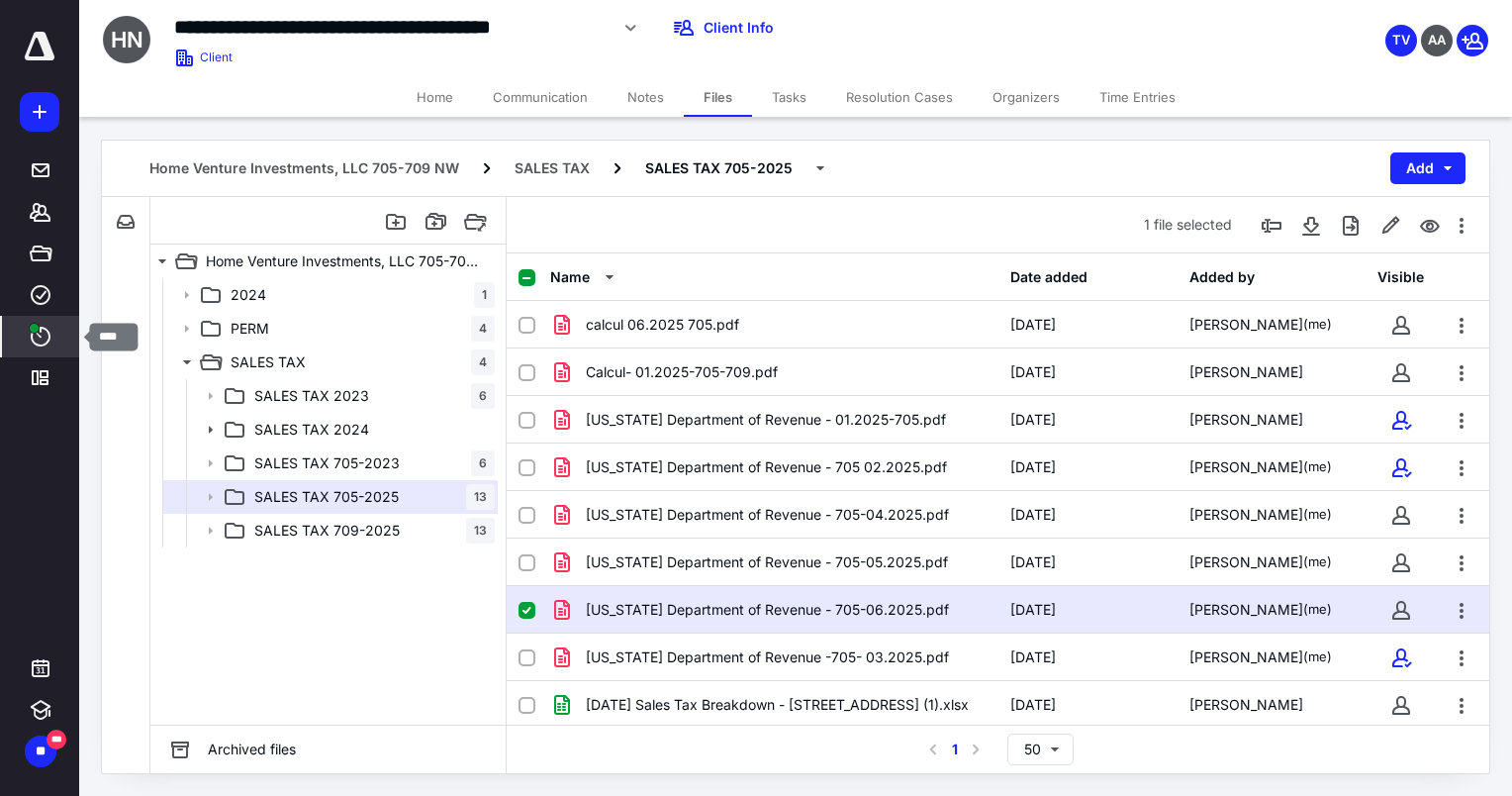 click 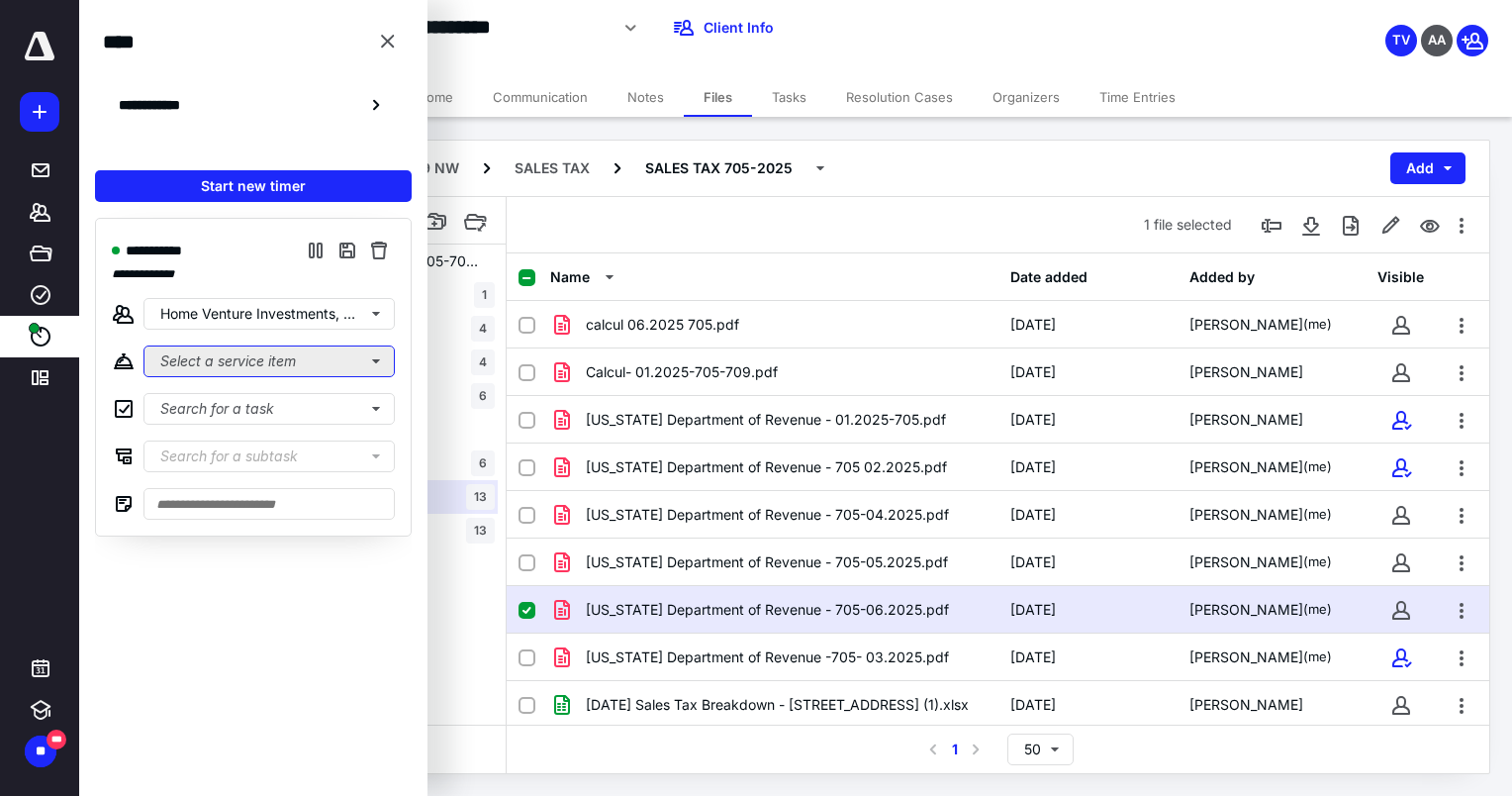 click on "Select a service item" at bounding box center [269, 361] 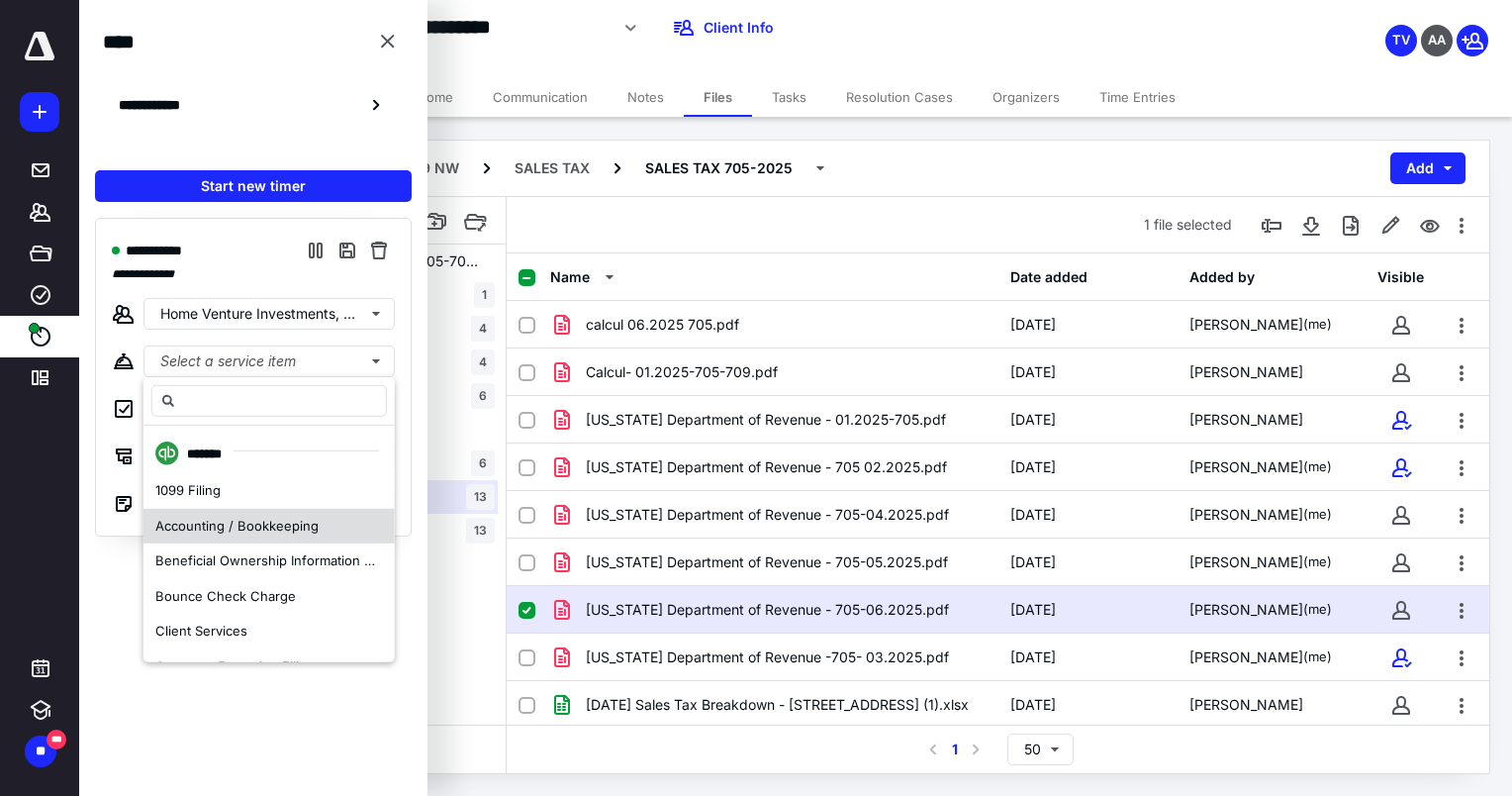 click on "Accounting / Bookkeeping" at bounding box center (236, 525) 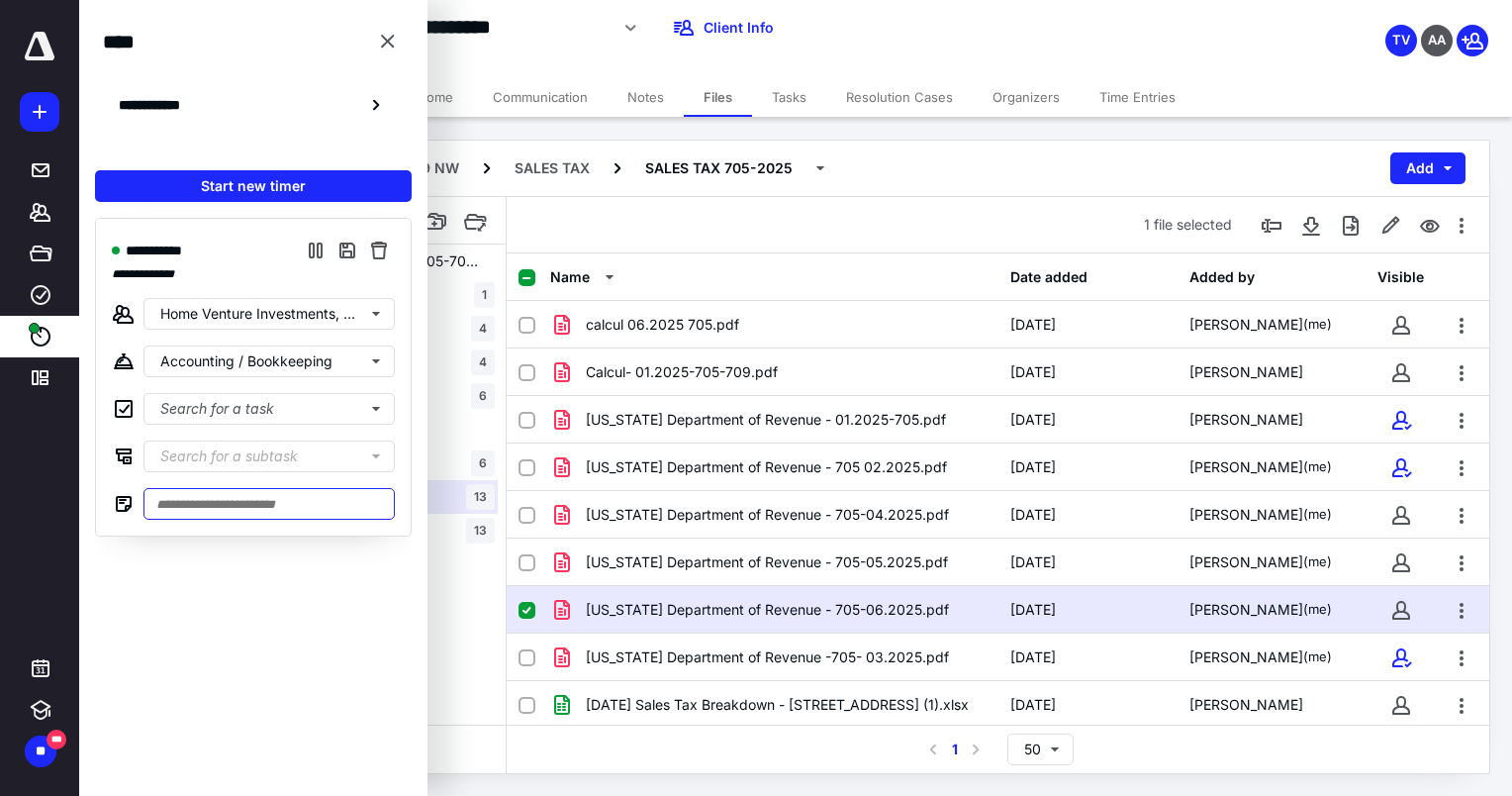 click at bounding box center [269, 504] 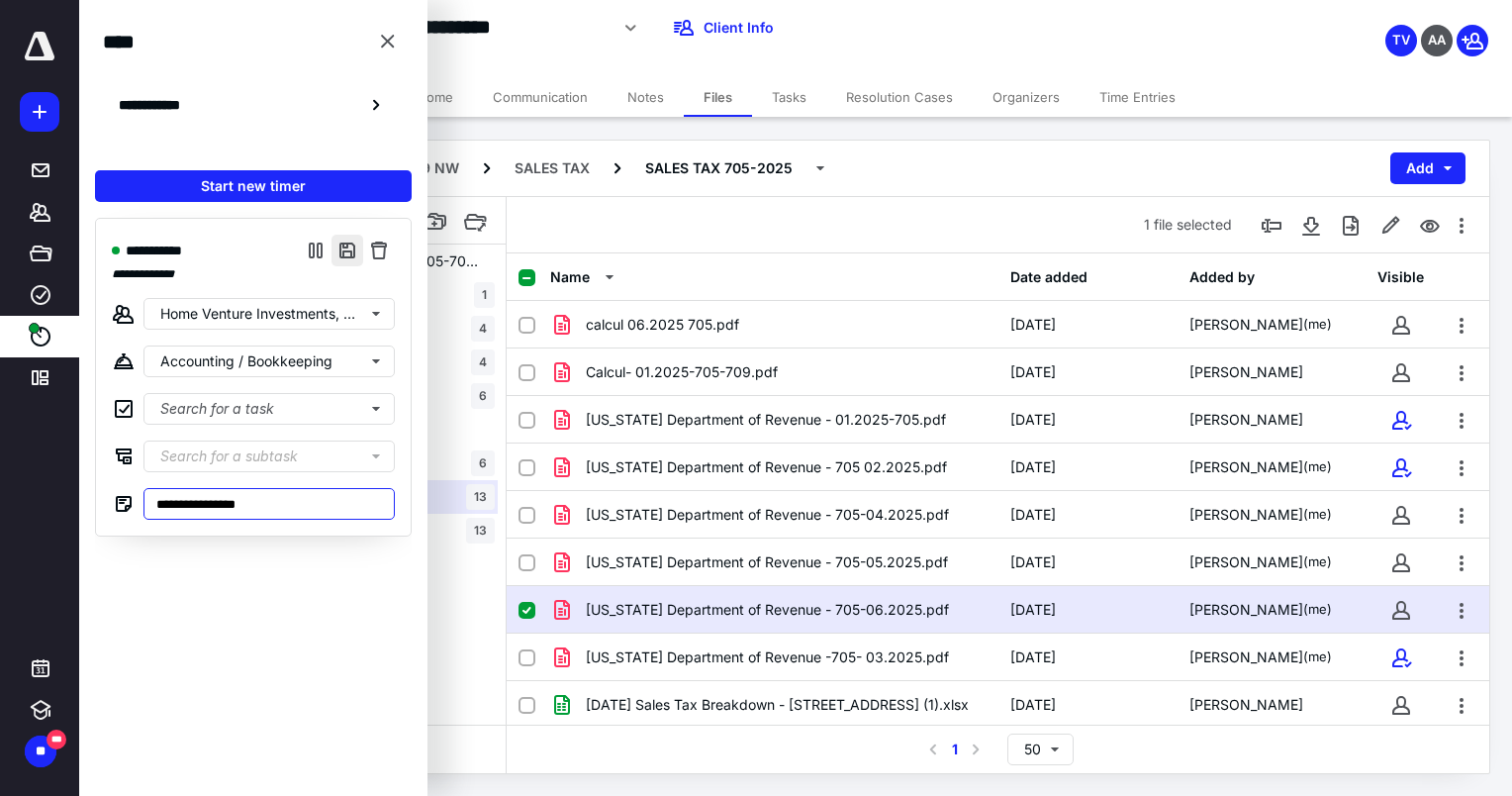 type on "**********" 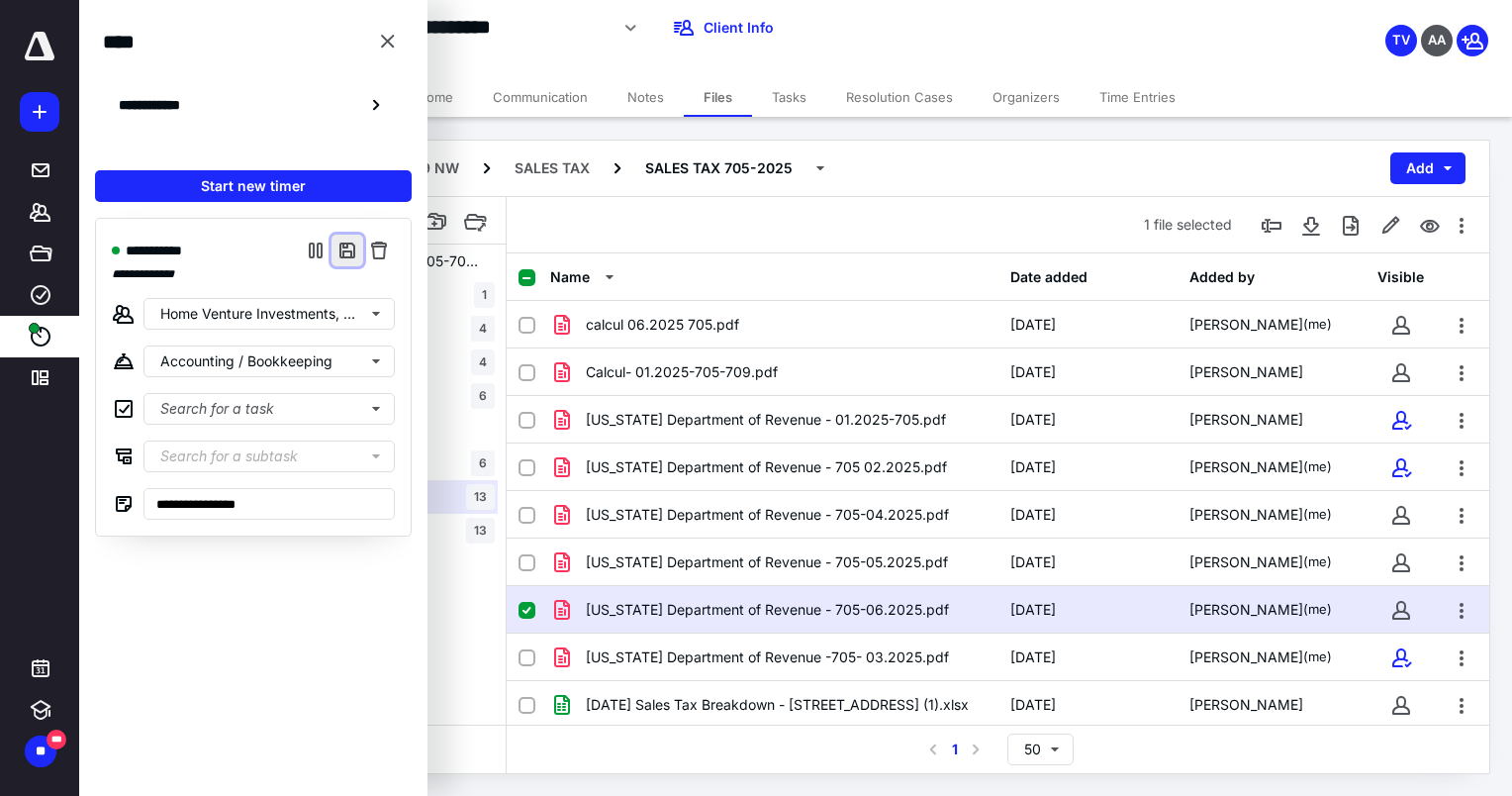 click at bounding box center (347, 250) 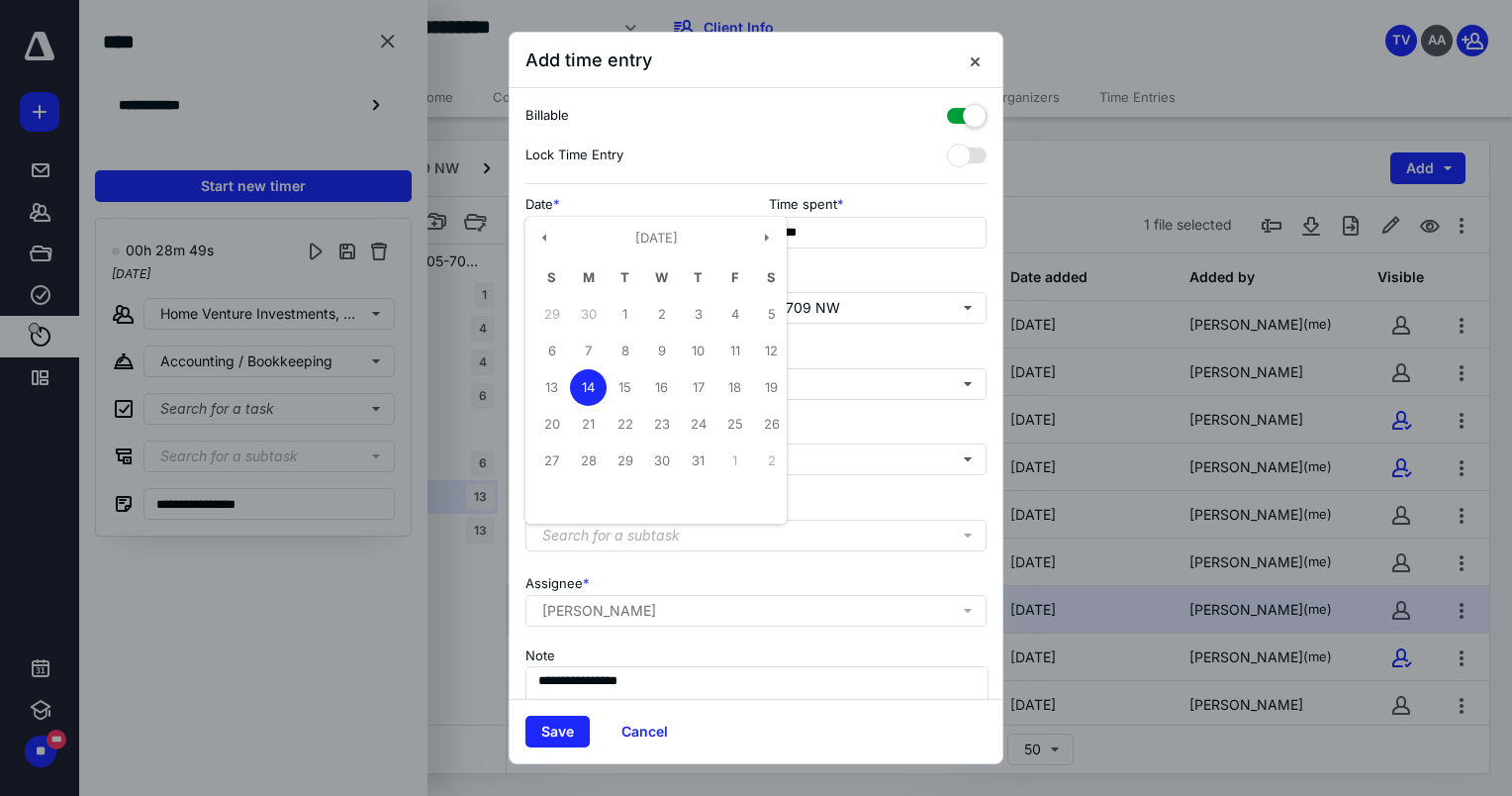 click on "**********" at bounding box center (634, 233) 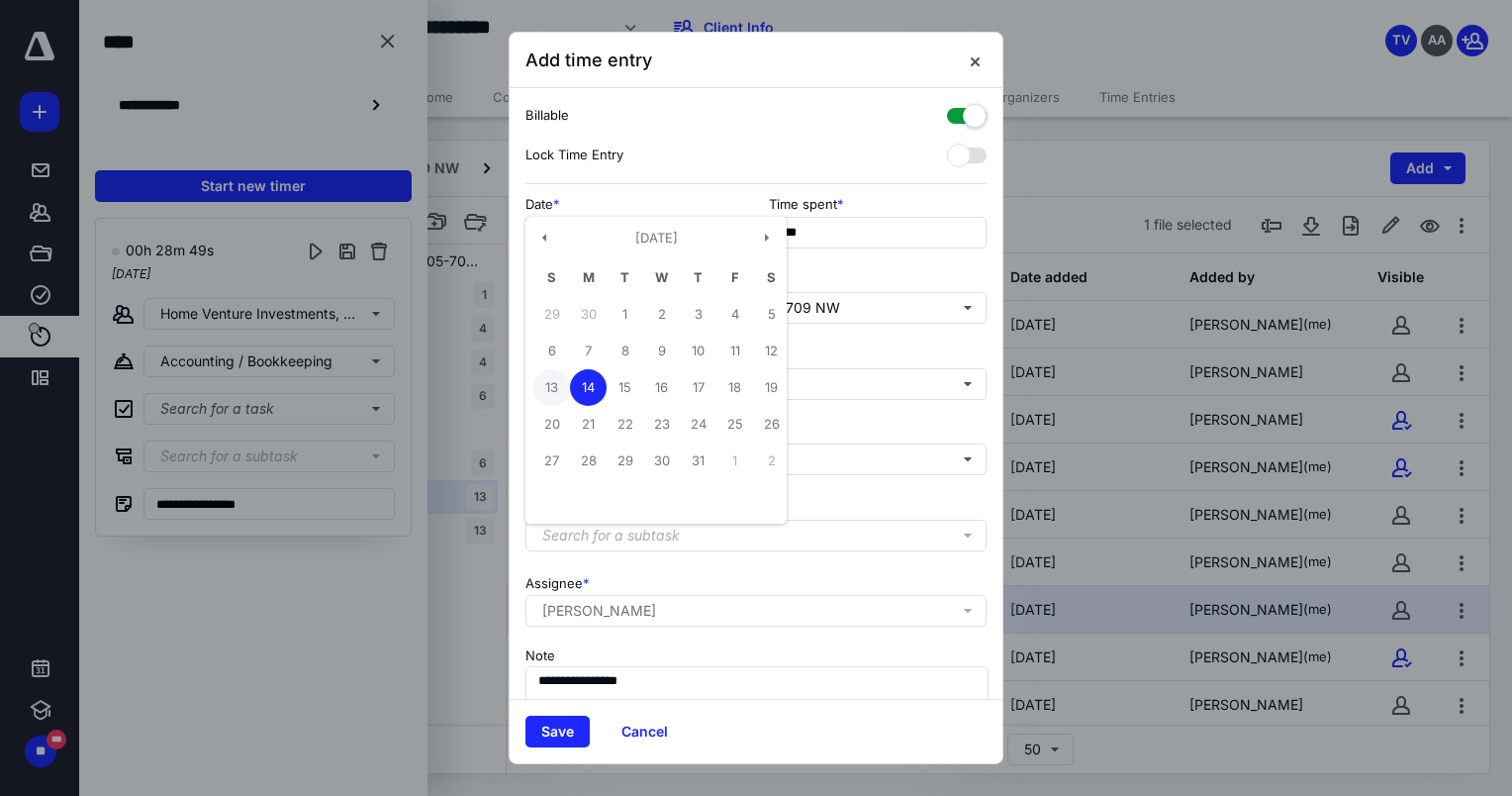 click on "13" at bounding box center [551, 387] 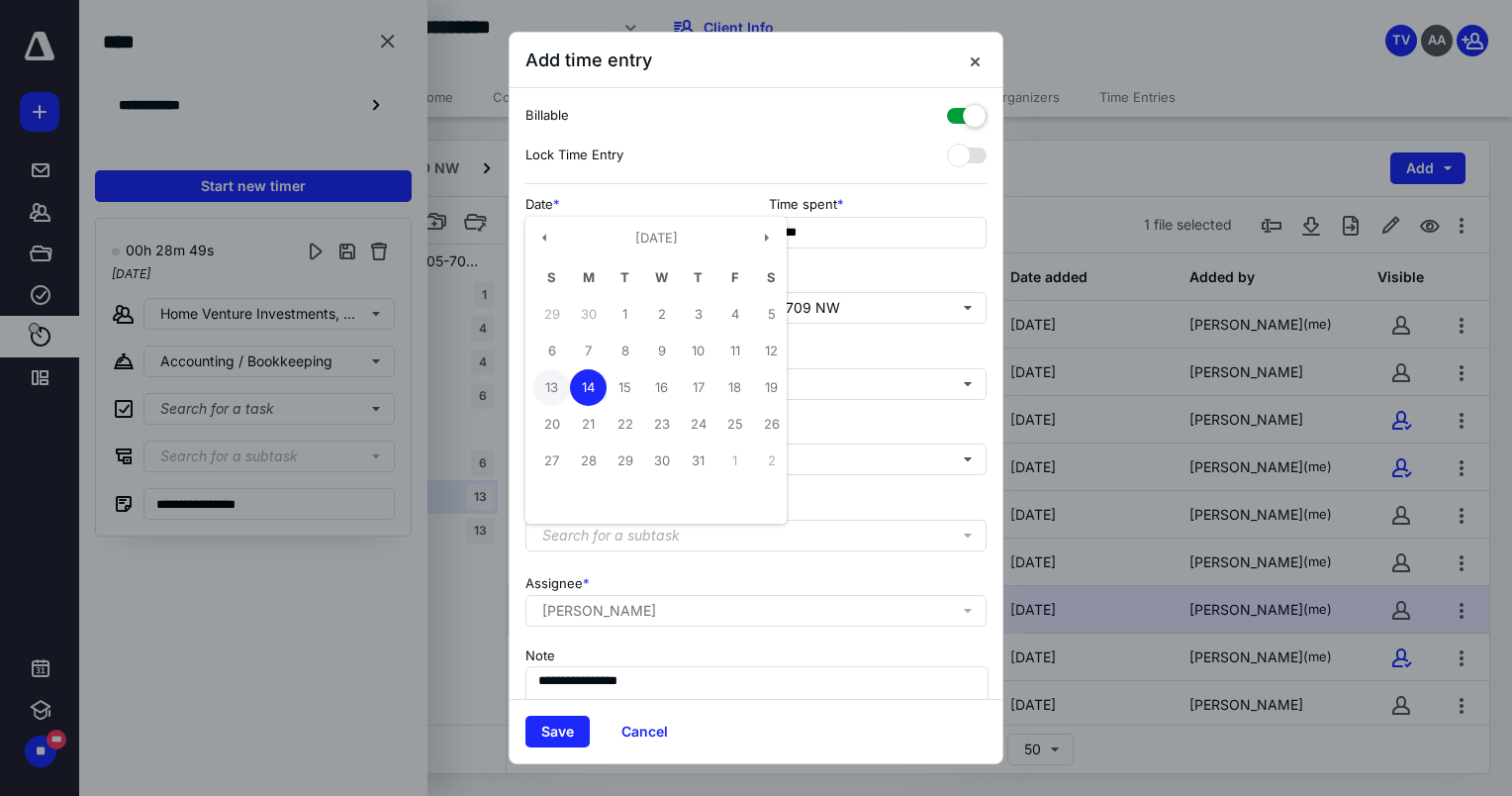type on "**********" 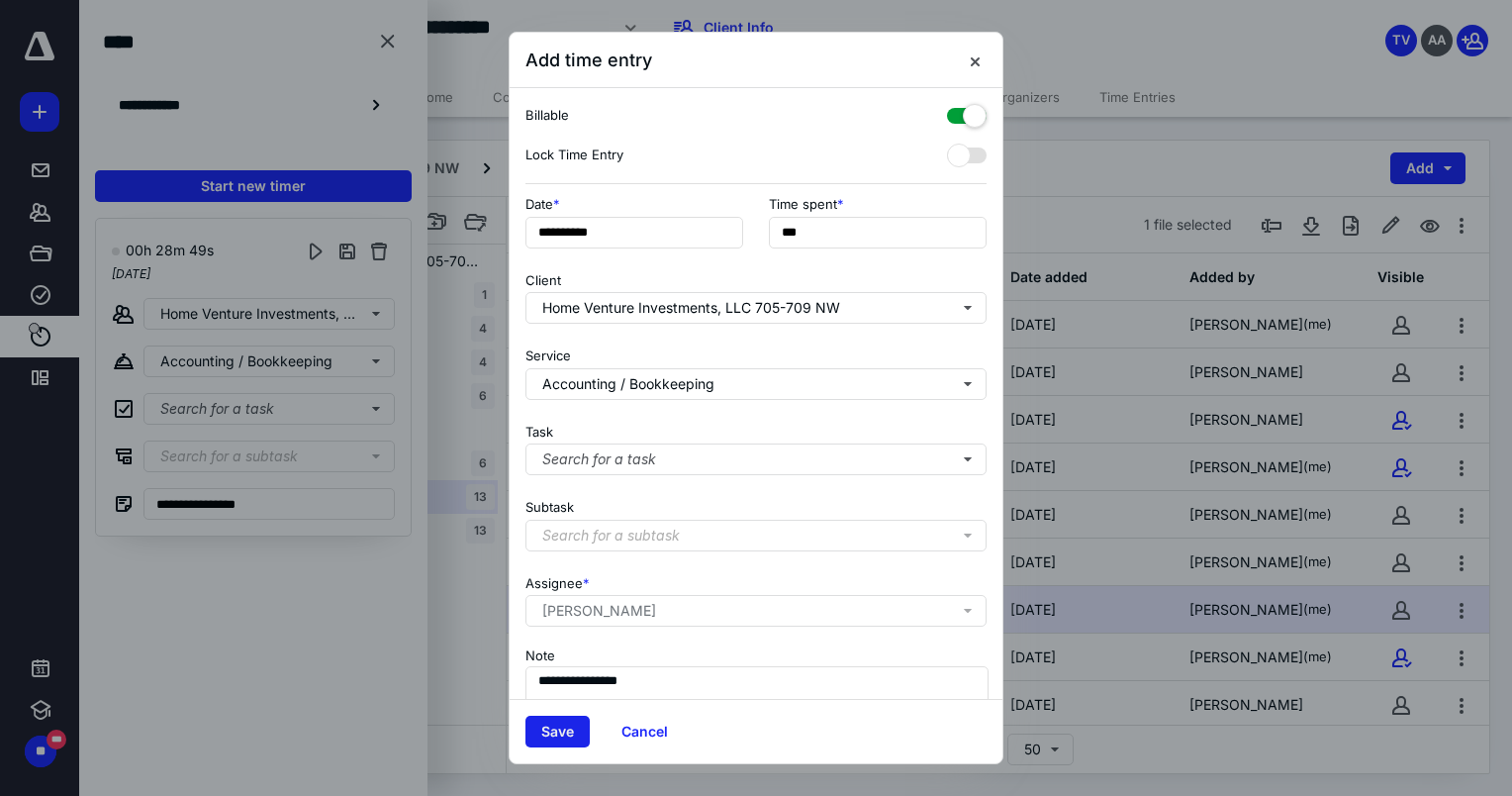 click on "Save" at bounding box center [557, 732] 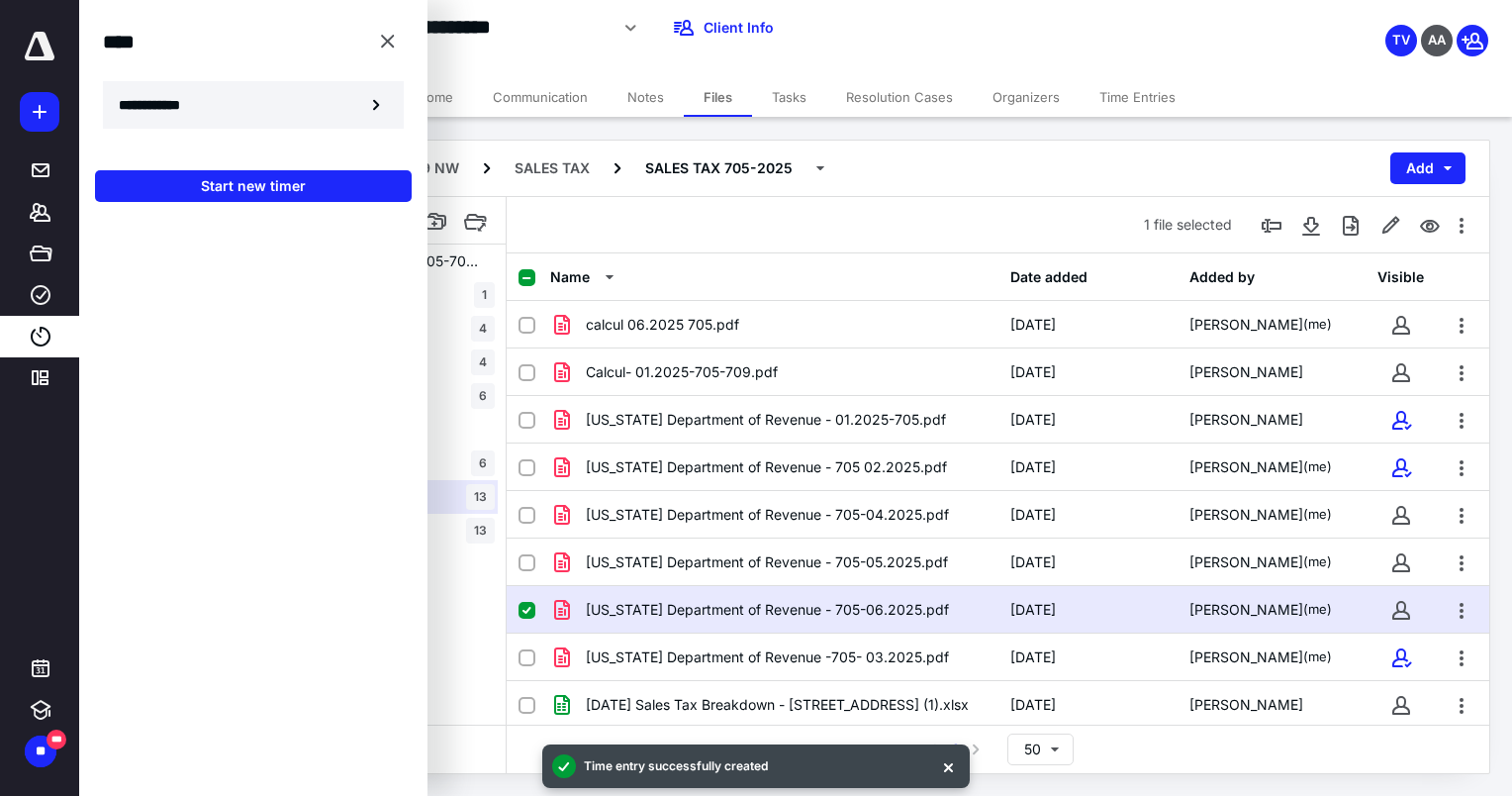 click on "**********" at bounding box center (253, 105) 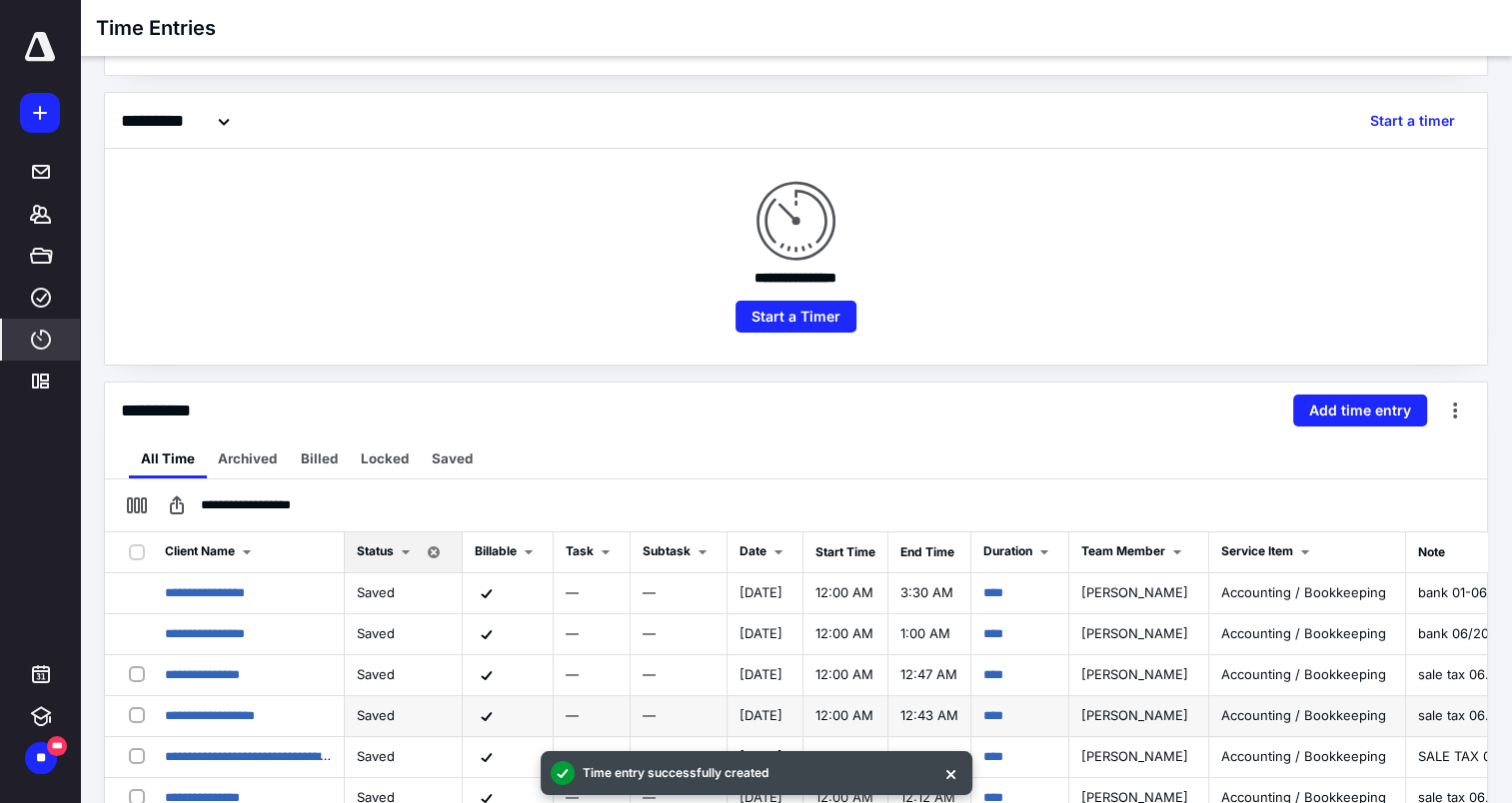 scroll, scrollTop: 300, scrollLeft: 0, axis: vertical 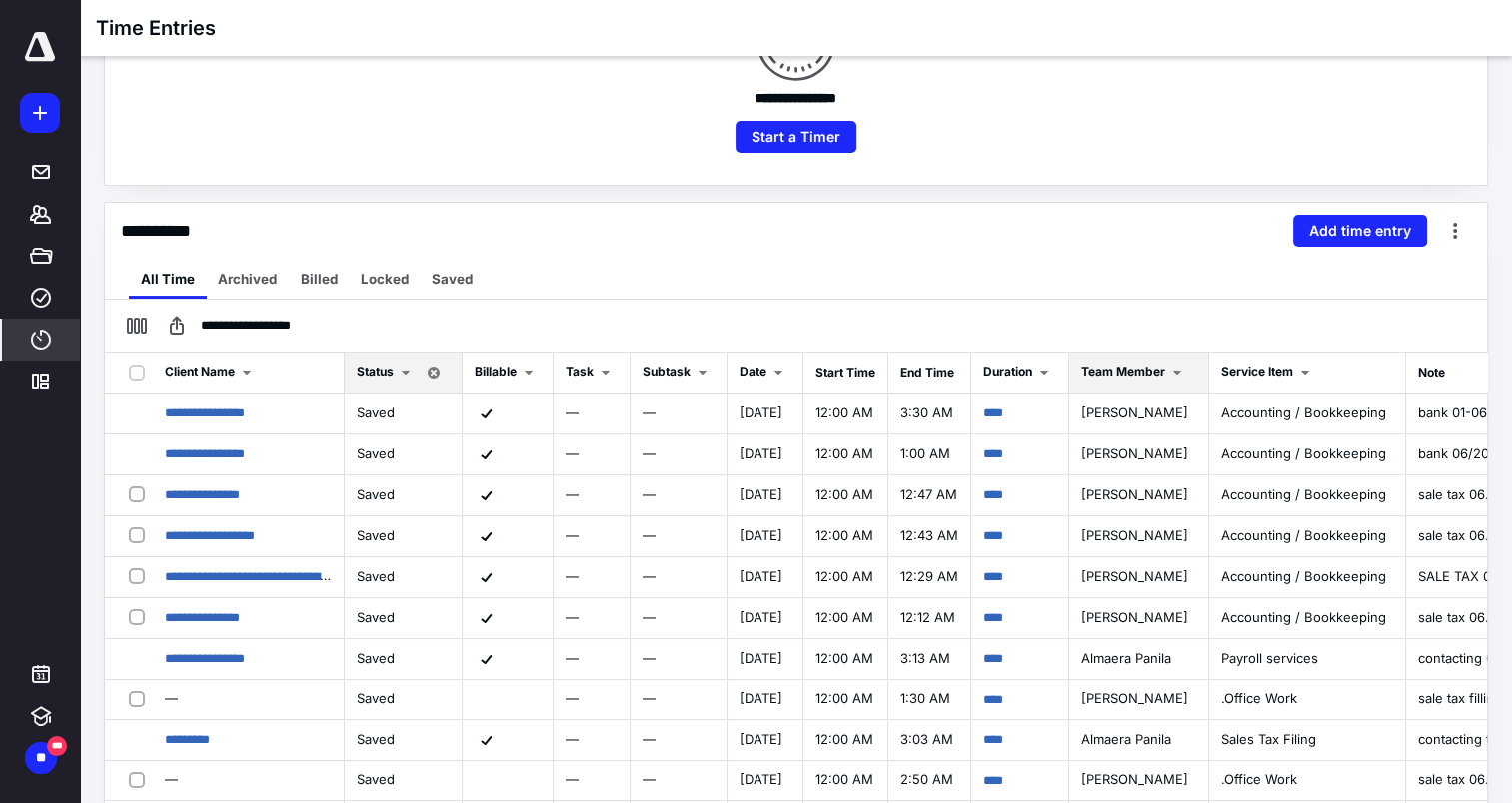 click at bounding box center (1177, 373) 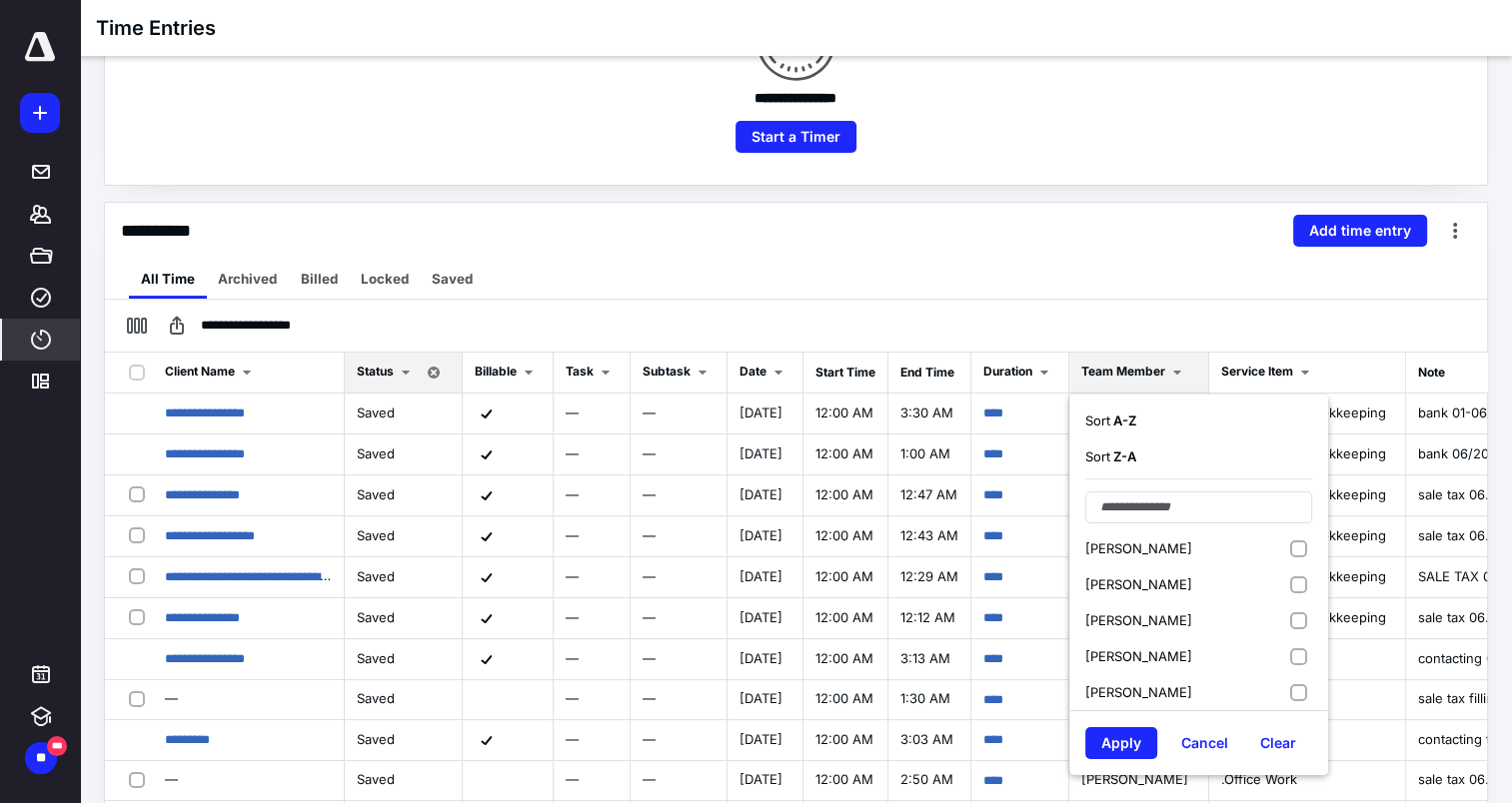 scroll, scrollTop: 184, scrollLeft: 0, axis: vertical 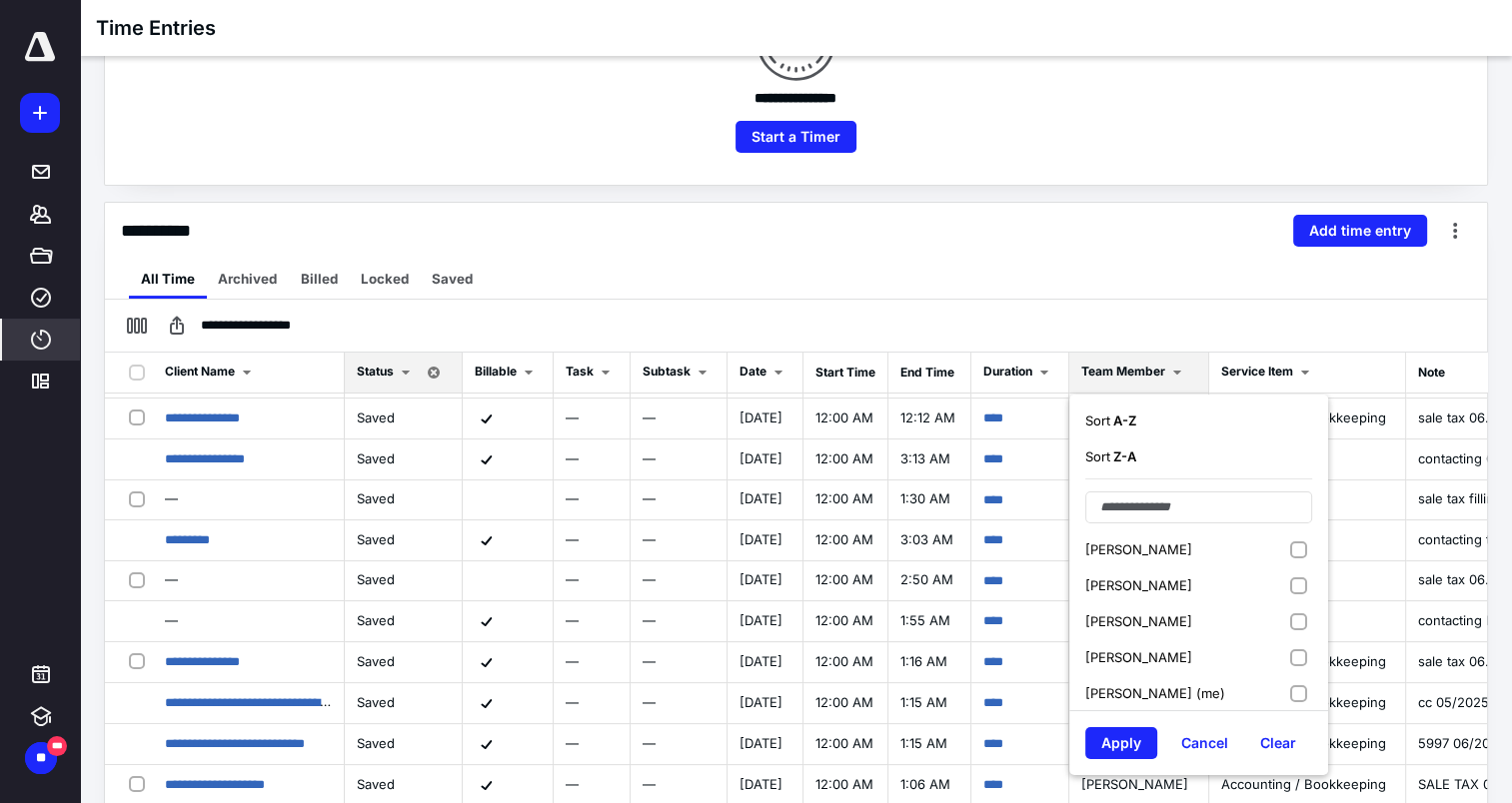 click on "[PERSON_NAME] (me)" at bounding box center [1198, 693] 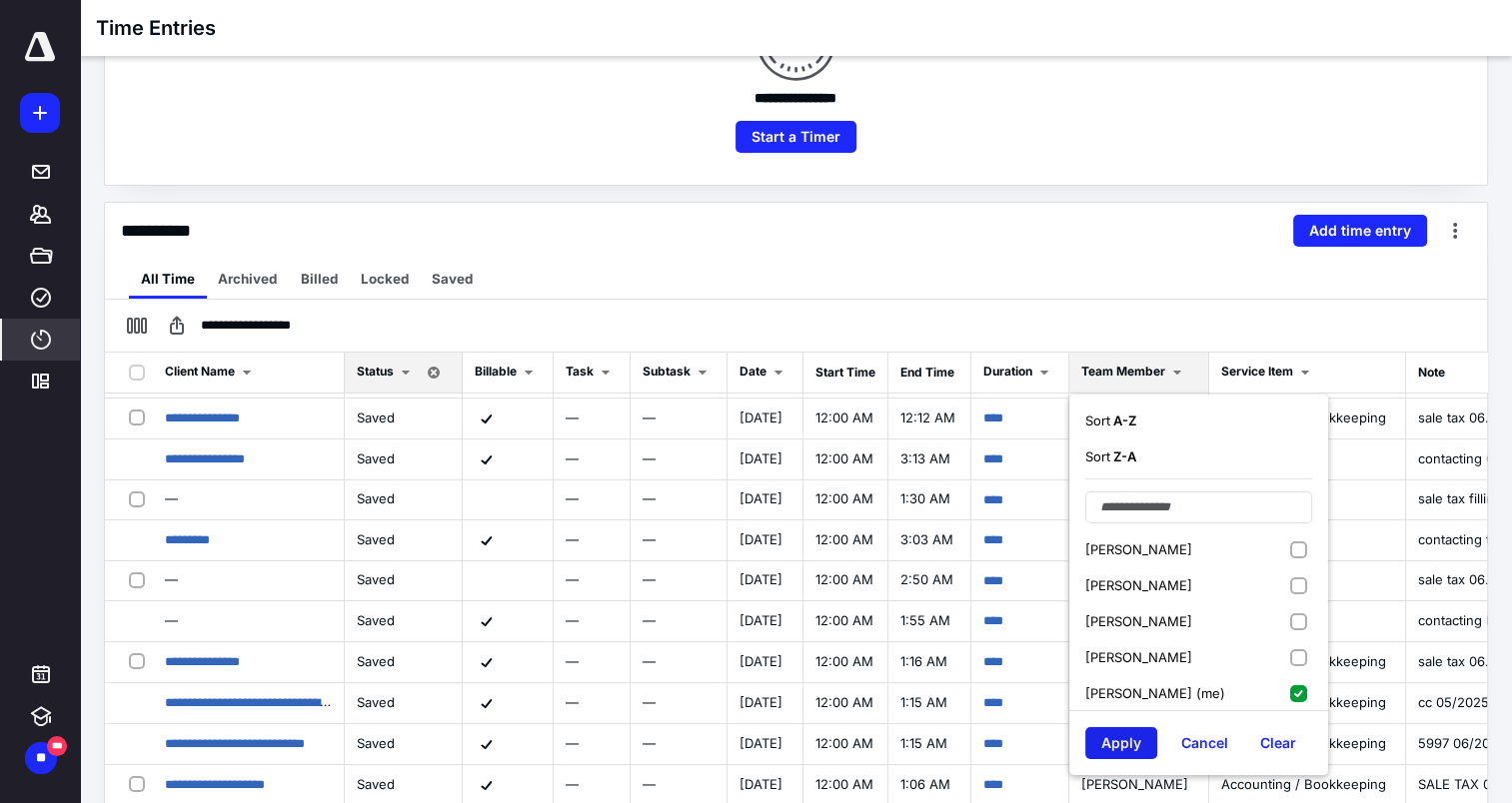 click on "Apply" at bounding box center [1121, 743] 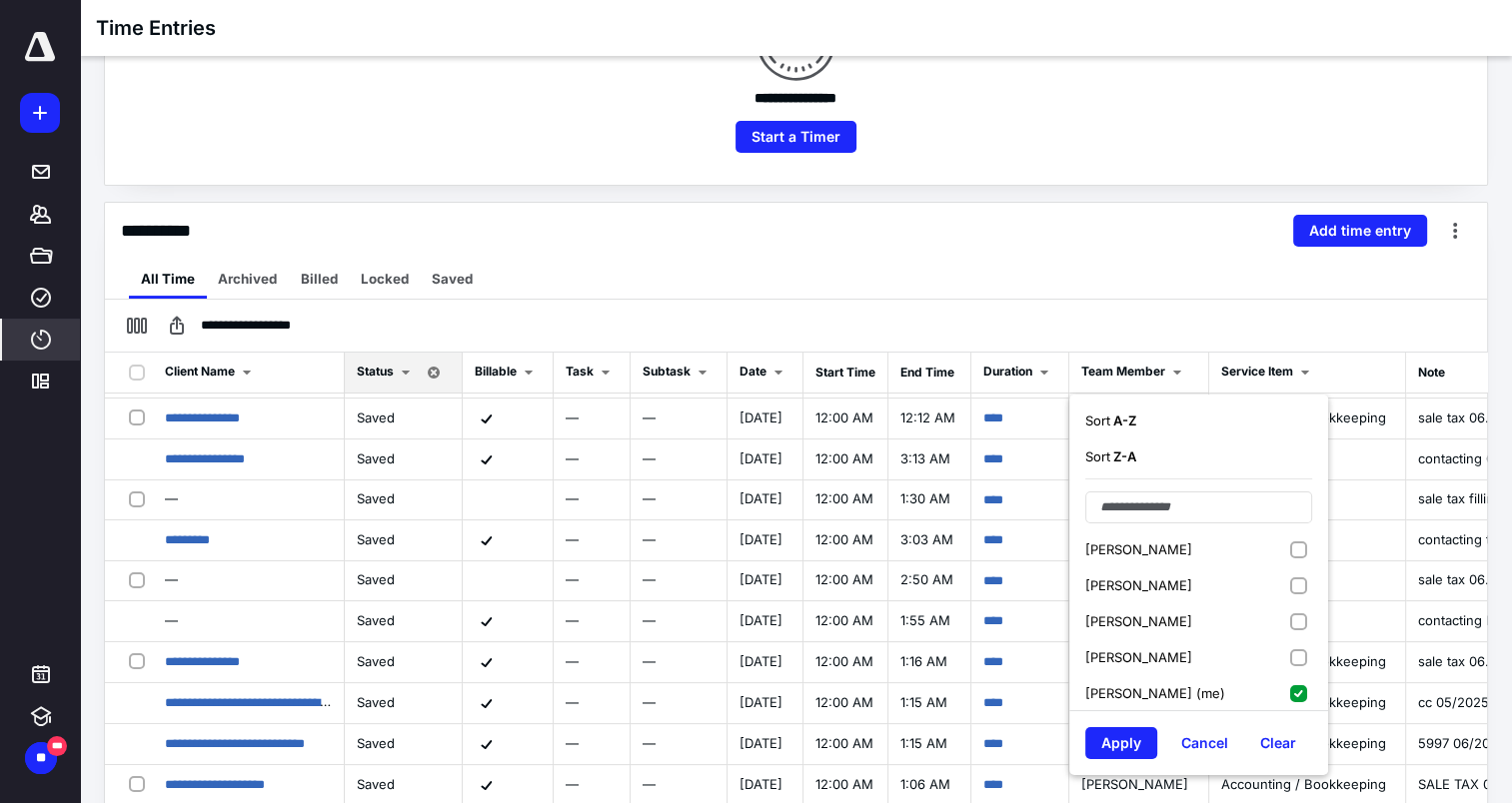 scroll, scrollTop: 0, scrollLeft: 0, axis: both 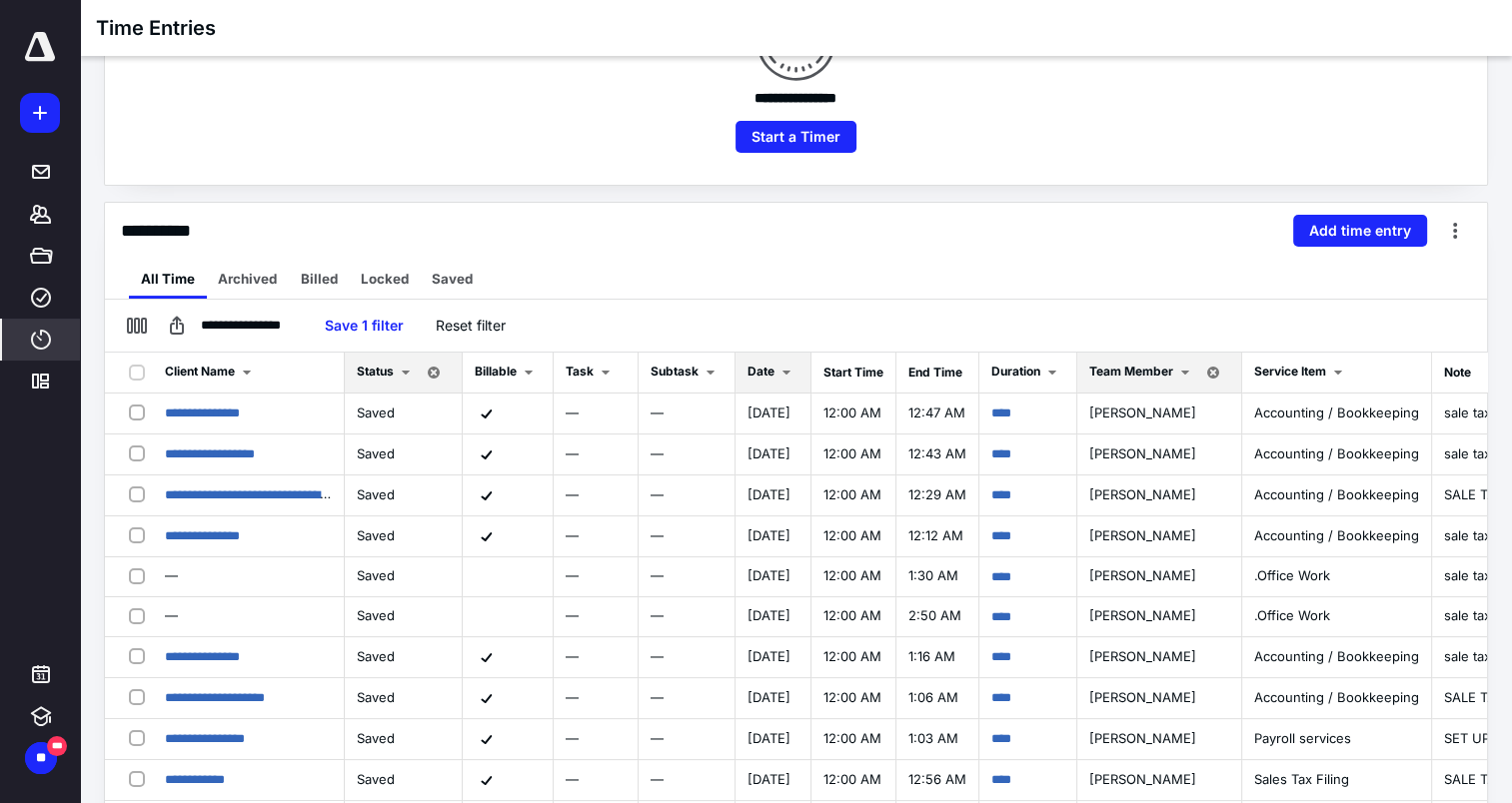 click at bounding box center [786, 373] 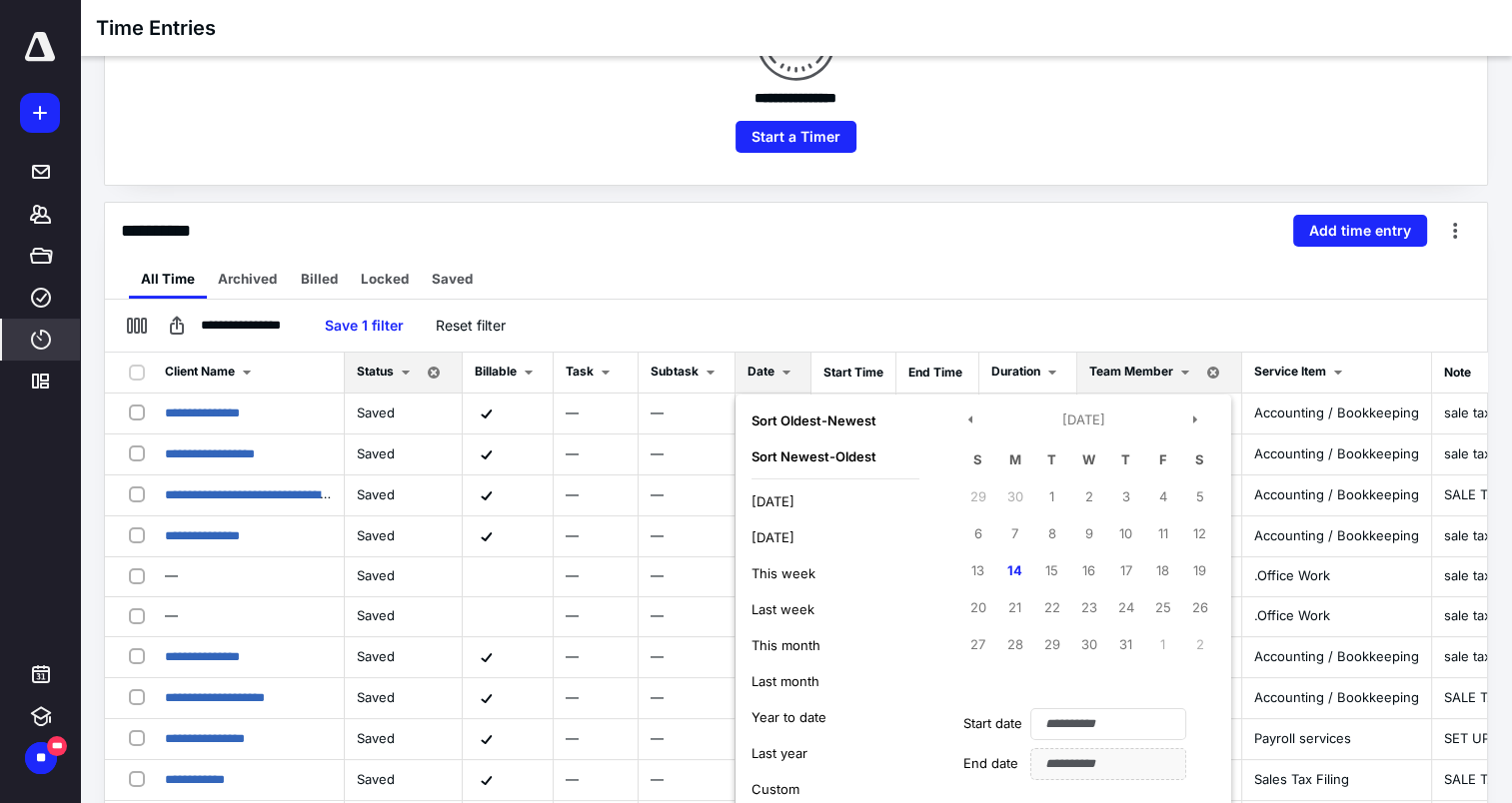 click on "[DATE]" at bounding box center (772, 537) 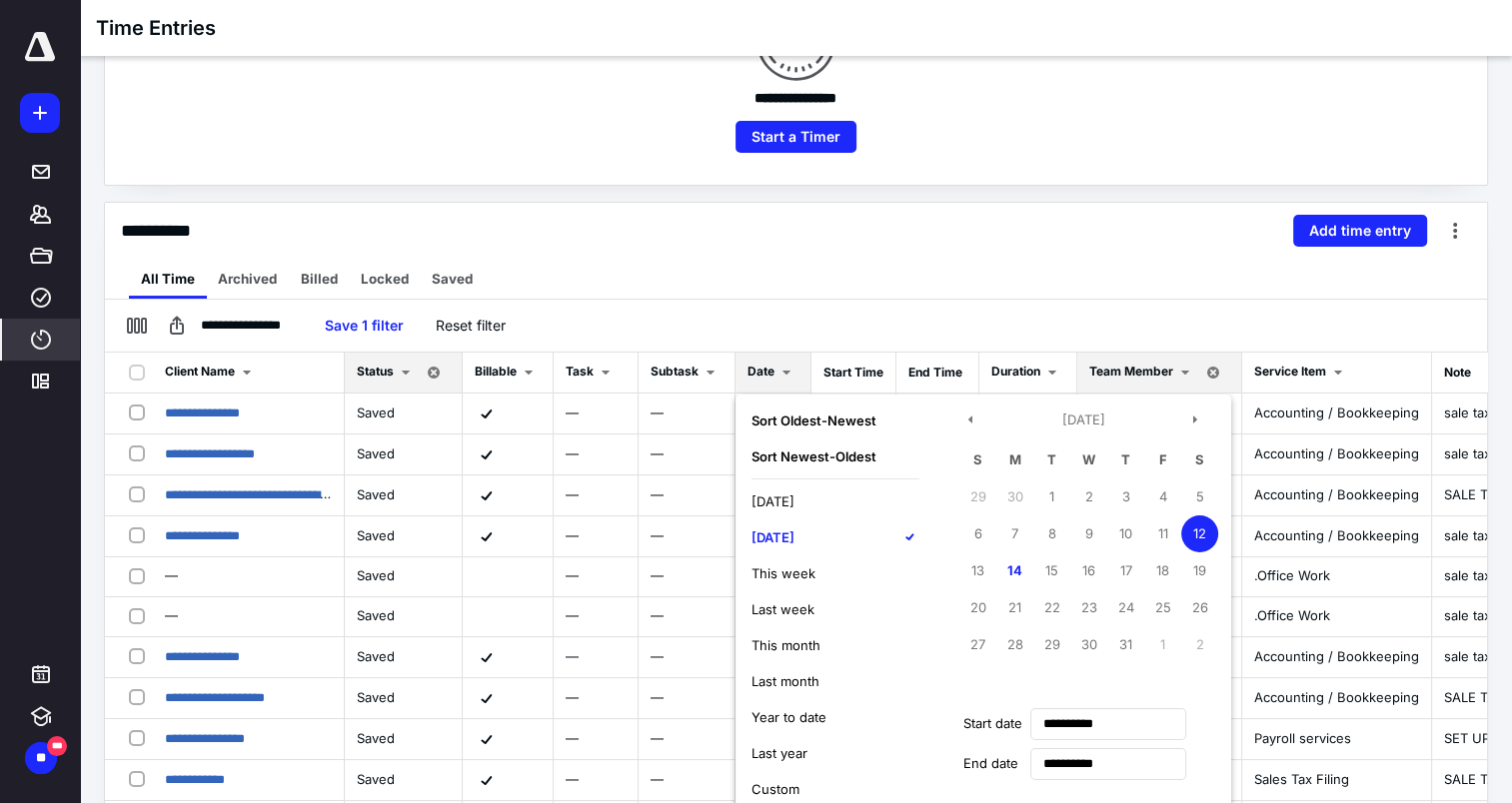 click on "[DATE]" at bounding box center (772, 501) 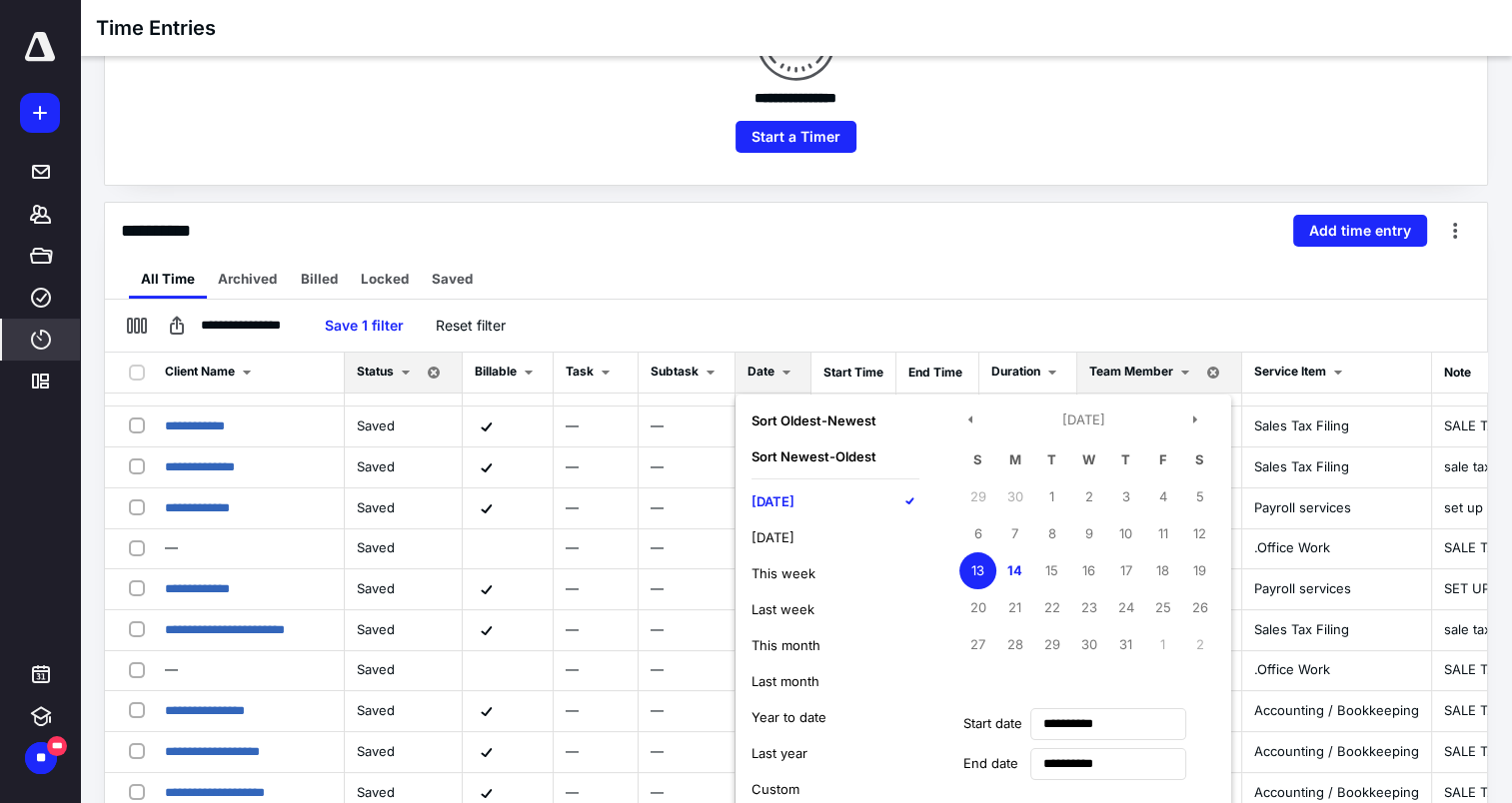 scroll, scrollTop: 400, scrollLeft: 0, axis: vertical 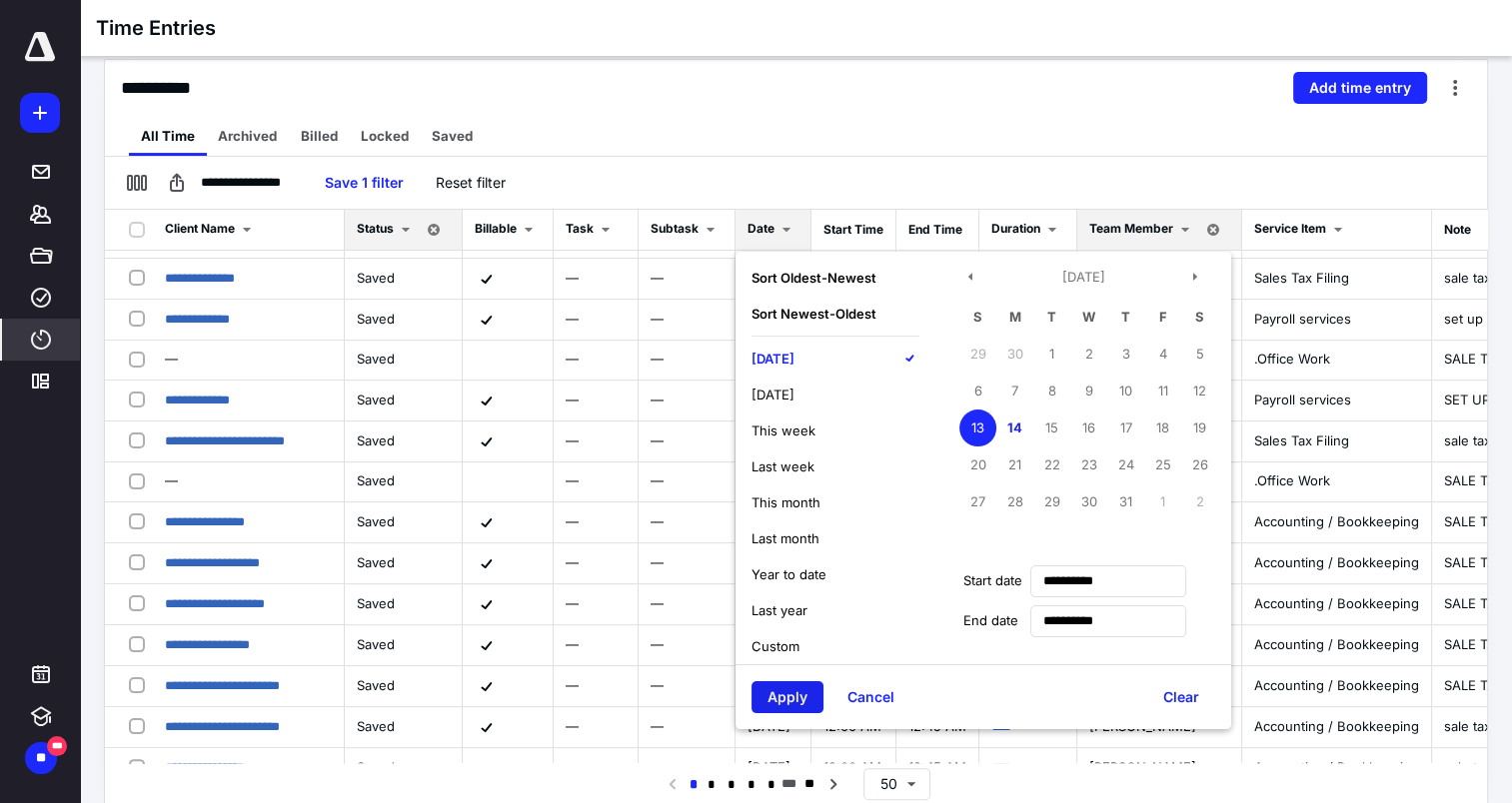 click on "Apply" at bounding box center (787, 697) 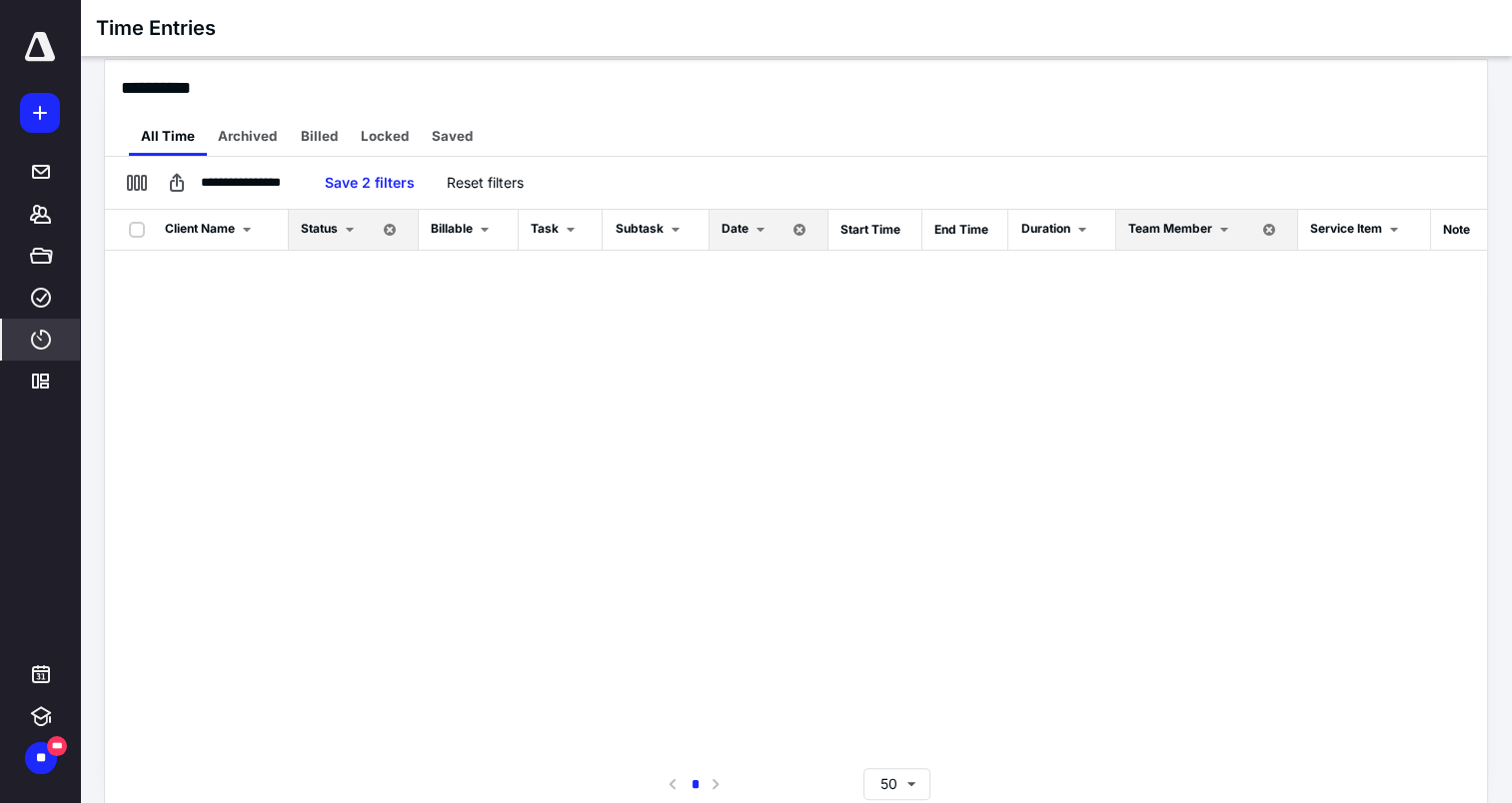 scroll, scrollTop: 0, scrollLeft: 0, axis: both 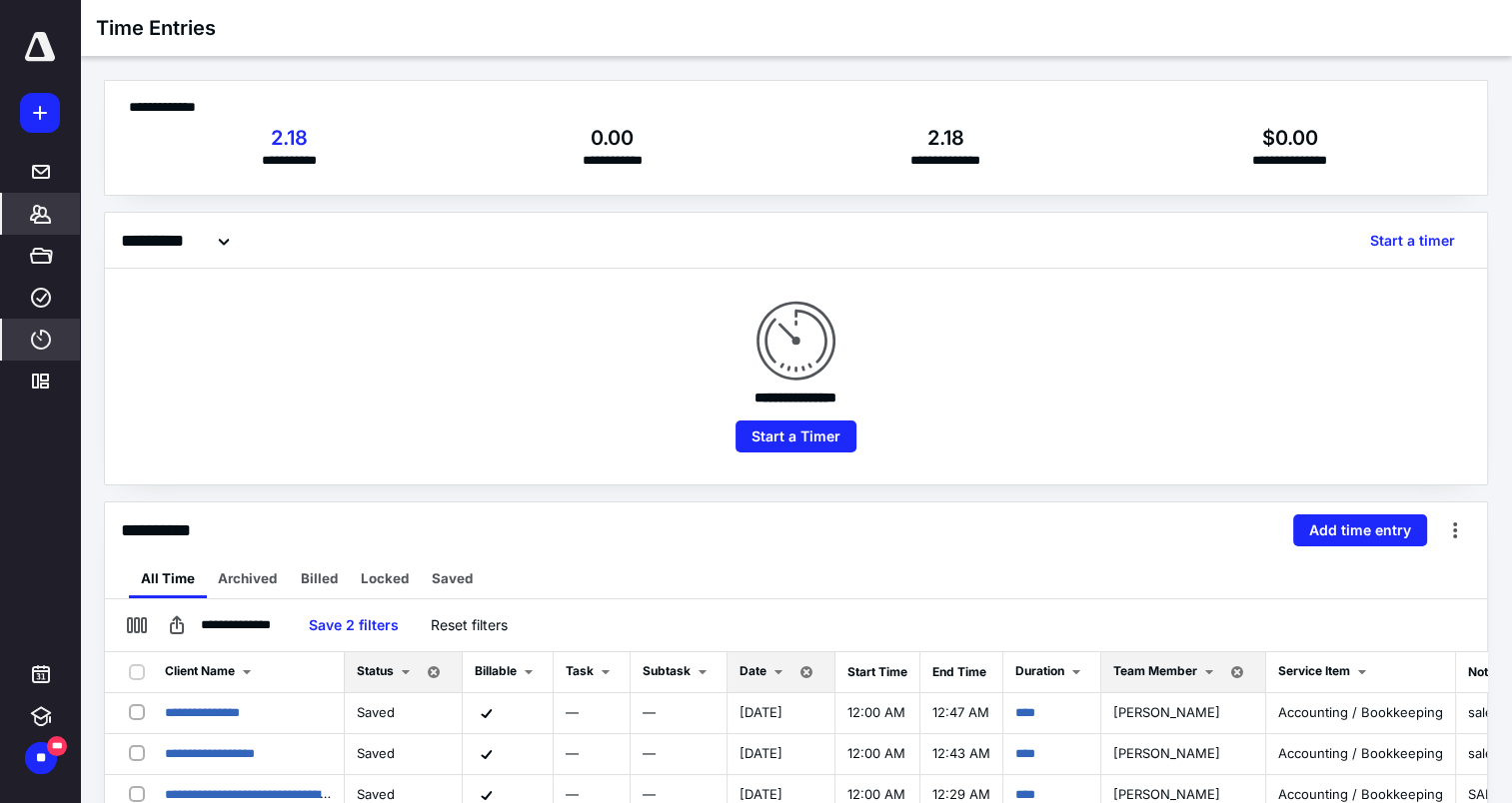 click on "*******" at bounding box center (41, 214) 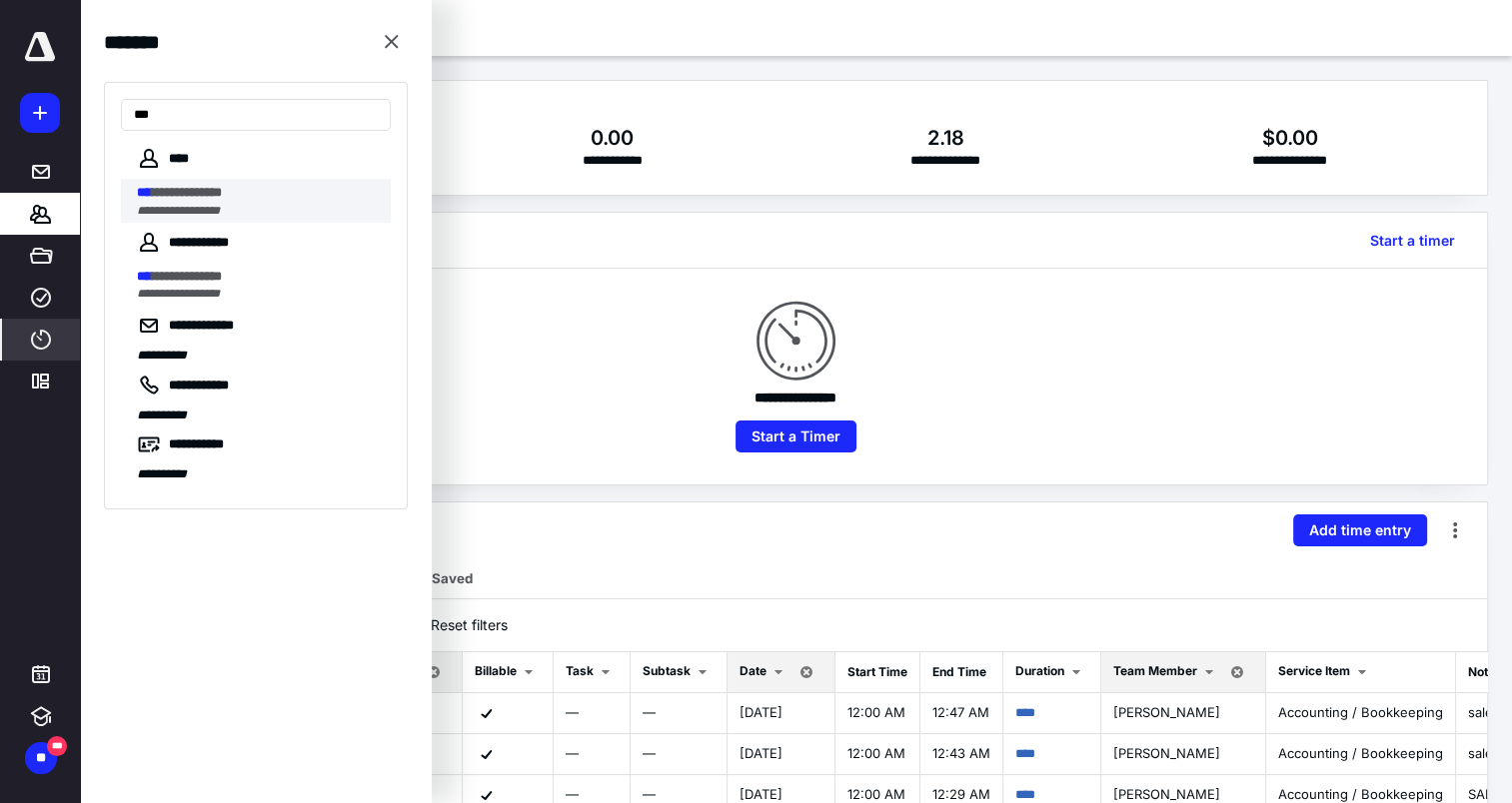 type on "***" 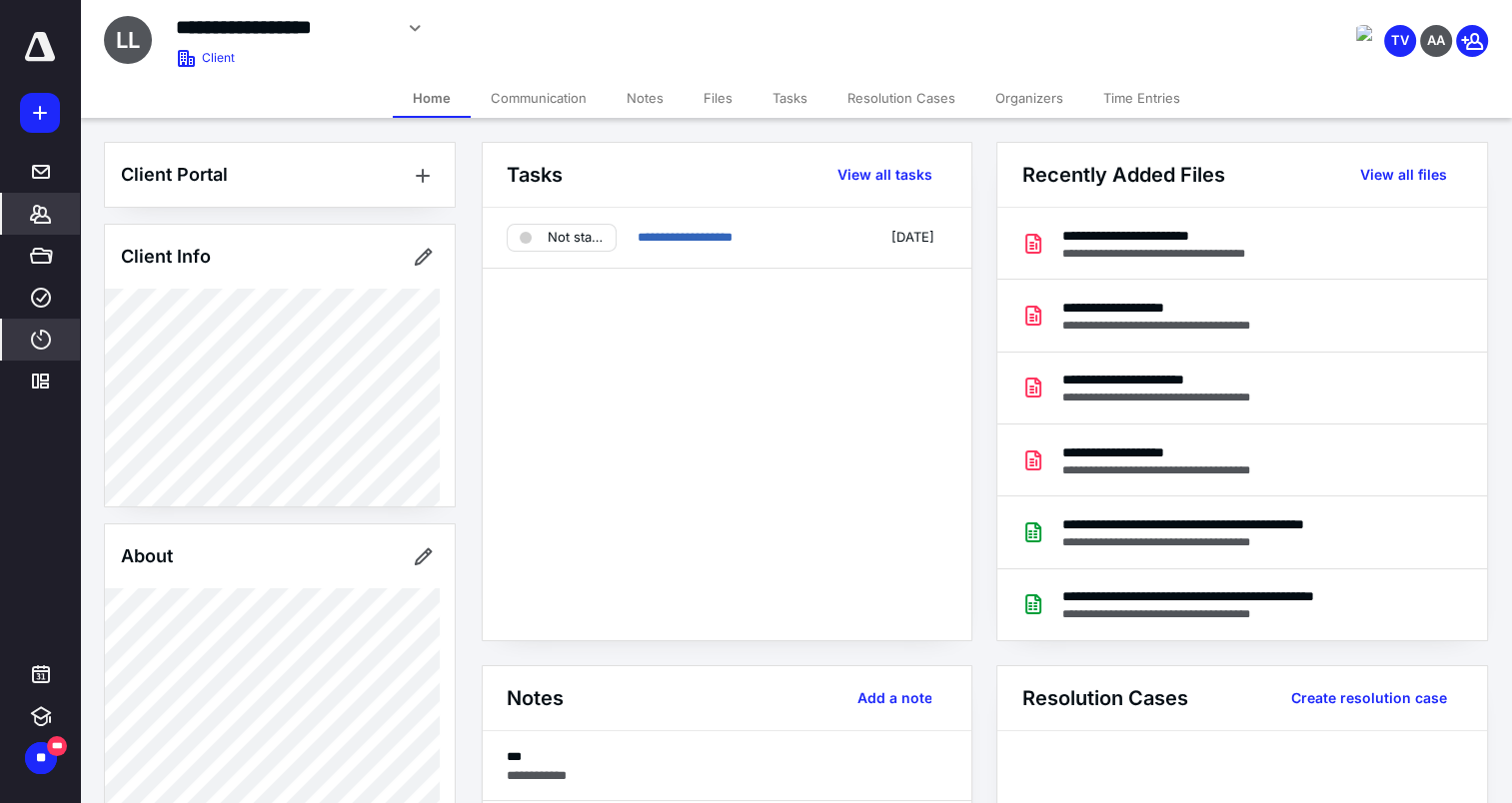 click 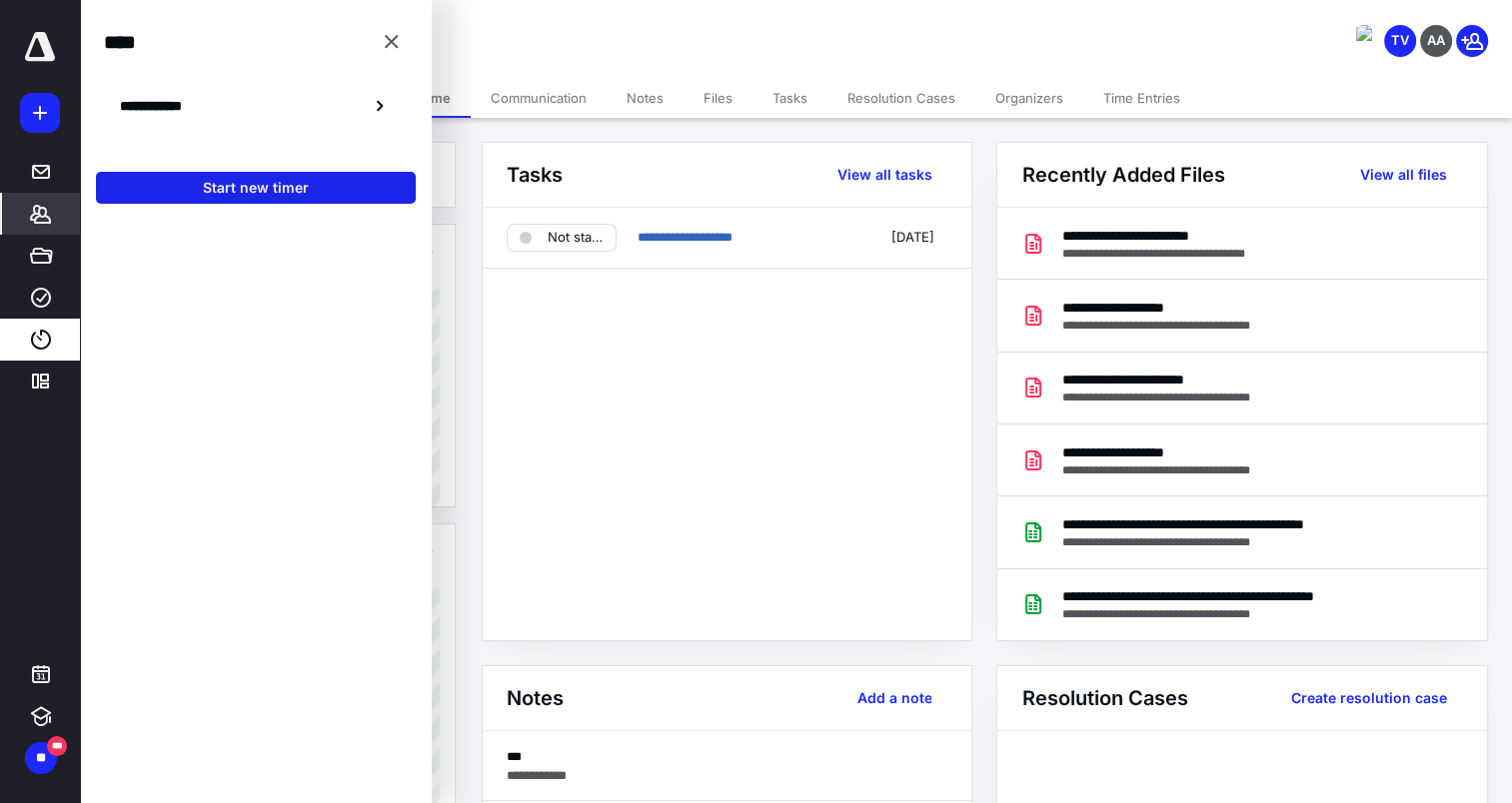 click on "Start new timer" at bounding box center [256, 188] 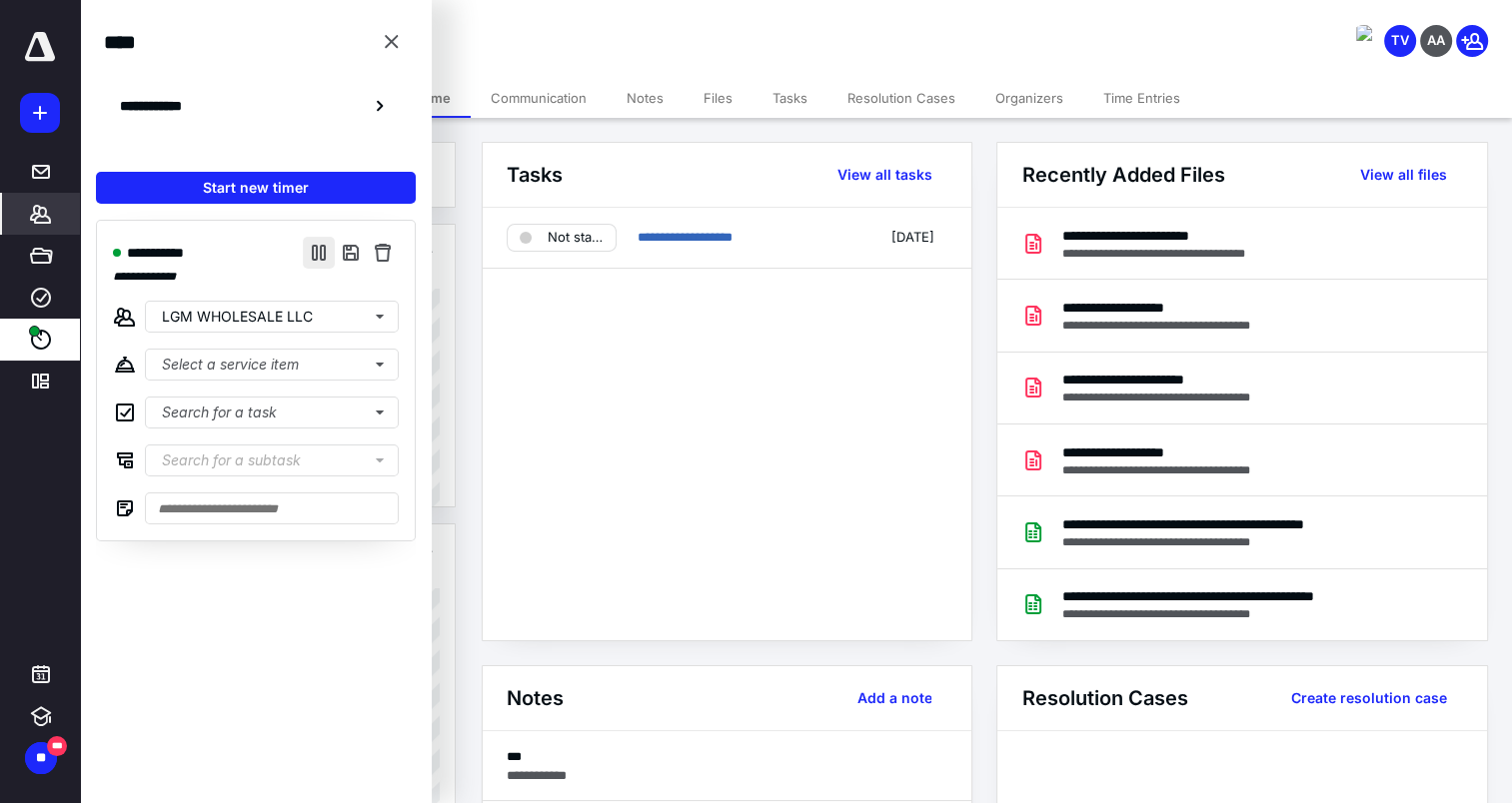 click at bounding box center [319, 253] 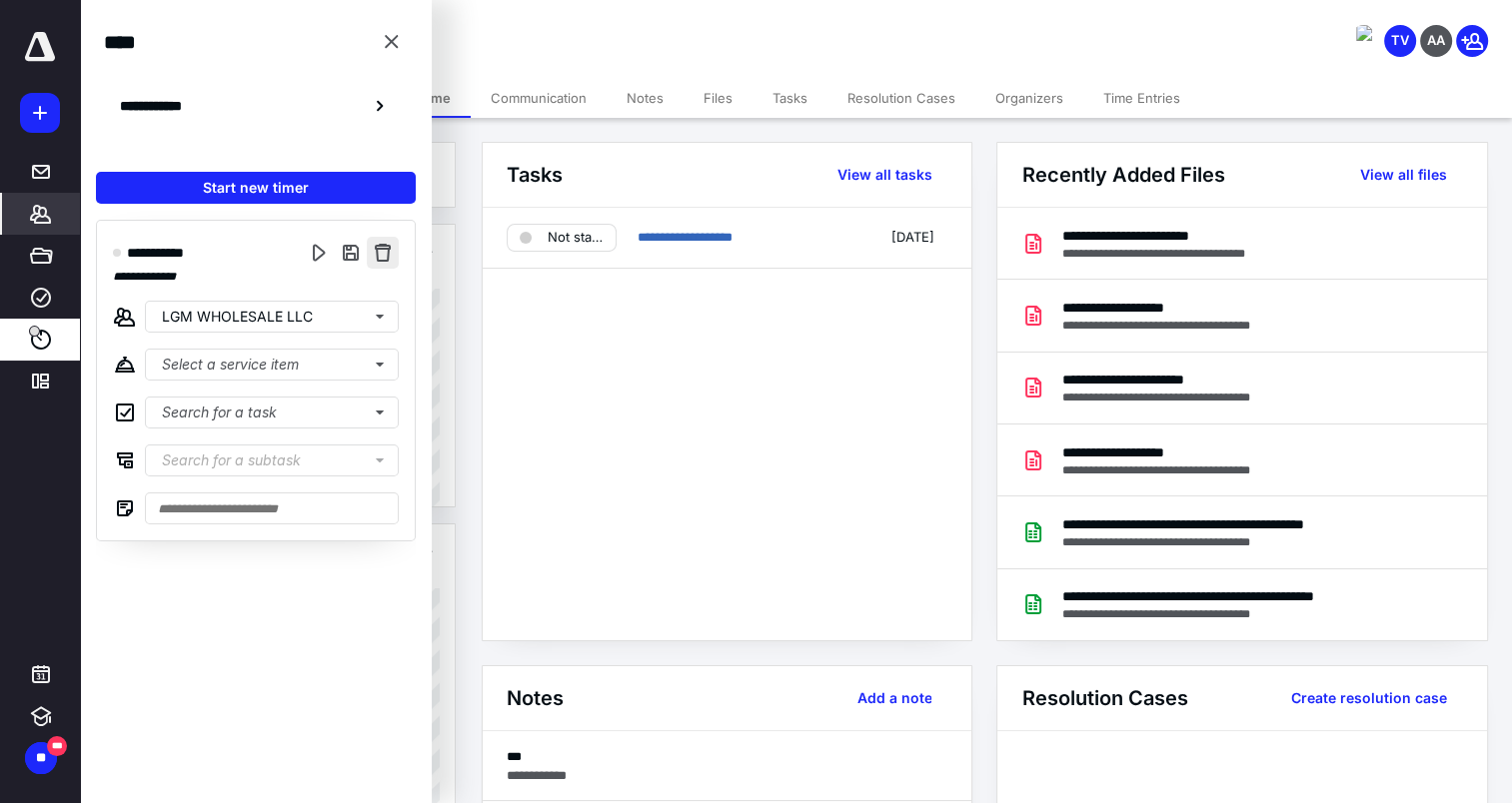 click at bounding box center [383, 253] 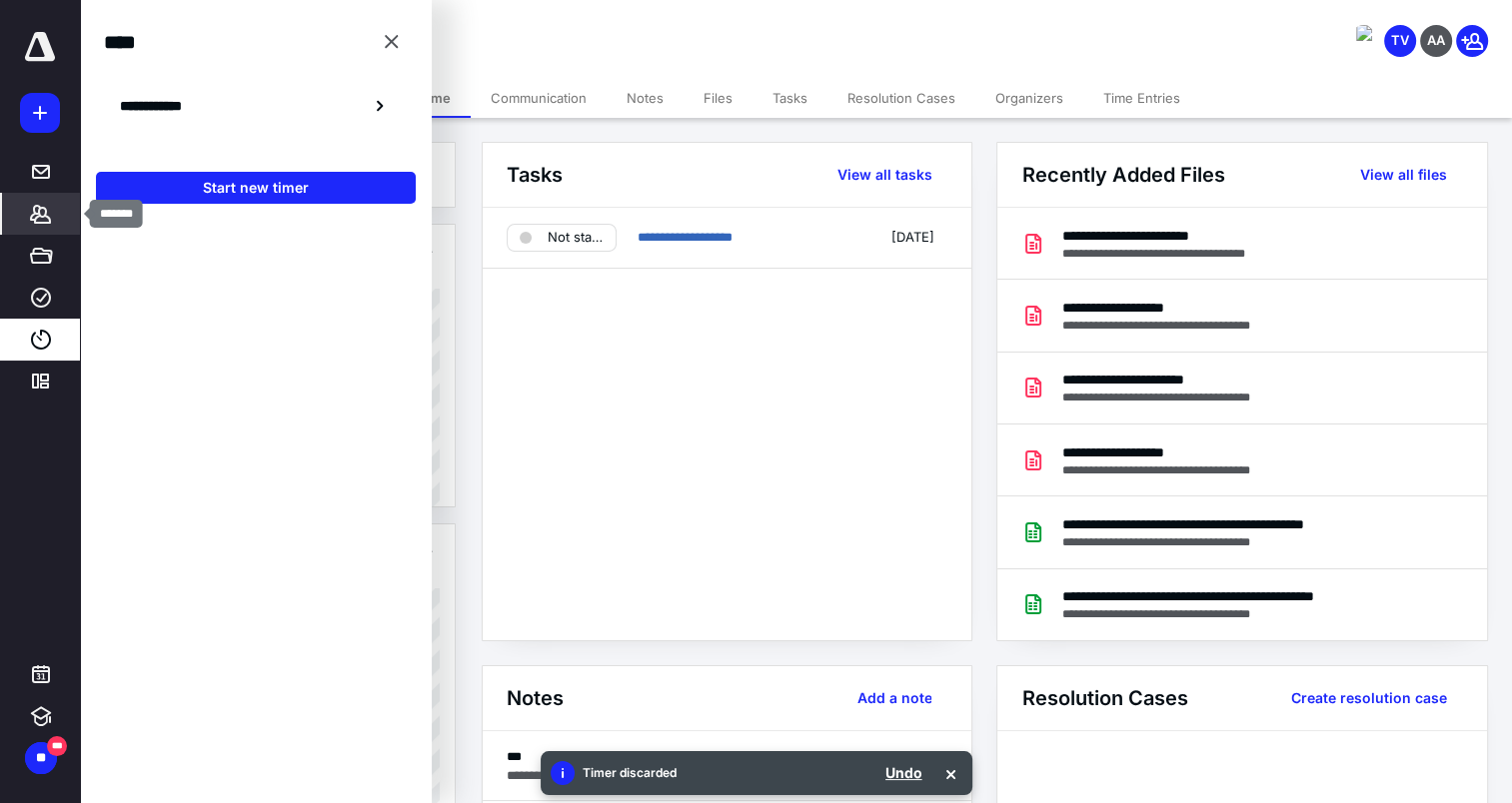 click on "*******" at bounding box center [41, 214] 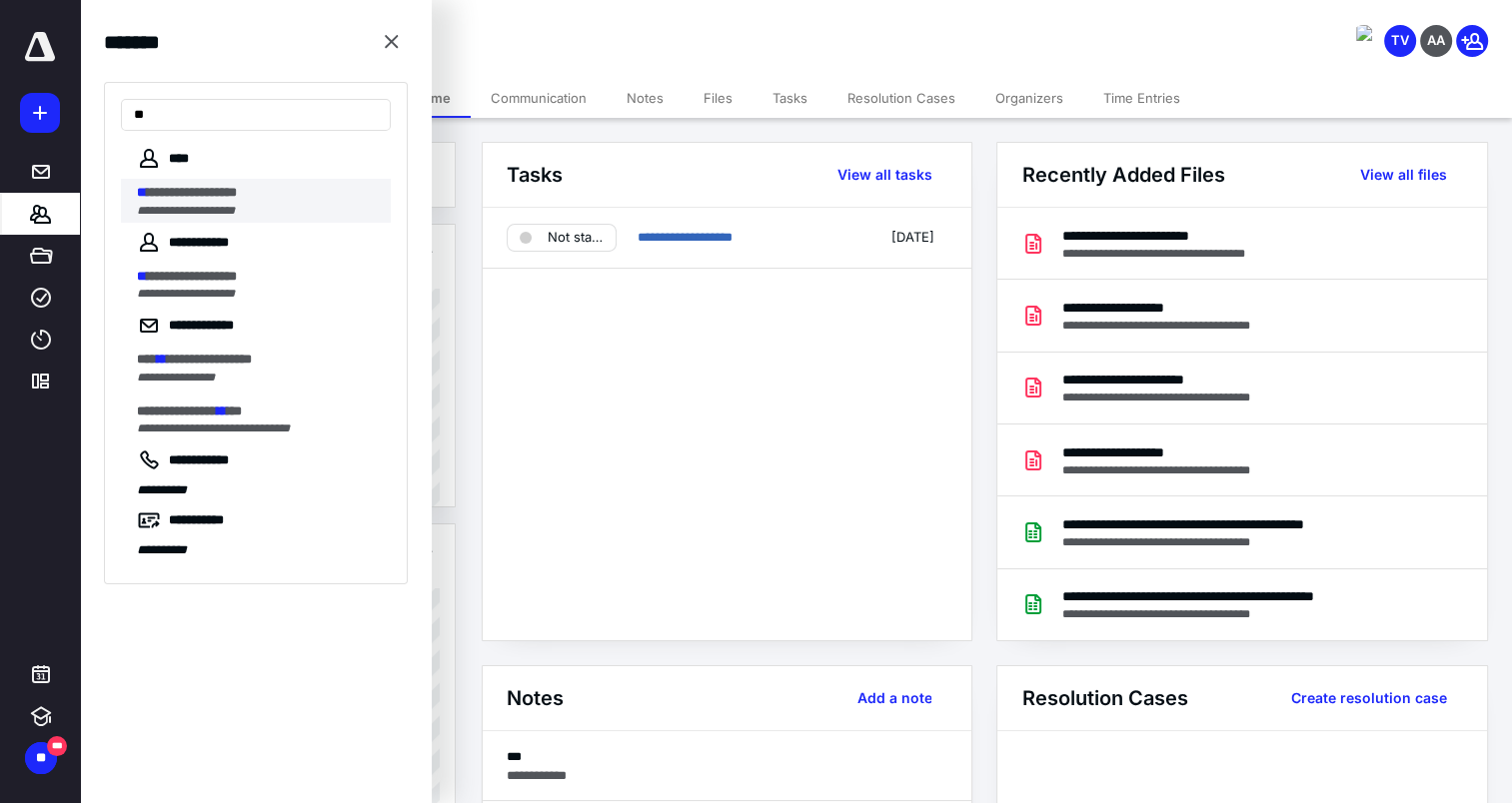 type on "**" 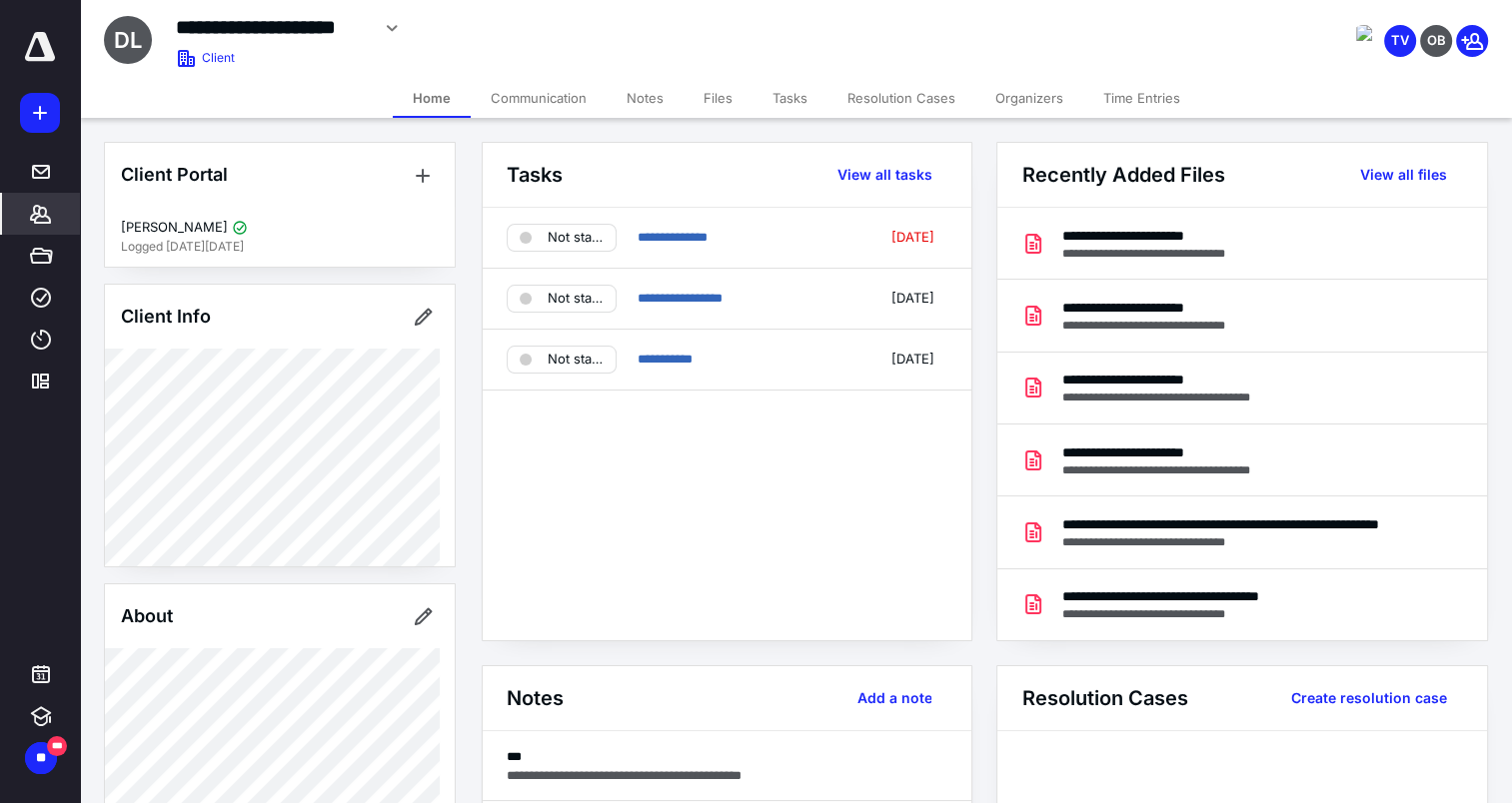click 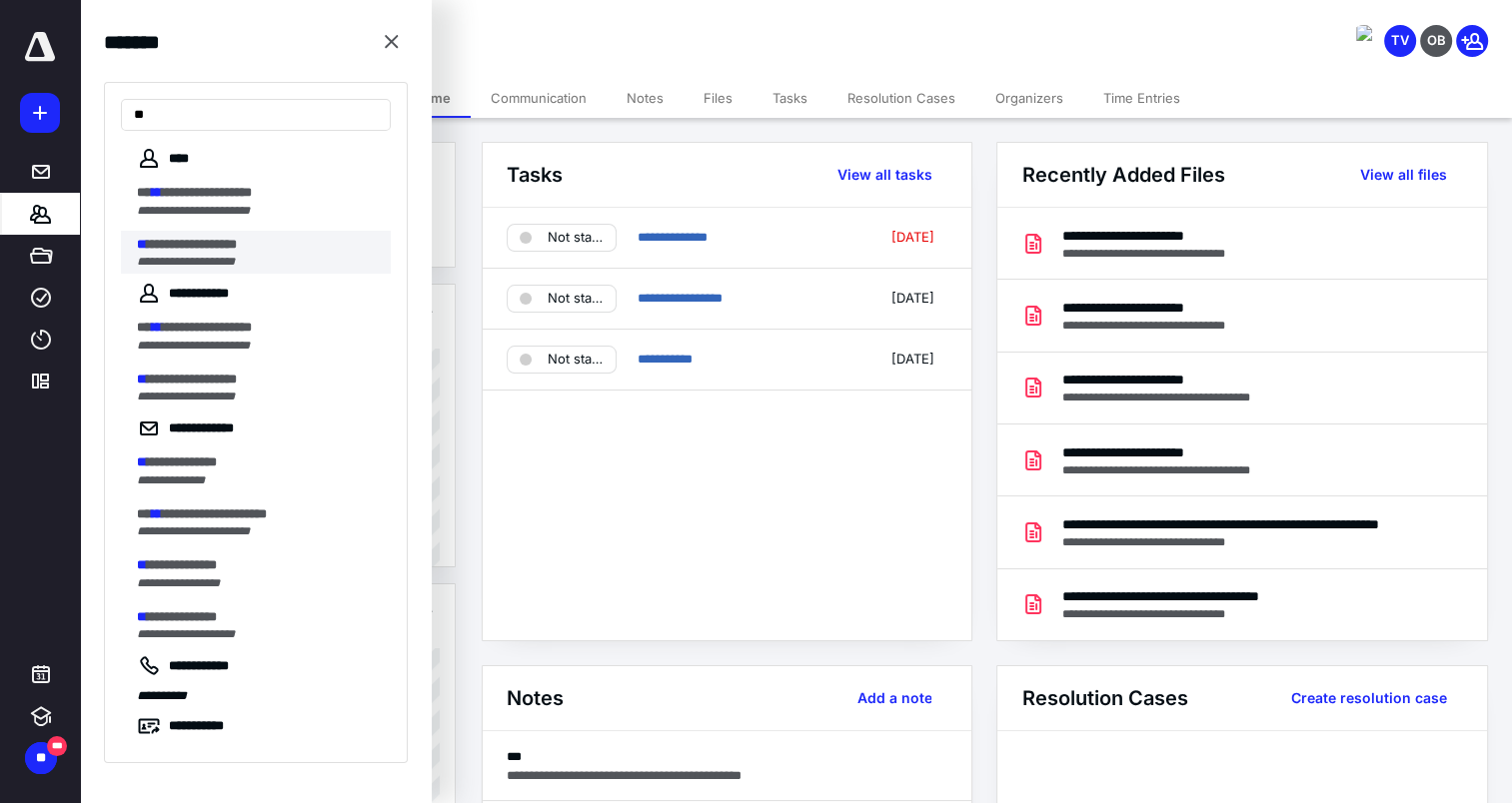 type on "**" 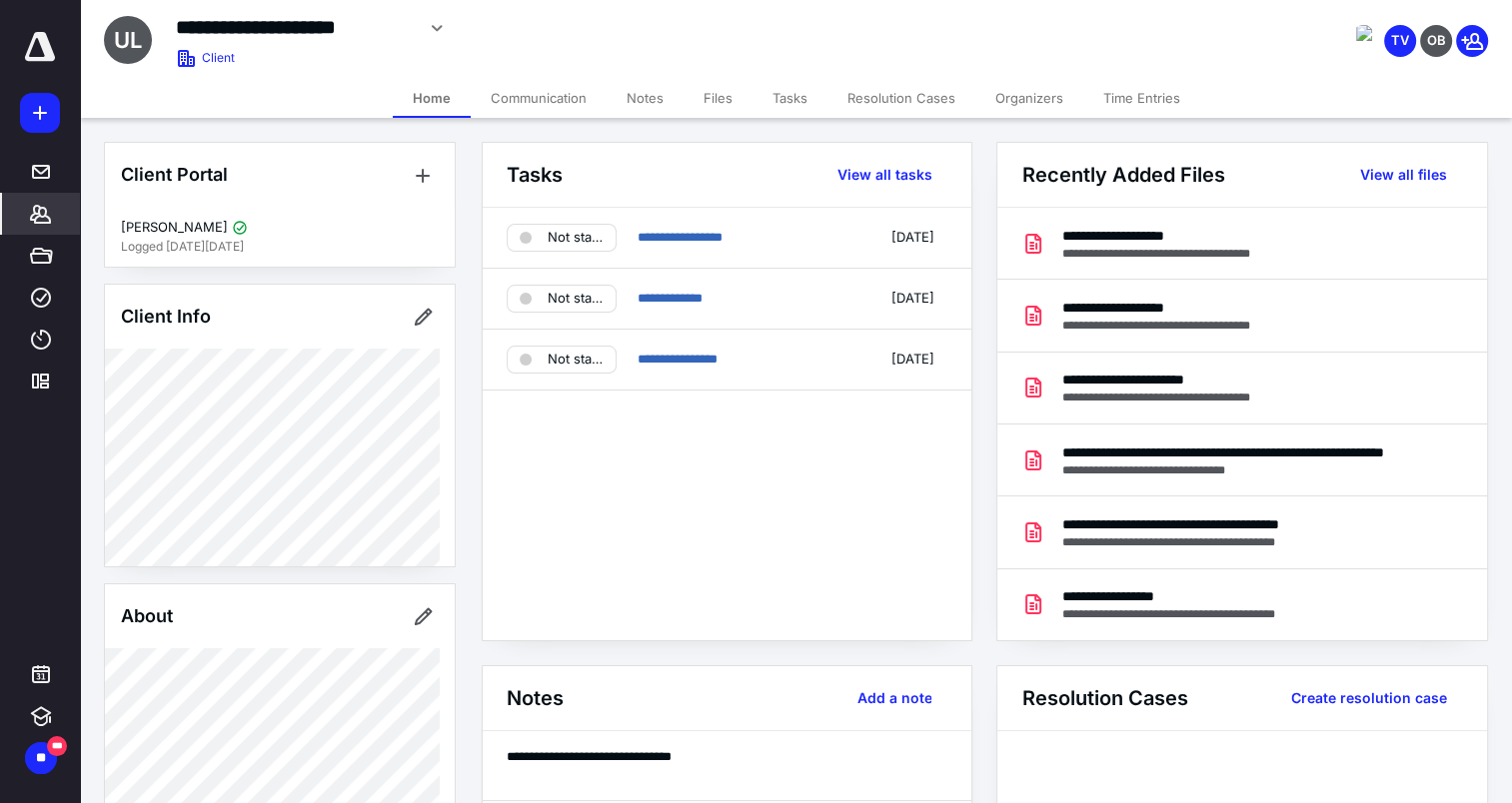 click 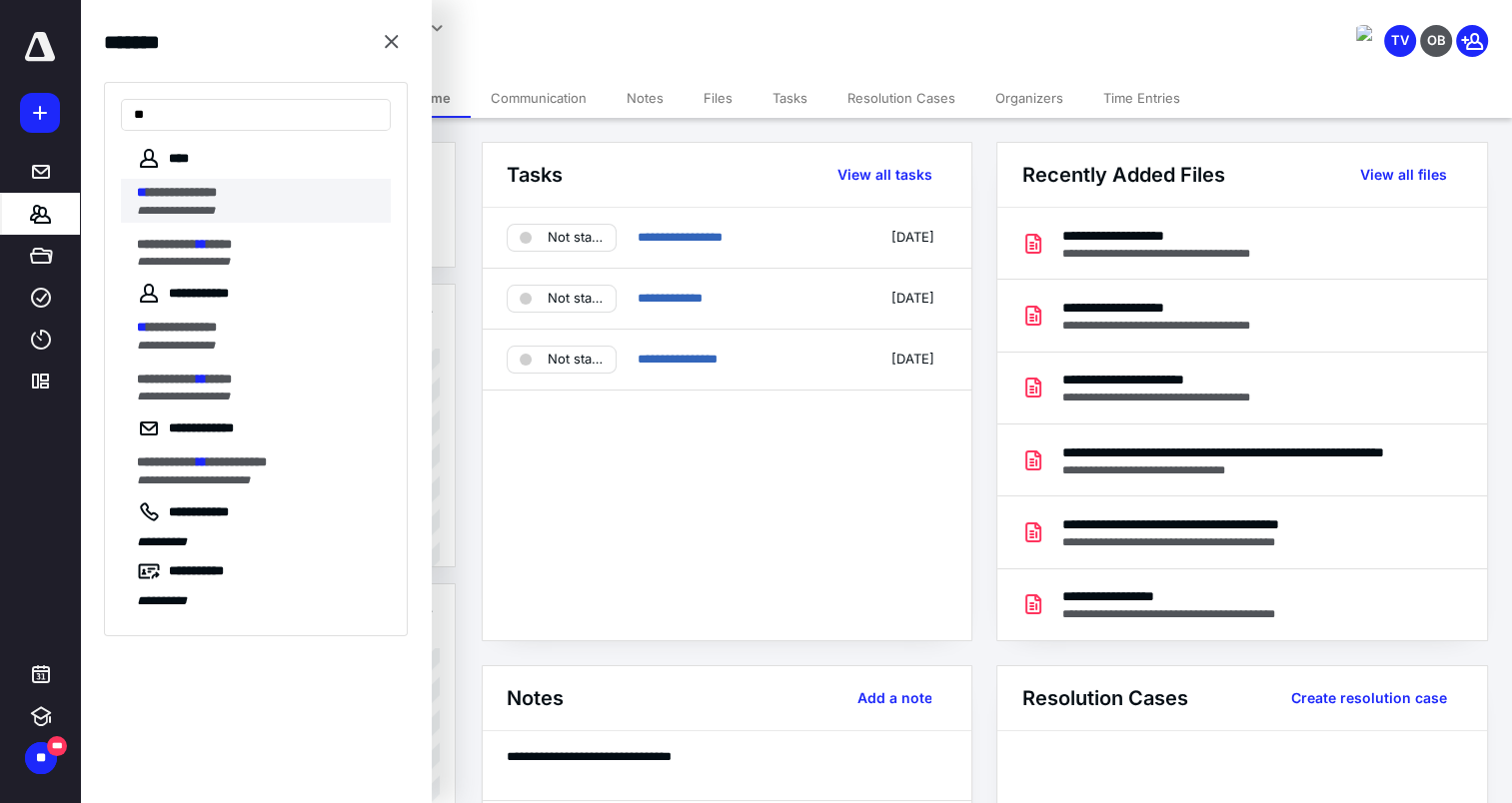 type on "**" 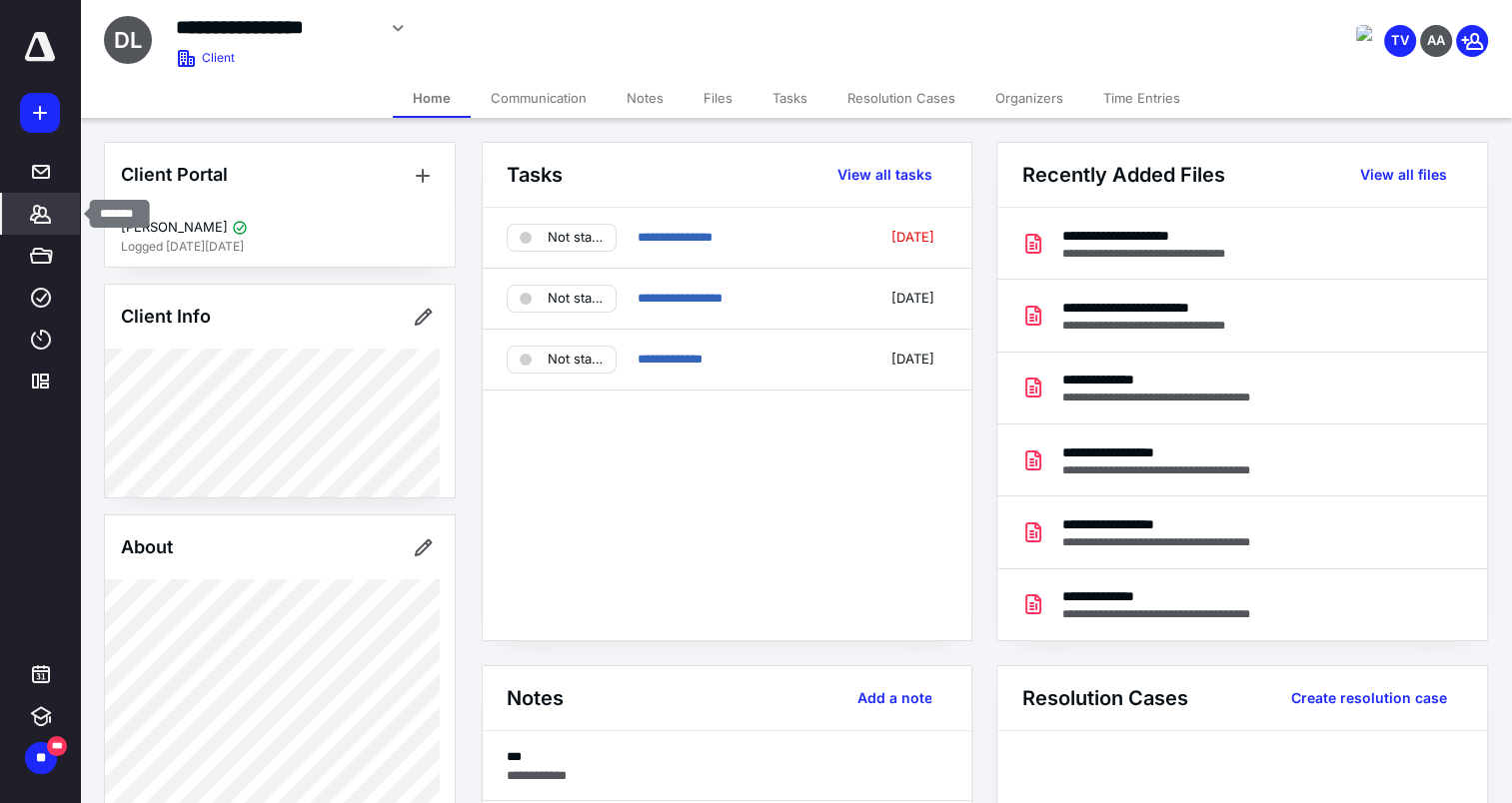 click 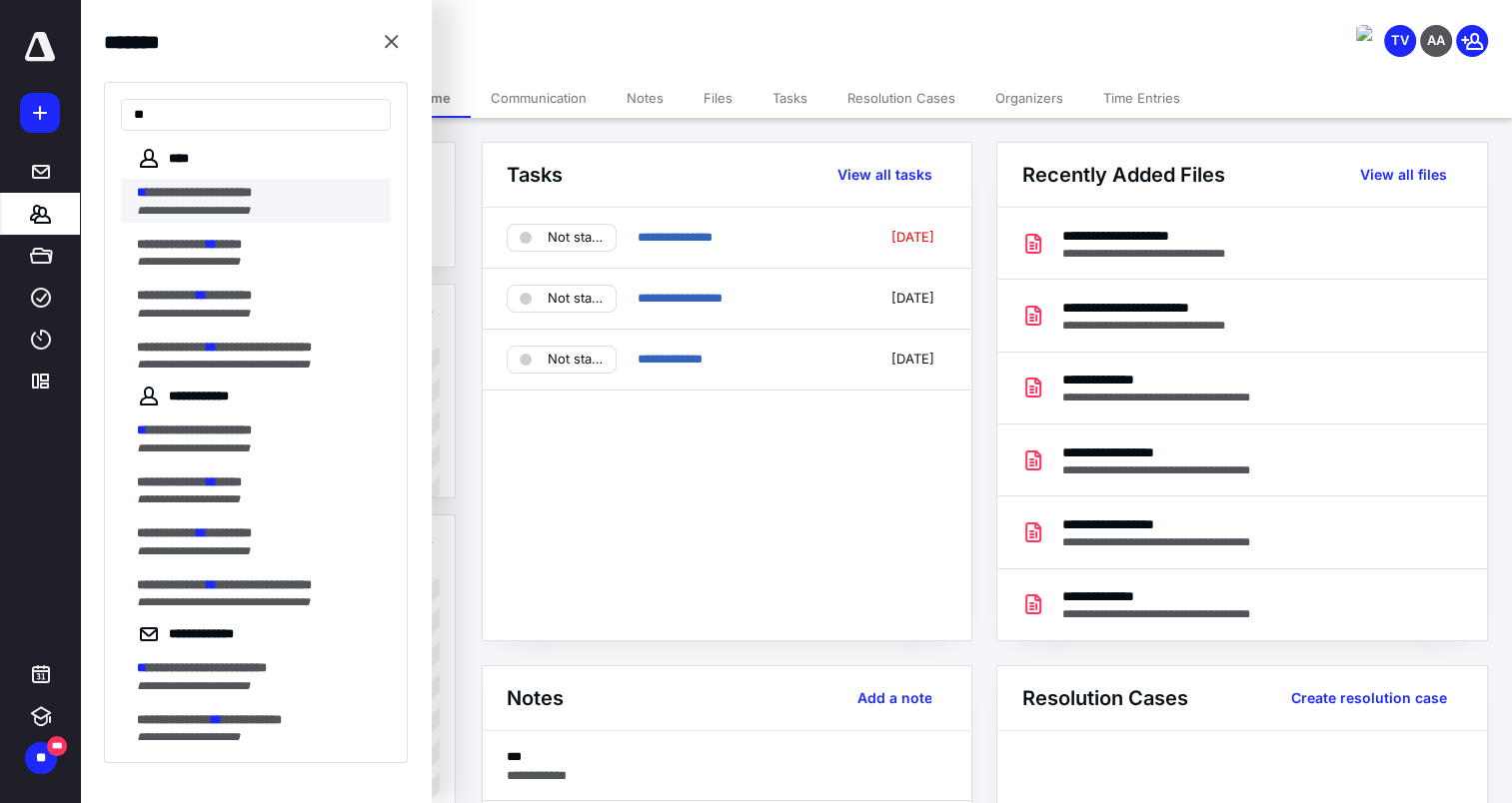 type on "**" 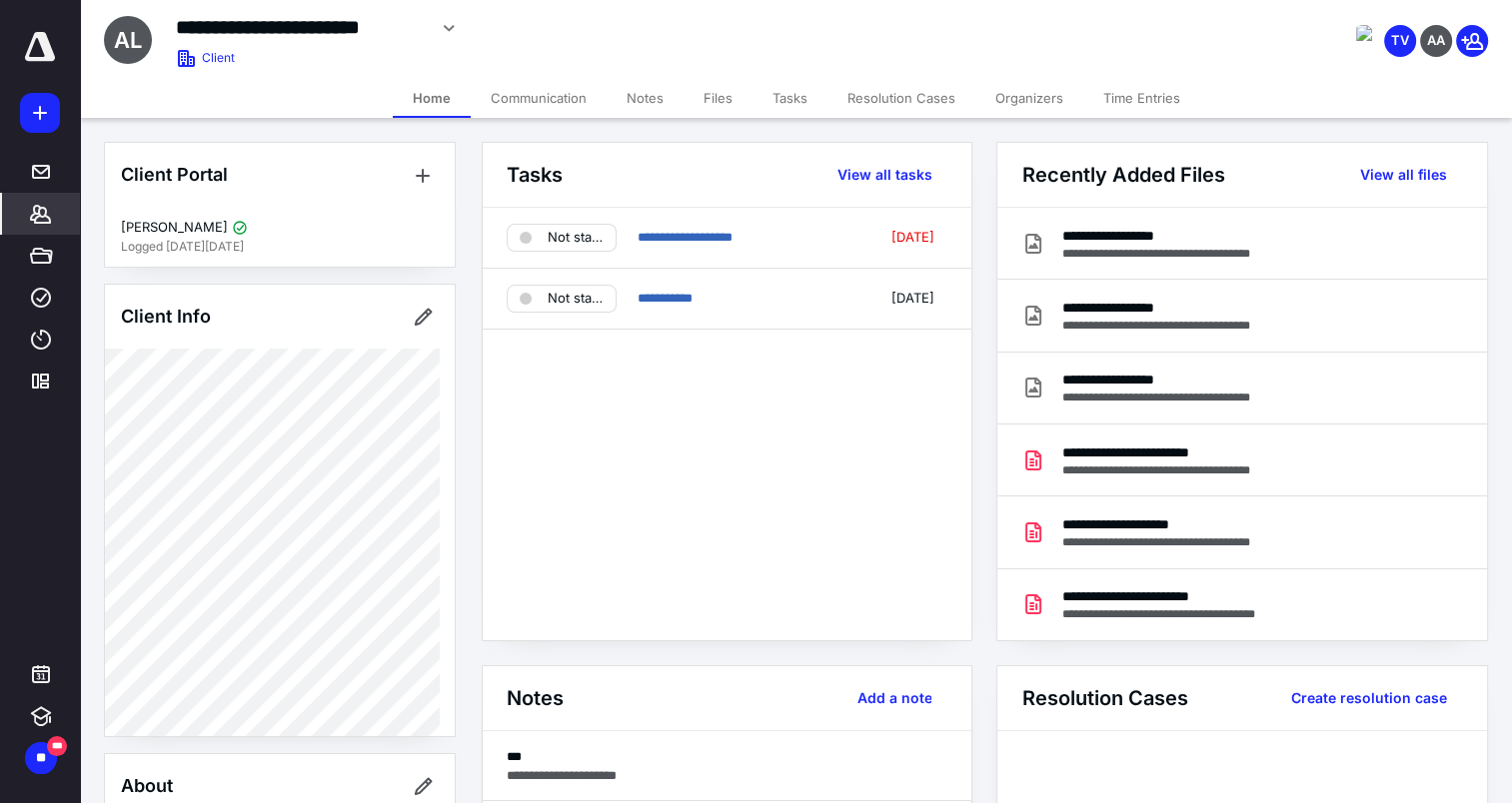 click on "Files" at bounding box center [718, 98] 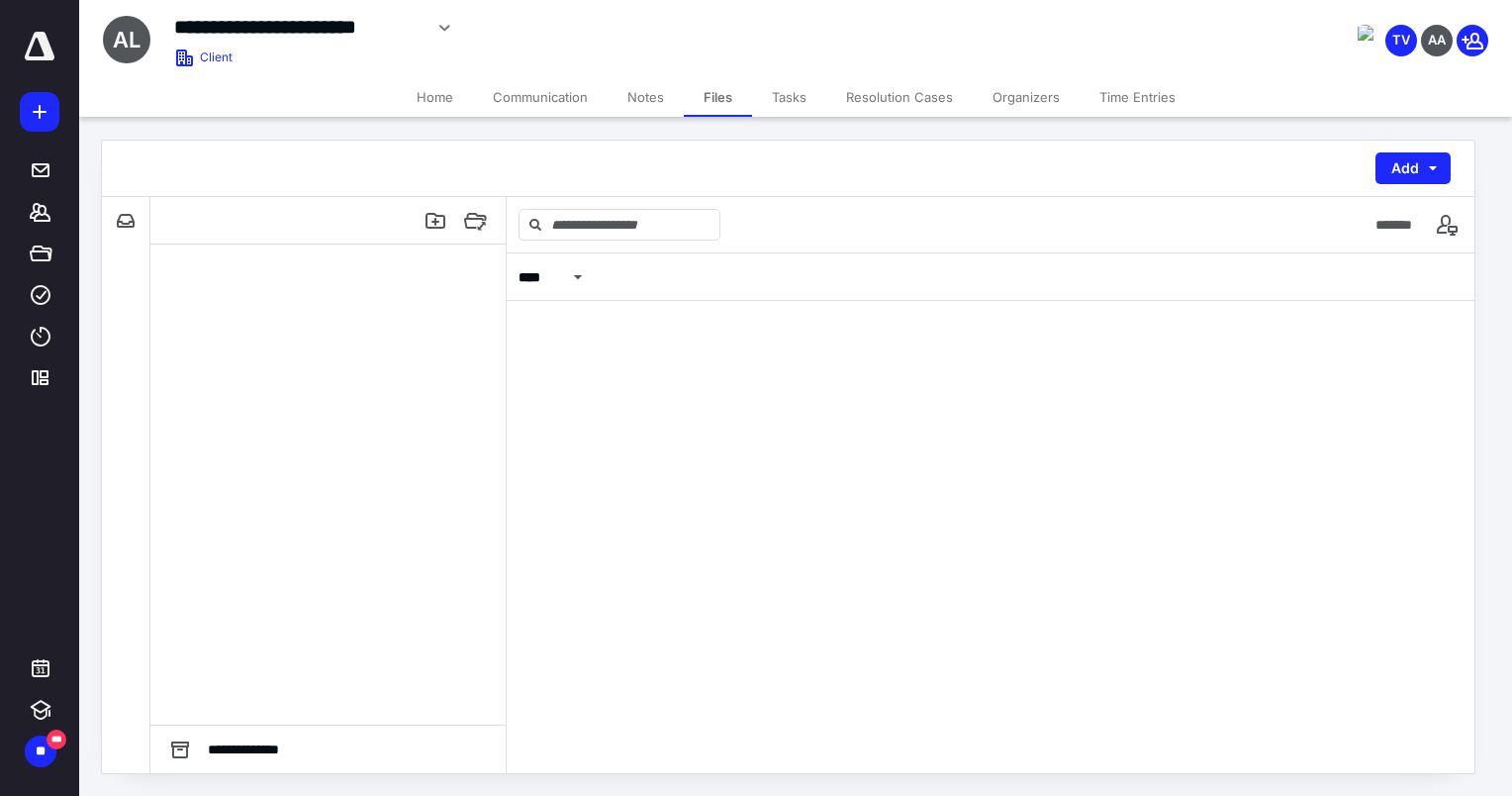 click on "Files" at bounding box center (717, 97) 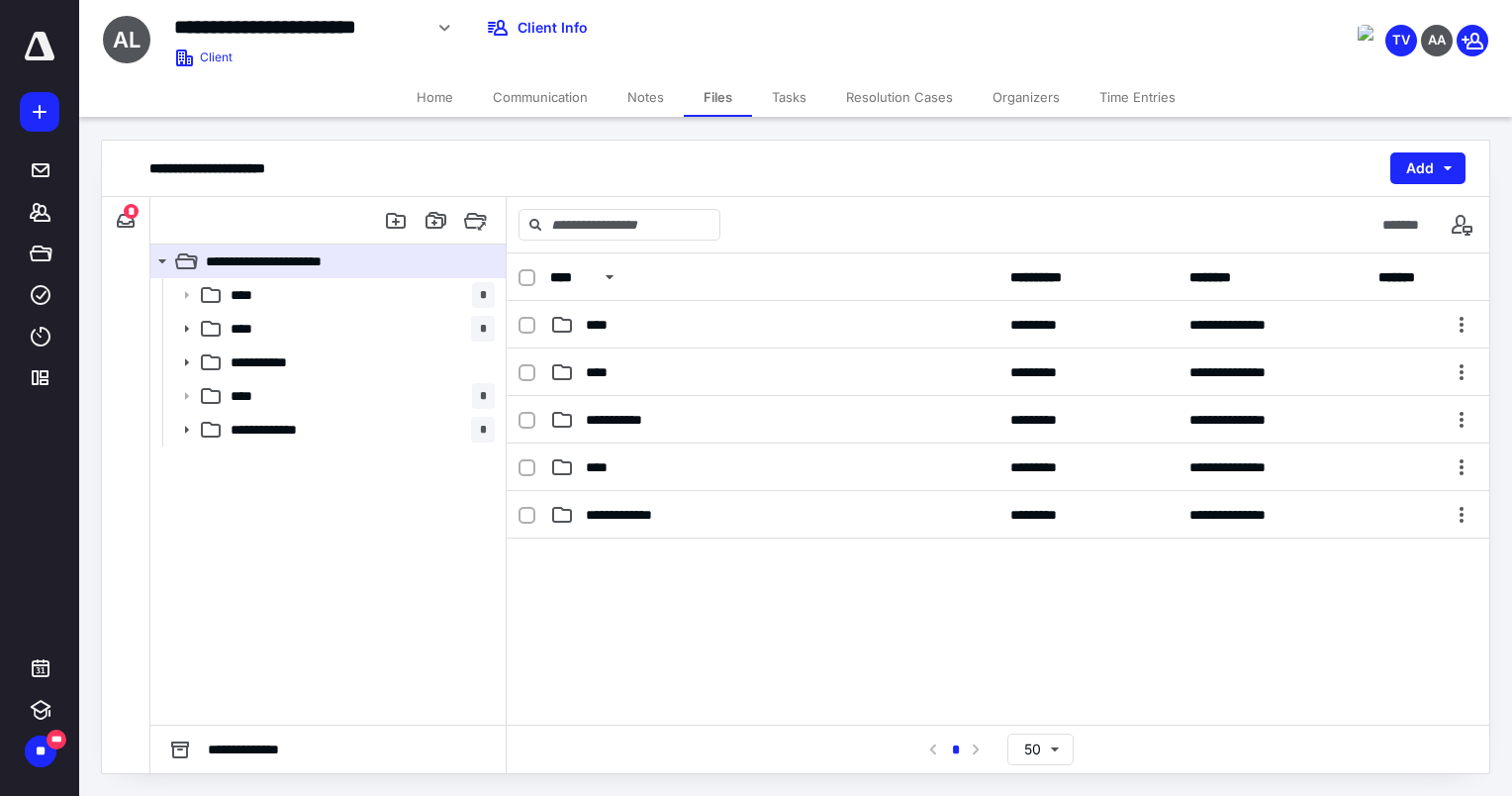 click on "*" at bounding box center (131, 211) 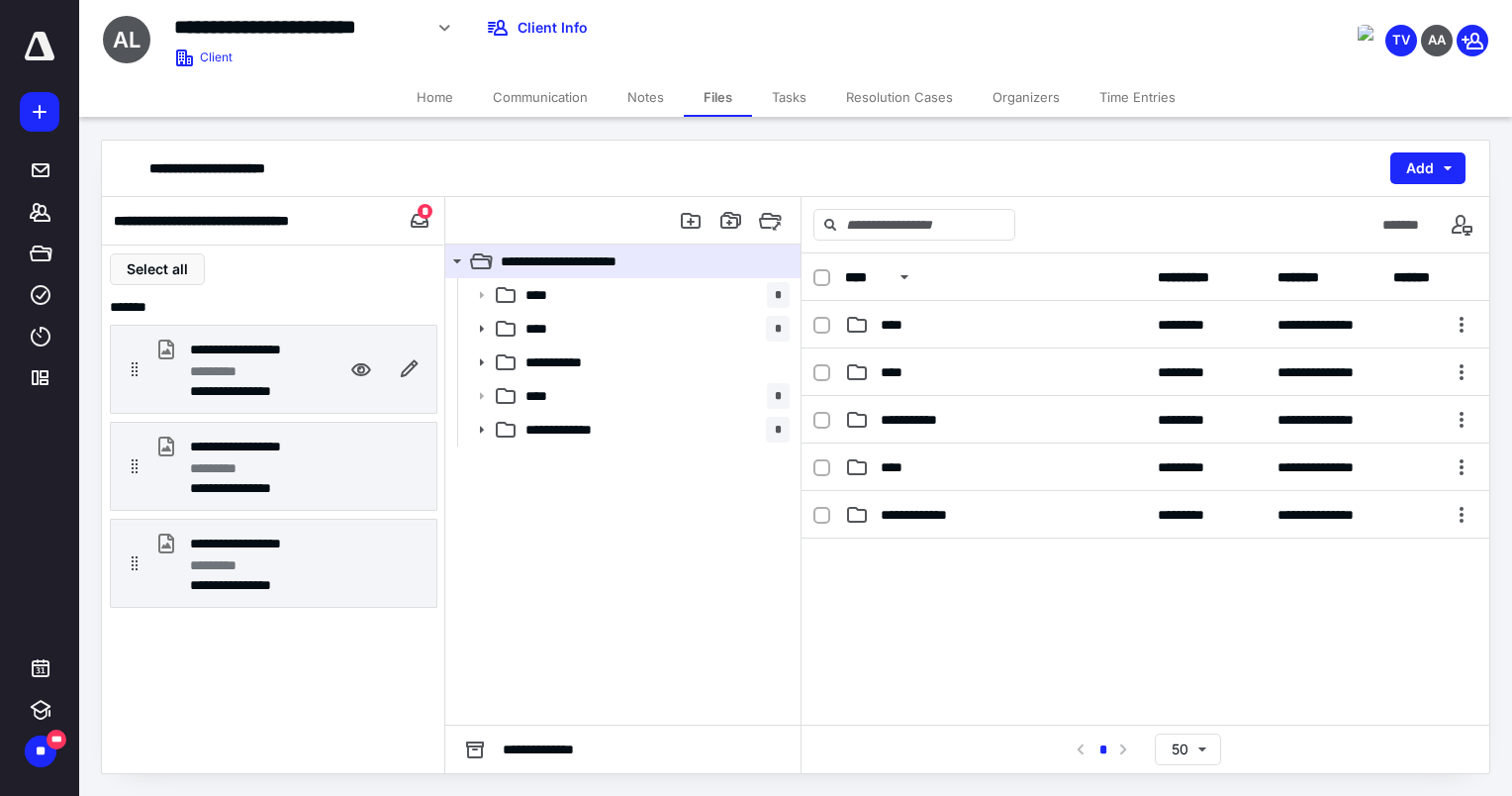 click on "**********" at bounding box center (245, 391) 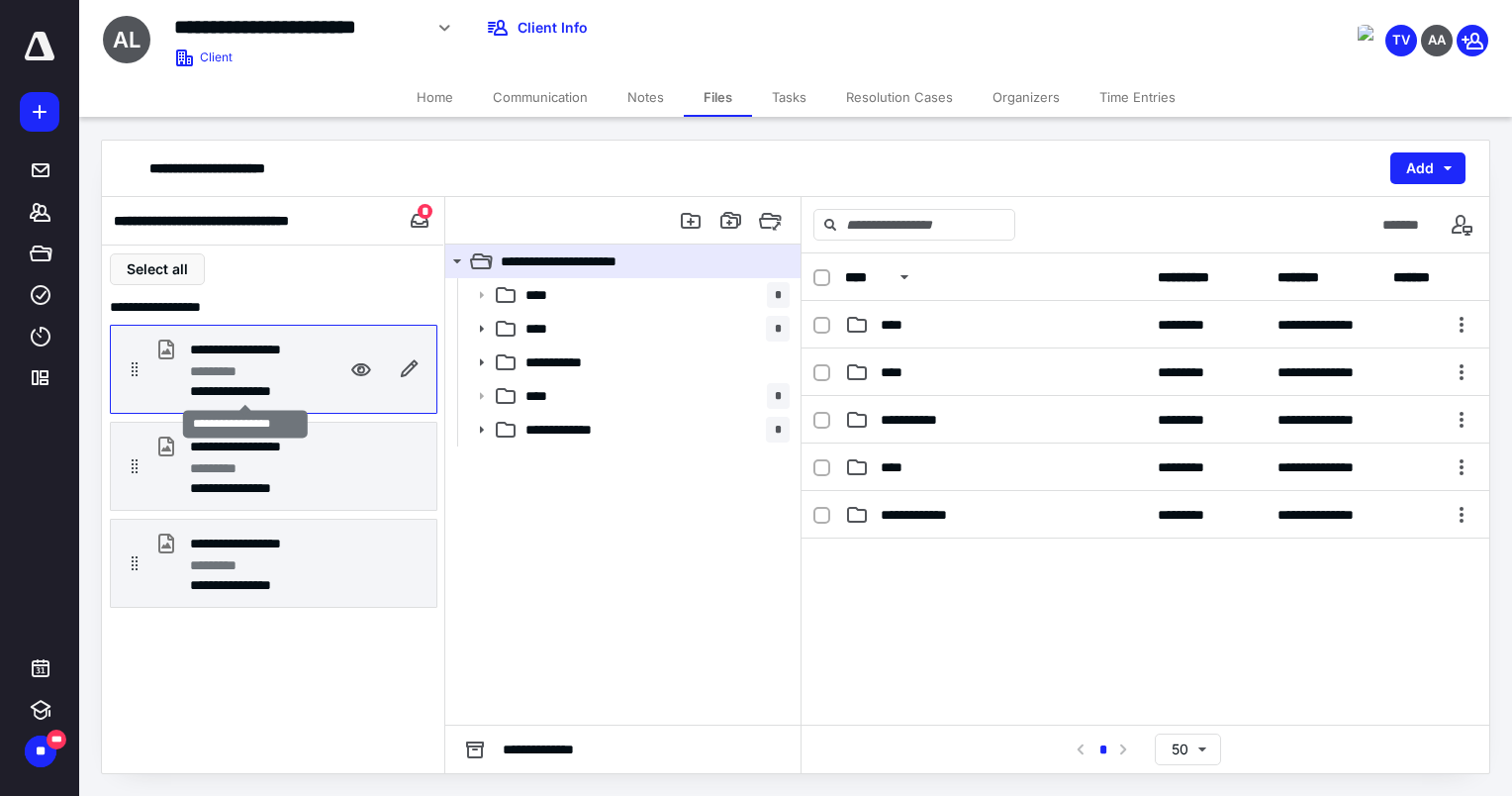 click on "**********" at bounding box center [245, 391] 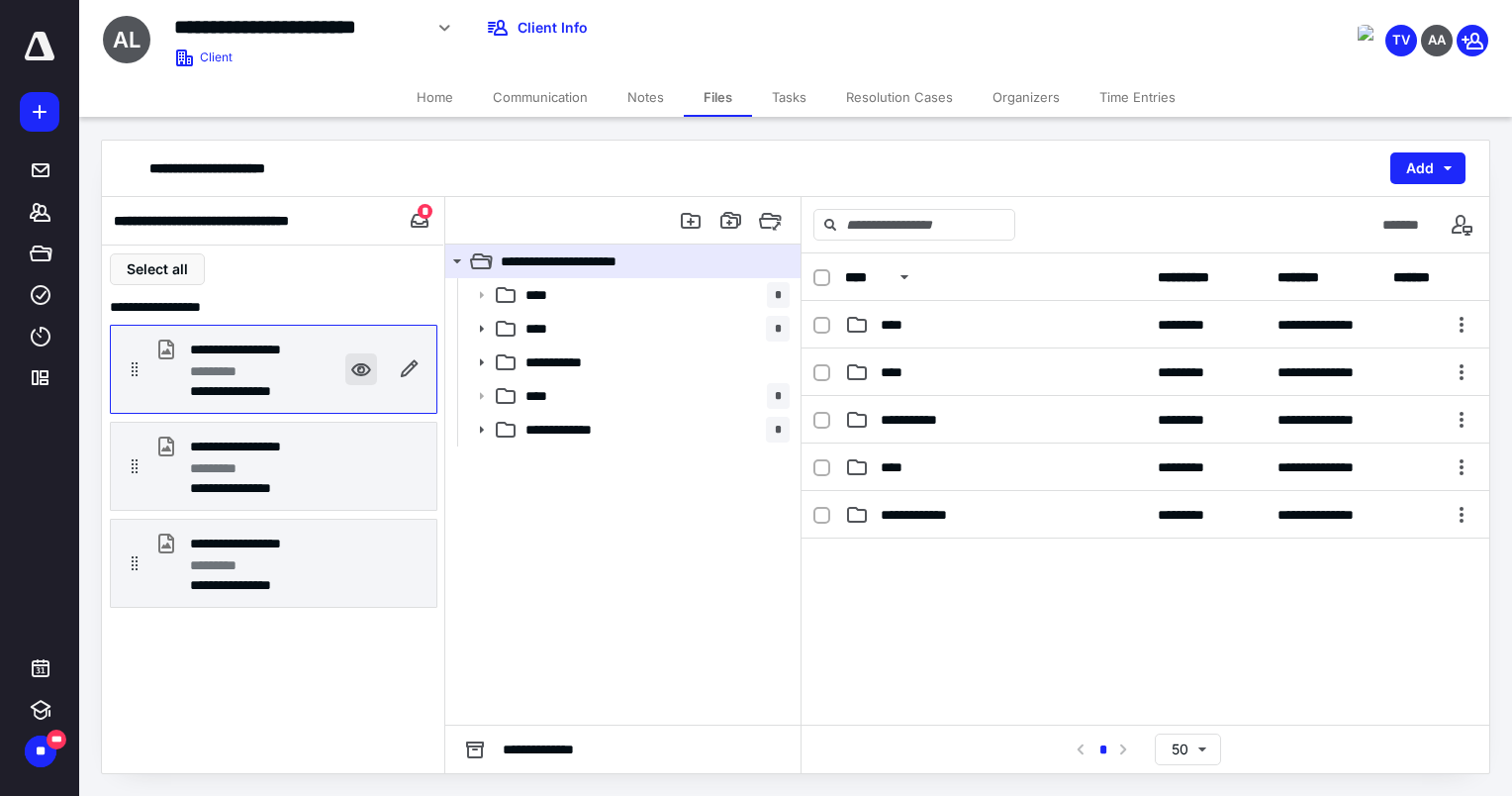 click at bounding box center [361, 369] 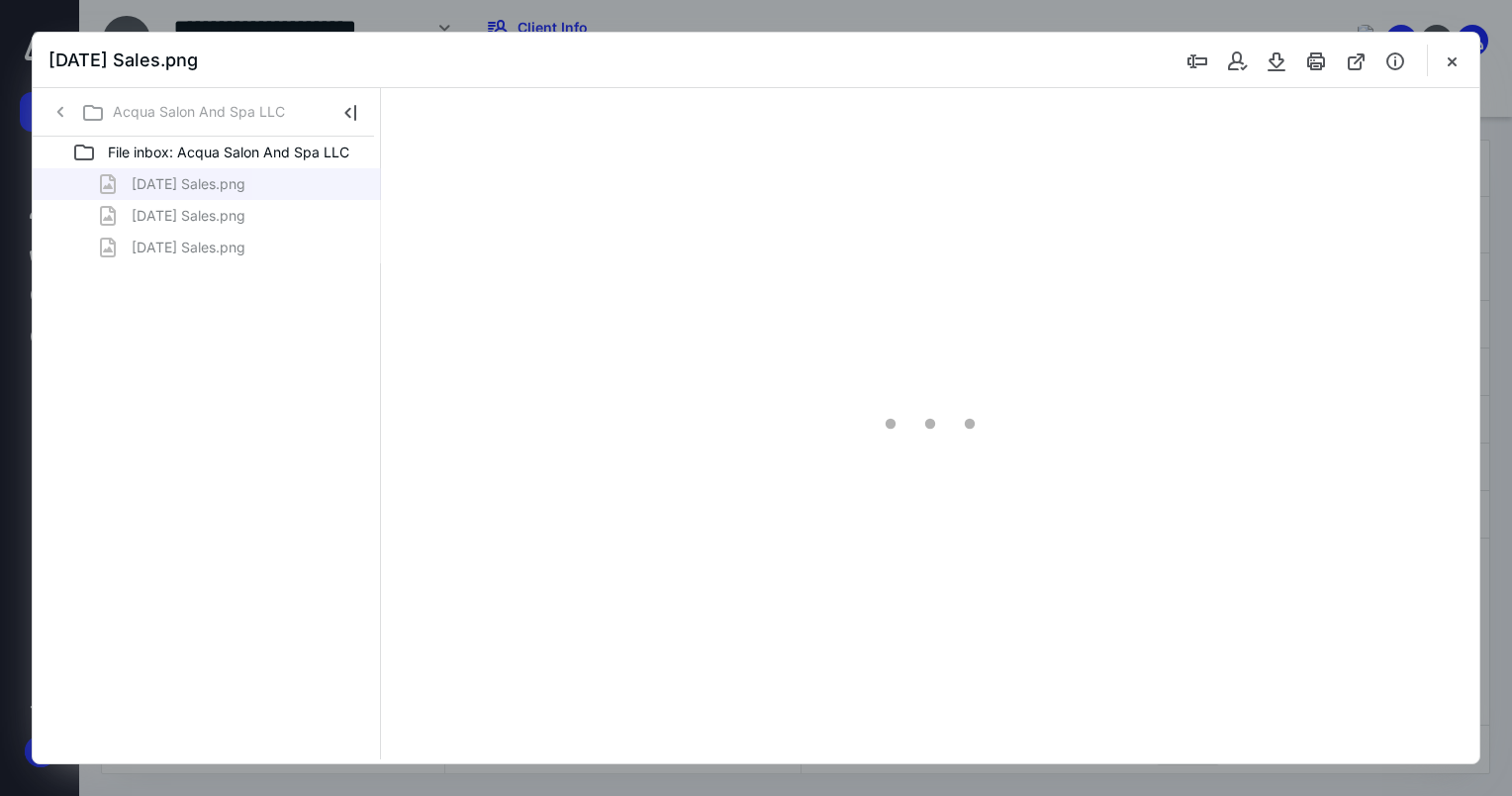 scroll, scrollTop: 0, scrollLeft: 0, axis: both 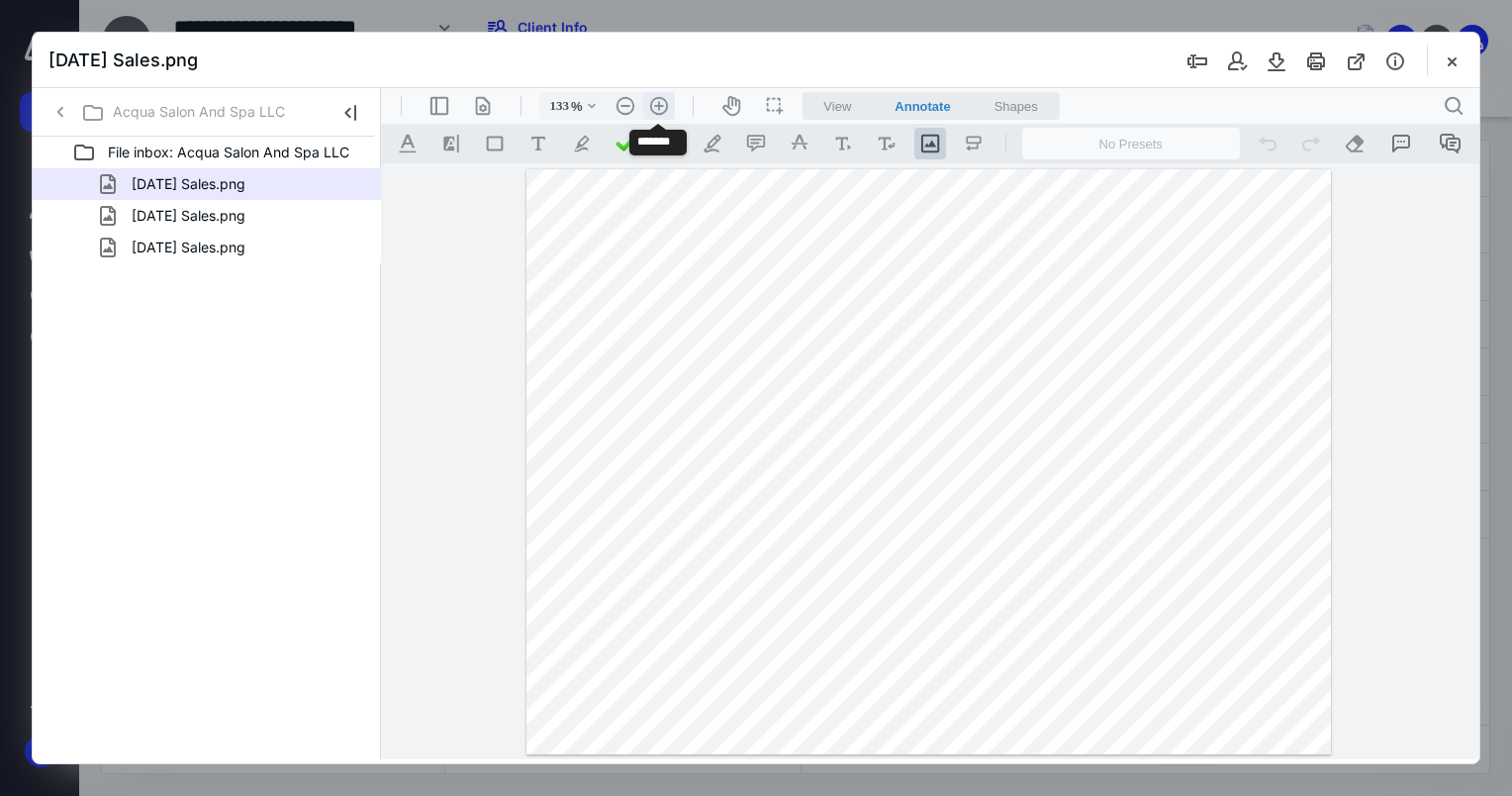 click on ".cls-1{fill:#abb0c4;} icon - header - zoom - in - line" at bounding box center [659, 106] 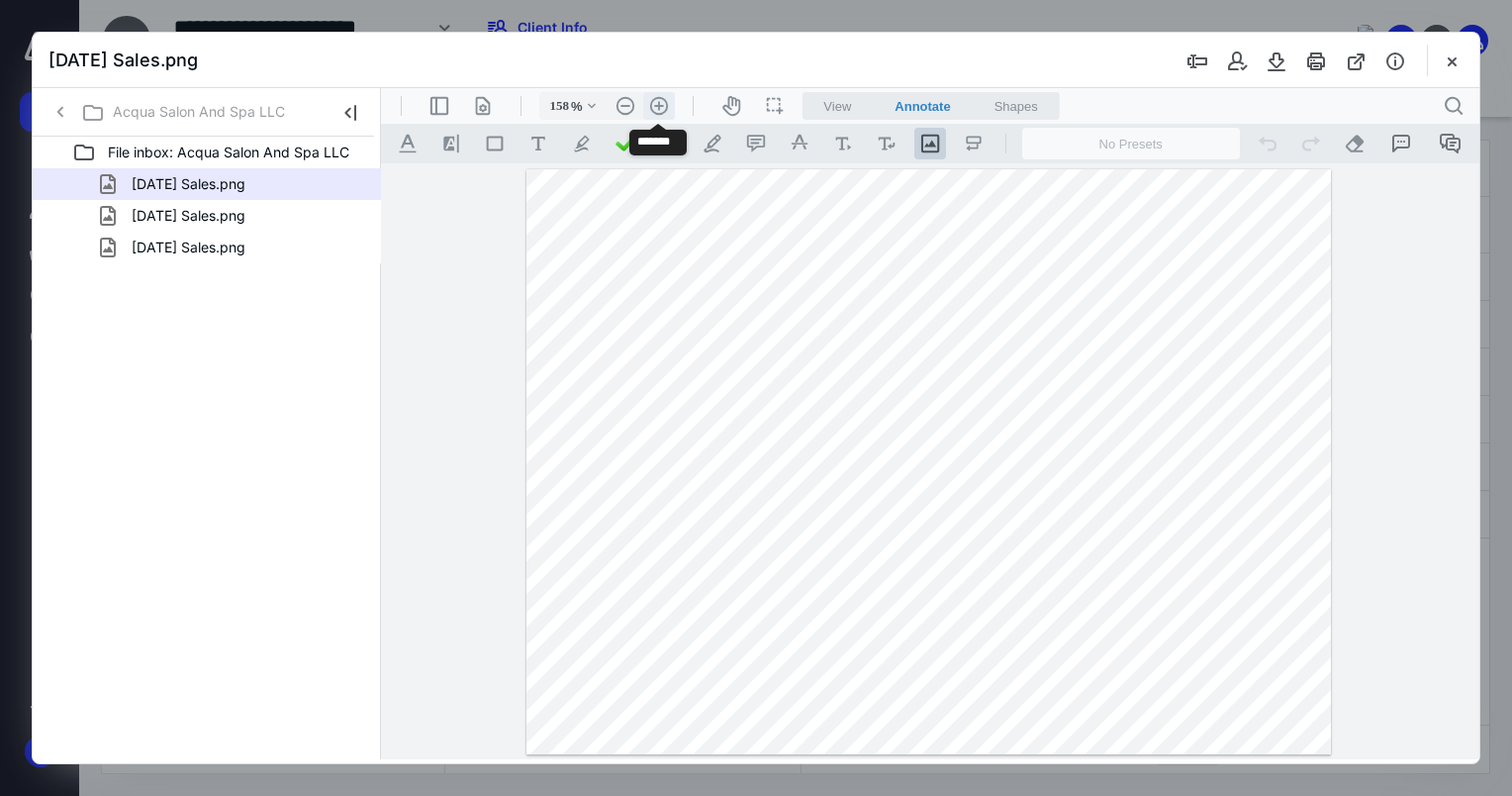scroll, scrollTop: 48, scrollLeft: 0, axis: vertical 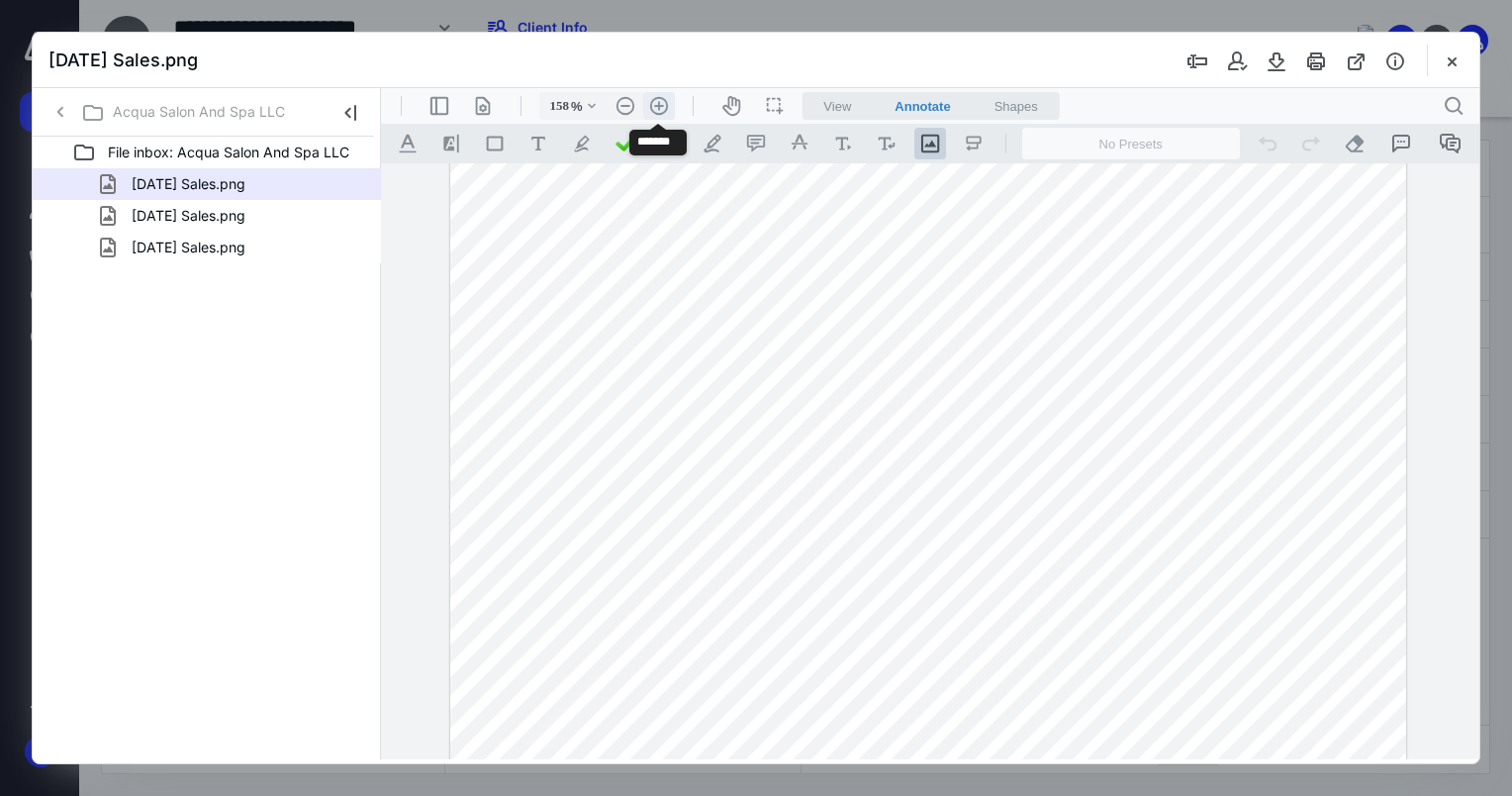 click on ".cls-1{fill:#abb0c4;} icon - header - zoom - in - line" at bounding box center [659, 106] 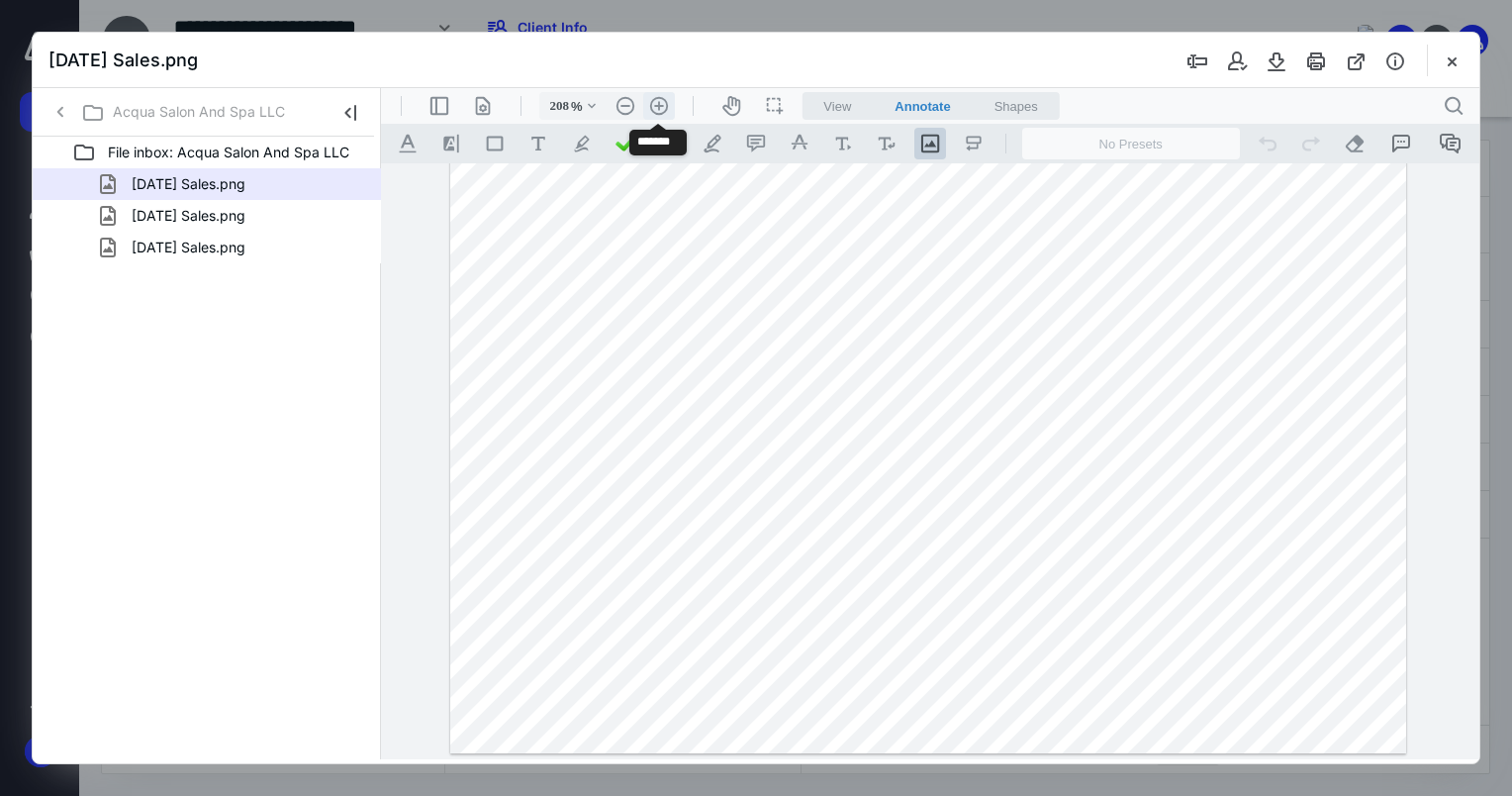 click on ".cls-1{fill:#abb0c4;} icon - header - zoom - in - line" at bounding box center (659, 106) 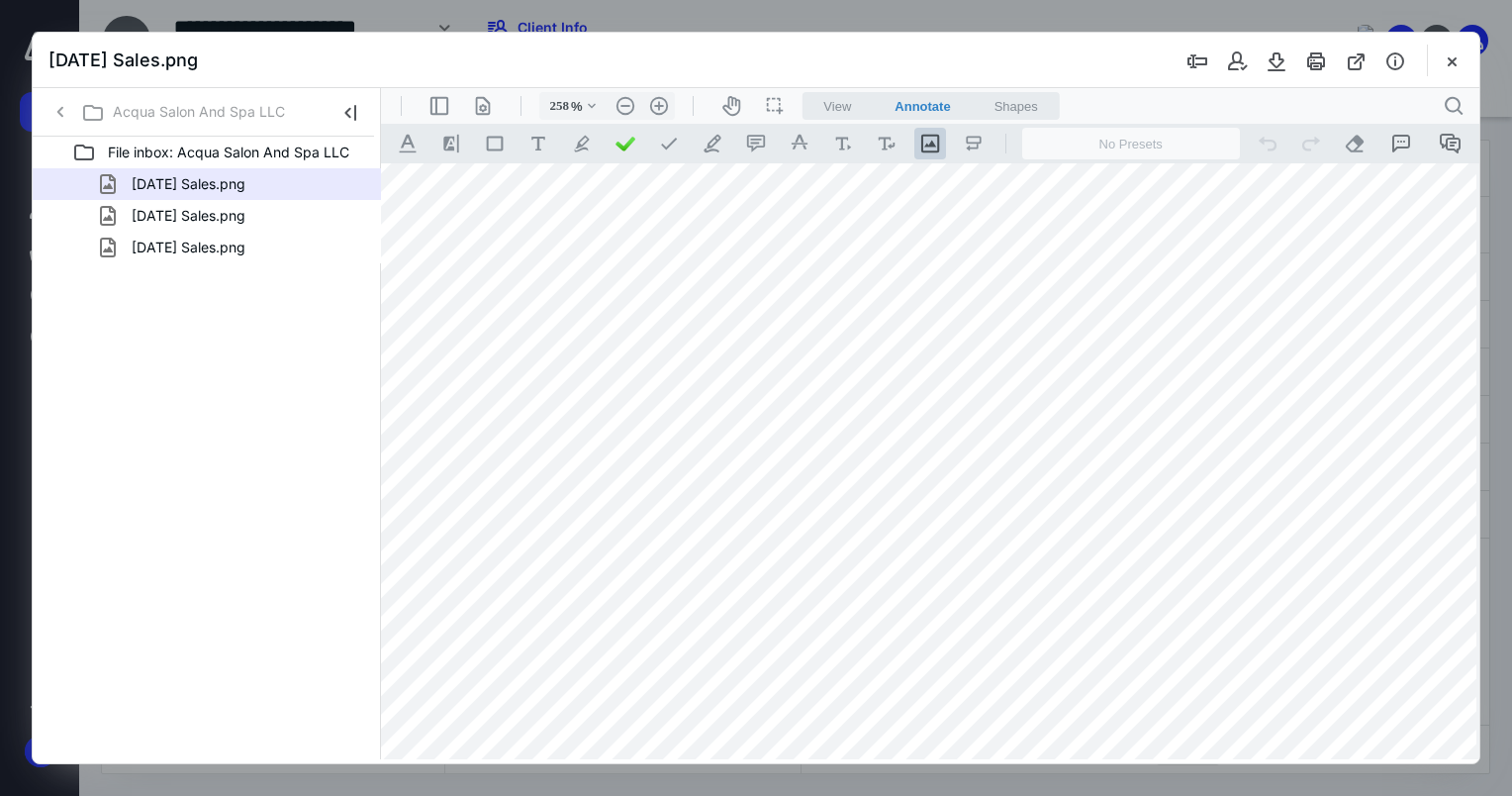 scroll, scrollTop: 0, scrollLeft: 248, axis: horizontal 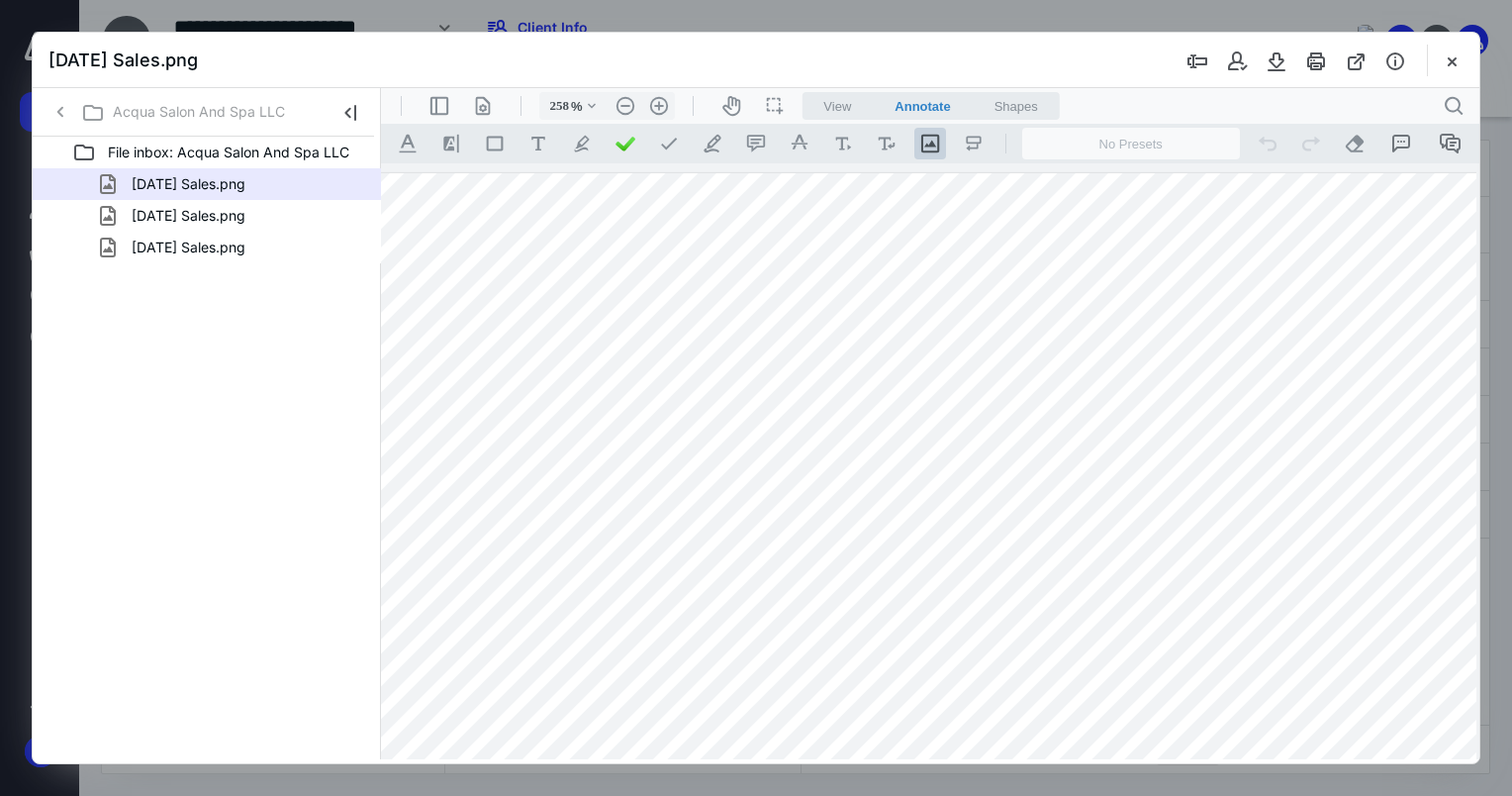 click 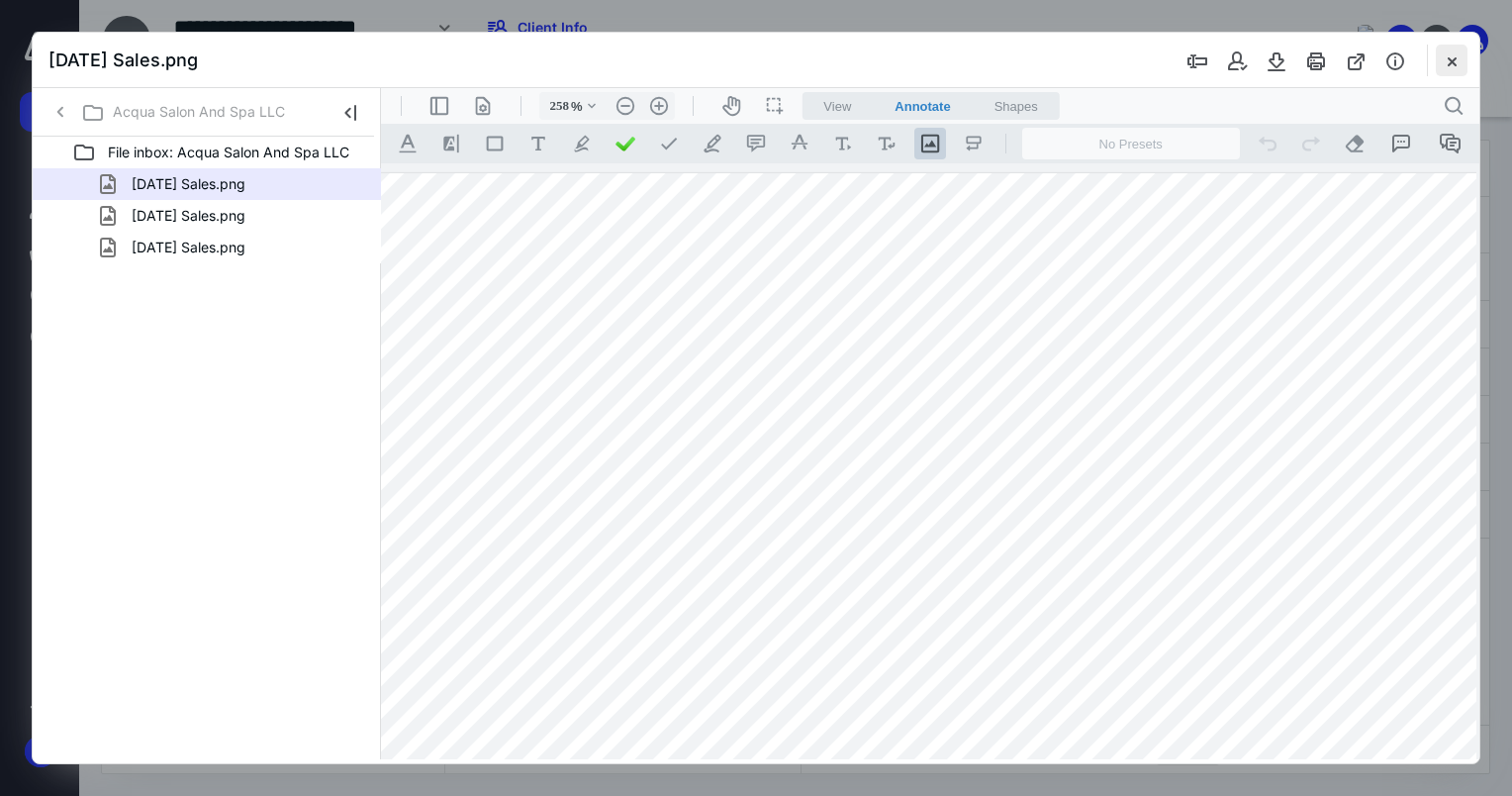 click at bounding box center (1452, 60) 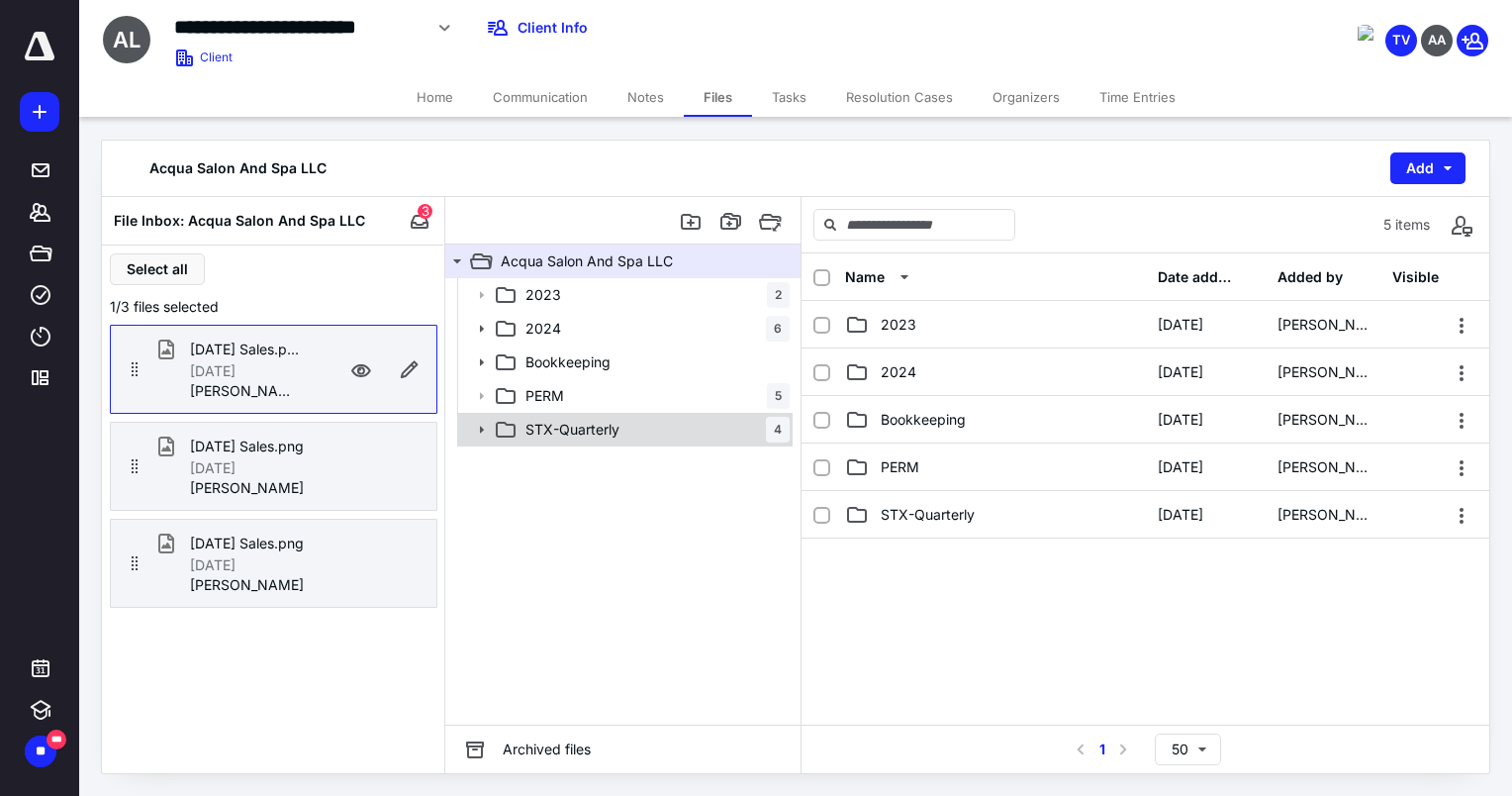 click on "STX-Quarterly" at bounding box center (572, 430) 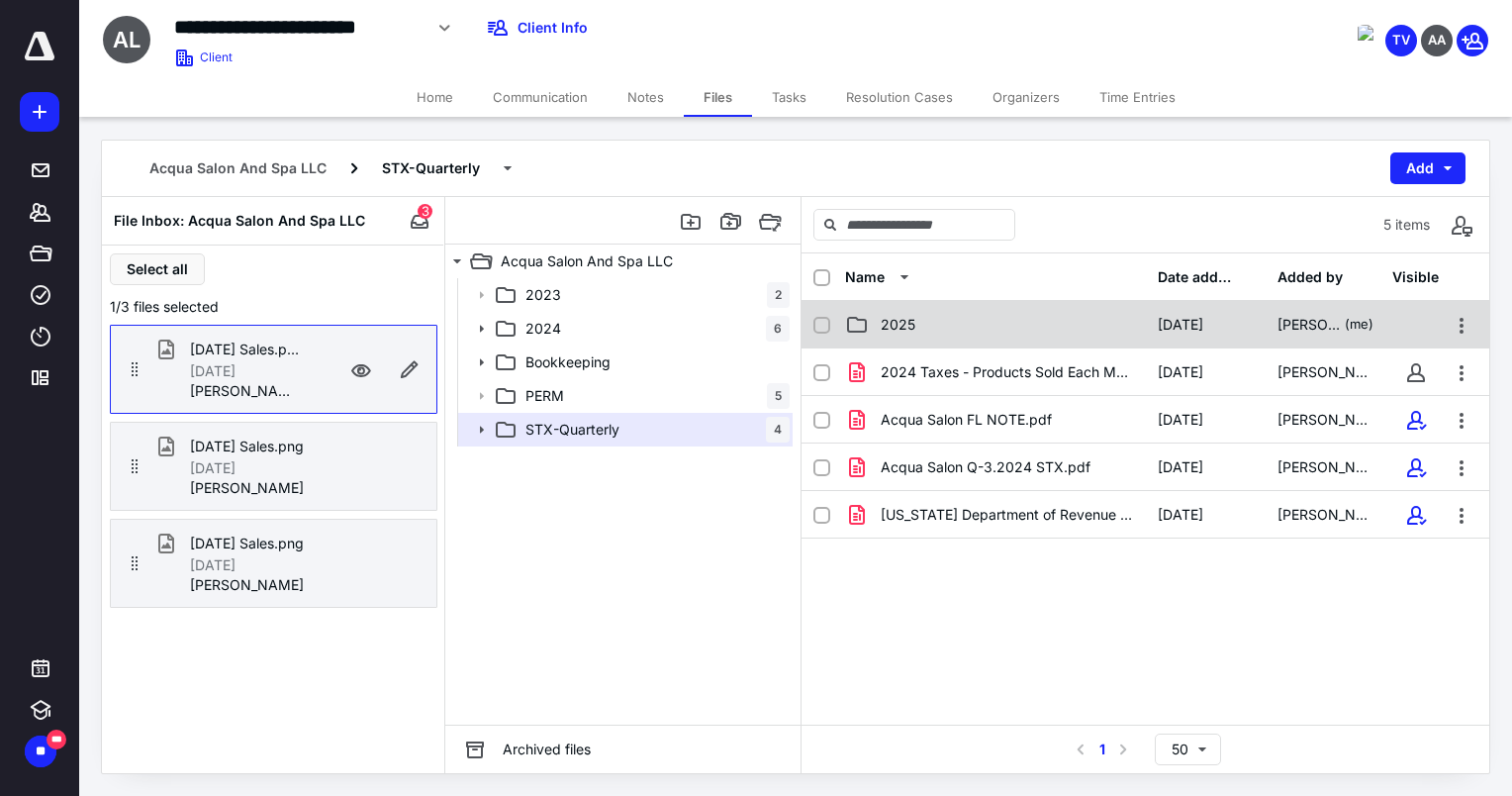 click on "2025" at bounding box center (995, 325) 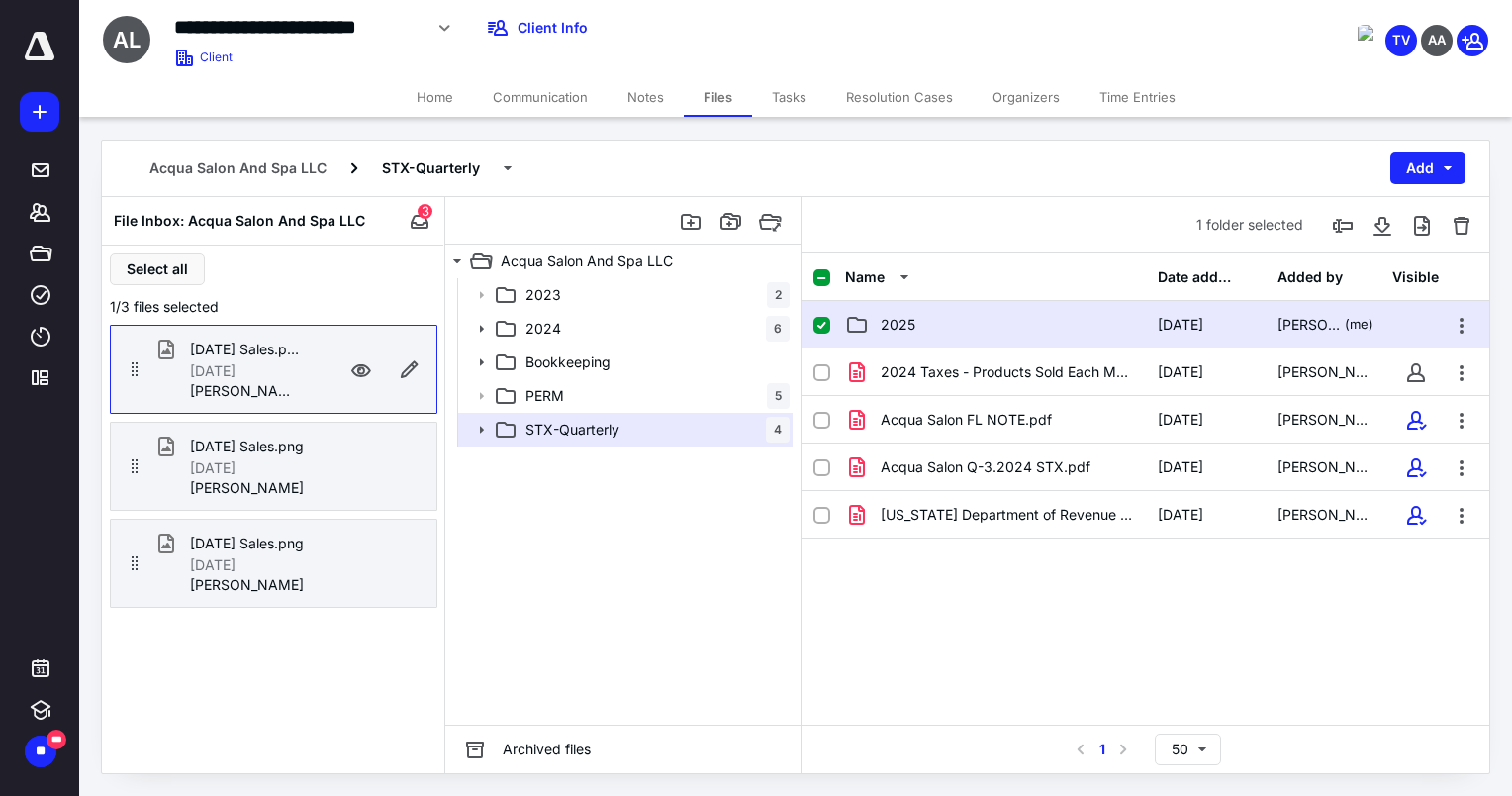click on "2025" at bounding box center [995, 325] 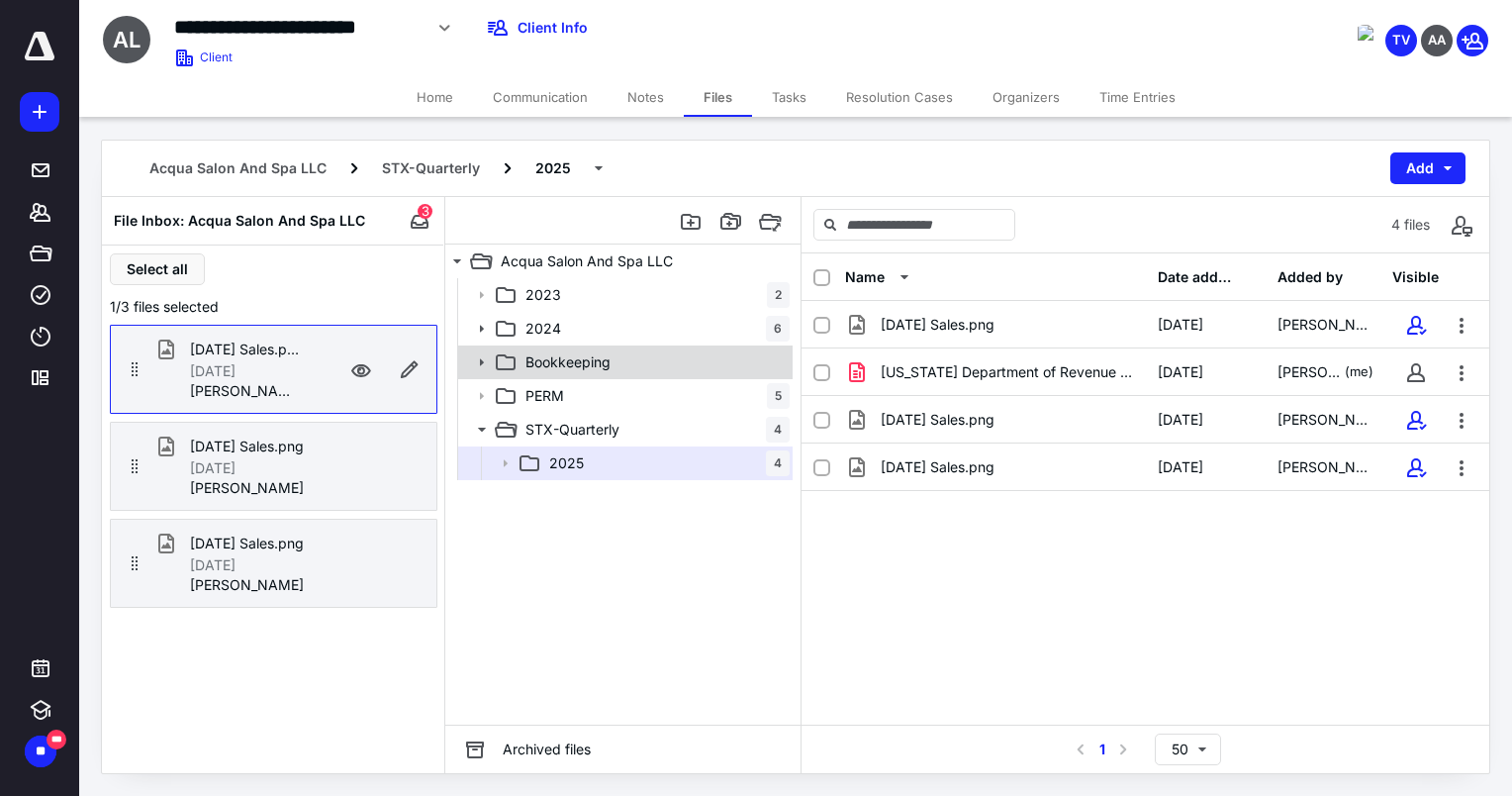 click on "Bookkeeping" at bounding box center [653, 362] 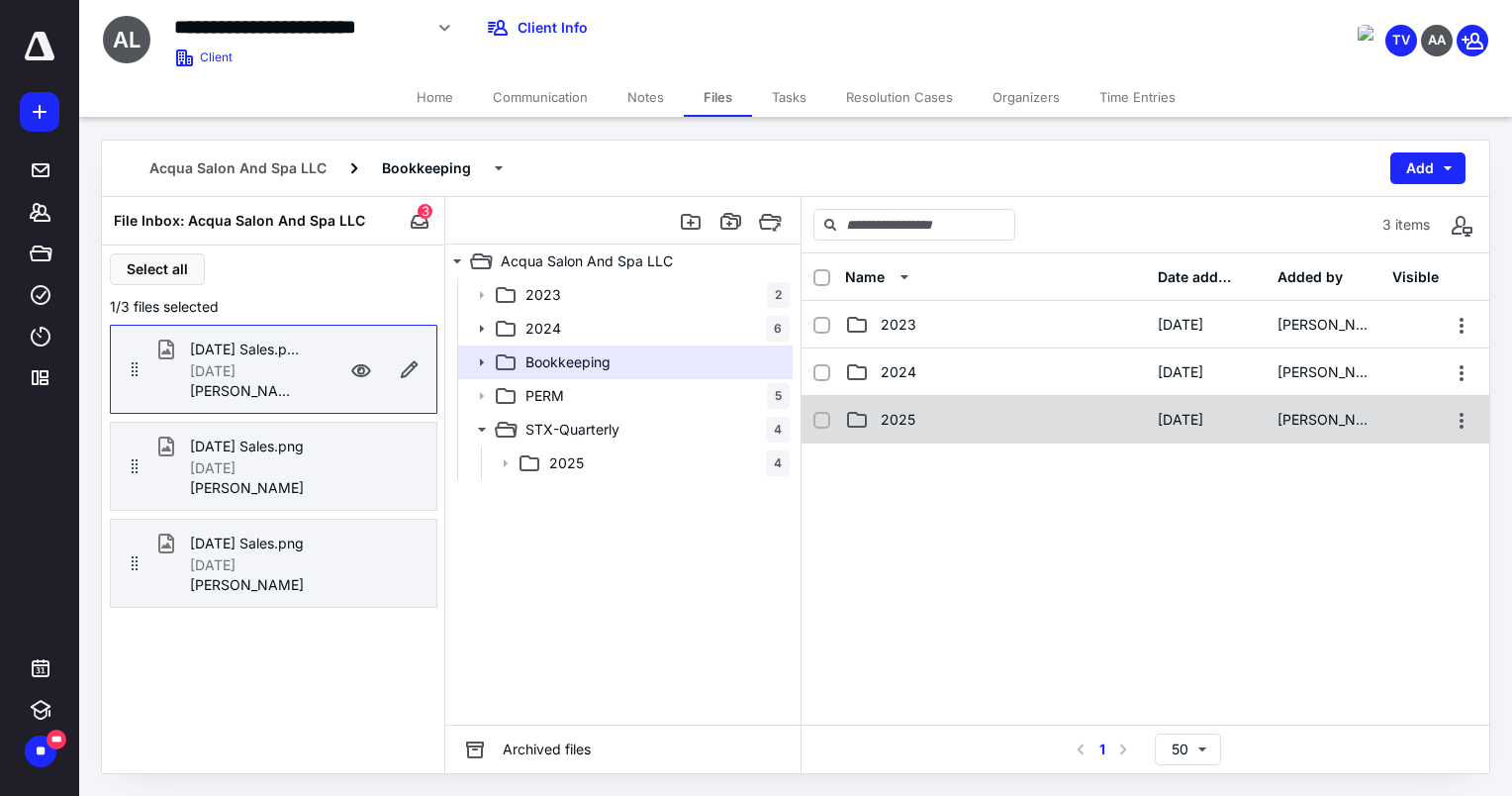 click on "2025" at bounding box center (898, 420) 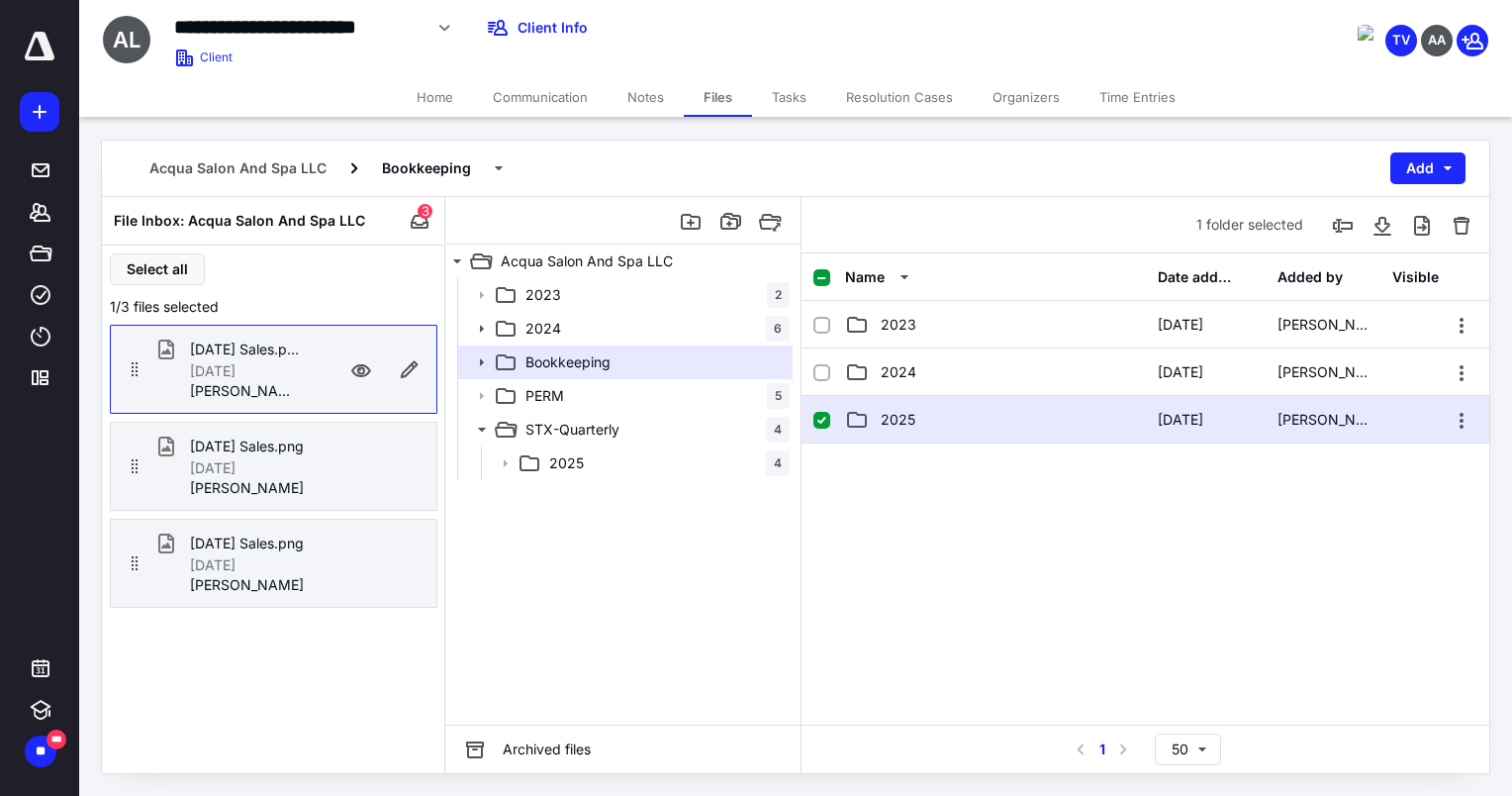 click on "2025" at bounding box center [898, 420] 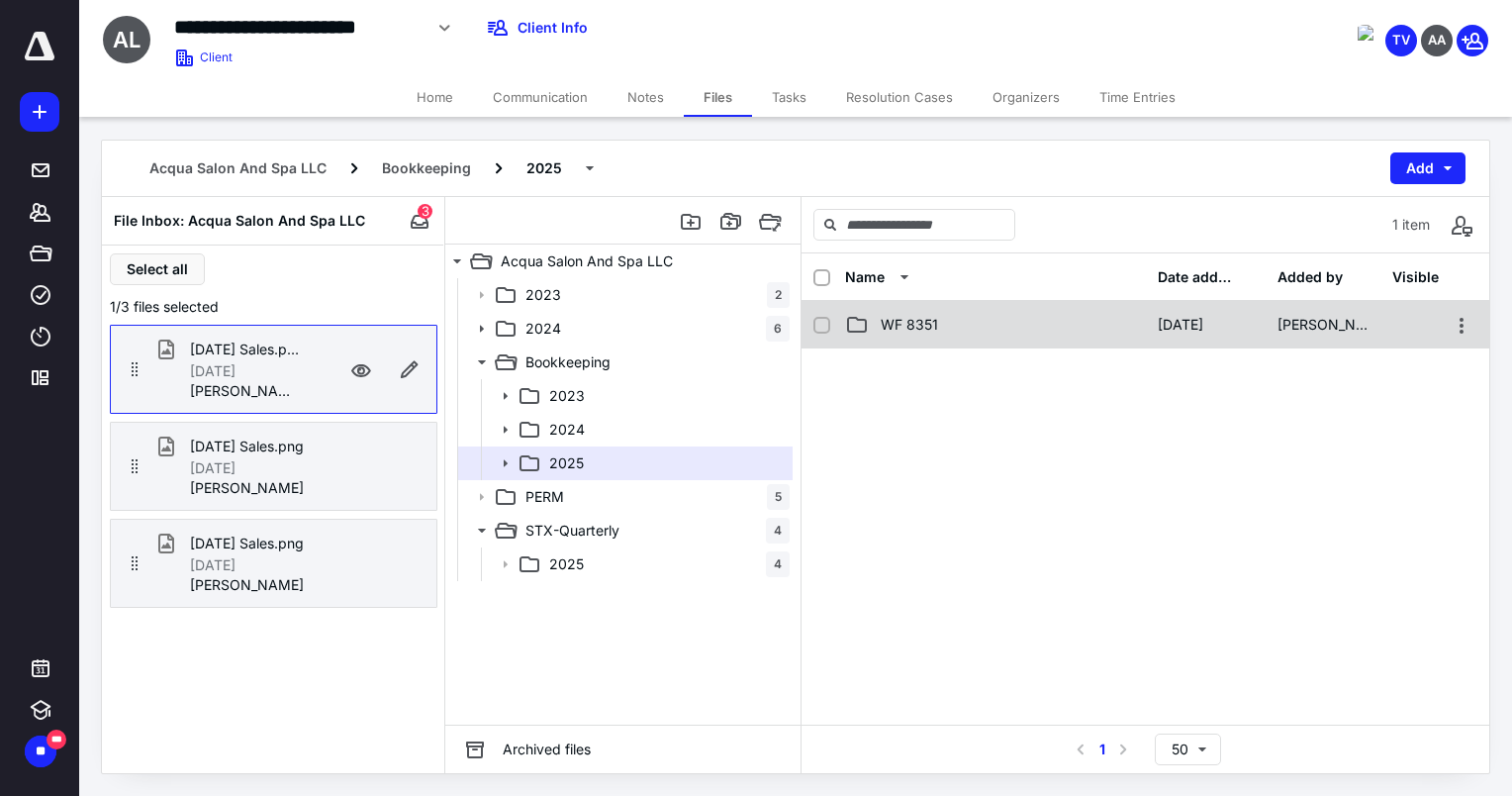click on "WF 8351" at bounding box center (909, 325) 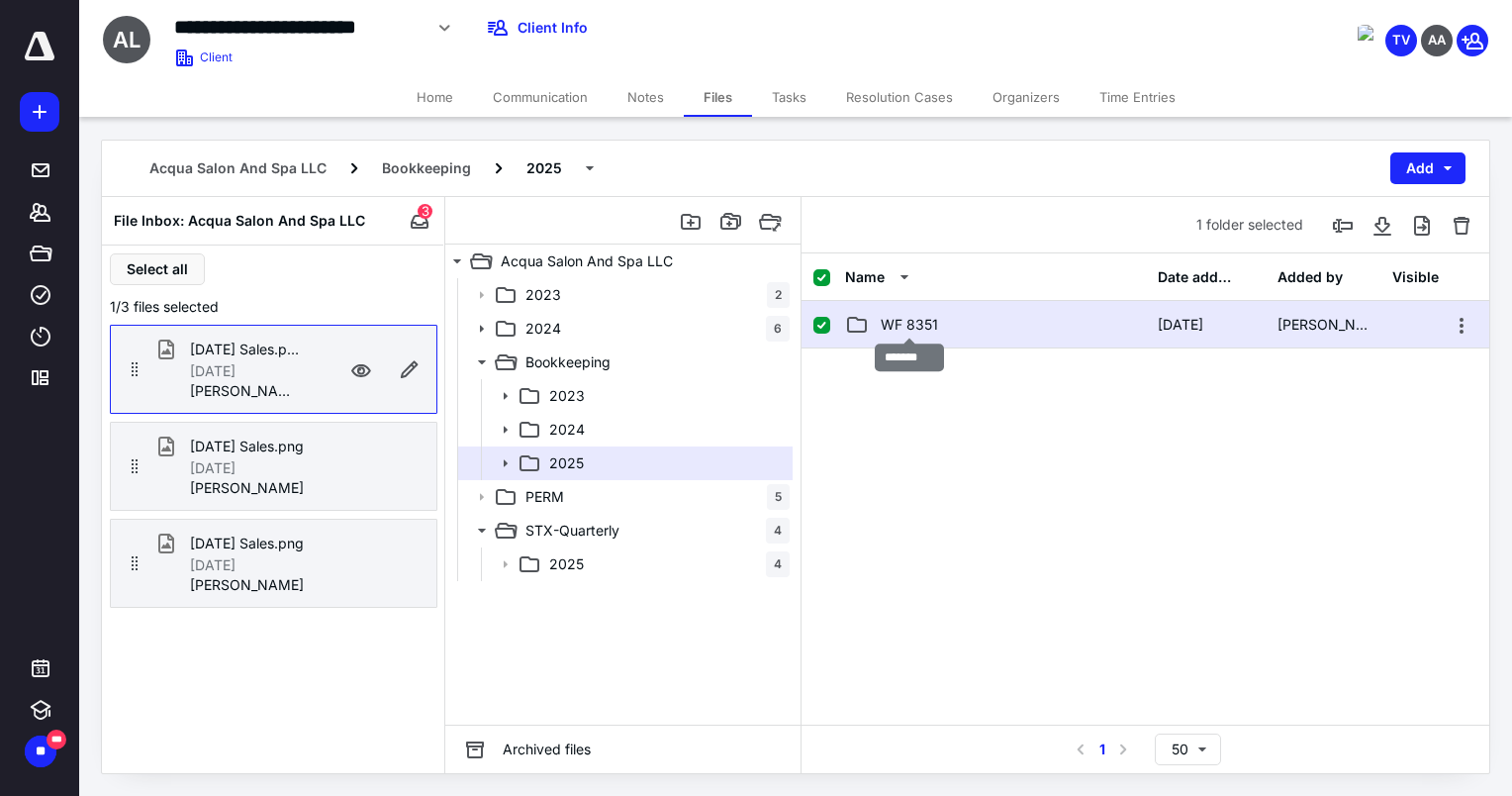 click on "WF 8351" at bounding box center [909, 325] 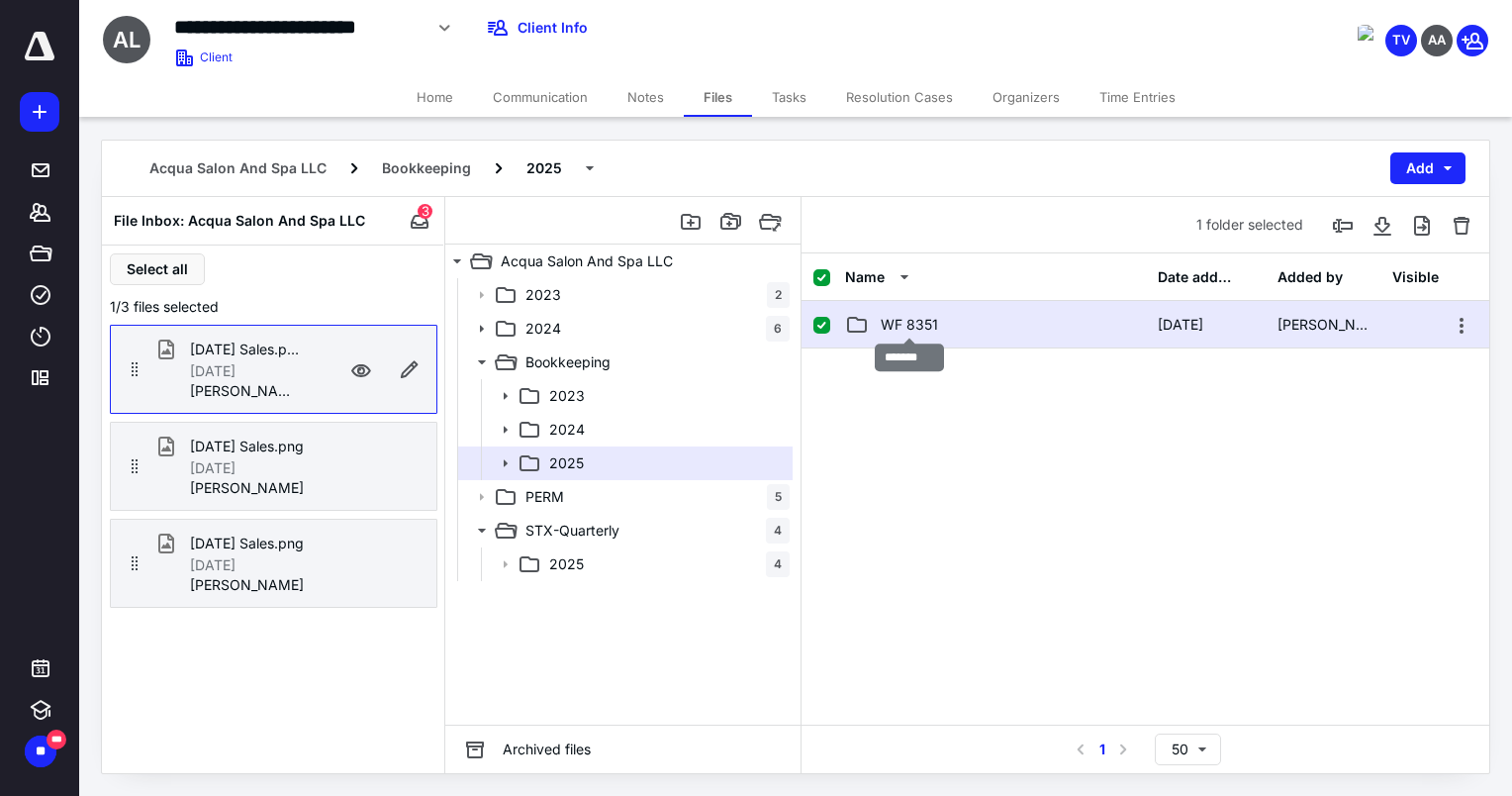 checkbox on "false" 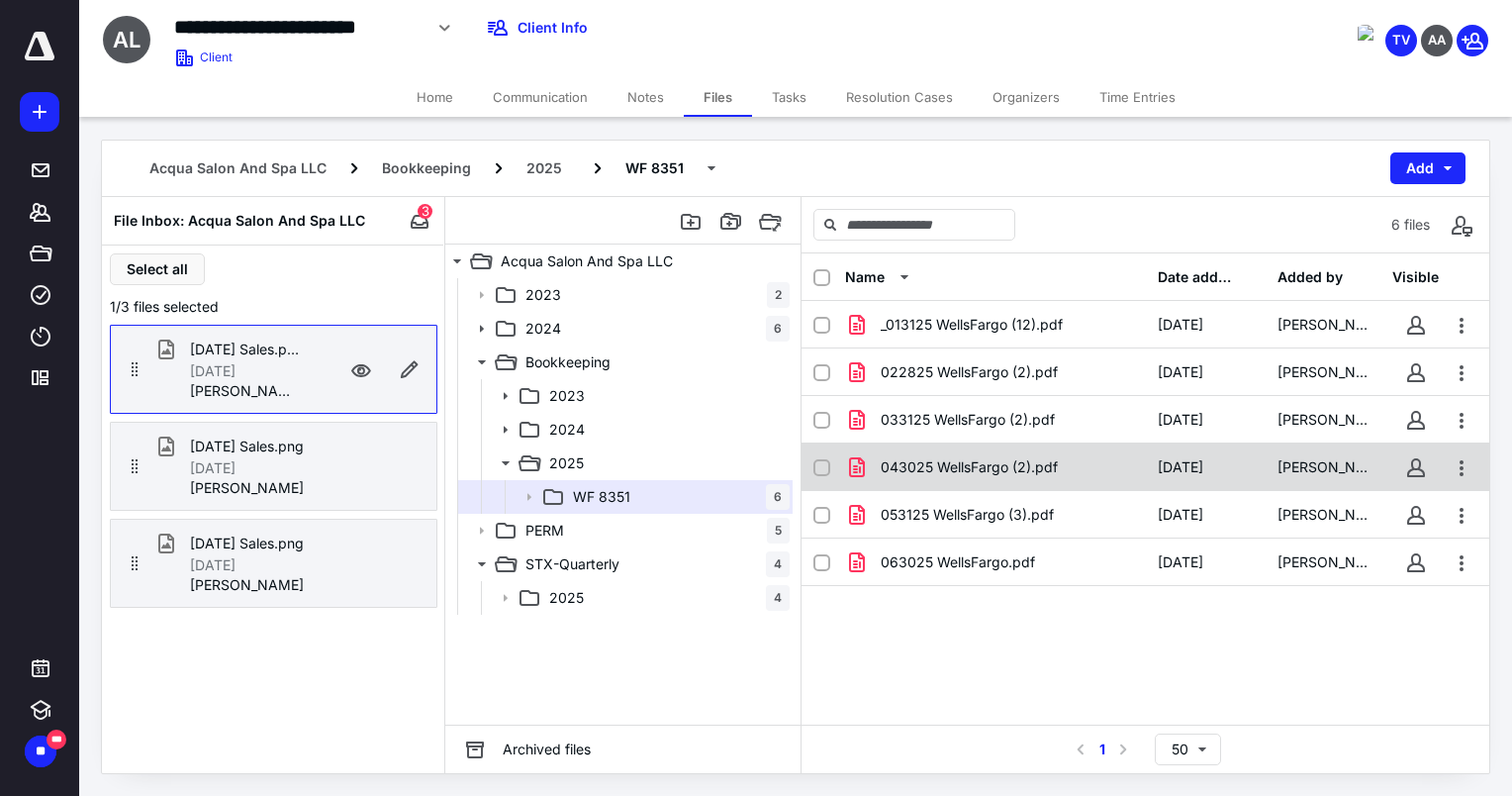 click on "043025 WellsFargo (2).pdf" at bounding box center [969, 467] 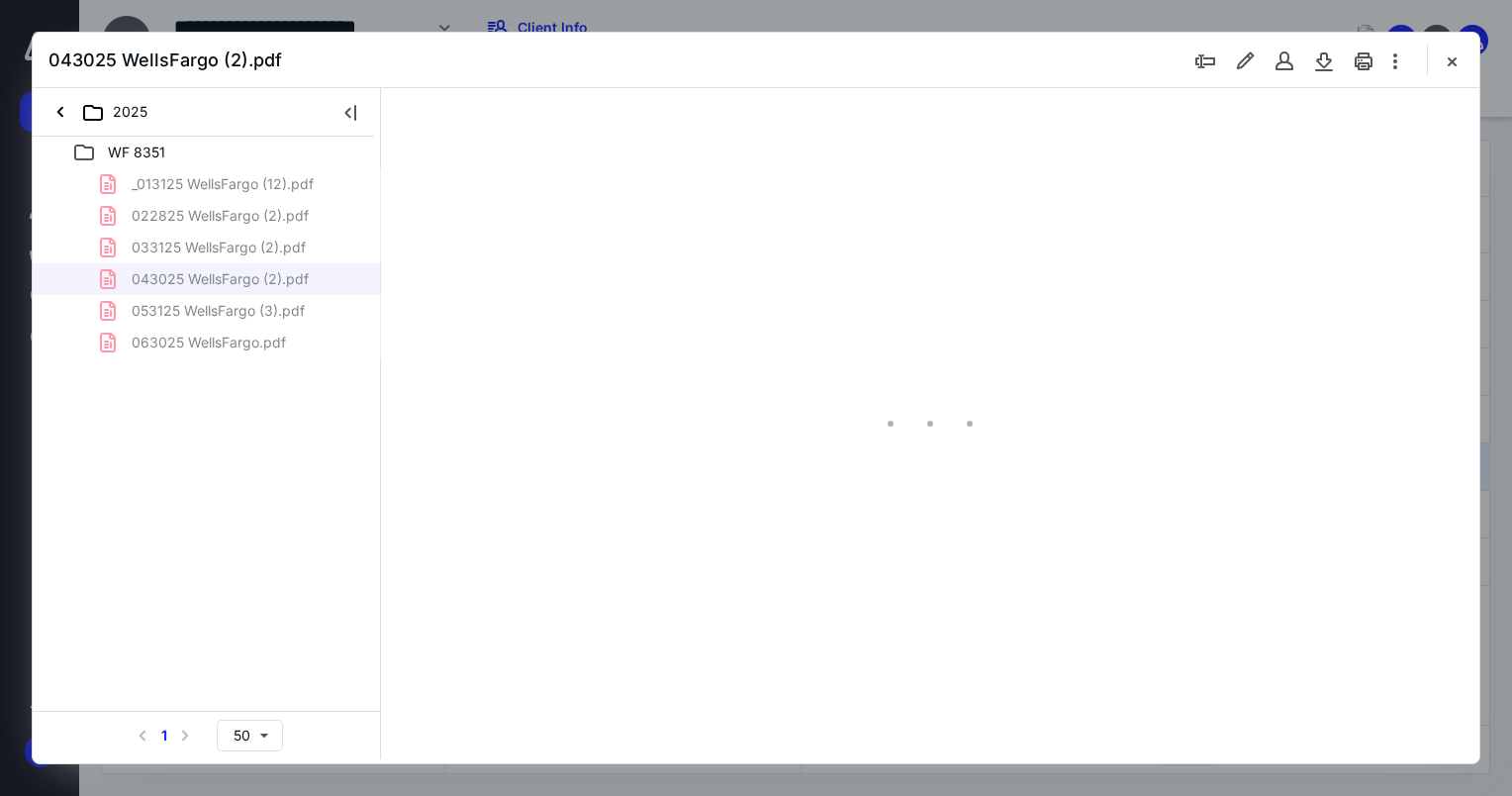 scroll, scrollTop: 0, scrollLeft: 0, axis: both 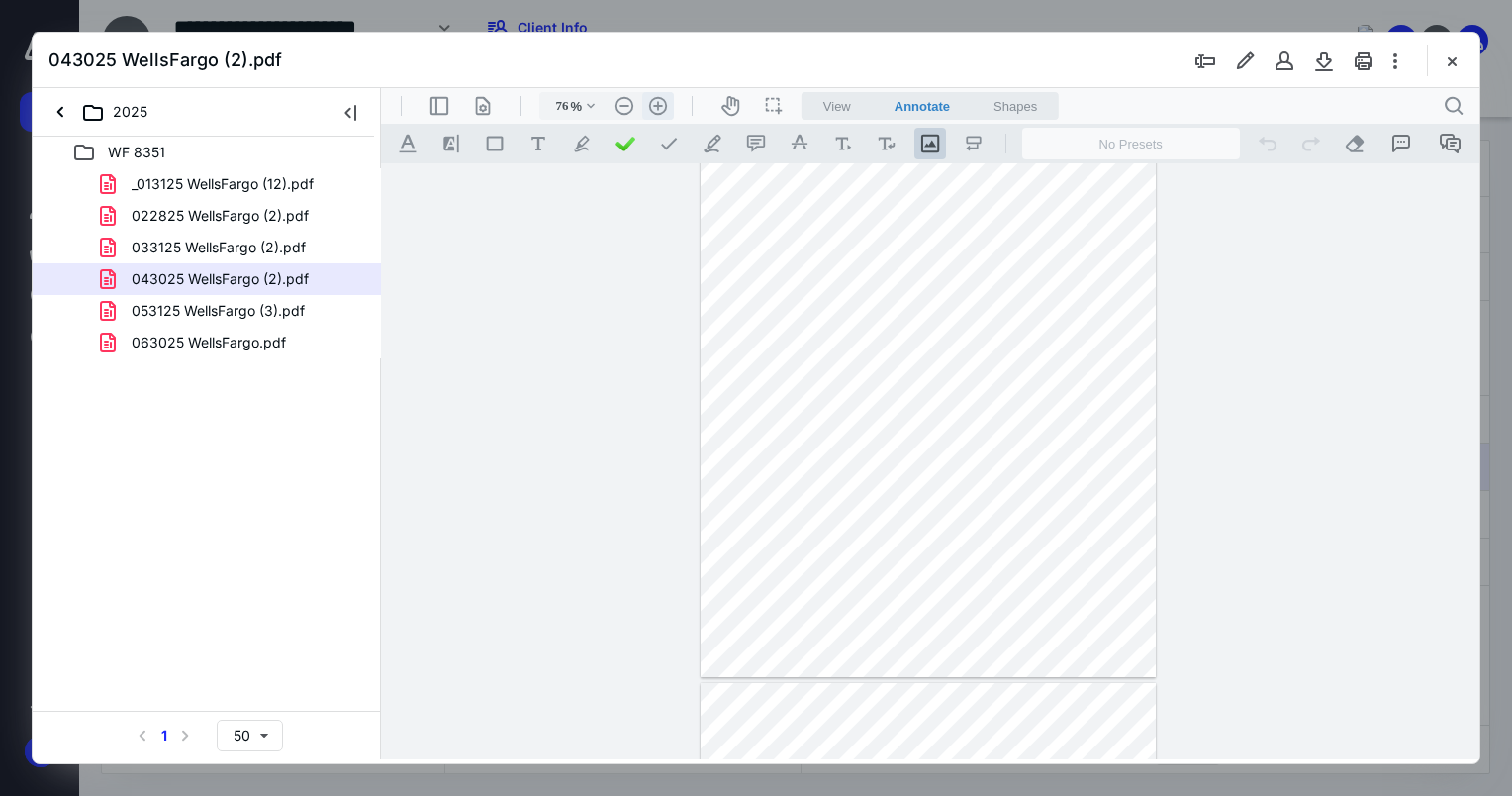 click on ".cls-1{fill:#abb0c4;} icon - header - zoom - in - line" at bounding box center (658, 106) 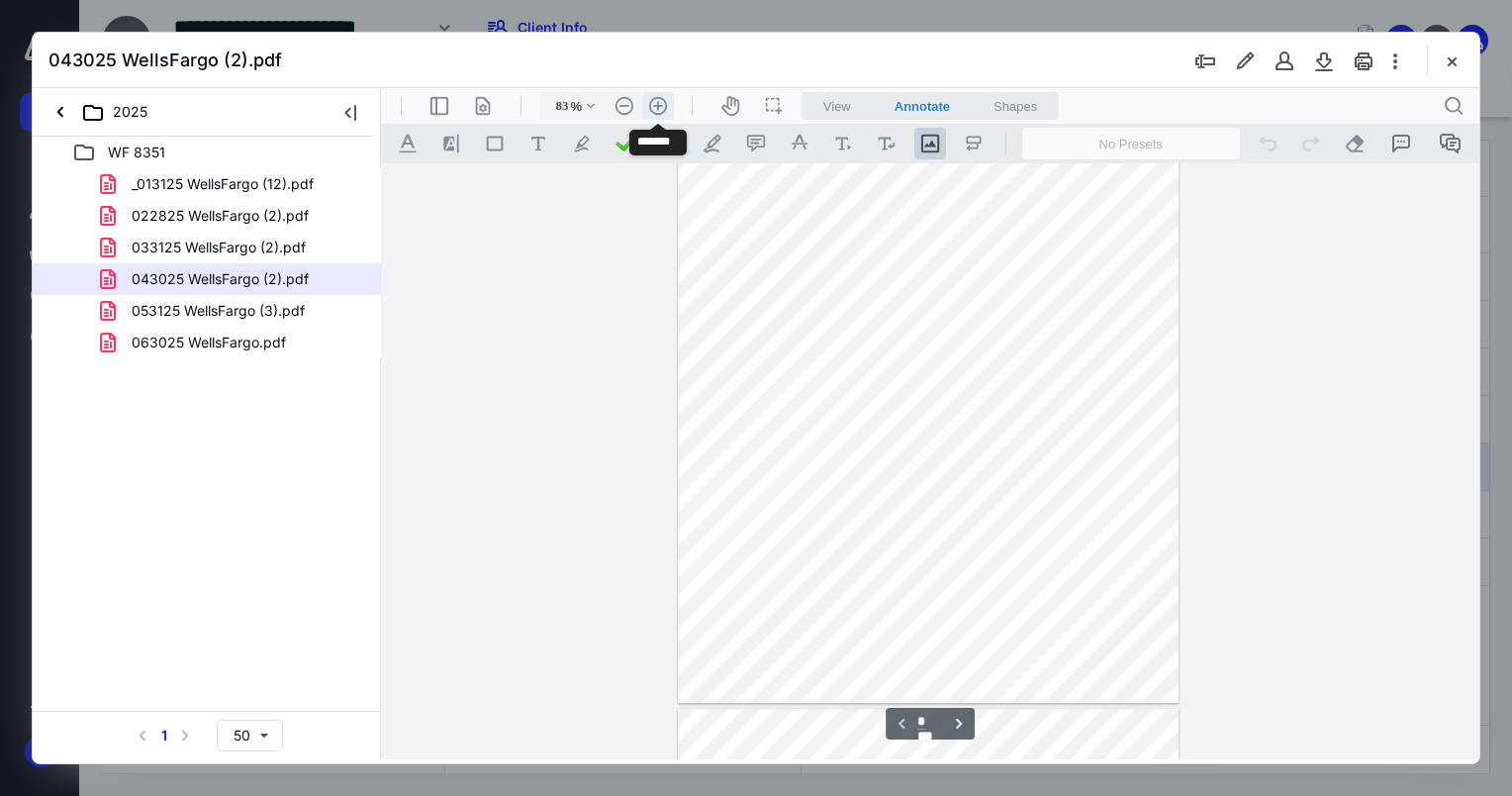 click on ".cls-1{fill:#abb0c4;} icon - header - zoom - in - line" at bounding box center [658, 106] 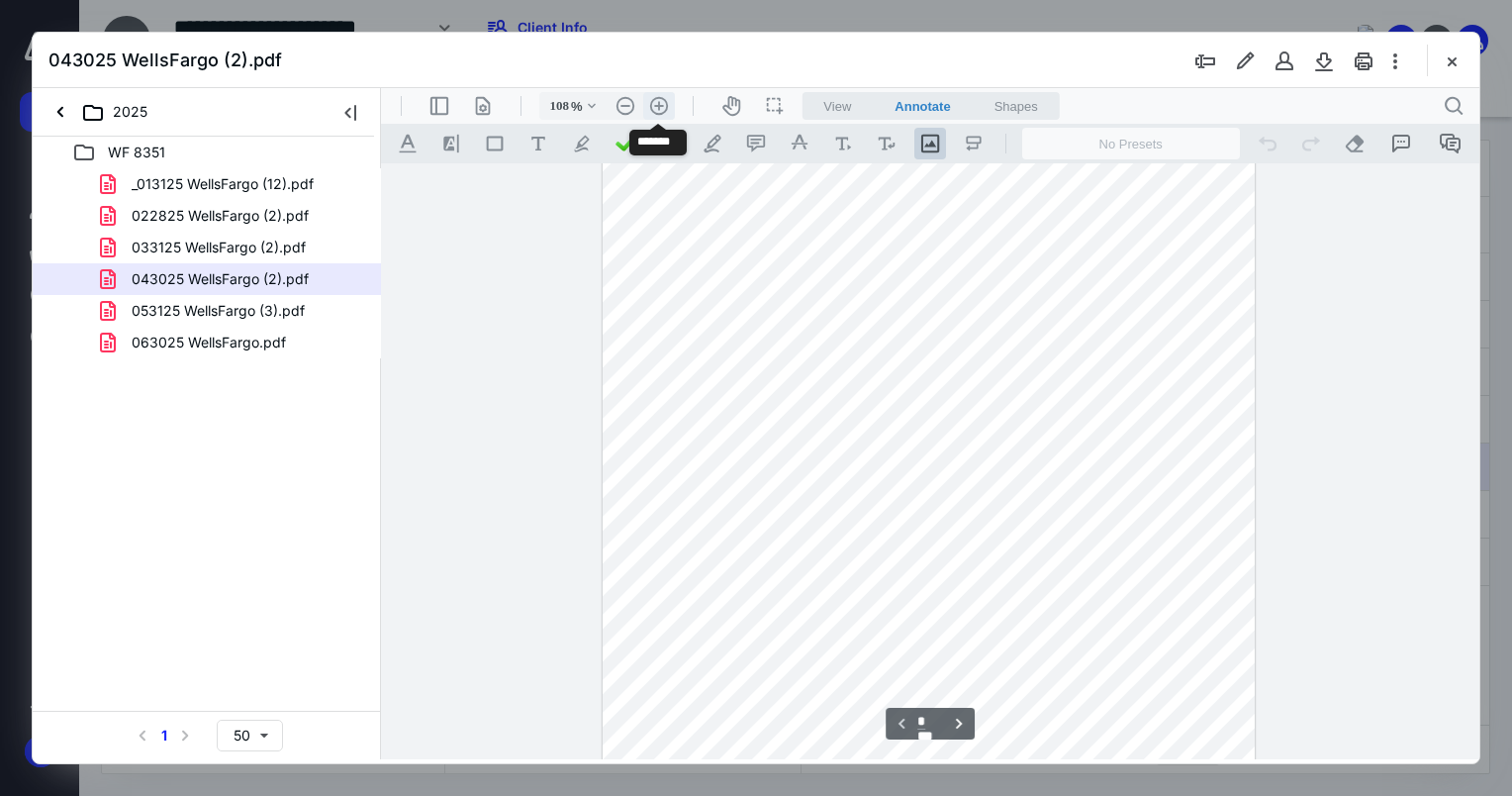 click on ".cls-1{fill:#abb0c4;} icon - header - zoom - in - line" at bounding box center (659, 106) 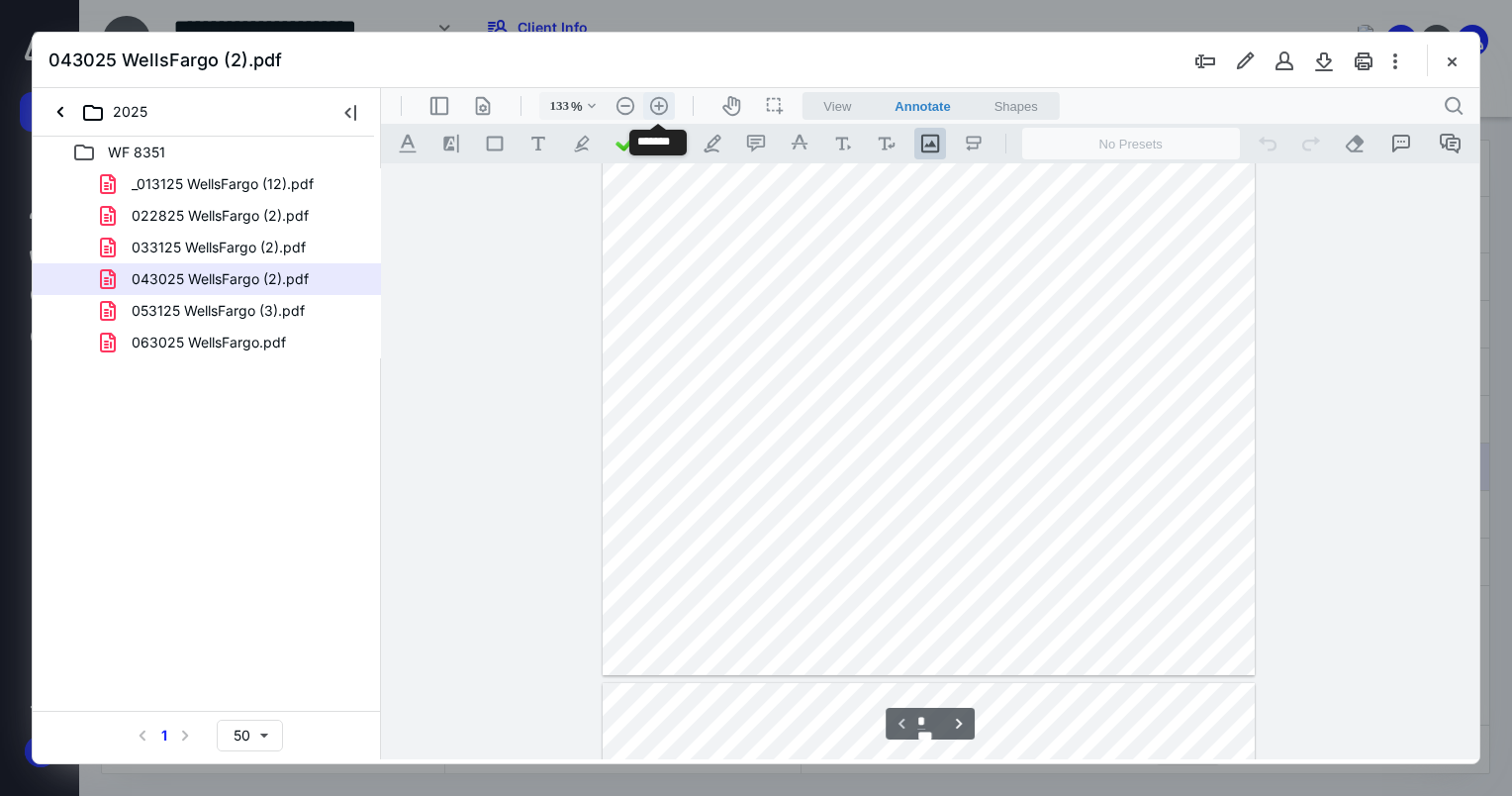 click on ".cls-1{fill:#abb0c4;} icon - header - zoom - in - line" at bounding box center [659, 106] 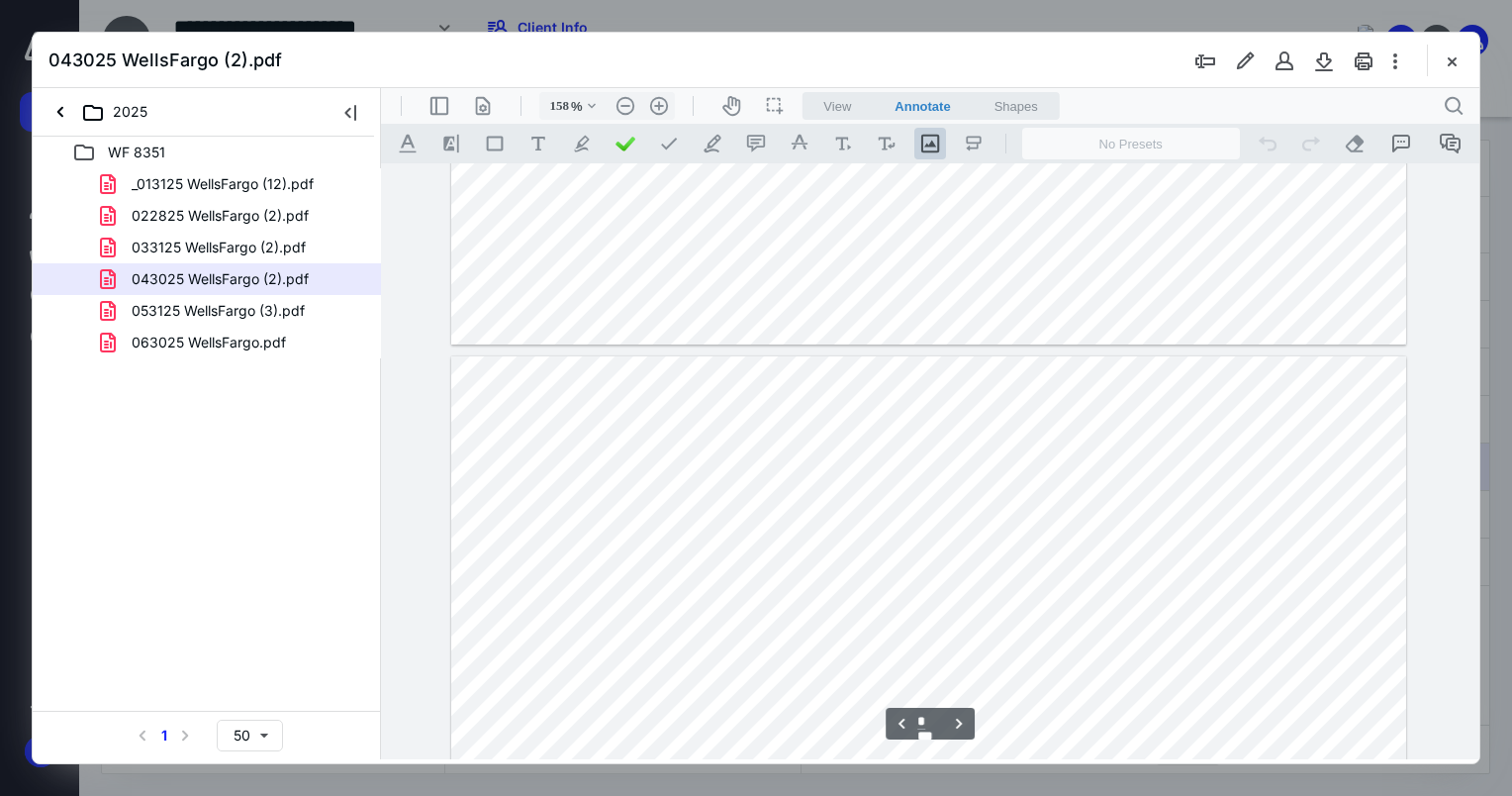 scroll, scrollTop: 1341, scrollLeft: 0, axis: vertical 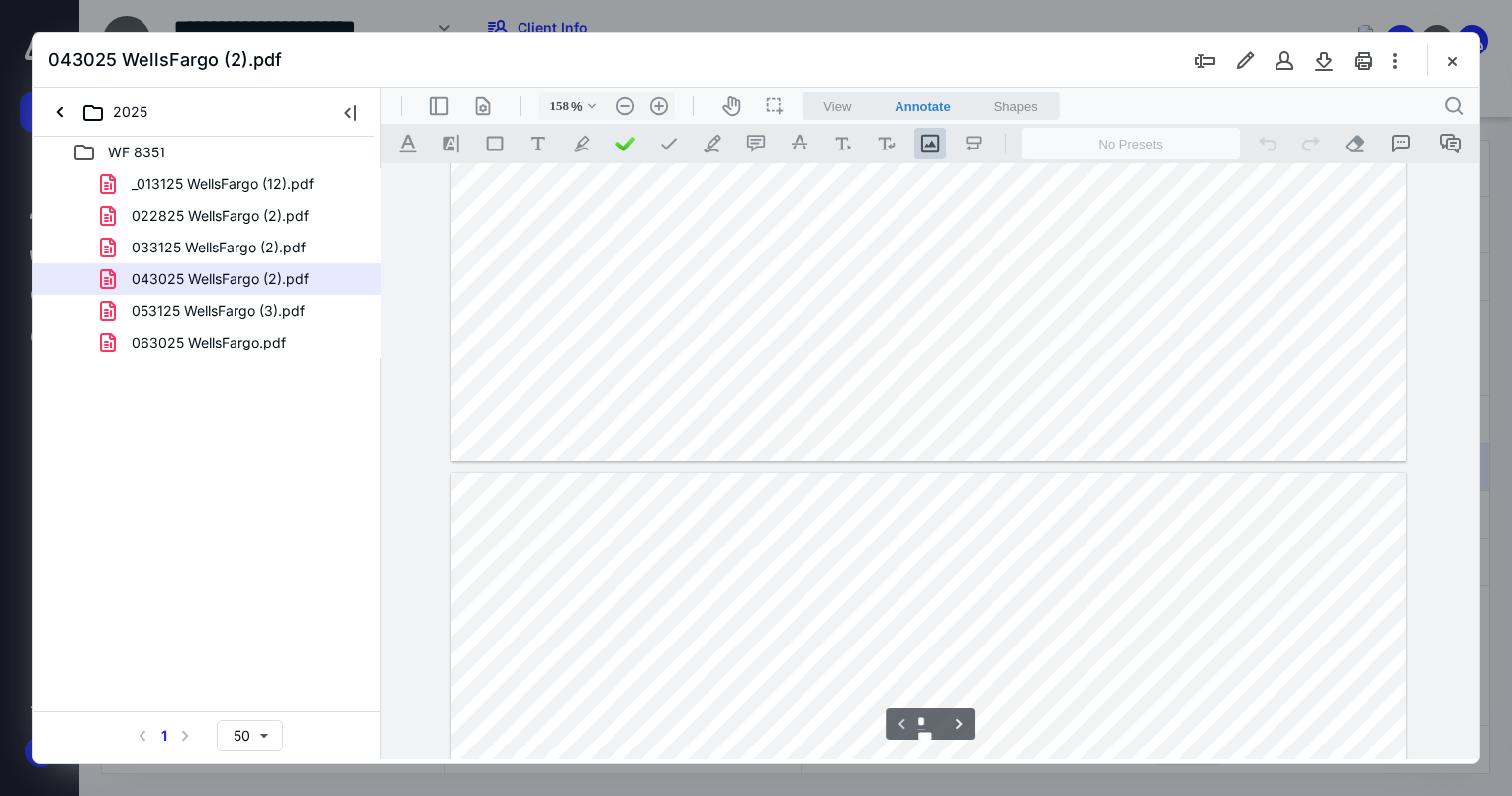 type on "*" 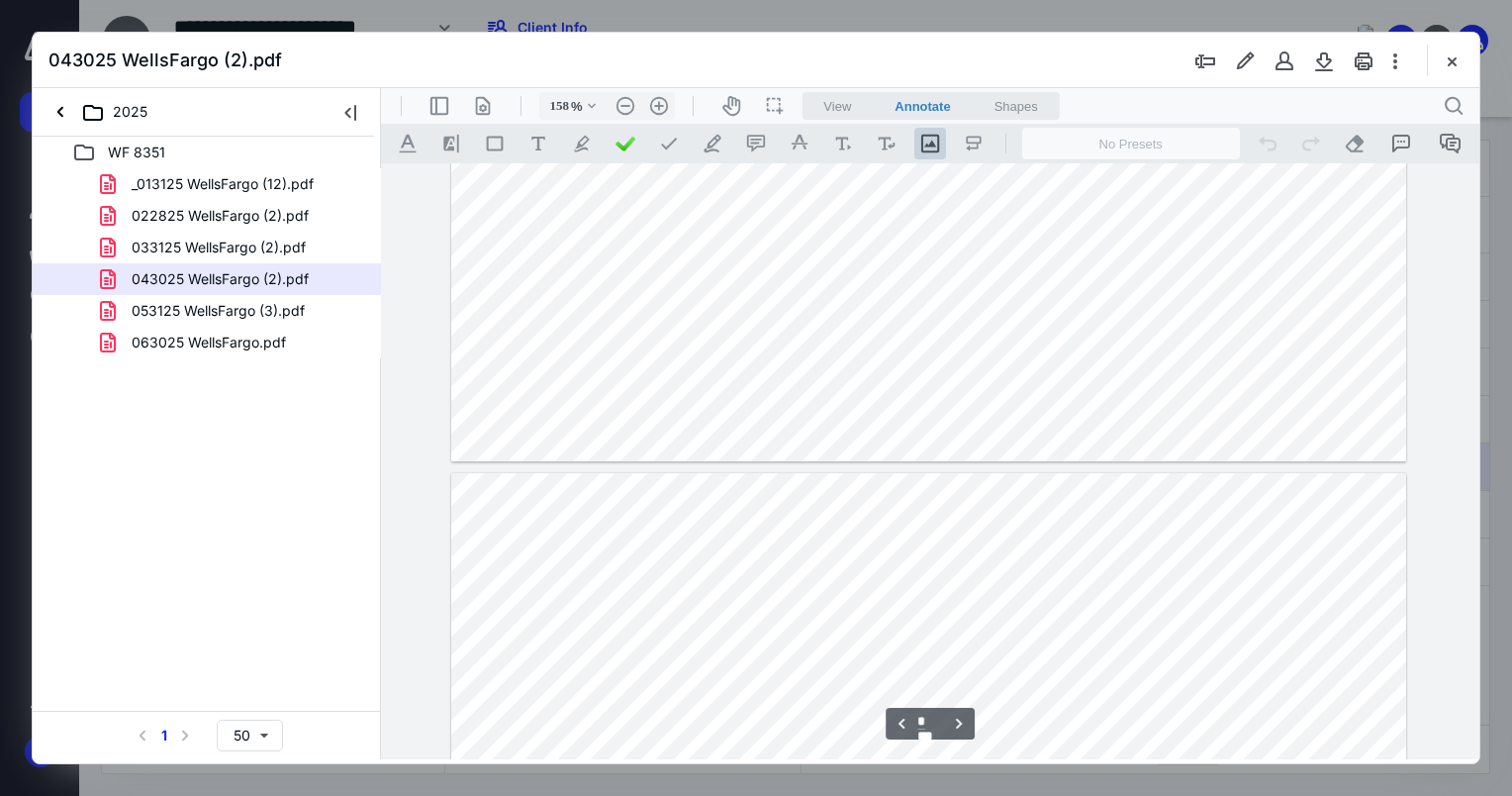 scroll, scrollTop: 1044, scrollLeft: 0, axis: vertical 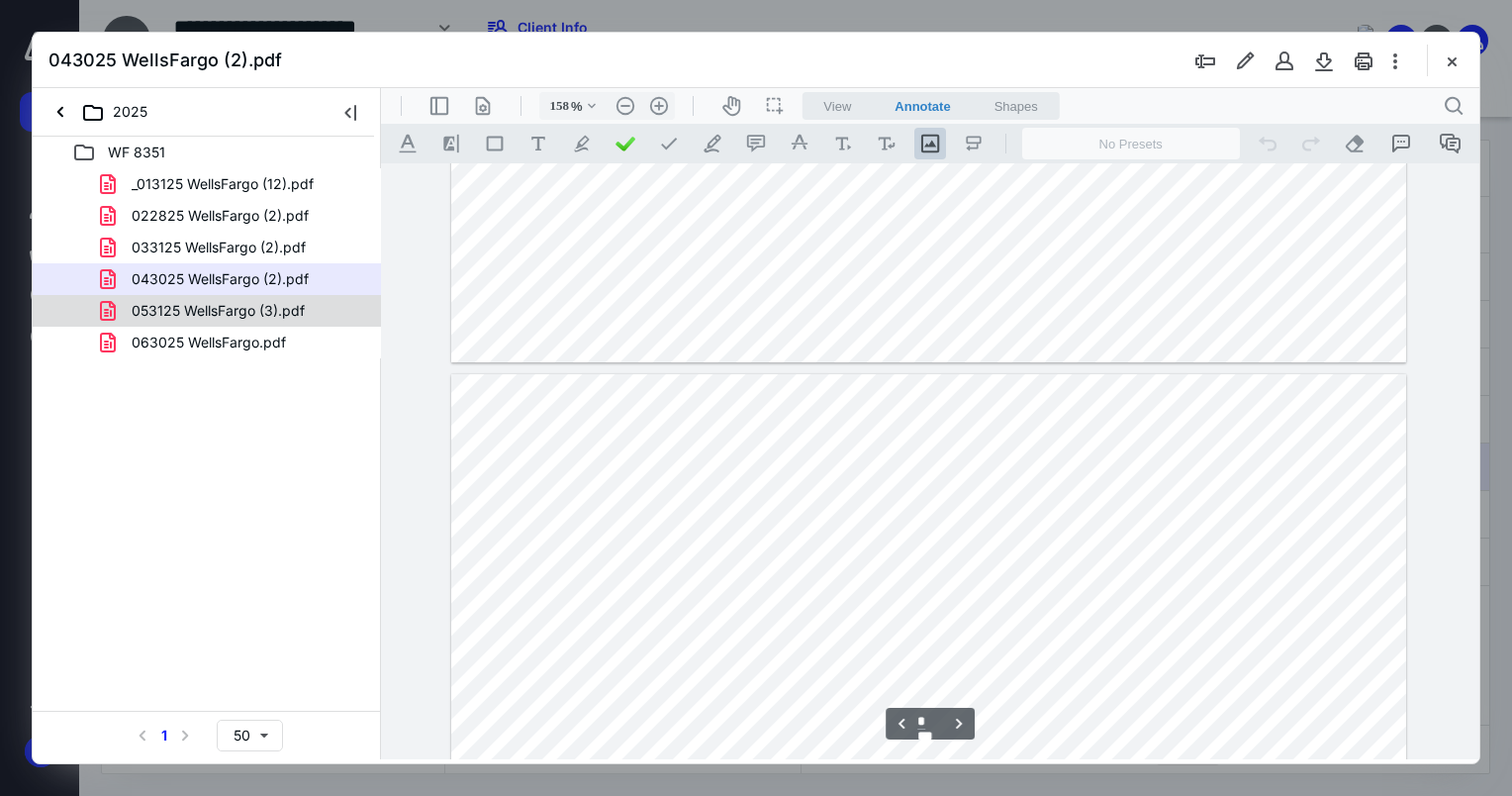 click on "053125 WellsFargo (3).pdf" at bounding box center [206, 311] 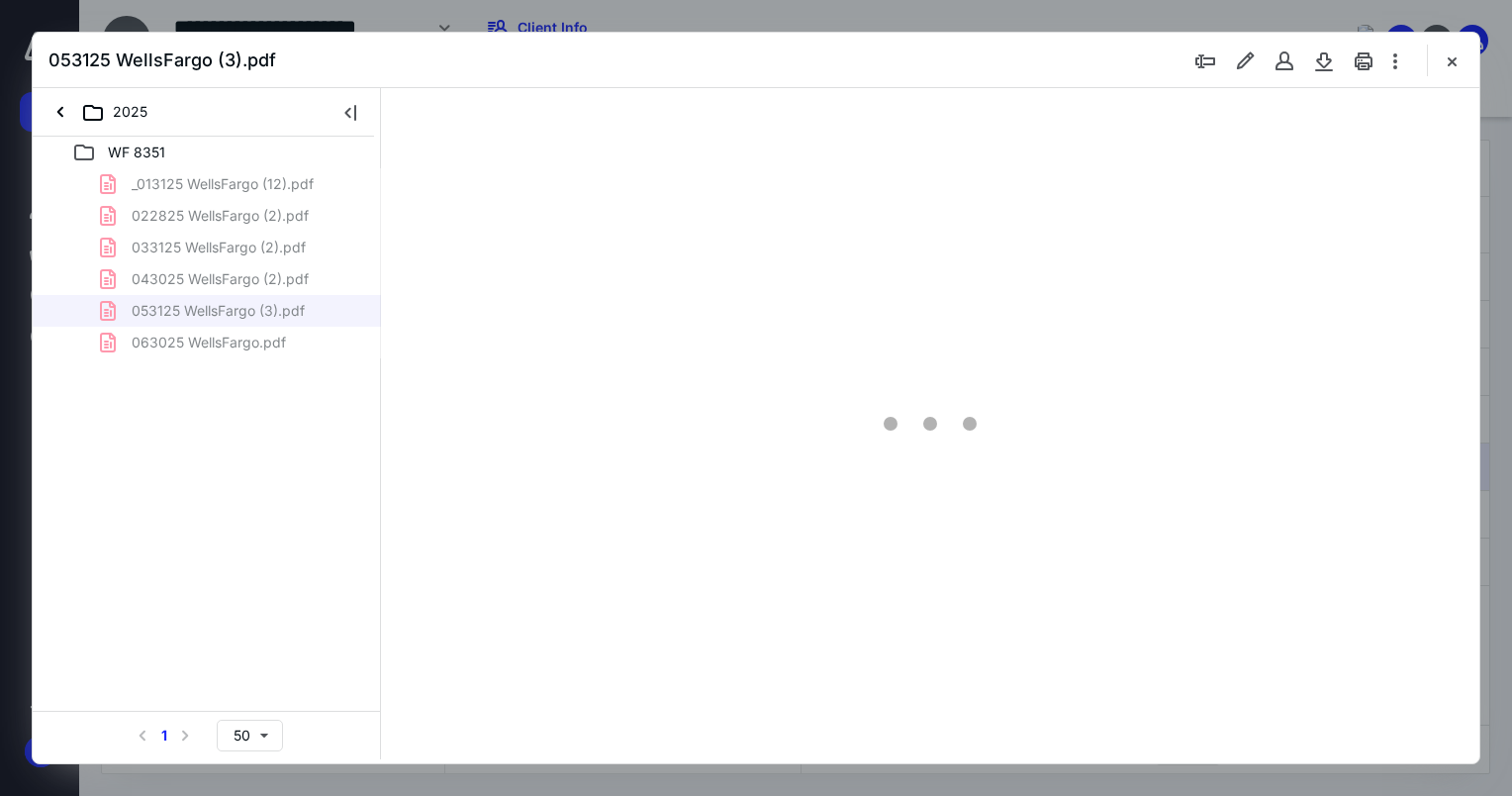 type on "76" 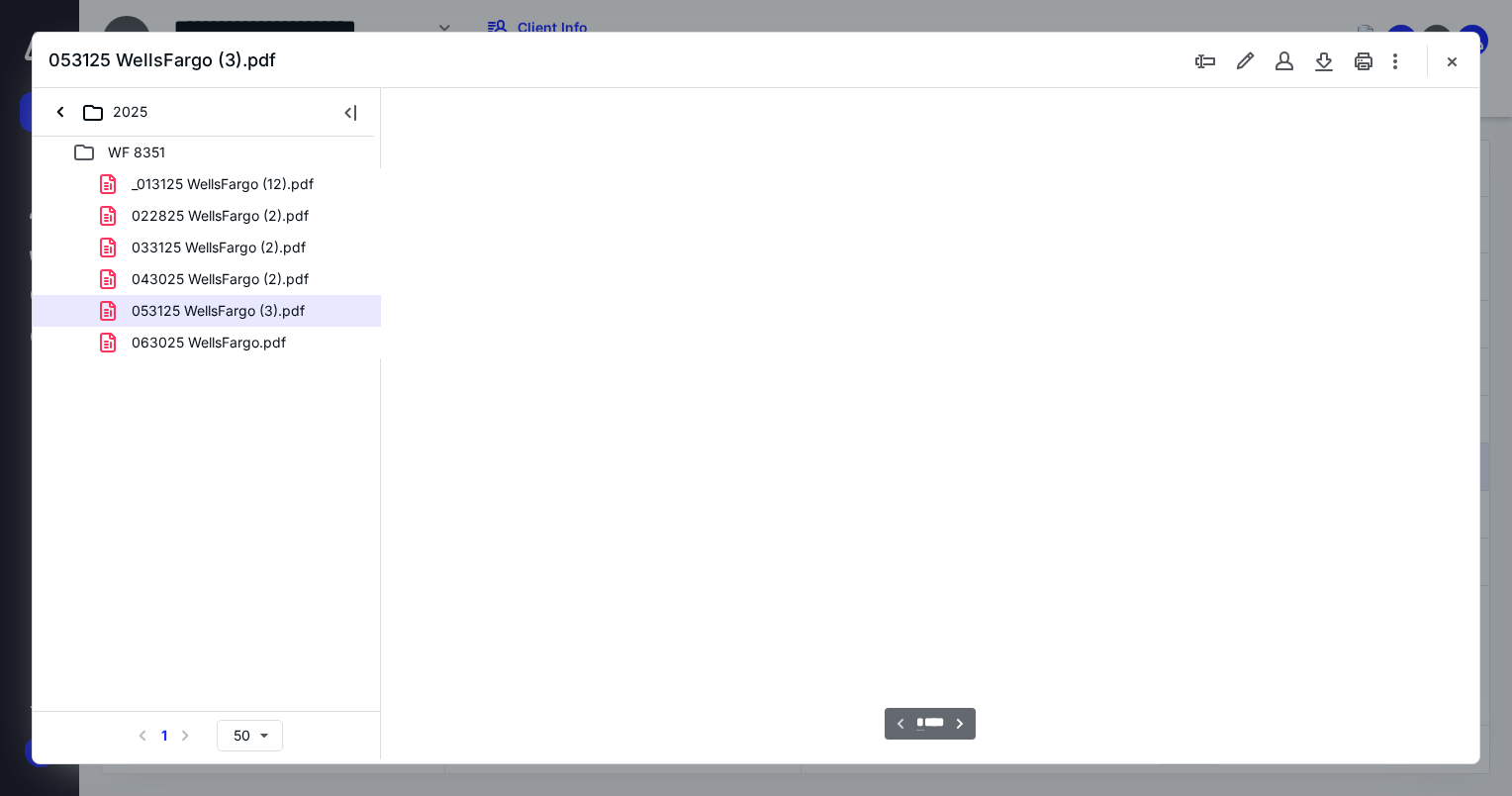 scroll, scrollTop: 78, scrollLeft: 0, axis: vertical 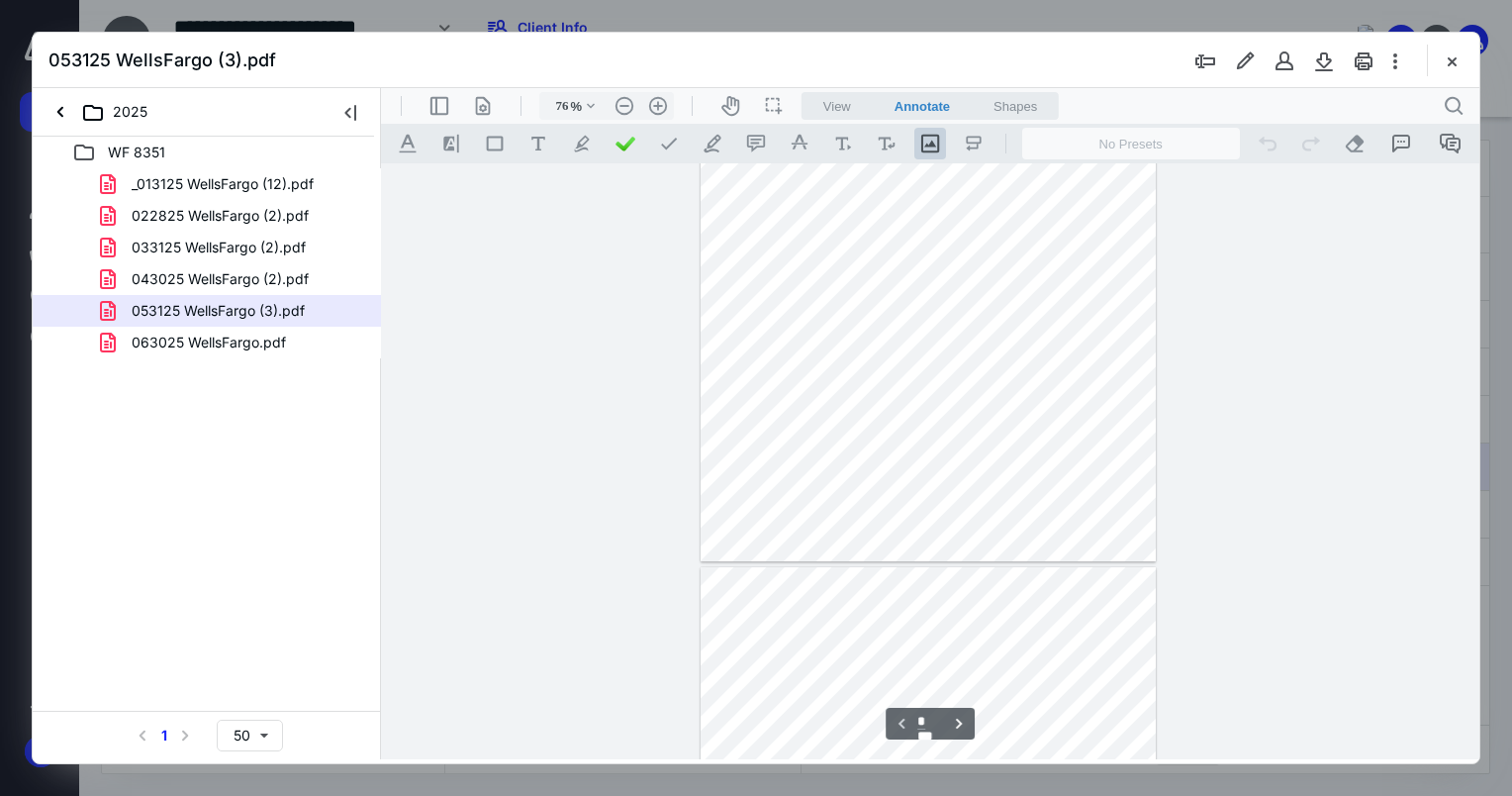 type on "*" 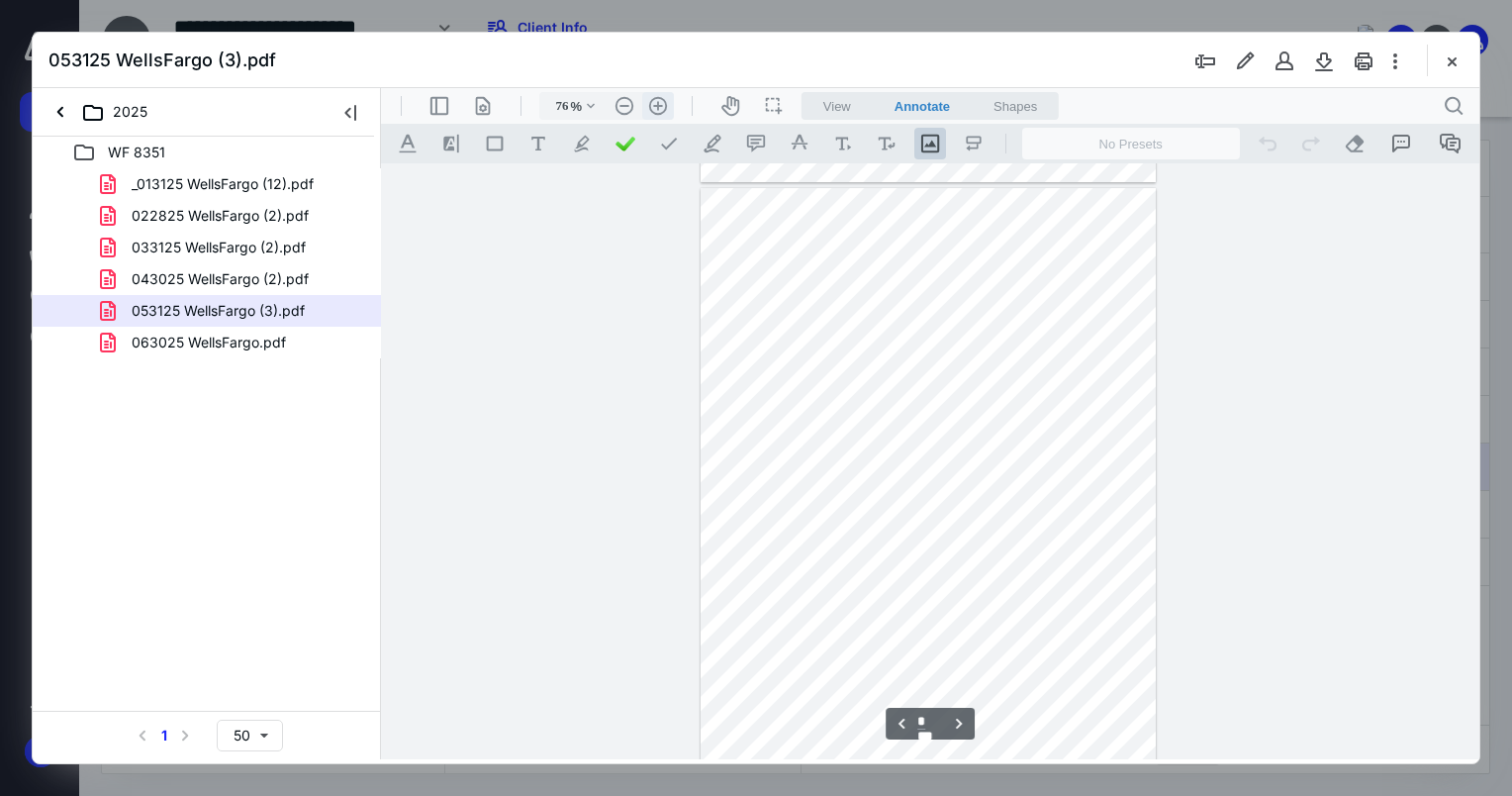 click on ".cls-1{fill:#abb0c4;} icon - header - zoom - in - line" at bounding box center (658, 106) 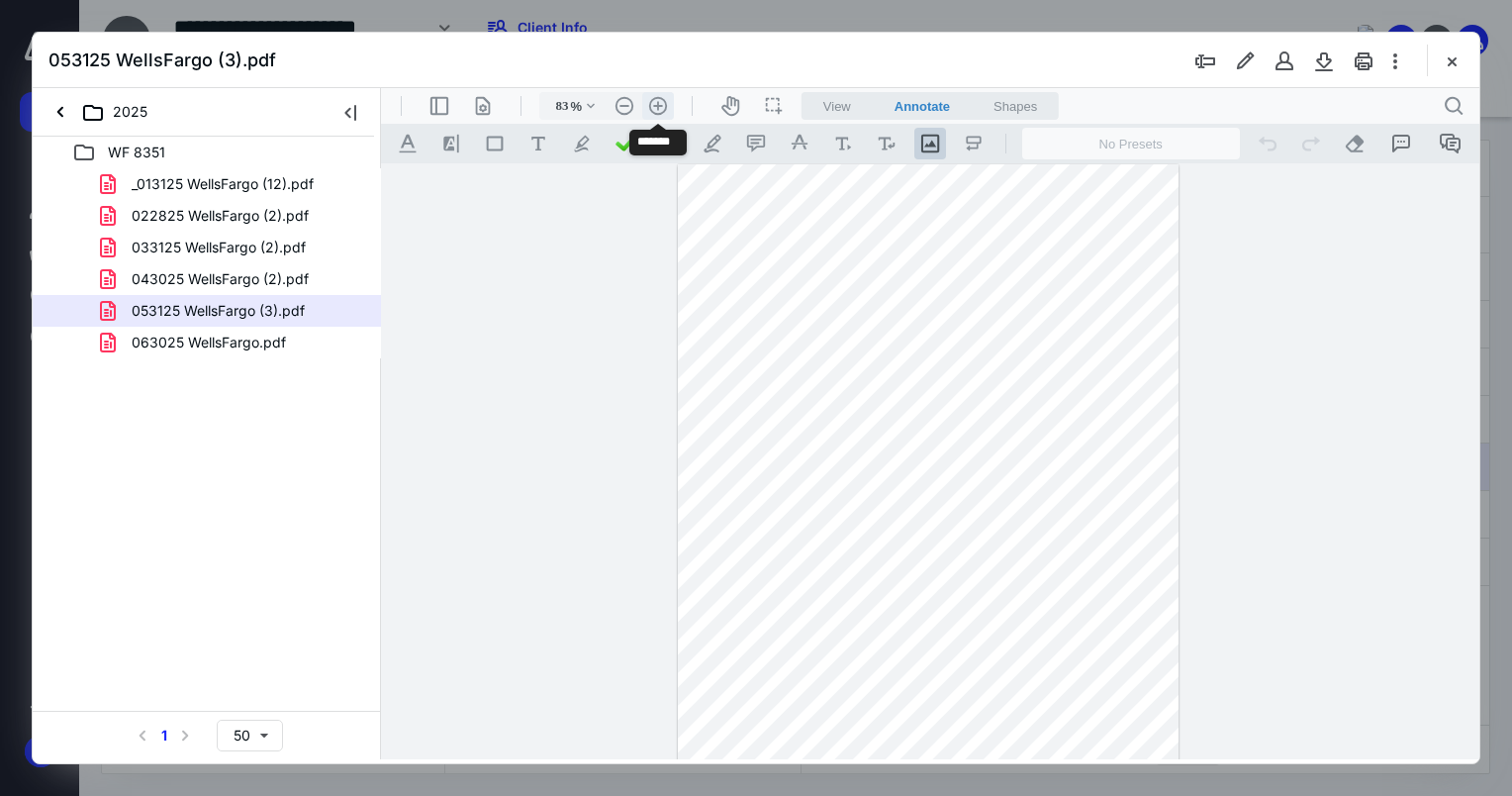 click on ".cls-1{fill:#abb0c4;} icon - header - zoom - in - line" at bounding box center (658, 106) 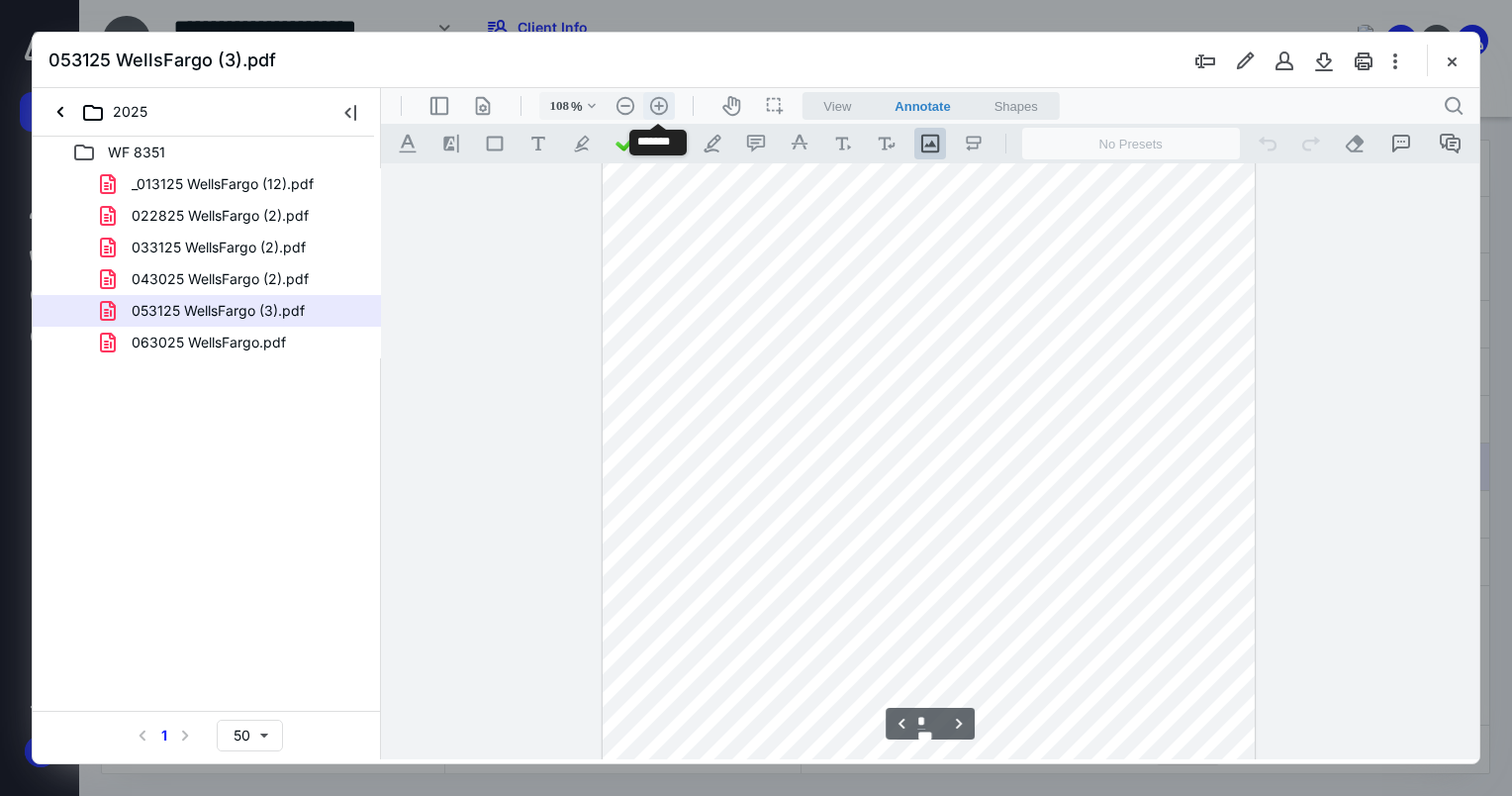 click on ".cls-1{fill:#abb0c4;} icon - header - zoom - in - line" at bounding box center [659, 106] 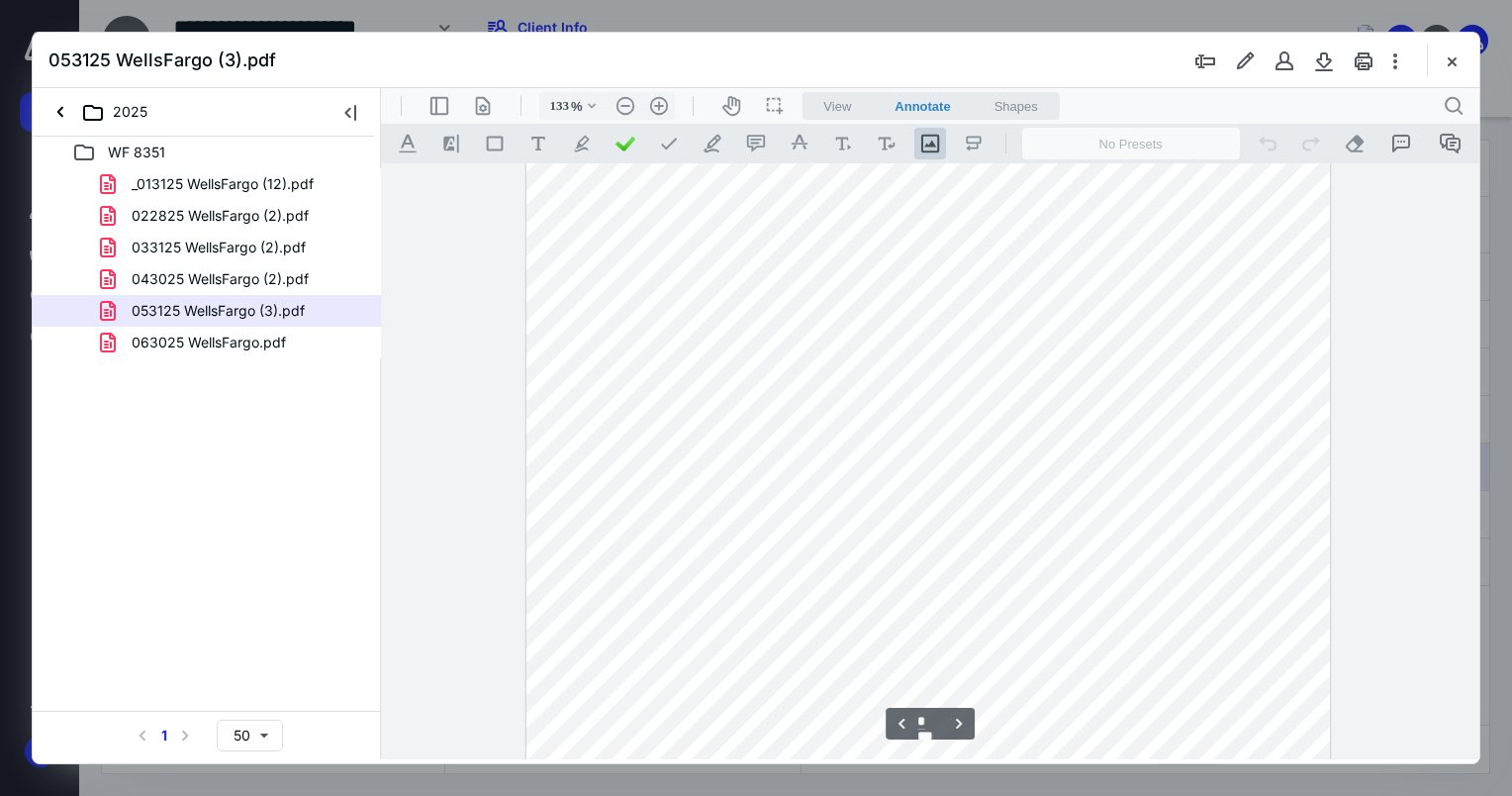 scroll, scrollTop: 1112, scrollLeft: 0, axis: vertical 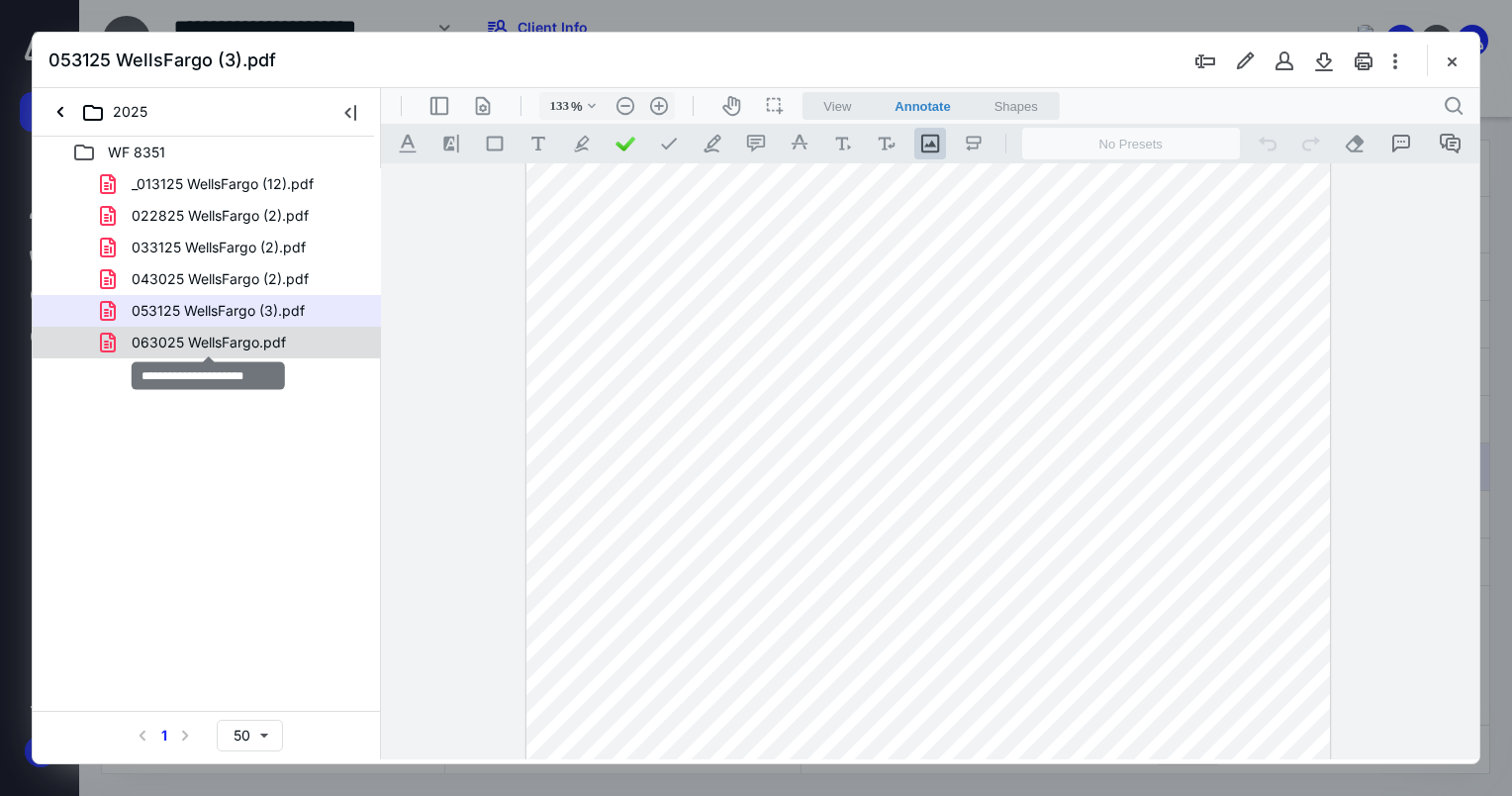 click on "063025 WellsFargo.pdf" at bounding box center (209, 343) 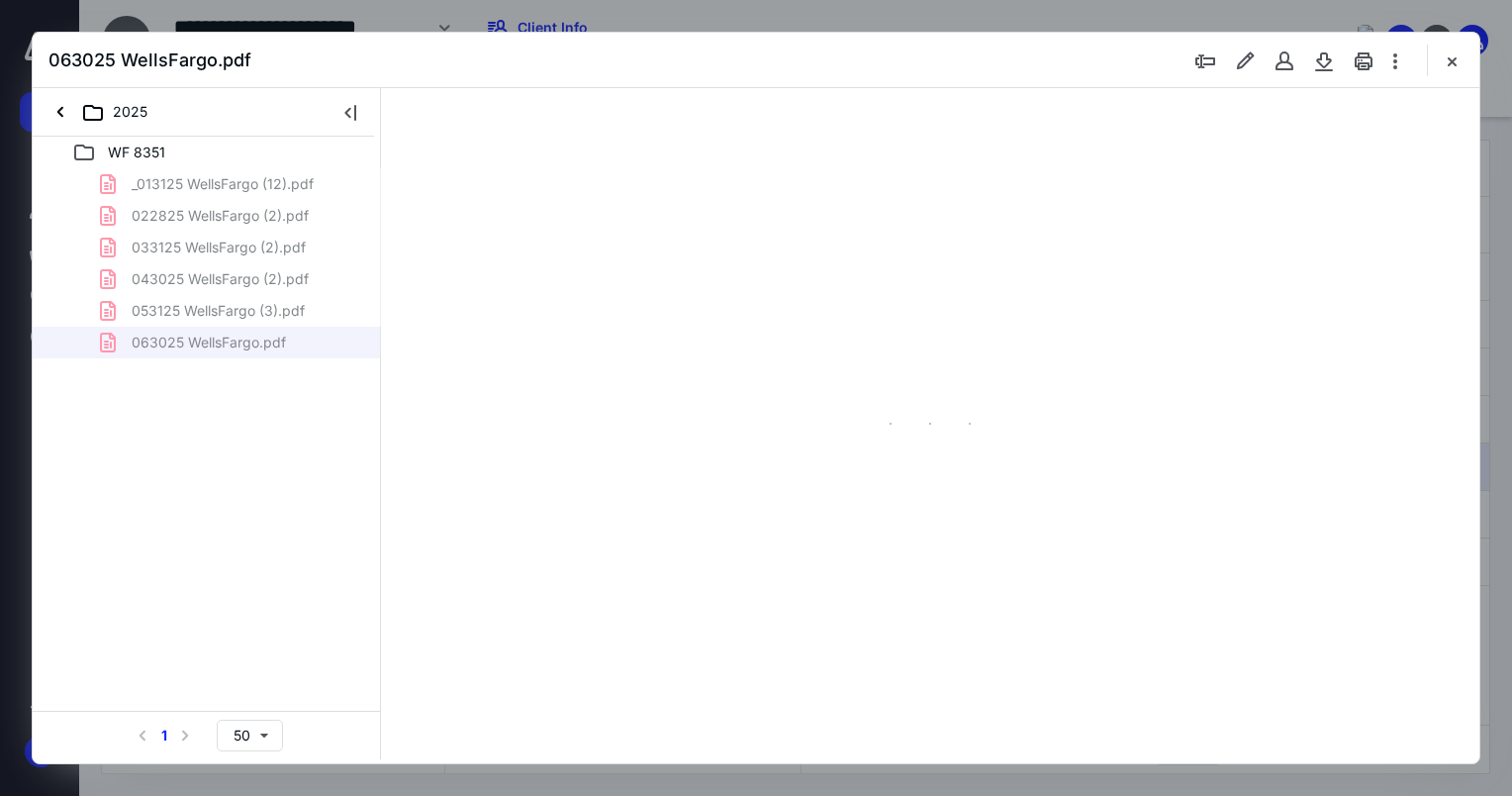 type on "76" 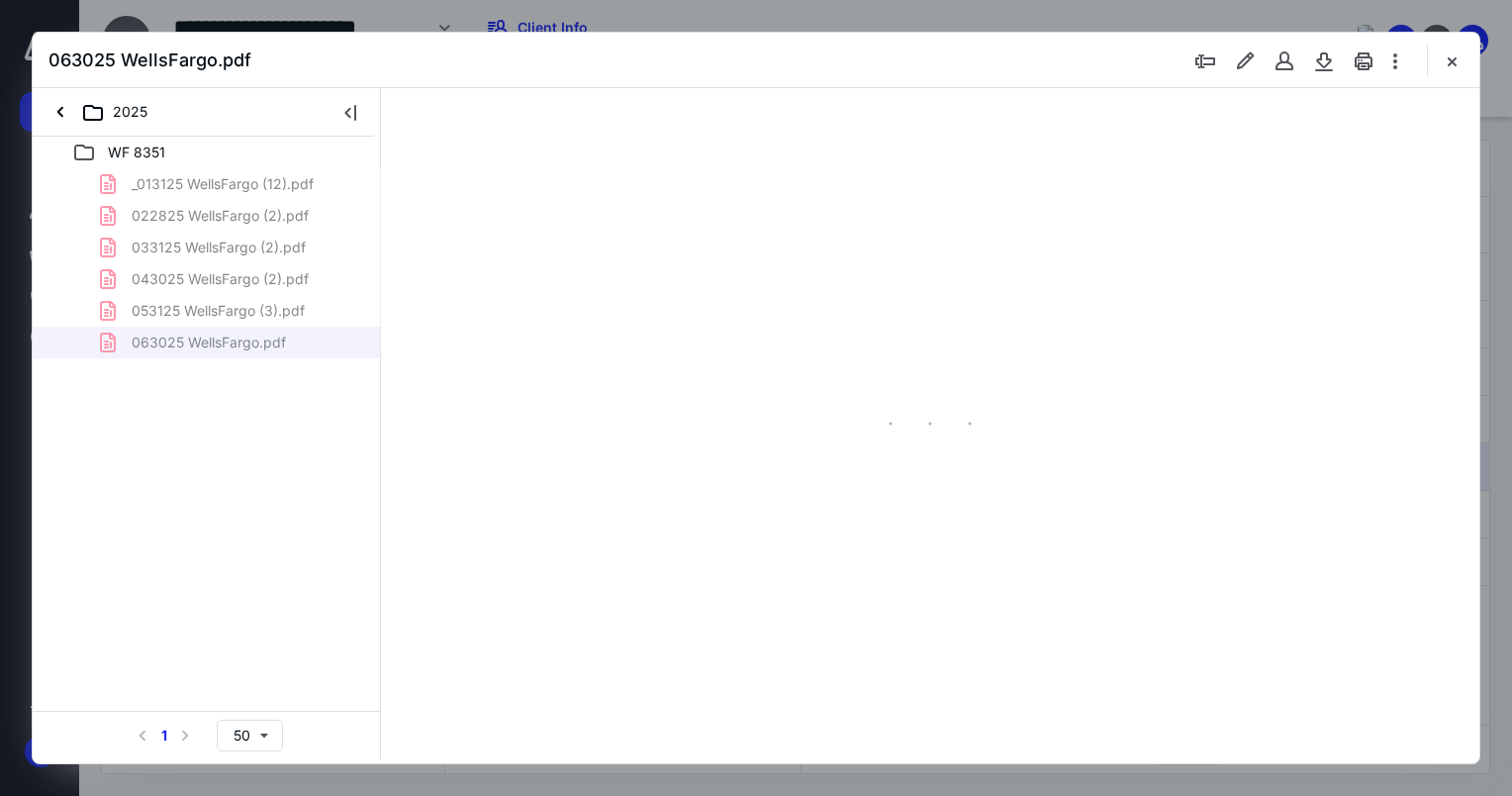 scroll, scrollTop: 78, scrollLeft: 0, axis: vertical 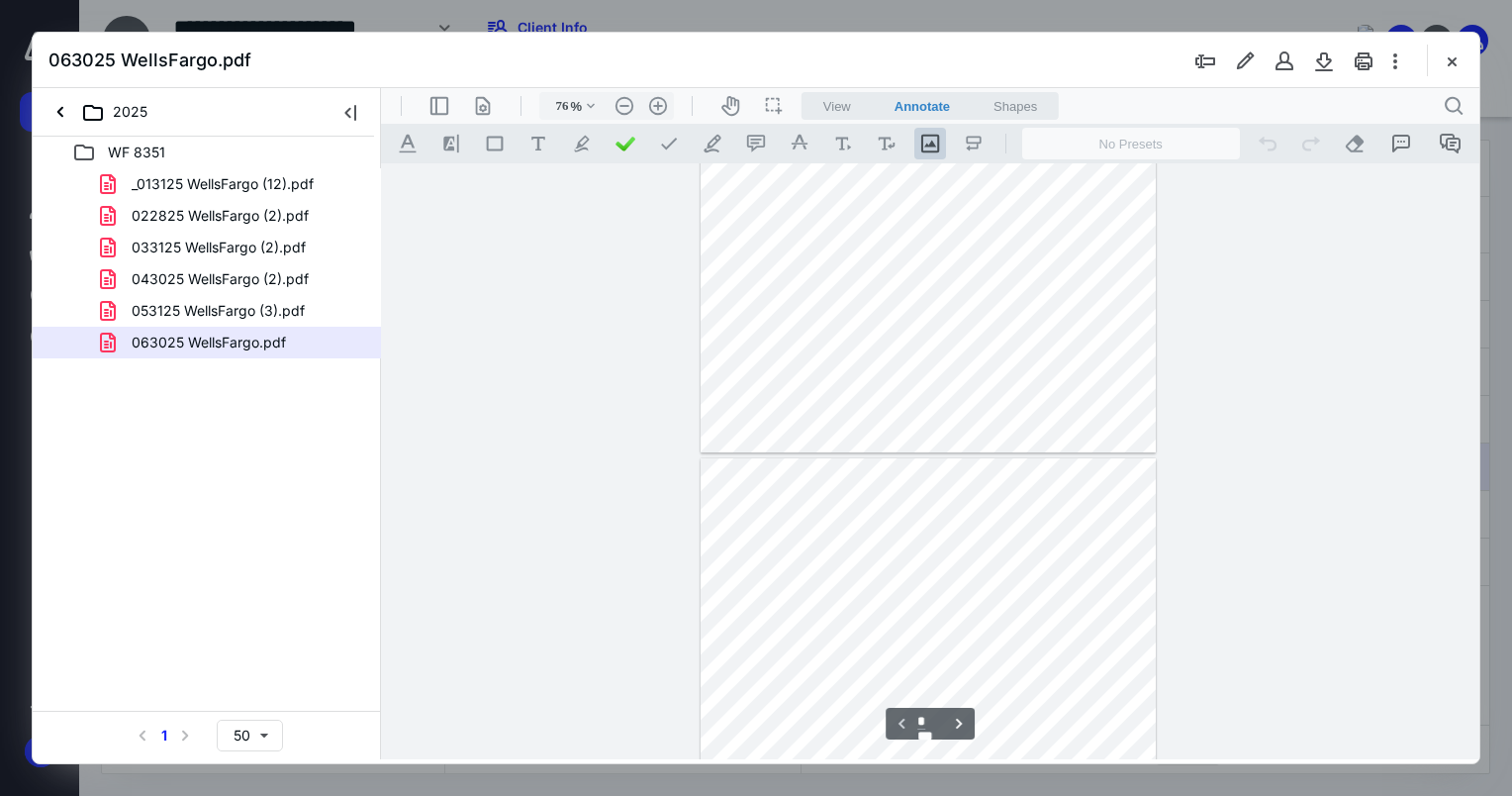 type on "*" 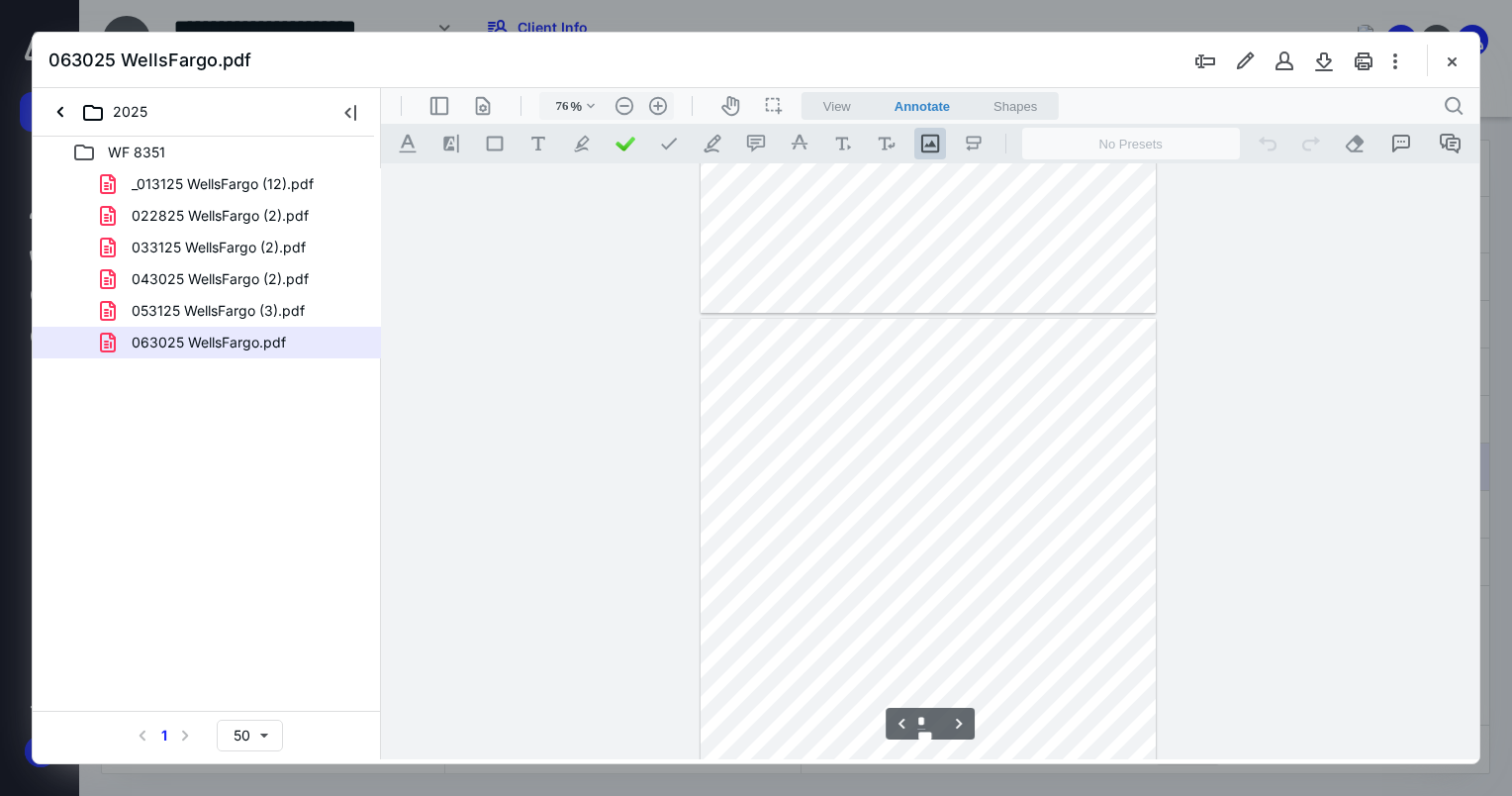 scroll, scrollTop: 474, scrollLeft: 0, axis: vertical 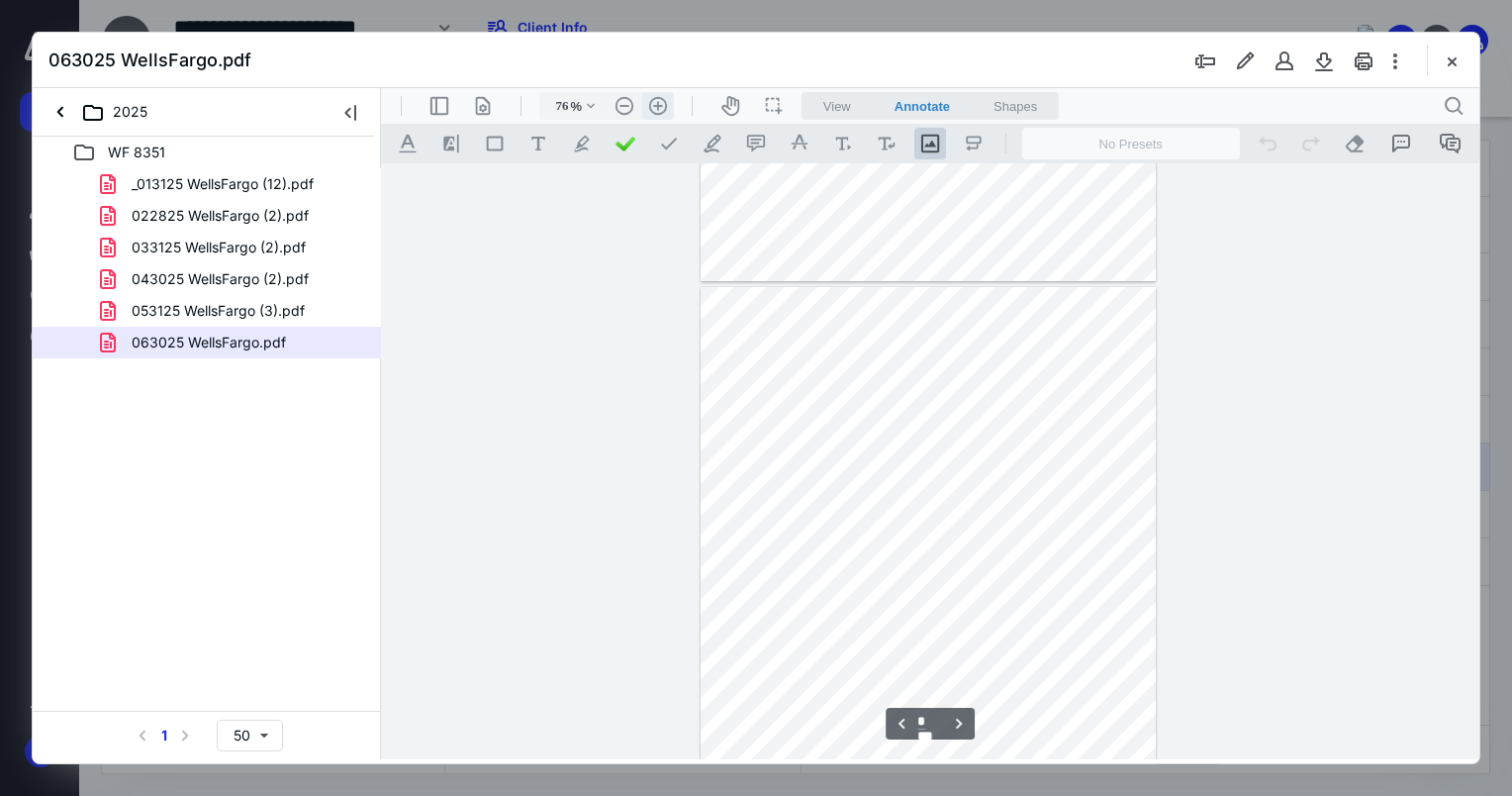 click on ".cls-1{fill:#abb0c4;} icon - header - zoom - in - line" at bounding box center (658, 106) 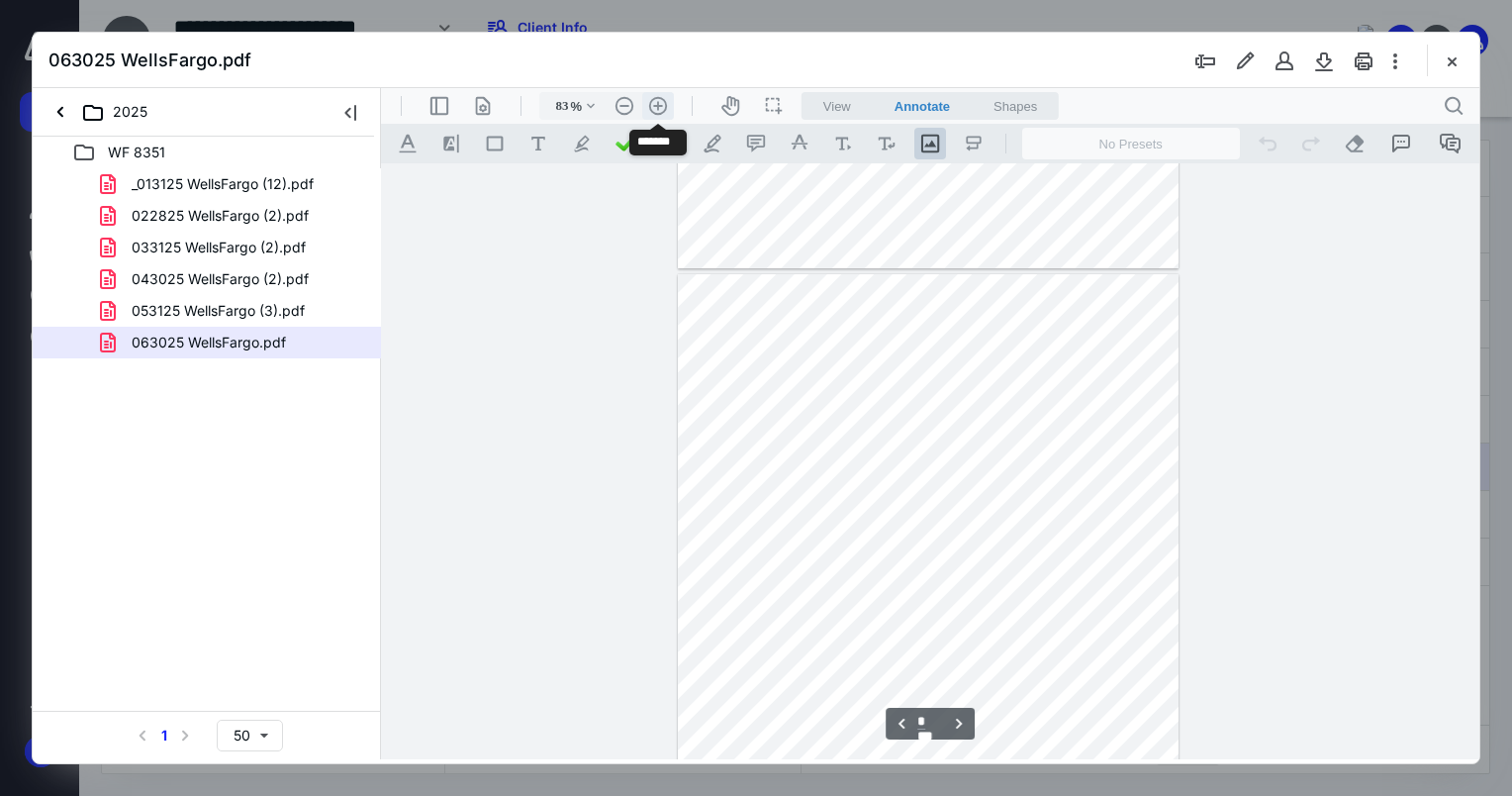 click on ".cls-1{fill:#abb0c4;} icon - header - zoom - in - line" at bounding box center [658, 106] 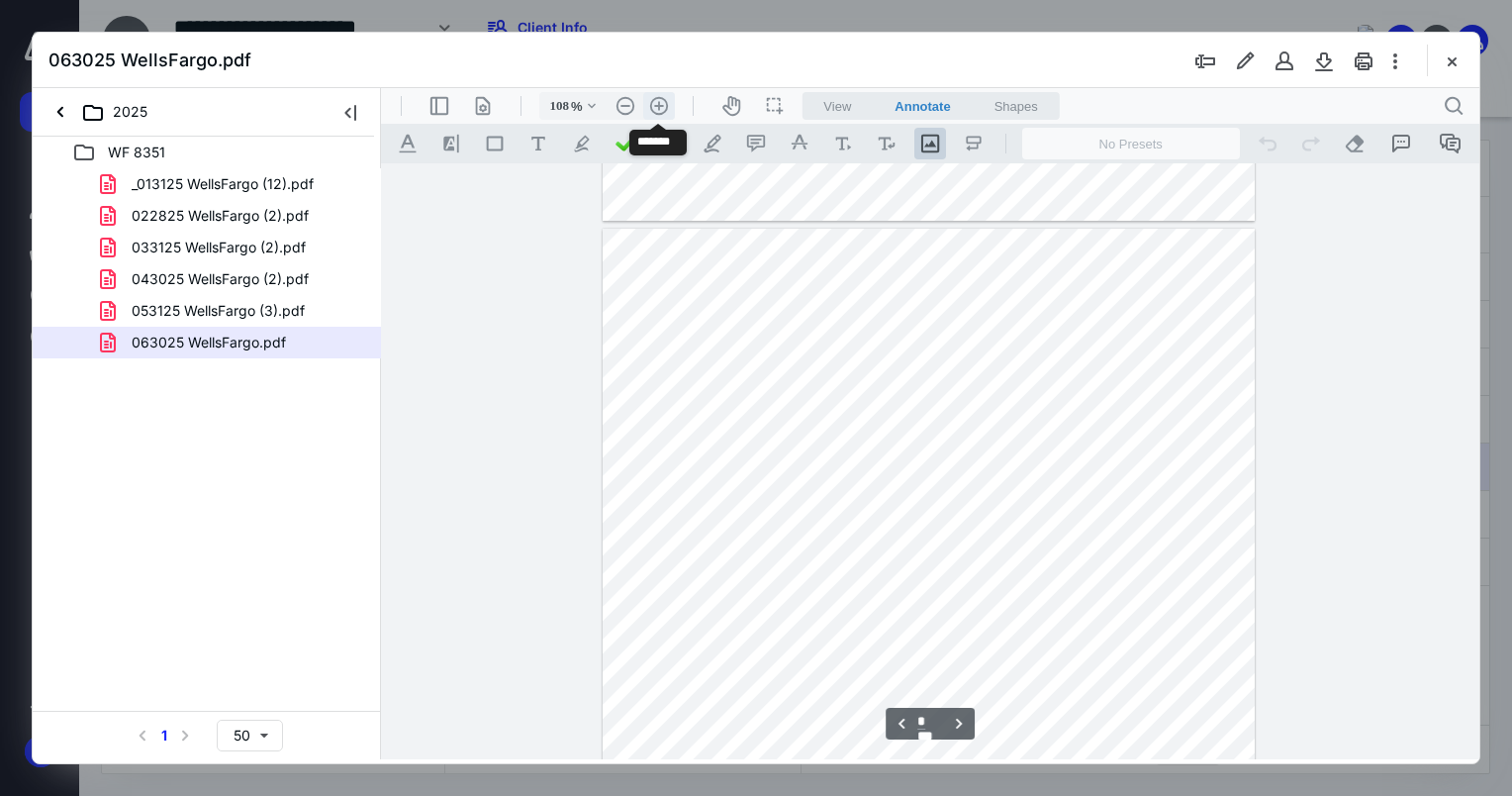 click on ".cls-1{fill:#abb0c4;} icon - header - zoom - in - line" at bounding box center (659, 106) 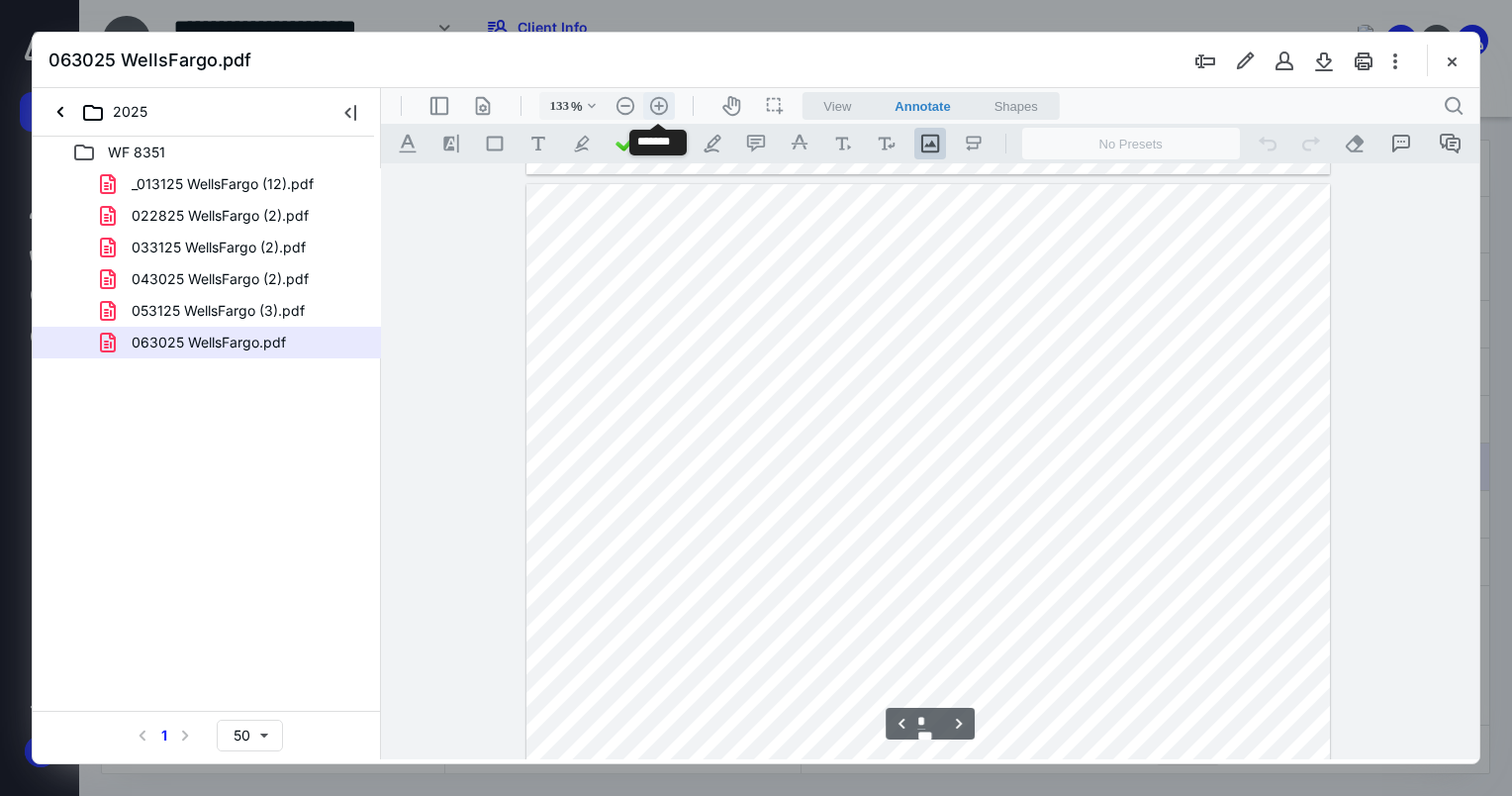click on ".cls-1{fill:#abb0c4;} icon - header - zoom - in - line" at bounding box center [659, 106] 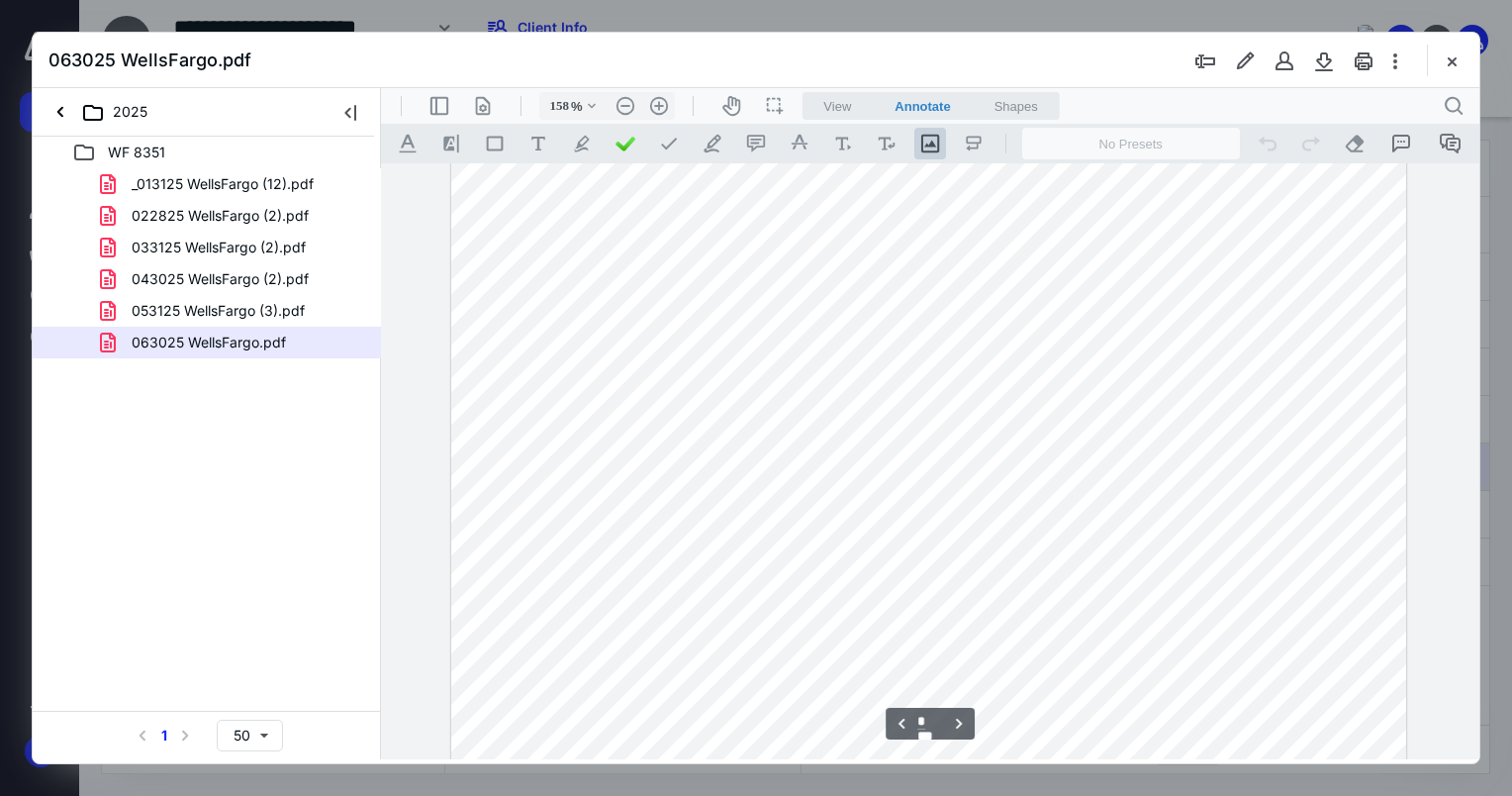 scroll, scrollTop: 3061, scrollLeft: 0, axis: vertical 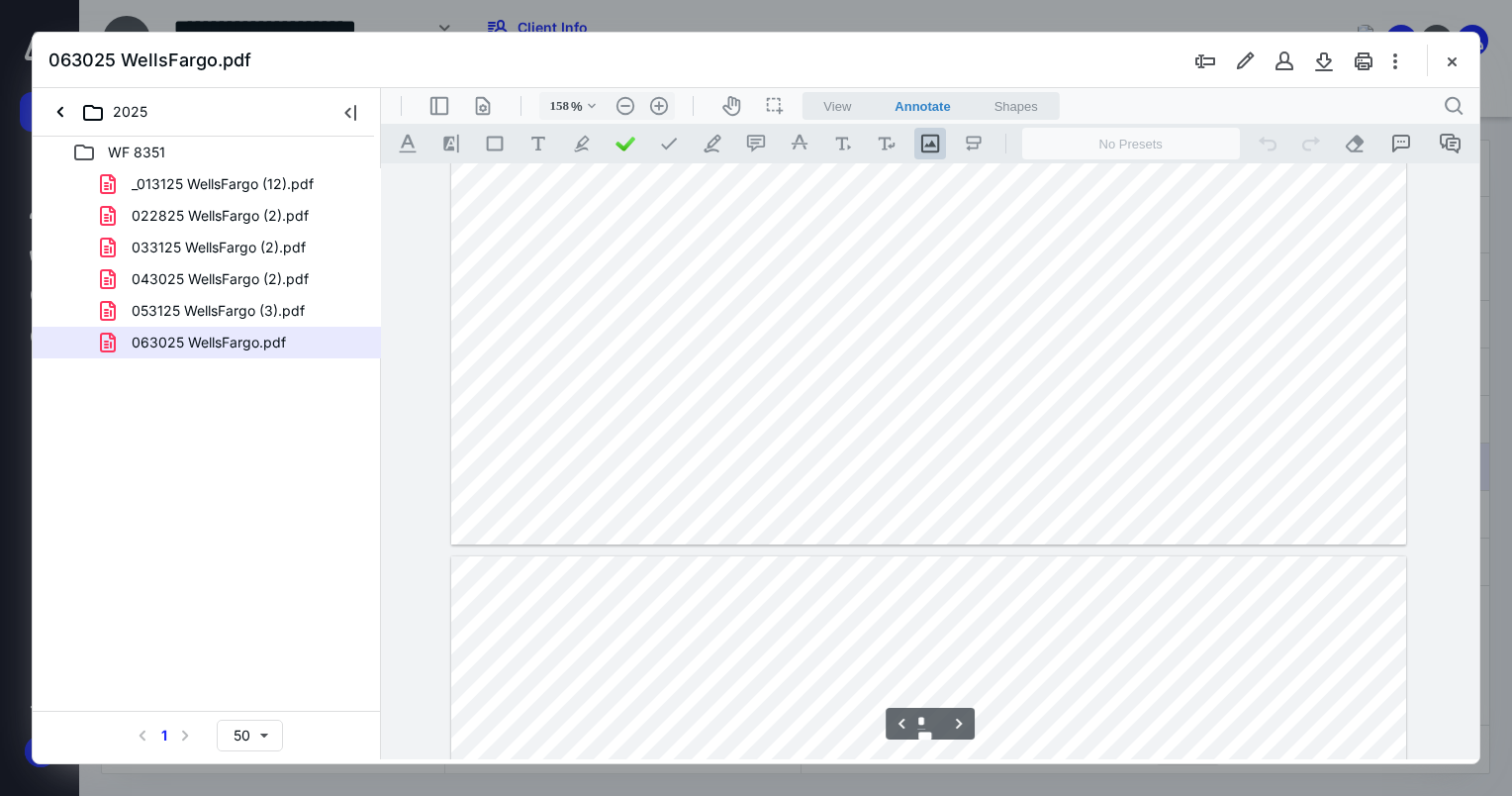 type on "*" 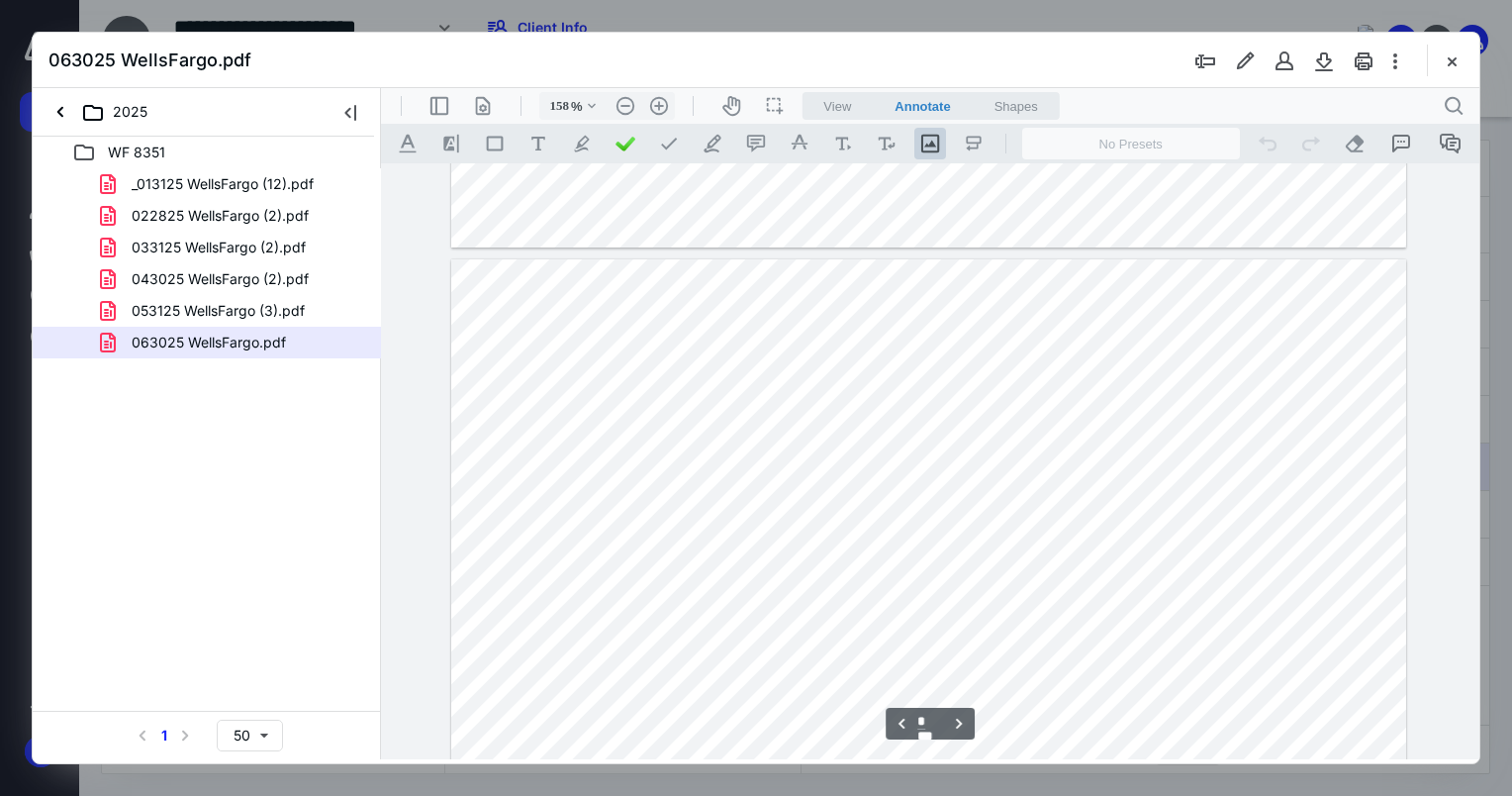 scroll, scrollTop: 3754, scrollLeft: 0, axis: vertical 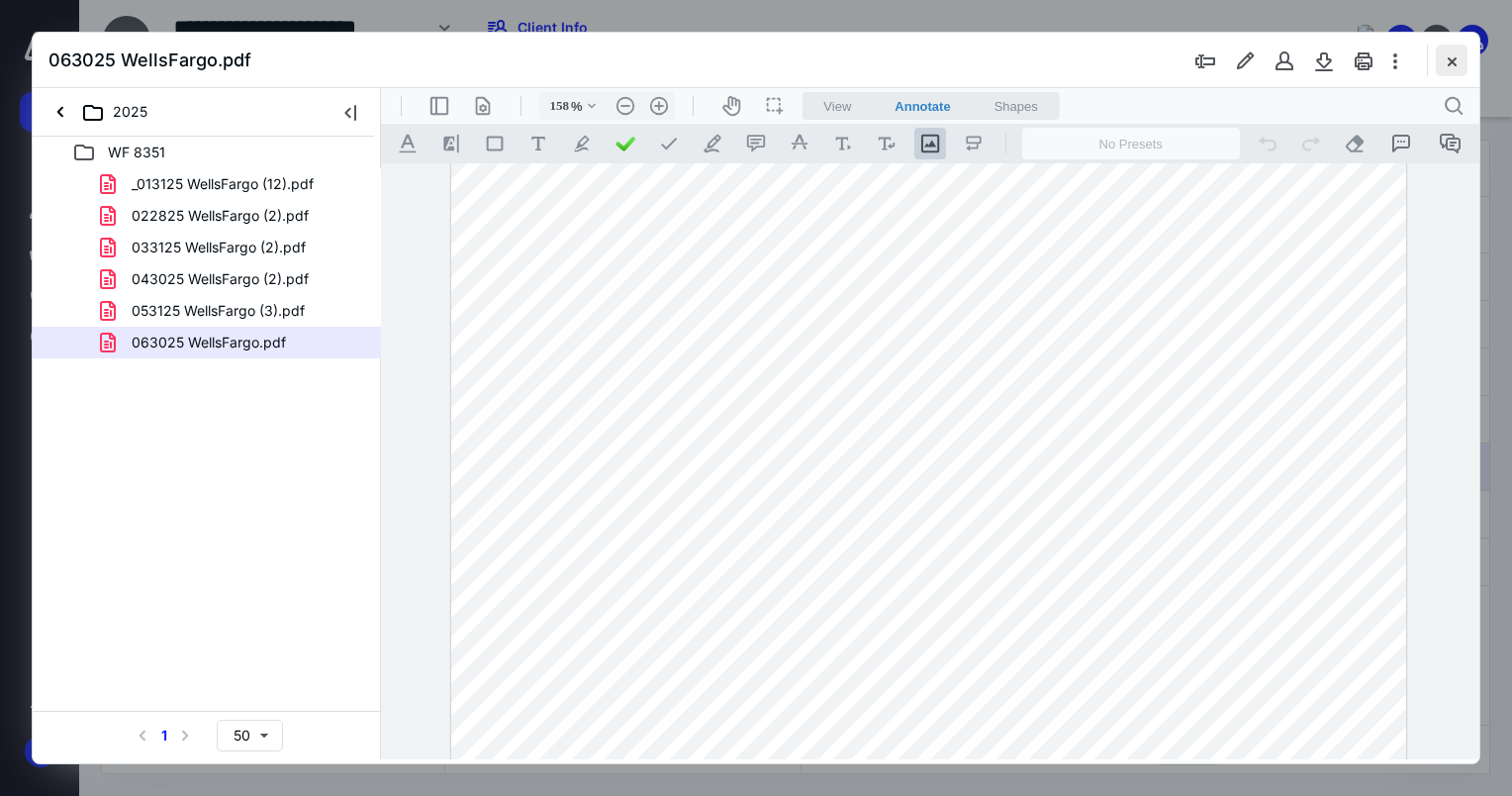 click at bounding box center (1452, 60) 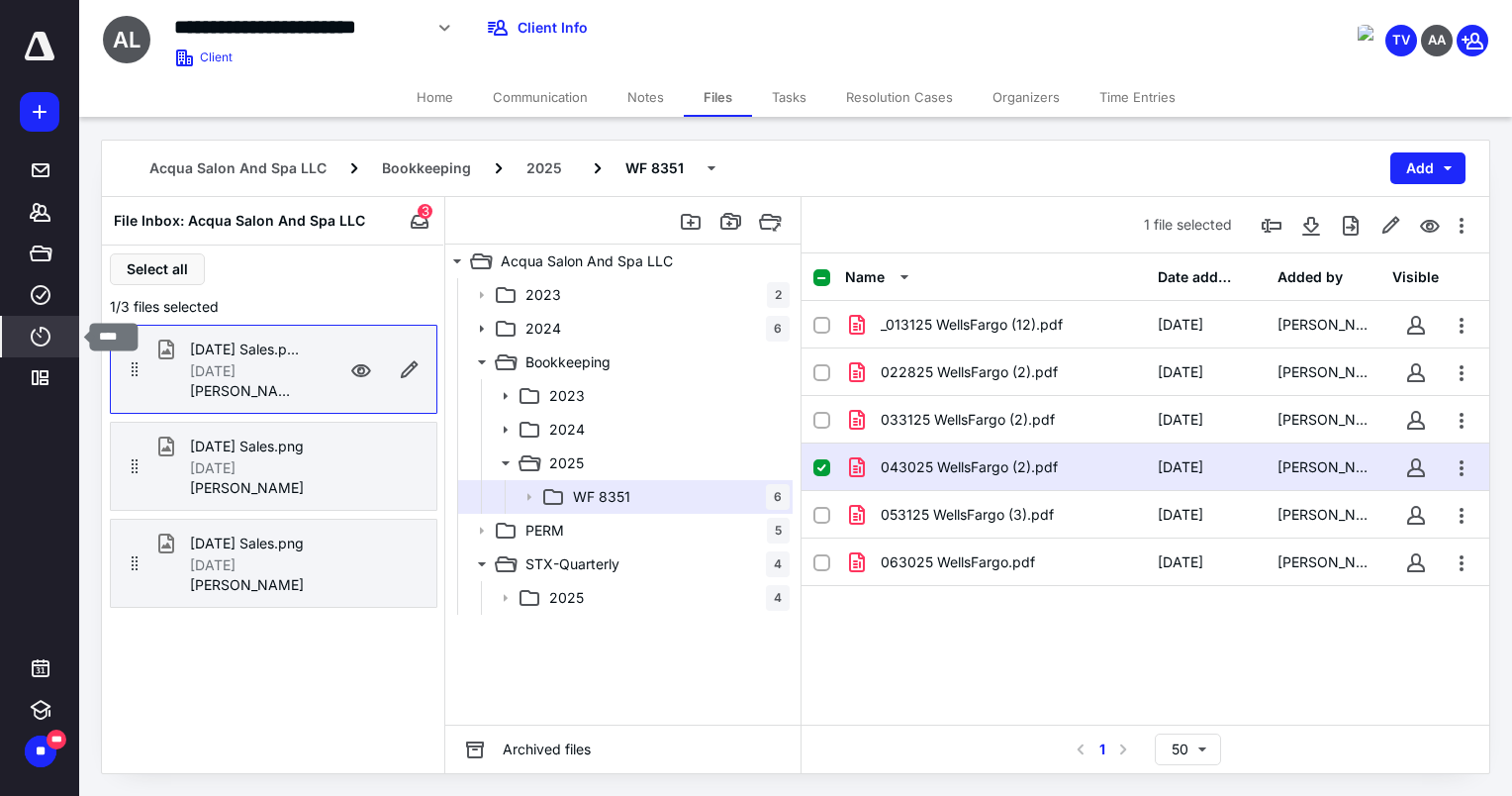 click 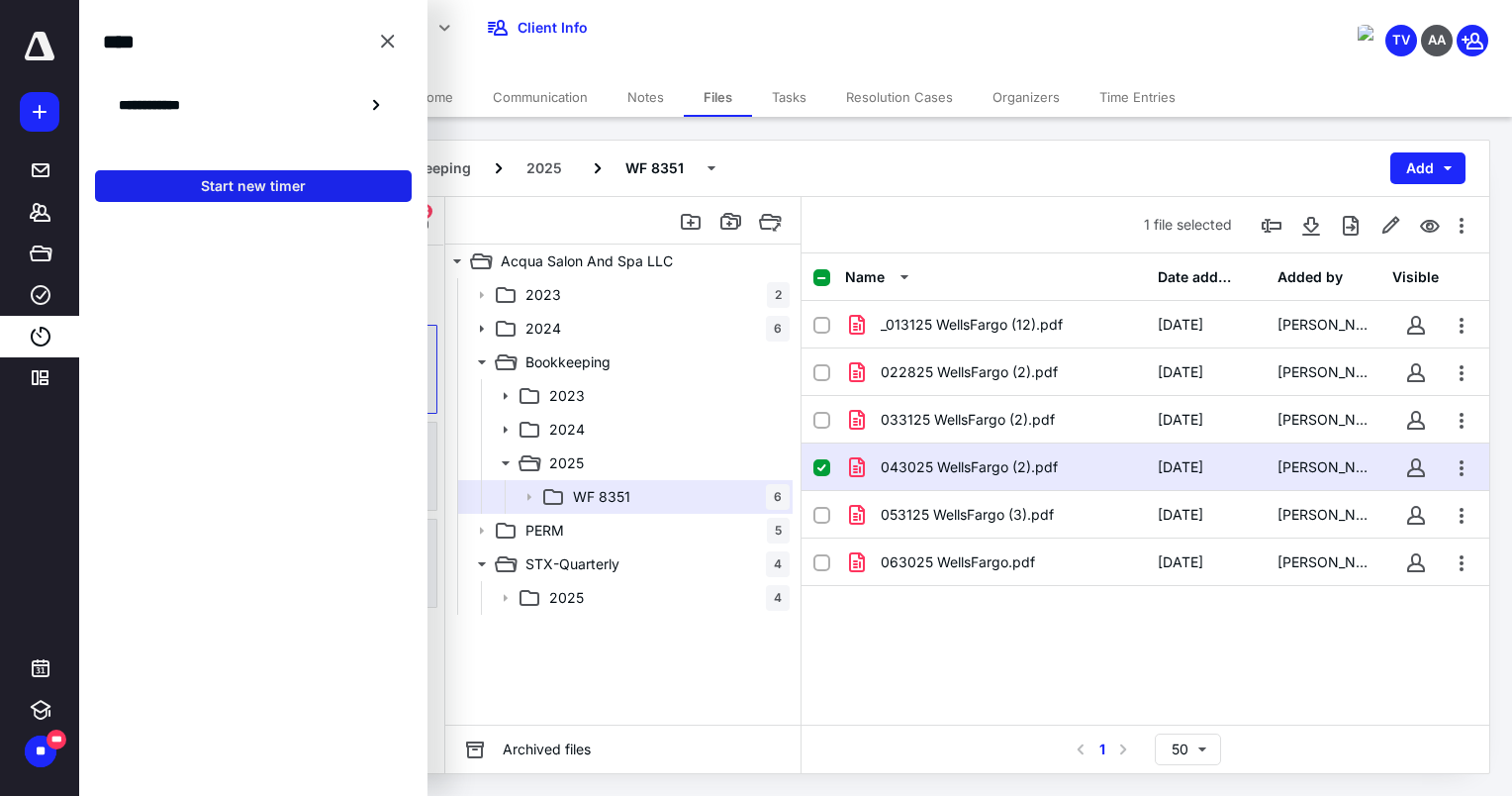 click on "Start new timer" at bounding box center [253, 186] 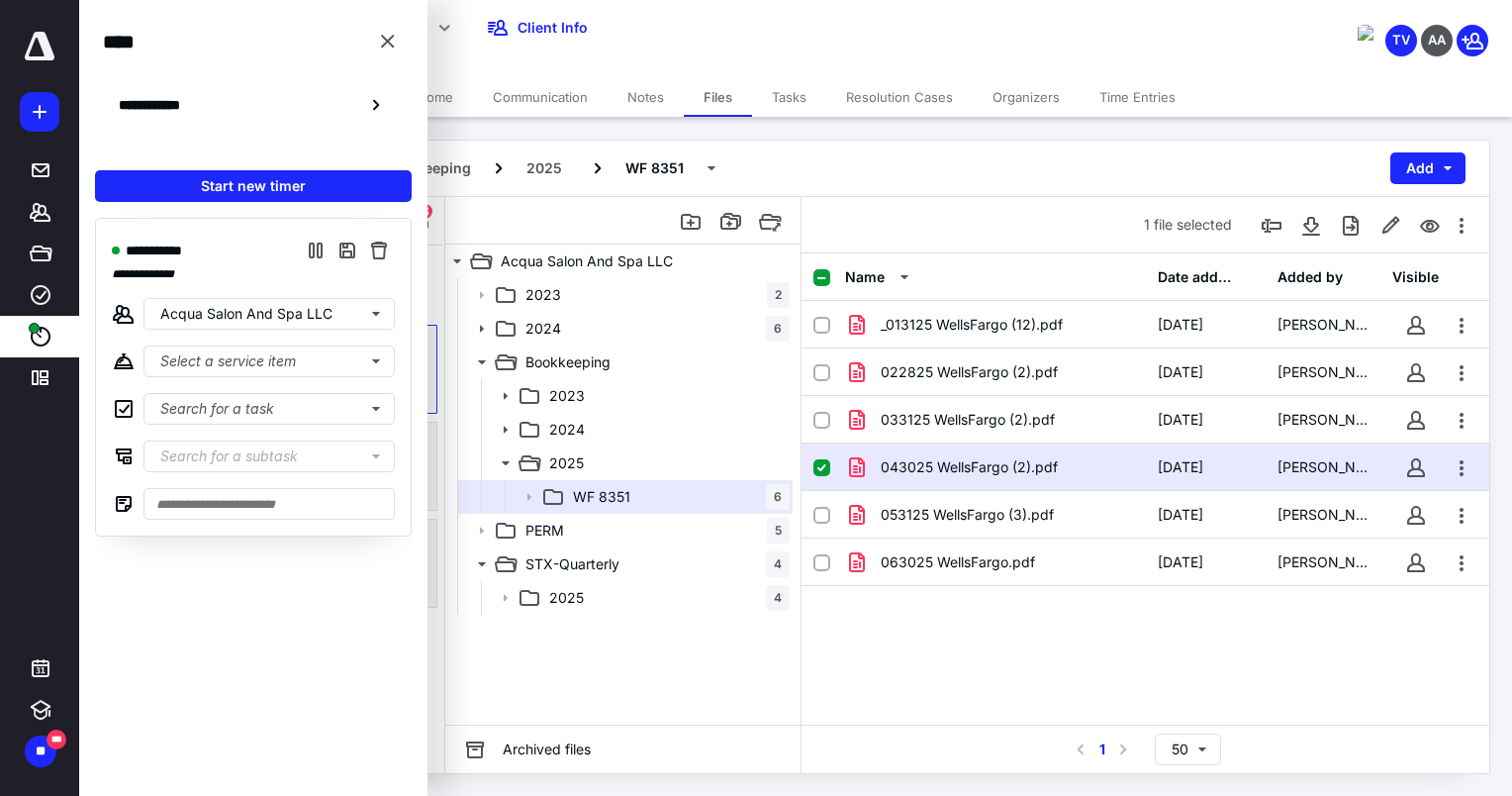 click on "Acqua Salon And Spa LLC Bookkeeping 2025 WF 8351   Add" at bounding box center (796, 168) 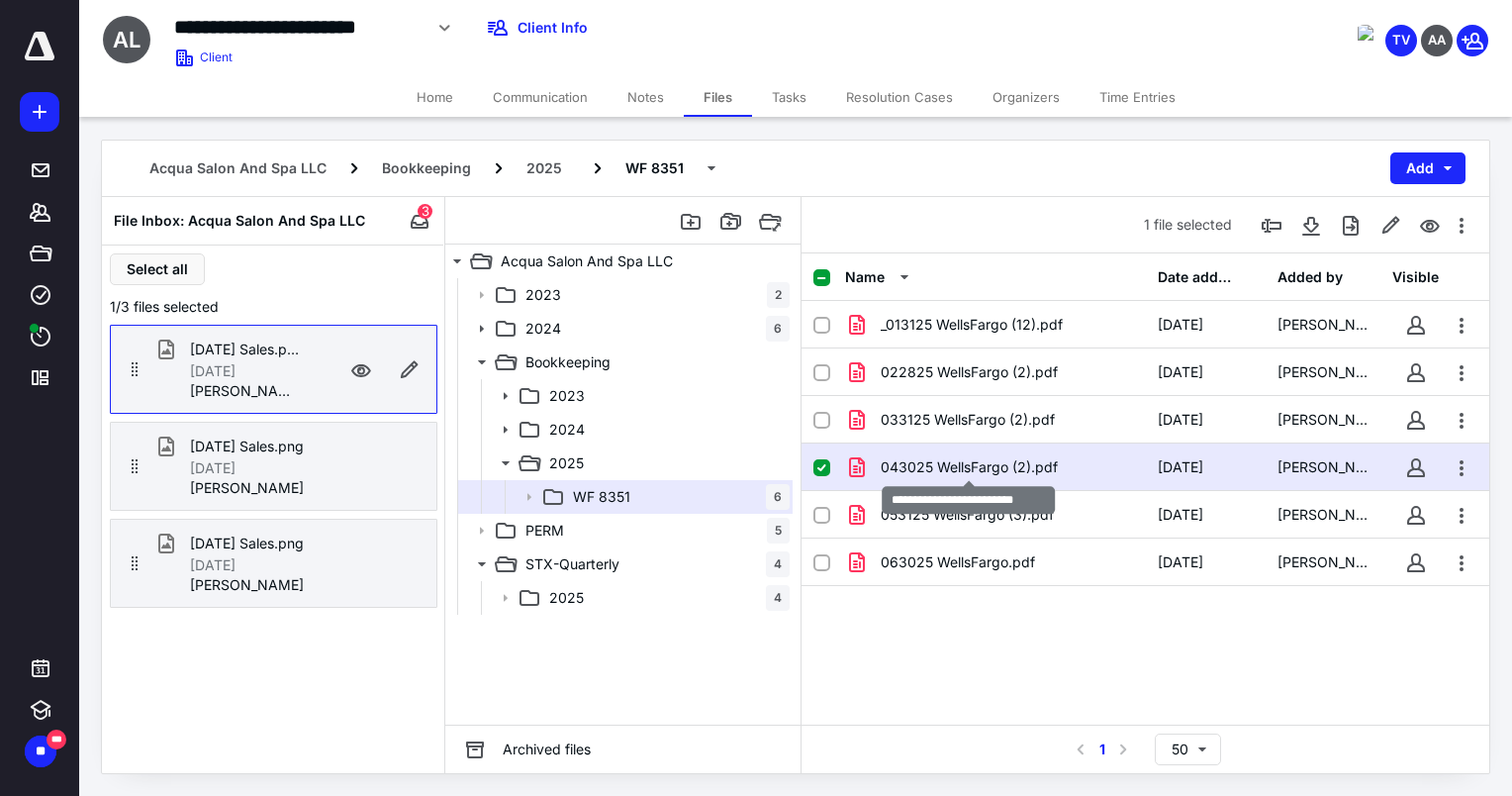 click on "043025 WellsFargo (2).pdf" at bounding box center (969, 467) 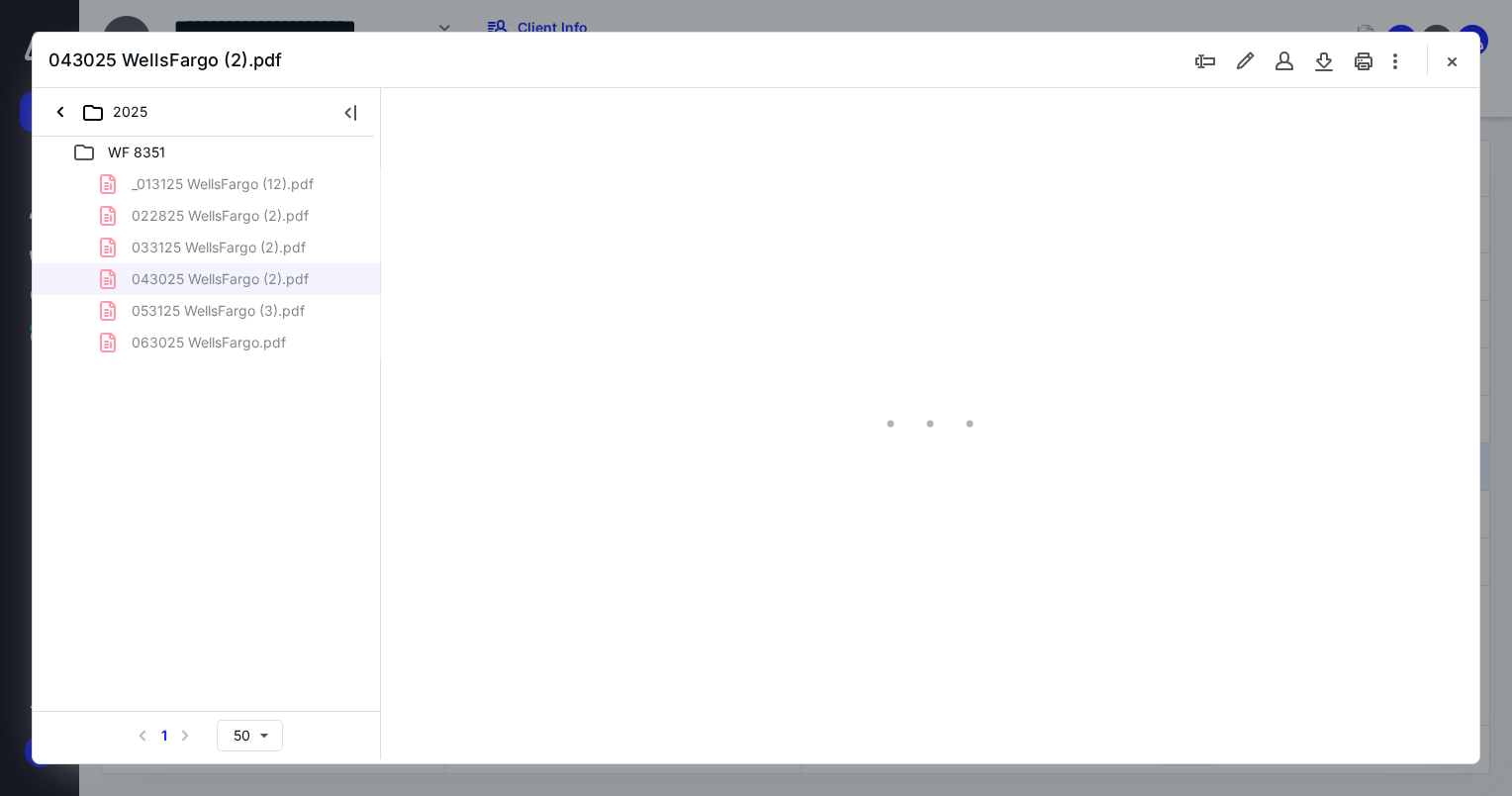 scroll, scrollTop: 0, scrollLeft: 0, axis: both 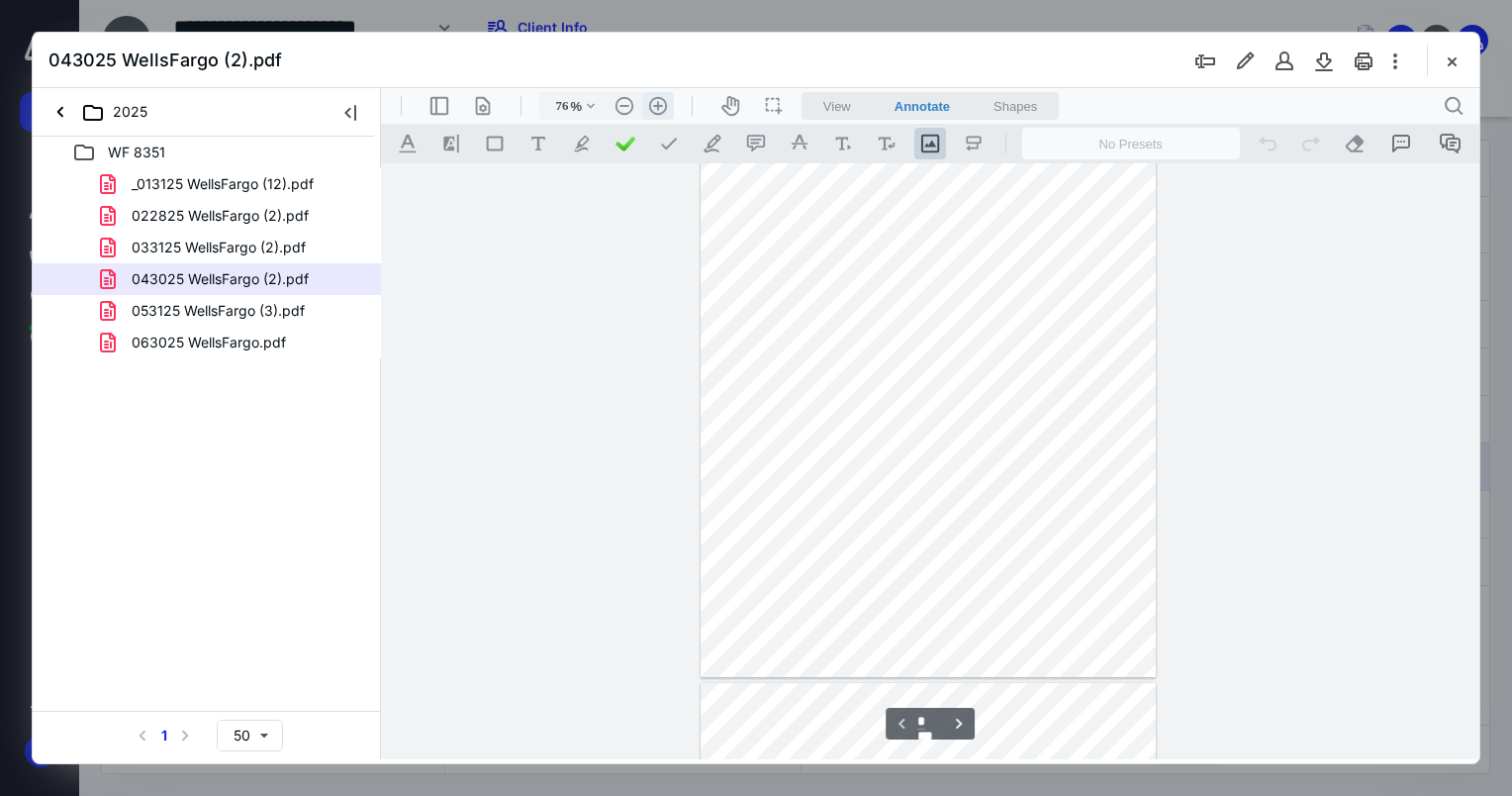 click on ".cls-1{fill:#abb0c4;} icon - header - zoom - in - line" at bounding box center (658, 106) 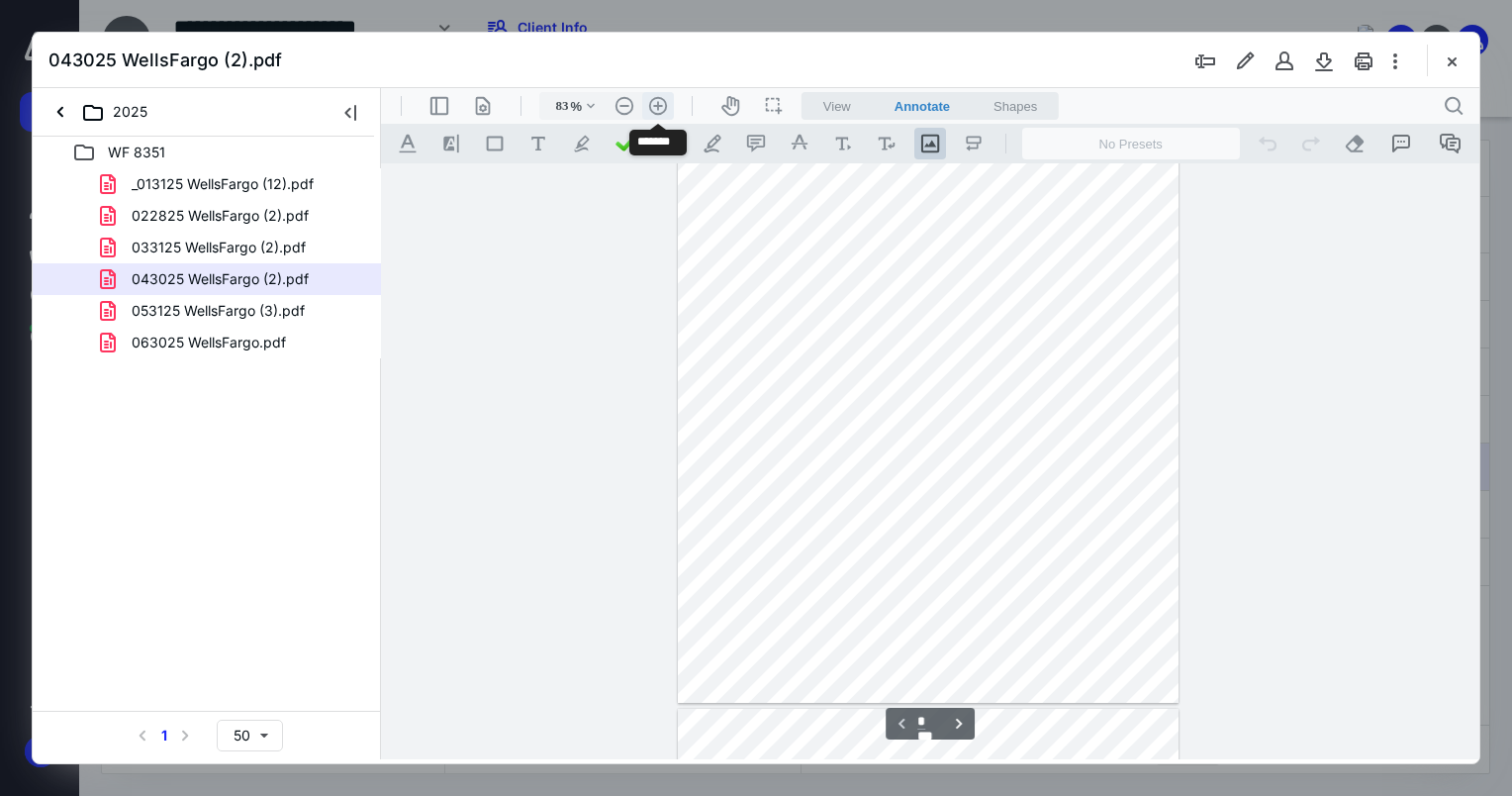 click on ".cls-1{fill:#abb0c4;} icon - header - zoom - in - line" at bounding box center (658, 106) 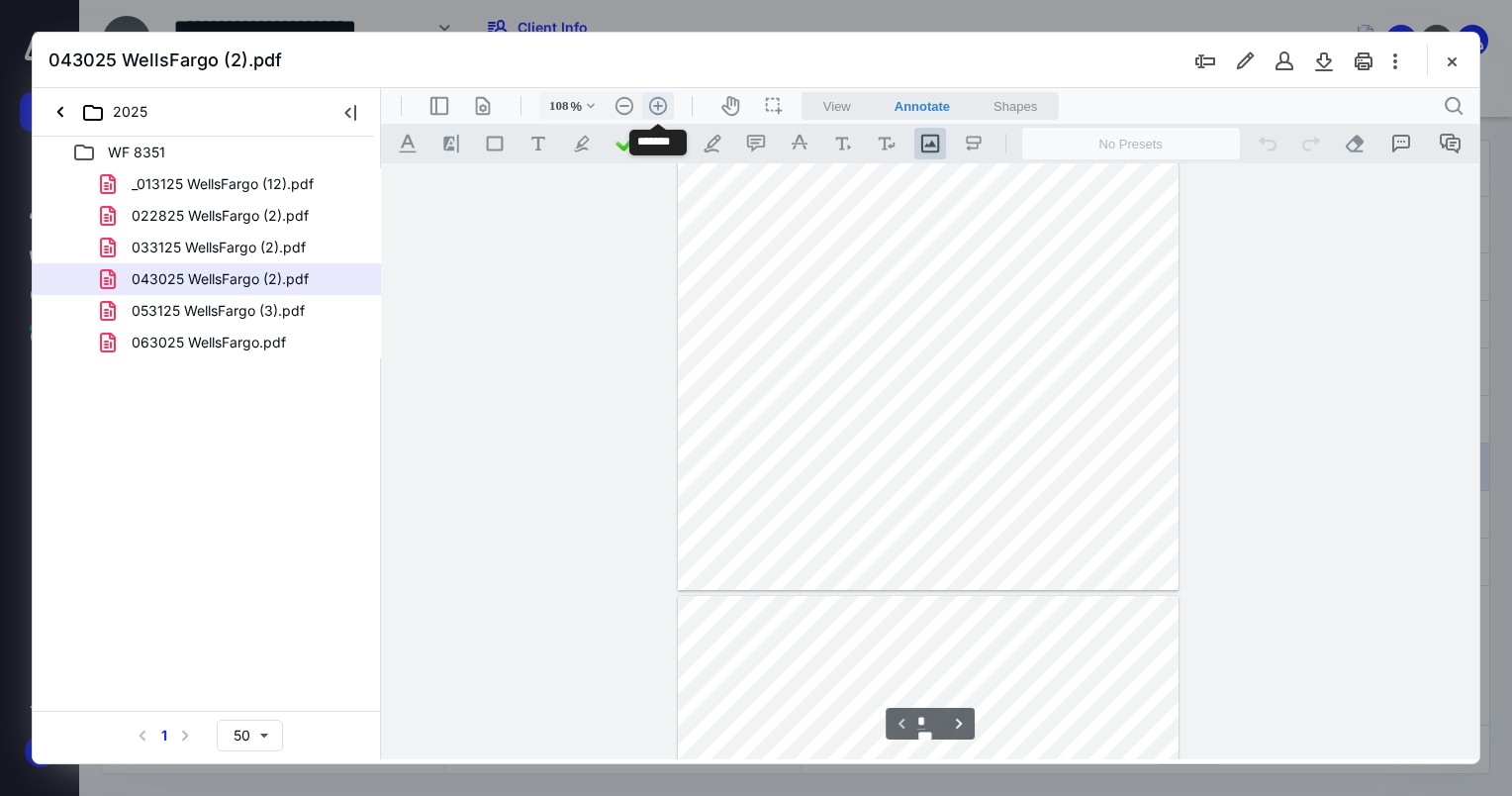 click on ".cls-1{fill:#abb0c4;} icon - header - zoom - in - line" at bounding box center (658, 106) 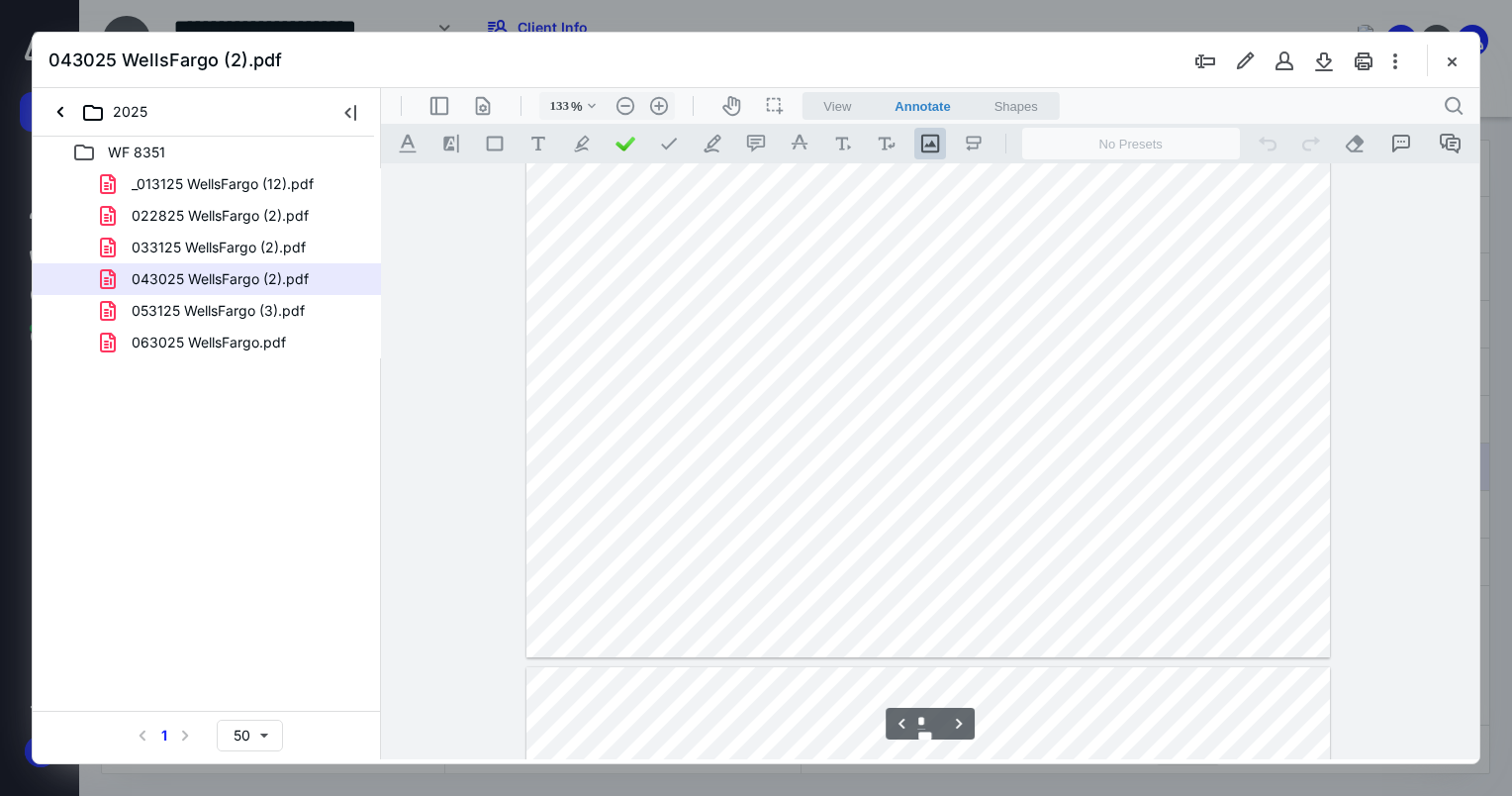 scroll, scrollTop: 4099, scrollLeft: 0, axis: vertical 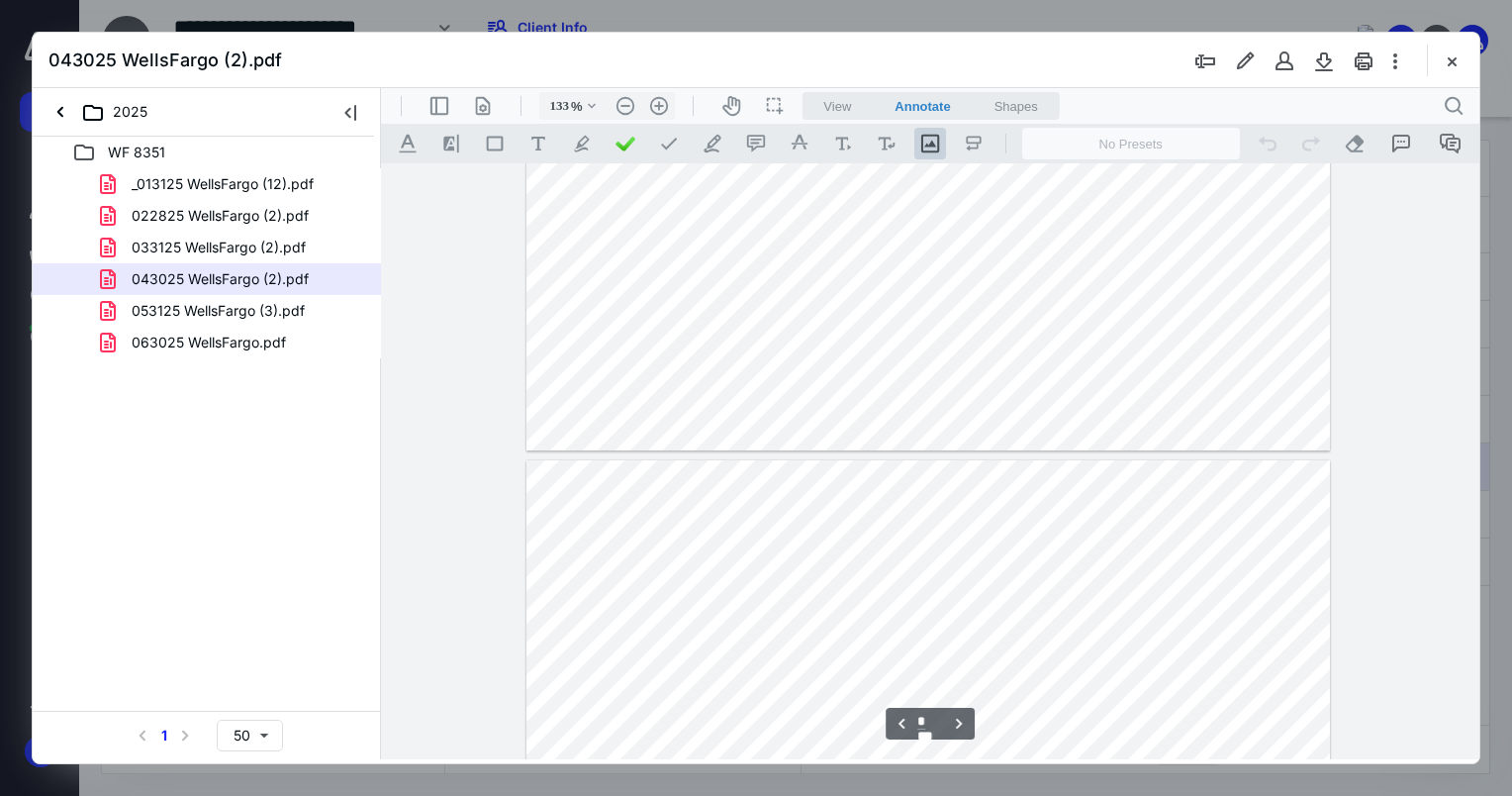 type on "*" 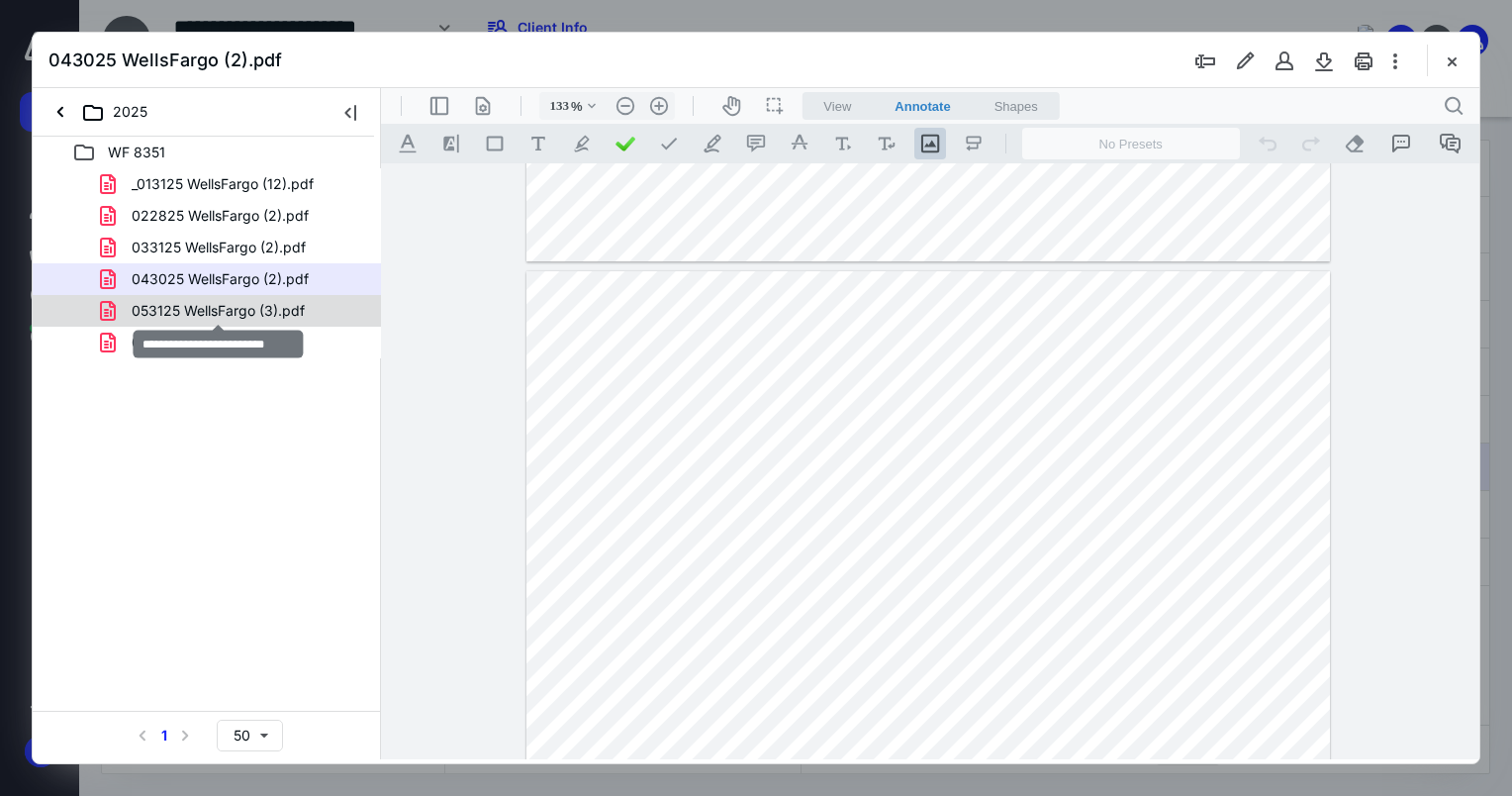 click on "053125 WellsFargo (3).pdf" at bounding box center (218, 311) 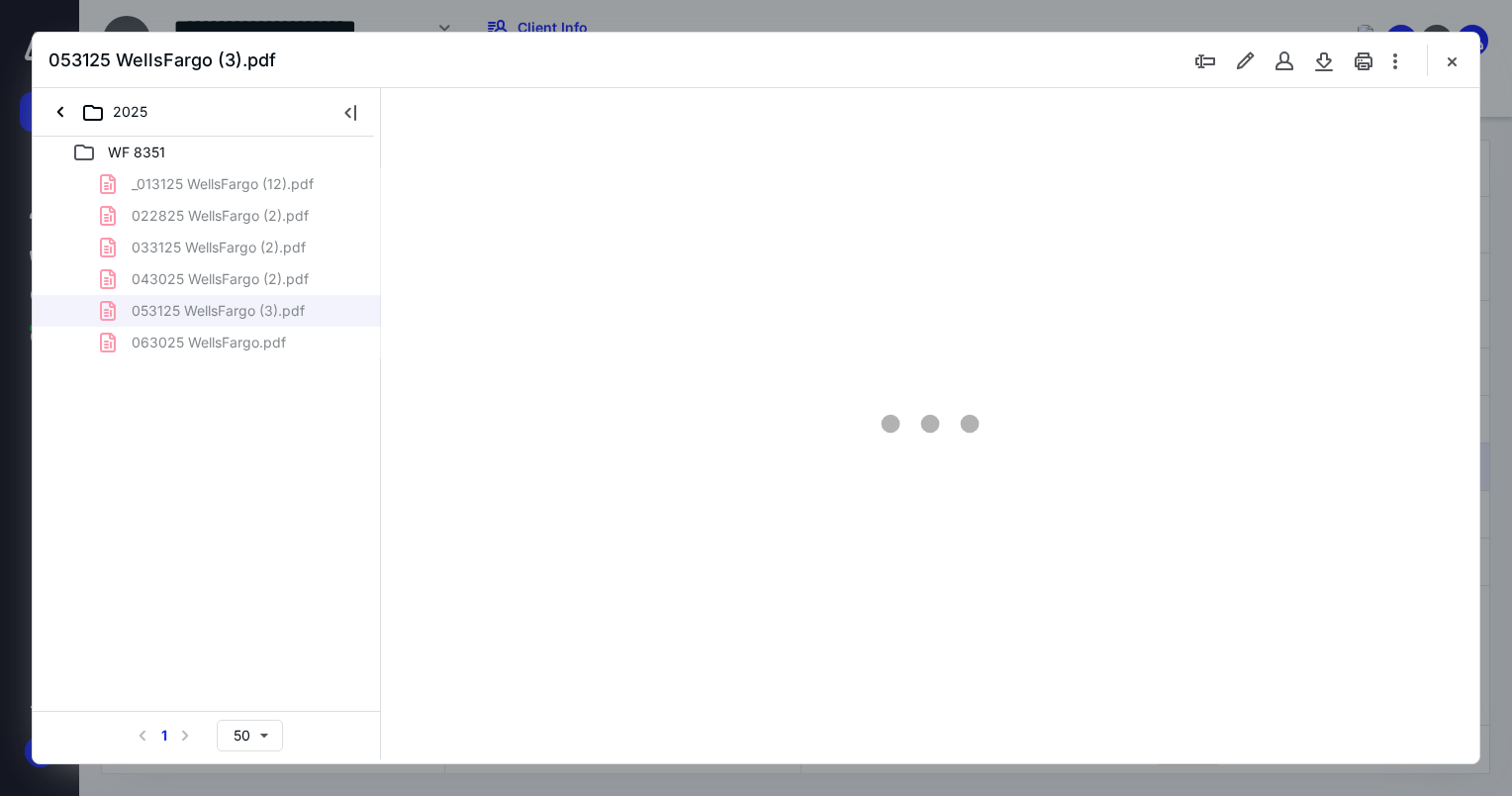 type on "76" 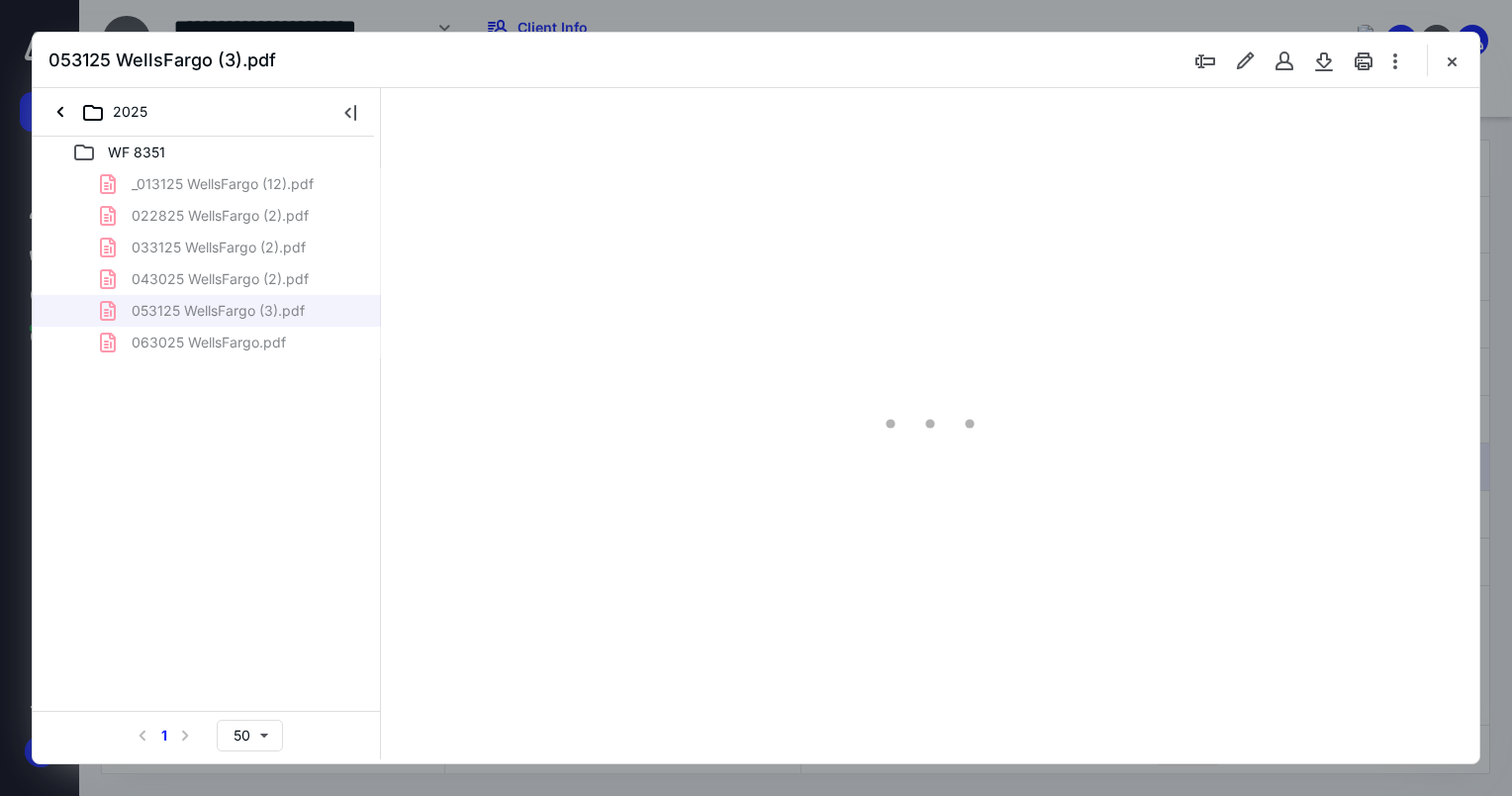 scroll, scrollTop: 78, scrollLeft: 0, axis: vertical 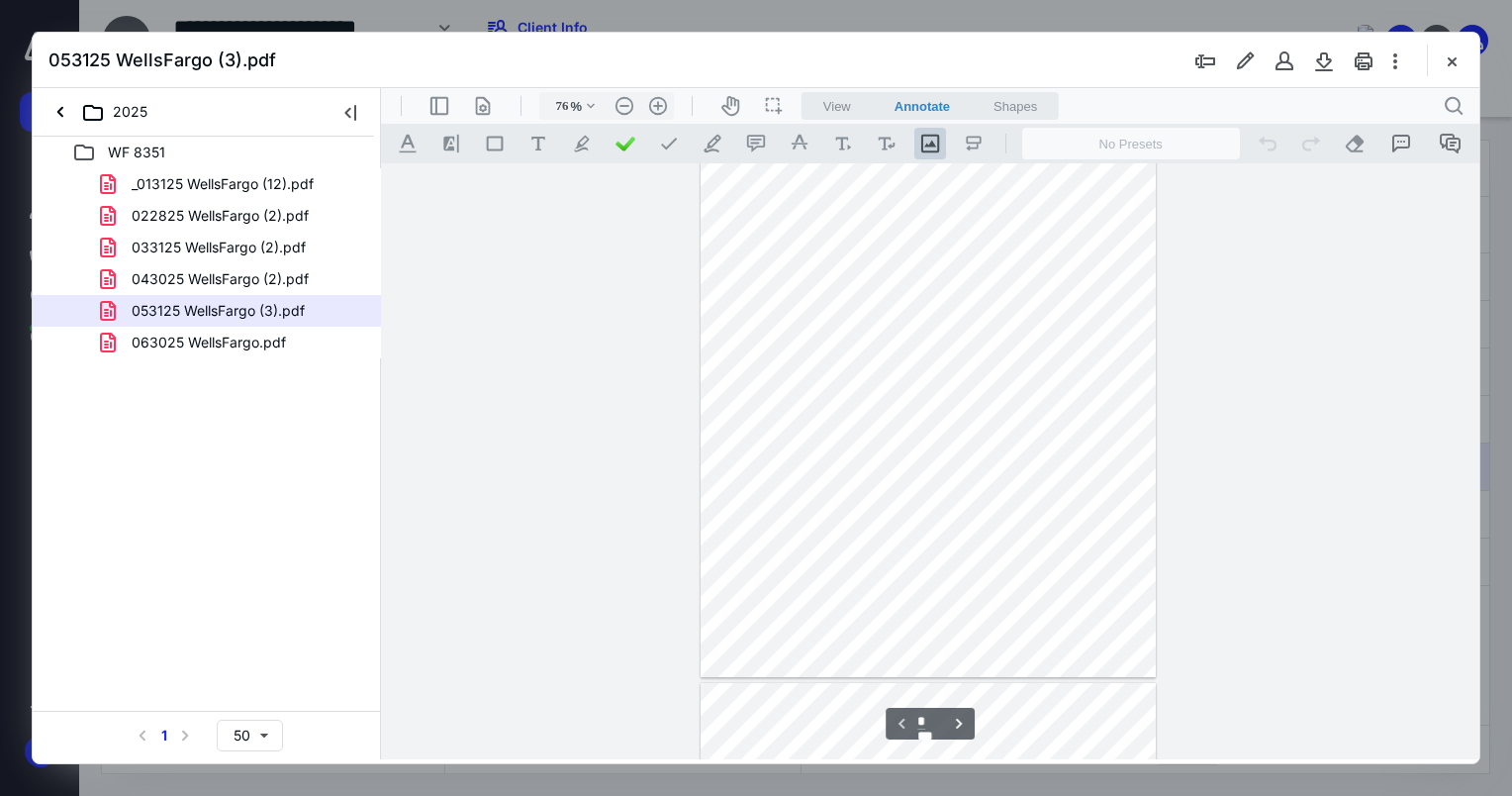 type on "*" 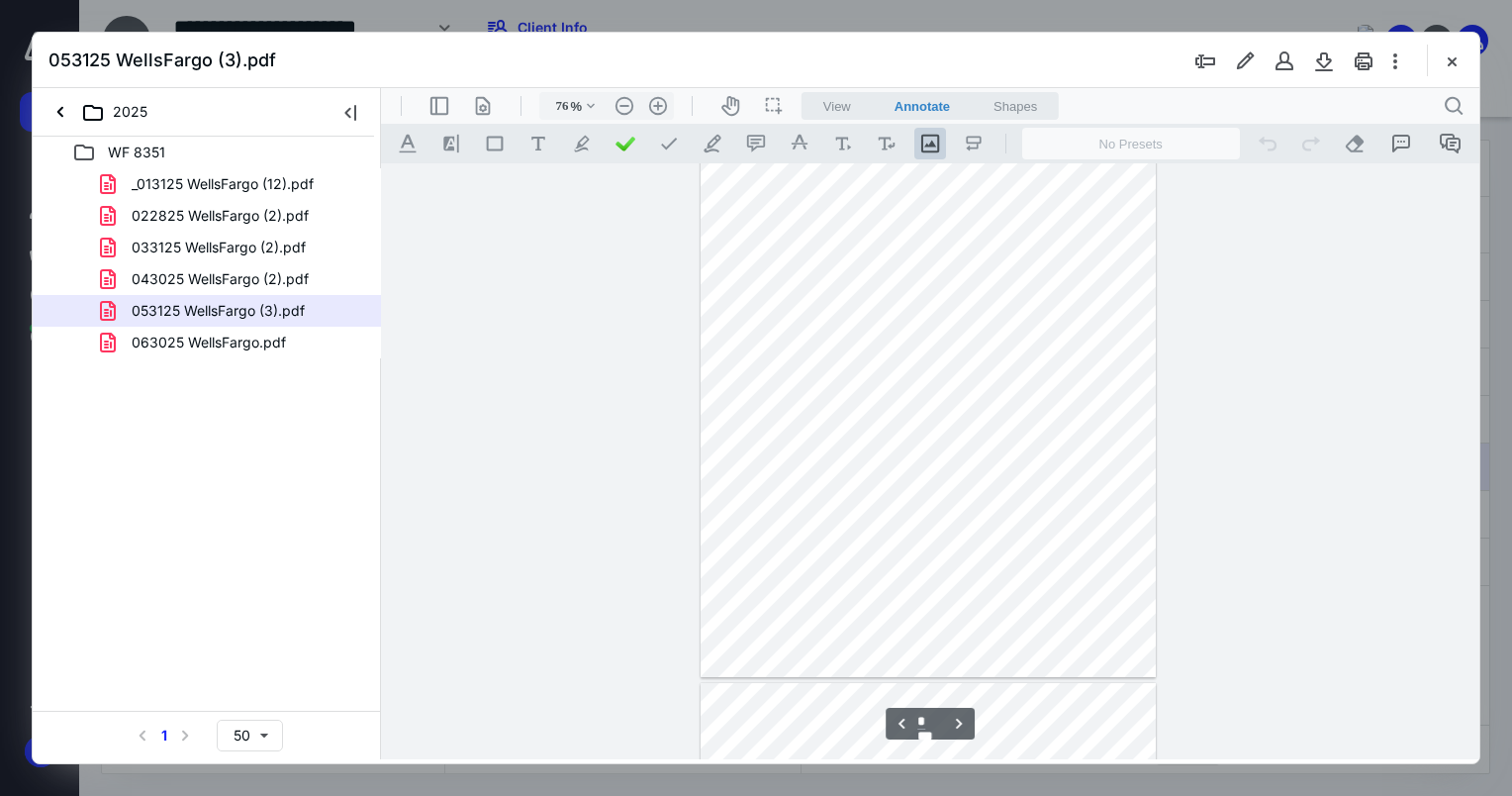 scroll, scrollTop: 771, scrollLeft: 0, axis: vertical 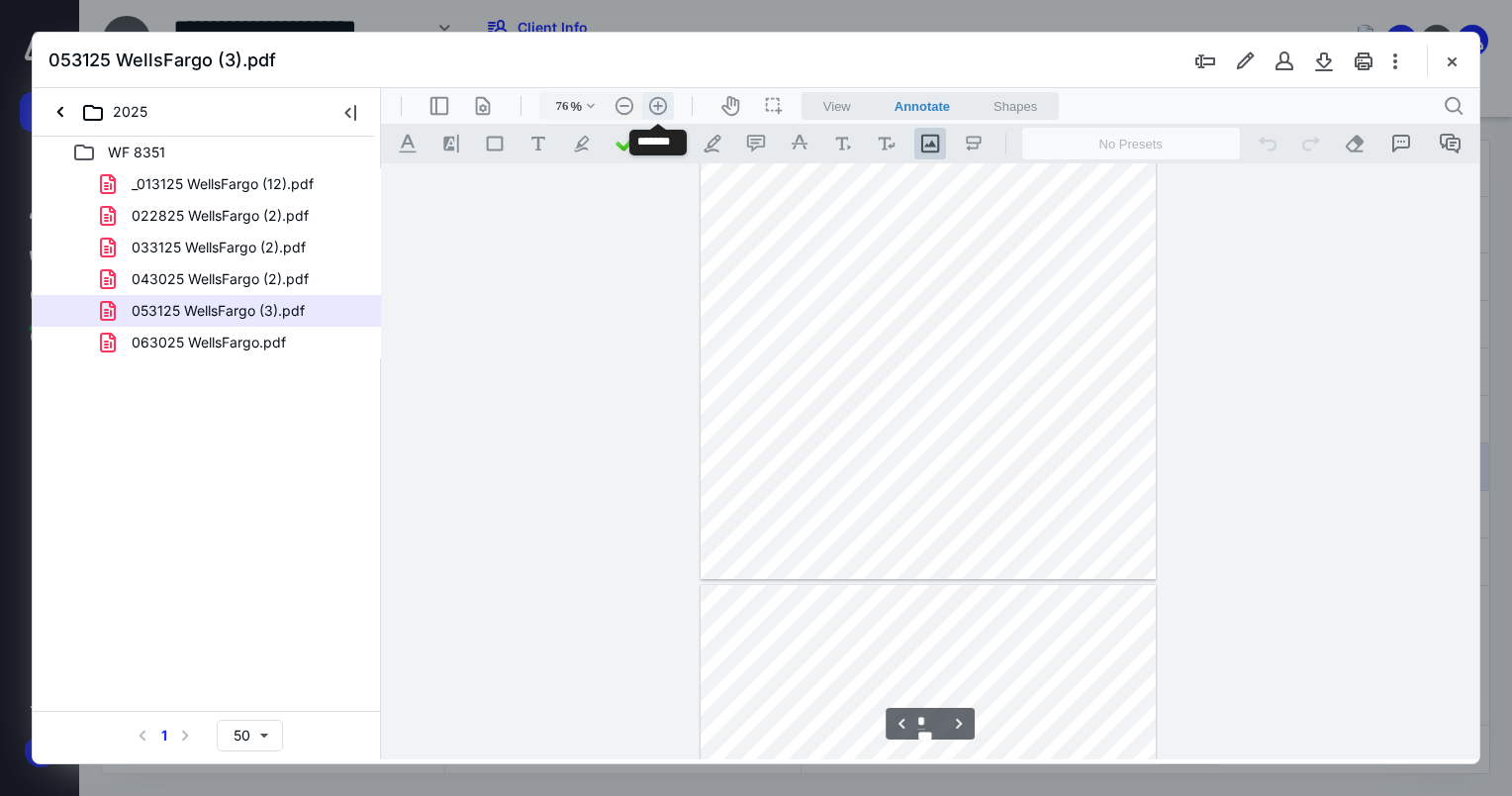 click on ".cls-1{fill:#abb0c4;} icon - header - zoom - in - line" at bounding box center [658, 106] 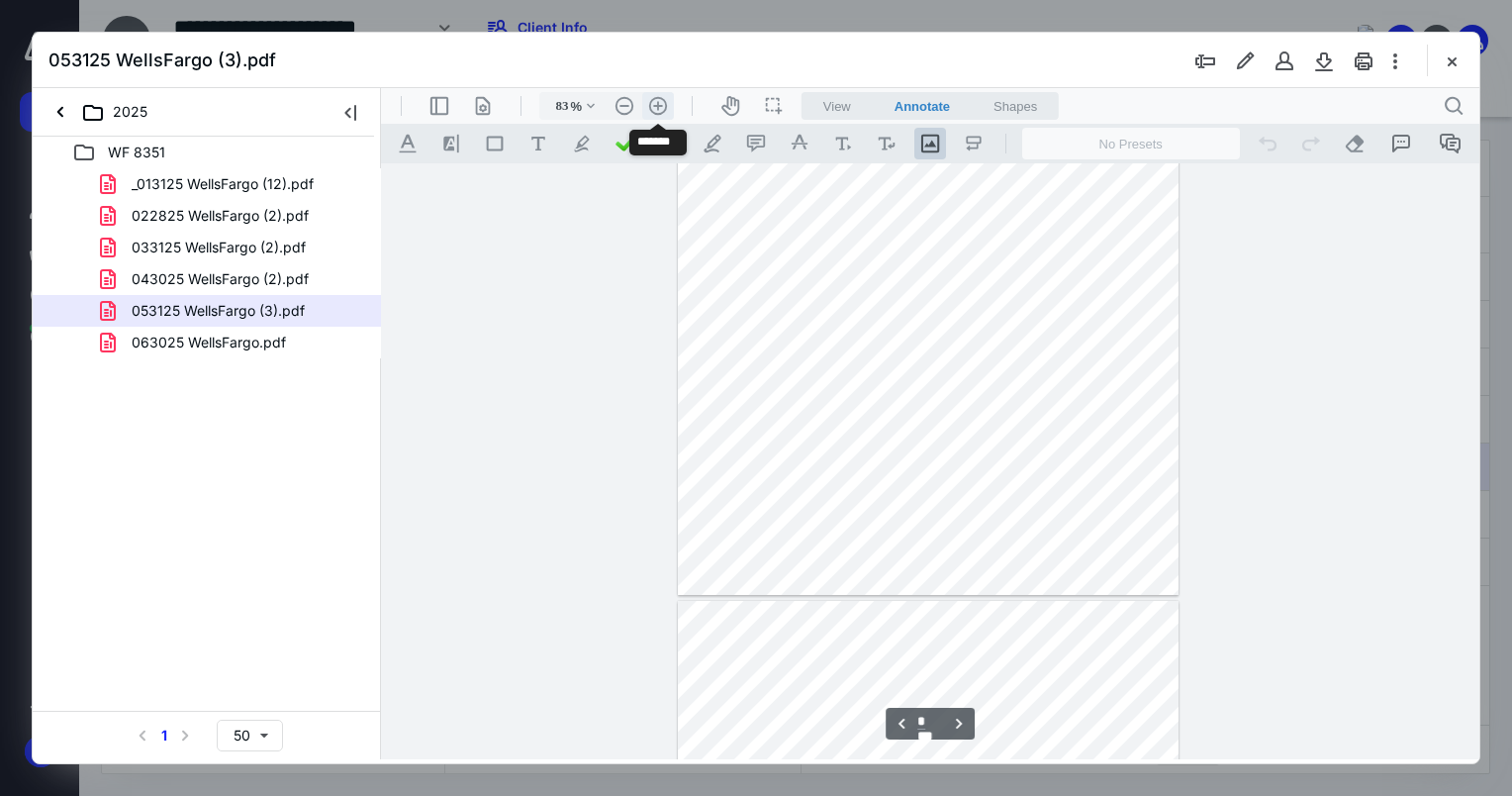 click on ".cls-1{fill:#abb0c4;} icon - header - zoom - in - line" at bounding box center [658, 106] 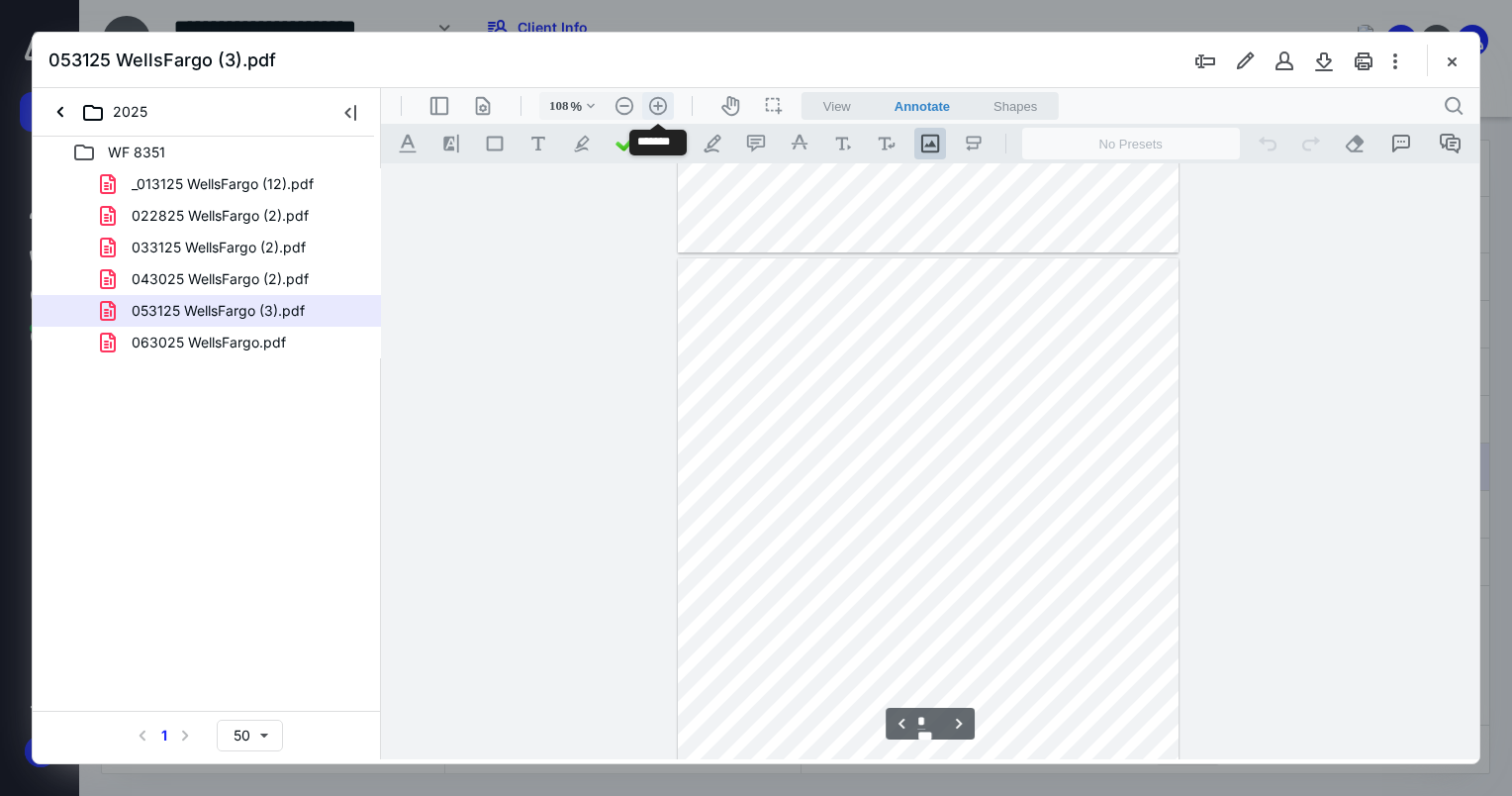 click on ".cls-1{fill:#abb0c4;} icon - header - zoom - in - line" at bounding box center [658, 106] 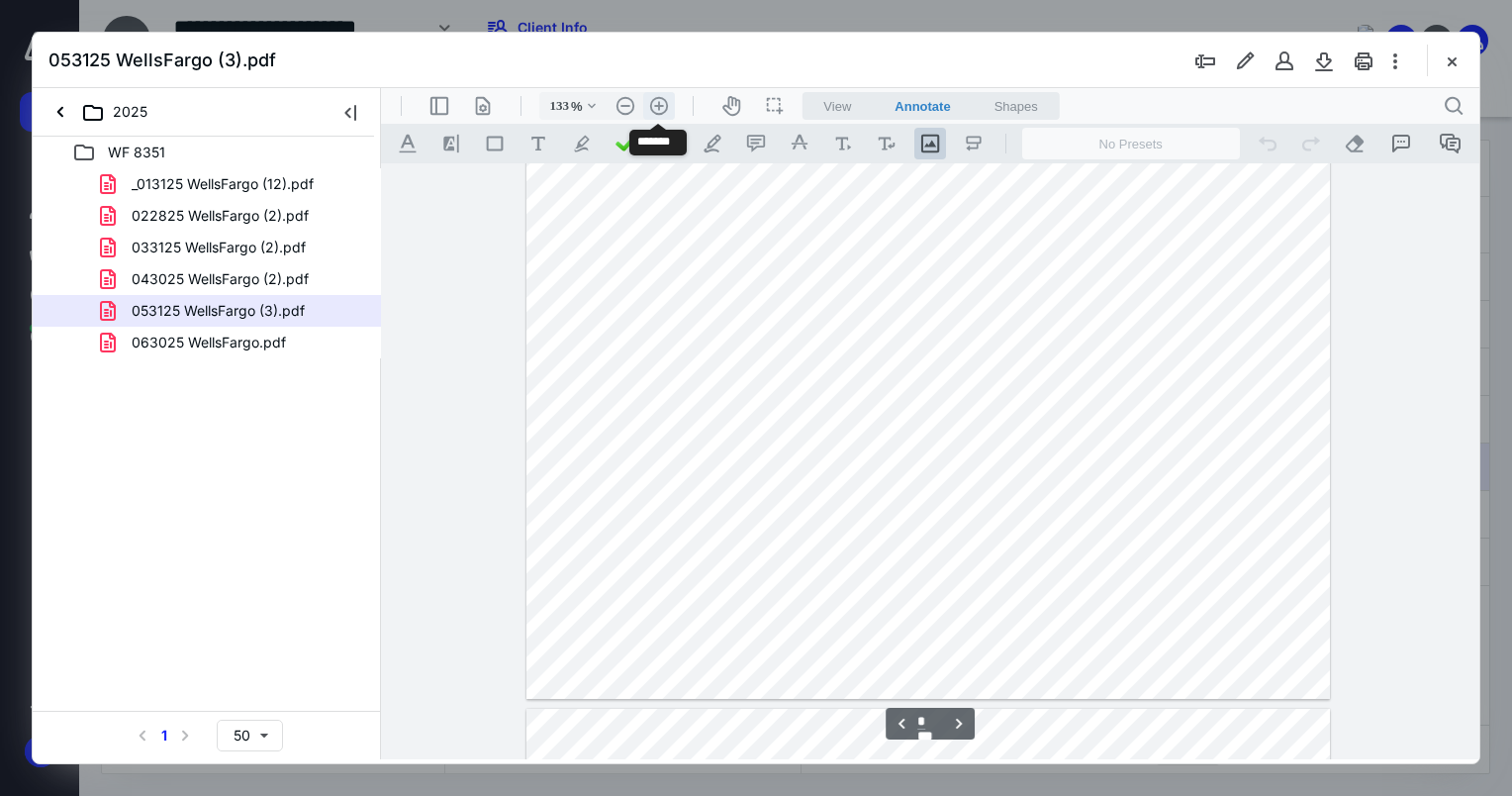 click on ".cls-1{fill:#abb0c4;} icon - header - zoom - in - line" at bounding box center [659, 106] 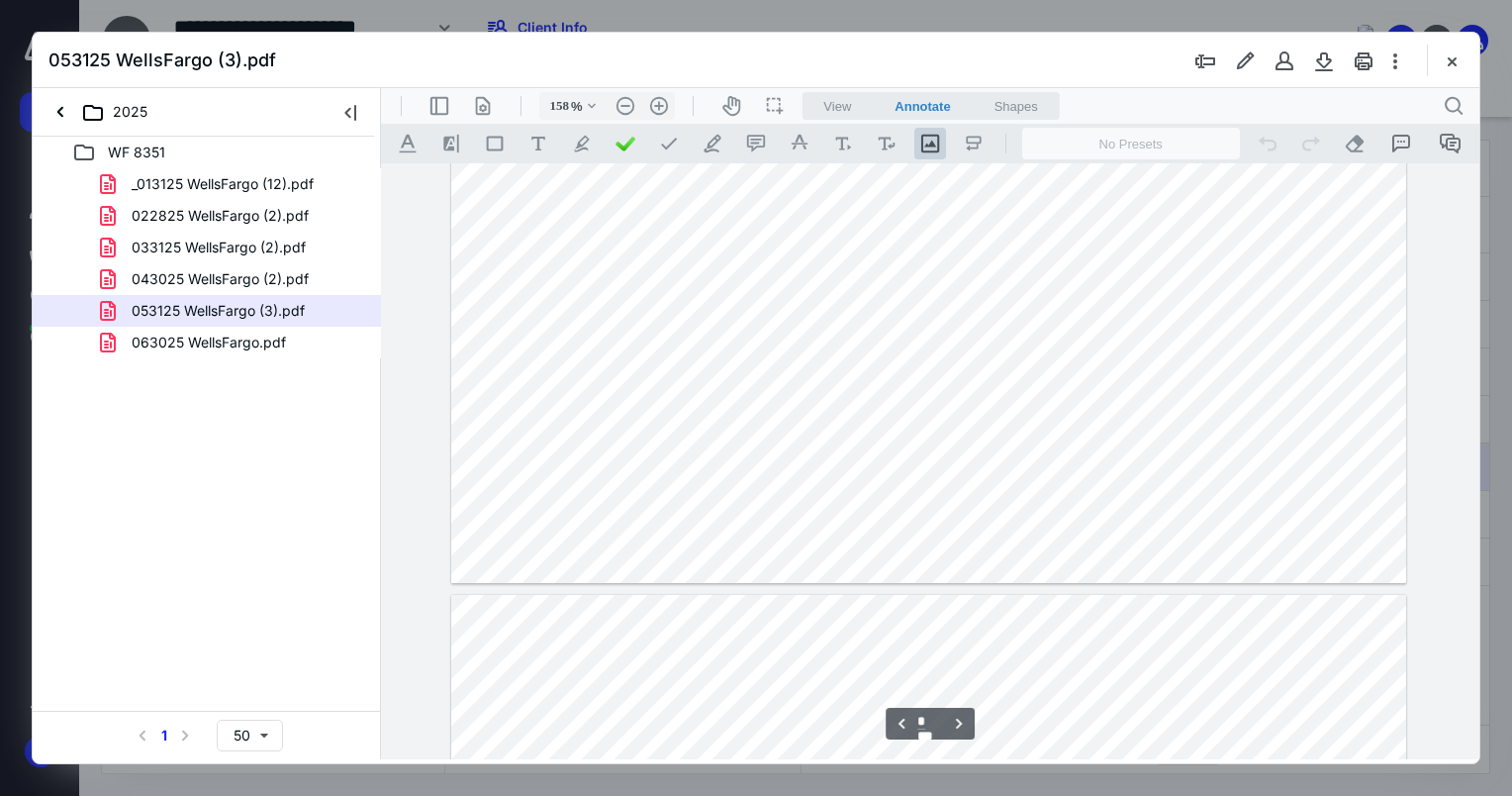 scroll, scrollTop: 4576, scrollLeft: 0, axis: vertical 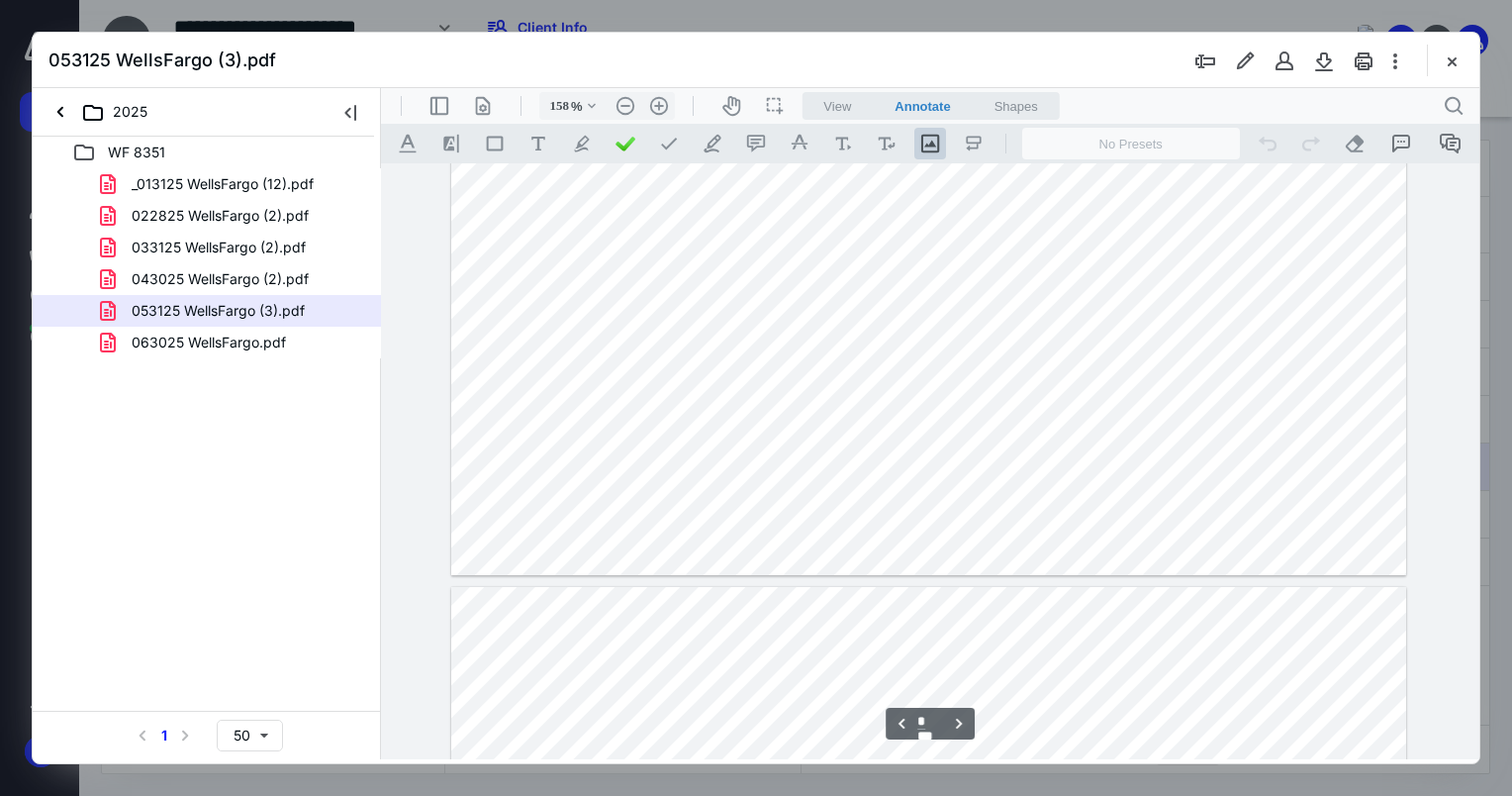 type on "*" 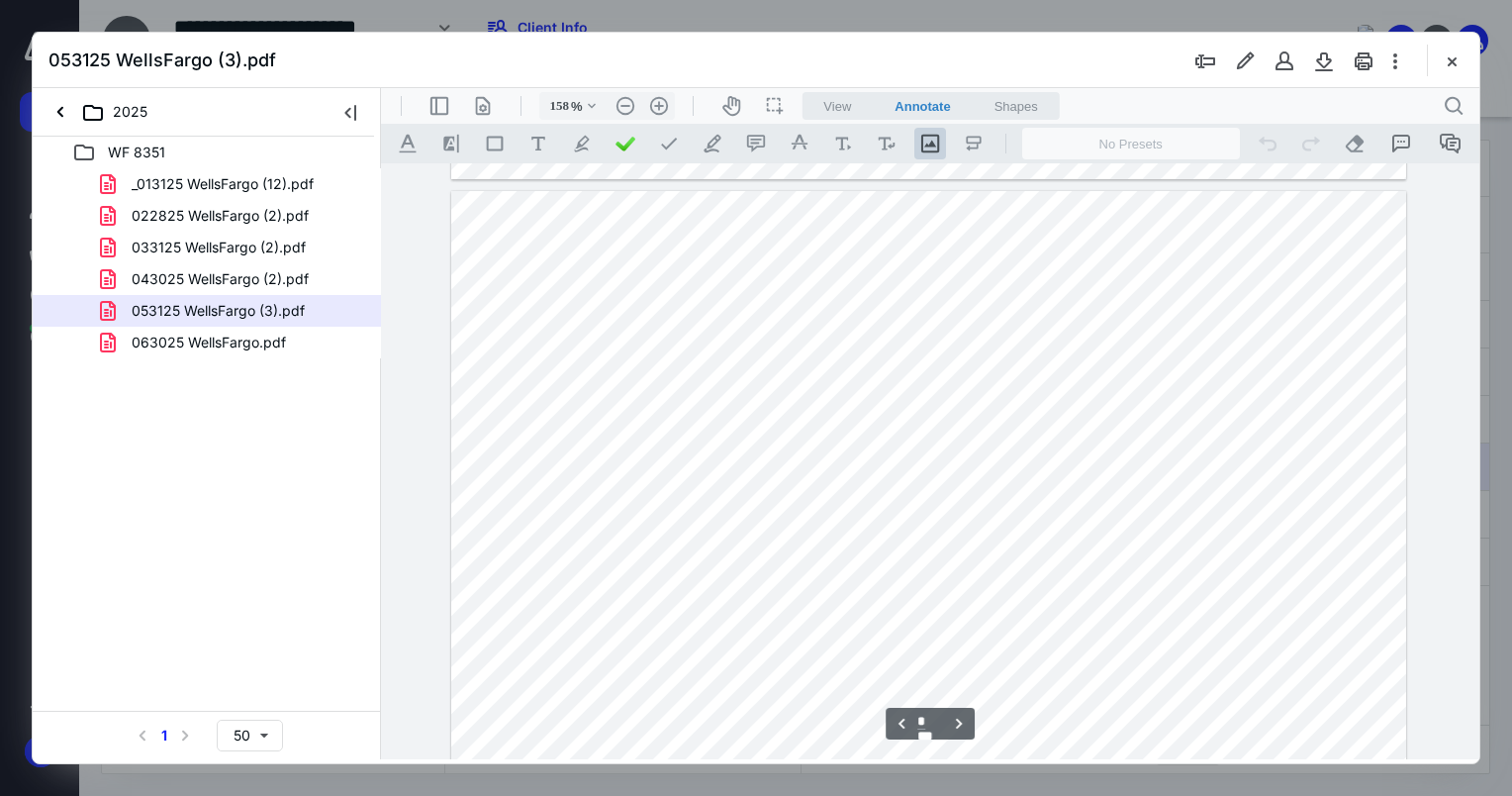 scroll, scrollTop: 5368, scrollLeft: 0, axis: vertical 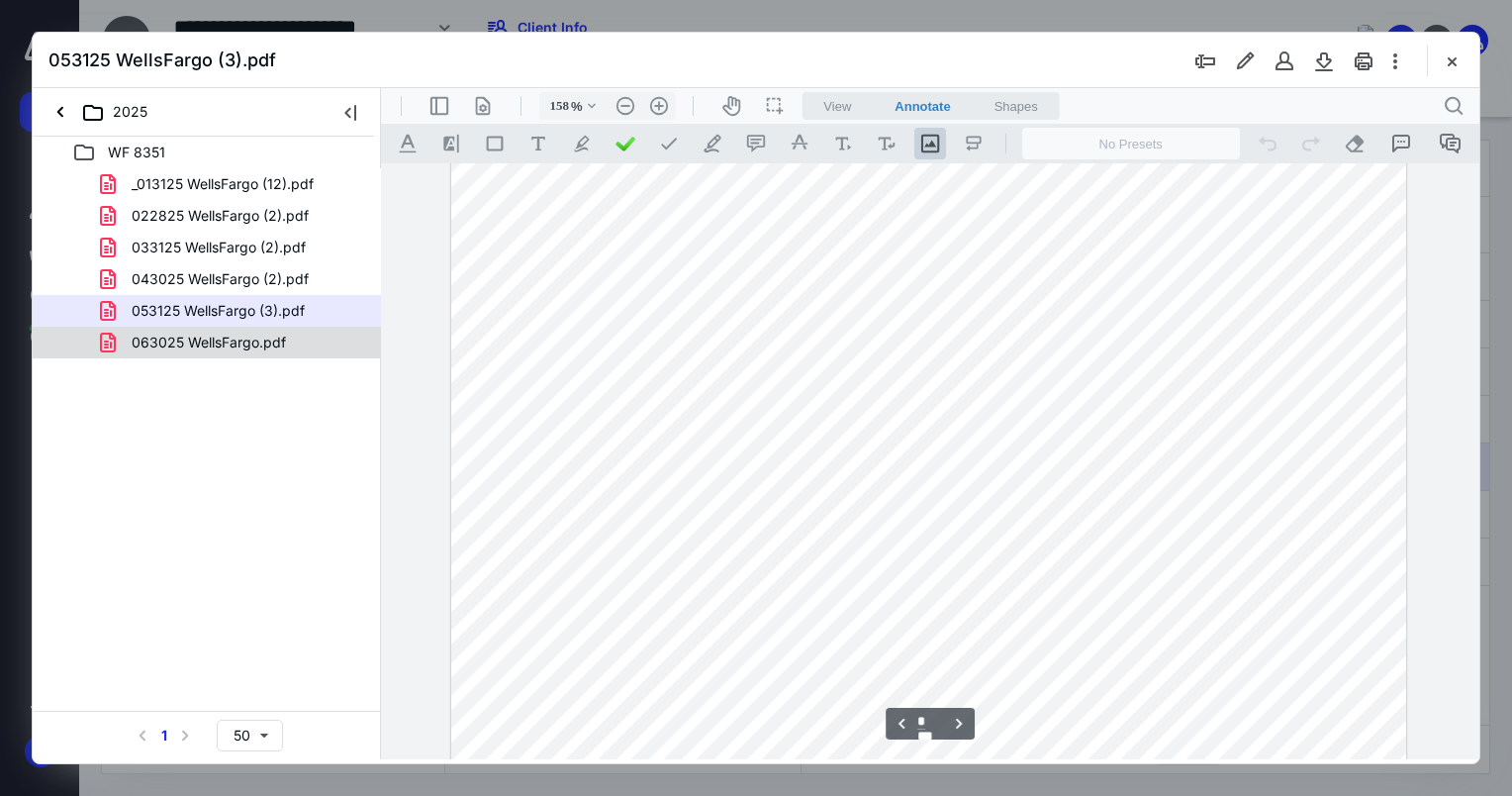 click on "063025 WellsFargo.pdf" at bounding box center [207, 343] 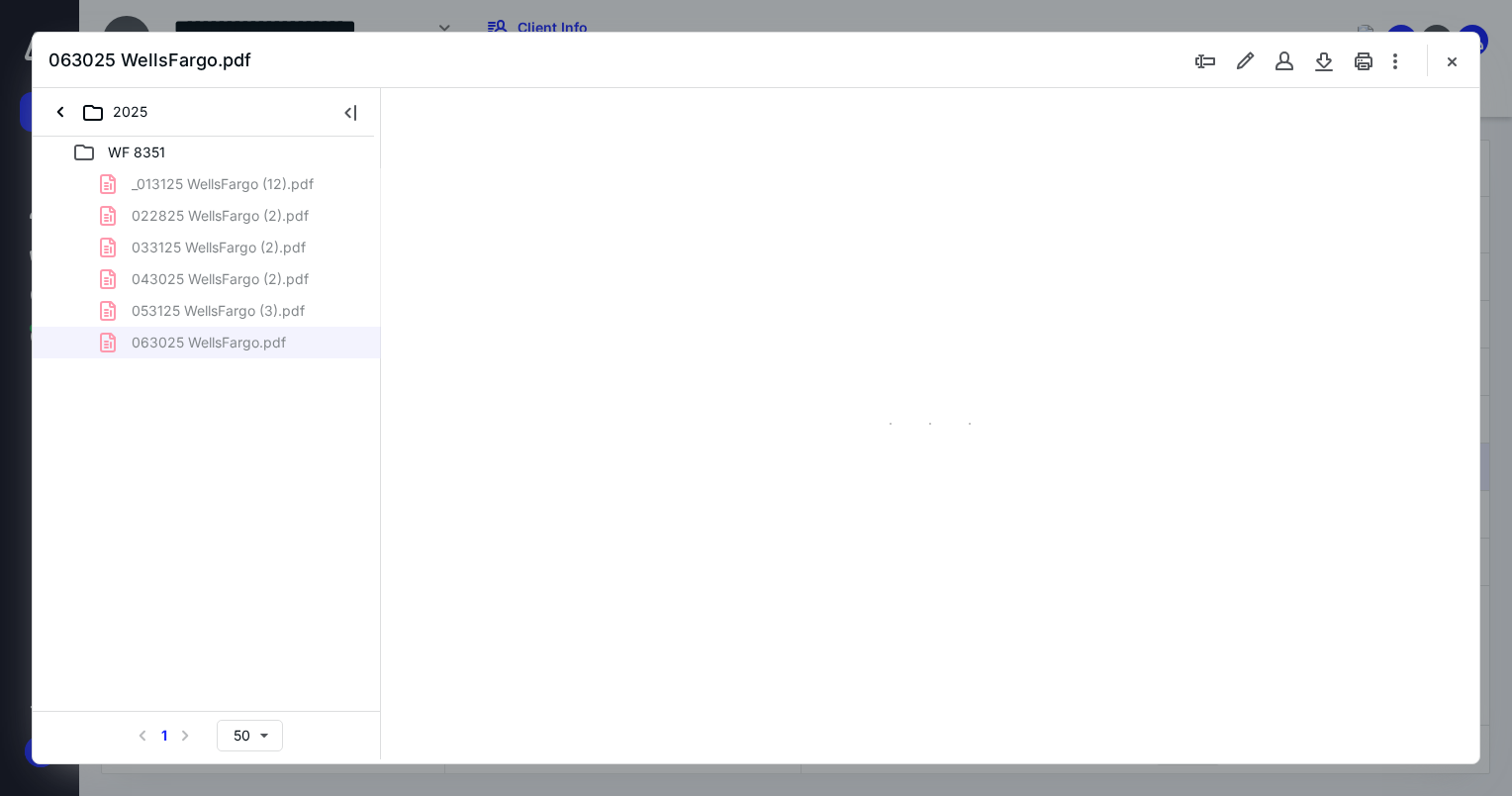 type on "76" 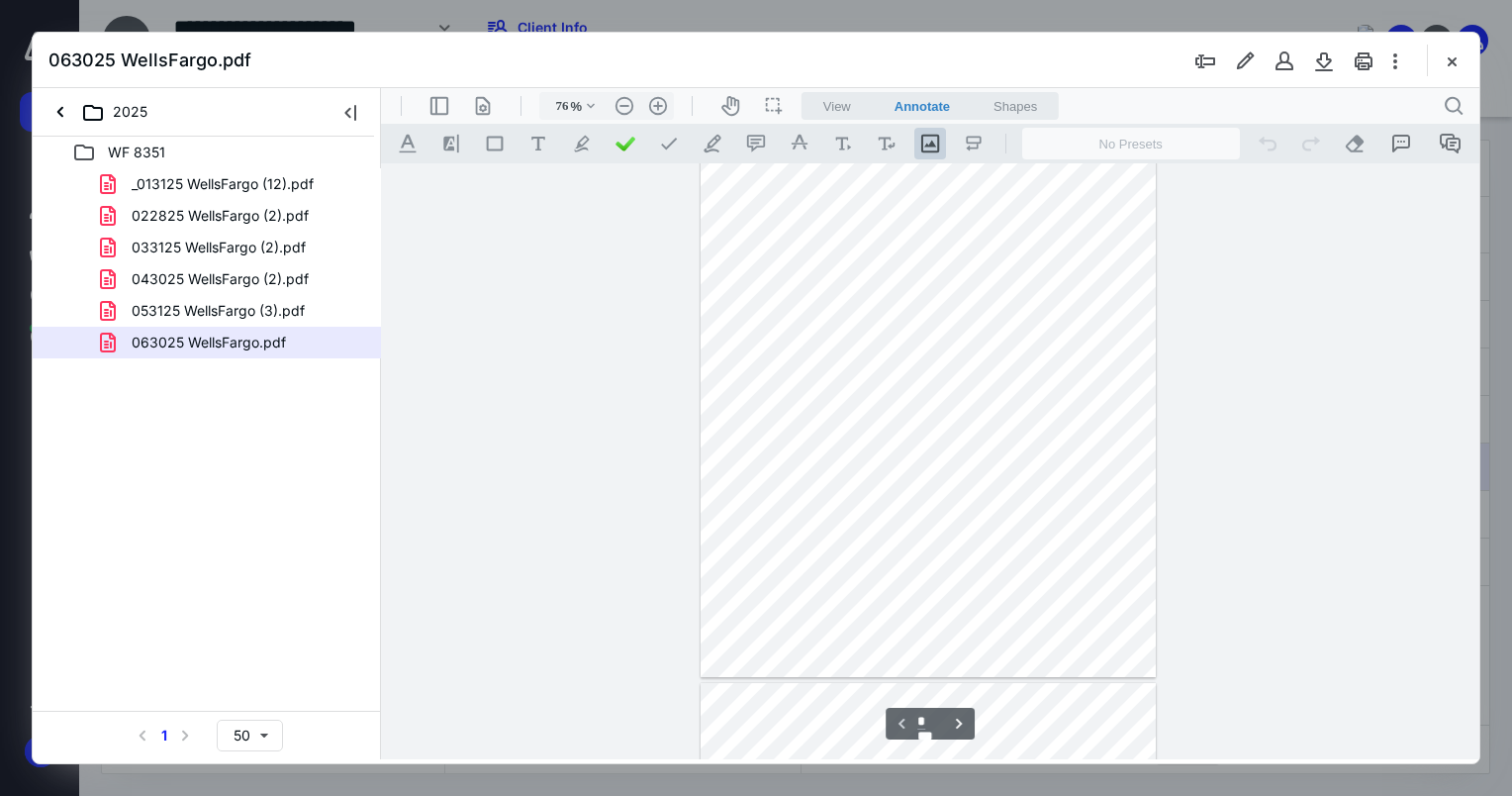 type on "*" 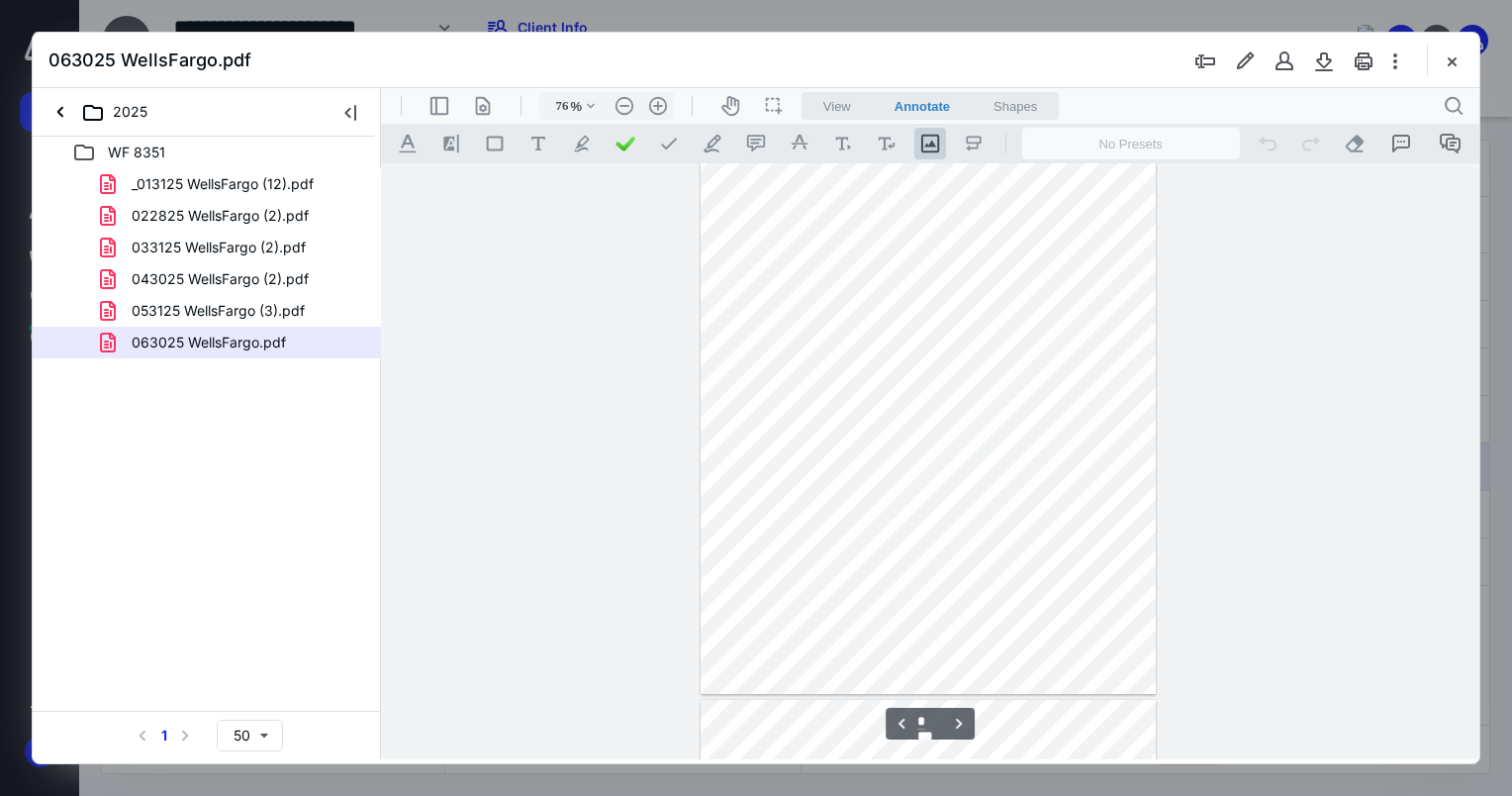 scroll, scrollTop: 771, scrollLeft: 0, axis: vertical 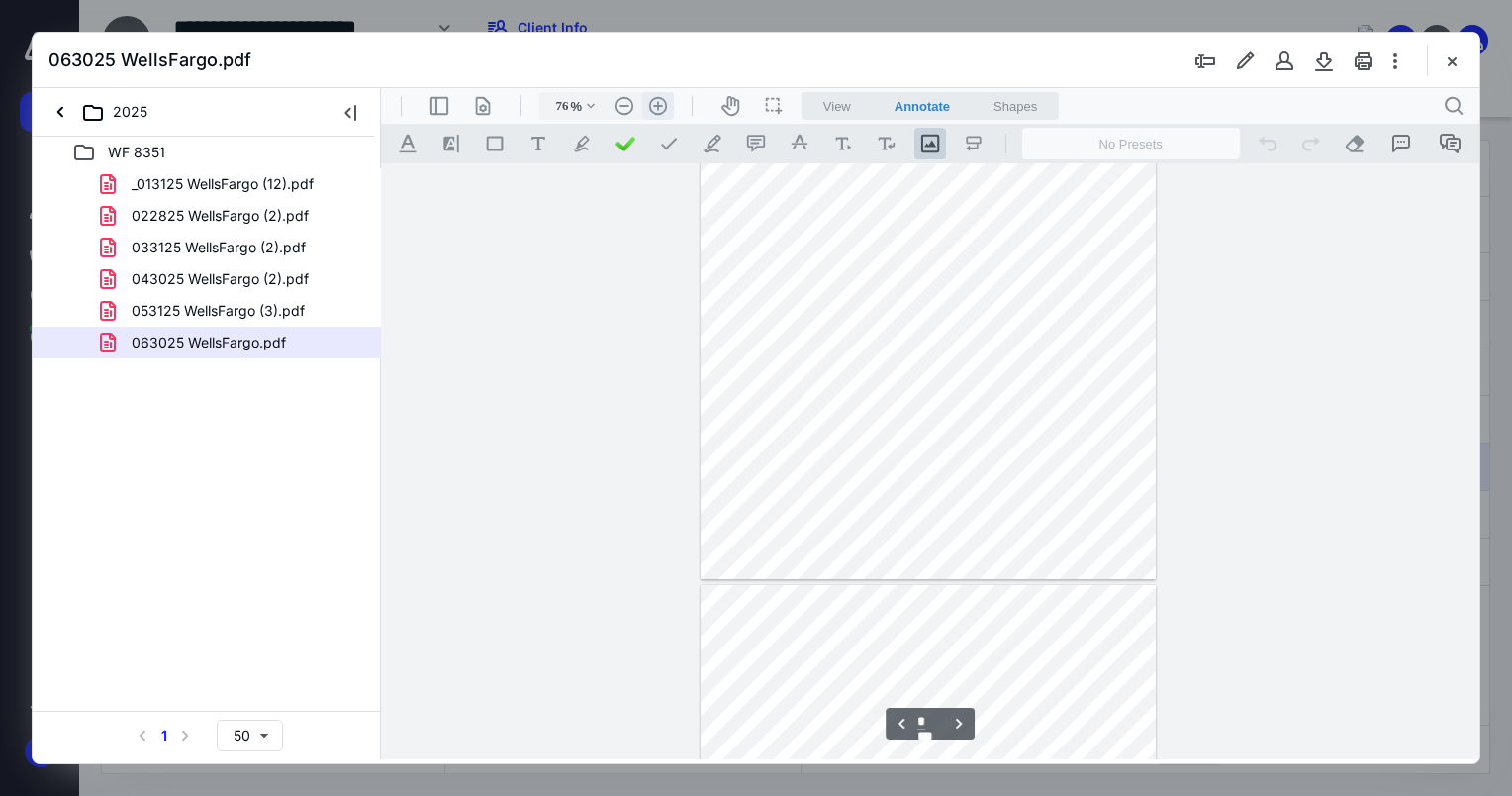 click on ".cls-1{fill:#abb0c4;} icon - header - zoom - in - line" at bounding box center [658, 106] 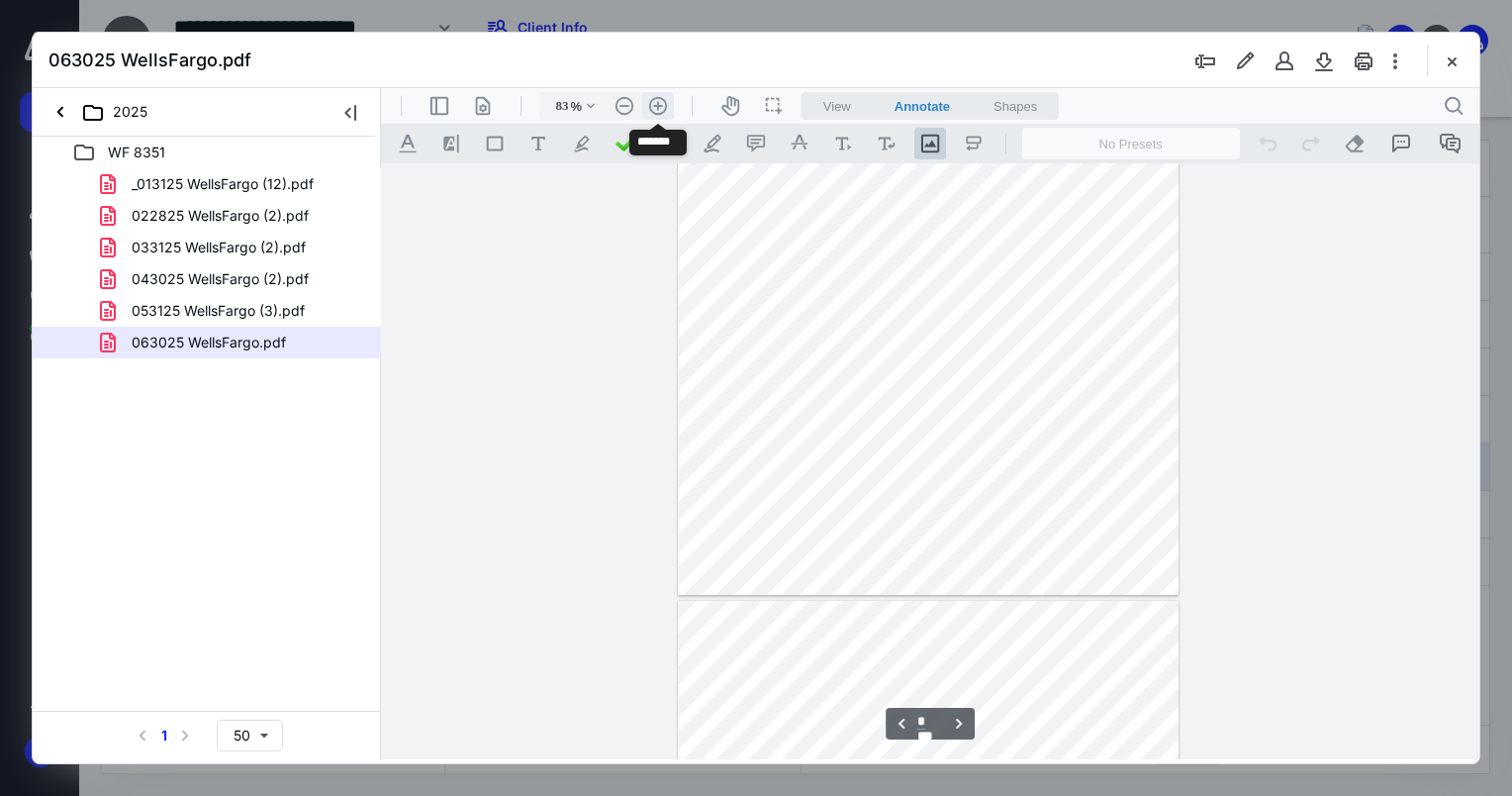 click on ".cls-1{fill:#abb0c4;} icon - header - zoom - in - line" at bounding box center (658, 106) 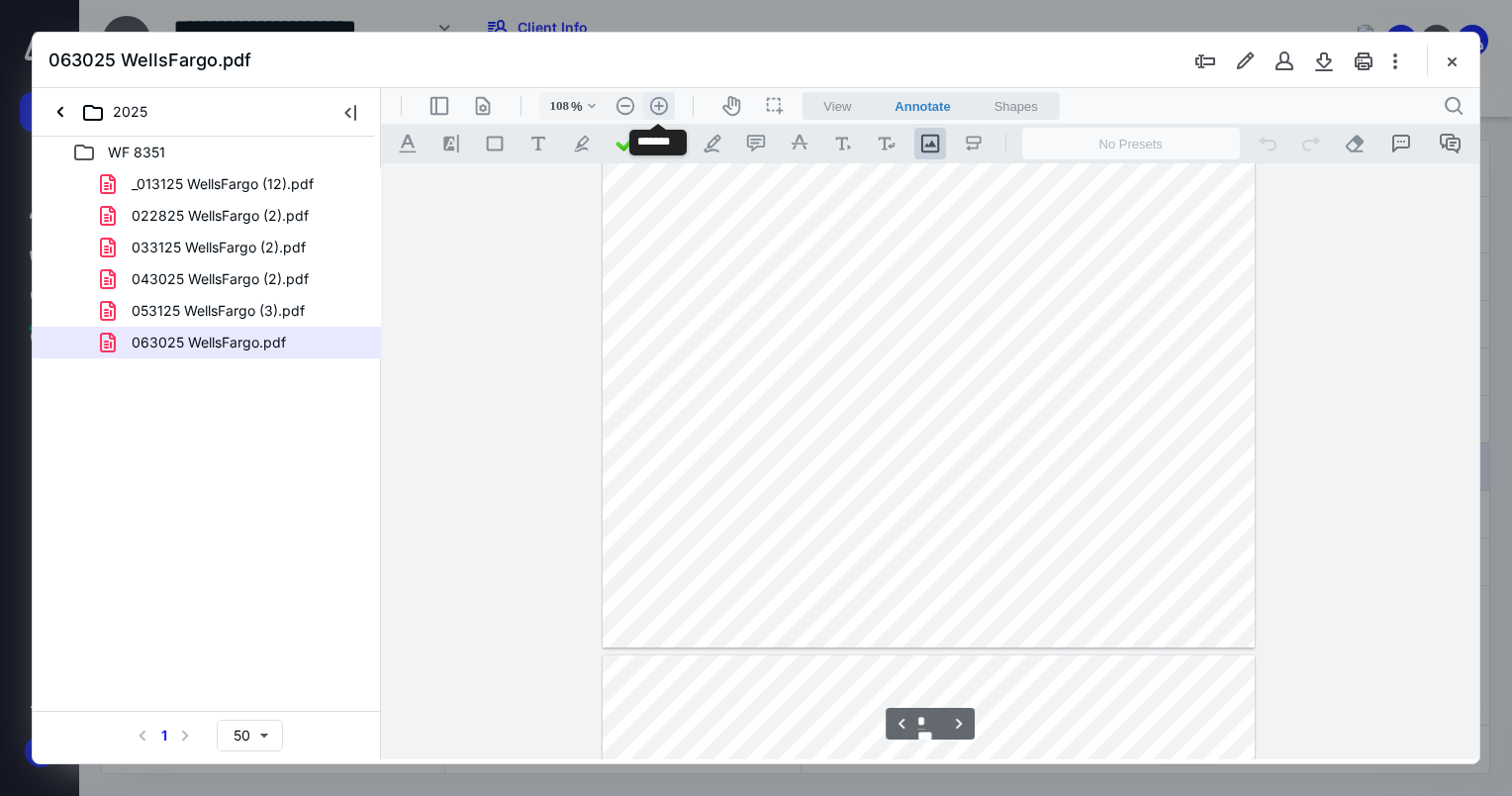 click on ".cls-1{fill:#abb0c4;} icon - header - zoom - in - line" at bounding box center [659, 106] 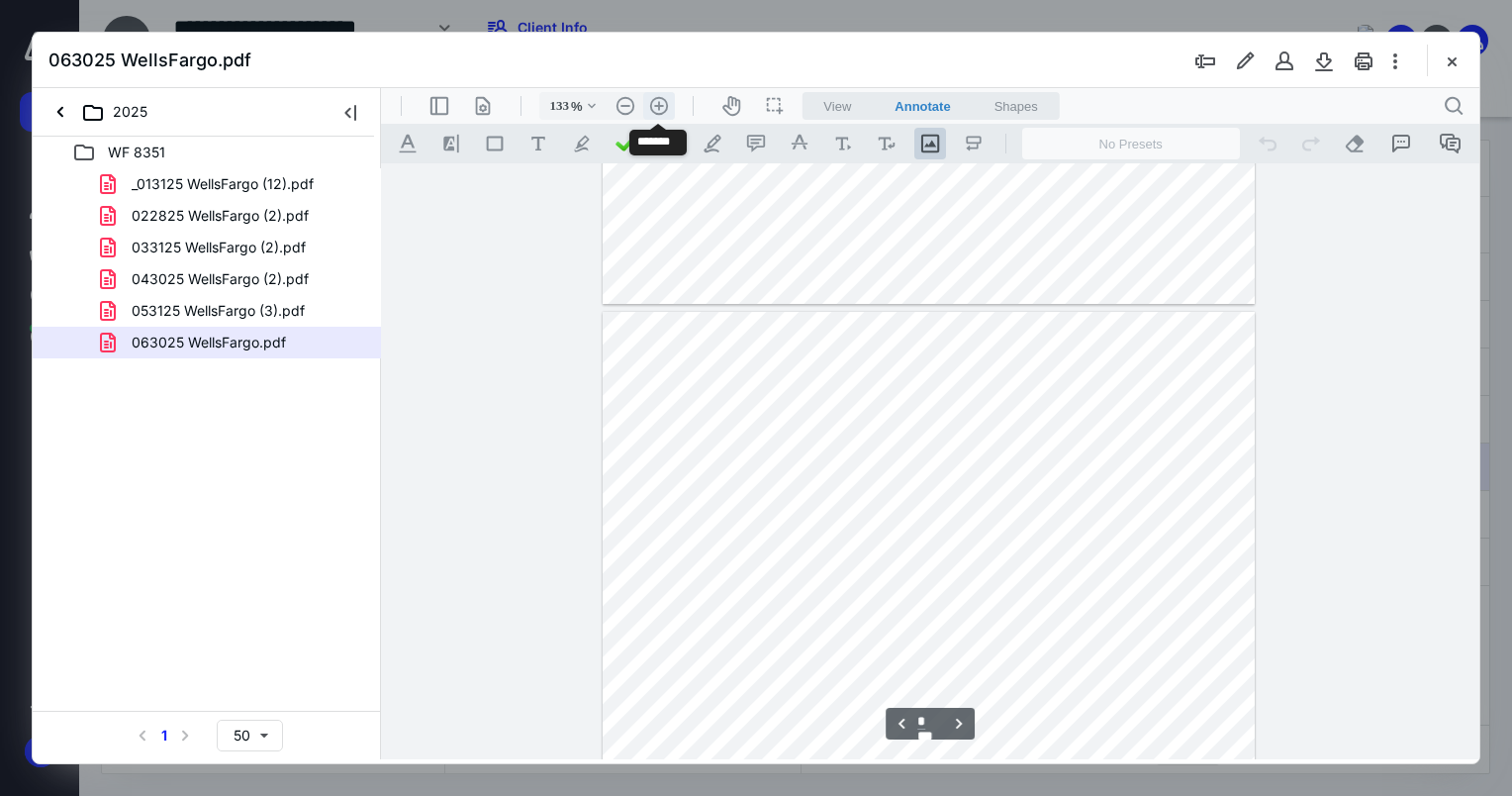 click on ".cls-1{fill:#abb0c4;} icon - header - zoom - in - line" at bounding box center [659, 106] 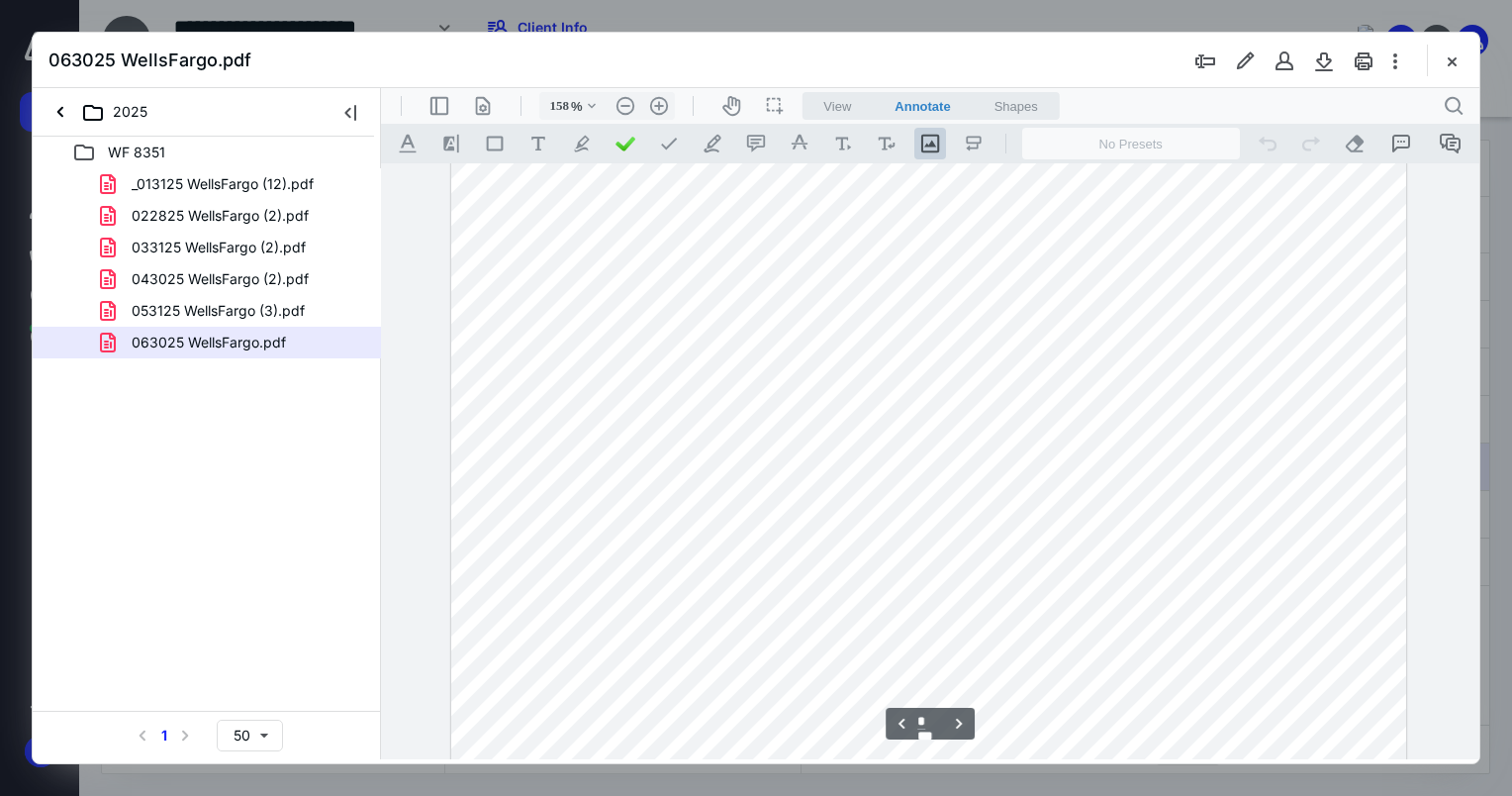 scroll, scrollTop: 4279, scrollLeft: 0, axis: vertical 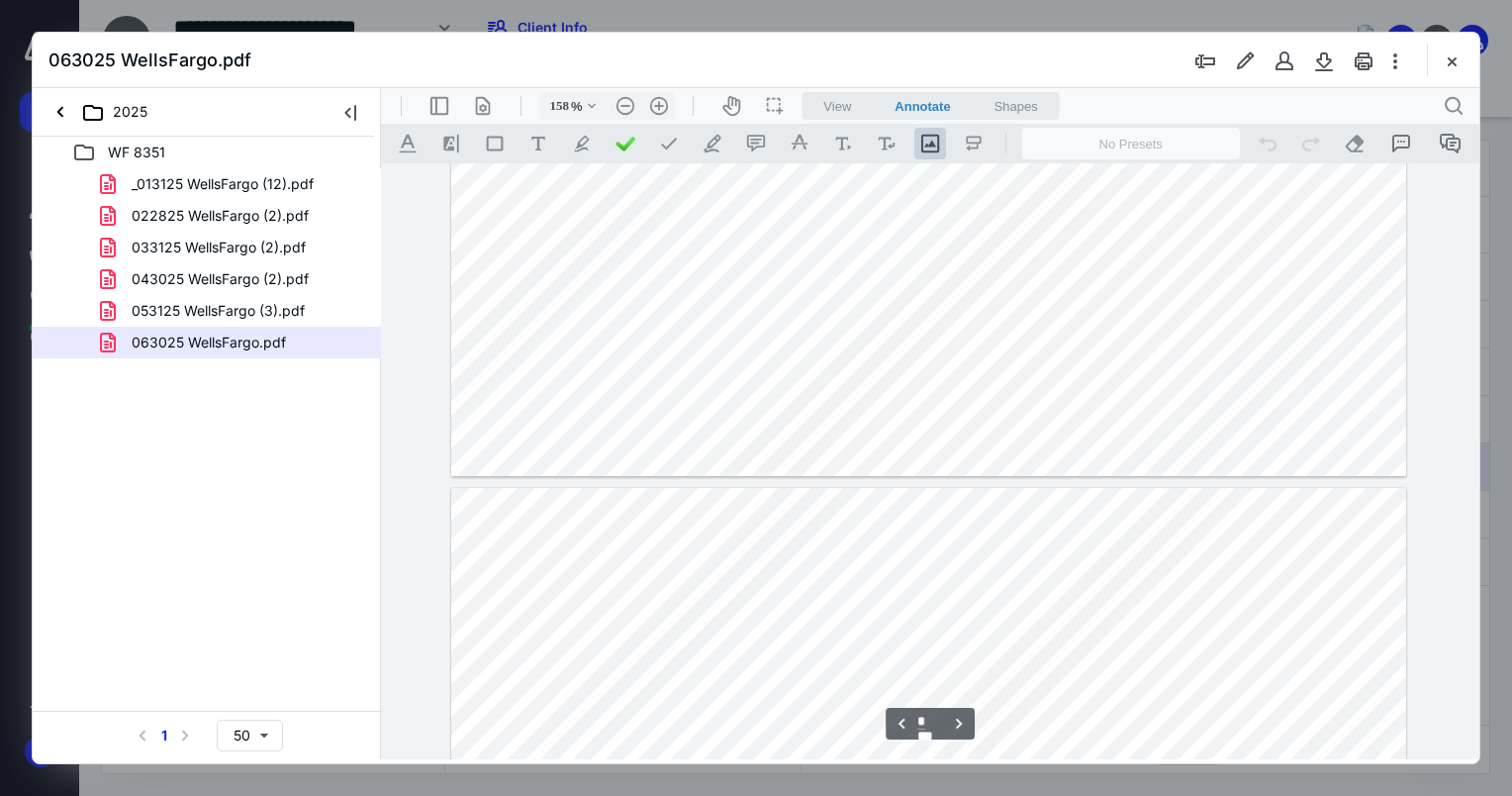 type on "*" 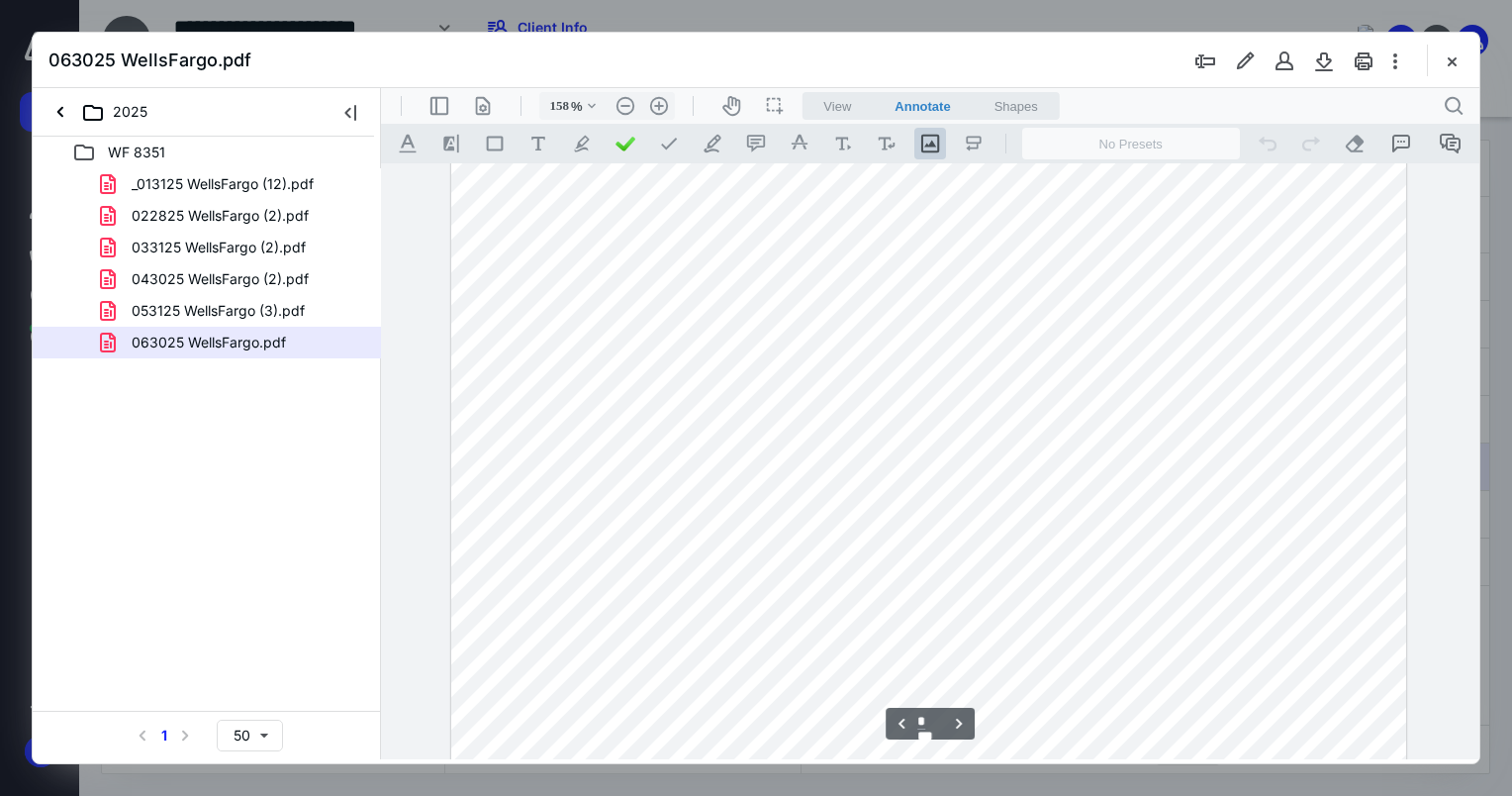 scroll, scrollTop: 5368, scrollLeft: 0, axis: vertical 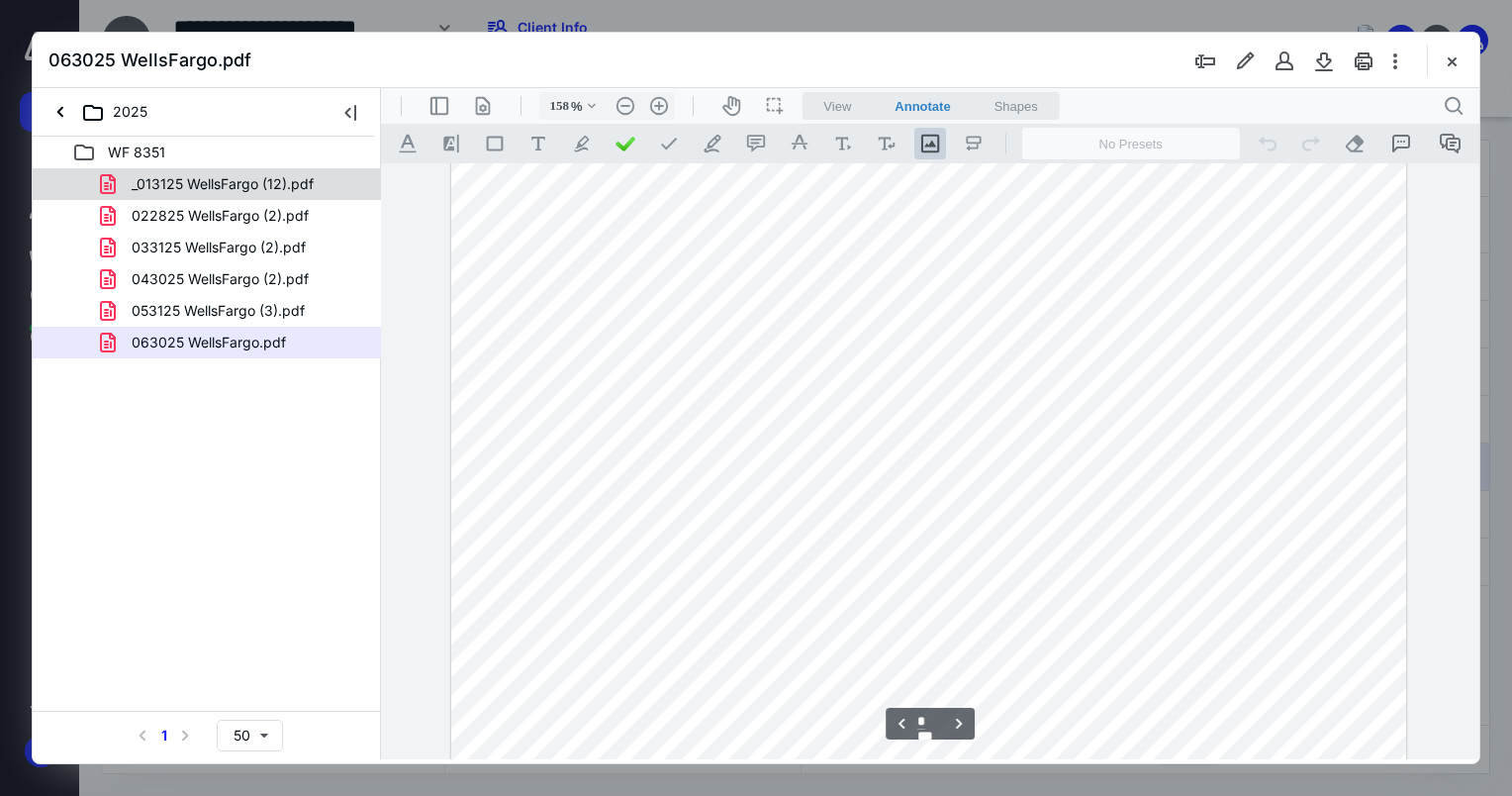 click on "_013125 WellsFargo (12).pdf" at bounding box center (235, 184) 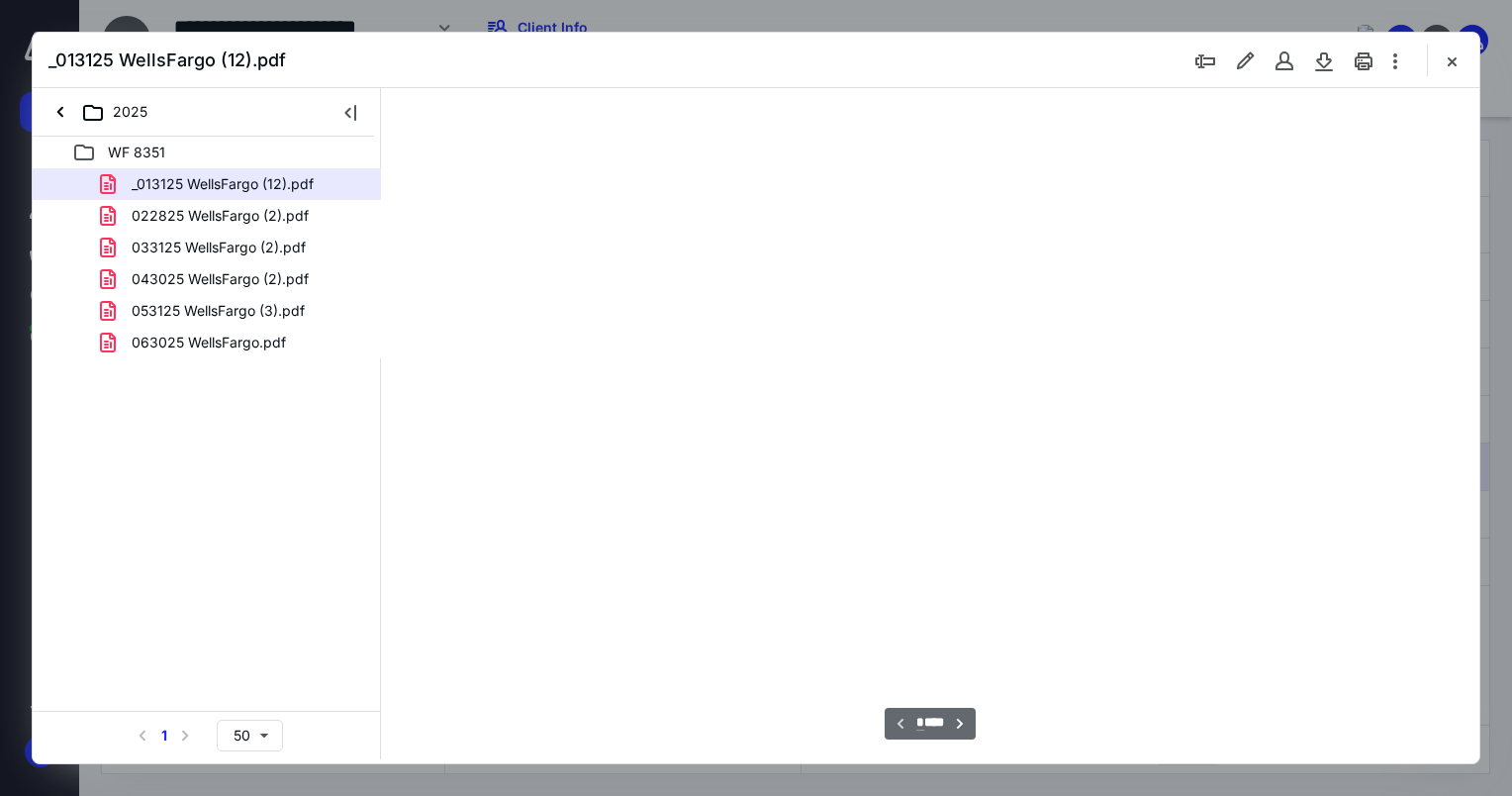 type on "76" 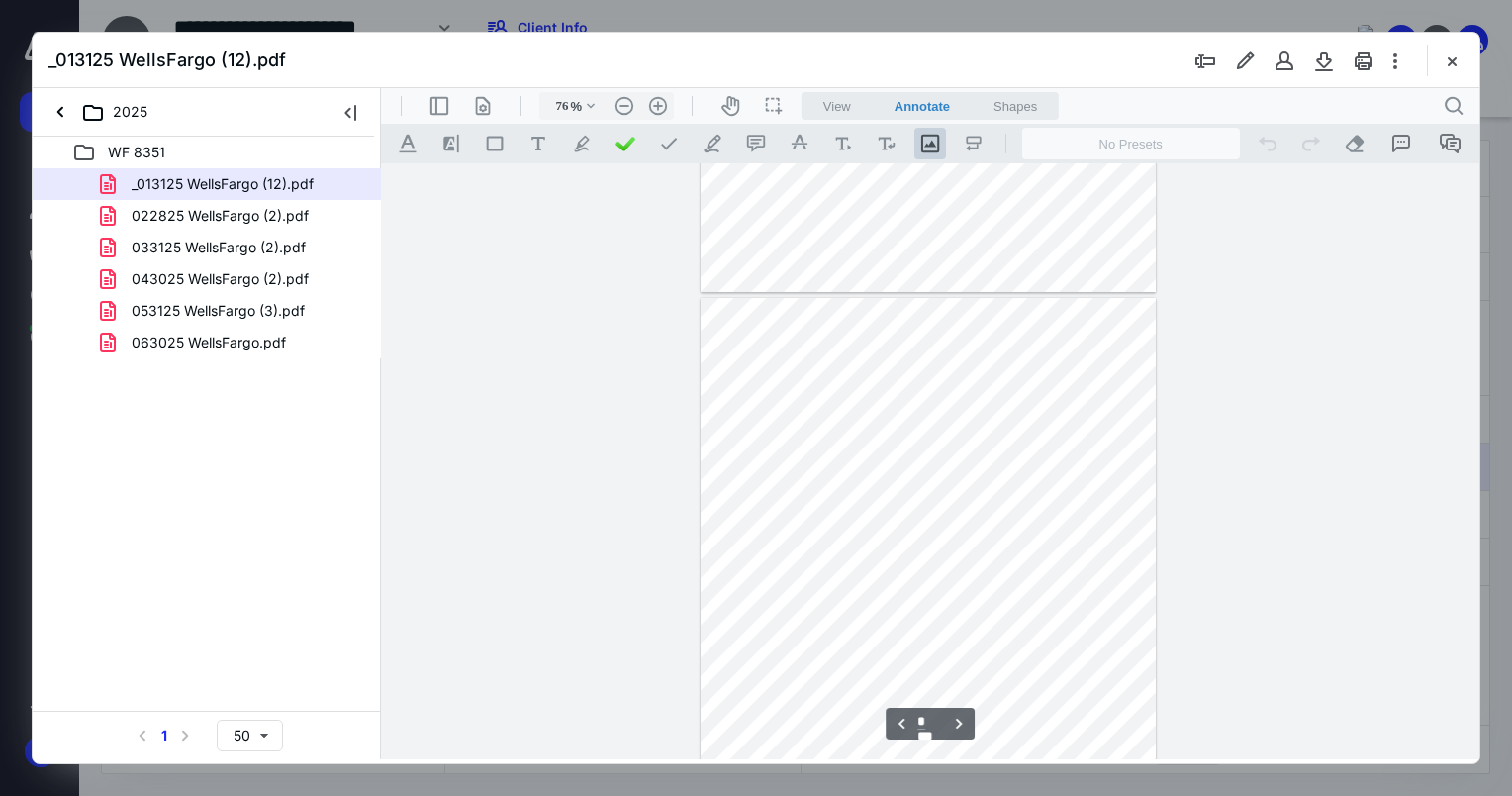 scroll, scrollTop: 1068, scrollLeft: 0, axis: vertical 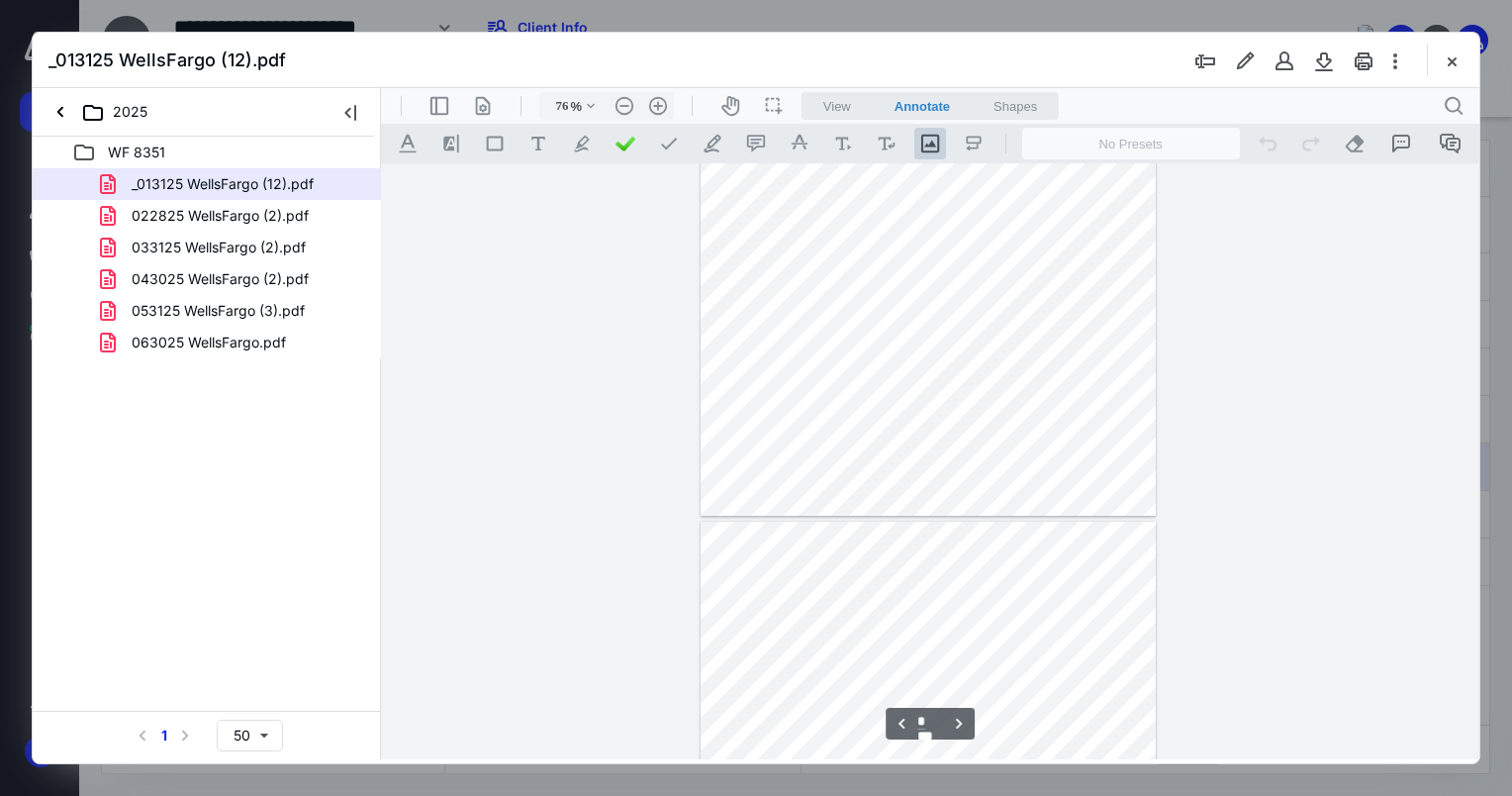 type on "*" 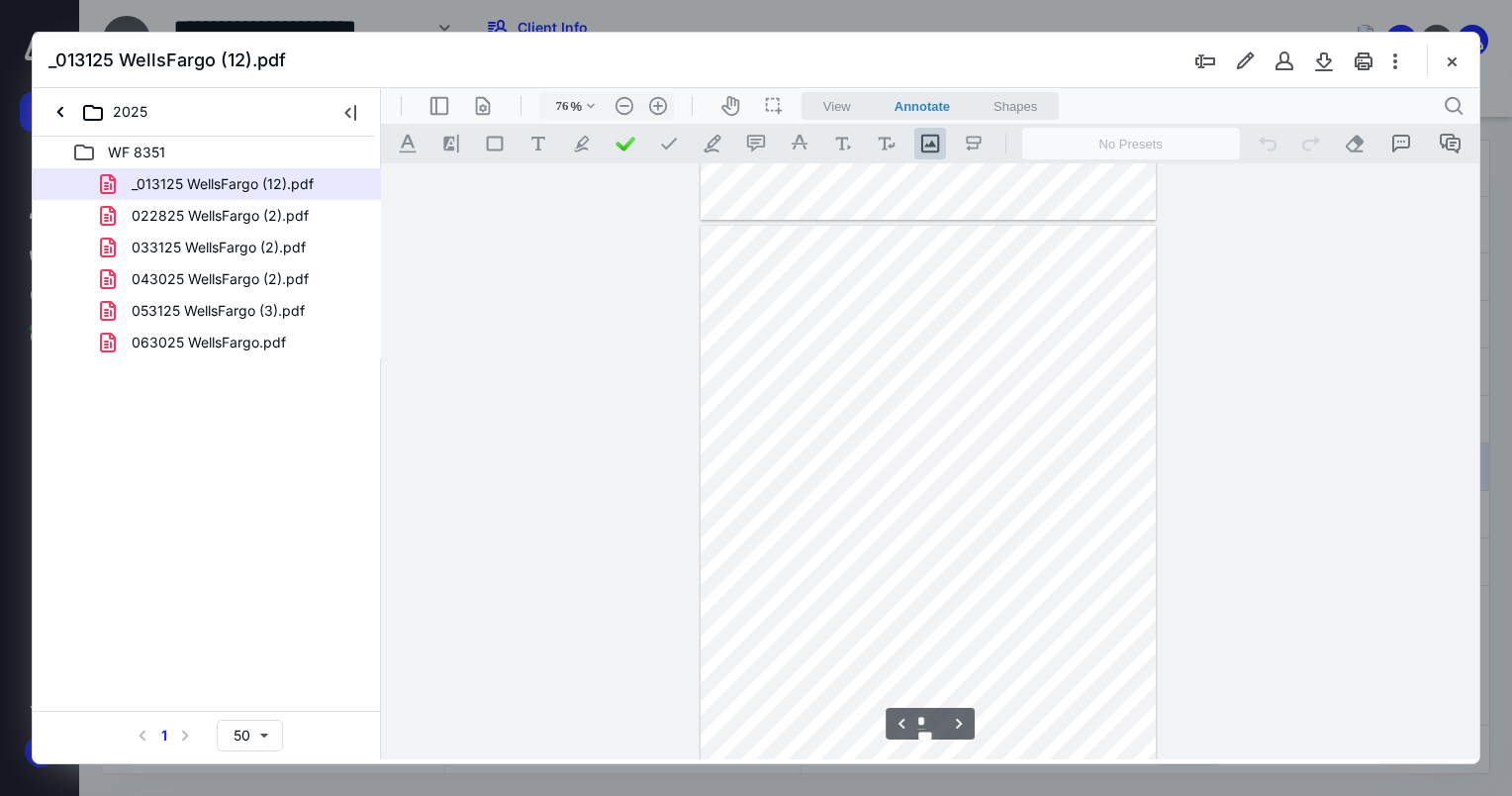 scroll, scrollTop: 2355, scrollLeft: 0, axis: vertical 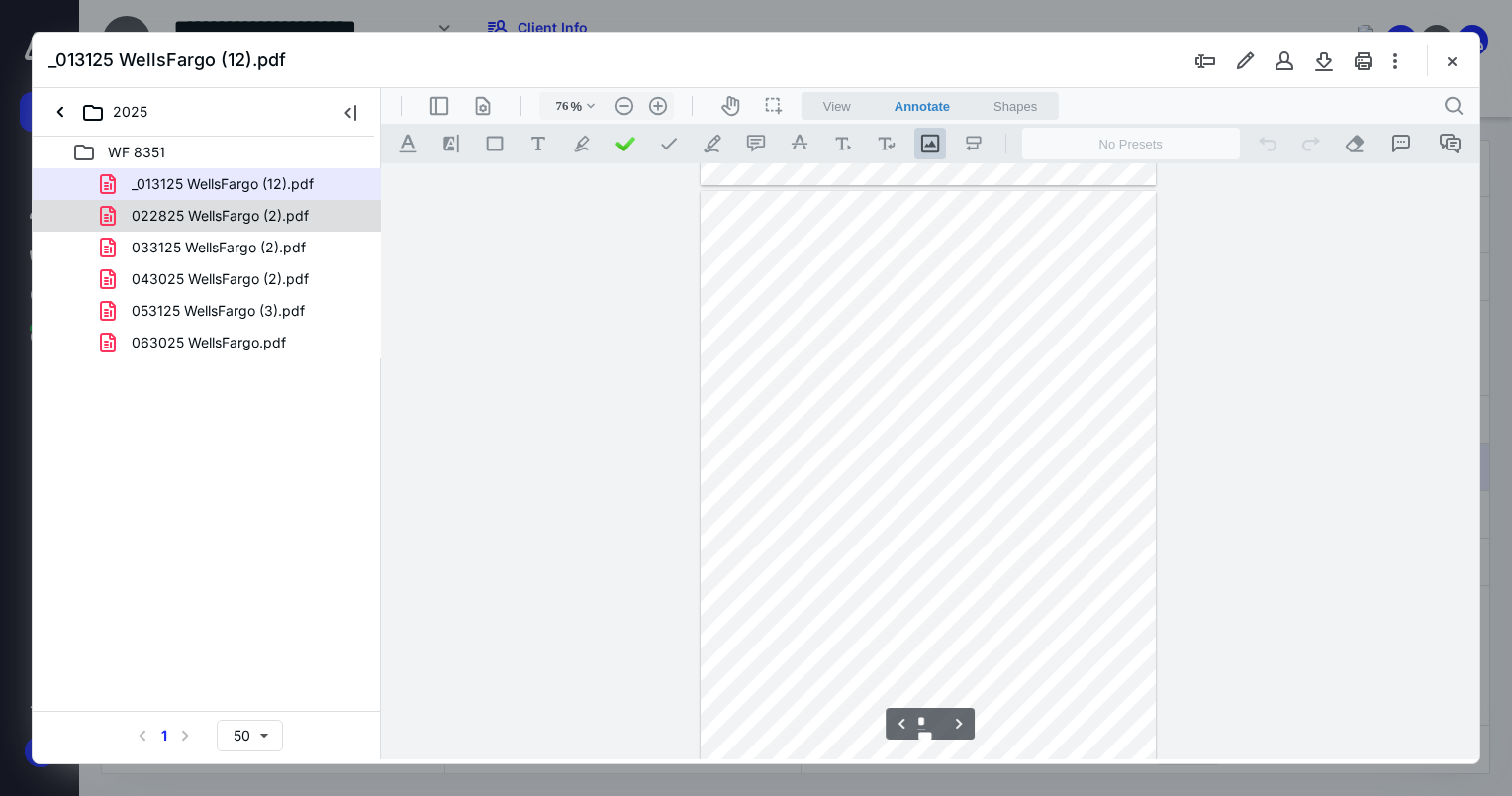 click on "022825 WellsFargo (2).pdf" at bounding box center [220, 216] 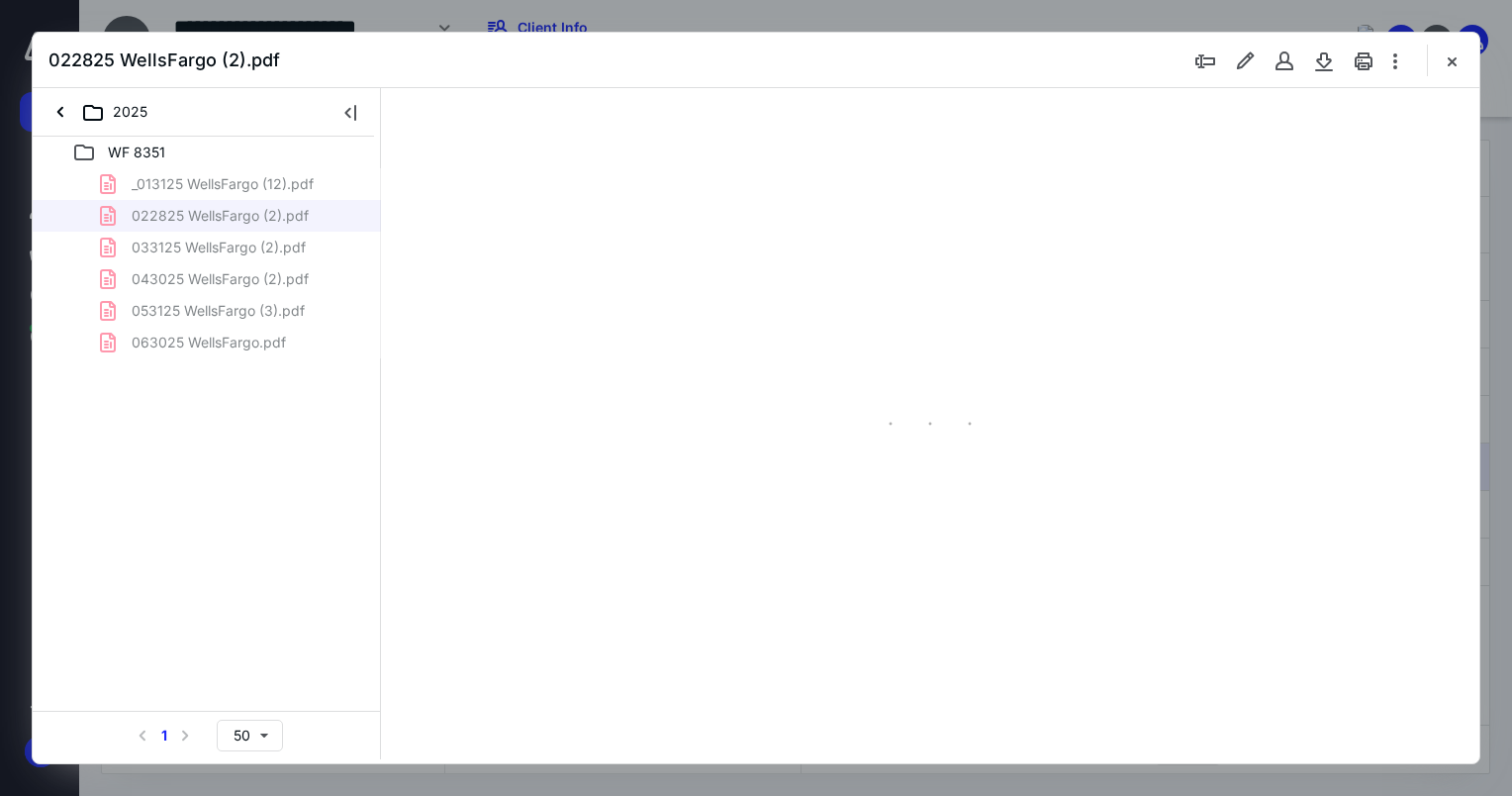 type on "76" 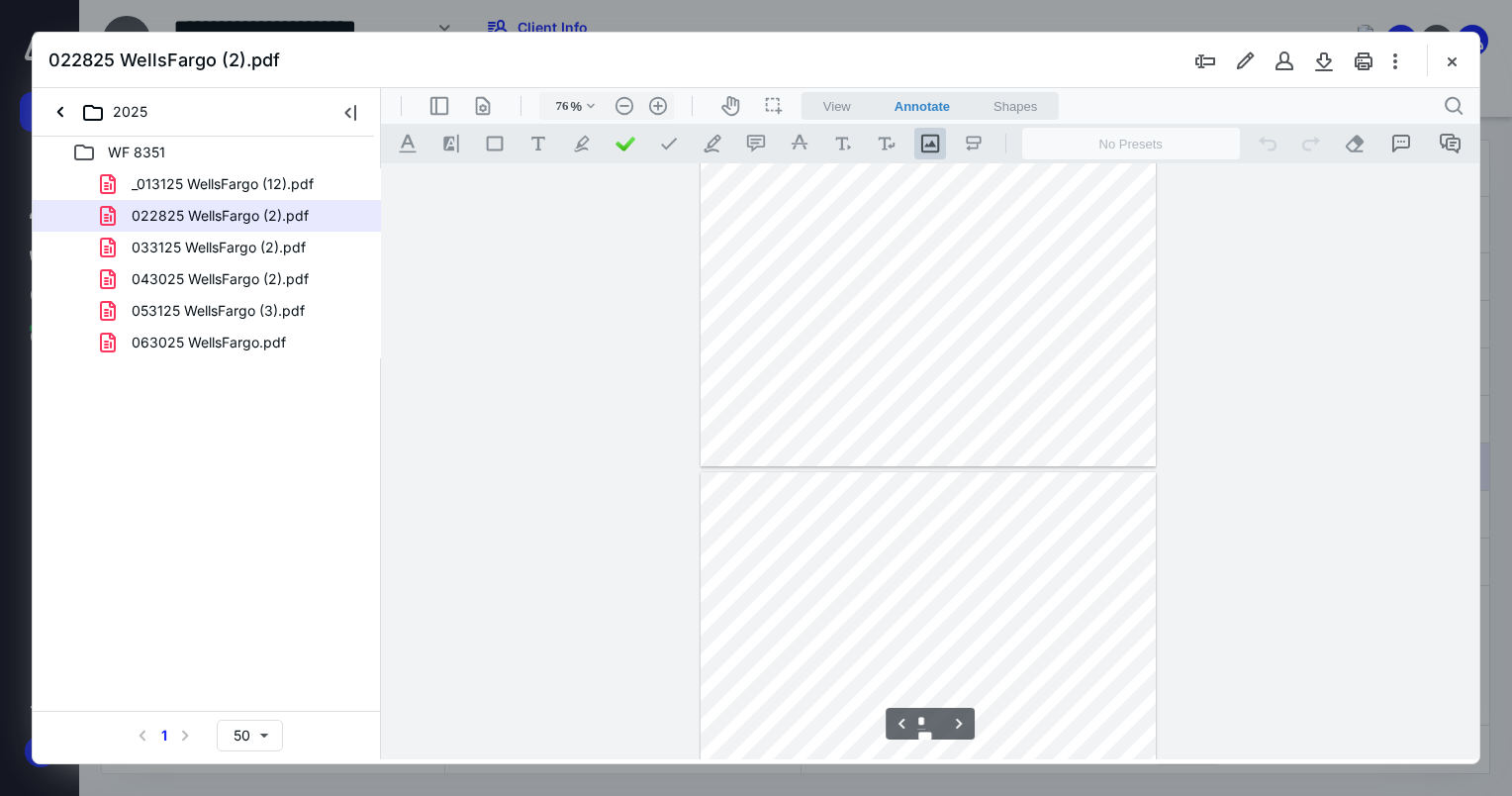 type on "*" 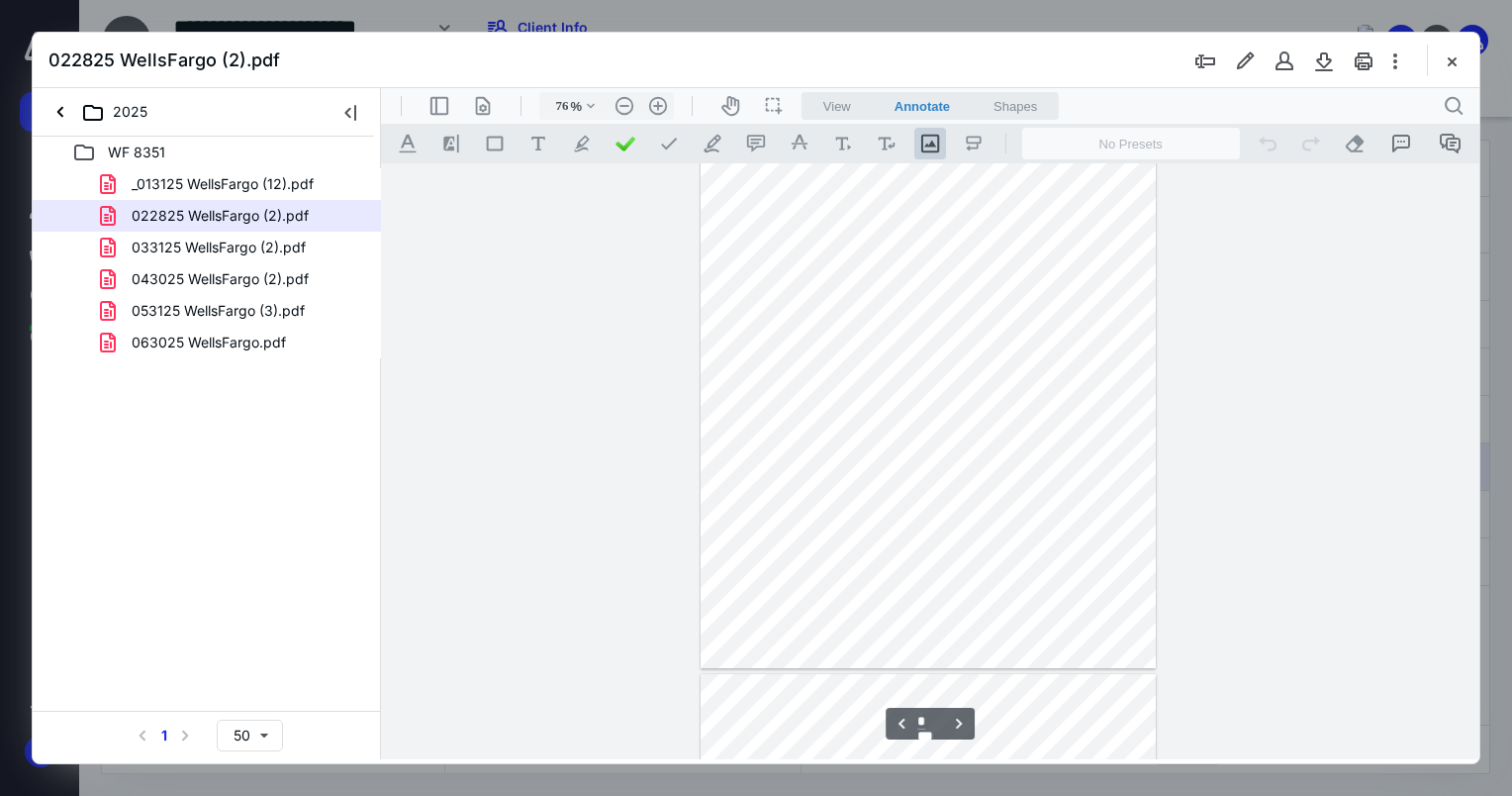 scroll, scrollTop: 2553, scrollLeft: 0, axis: vertical 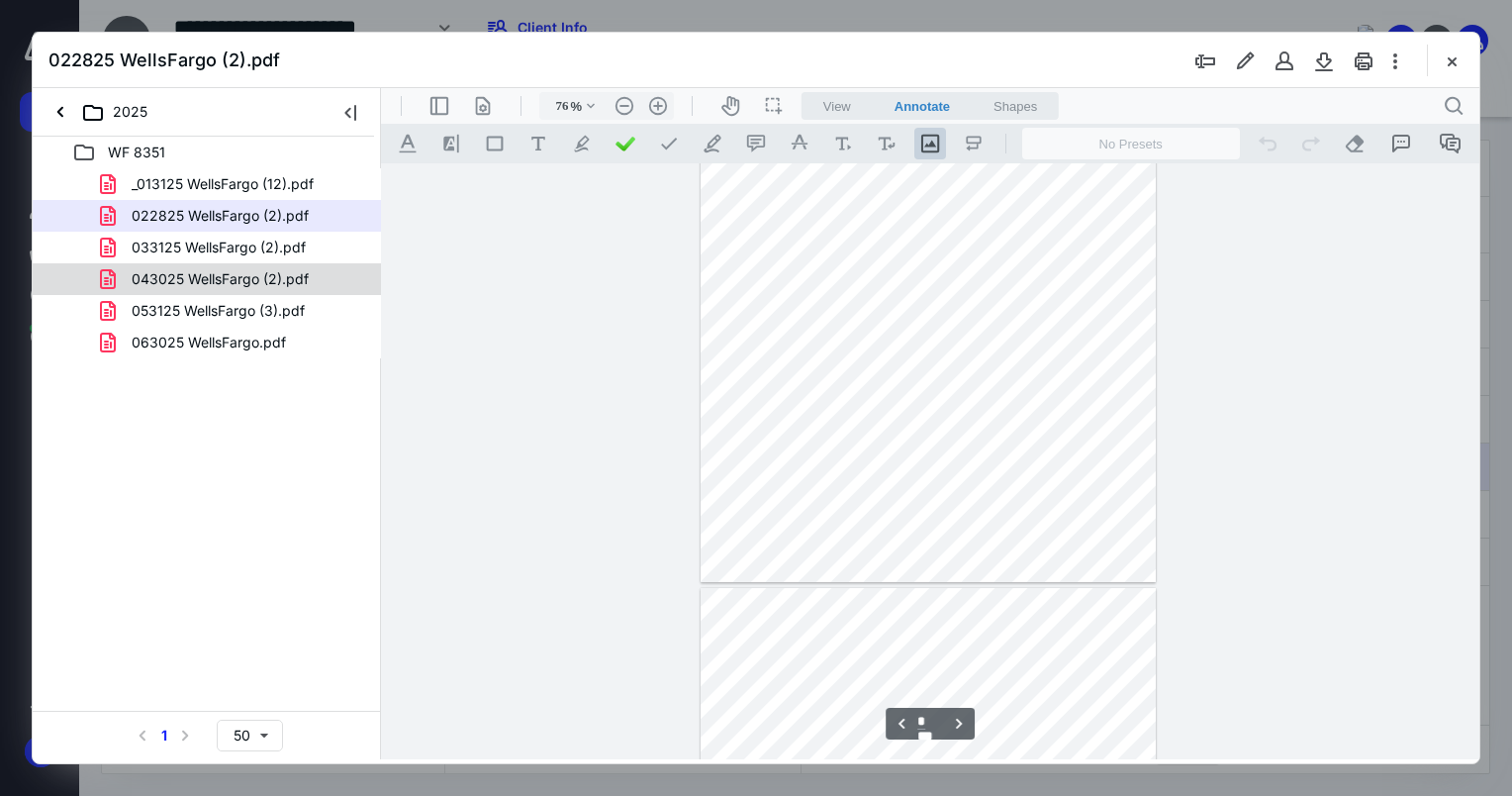 click on "043025 WellsFargo (2).pdf" at bounding box center [220, 279] 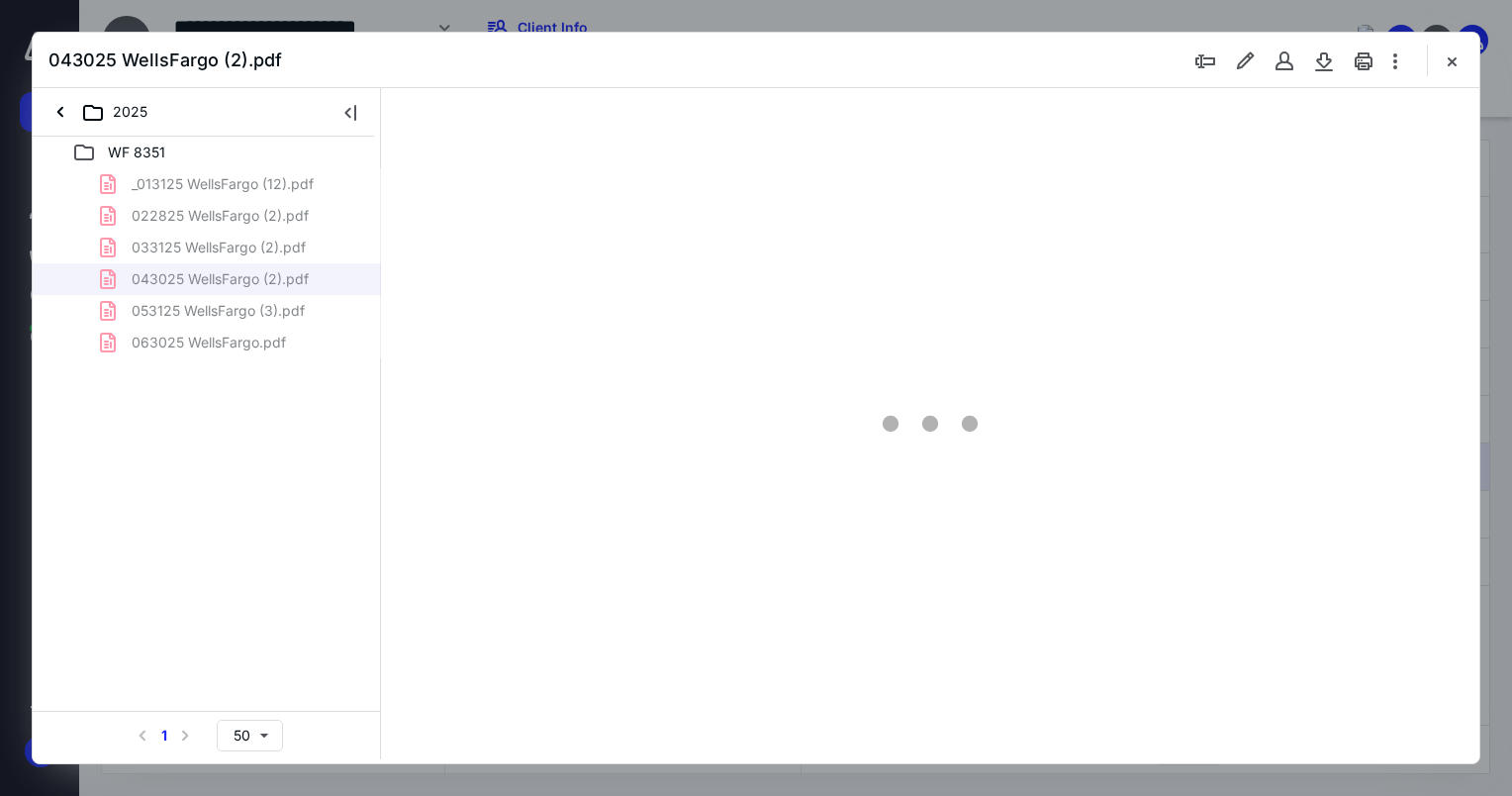 click on "_013125 WellsFargo (12).pdf 022825 WellsFargo (2).pdf 033125 WellsFargo (2).pdf 043025 WellsFargo (2).pdf 053125 WellsFargo (3).pdf 063025 WellsFargo.pdf" at bounding box center (207, 263) 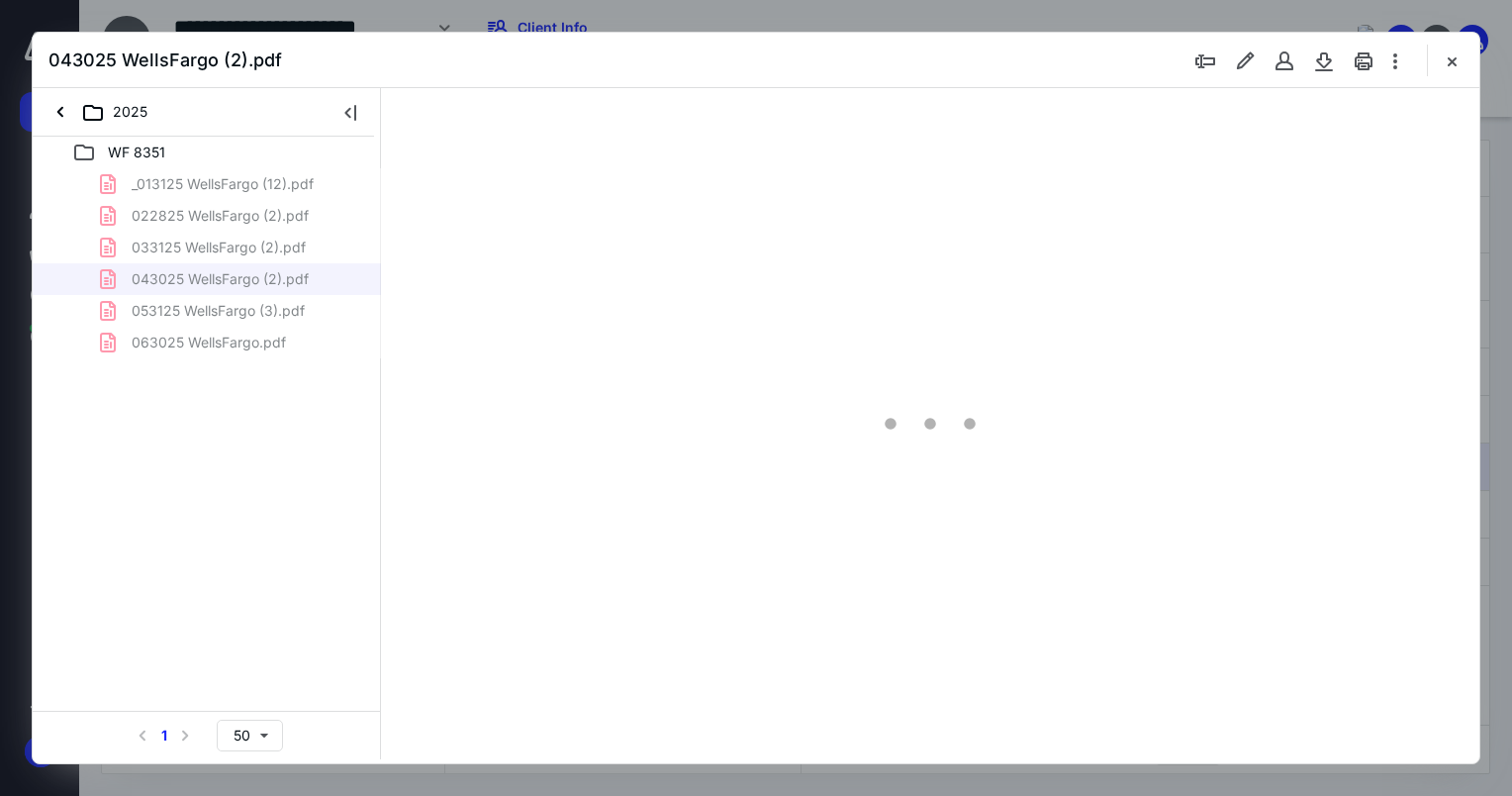 click on "_013125 WellsFargo (12).pdf 022825 WellsFargo (2).pdf 033125 WellsFargo (2).pdf 043025 WellsFargo (2).pdf 053125 WellsFargo (3).pdf 063025 WellsFargo.pdf" at bounding box center (207, 263) 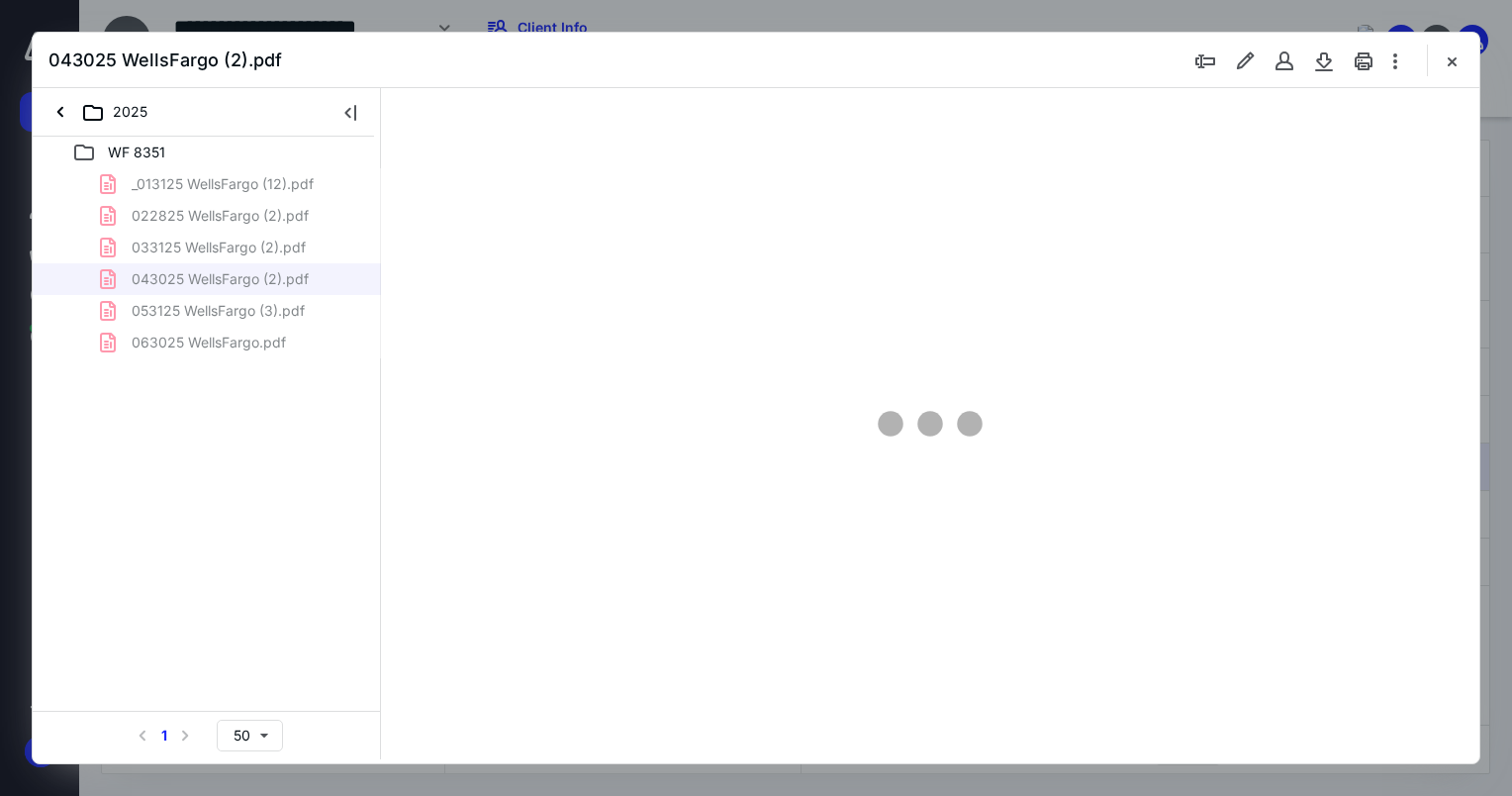 scroll, scrollTop: 78, scrollLeft: 0, axis: vertical 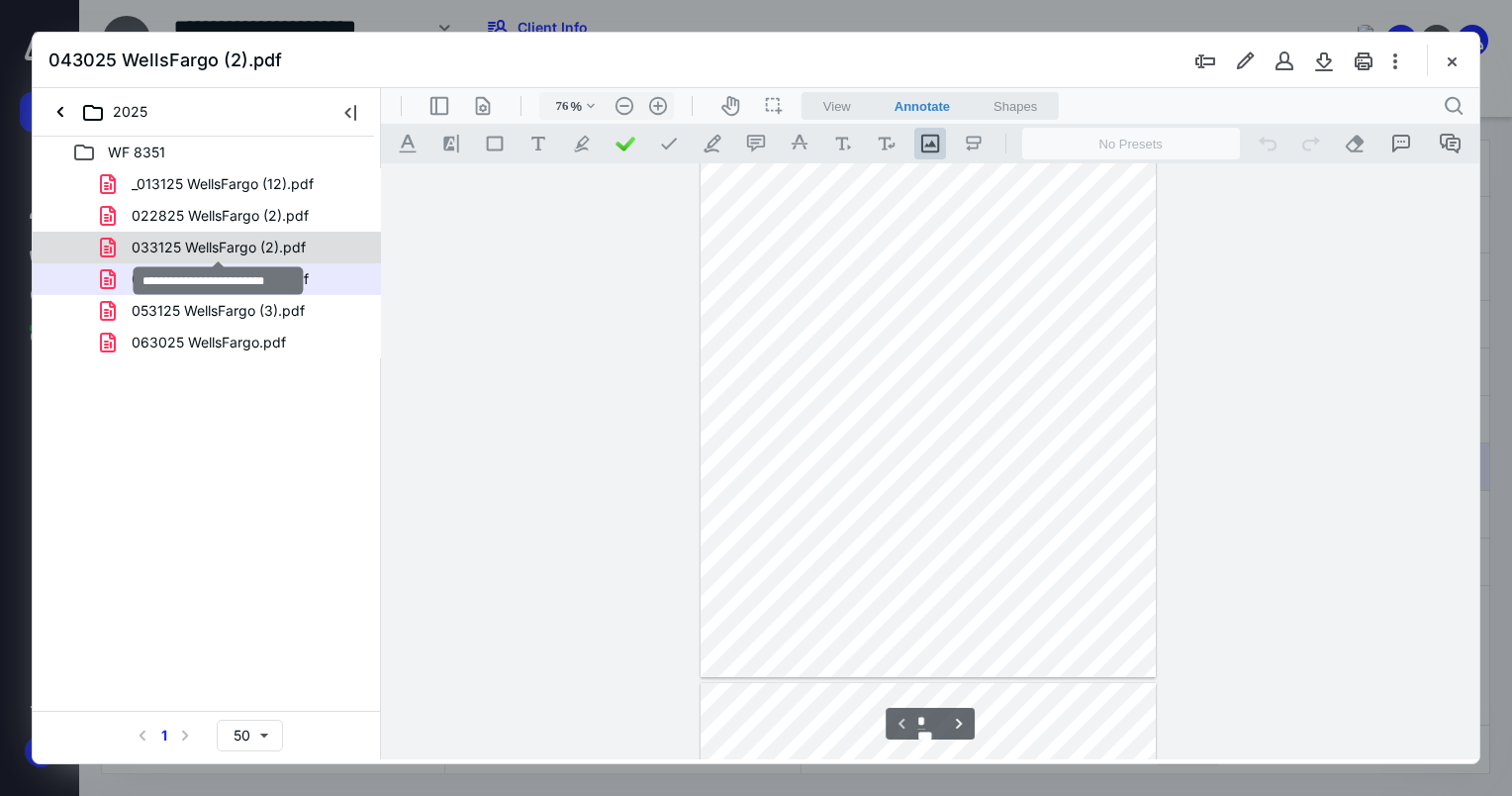 click on "033125 WellsFargo (2).pdf" at bounding box center [219, 248] 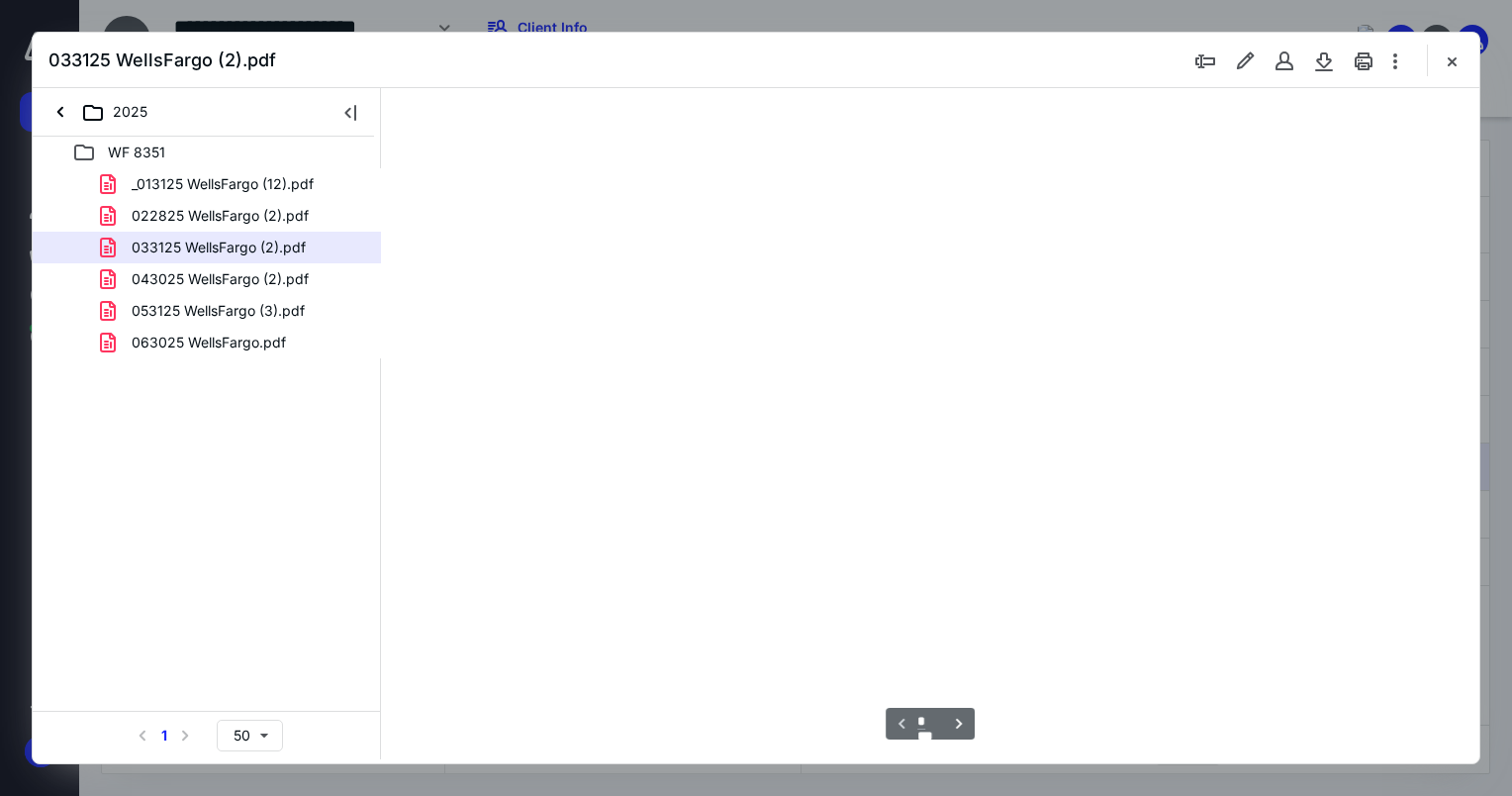 scroll, scrollTop: 78, scrollLeft: 0, axis: vertical 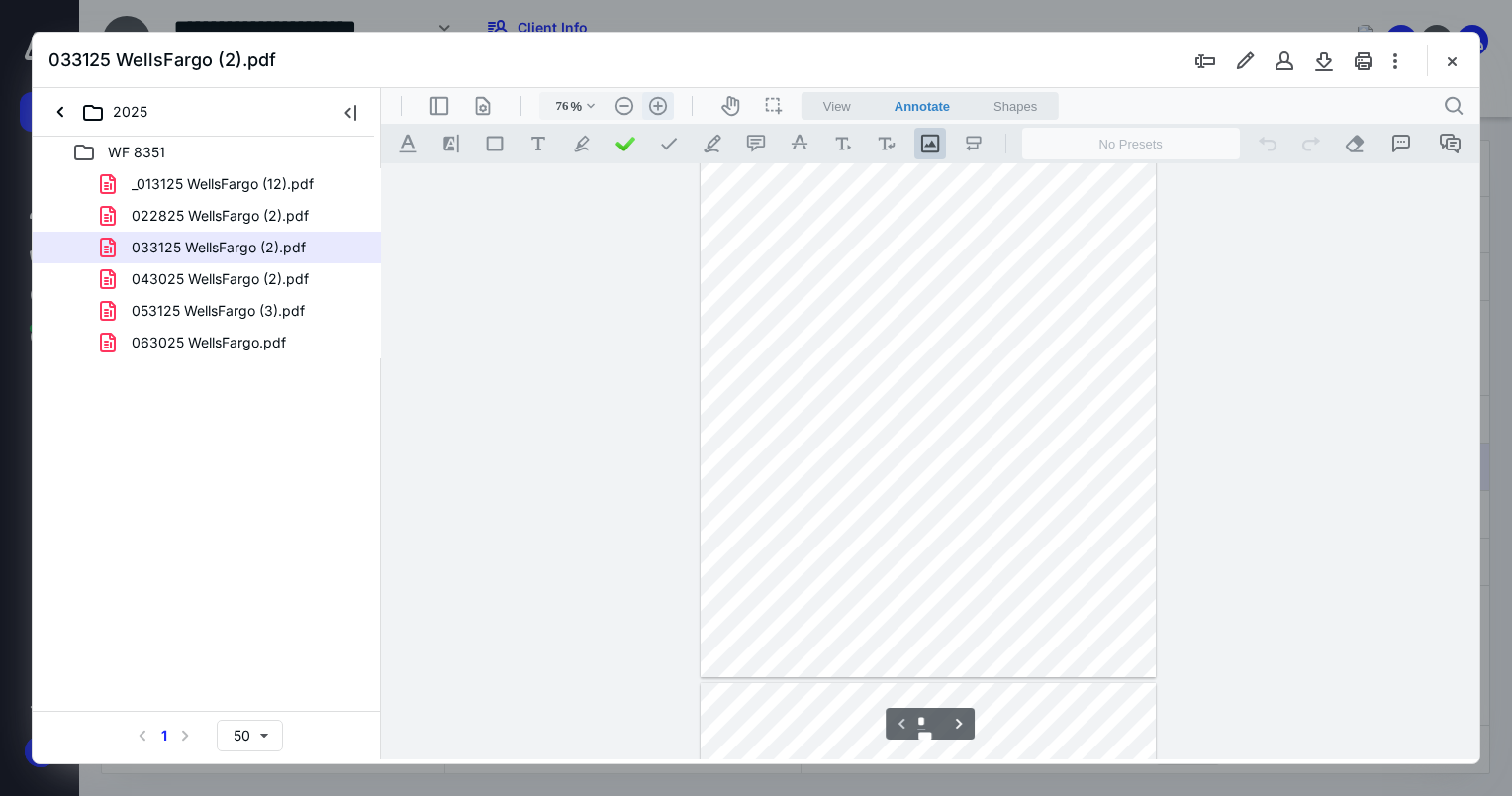 click on ".cls-1{fill:#abb0c4;} icon - header - zoom - in - line" at bounding box center (658, 106) 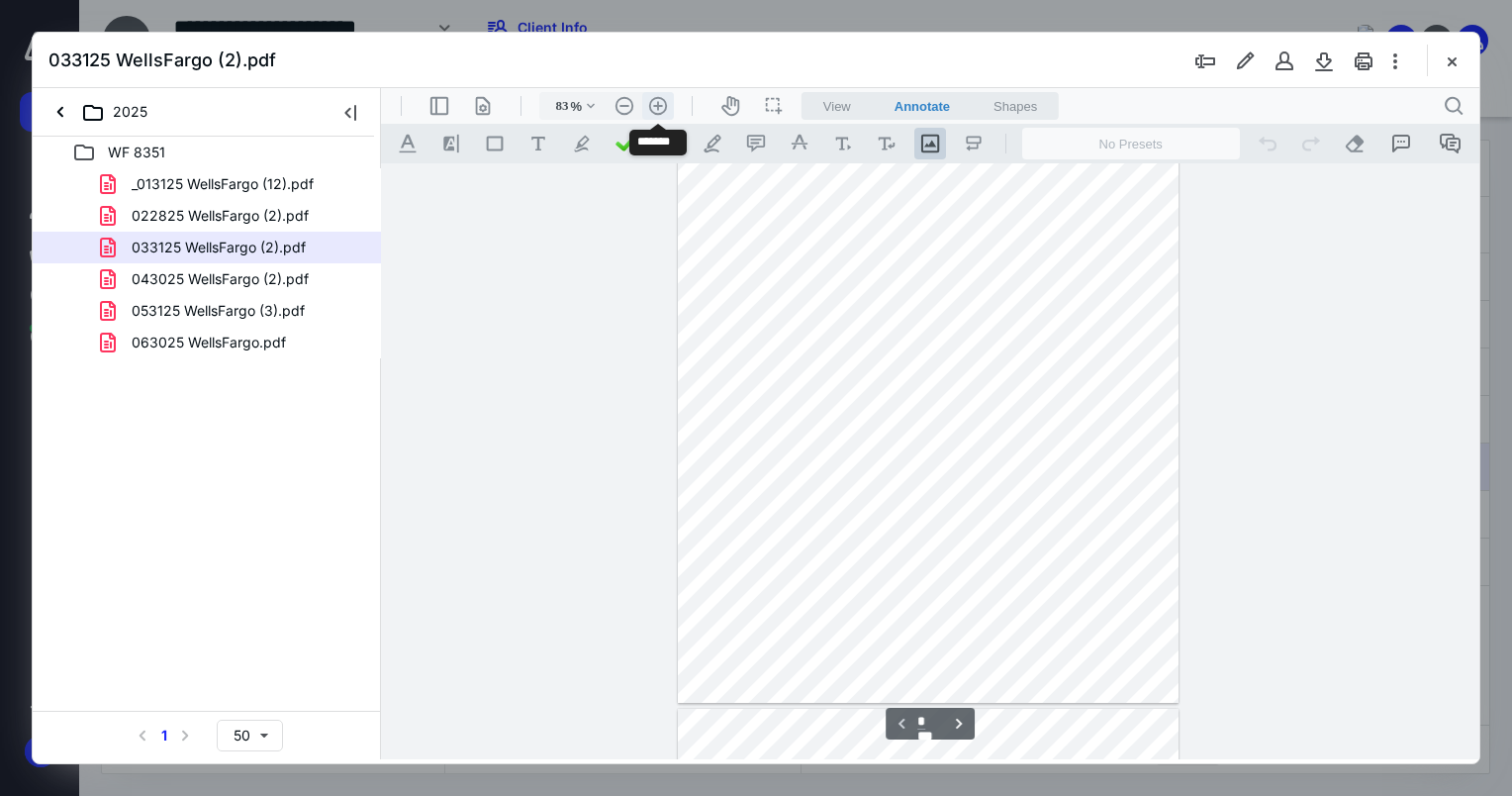 click on ".cls-1{fill:#abb0c4;} icon - header - zoom - in - line" at bounding box center (658, 106) 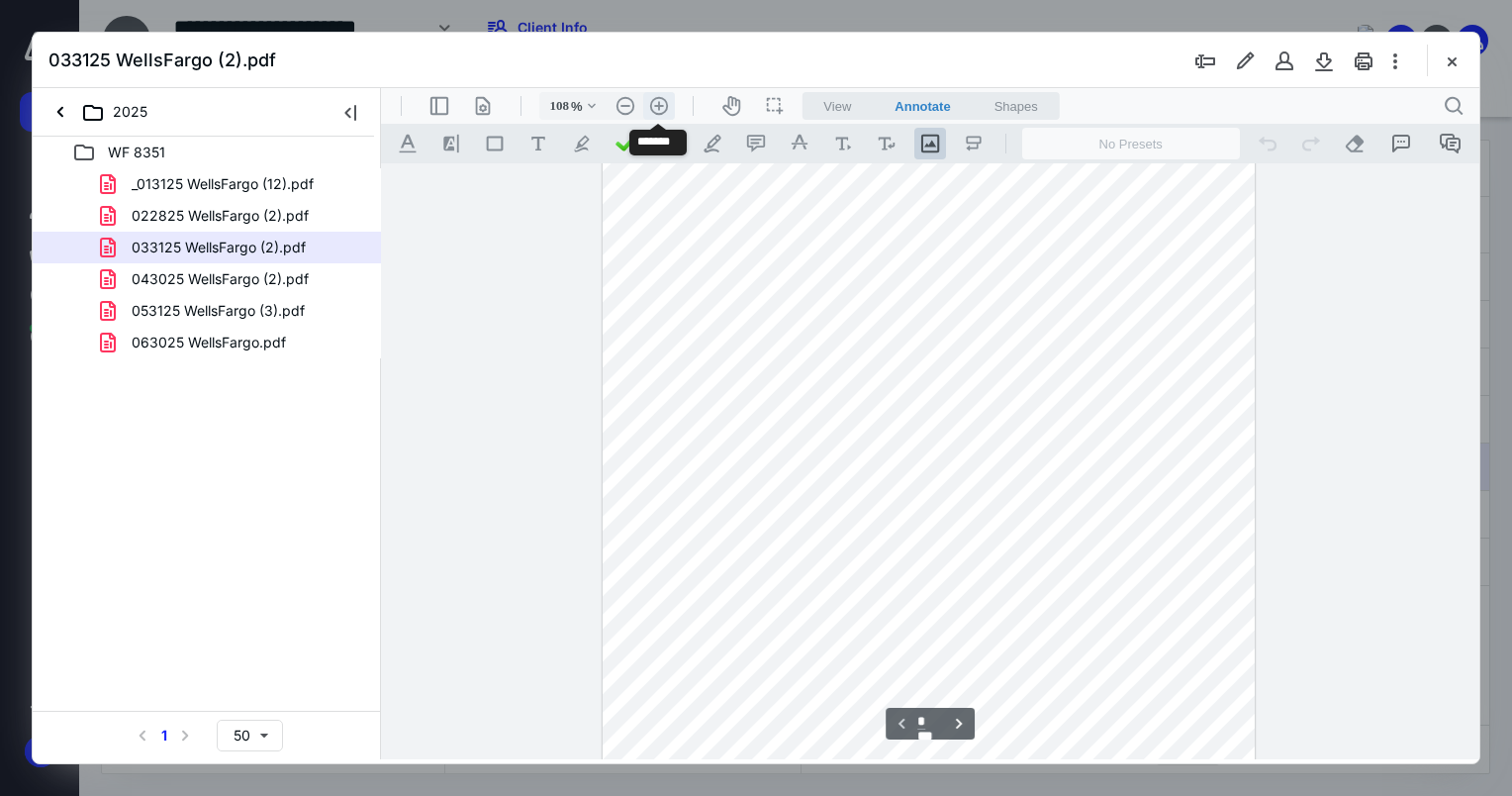 click on ".cls-1{fill:#abb0c4;} icon - header - zoom - in - line" at bounding box center [659, 106] 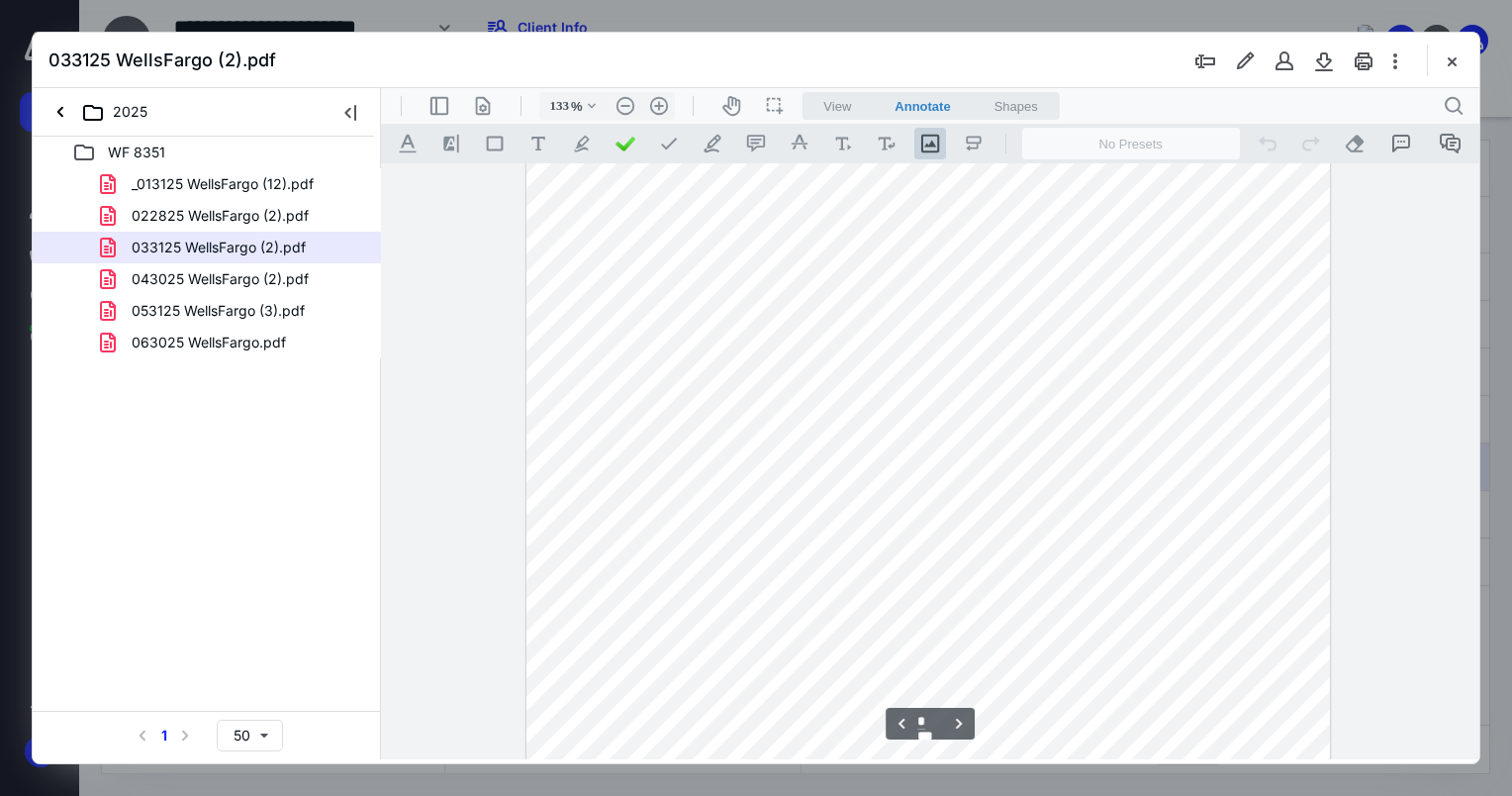 scroll, scrollTop: 1426, scrollLeft: 0, axis: vertical 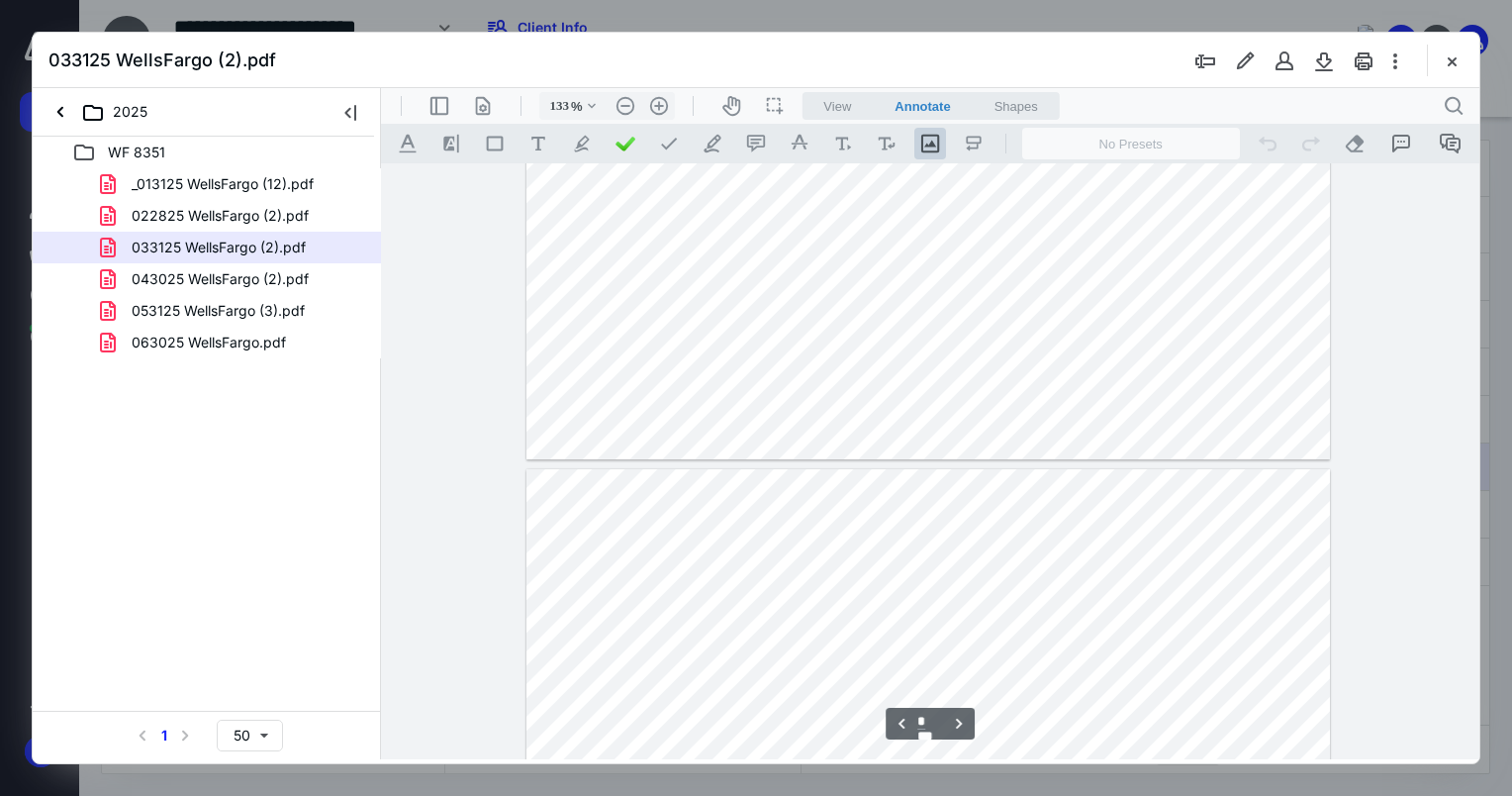 type on "*" 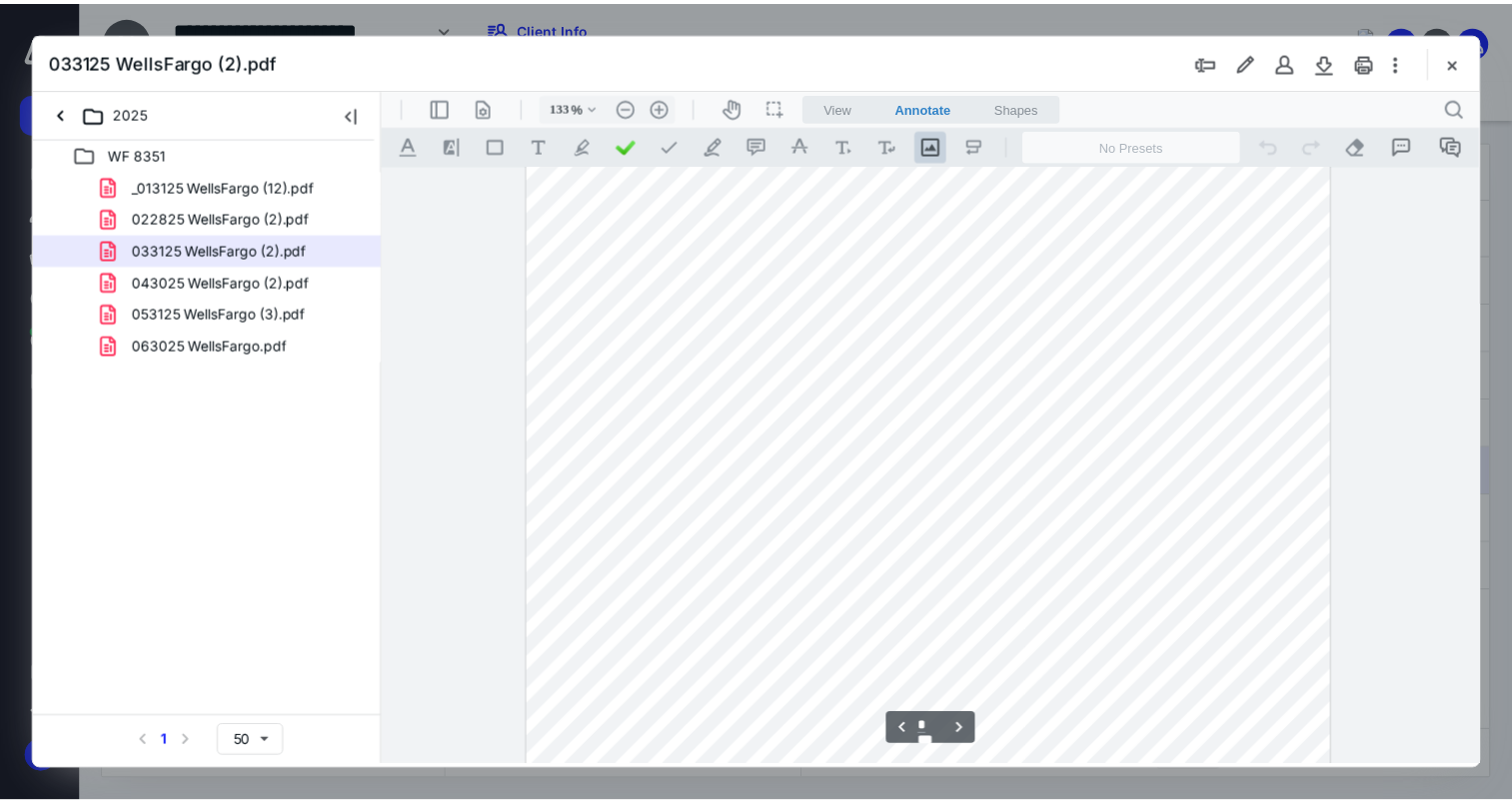 scroll, scrollTop: 4634, scrollLeft: 0, axis: vertical 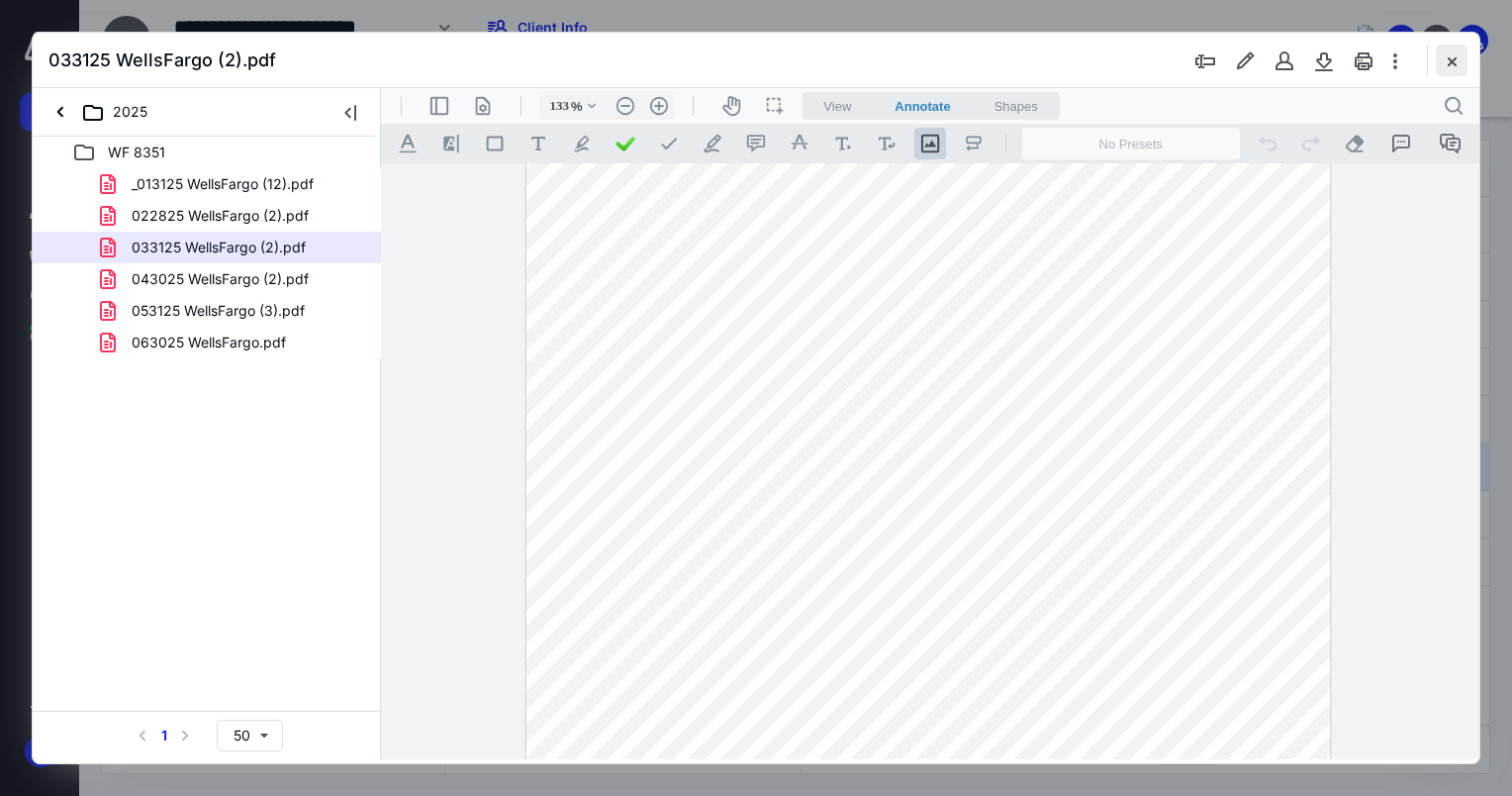 click at bounding box center [1452, 60] 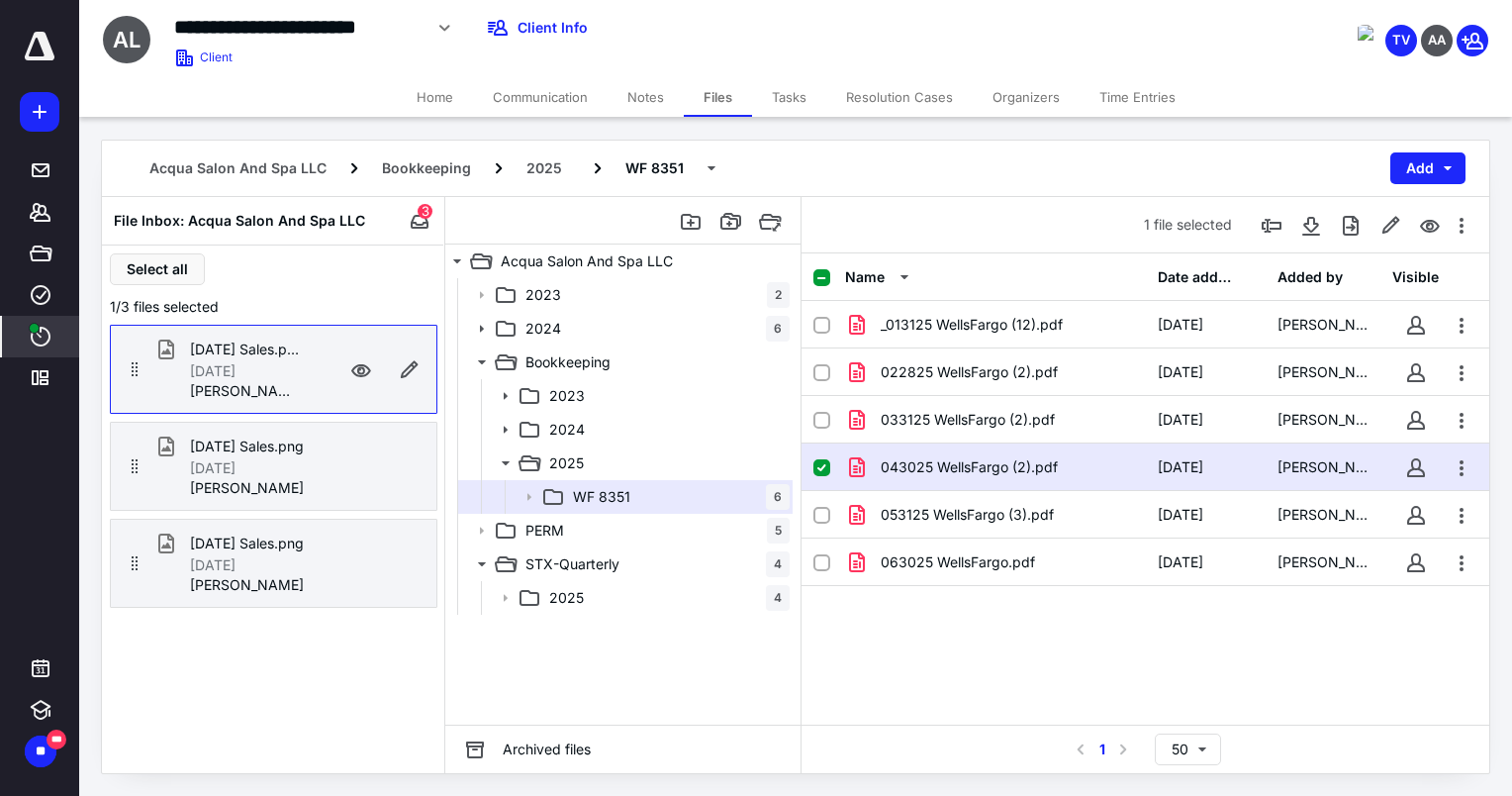 click 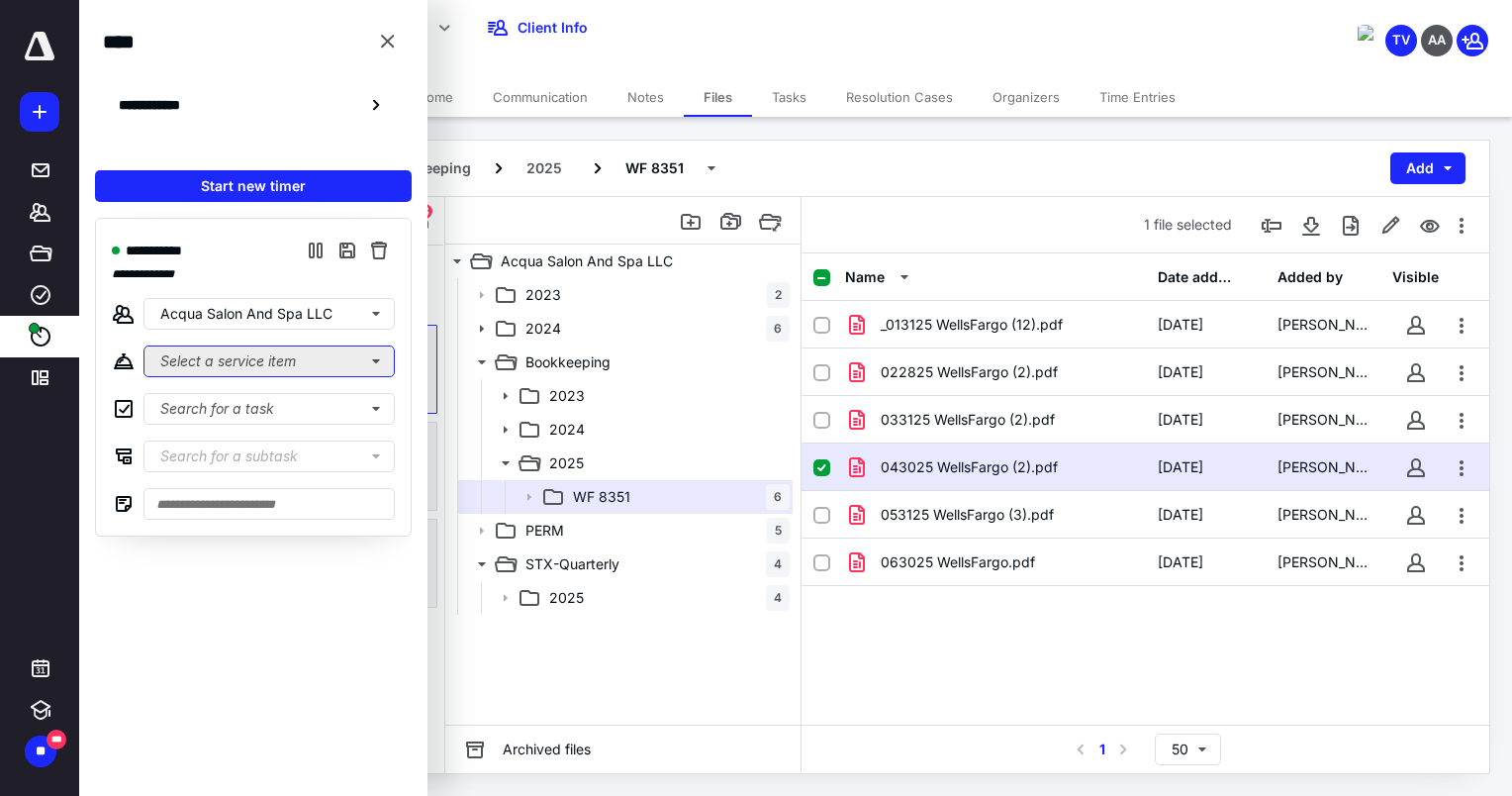 click on "Select a service item" at bounding box center (269, 361) 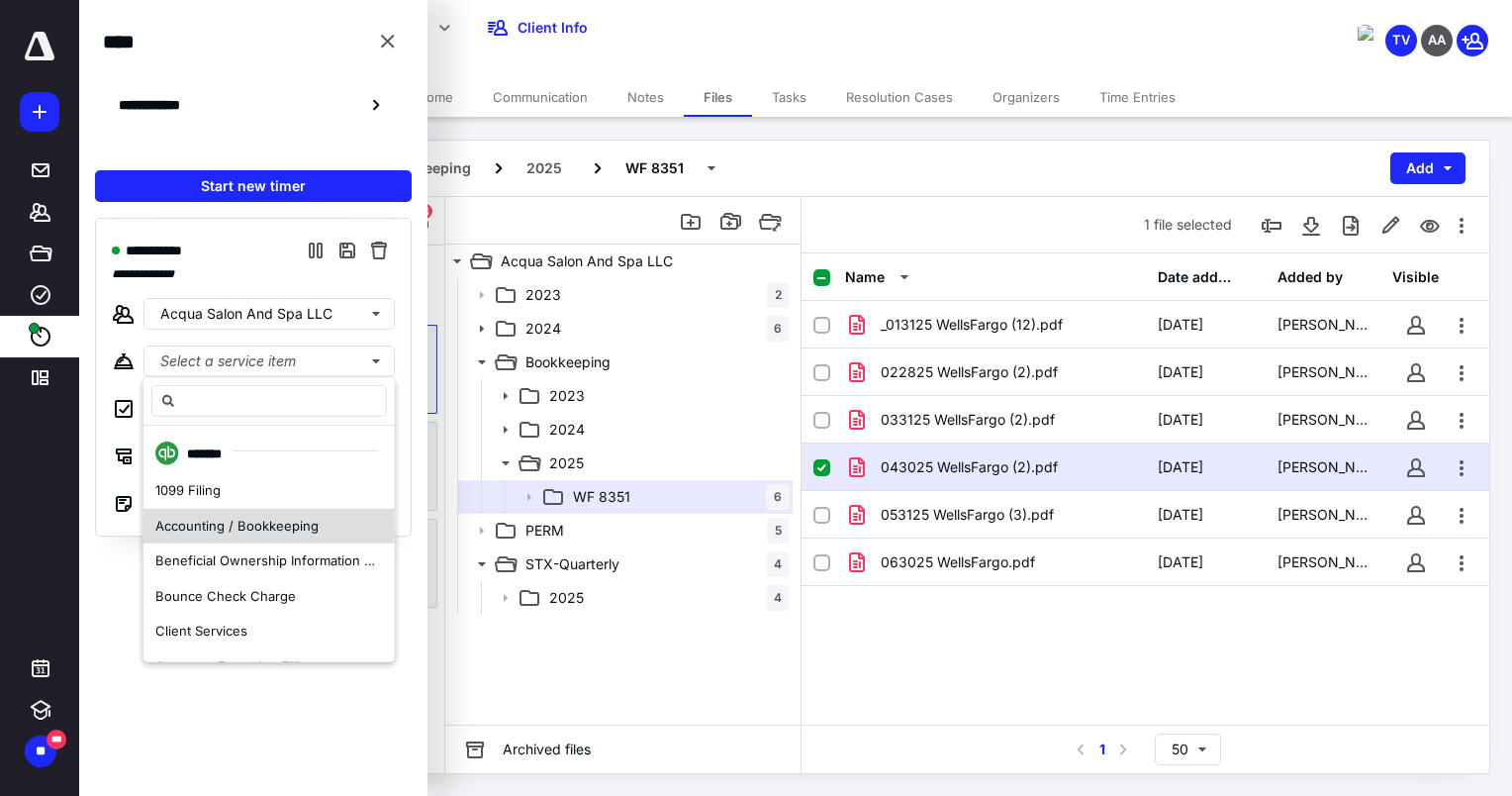 click on "Accounting / Bookkeeping" at bounding box center (236, 525) 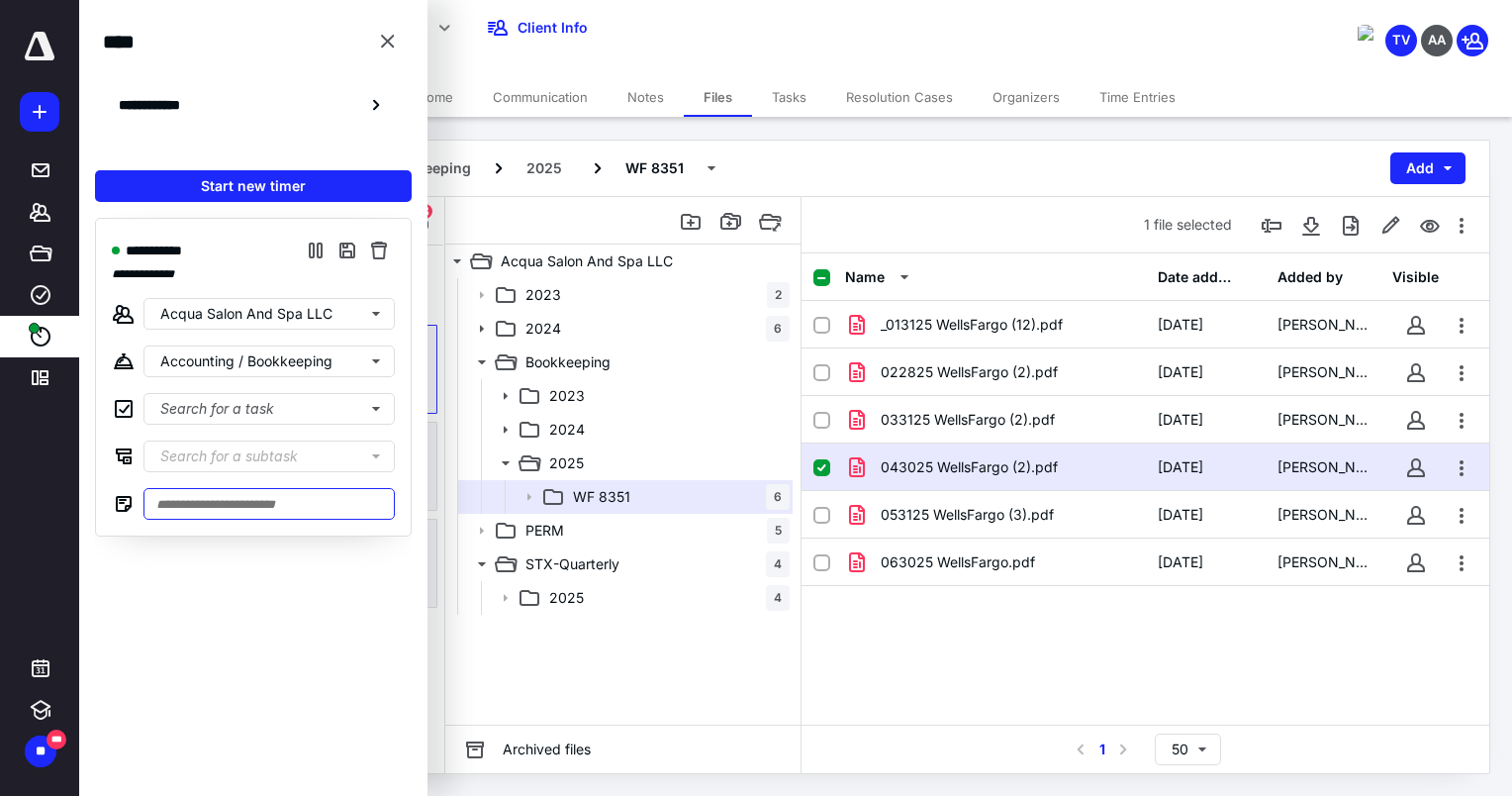 click at bounding box center (269, 504) 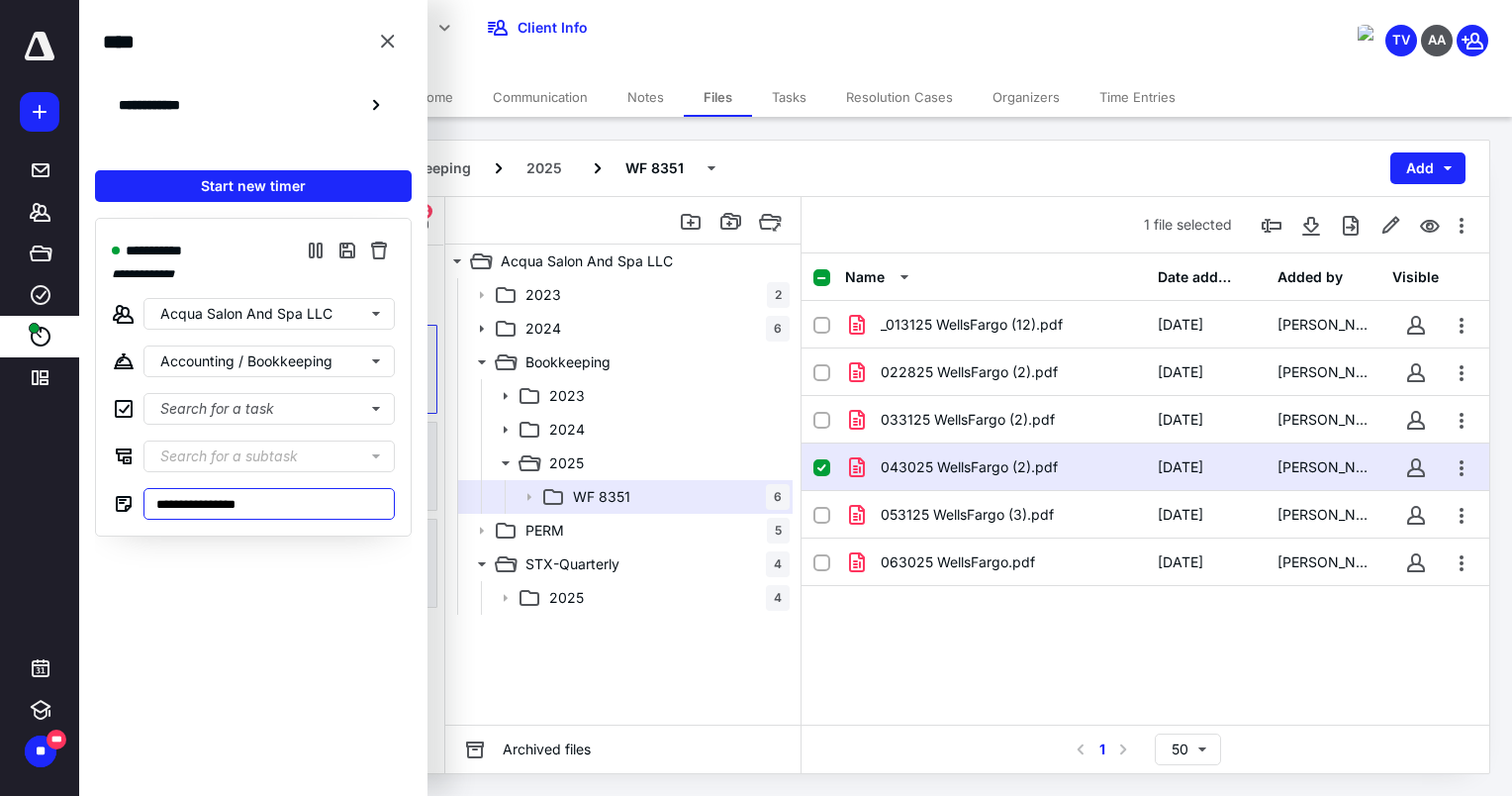 type on "**********" 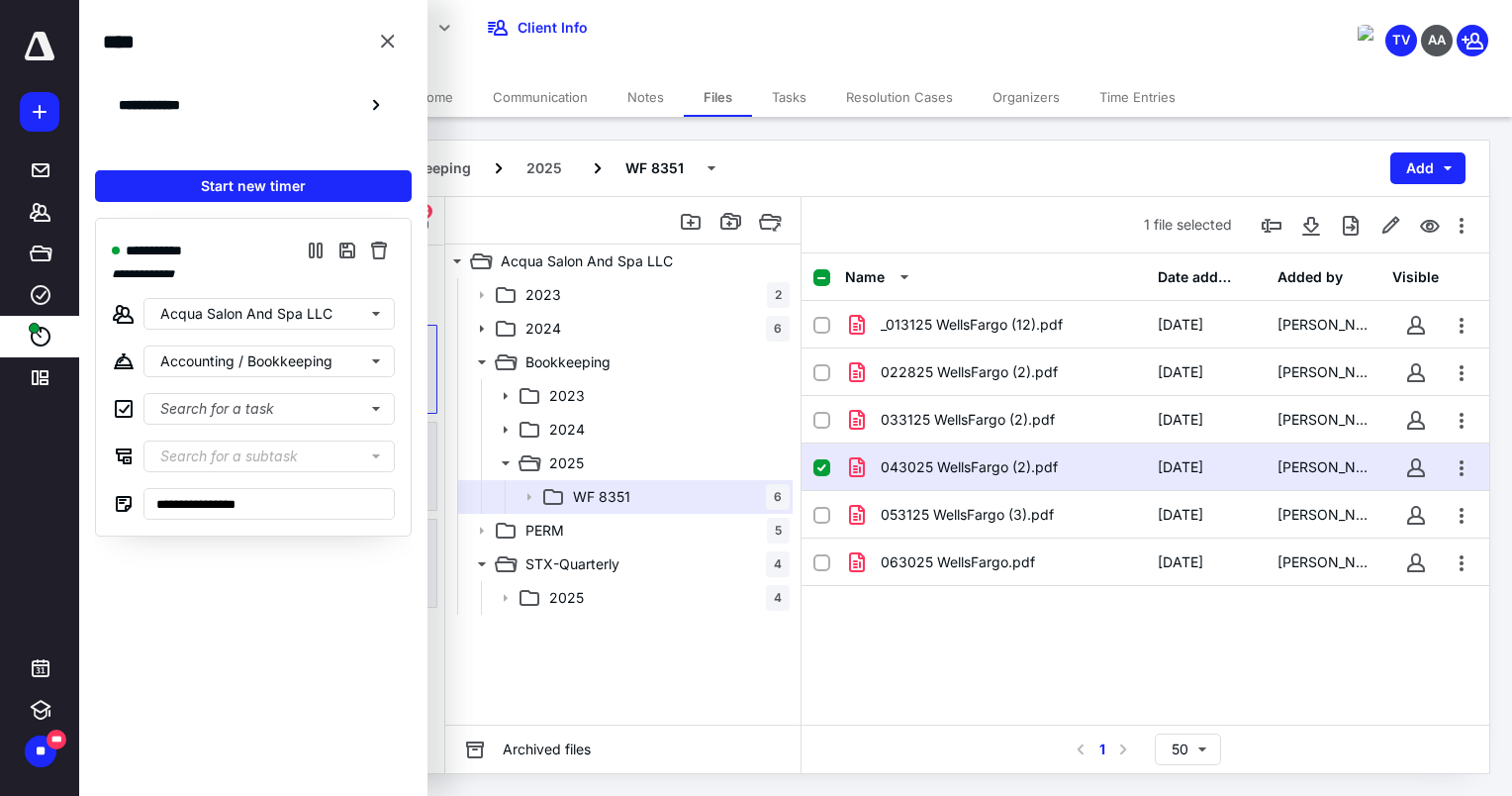 click on "**********" at bounding box center [253, 274] 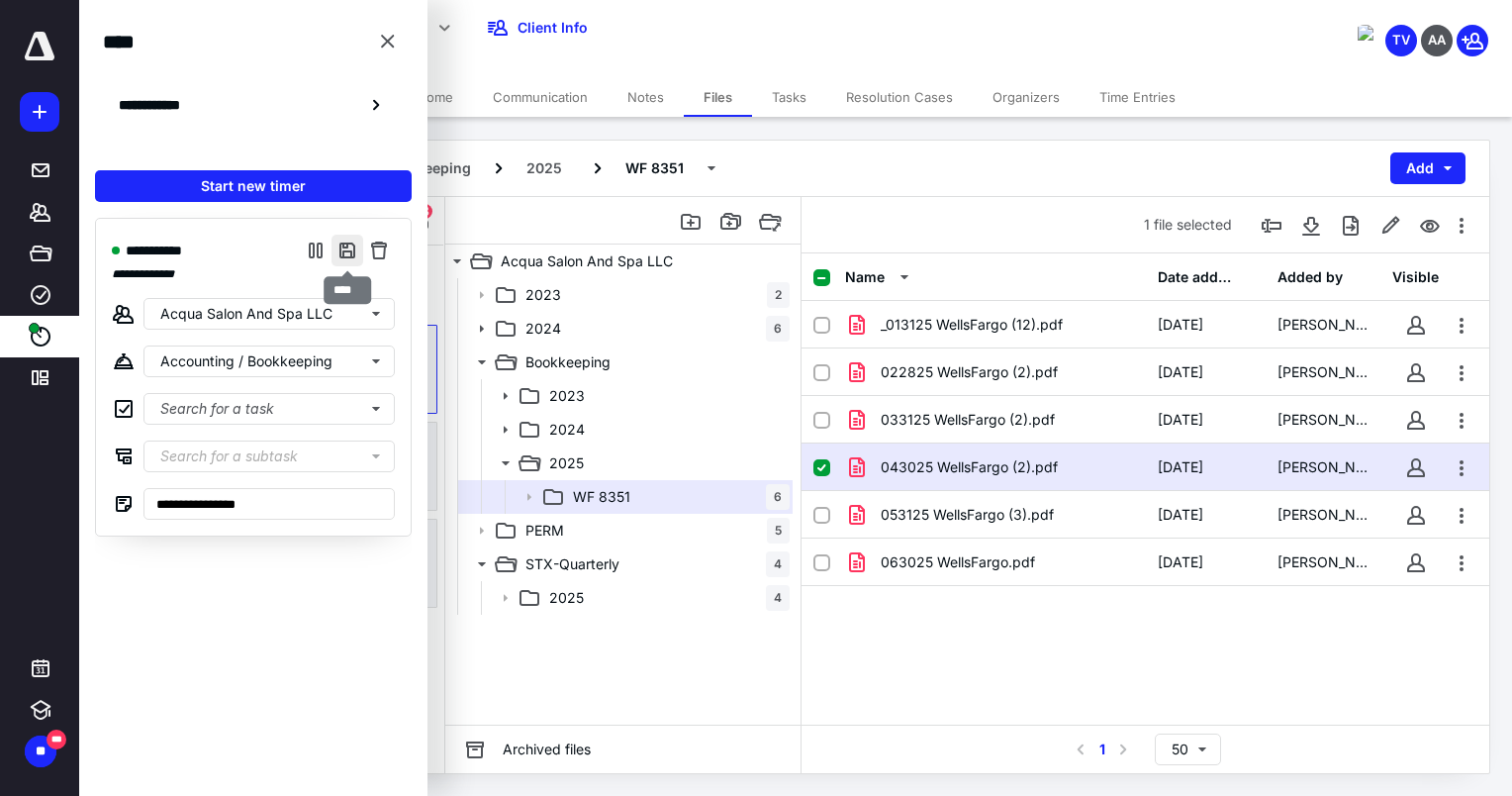 click at bounding box center [347, 250] 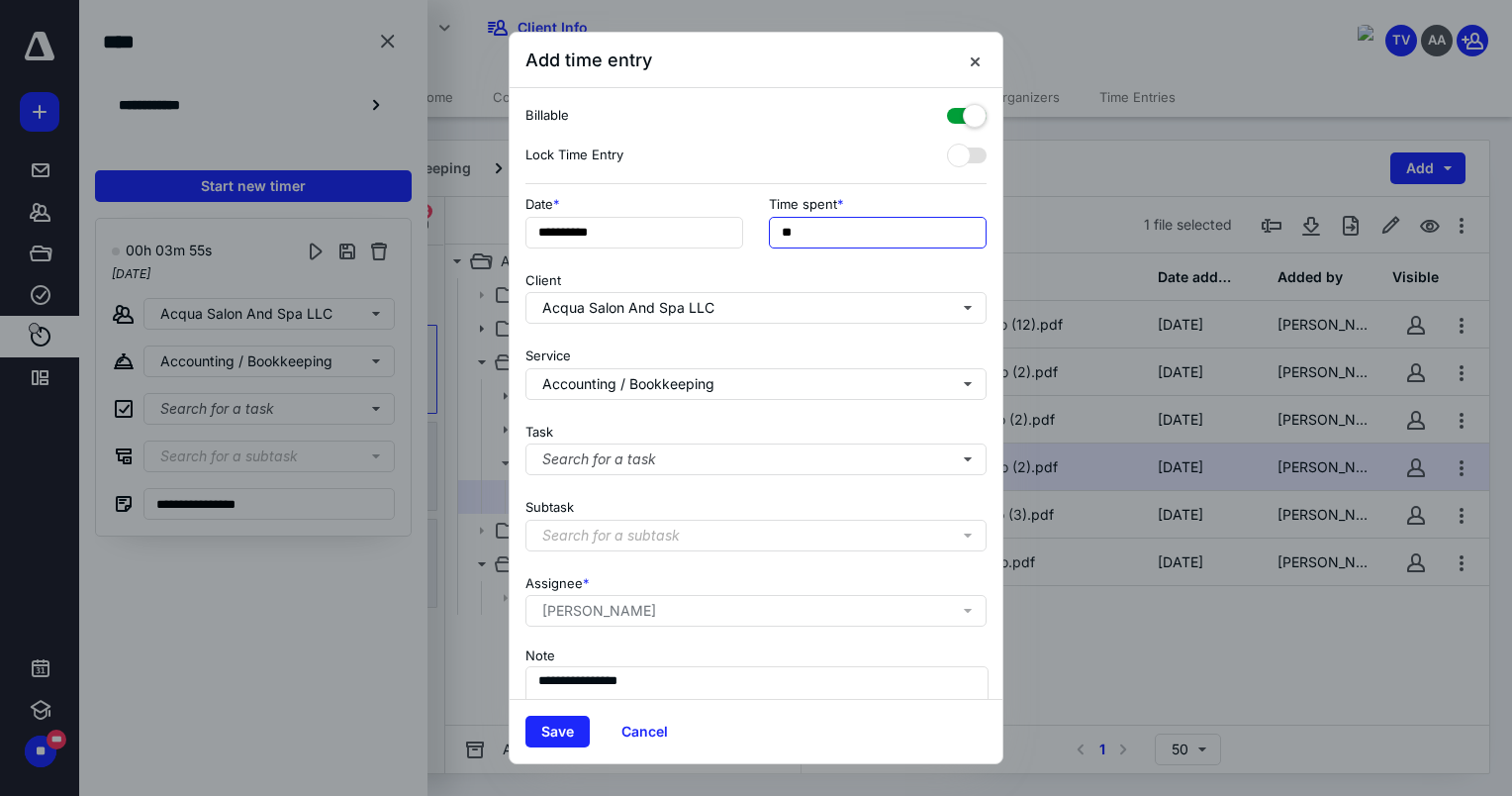 drag, startPoint x: 792, startPoint y: 235, endPoint x: 768, endPoint y: 238, distance: 24.186773 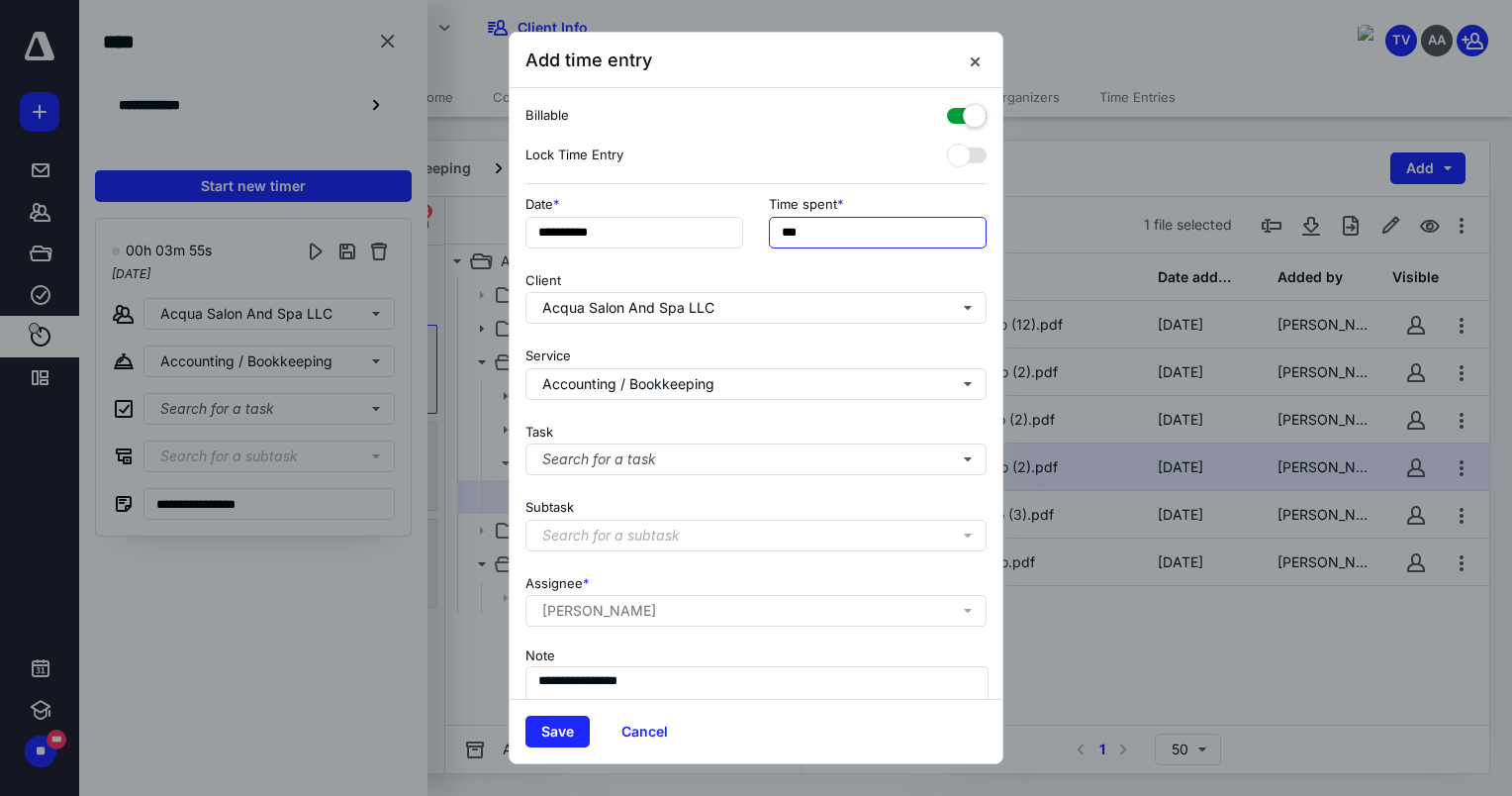 type on "***" 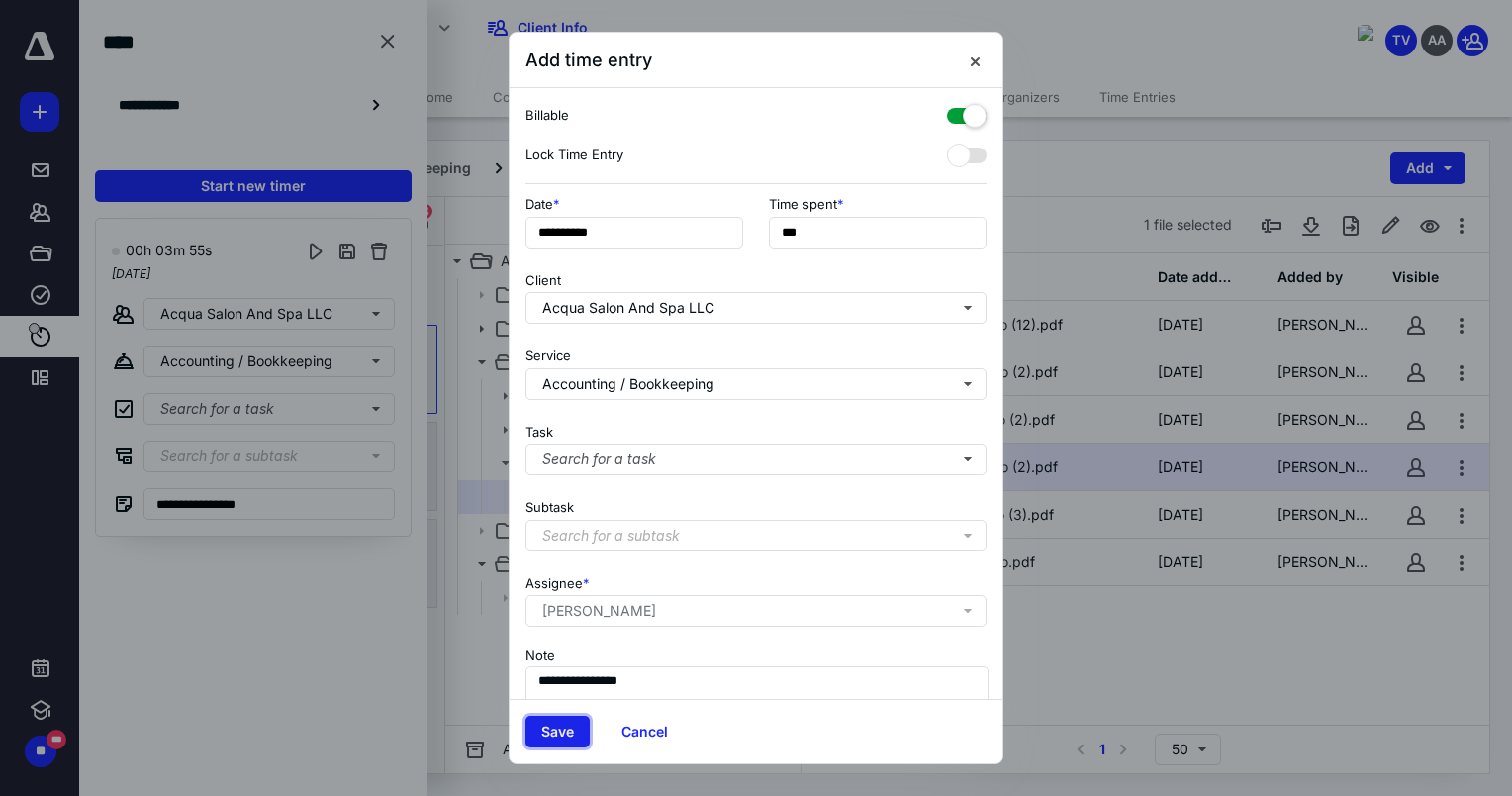click on "Save" at bounding box center (557, 732) 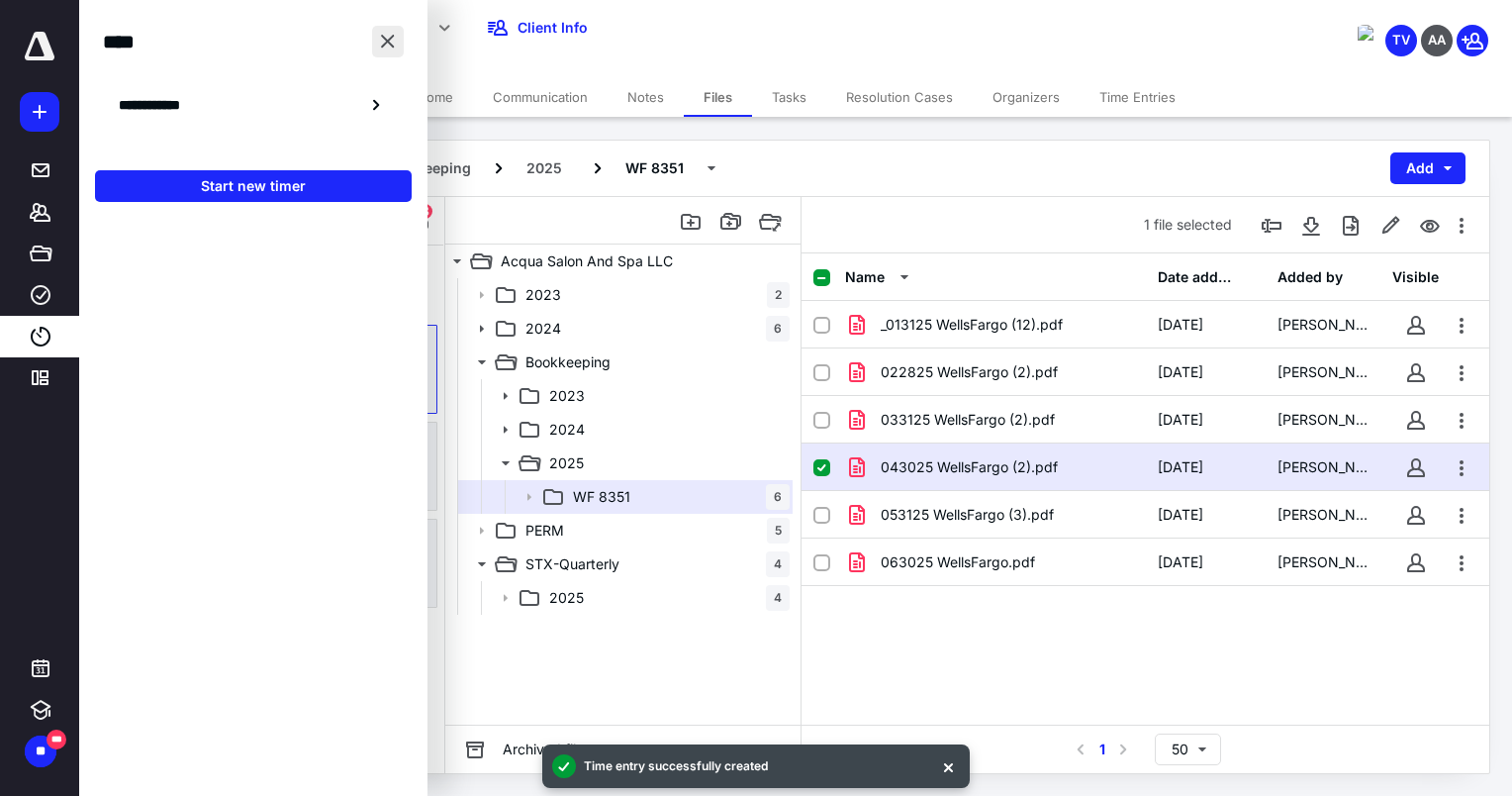 click at bounding box center [388, 42] 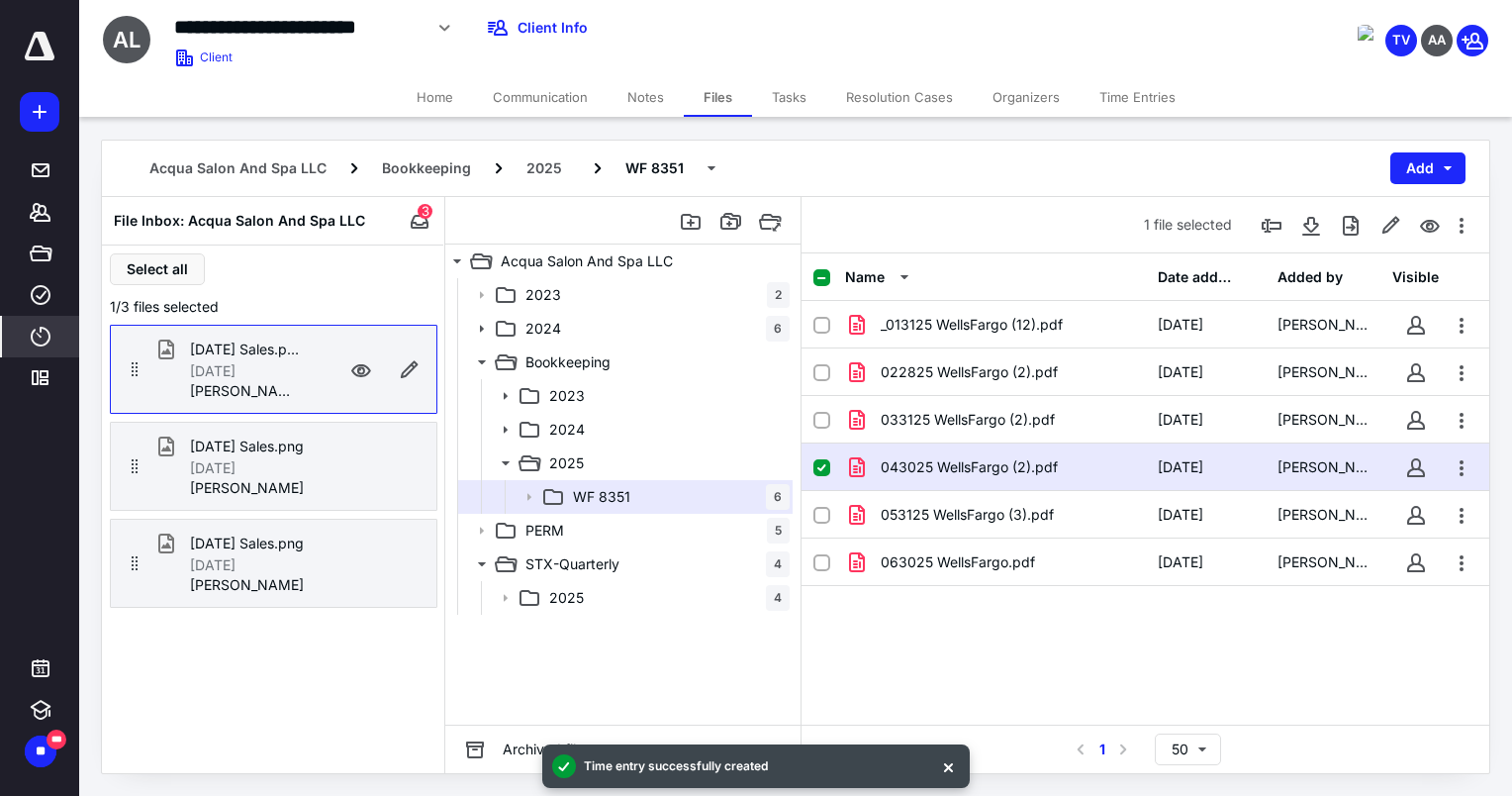 click 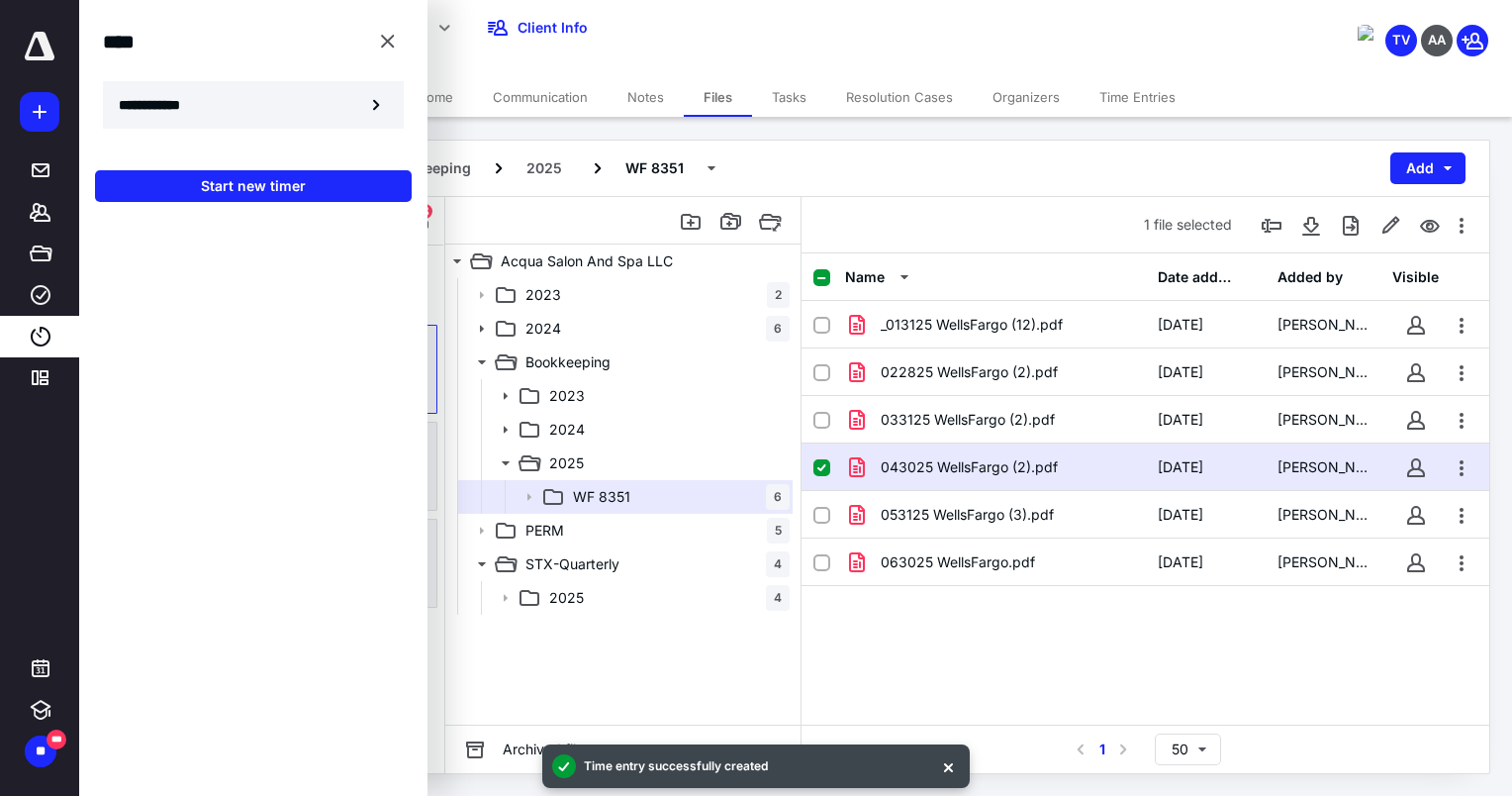 click on "**********" at bounding box center (253, 105) 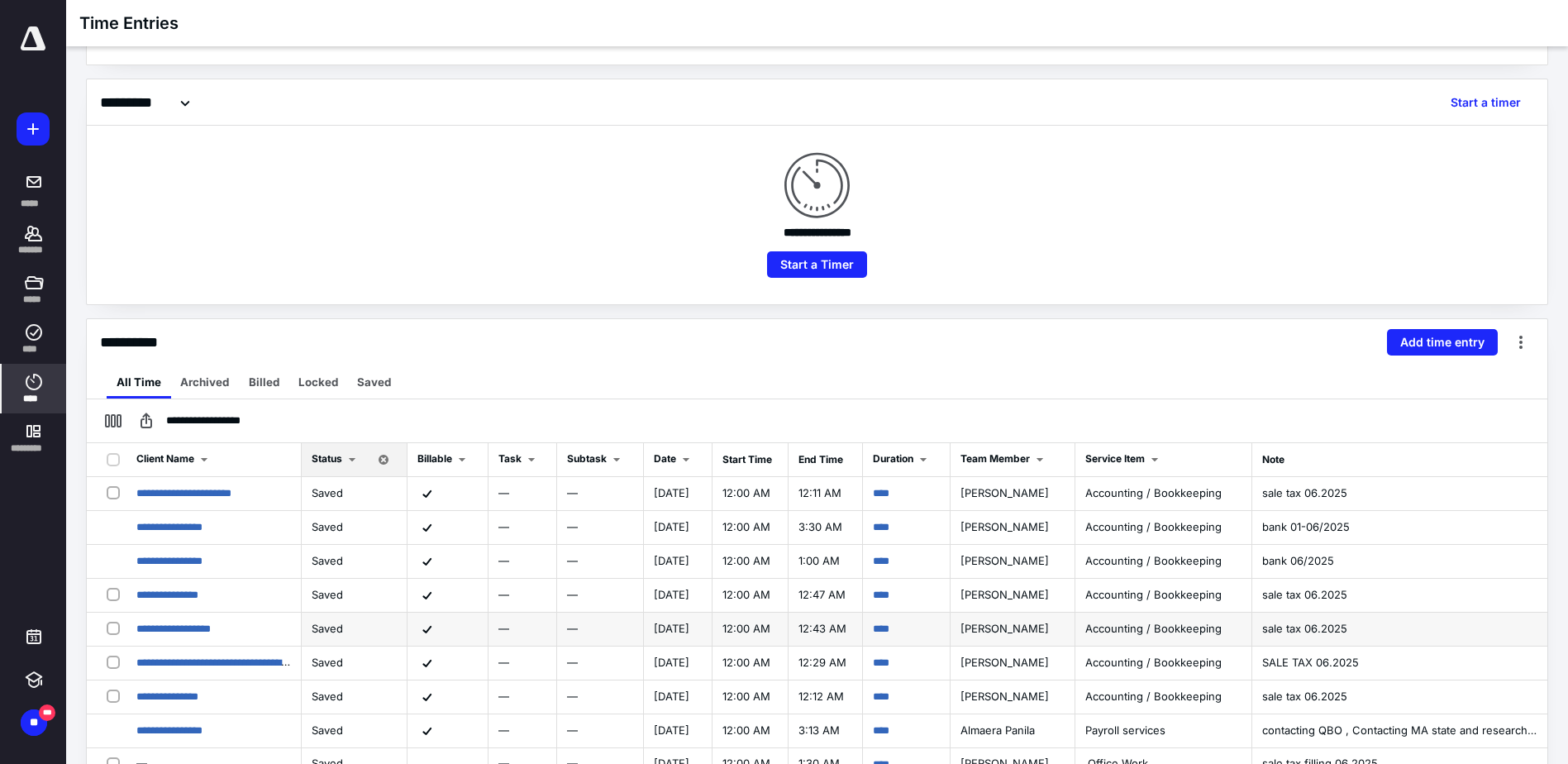 scroll, scrollTop: 248, scrollLeft: 0, axis: vertical 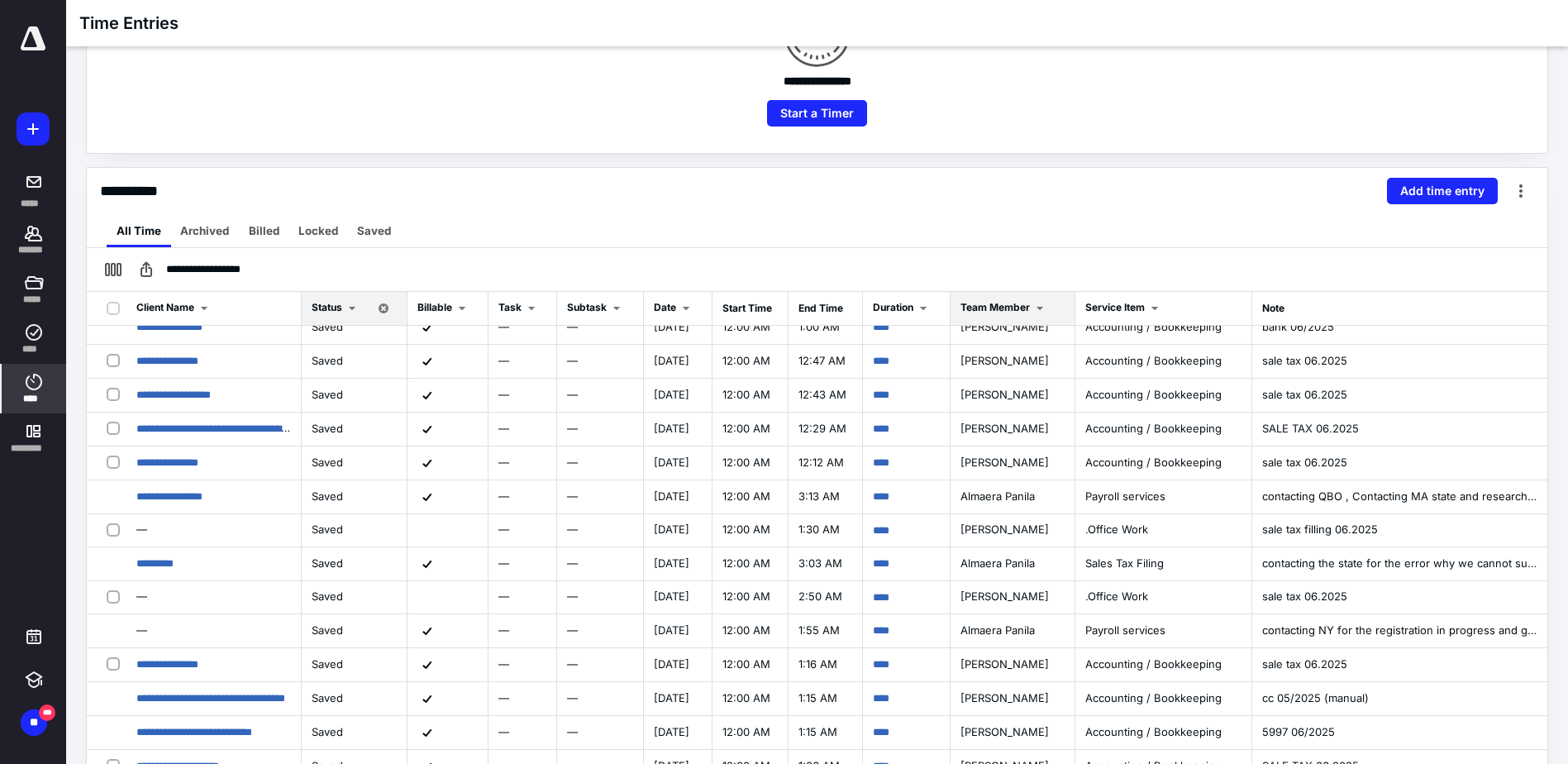 click at bounding box center [1040, 308] 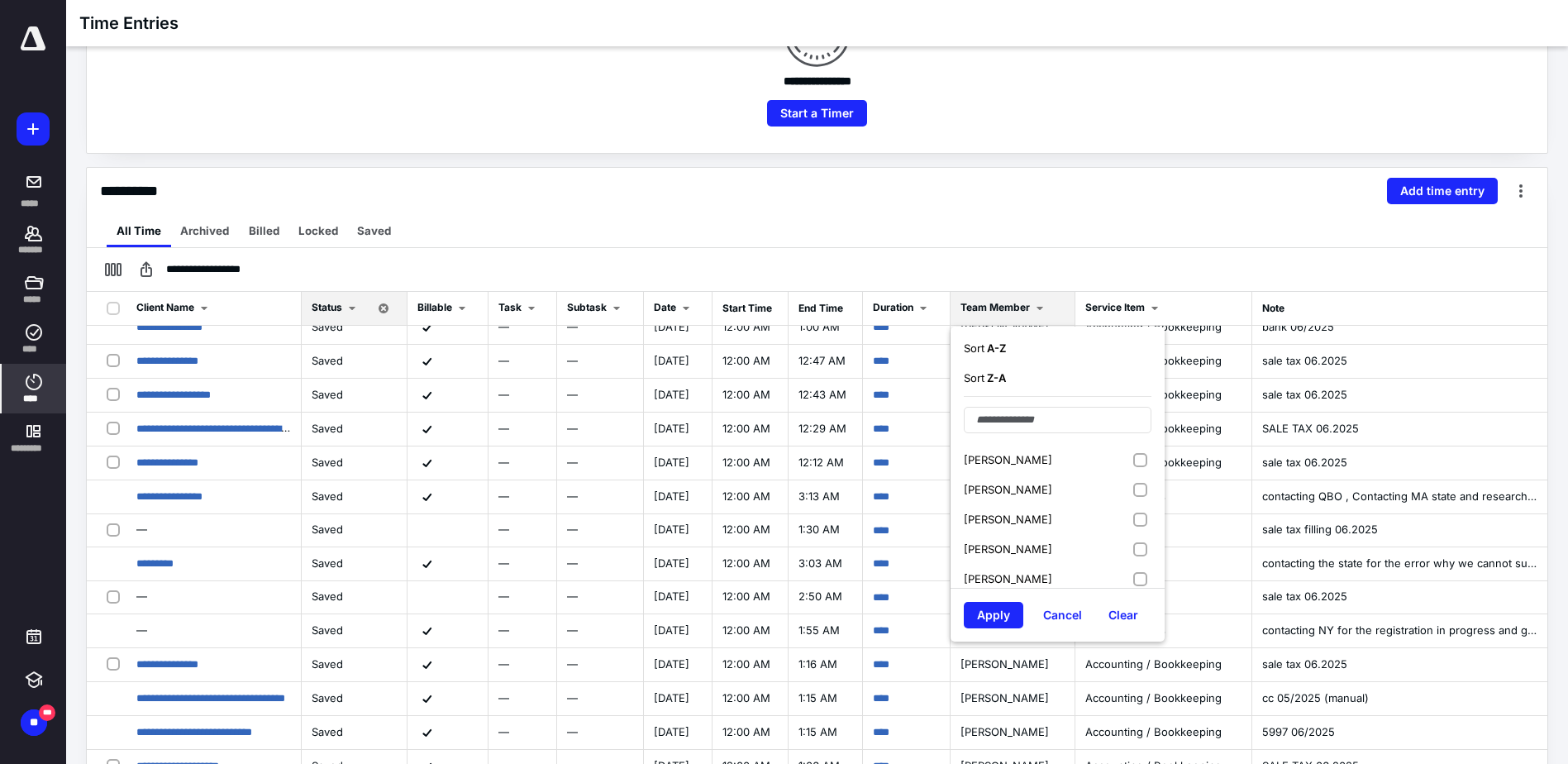 scroll, scrollTop: 153, scrollLeft: 0, axis: vertical 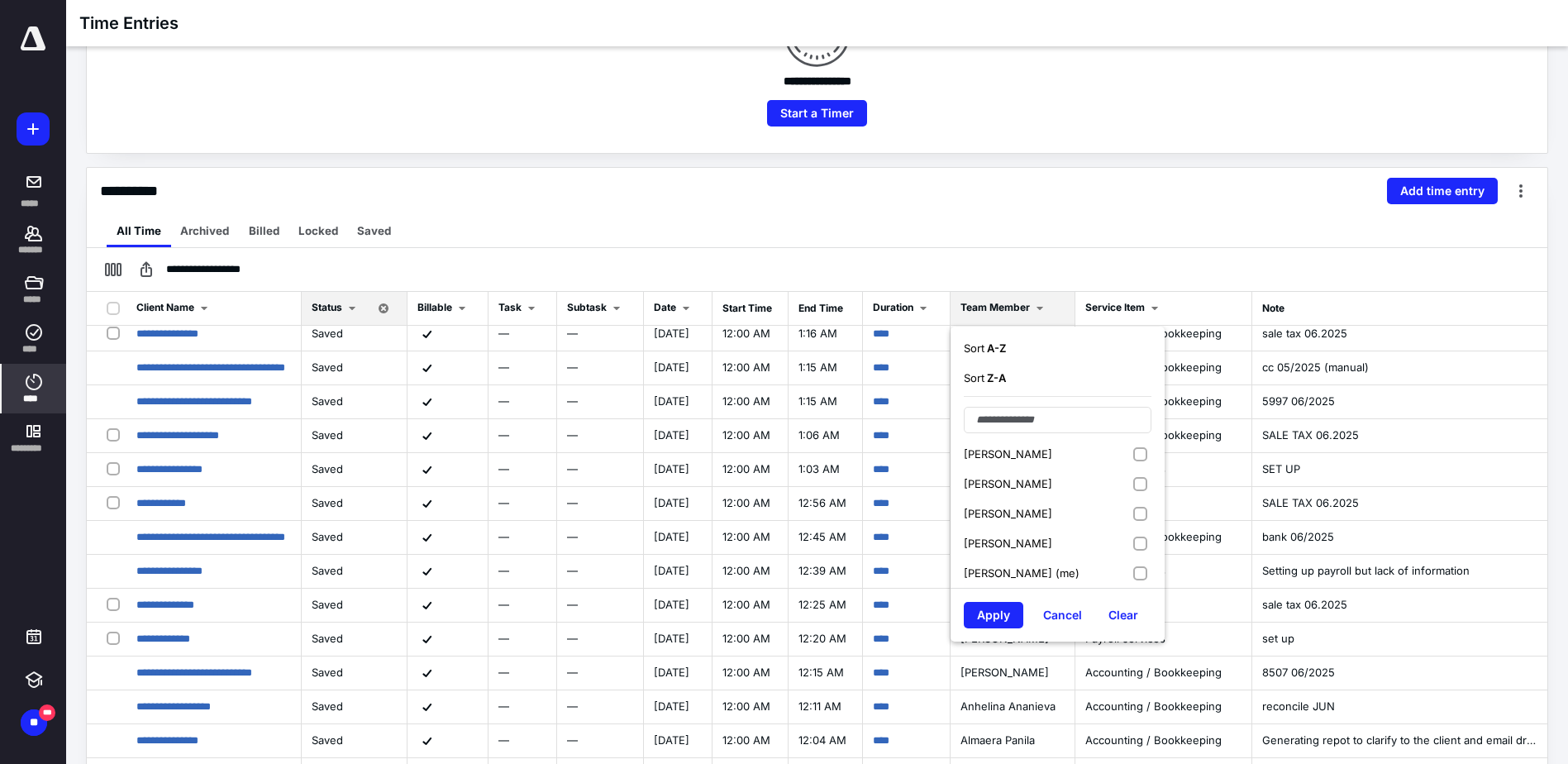 click on "[PERSON_NAME] (me)" at bounding box center (1022, 573) 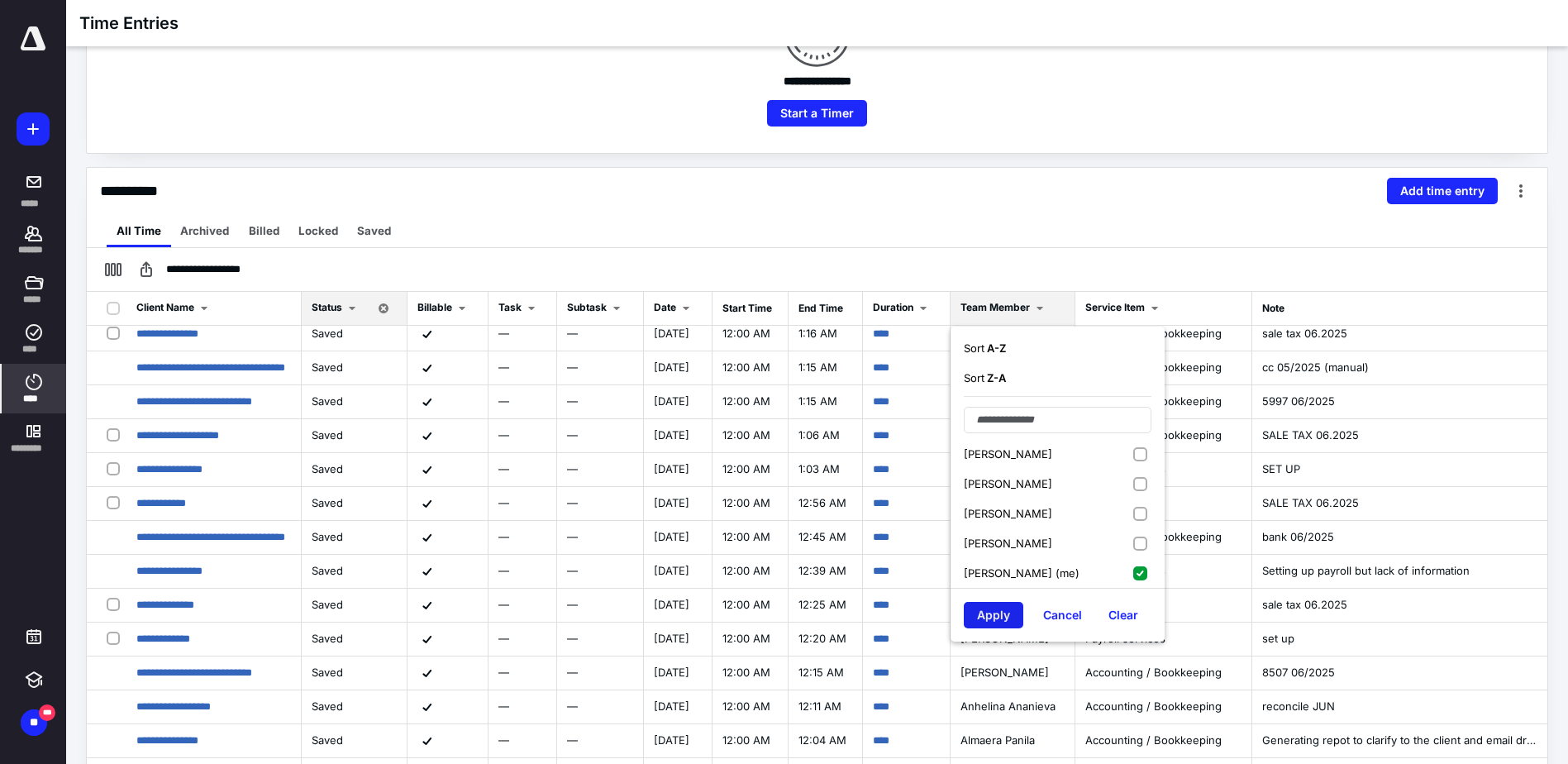 click on "Apply" at bounding box center [994, 615] 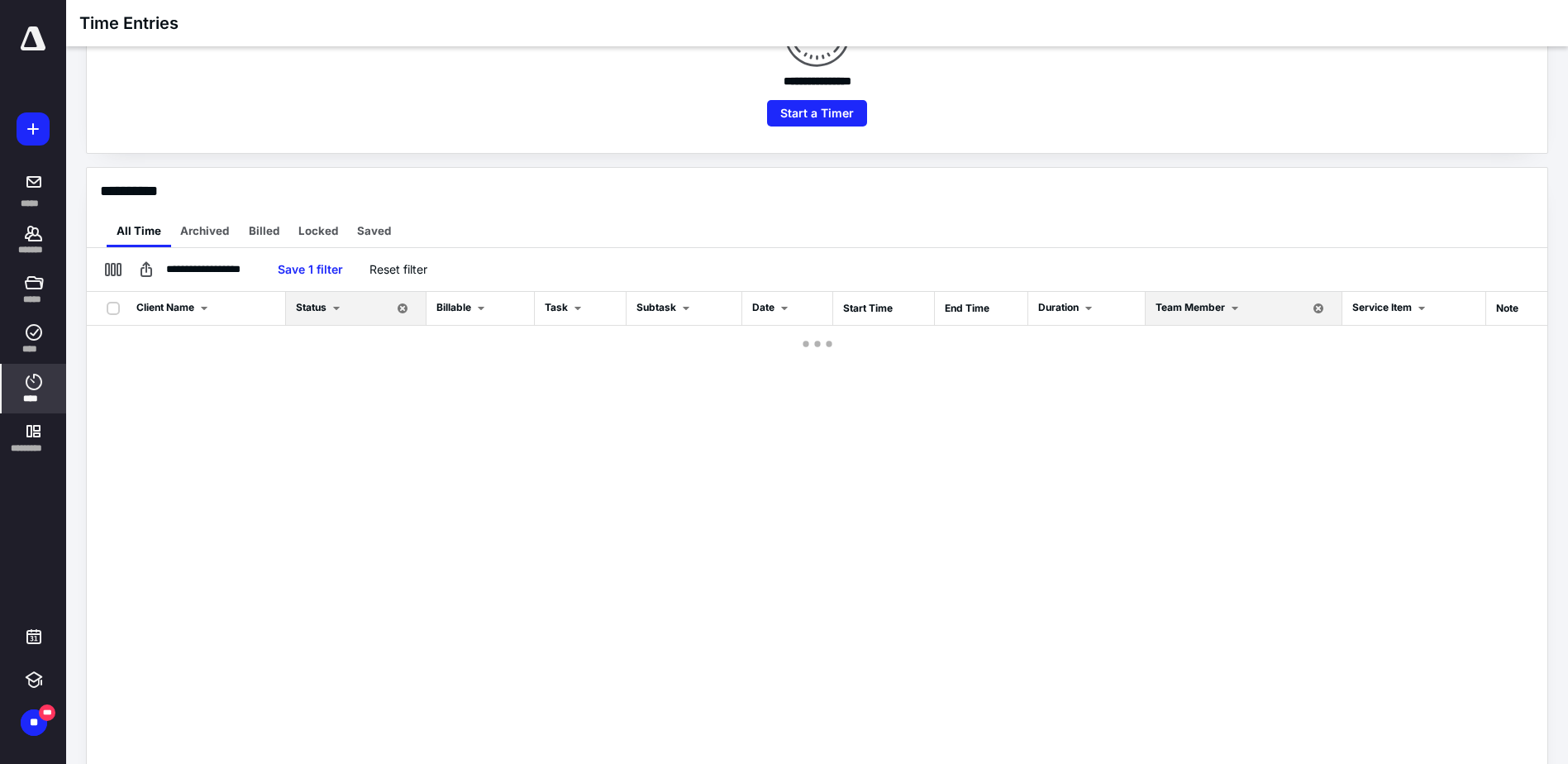 scroll, scrollTop: 0, scrollLeft: 0, axis: both 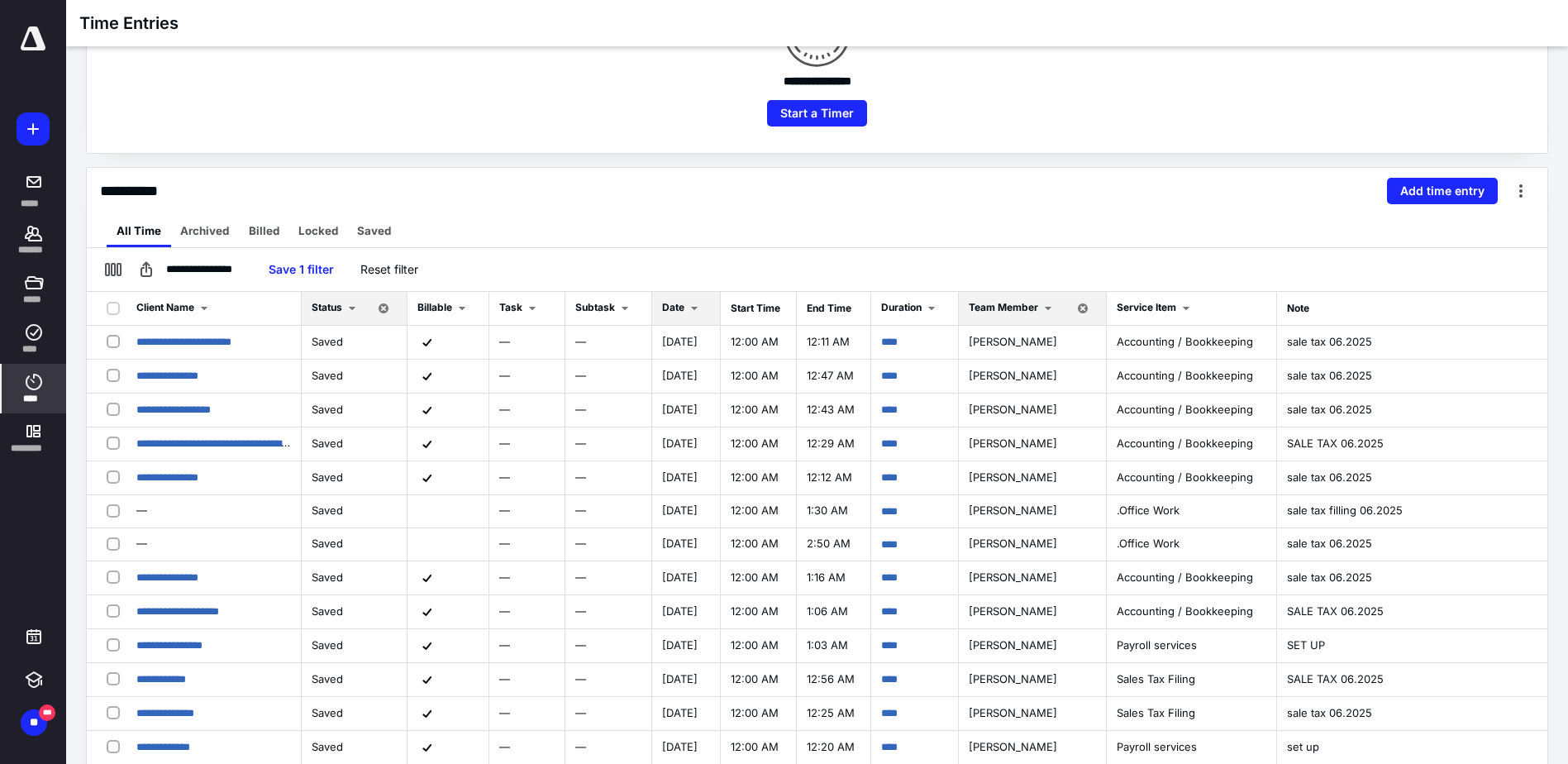click on "Date" at bounding box center (673, 307) 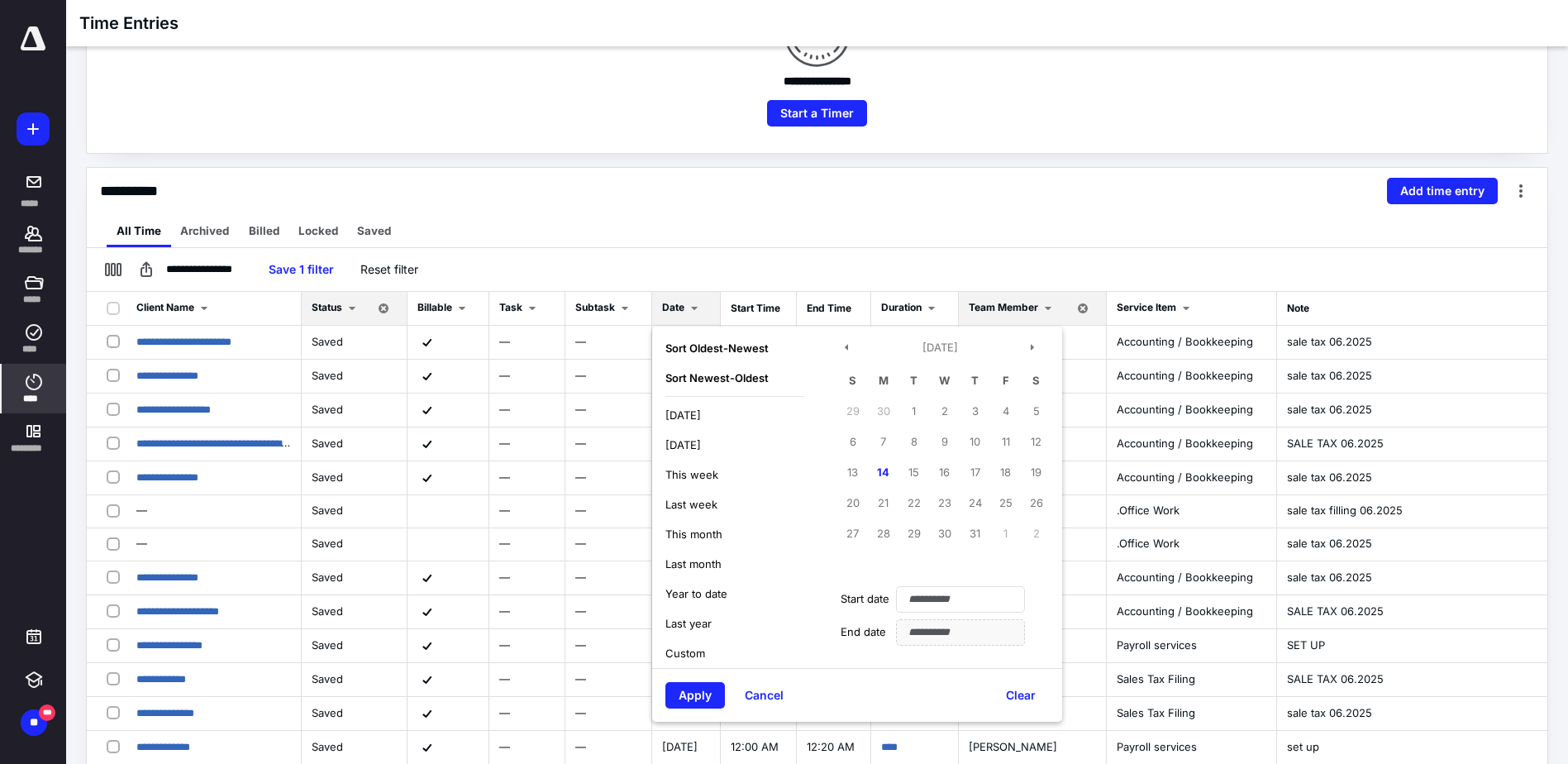 click on "[DATE]" at bounding box center [735, 415] 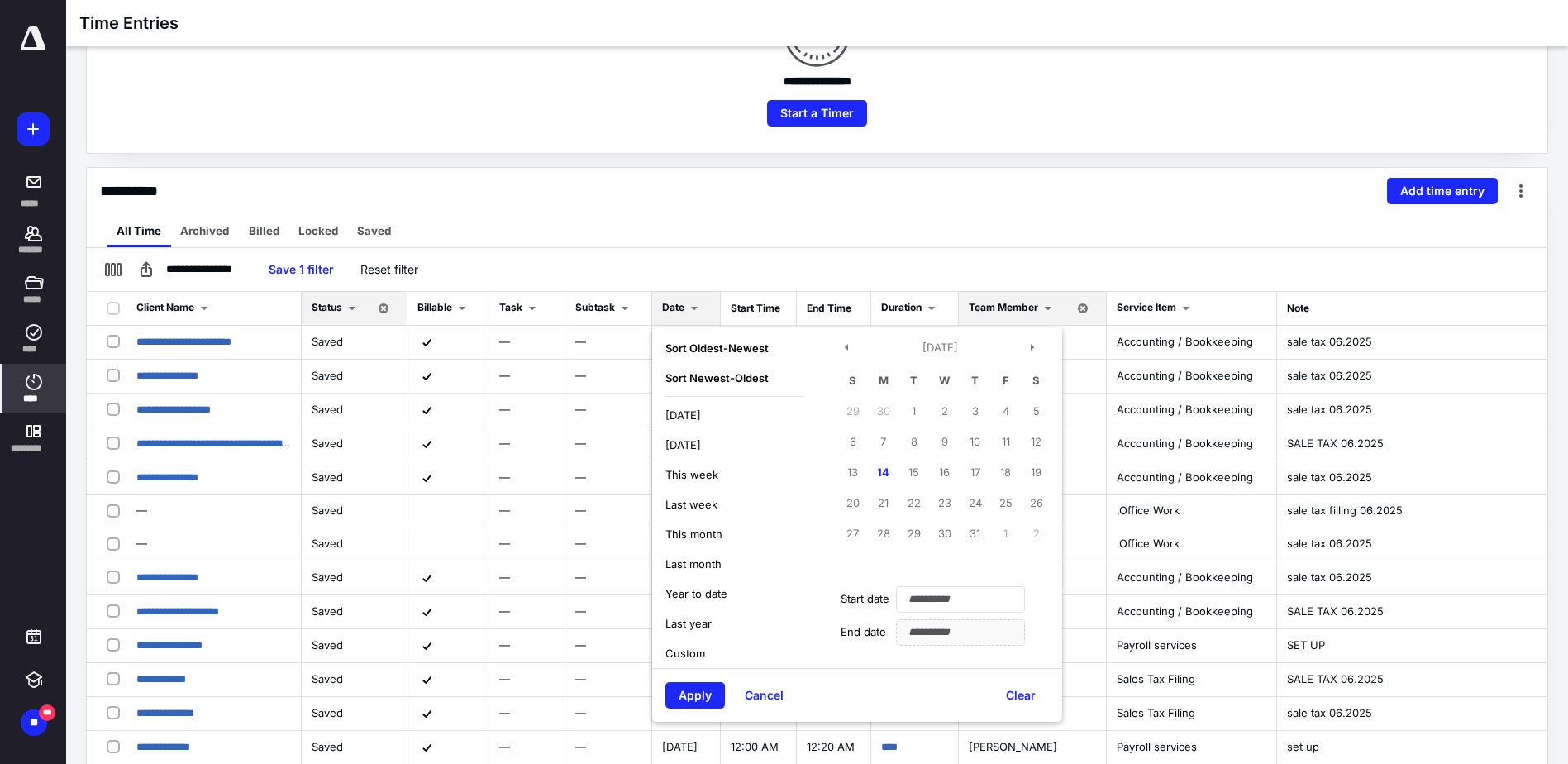 type on "**********" 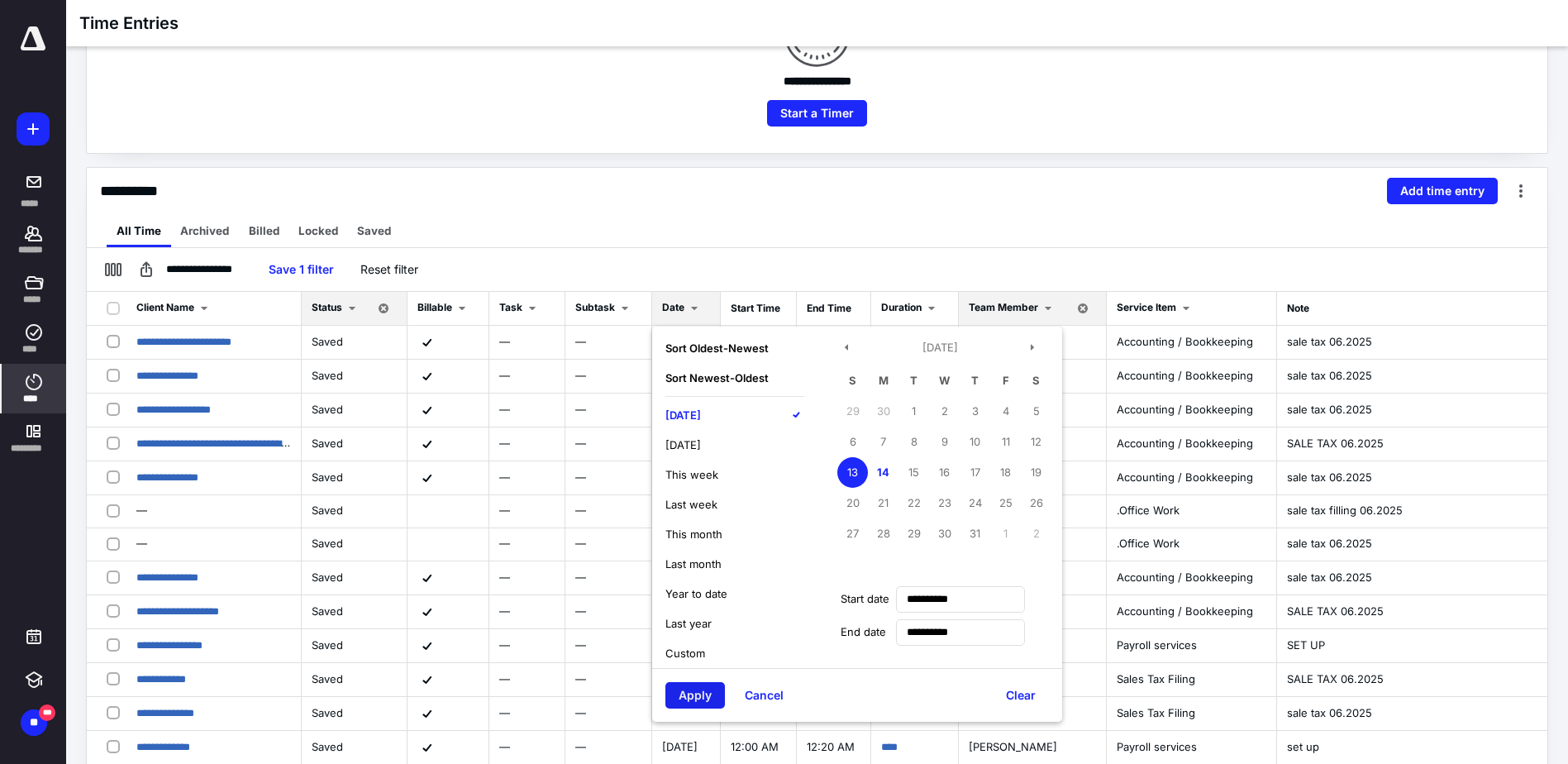 click on "Apply" at bounding box center [695, 695] 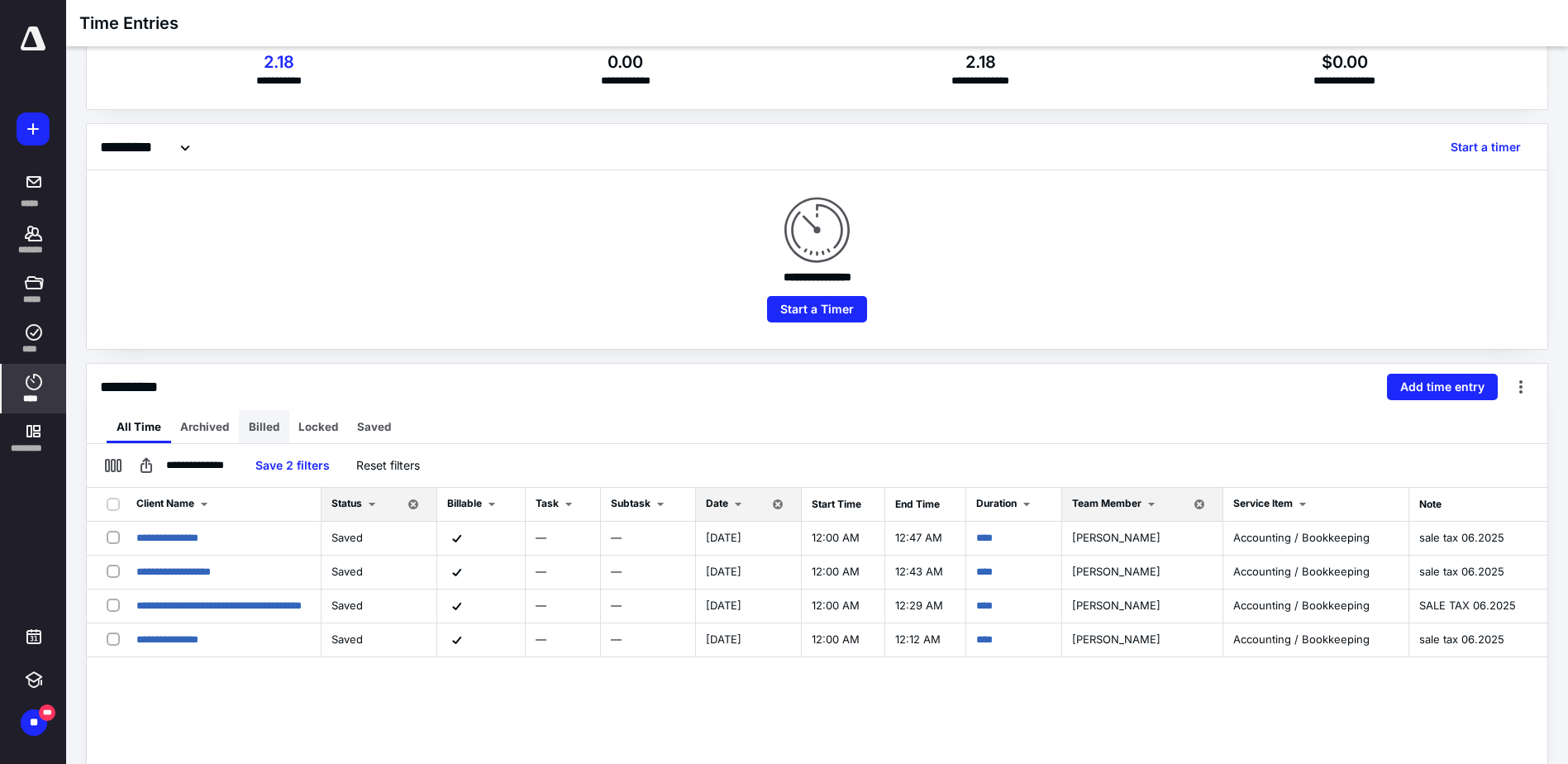 scroll, scrollTop: 0, scrollLeft: 0, axis: both 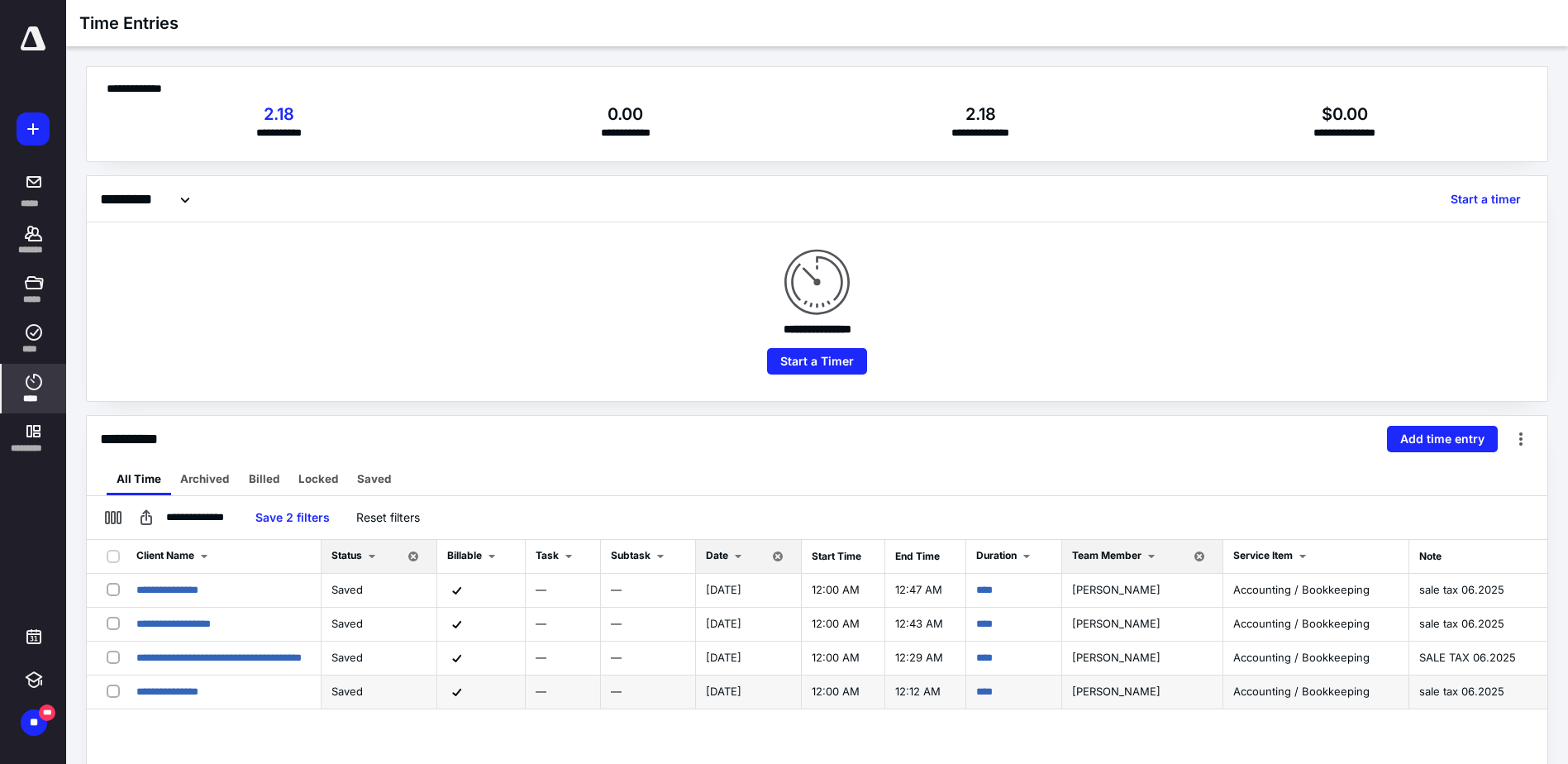 click on "****" at bounding box center [1014, 692] 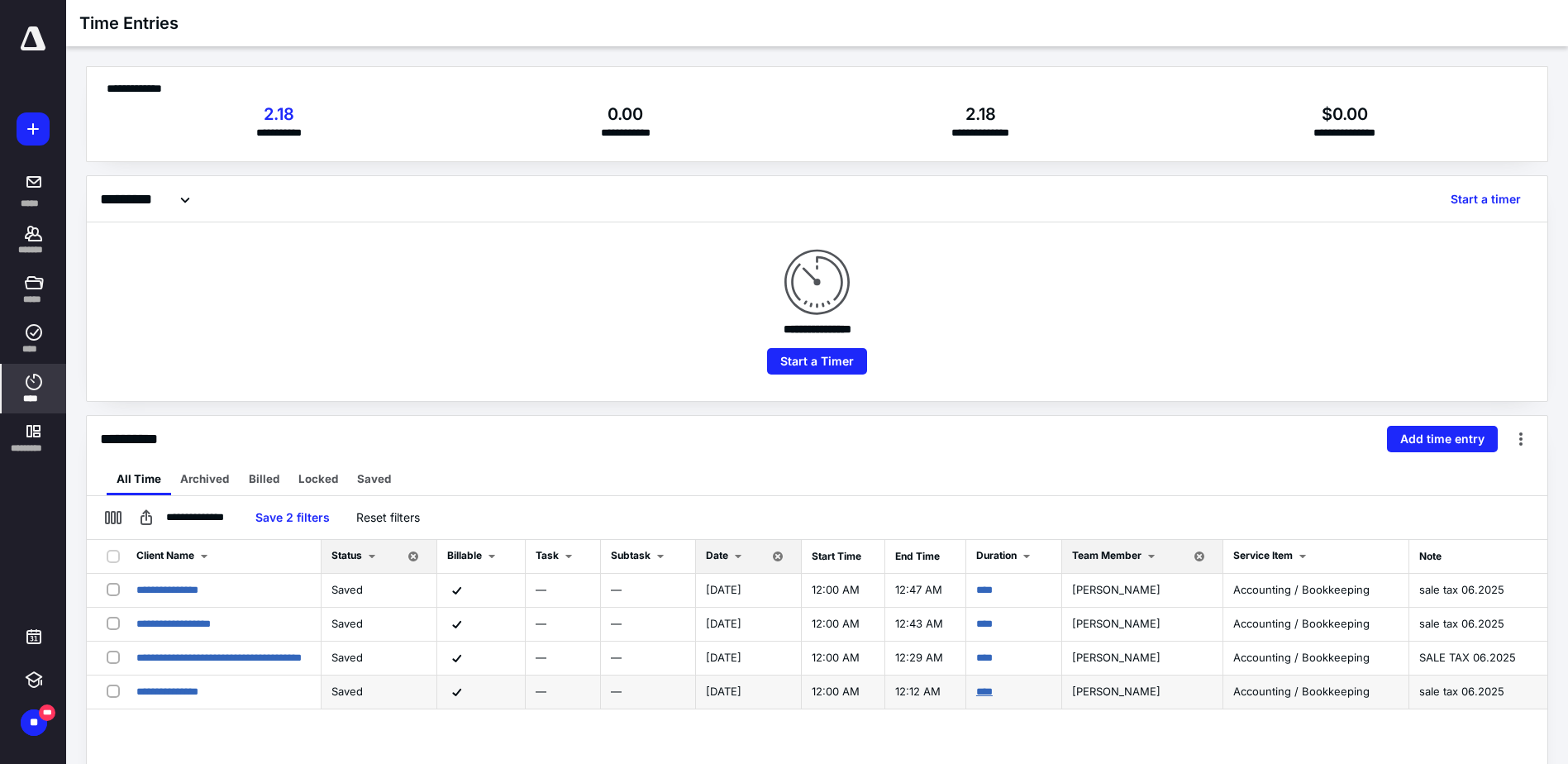 click on "****" at bounding box center (984, 691) 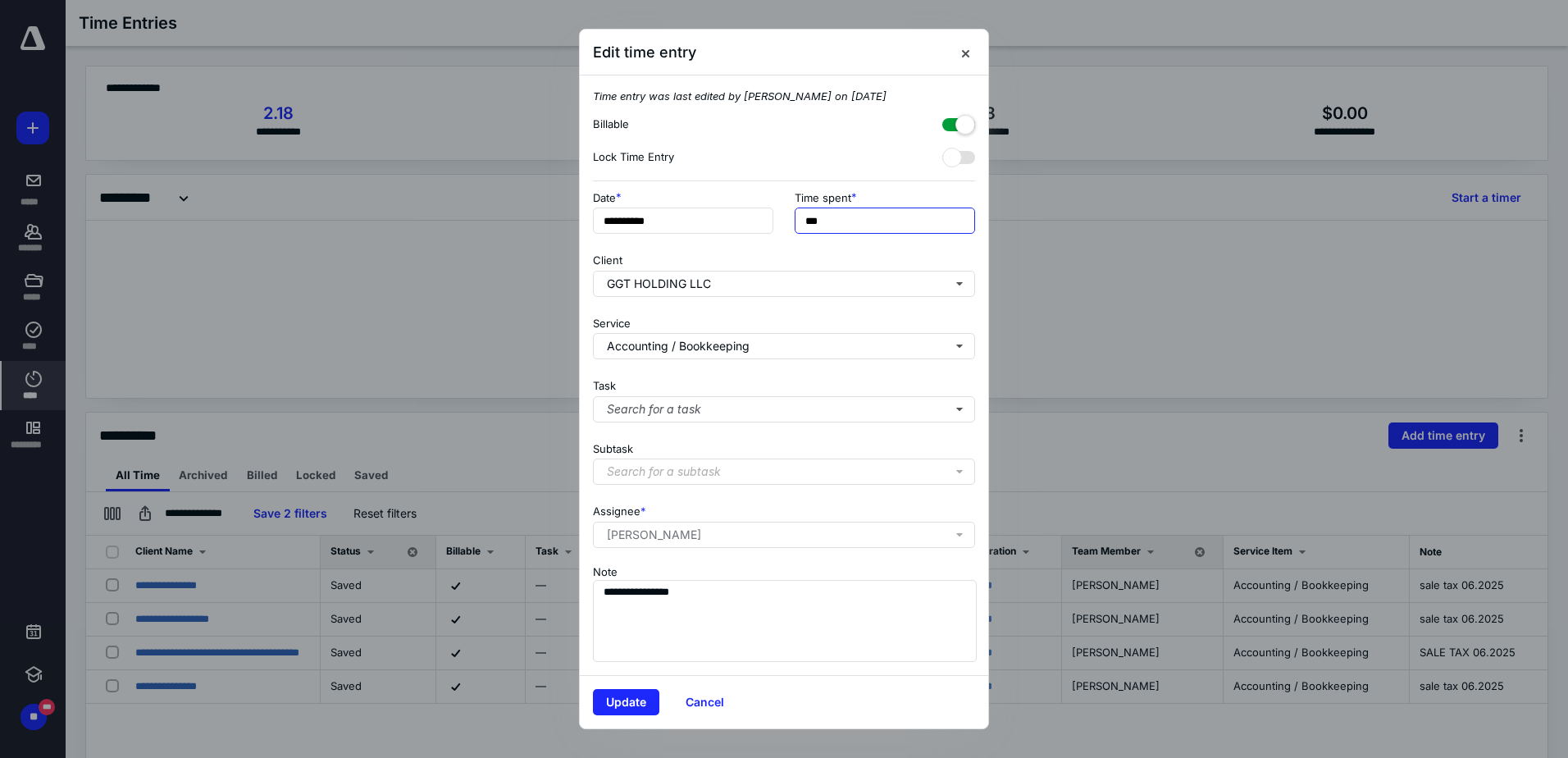 drag, startPoint x: 810, startPoint y: 220, endPoint x: 800, endPoint y: 220, distance: 10 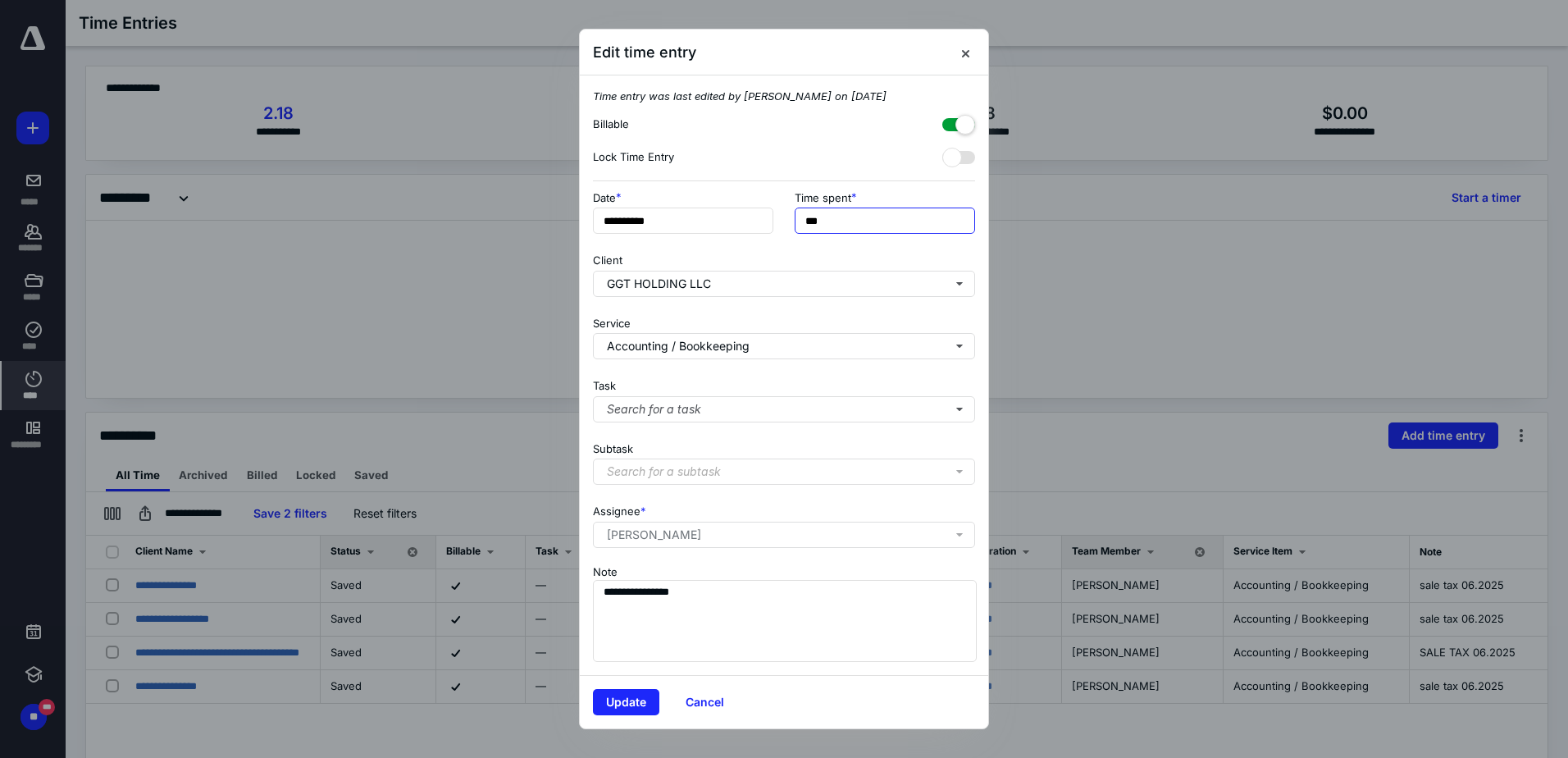 type on "***" 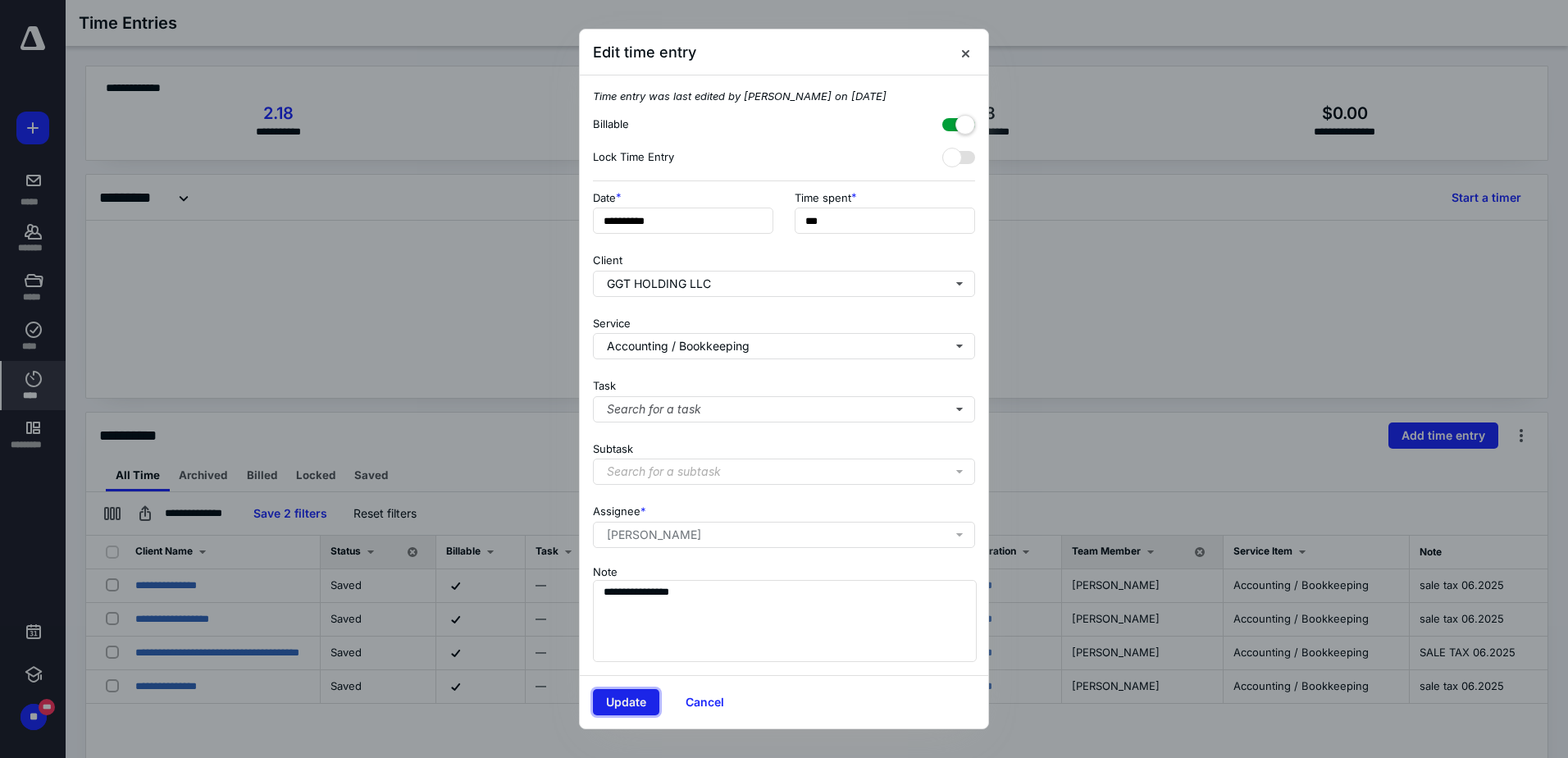 click on "Update" at bounding box center [626, 702] 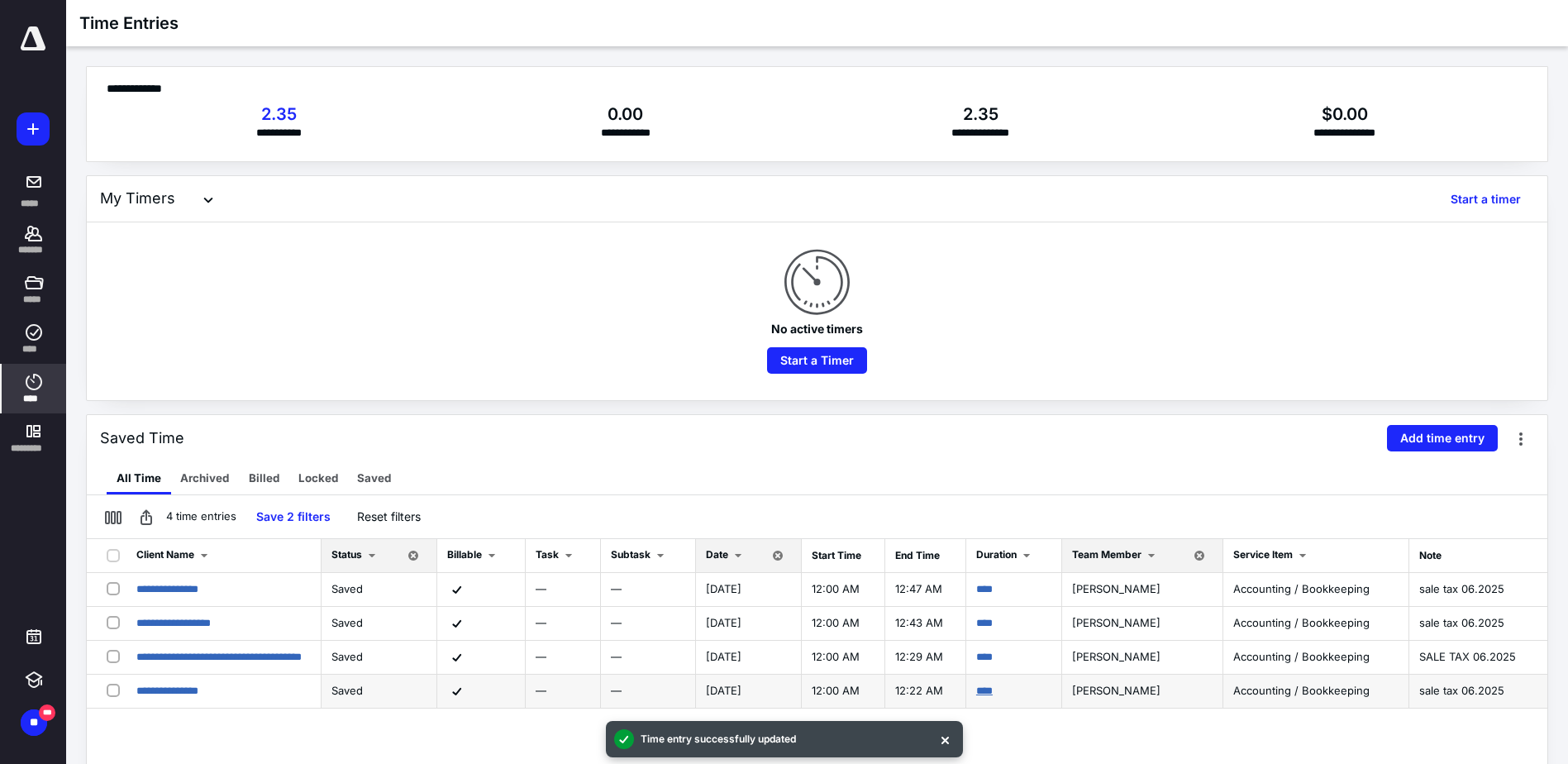 click on "****" at bounding box center (984, 690) 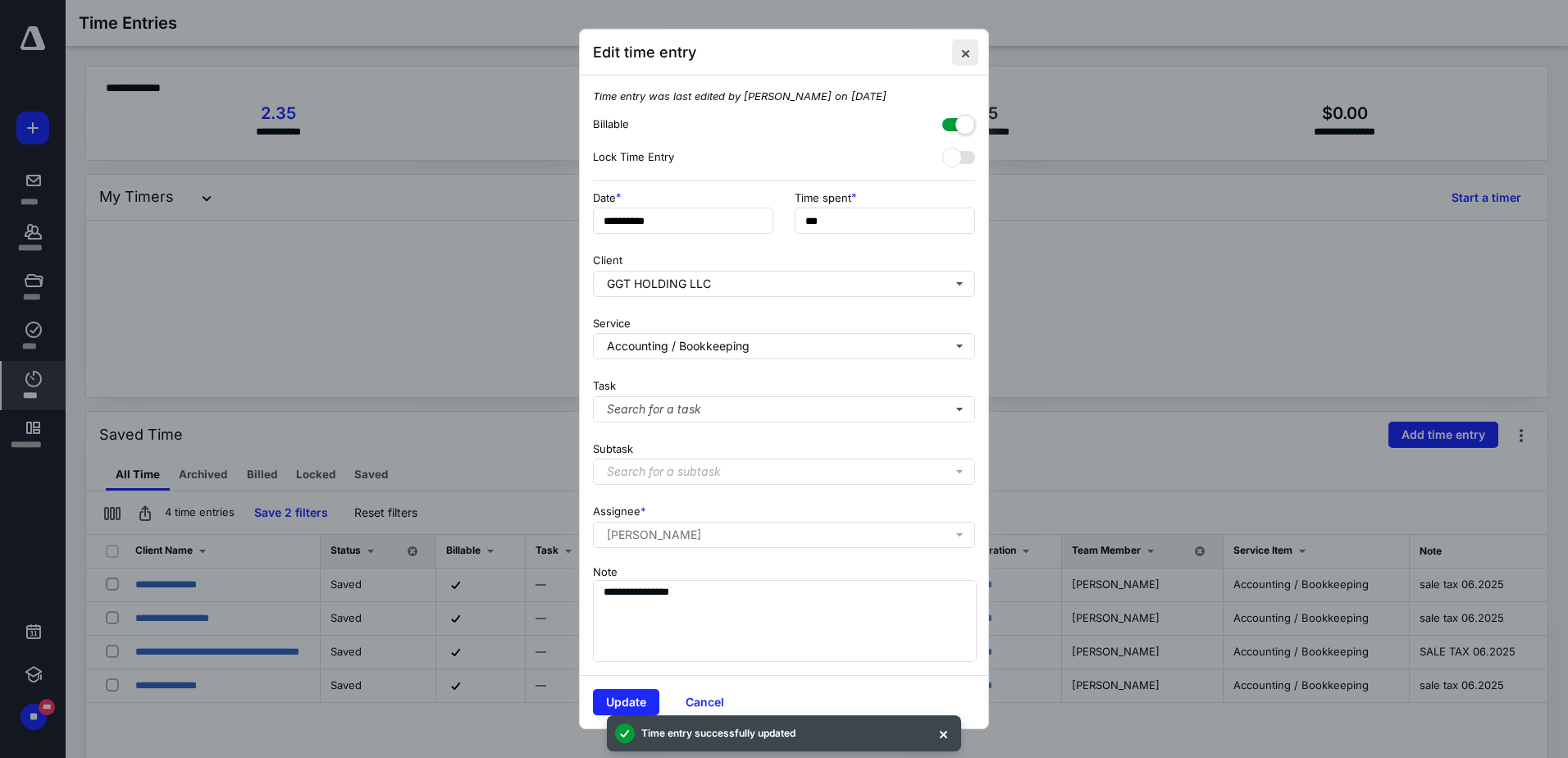 click at bounding box center (965, 53) 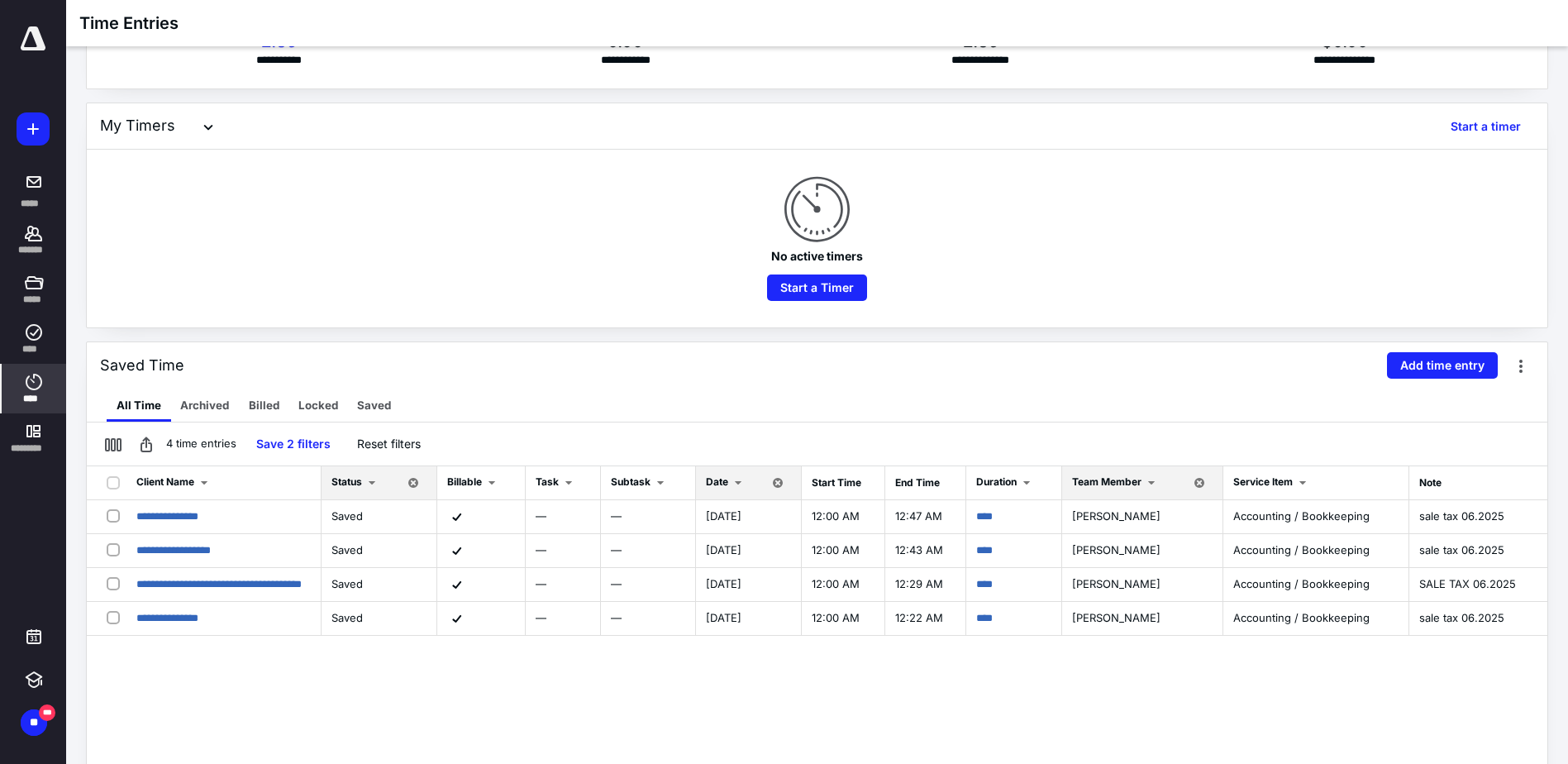 scroll, scrollTop: 0, scrollLeft: 0, axis: both 